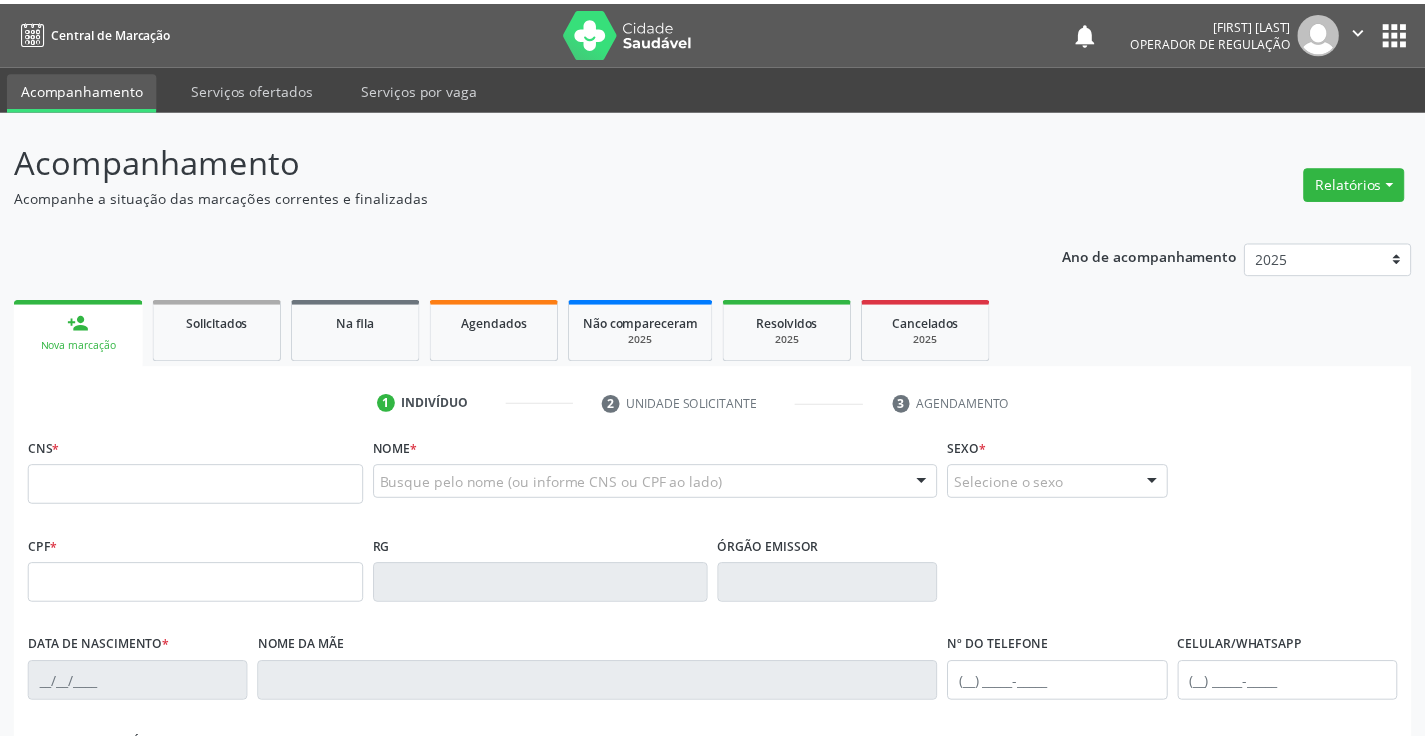 scroll, scrollTop: 0, scrollLeft: 0, axis: both 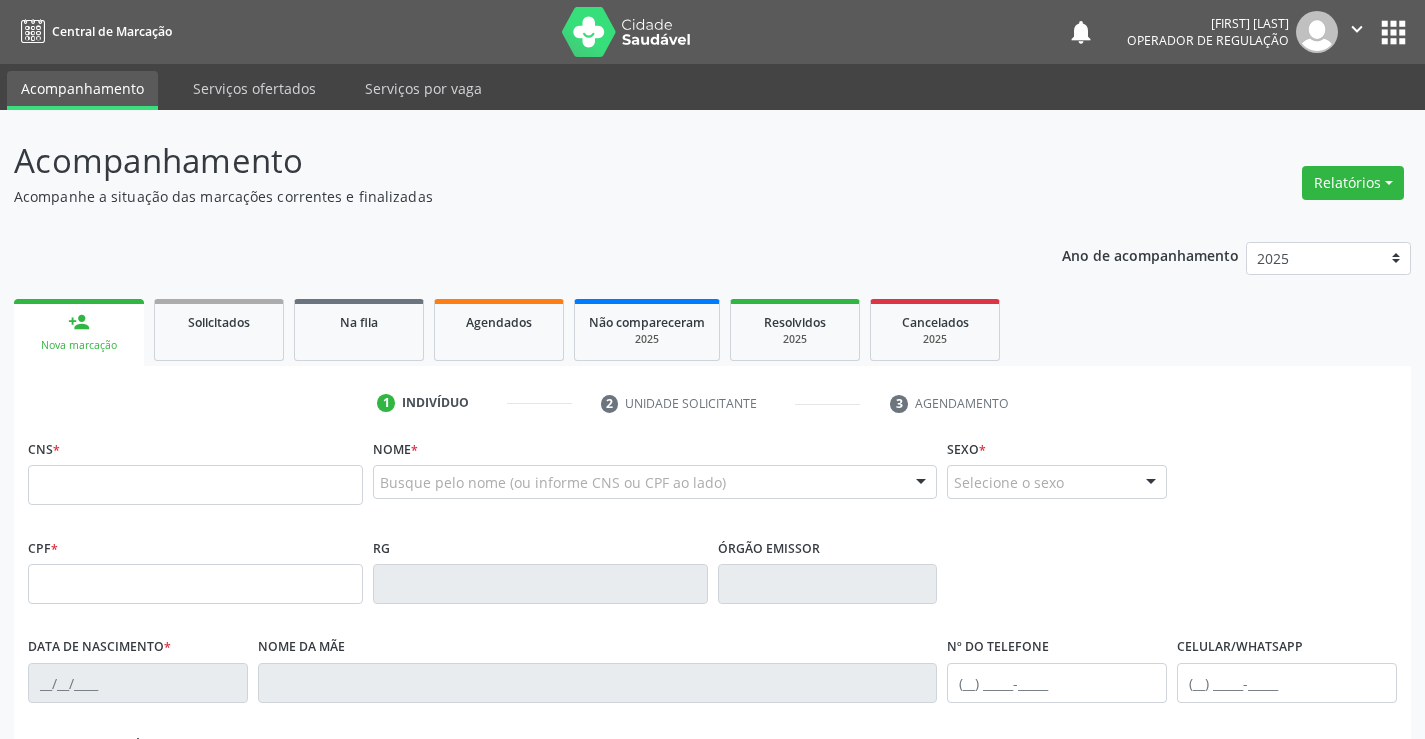 click at bounding box center (195, 485) 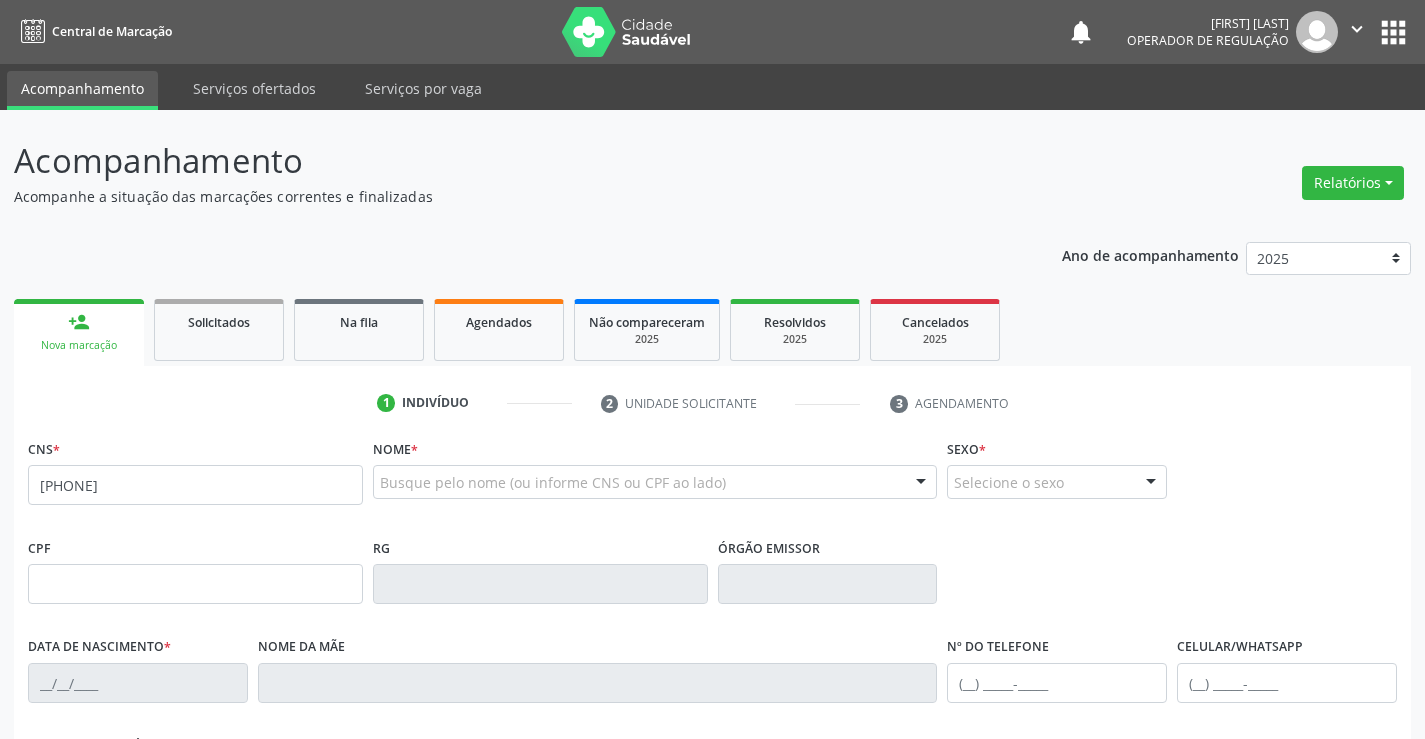 type on "705 0036 8226 6750" 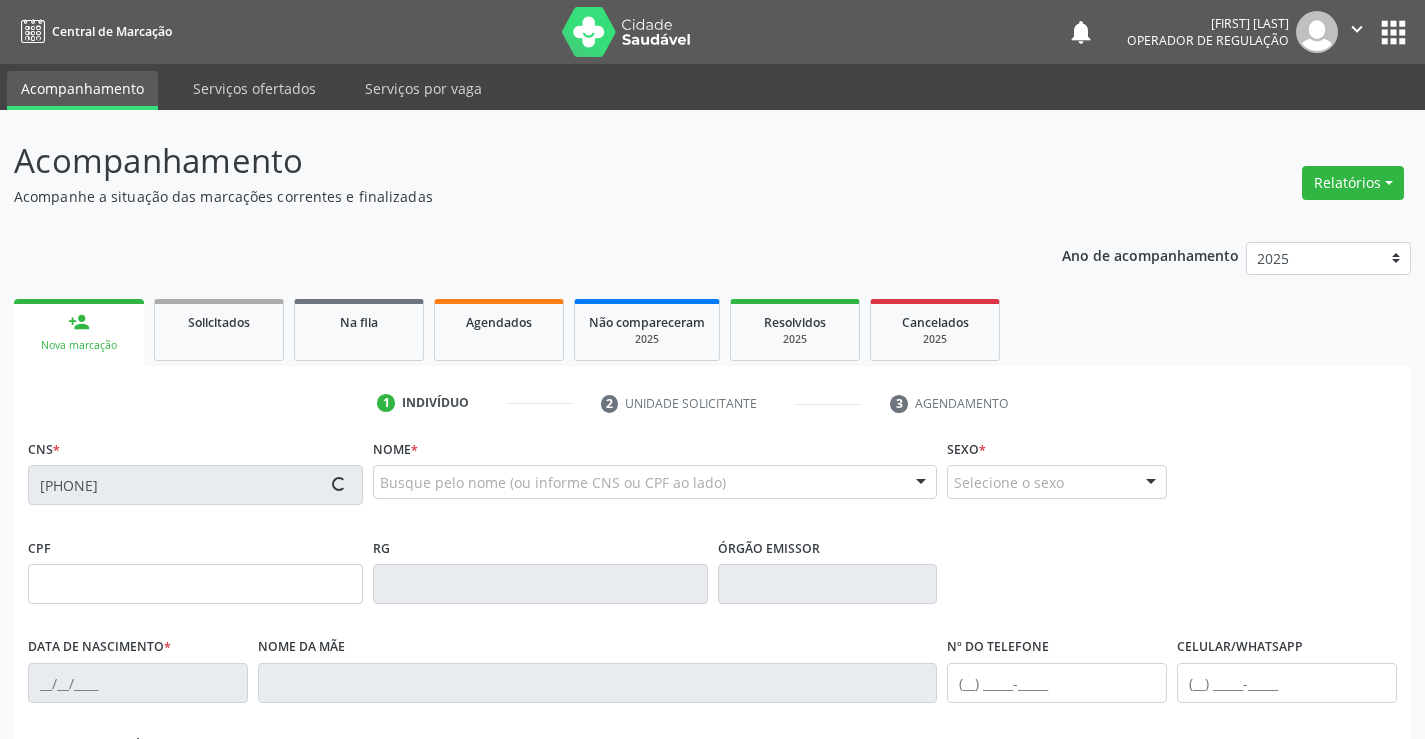 type on "547720488" 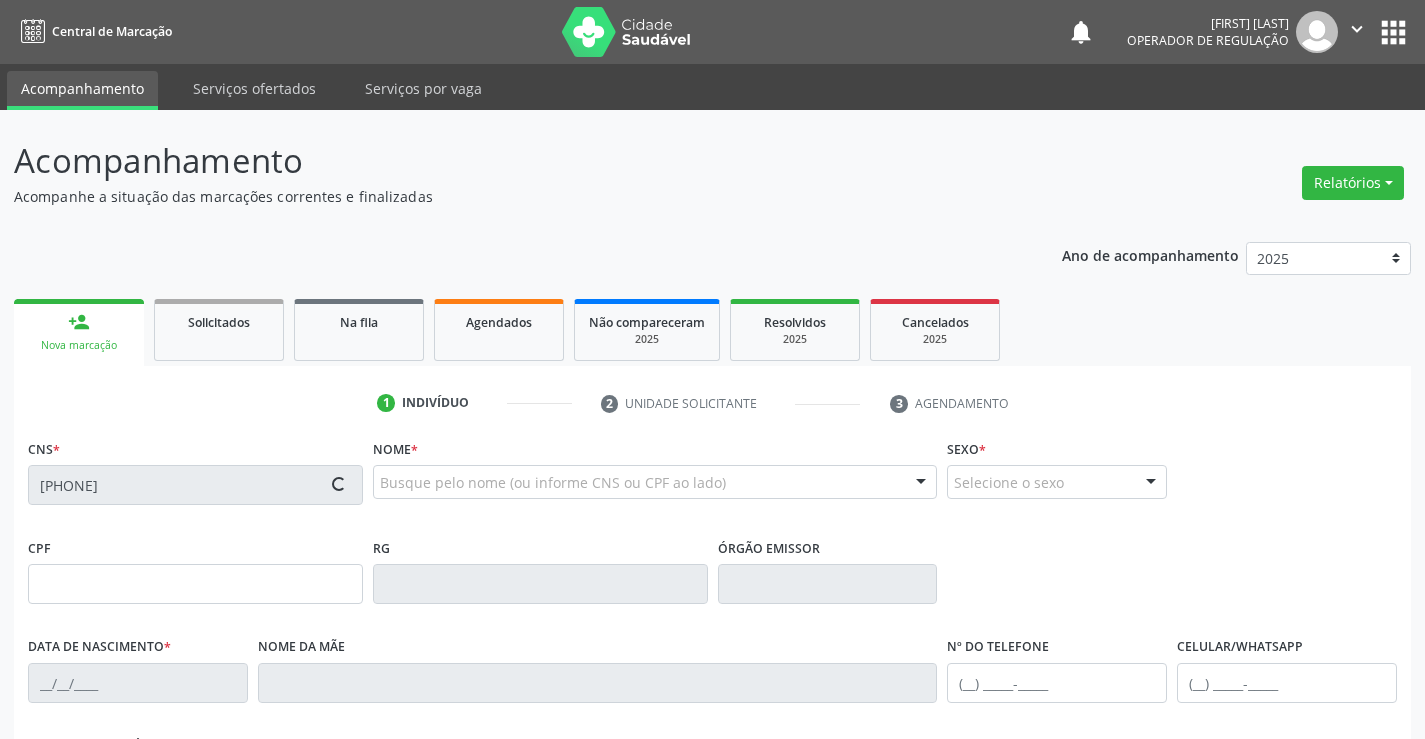 type on "23/06/1966" 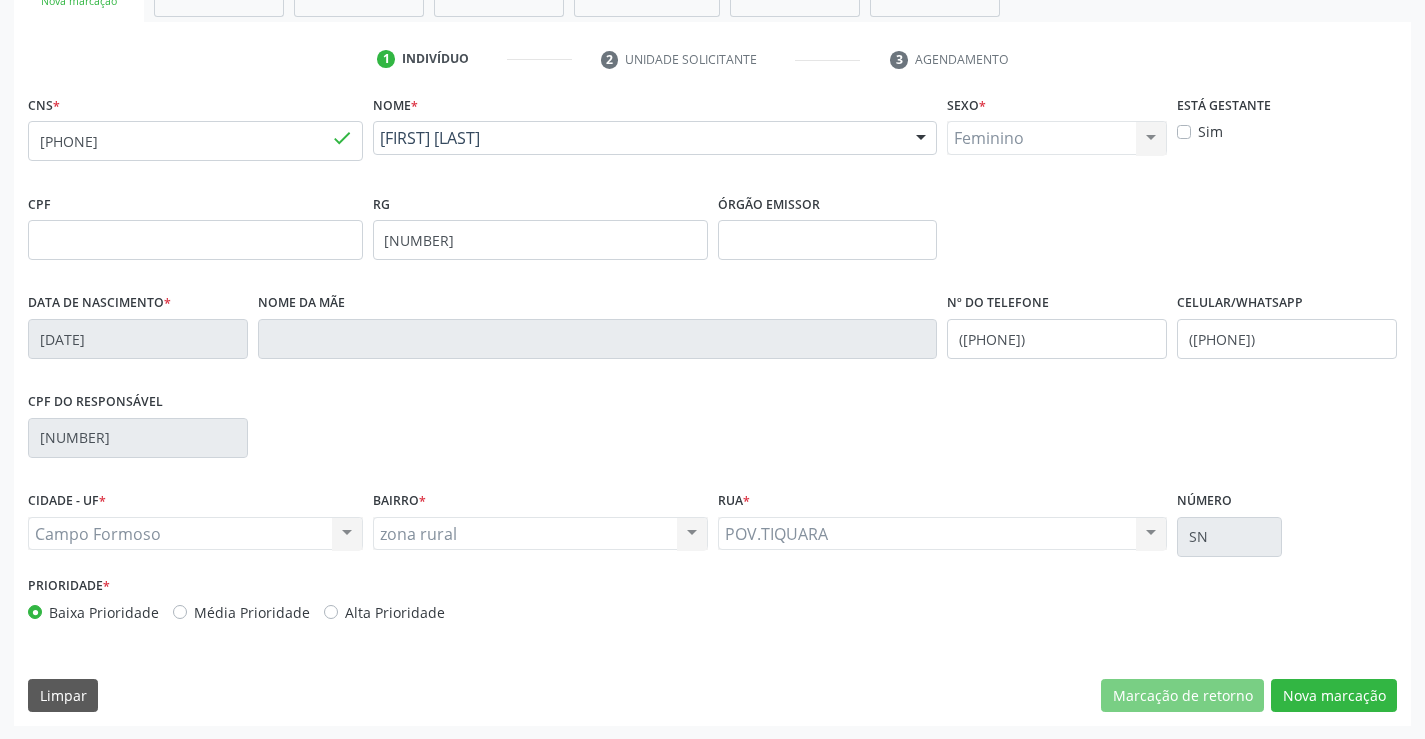 scroll, scrollTop: 345, scrollLeft: 0, axis: vertical 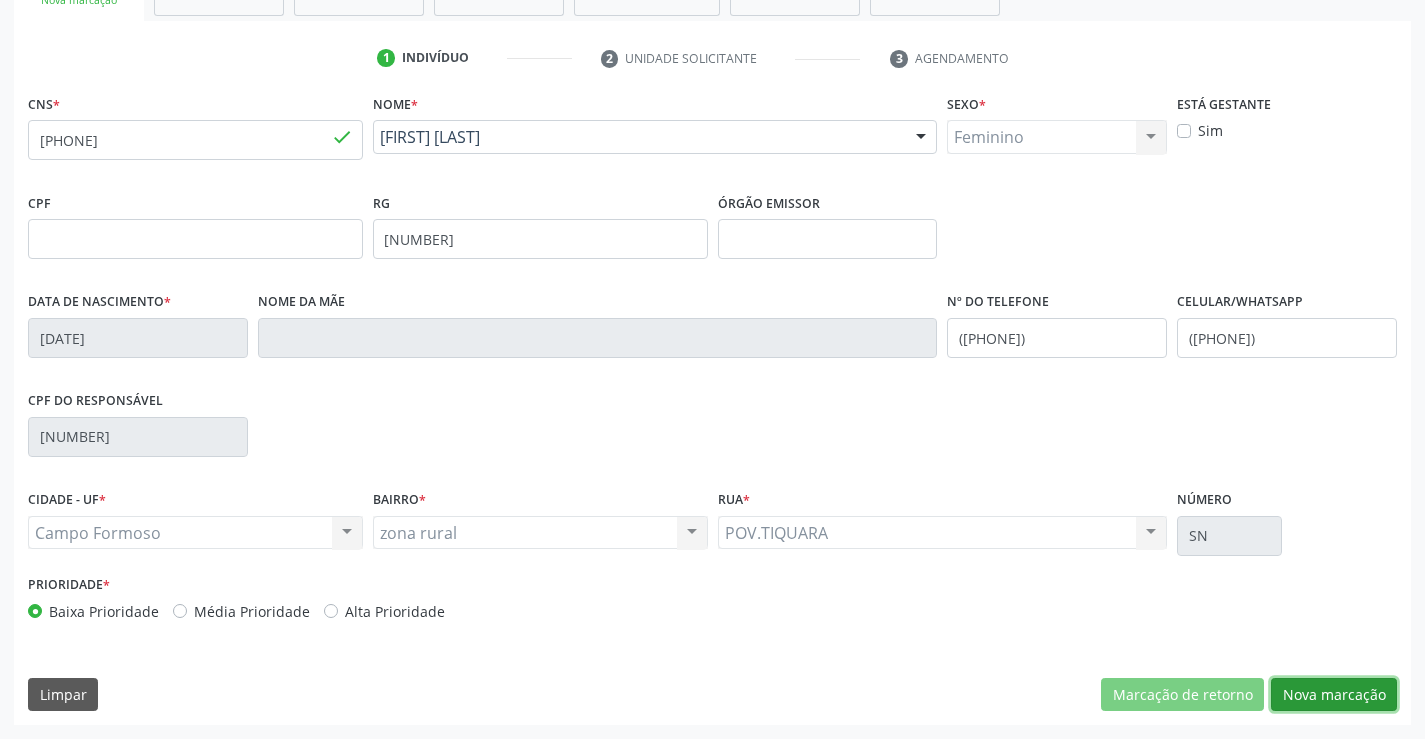 click on "Nova marcação" at bounding box center [1334, 695] 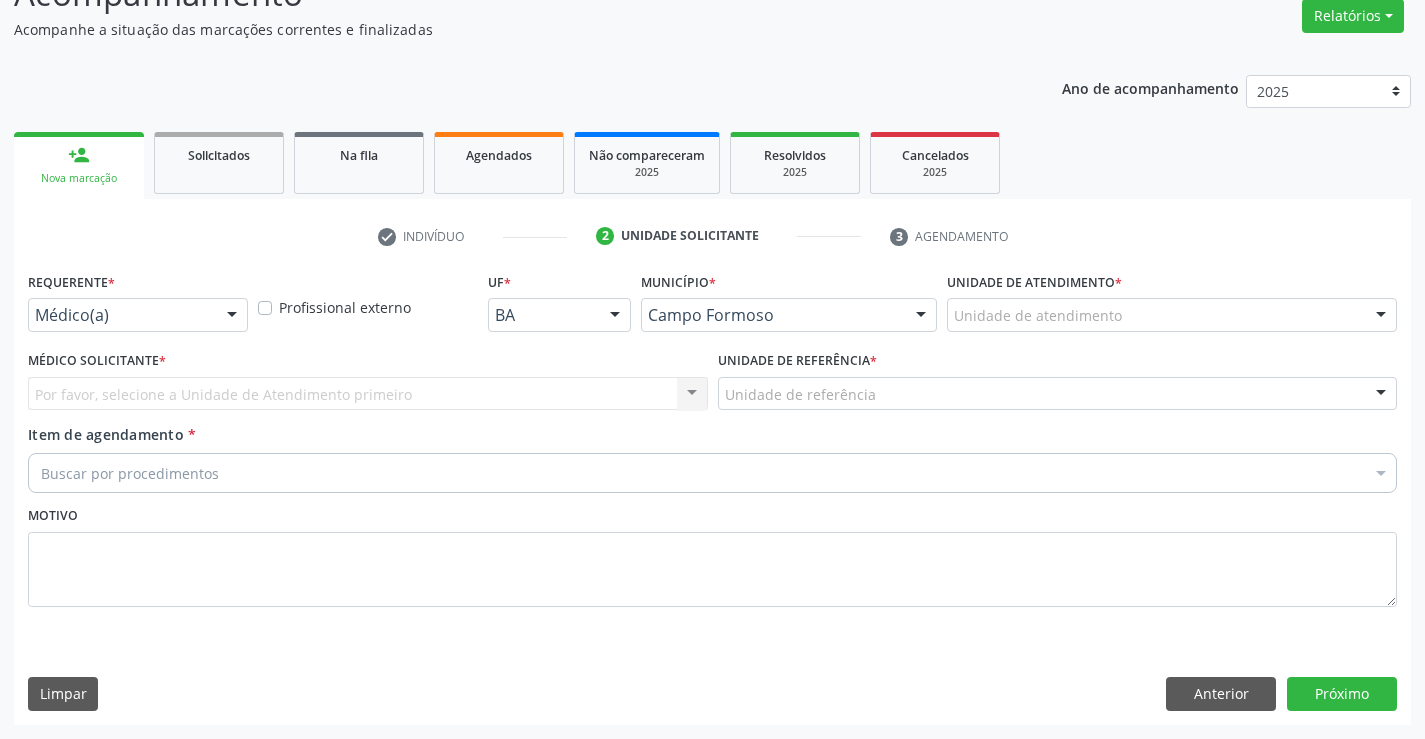 scroll, scrollTop: 167, scrollLeft: 0, axis: vertical 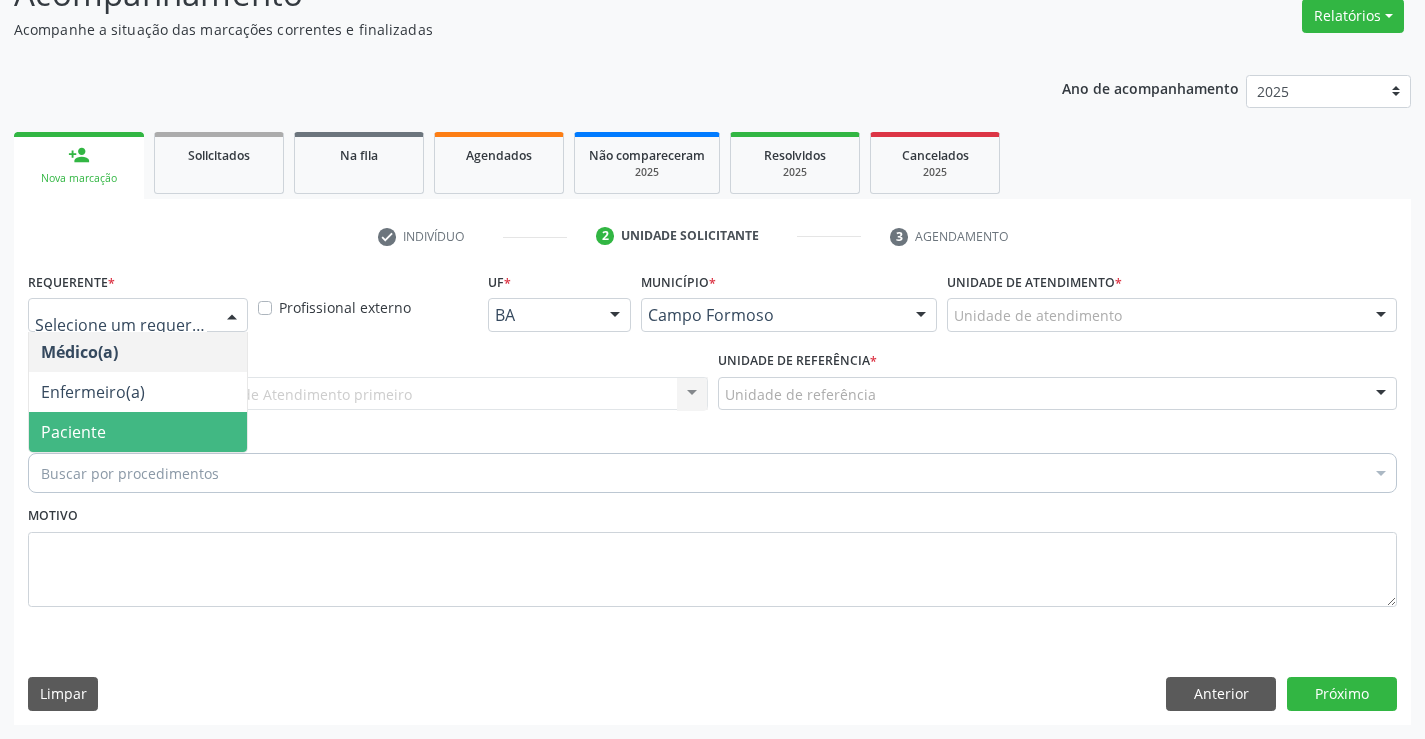 click on "Paciente" at bounding box center (73, 432) 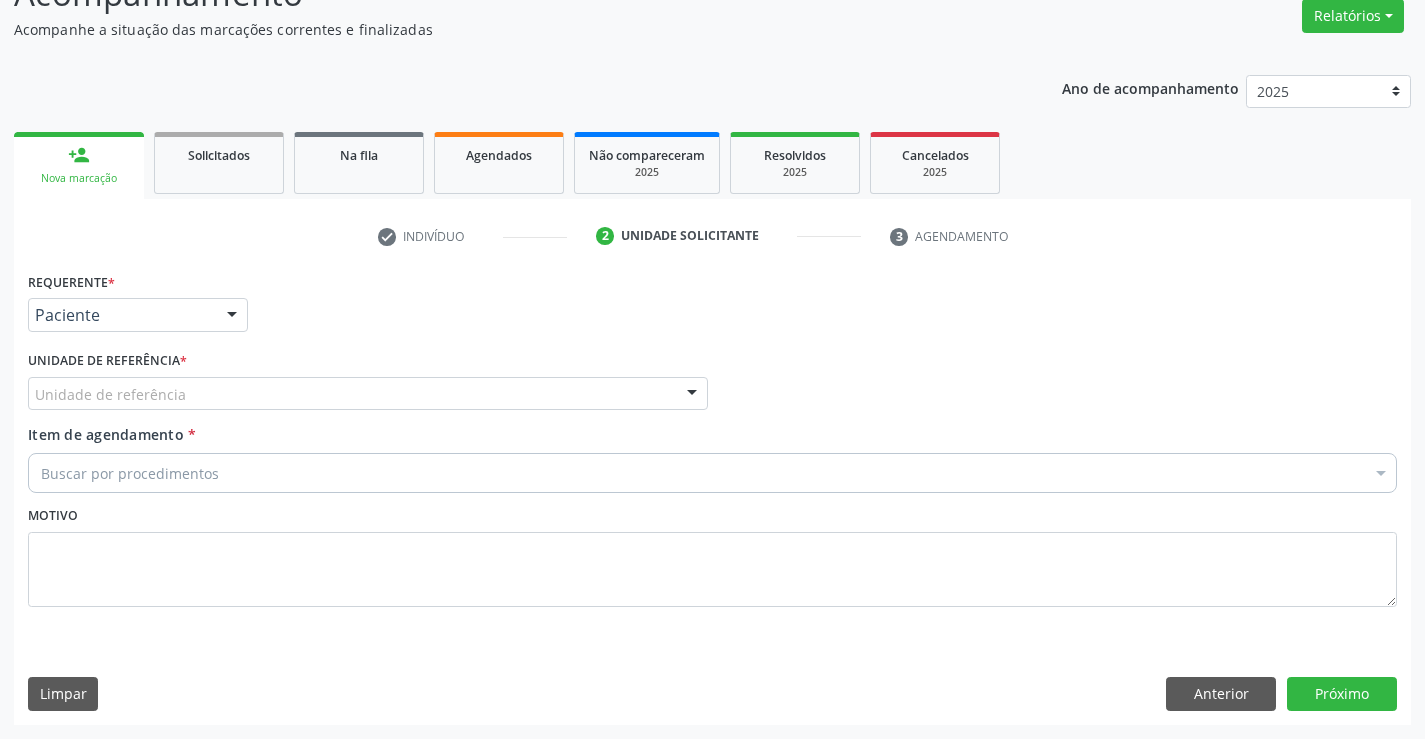 click on "Unidade de referência" at bounding box center [368, 394] 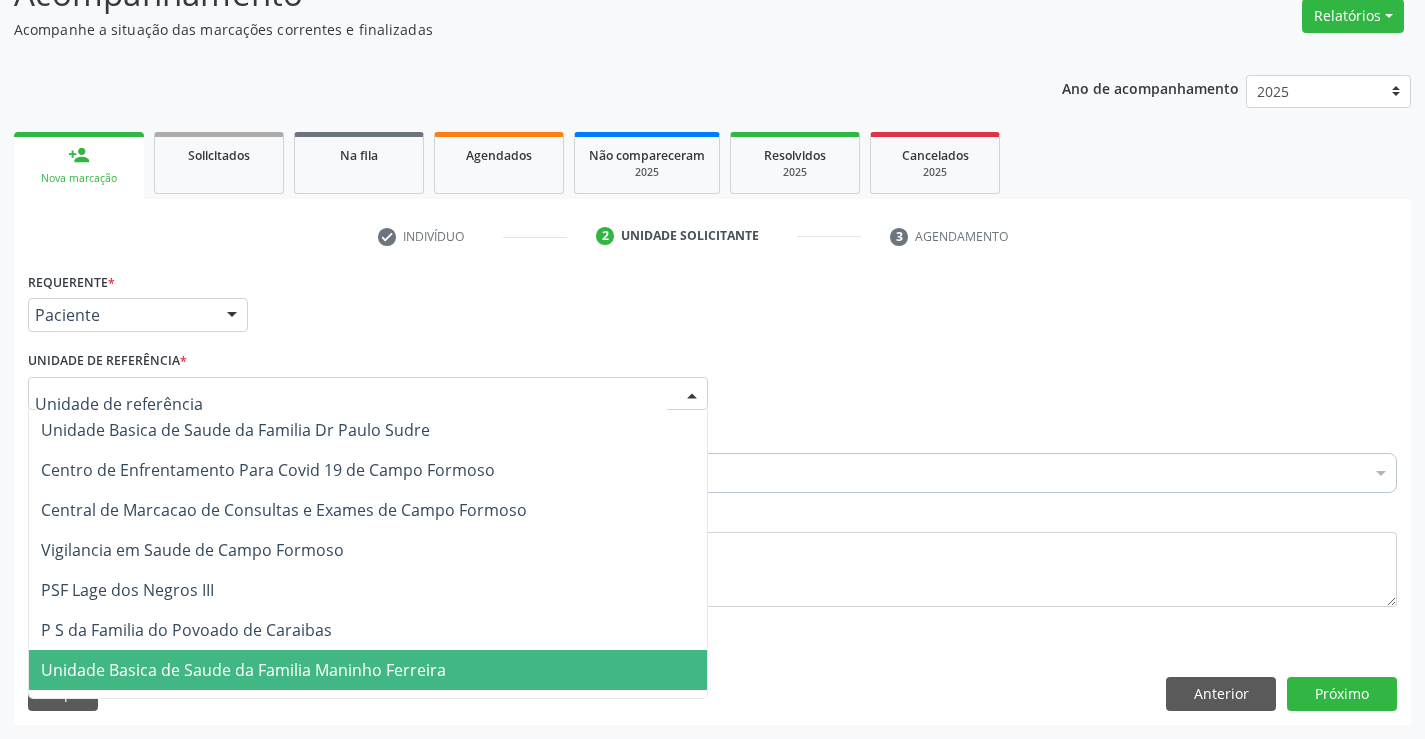 click on "Unidade Basica de Saude da Familia Maninho Ferreira" at bounding box center [368, 670] 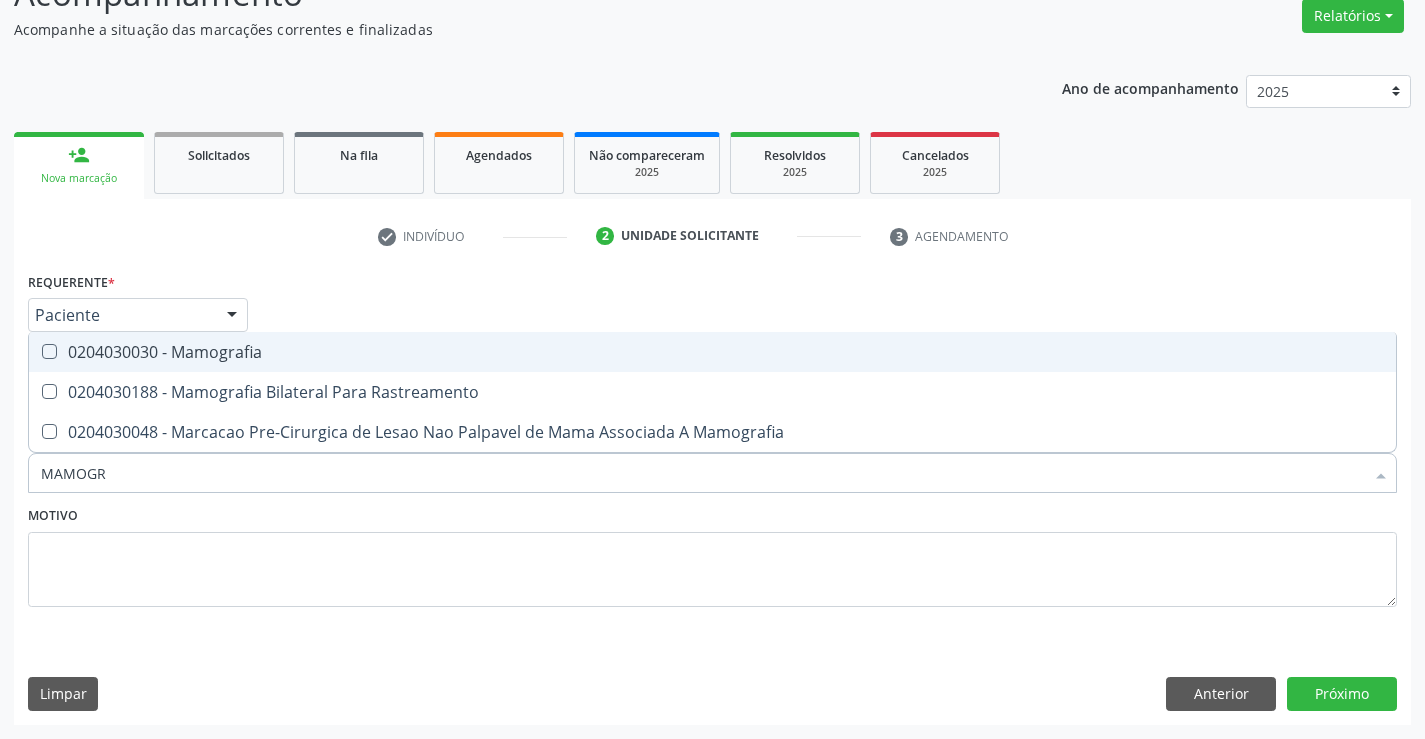type on "MAMOGRA" 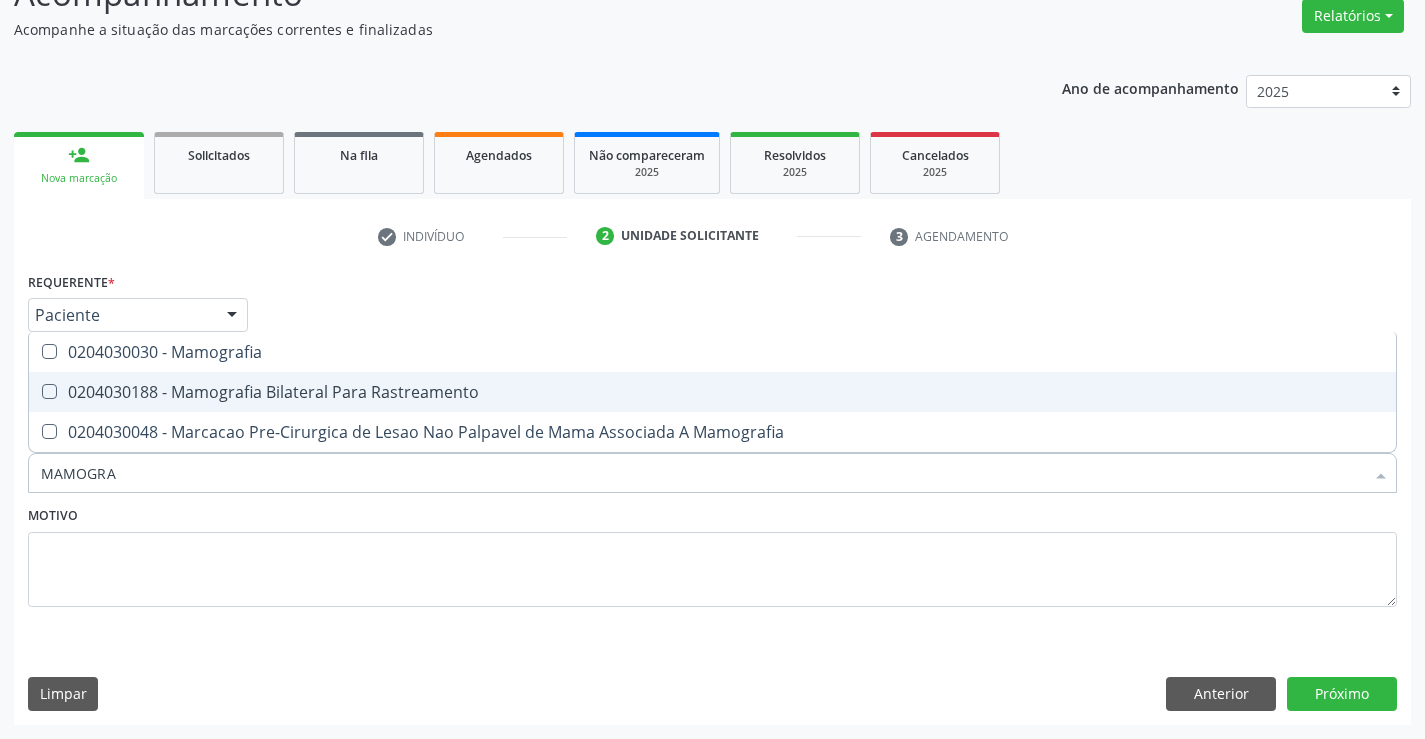 click on "0204030188 - Mamografia Bilateral Para Rastreamento" at bounding box center [712, 392] 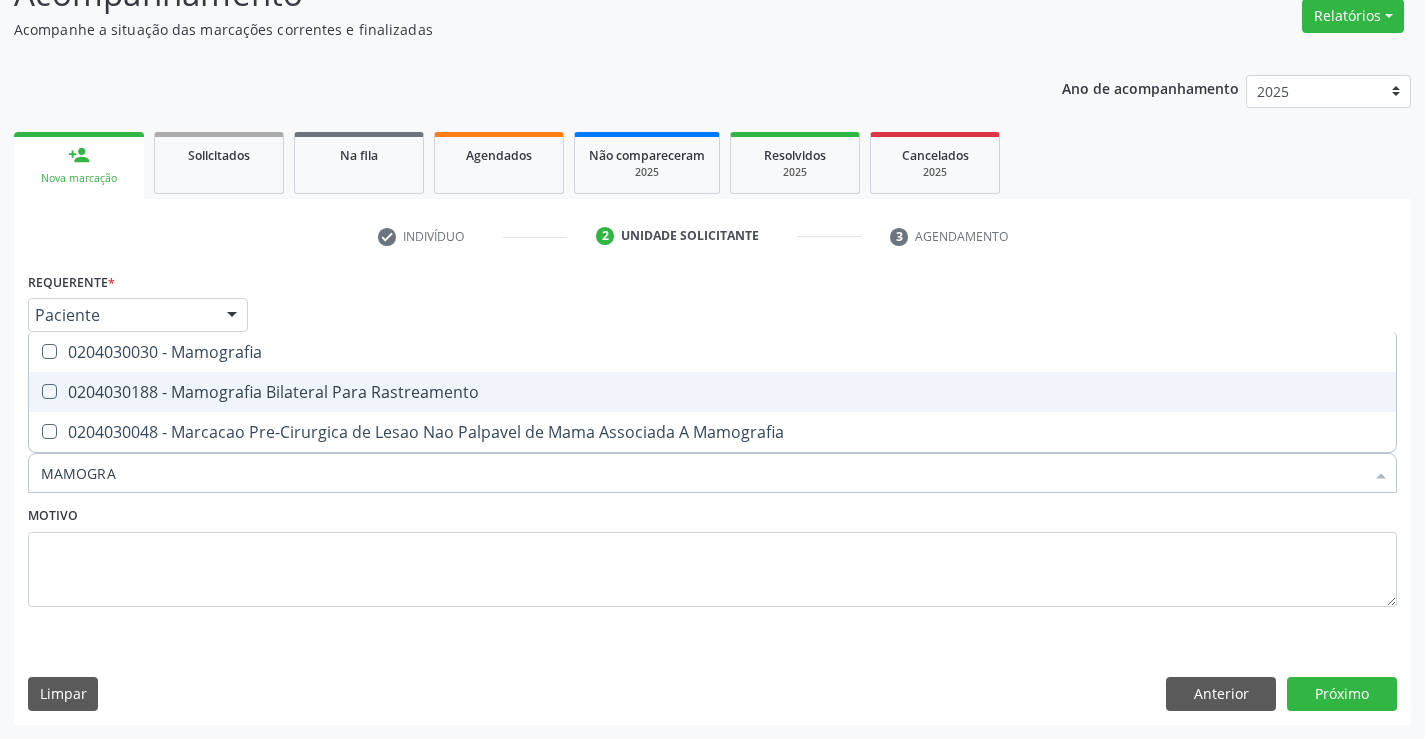 checkbox on "true" 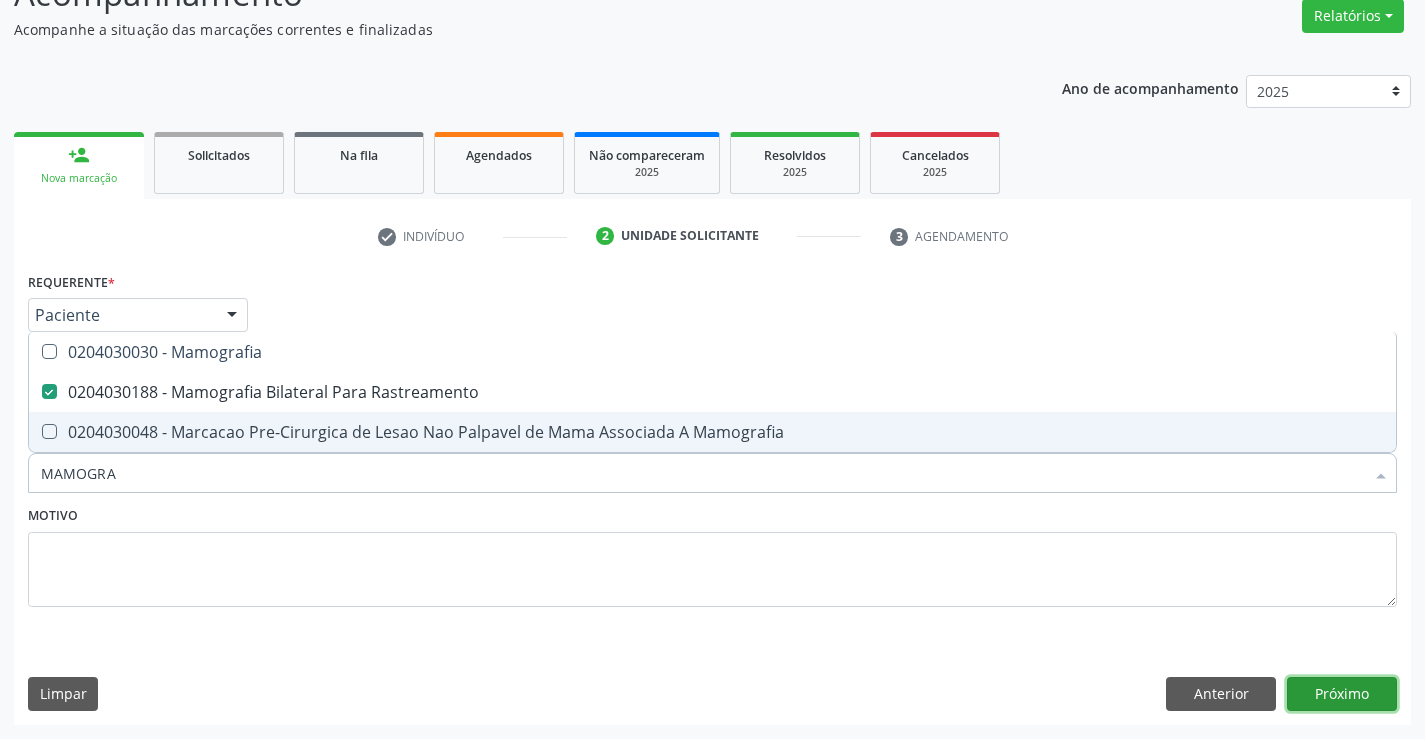 click on "Próximo" at bounding box center [1342, 694] 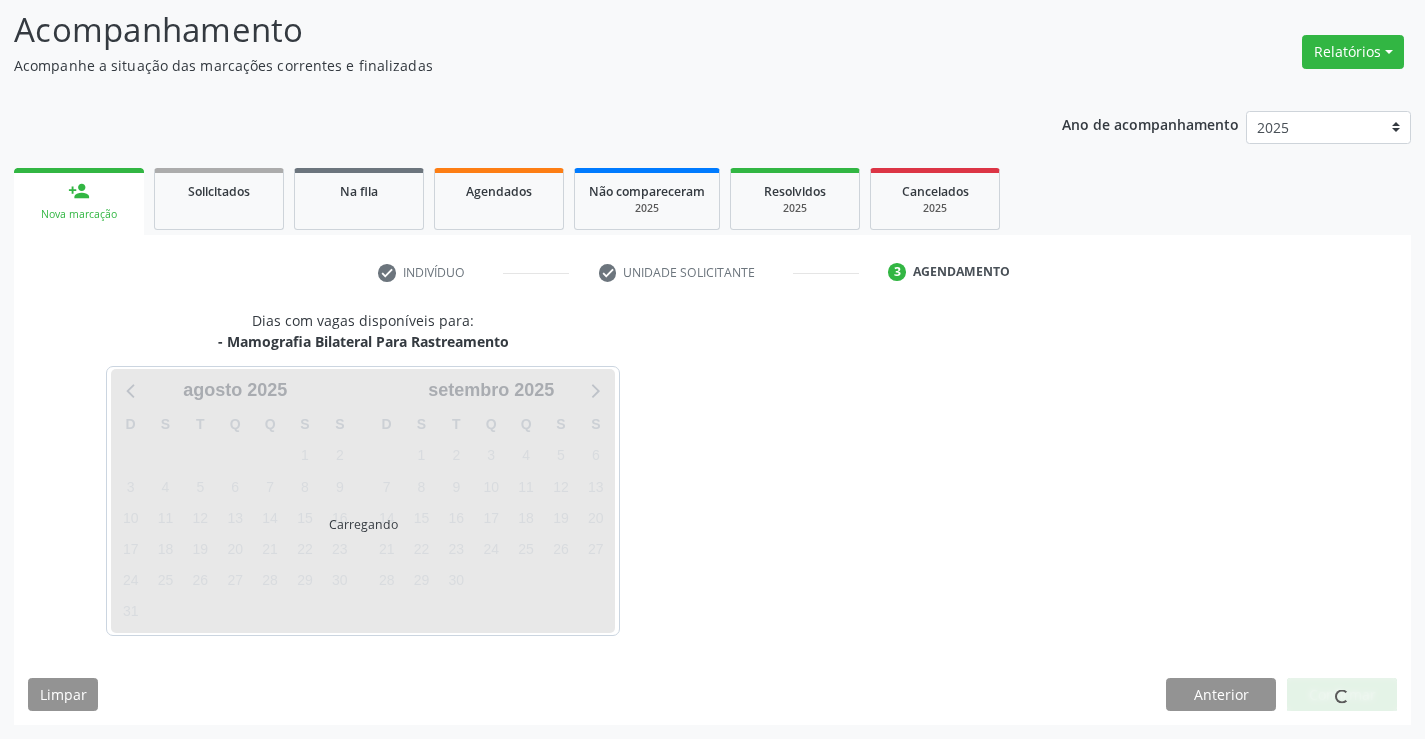 scroll, scrollTop: 131, scrollLeft: 0, axis: vertical 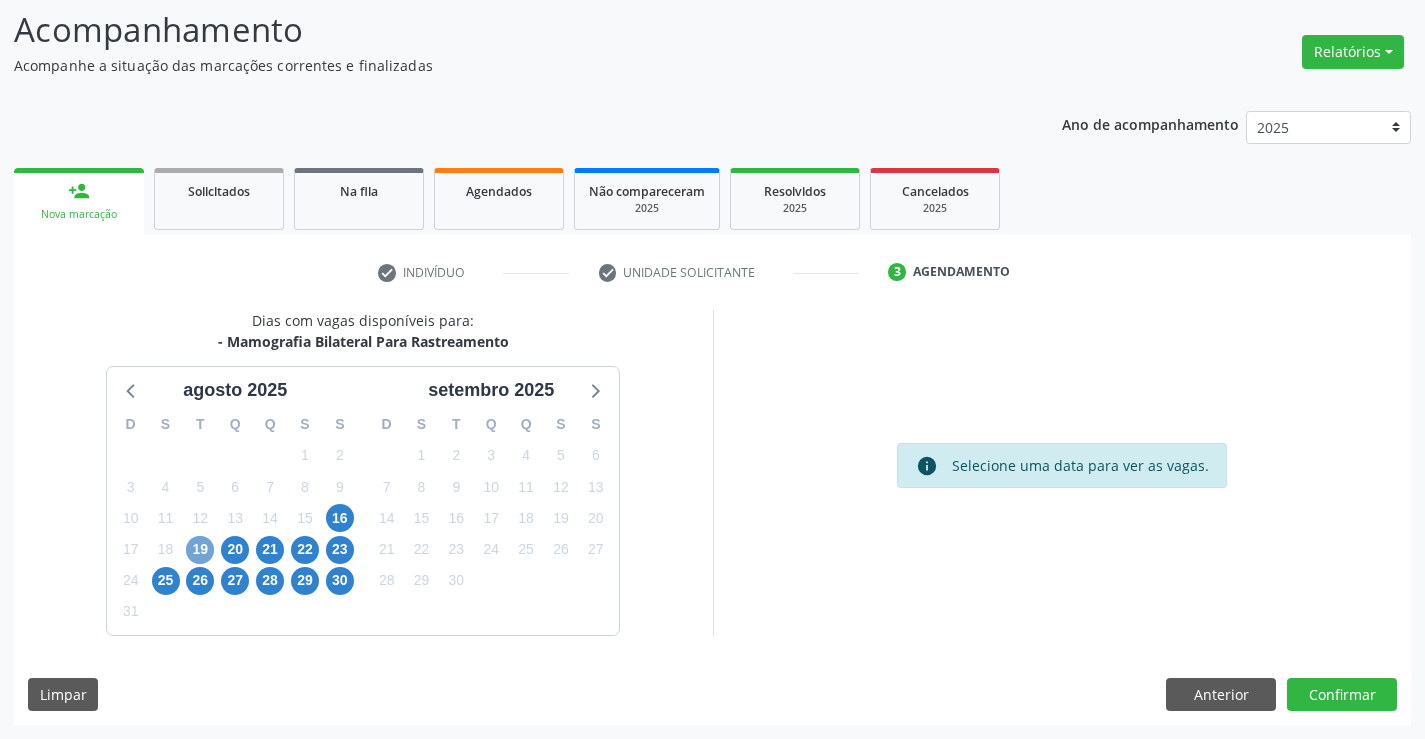 click on "19" at bounding box center (200, 550) 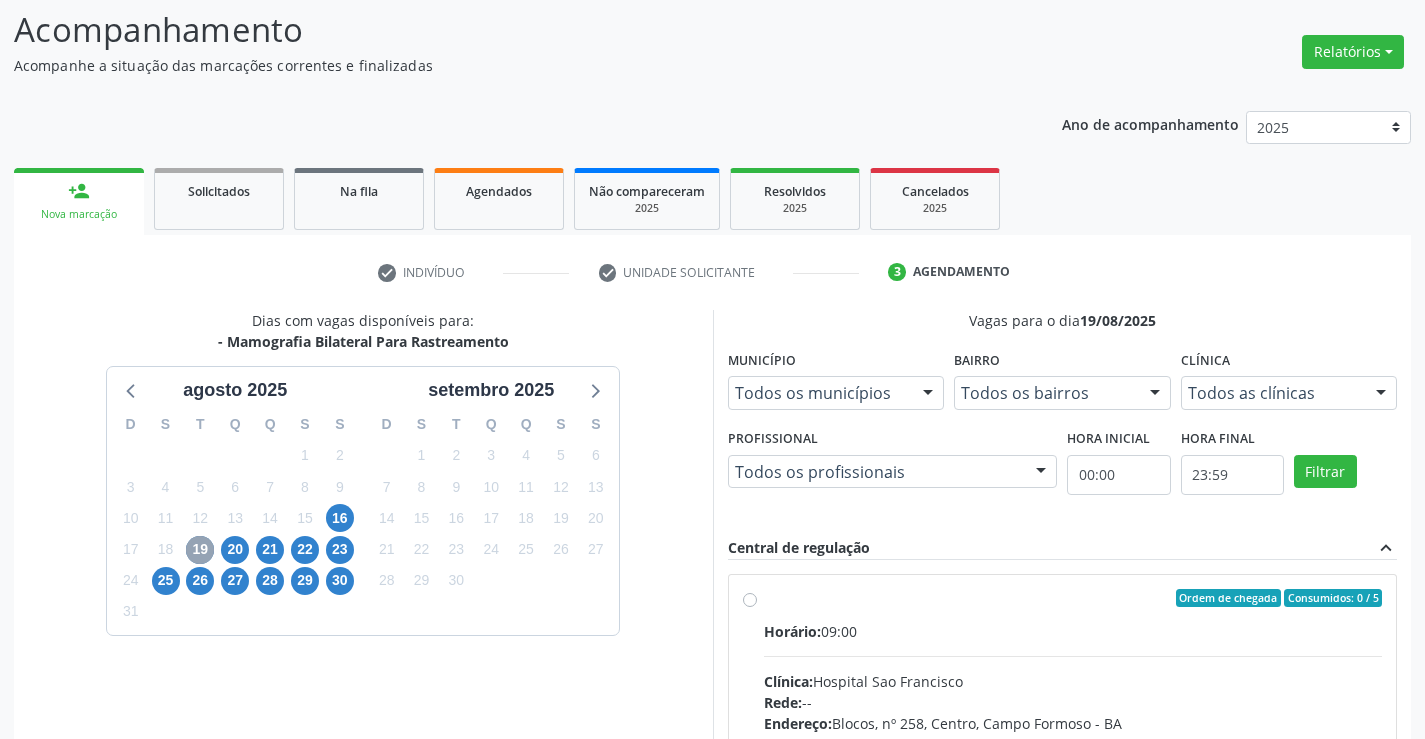 scroll, scrollTop: 276, scrollLeft: 0, axis: vertical 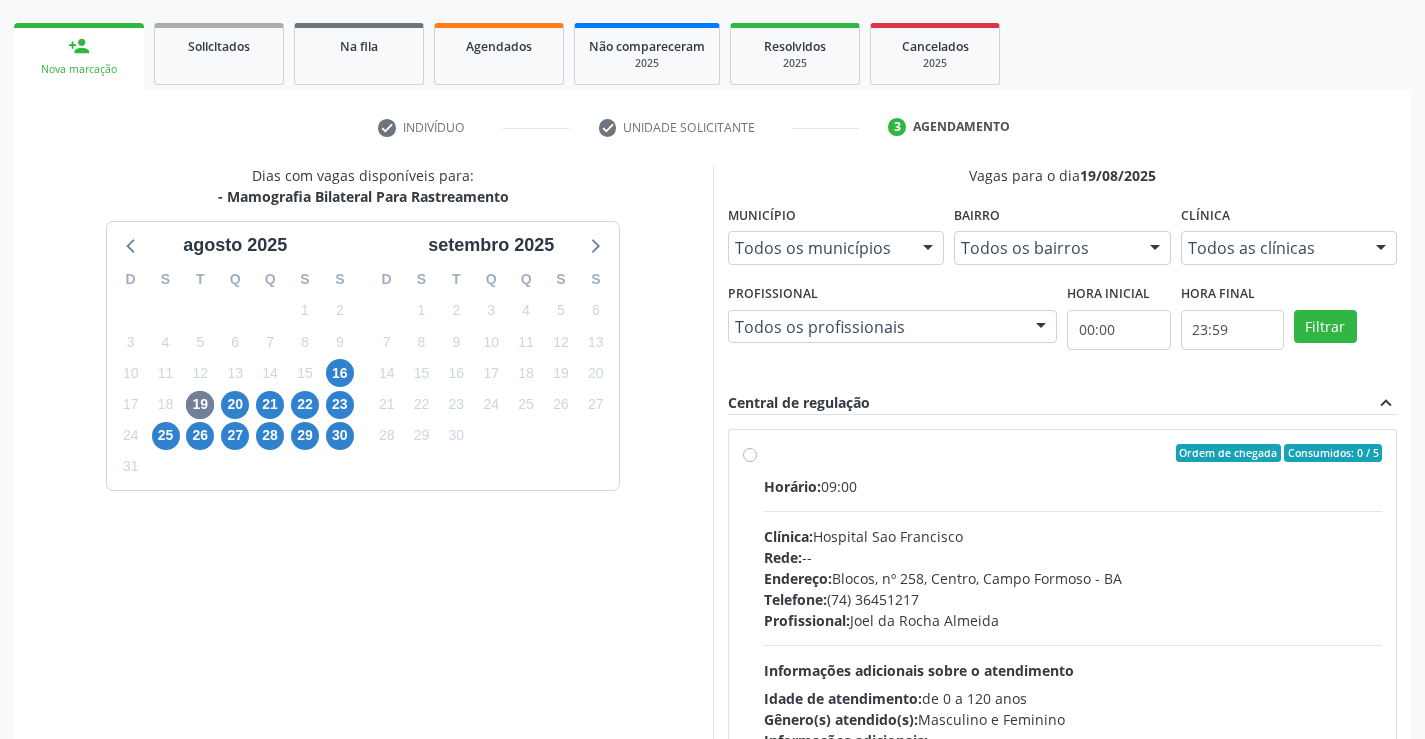 click on "Endereço:   Blocos, nº 258, Centro, Campo Formoso - BA" at bounding box center [1073, 578] 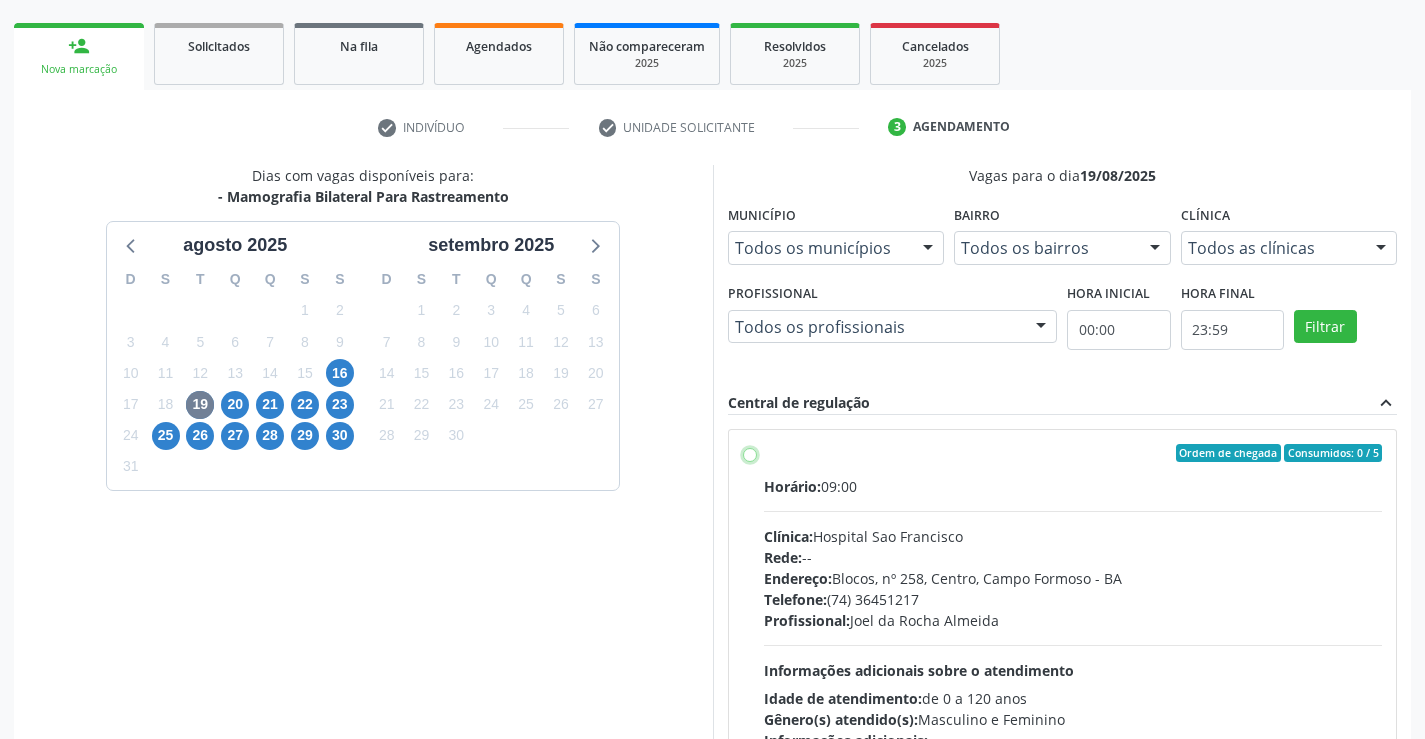 click on "Ordem de chegada
Consumidos: 0 / 5
Horário:   09:00
Clínica:  Hospital Sao Francisco
Rede:
--
Endereço:   Blocos, nº 258, Centro, Campo Formoso - BA
Telefone:   (74) 36451217
Profissional:
Joel da Rocha Almeida
Informações adicionais sobre o atendimento
Idade de atendimento:
de 0 a 120 anos
Gênero(s) atendido(s):
Masculino e Feminino
Informações adicionais:
--" at bounding box center [750, 453] 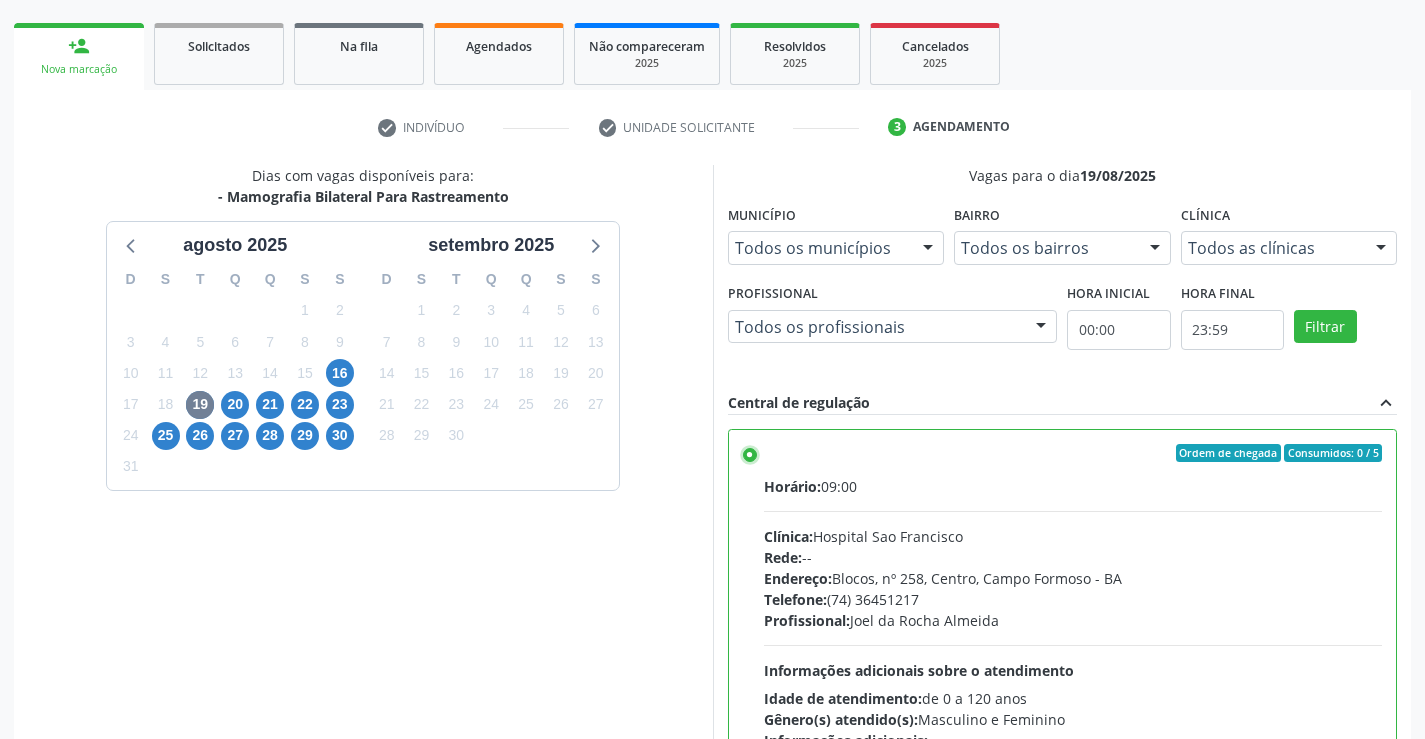scroll, scrollTop: 456, scrollLeft: 0, axis: vertical 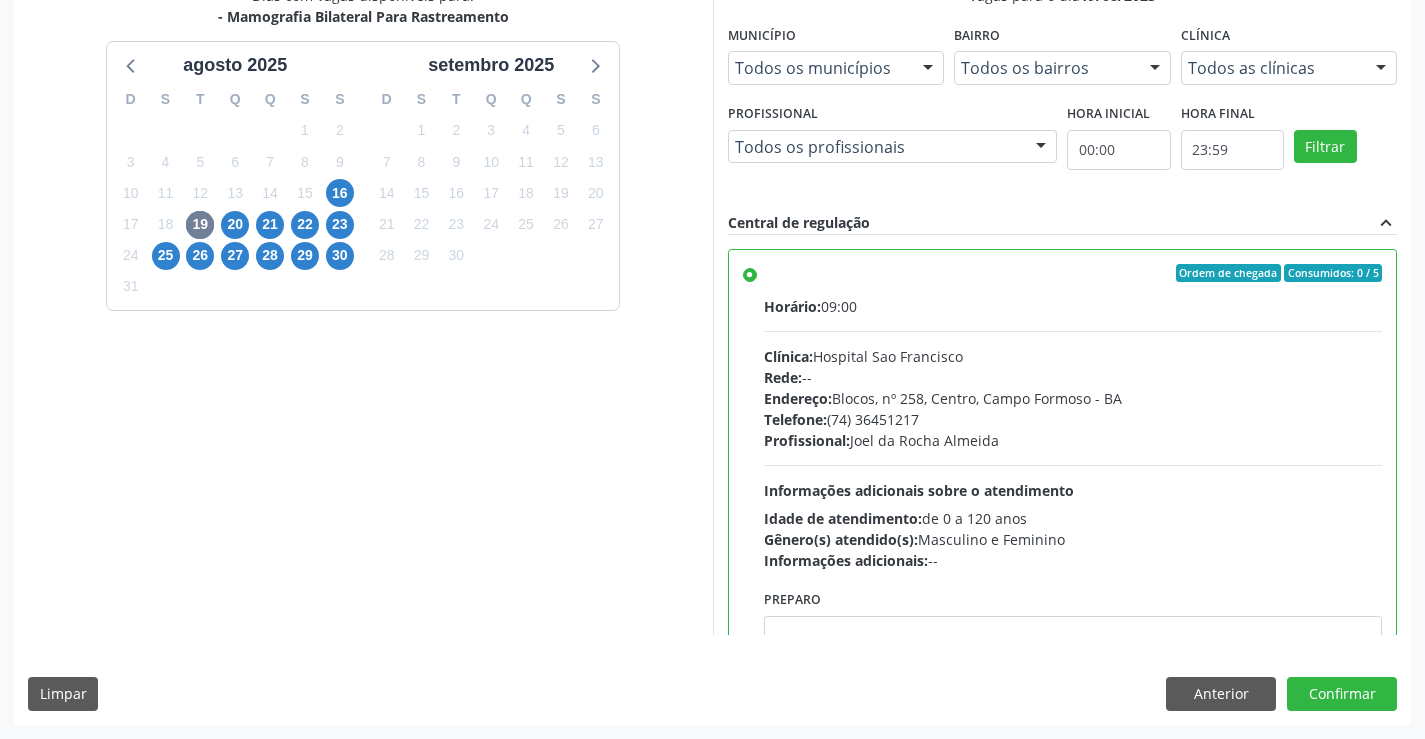 click on "Dias com vagas disponíveis para:
- Mamografia Bilateral Para Rastreamento
agosto 2025 D S T Q Q S S 27 28 29 30 31 1 2 3 4 5 6 7 8 9 10 11 12 13 14 15 16 17 18 19 20 21 22 23 24 25 26 27 28 29 30 31 1 2 3 4 5 6 setembro 2025 D S T Q Q S S 31 1 2 3 4 5 6 7 8 9 10 11 12 13 14 15 16 17 18 19 20 21 22 23 24 25 26 27 28 29 30 1 2 3 4 5 6 7 8 9 10 11
Vagas para o dia
19/08/2025
Município
Todos os municípios         Todos os municípios   Campo Formoso - BA
Nenhum resultado encontrado para: "   "
Não há nenhuma opção para ser exibida.
Bairro
Todos os bairros         Todos os bairros   Centro
Nenhum resultado encontrado para: "   "
Não há nenhuma opção para ser exibida.
Clínica
Todos as clínicas         Todos as clínicas   Hospital Sao Francisco
Nenhum resultado encontrado para: "   "" at bounding box center (712, 354) 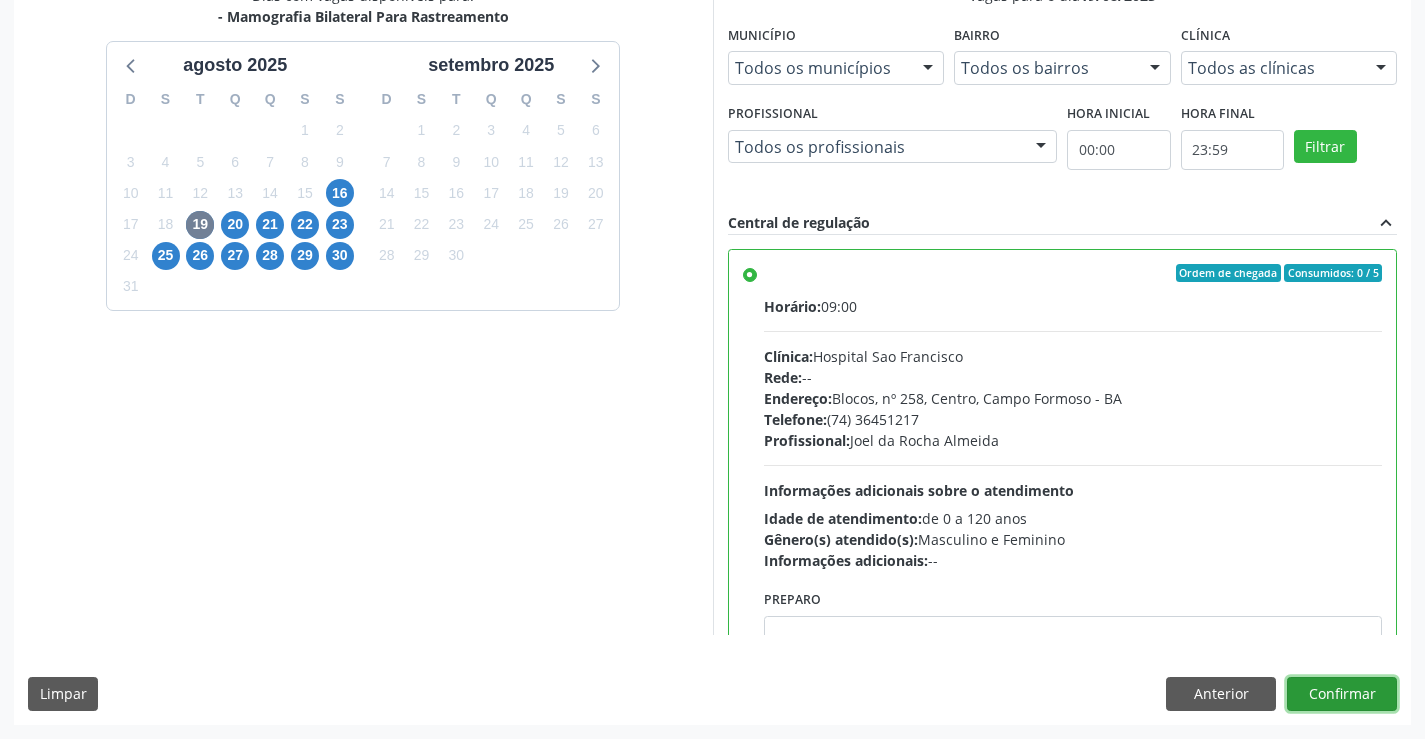 click on "Confirmar" at bounding box center (1342, 694) 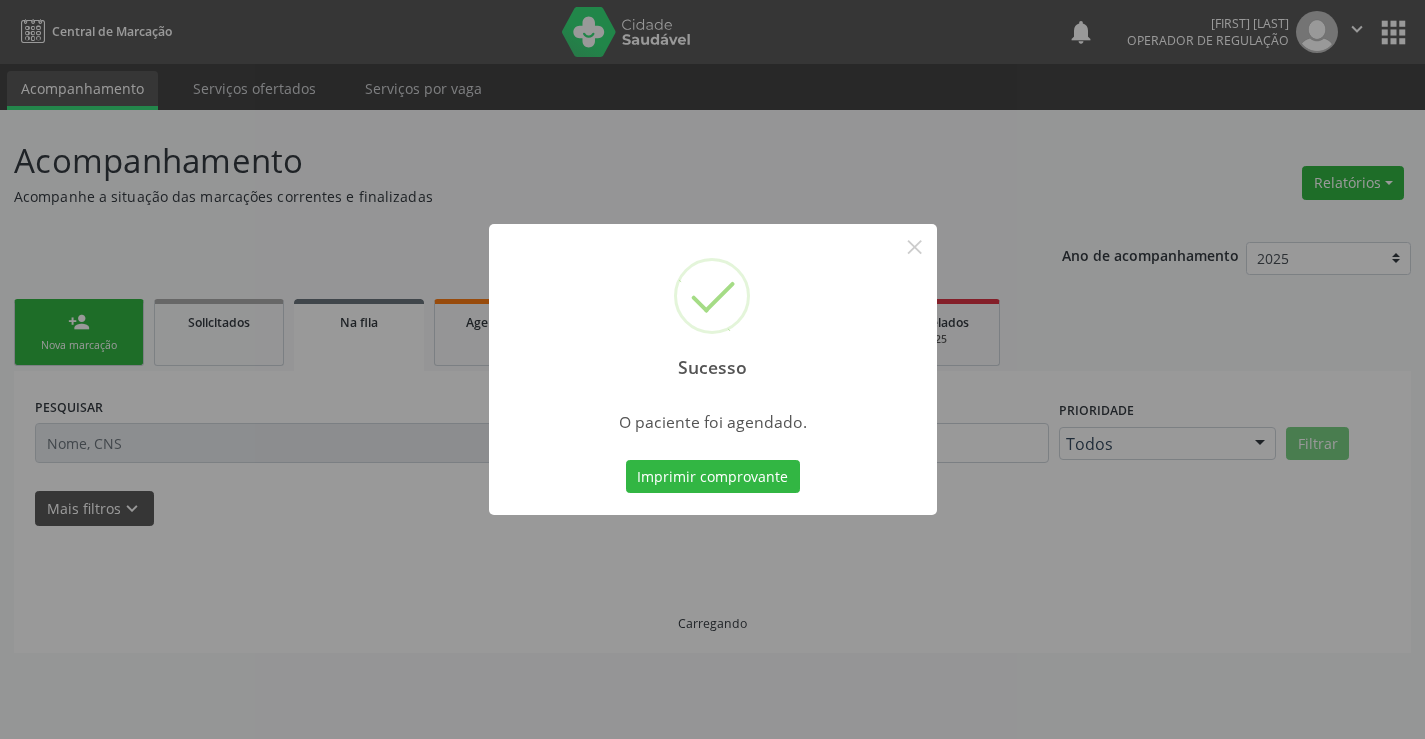 scroll, scrollTop: 0, scrollLeft: 0, axis: both 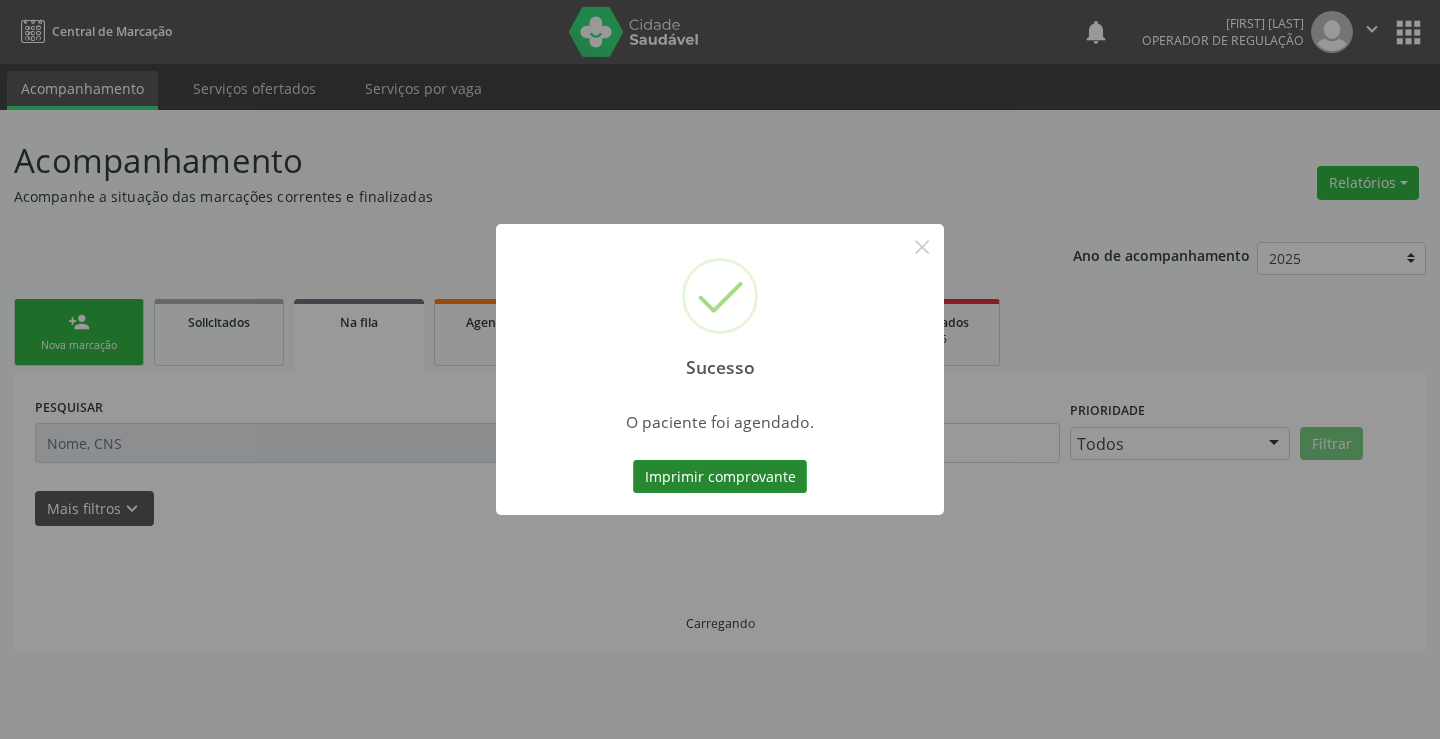 click on "Imprimir comprovante" at bounding box center [720, 477] 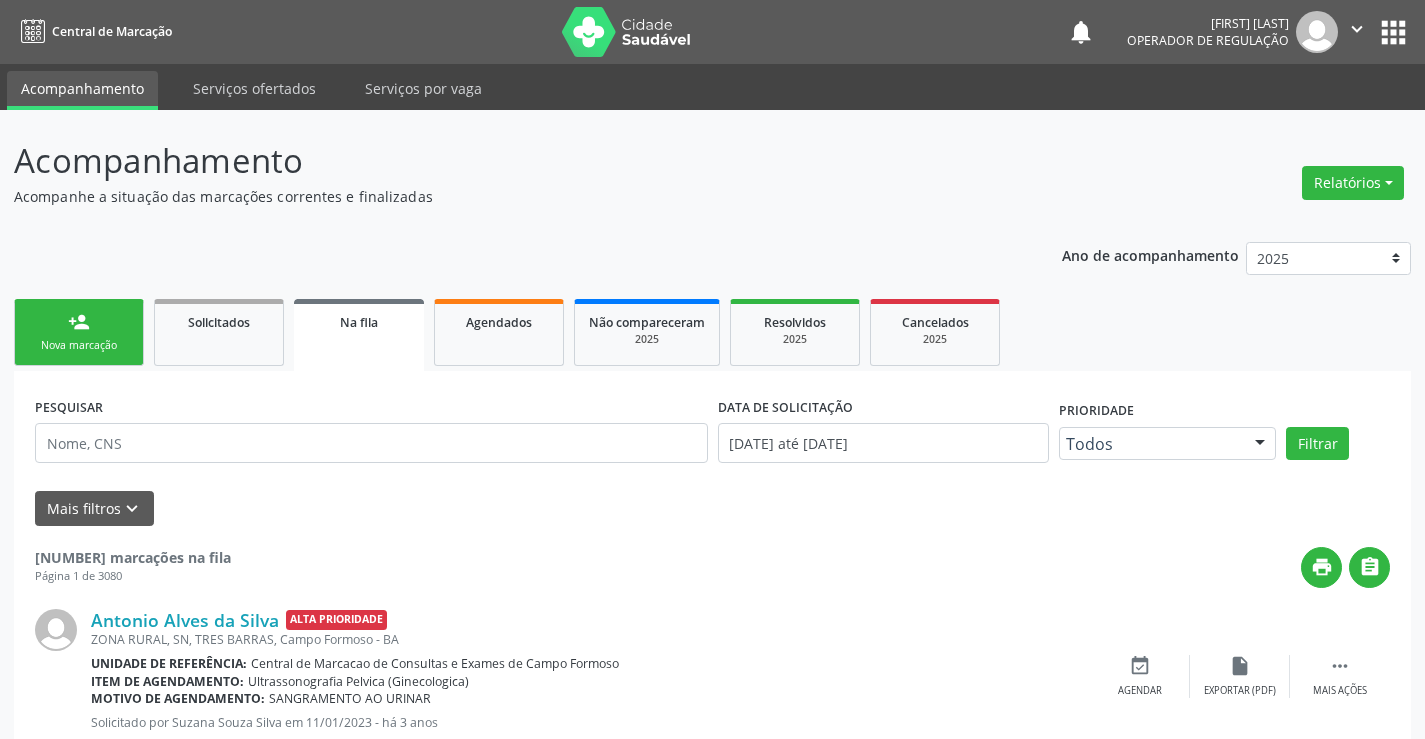click on "person_add" at bounding box center (79, 322) 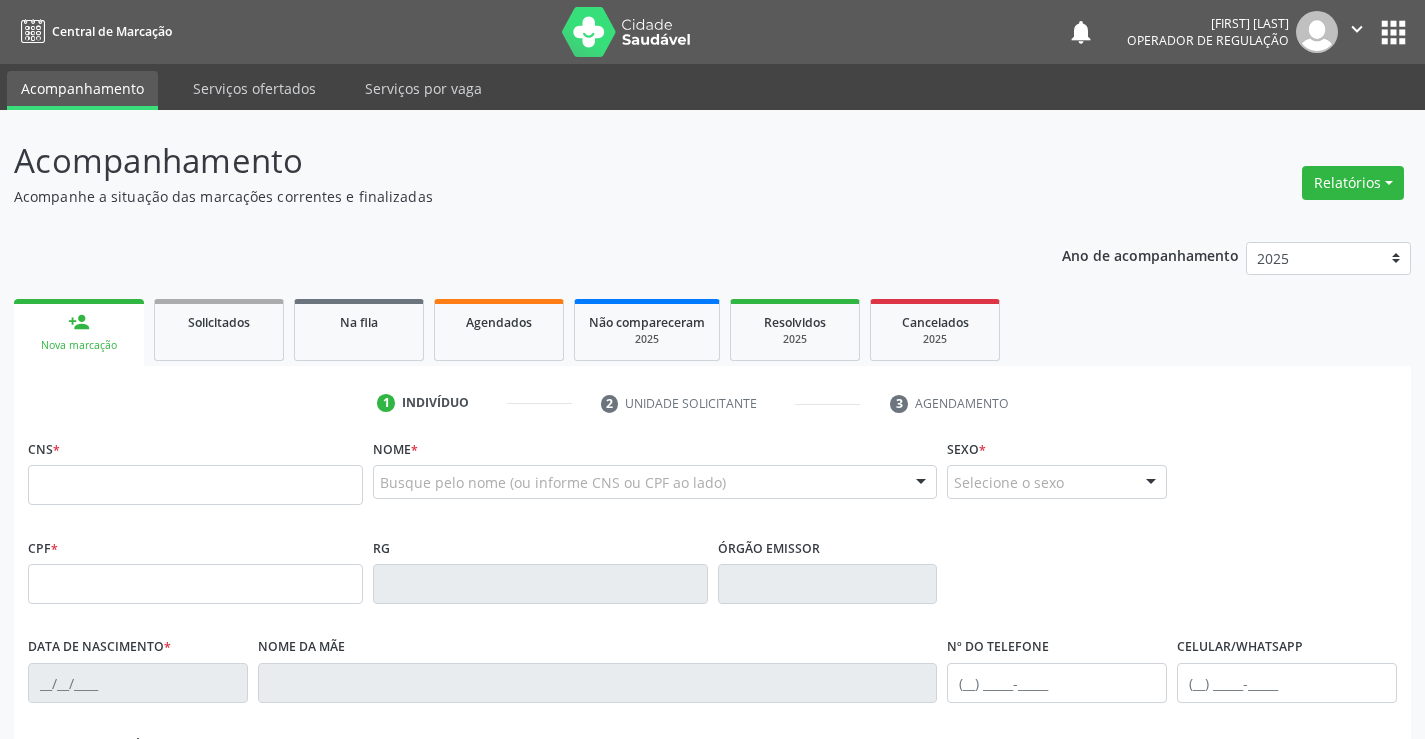 click on "CNS
*" at bounding box center [195, 476] 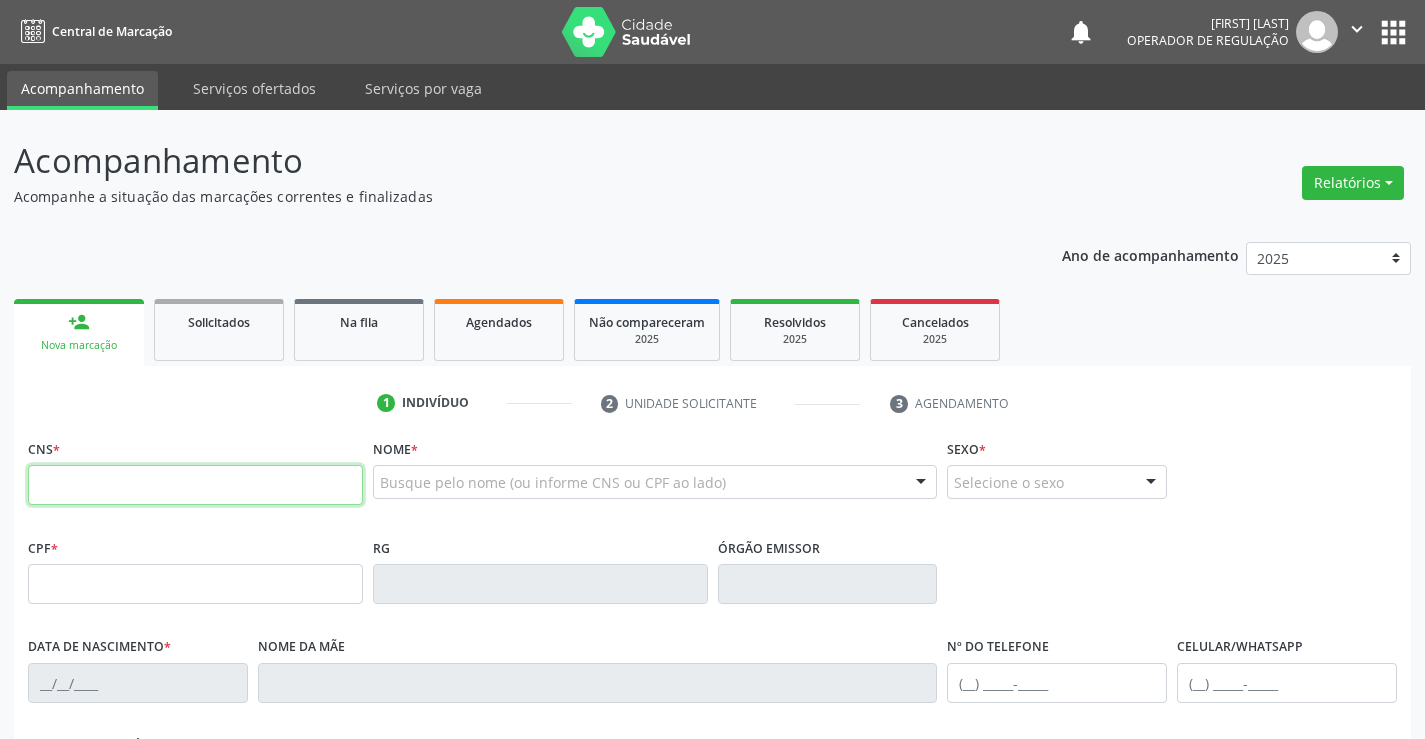 click at bounding box center (195, 485) 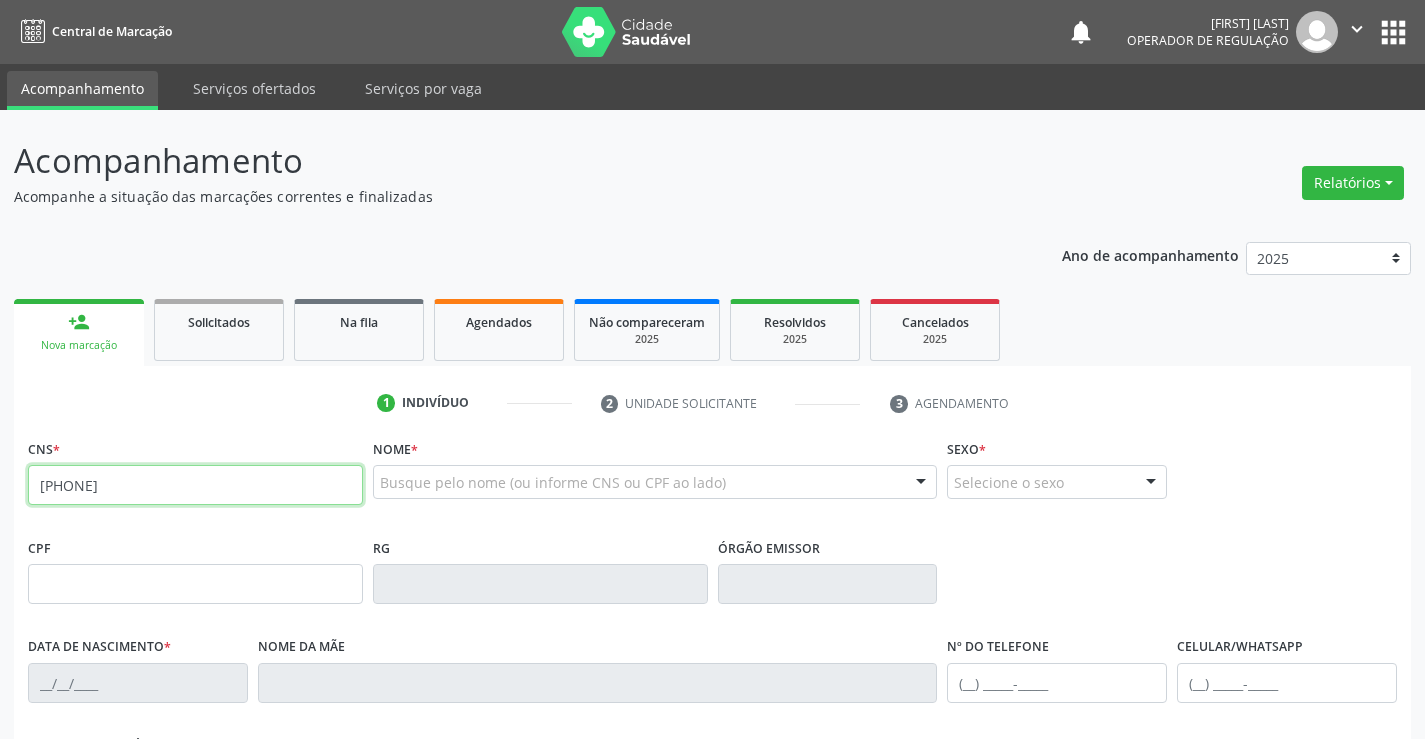 type on "702 4070 6761 3229" 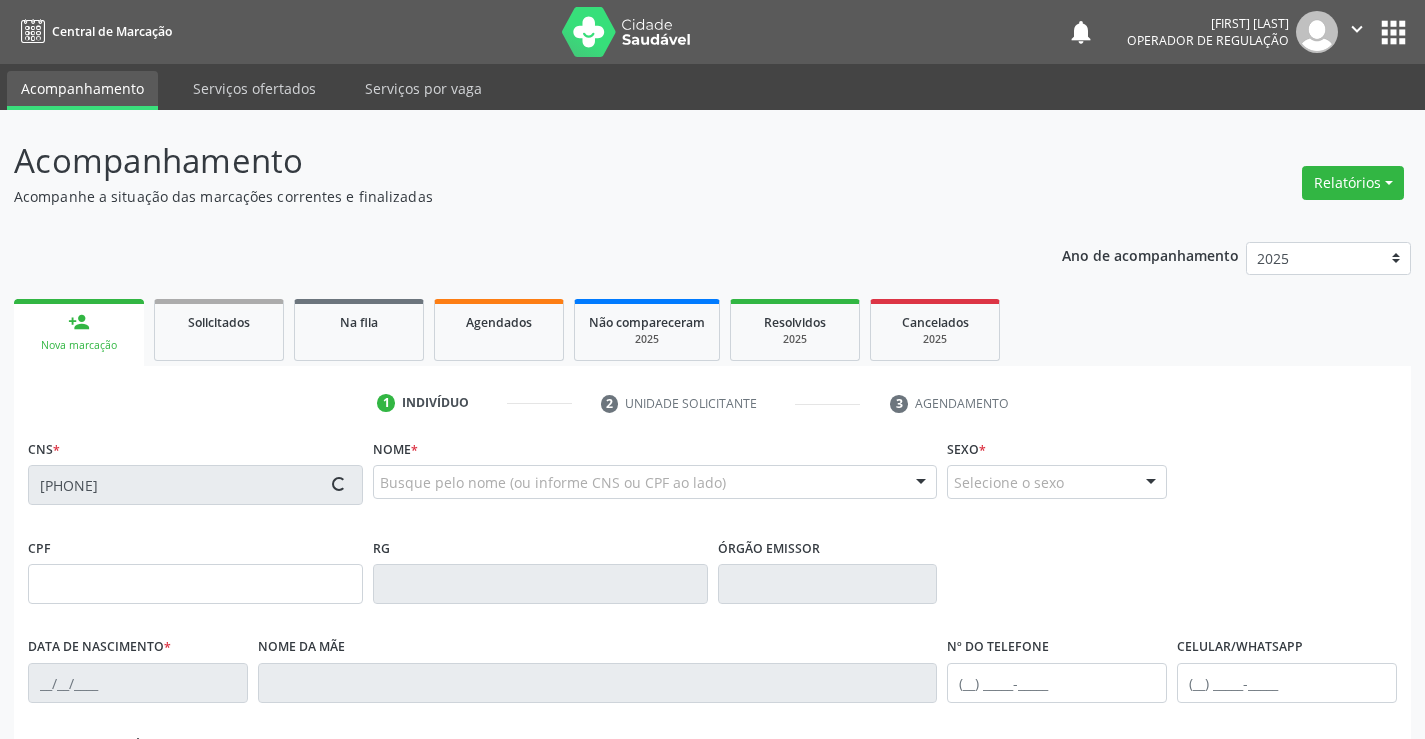 scroll, scrollTop: 345, scrollLeft: 0, axis: vertical 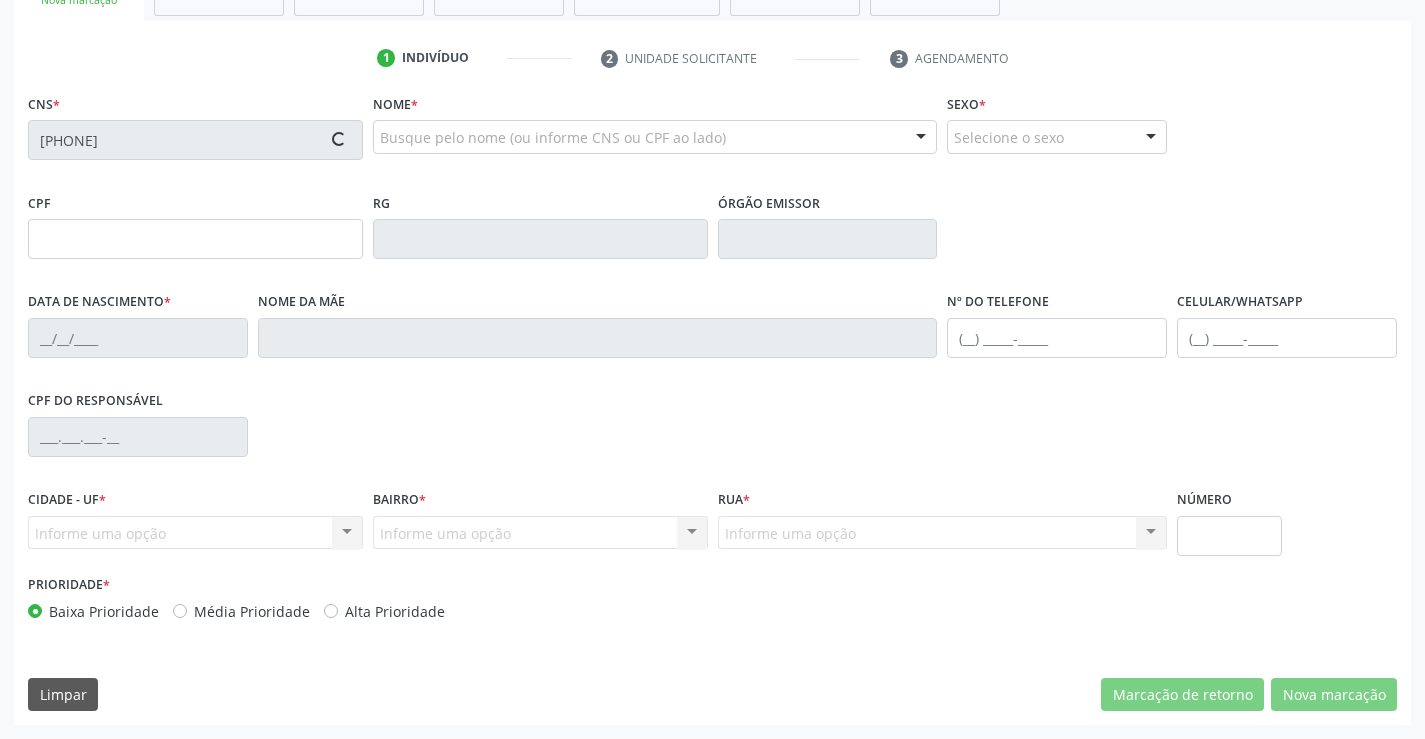 type on "0744006228" 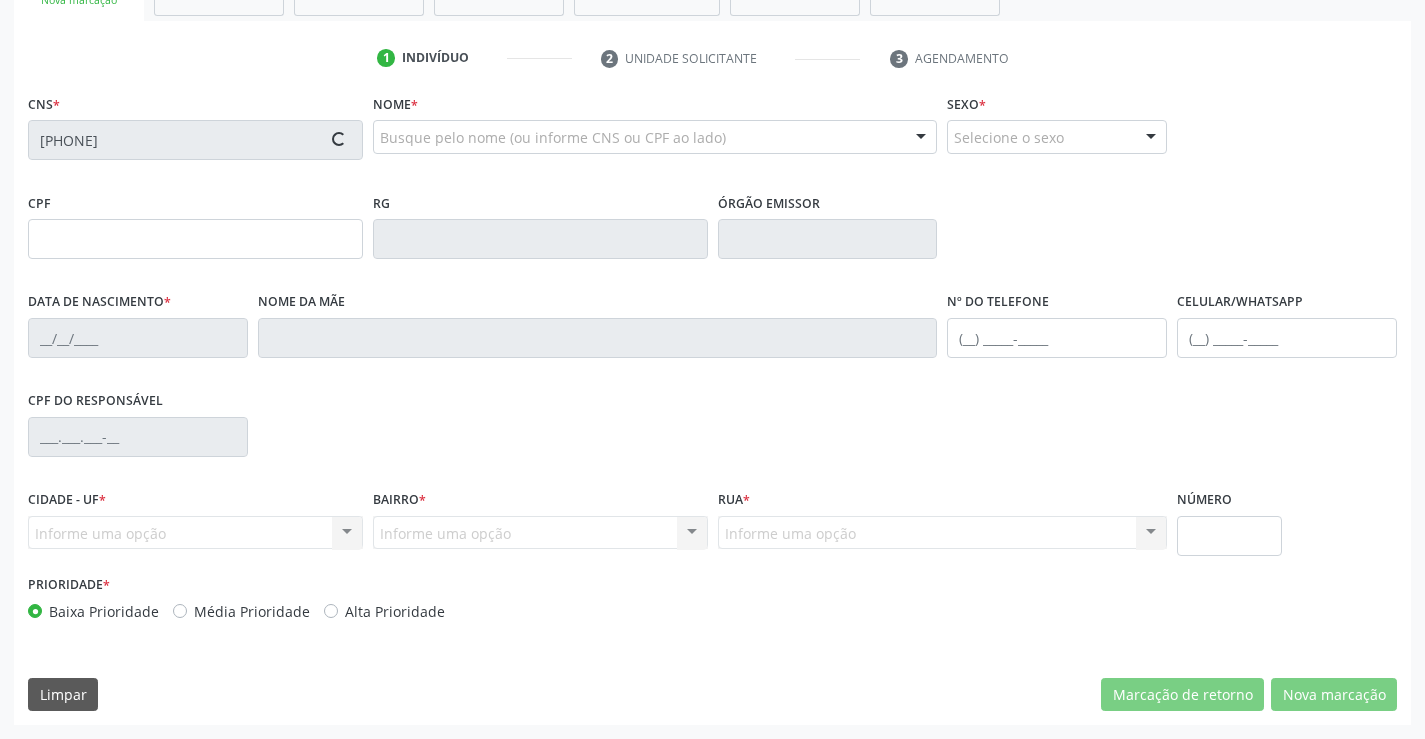type on "09/04/1949" 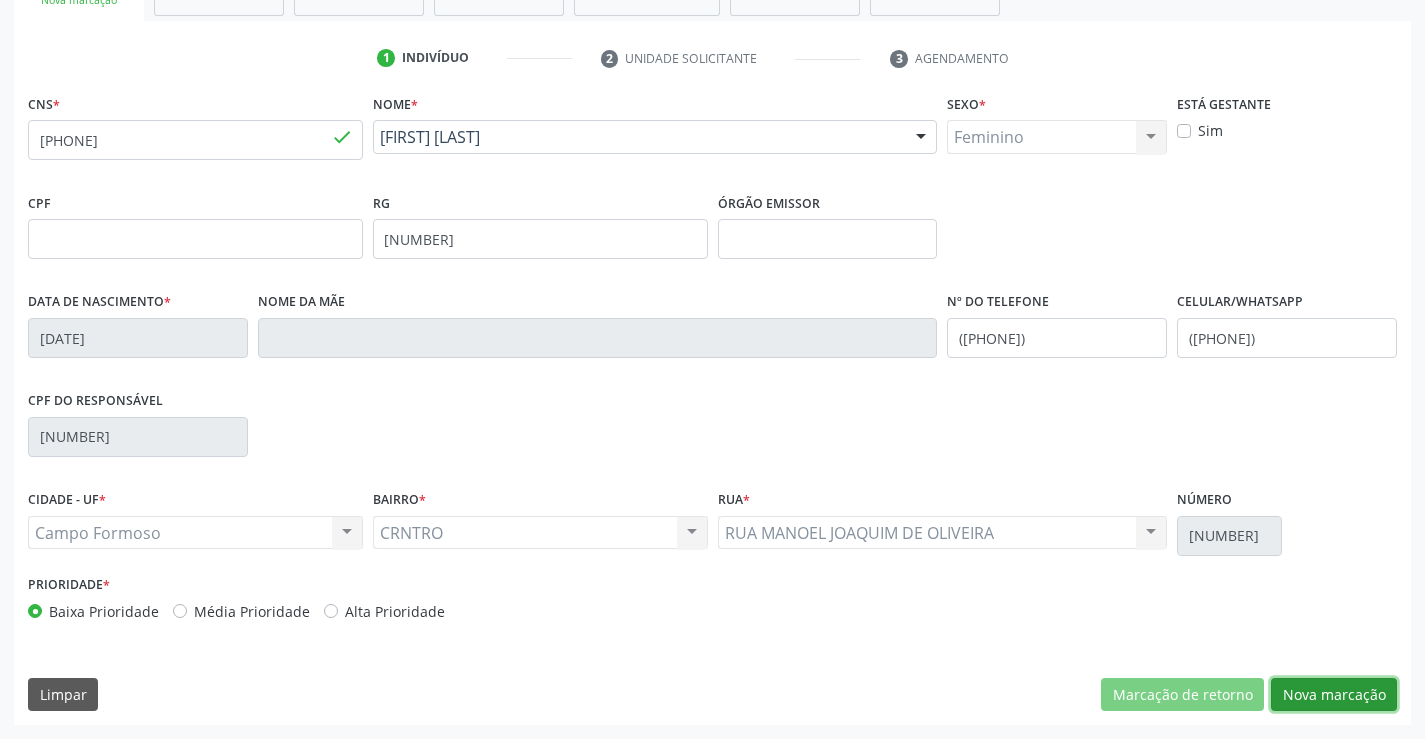 click on "Nova marcação" at bounding box center (1334, 695) 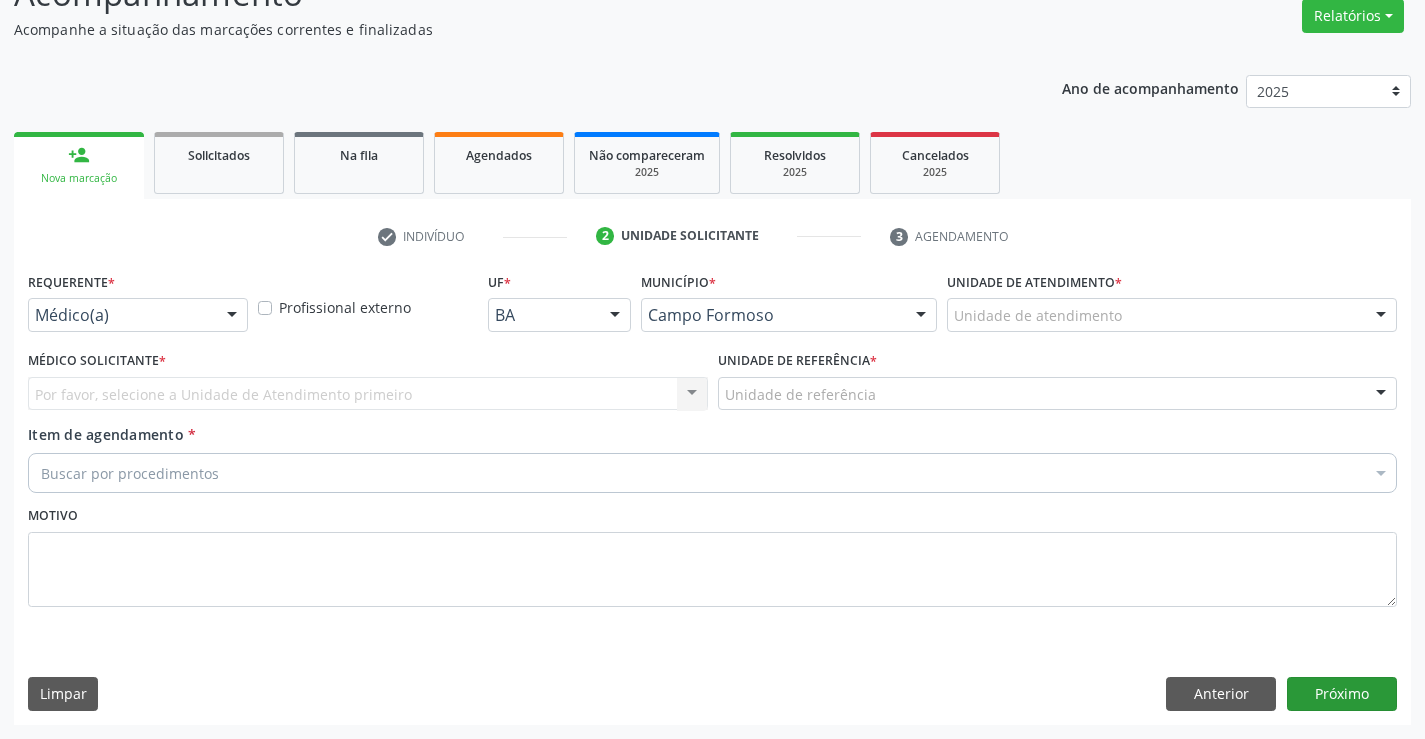 scroll, scrollTop: 167, scrollLeft: 0, axis: vertical 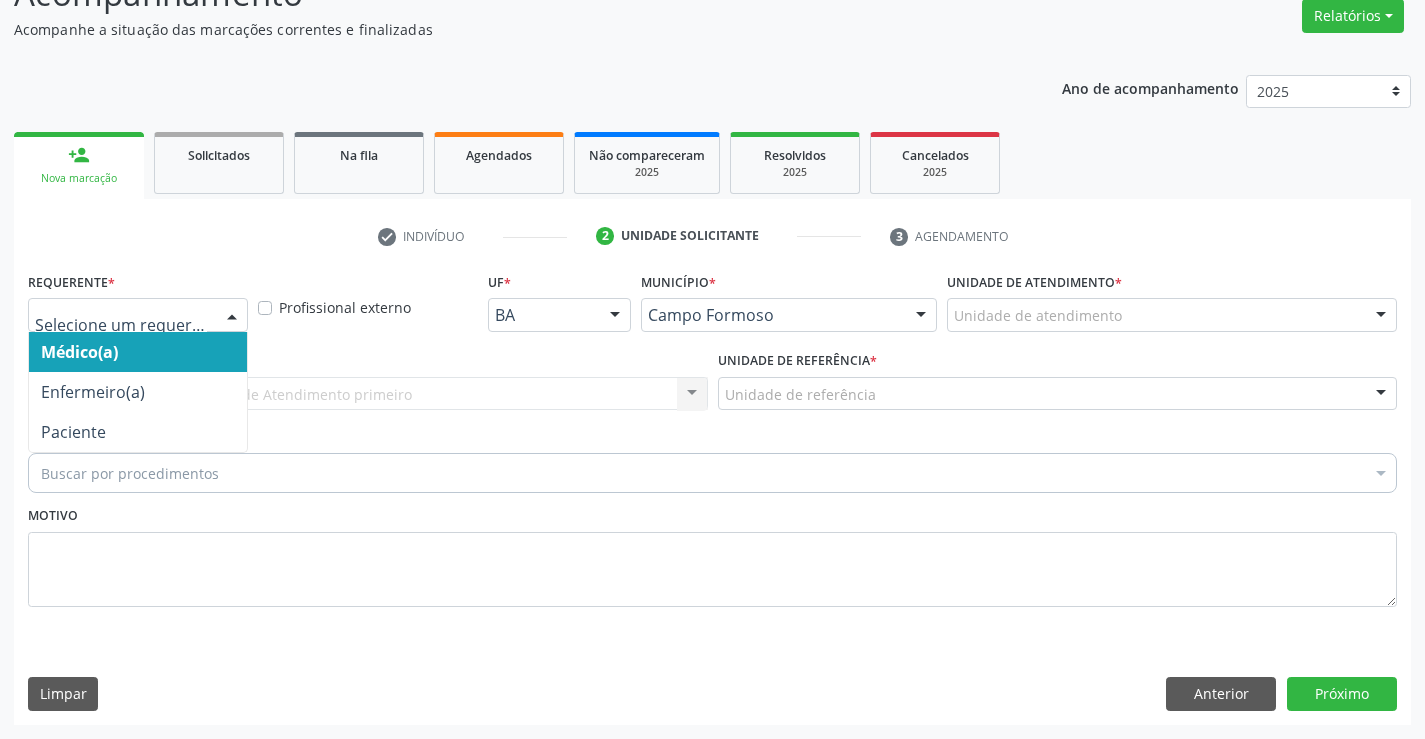 drag, startPoint x: 144, startPoint y: 314, endPoint x: 86, endPoint y: 432, distance: 131.48384 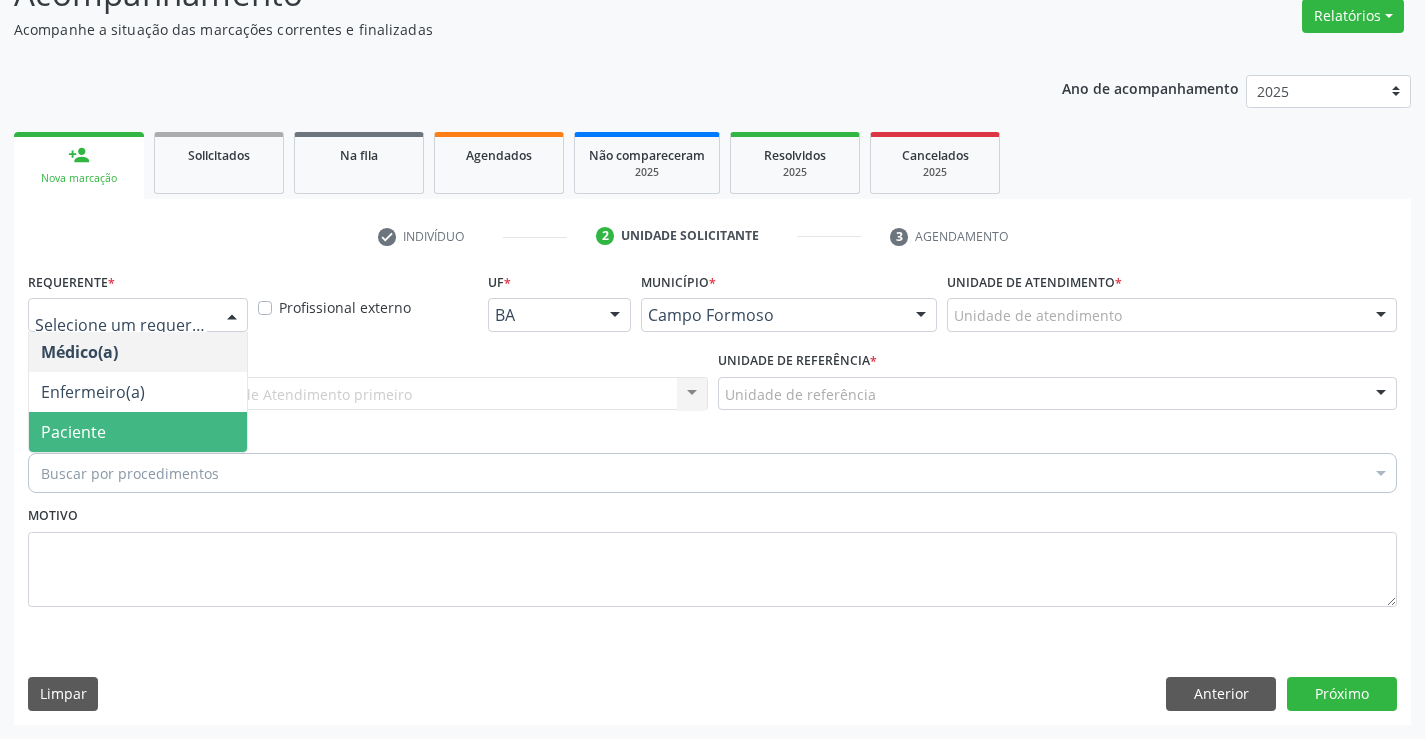 click on "Paciente" at bounding box center (73, 432) 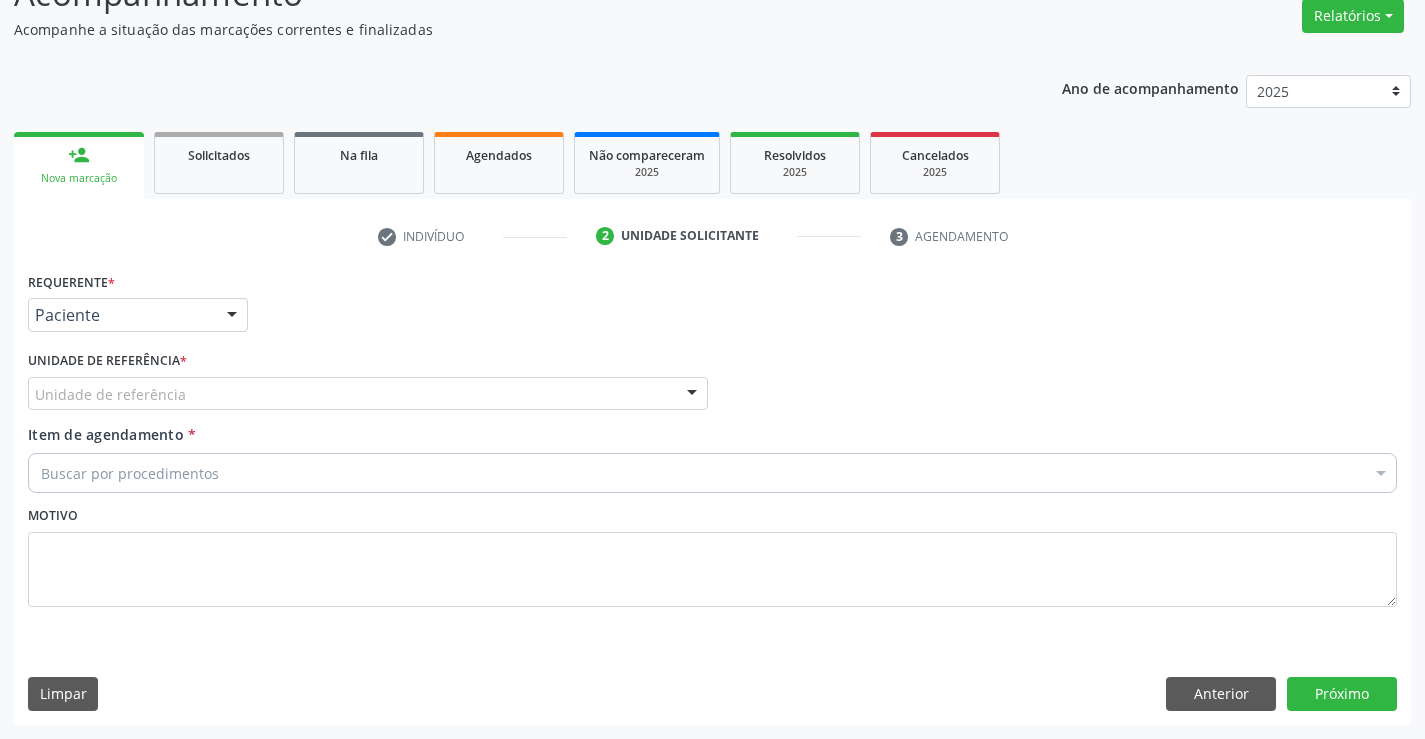 drag, startPoint x: 186, startPoint y: 394, endPoint x: 193, endPoint y: 479, distance: 85.28775 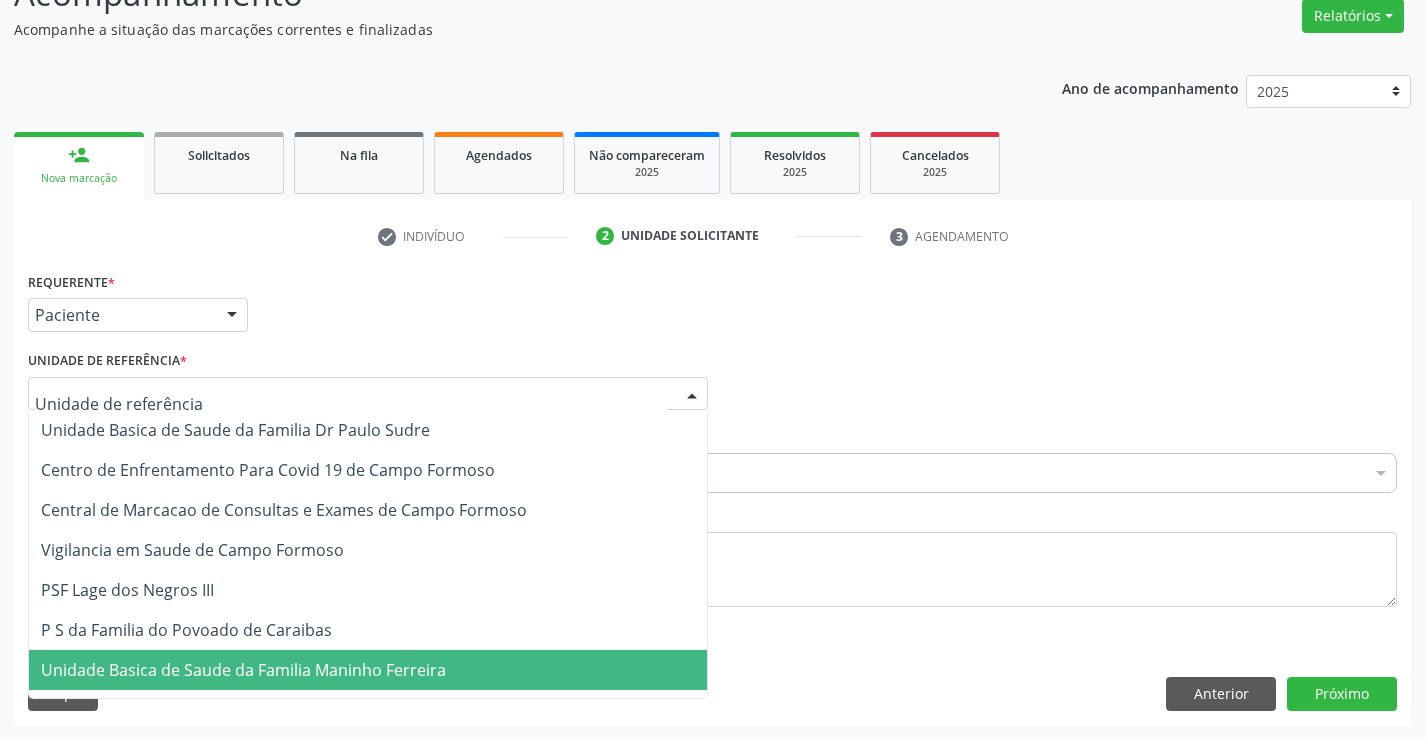 click on "Unidade Basica de Saude da Familia Maninho Ferreira" at bounding box center [243, 670] 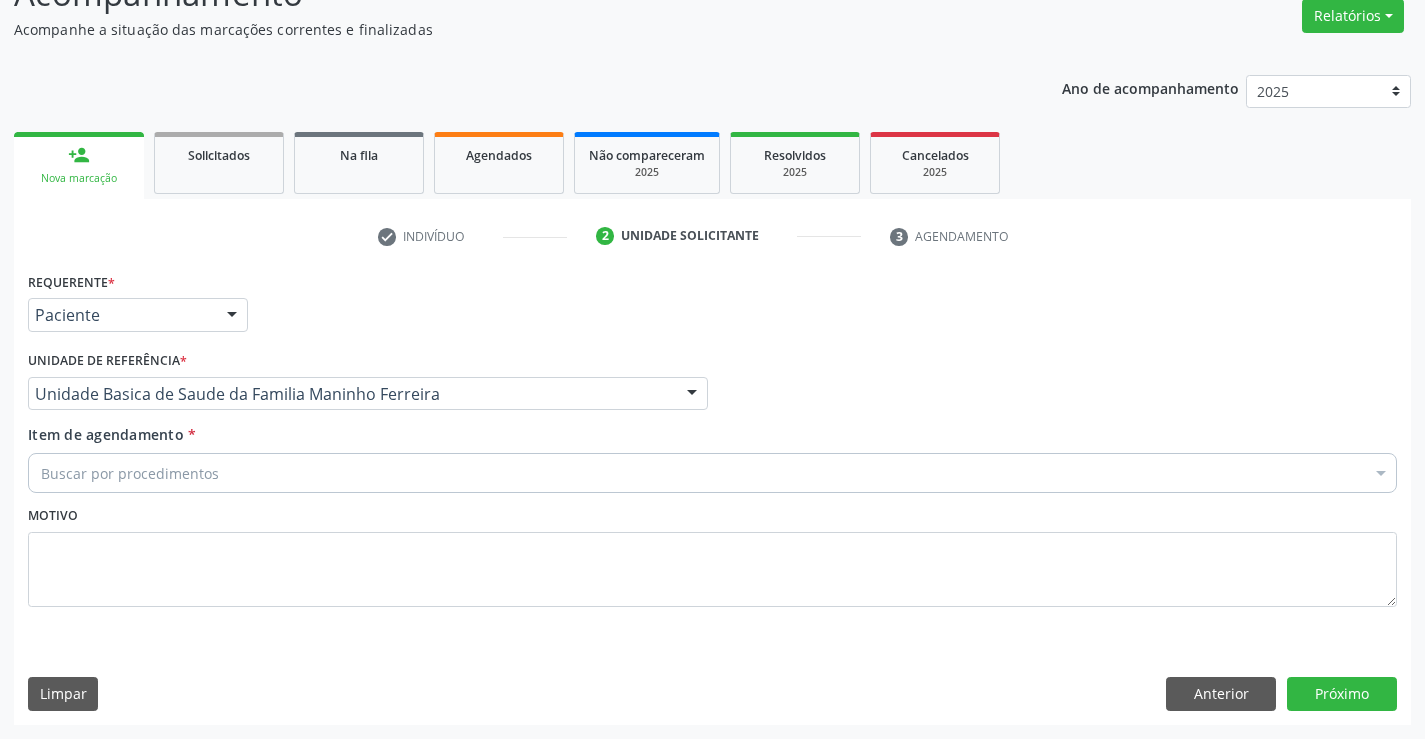 click on "Buscar por procedimentos" at bounding box center (712, 473) 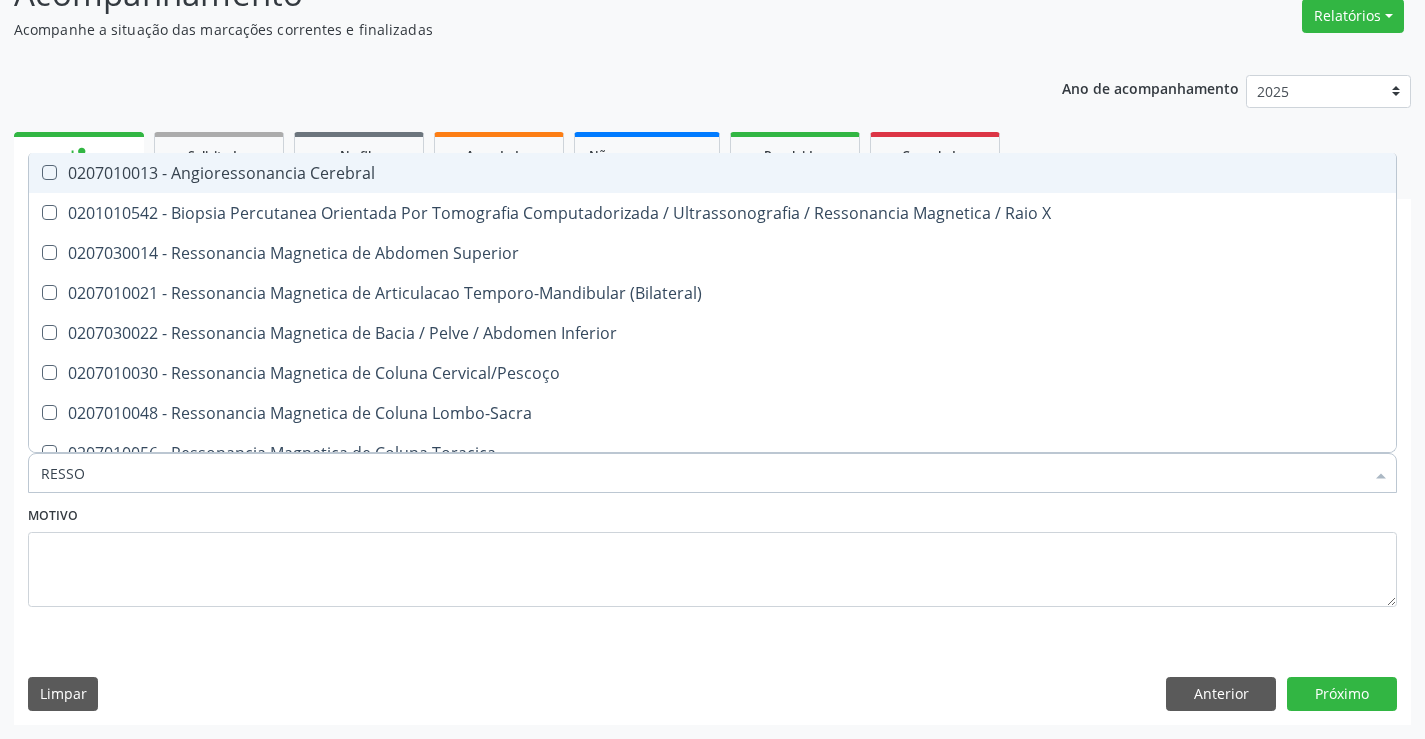 type on "RESSON" 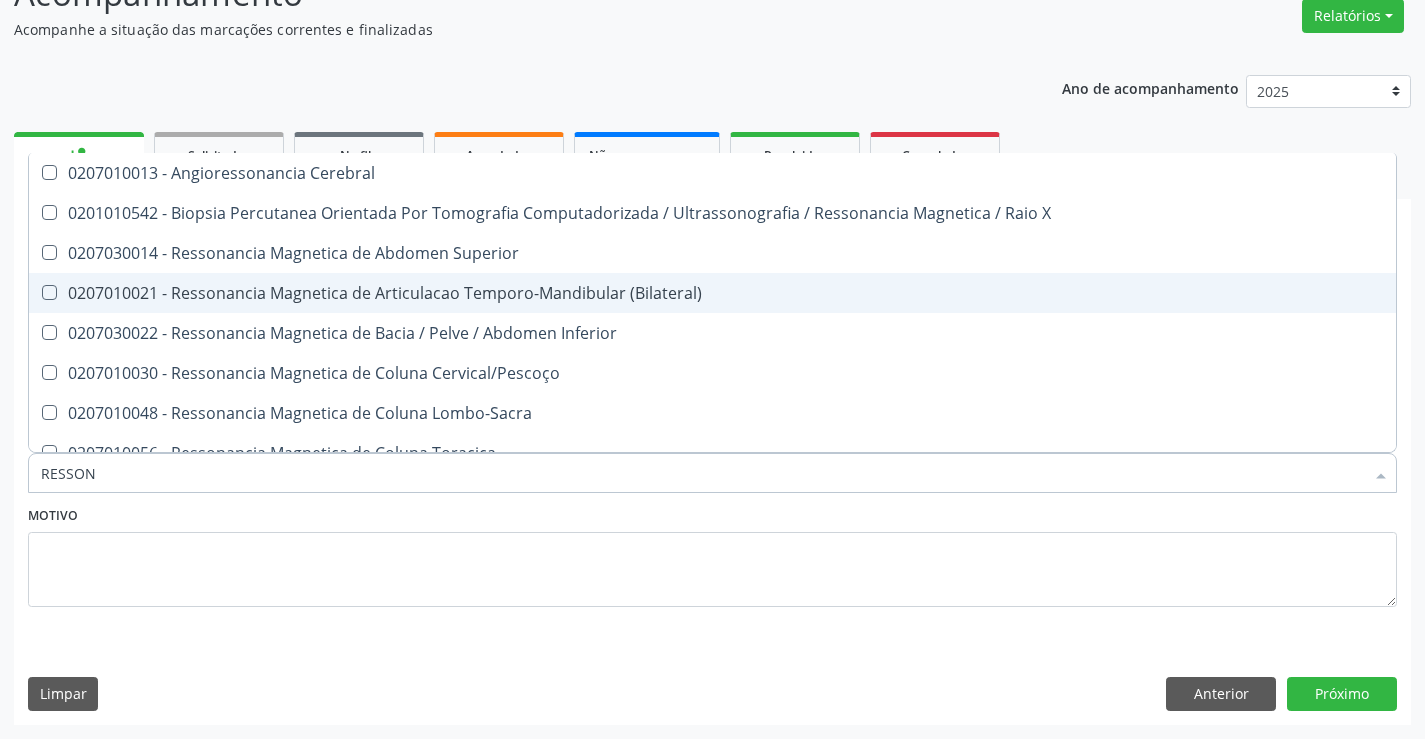scroll, scrollTop: 301, scrollLeft: 0, axis: vertical 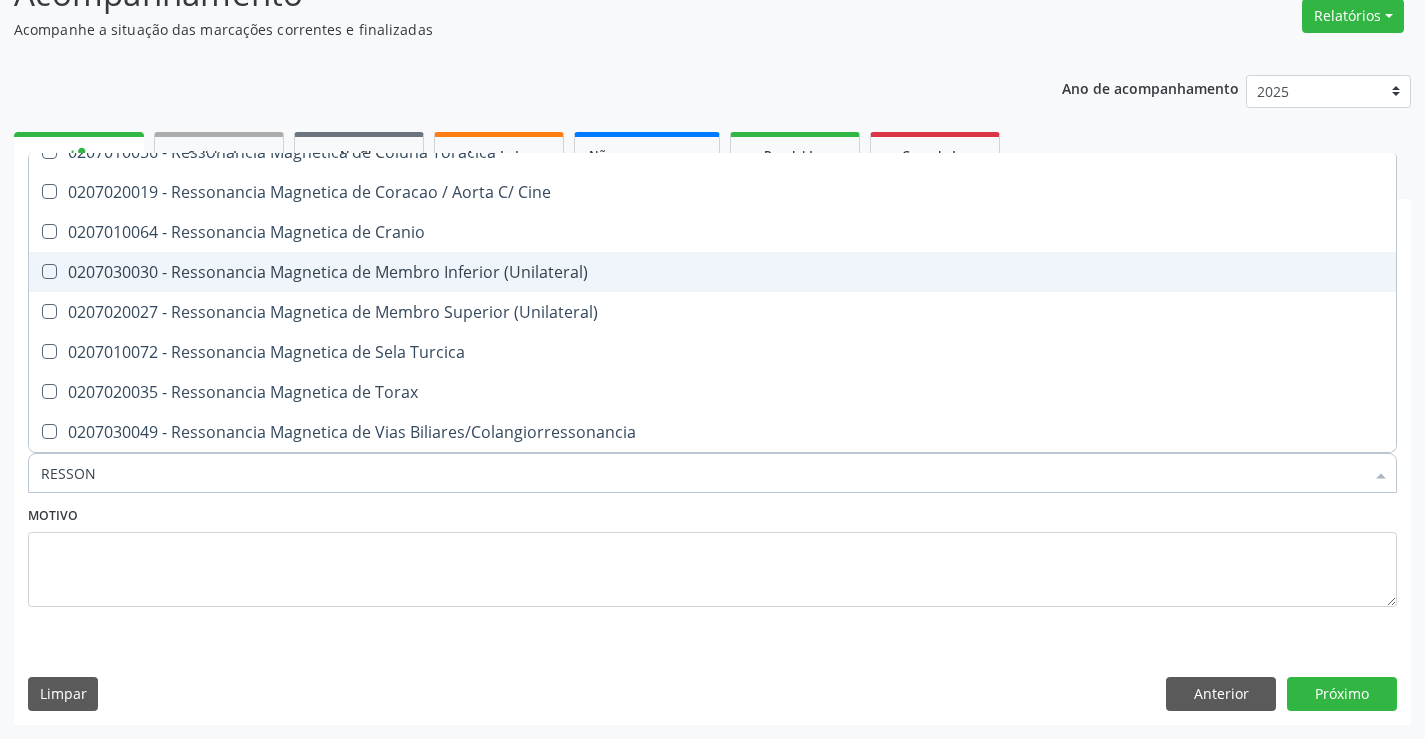 click on "0207030030 - Ressonancia Magnetica de Membro Inferior (Unilateral)" at bounding box center (712, 272) 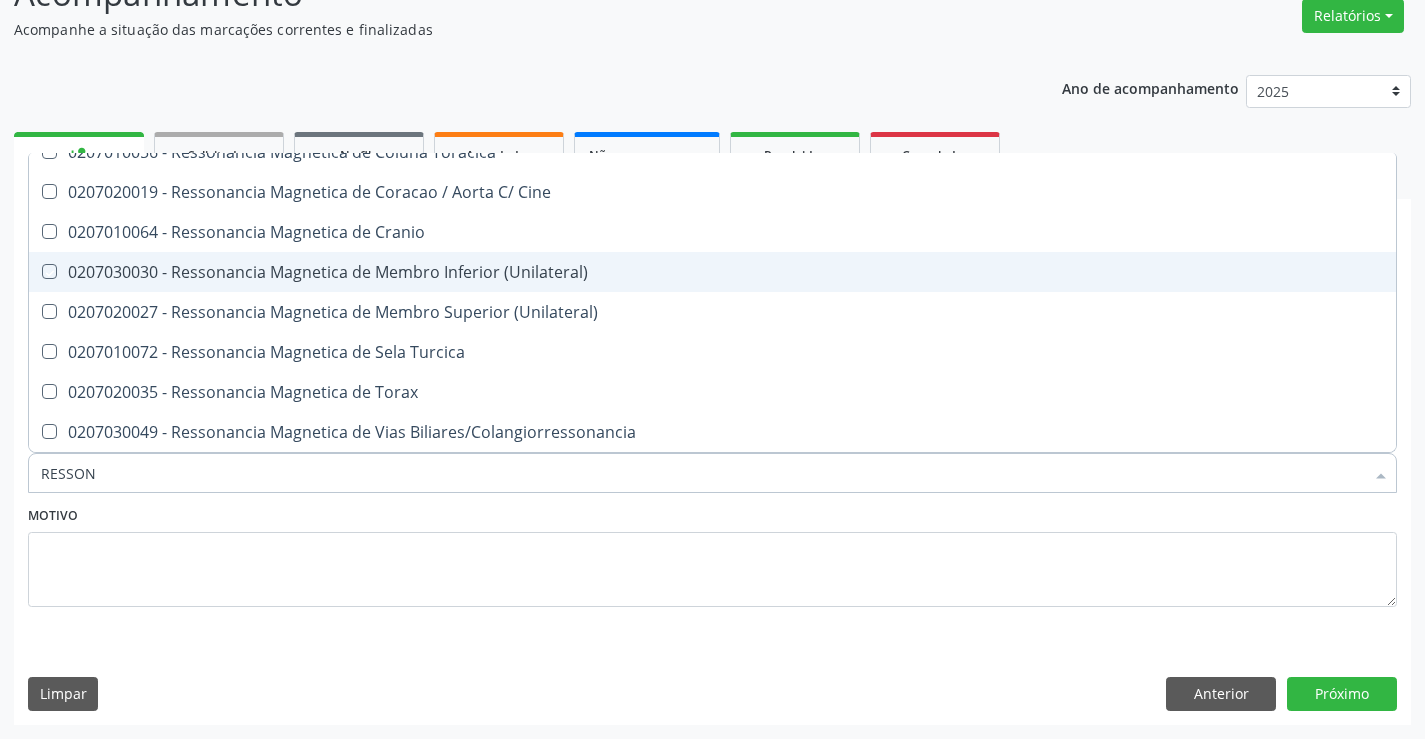 checkbox on "true" 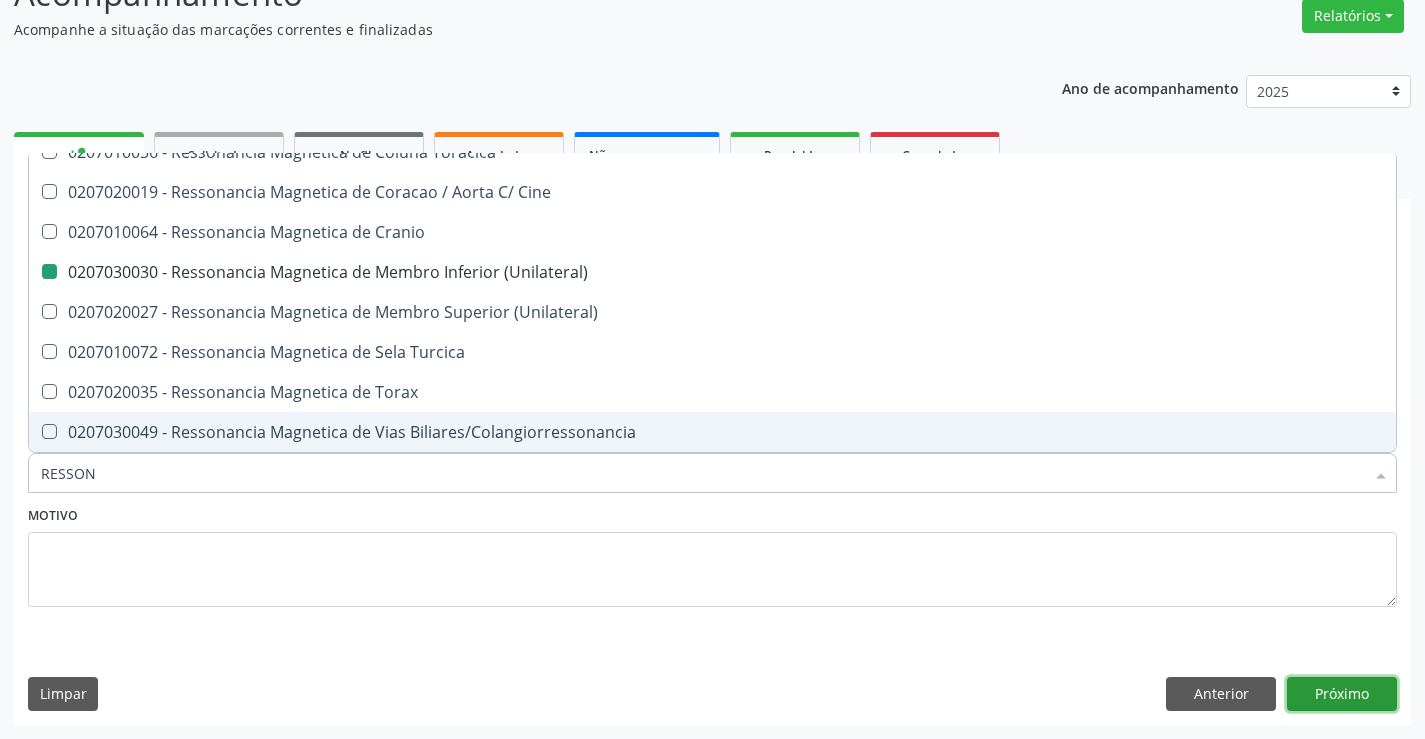 click on "Próximo" at bounding box center [1342, 694] 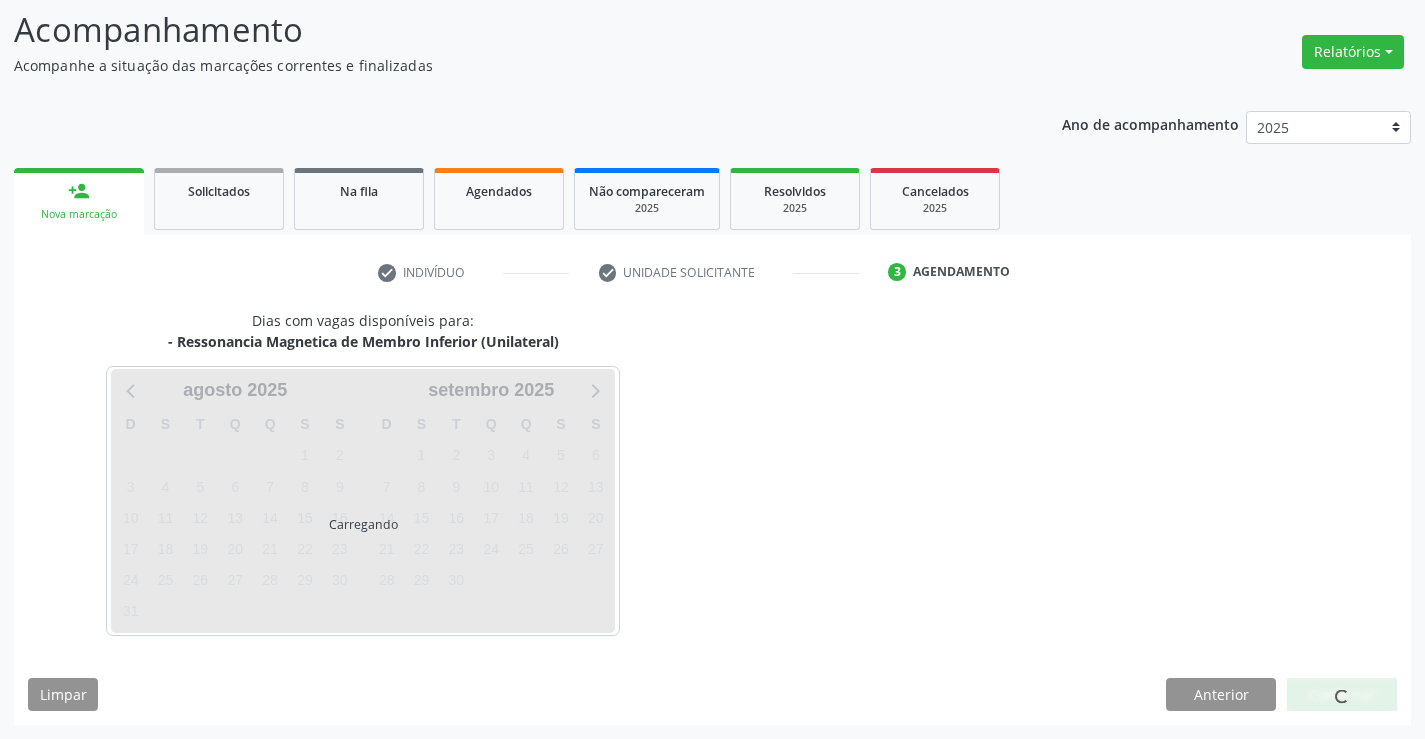 scroll, scrollTop: 131, scrollLeft: 0, axis: vertical 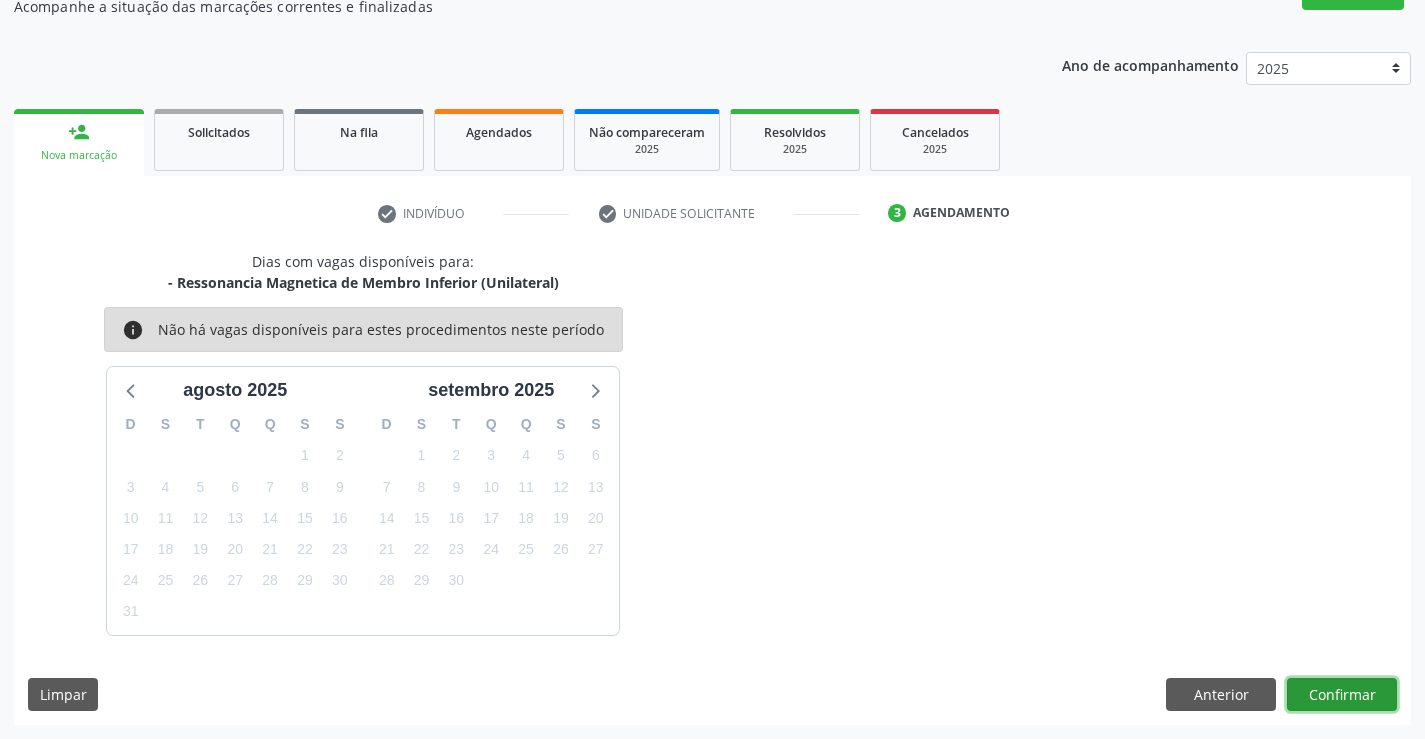 click on "Confirmar" at bounding box center (1342, 695) 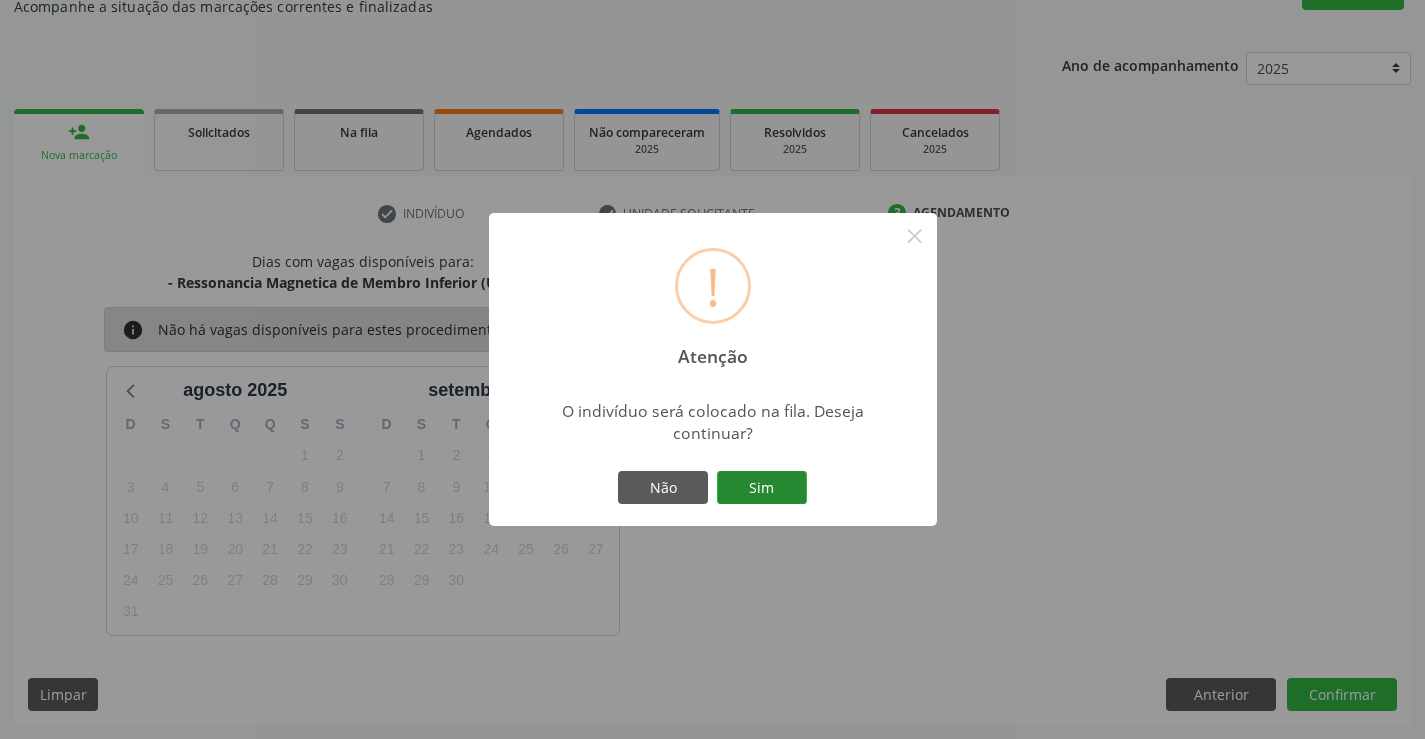 click on "Sim" at bounding box center [762, 488] 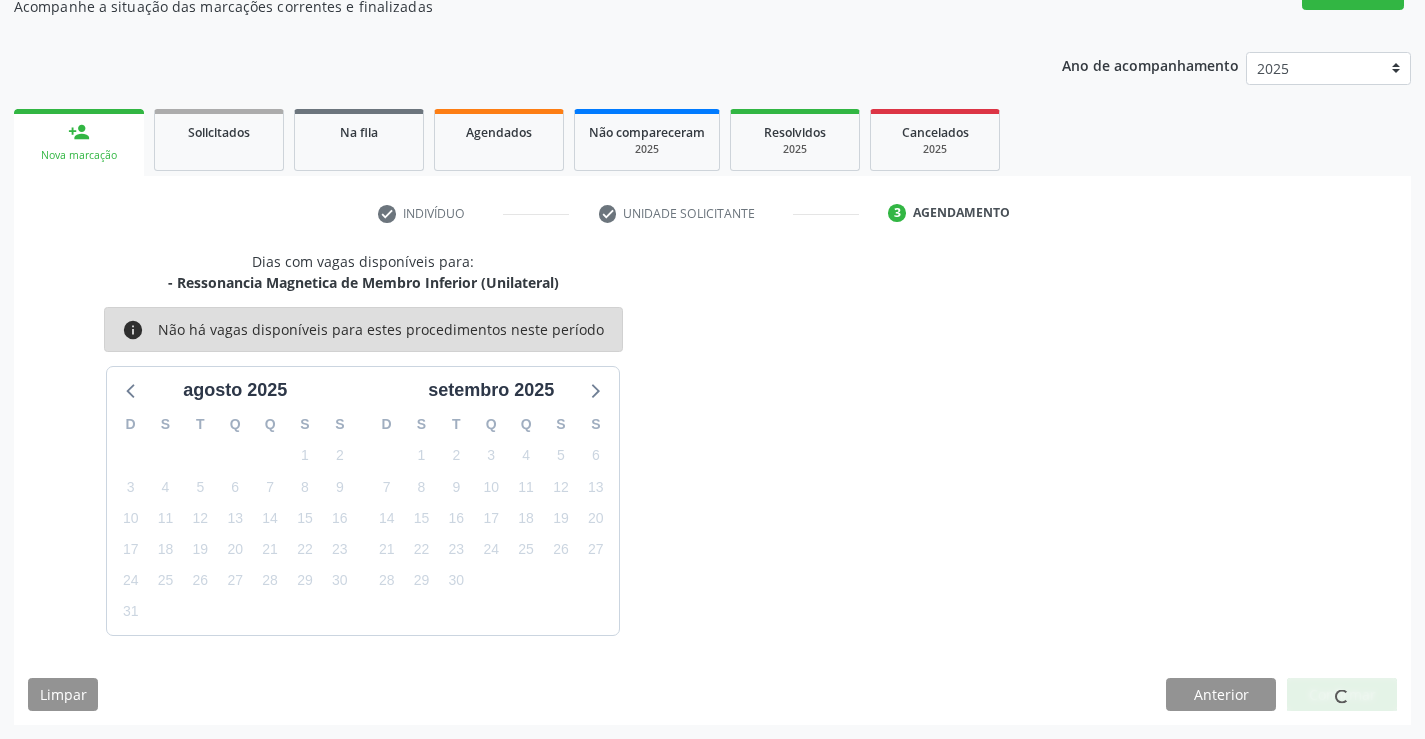scroll, scrollTop: 0, scrollLeft: 0, axis: both 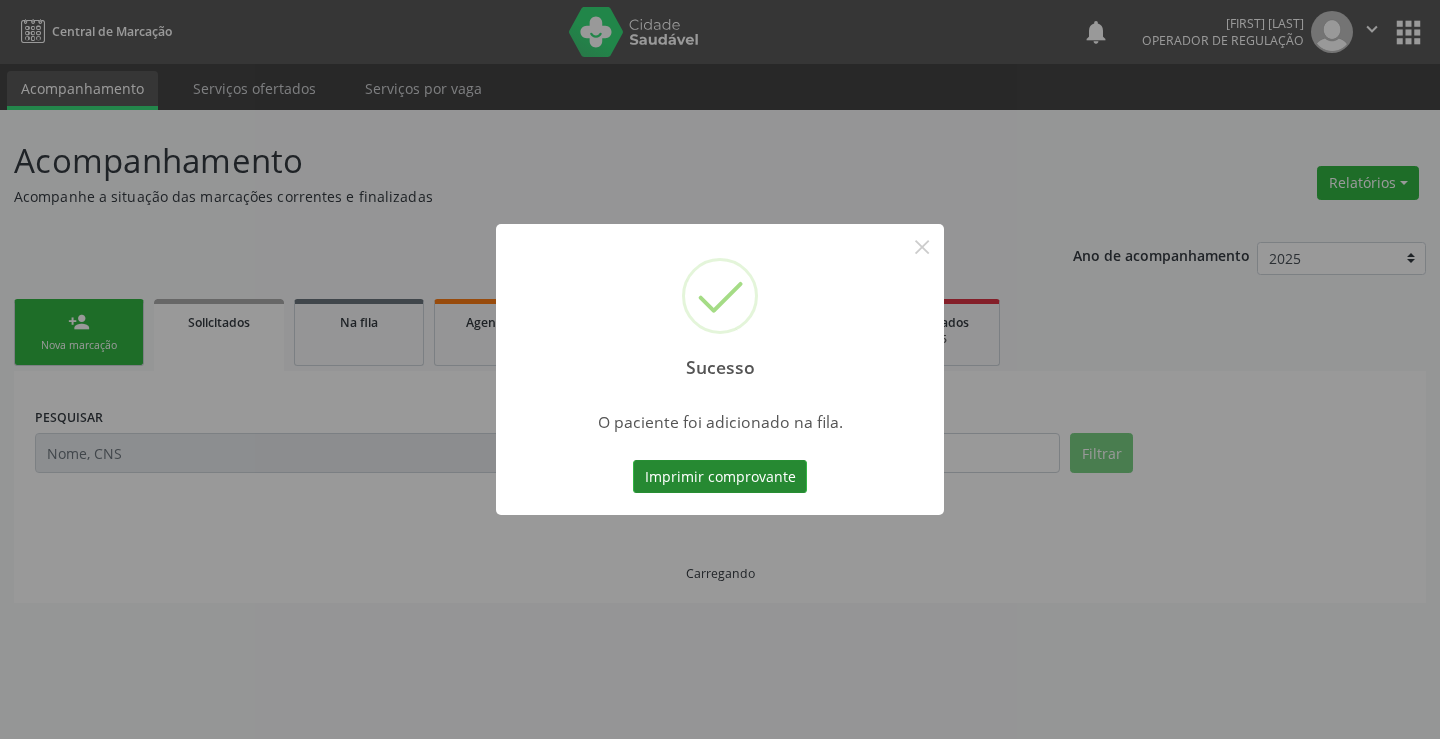 click on "Imprimir comprovante" at bounding box center (720, 477) 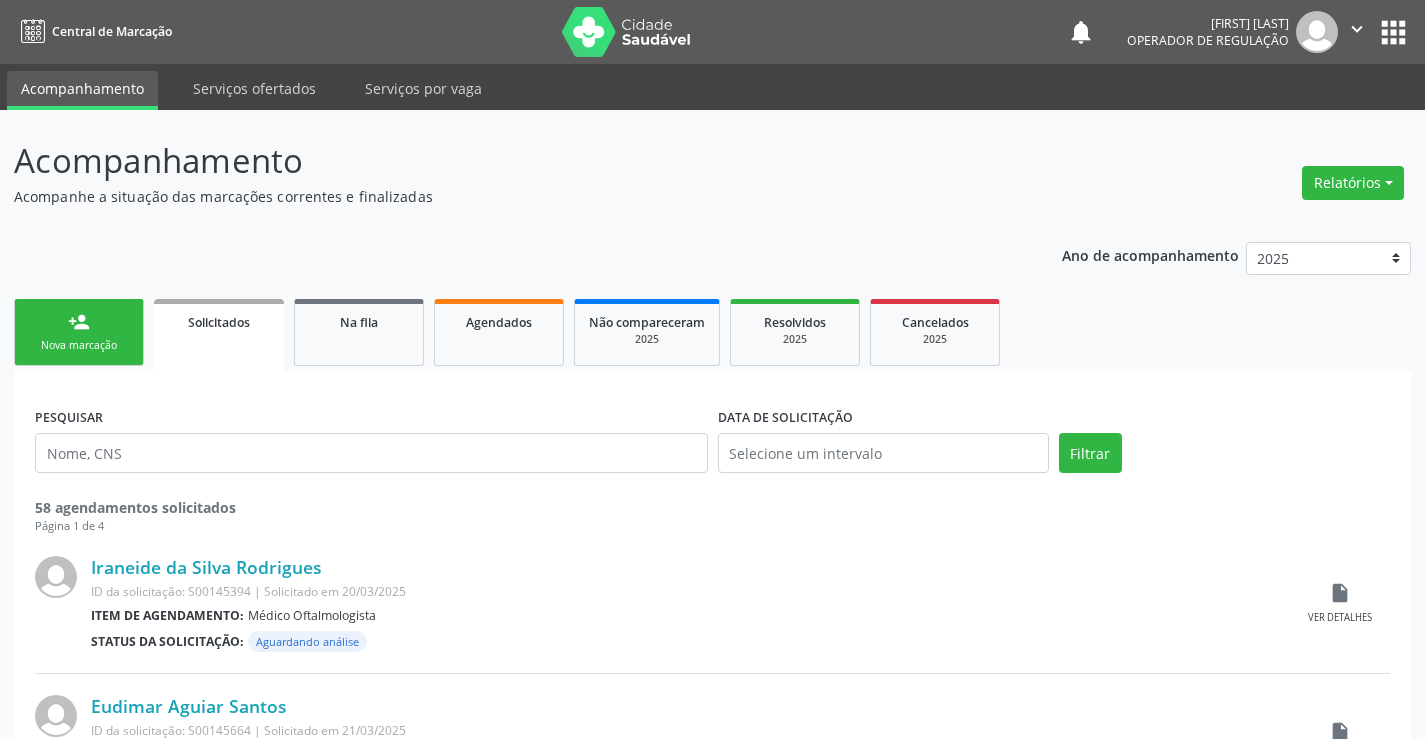 click on "person_add
Nova marcação" at bounding box center [79, 332] 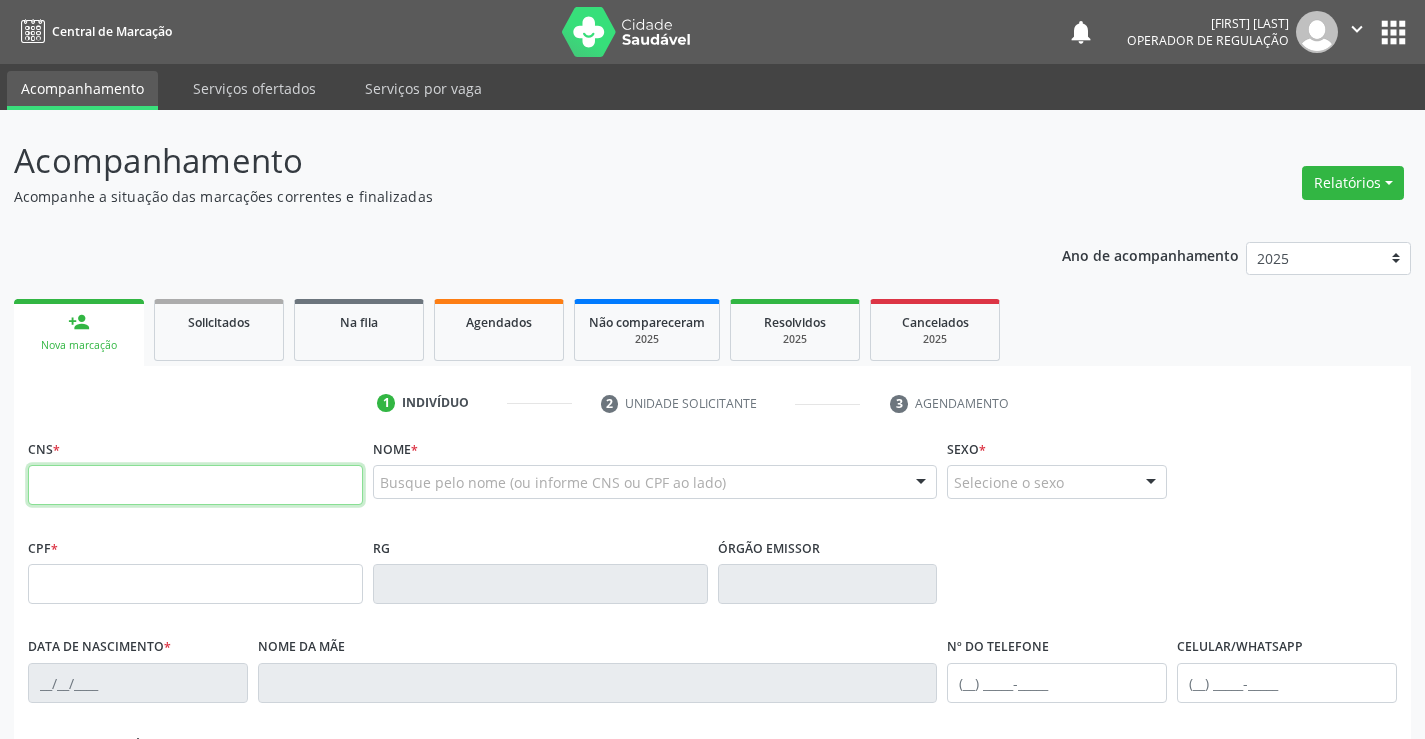click at bounding box center (195, 485) 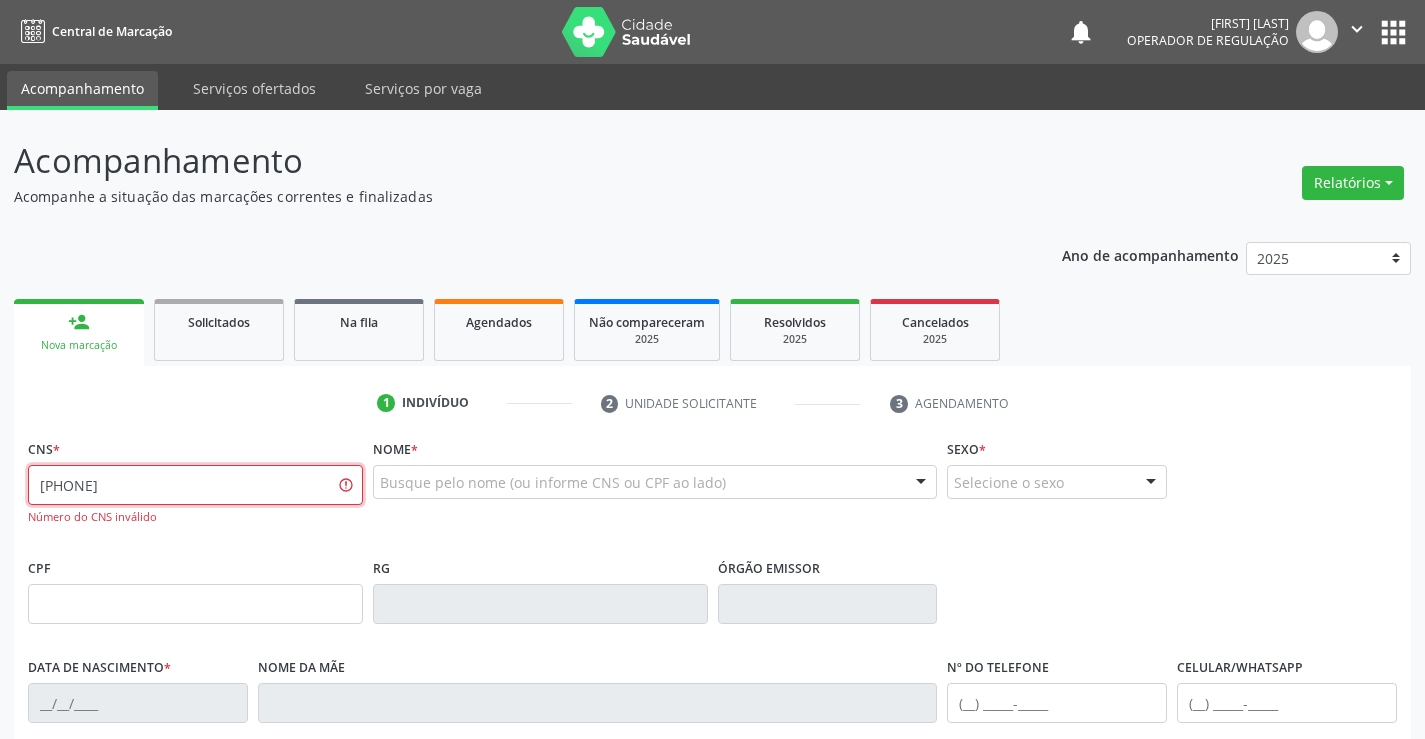 type on "702 9065 0480 9170" 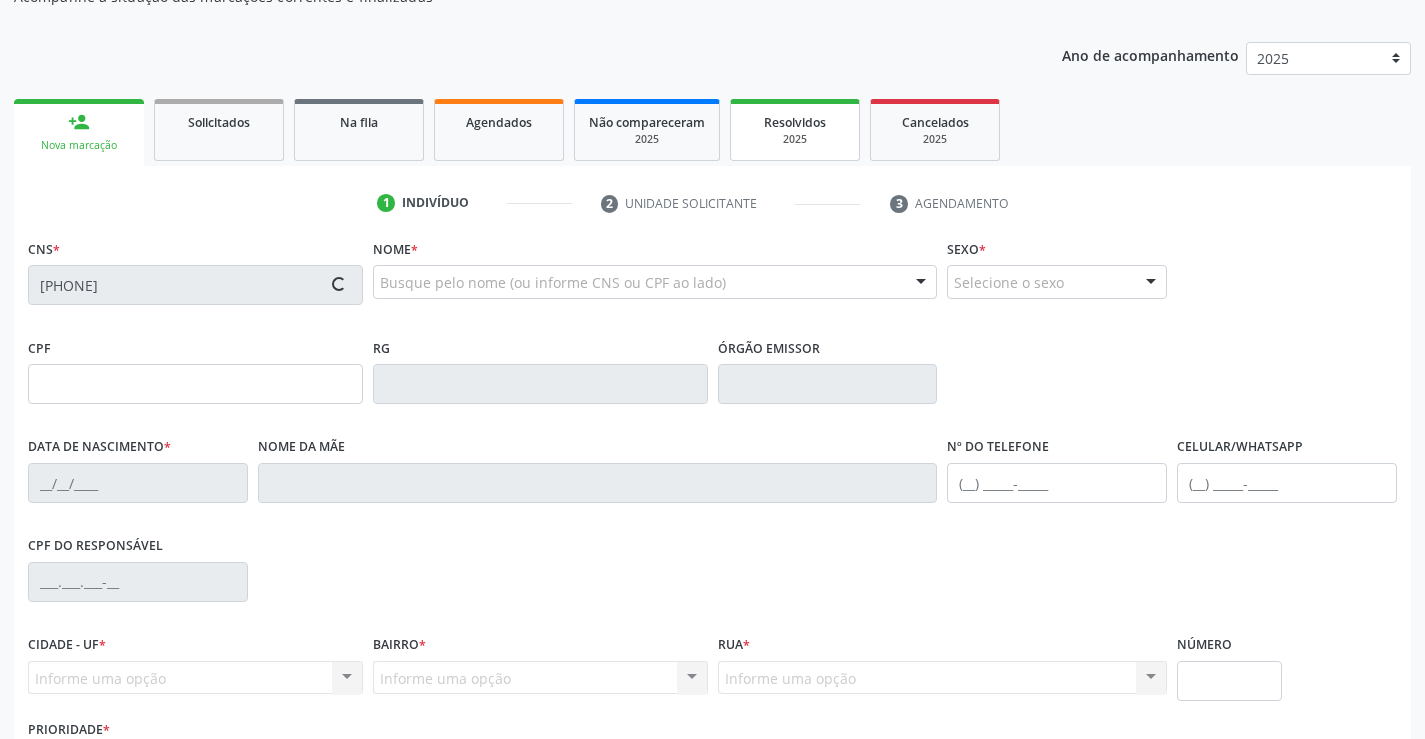 type on "1561609510" 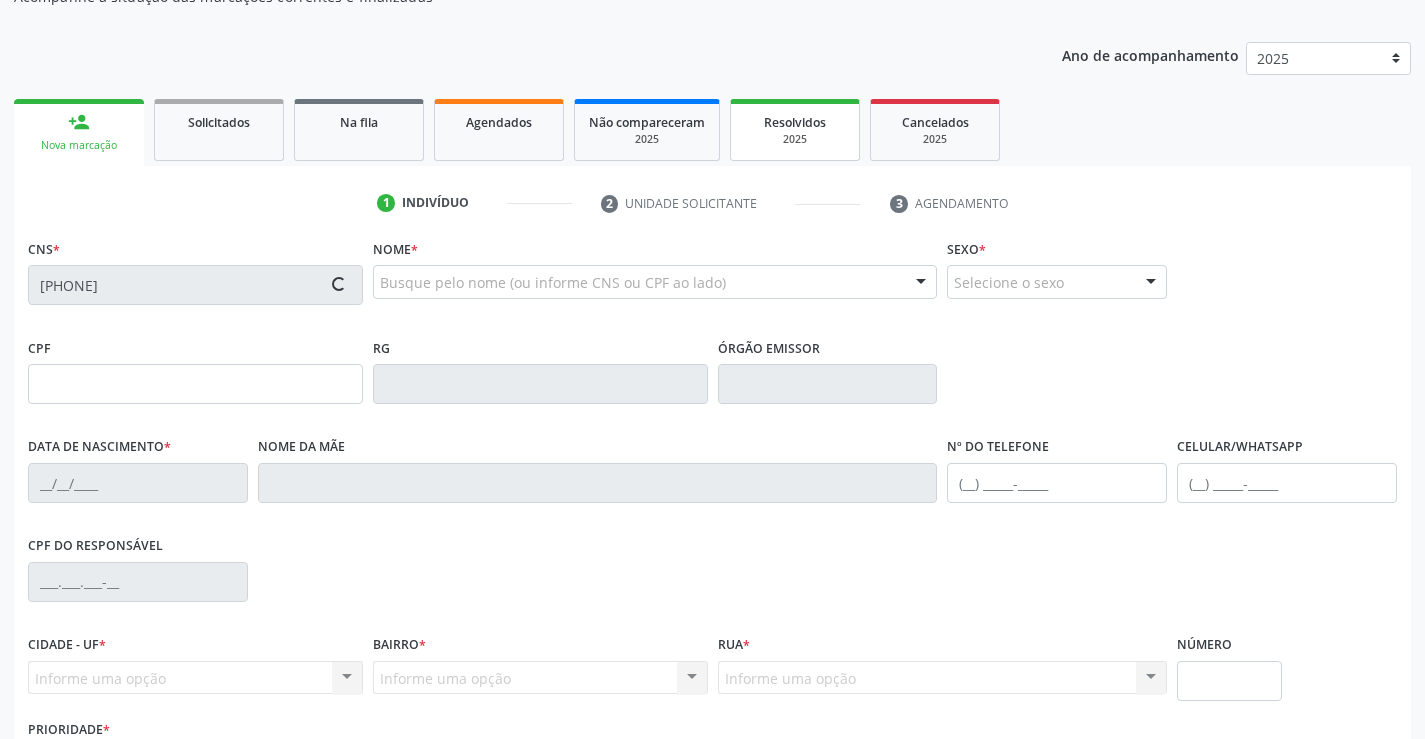 type on "03/06/1990" 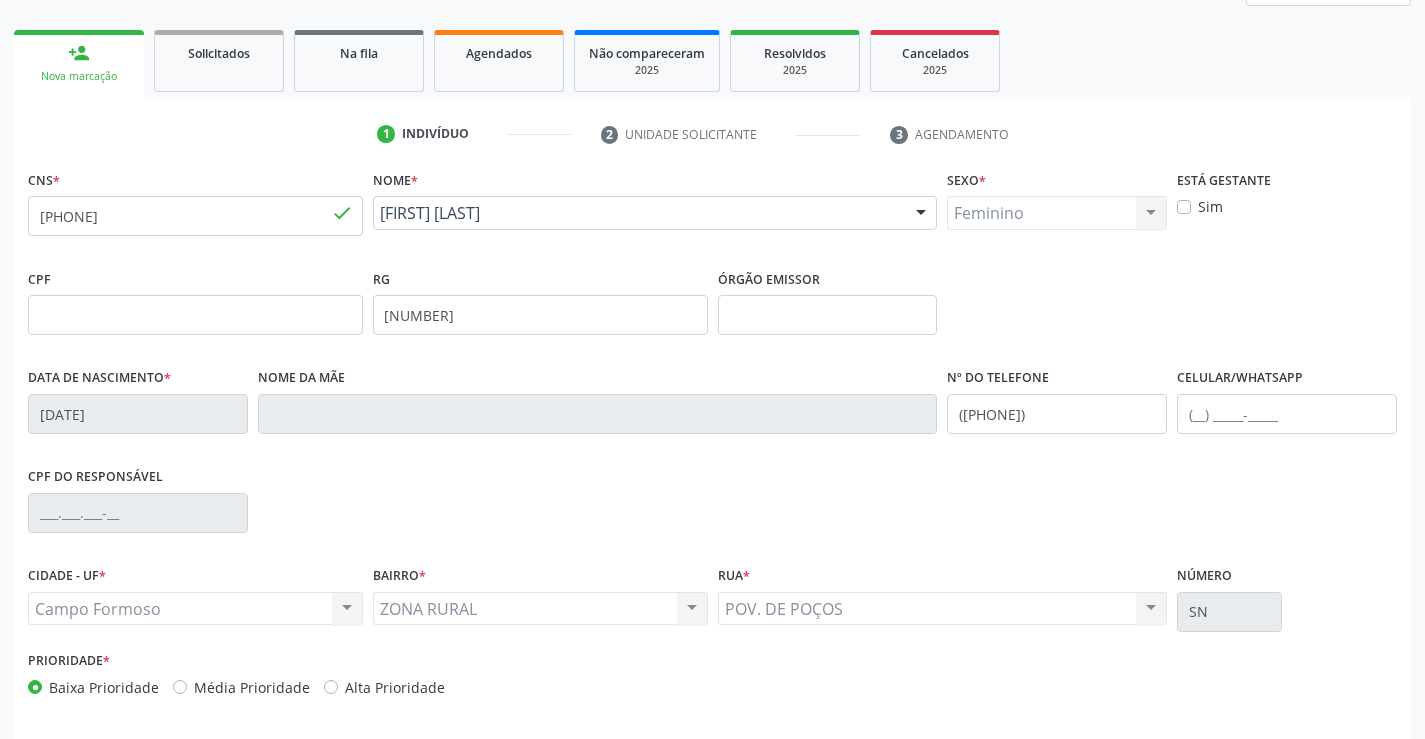 scroll, scrollTop: 345, scrollLeft: 0, axis: vertical 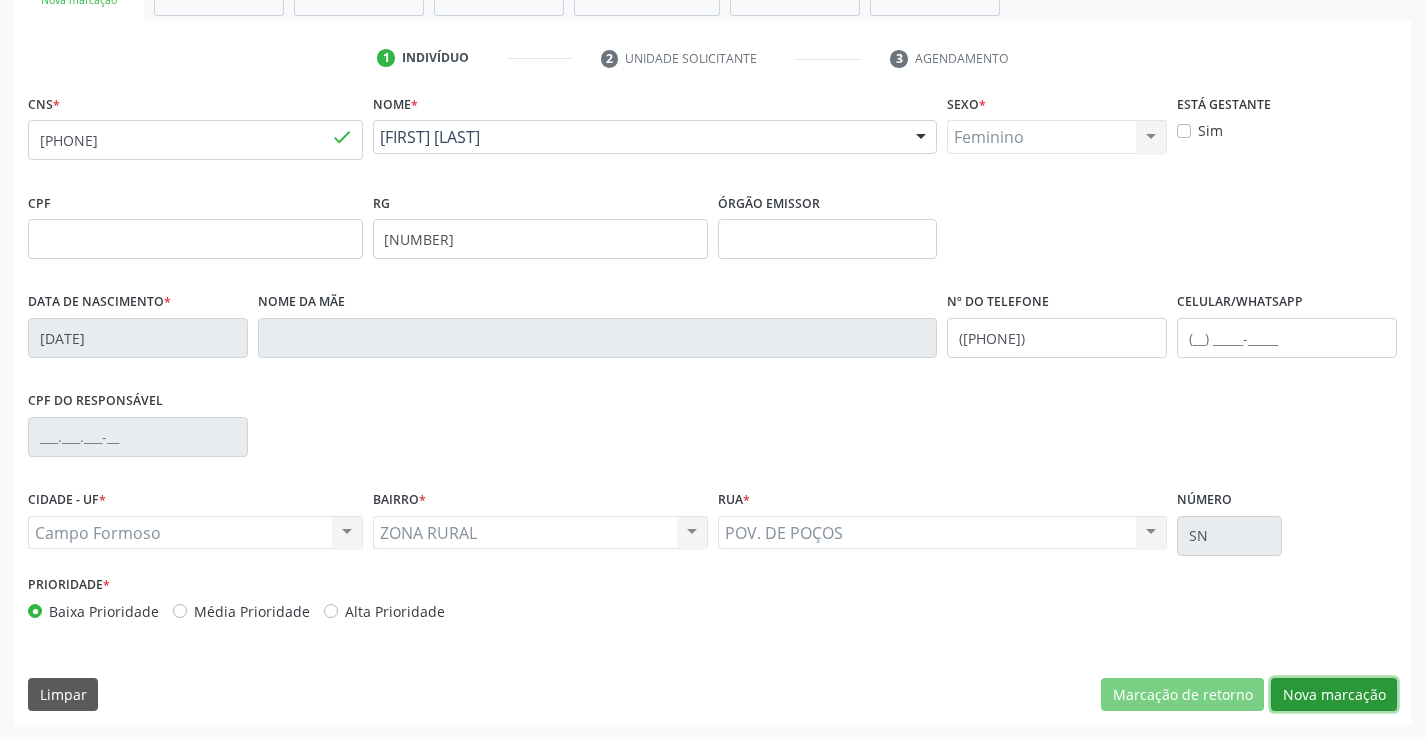 click on "Nova marcação" at bounding box center [1334, 695] 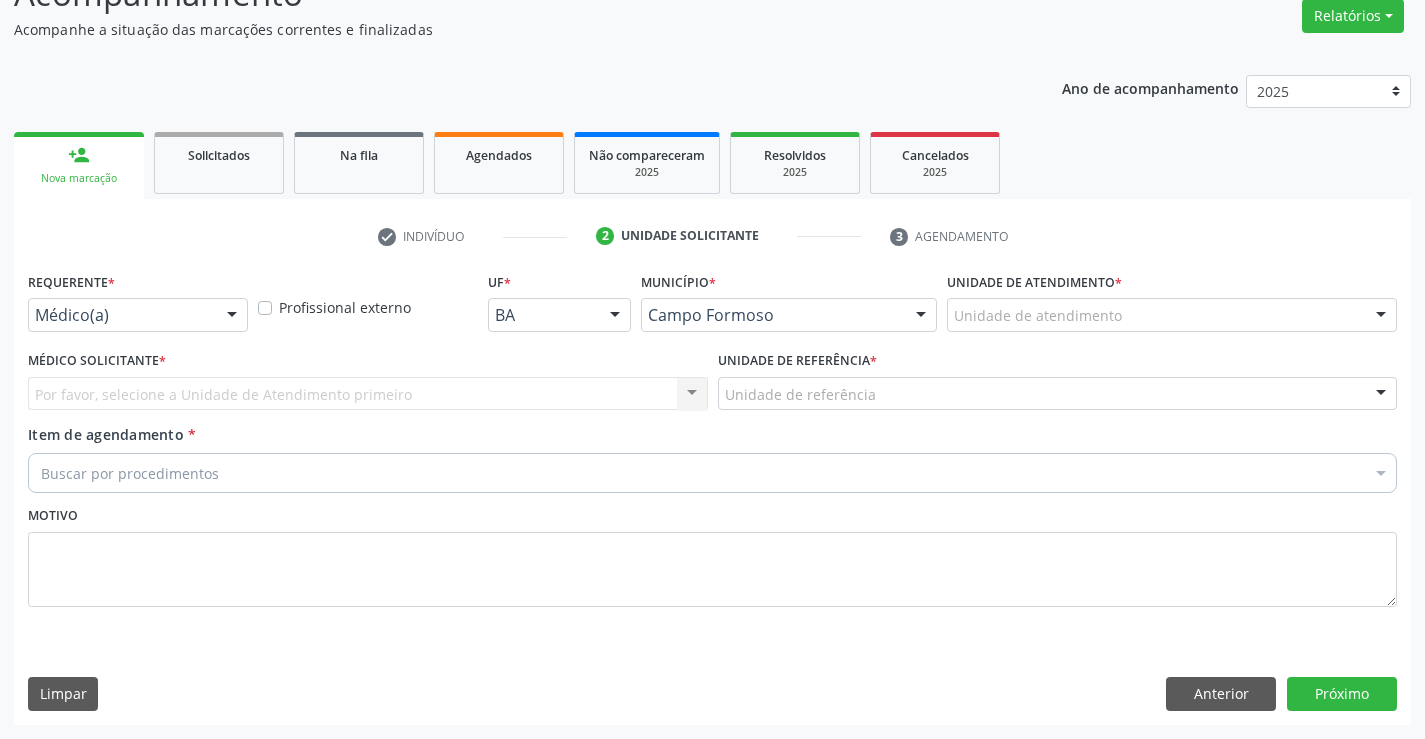 scroll, scrollTop: 167, scrollLeft: 0, axis: vertical 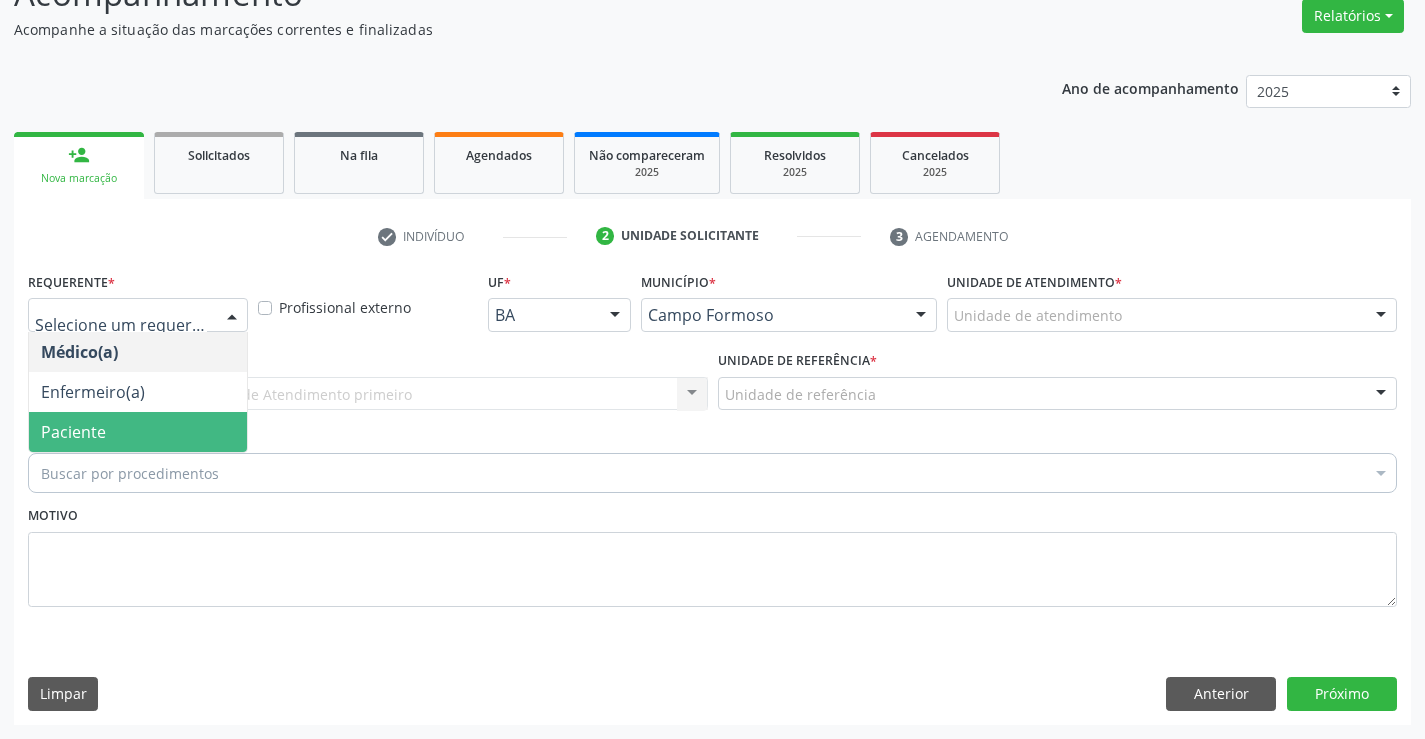 click on "Paciente" at bounding box center (73, 432) 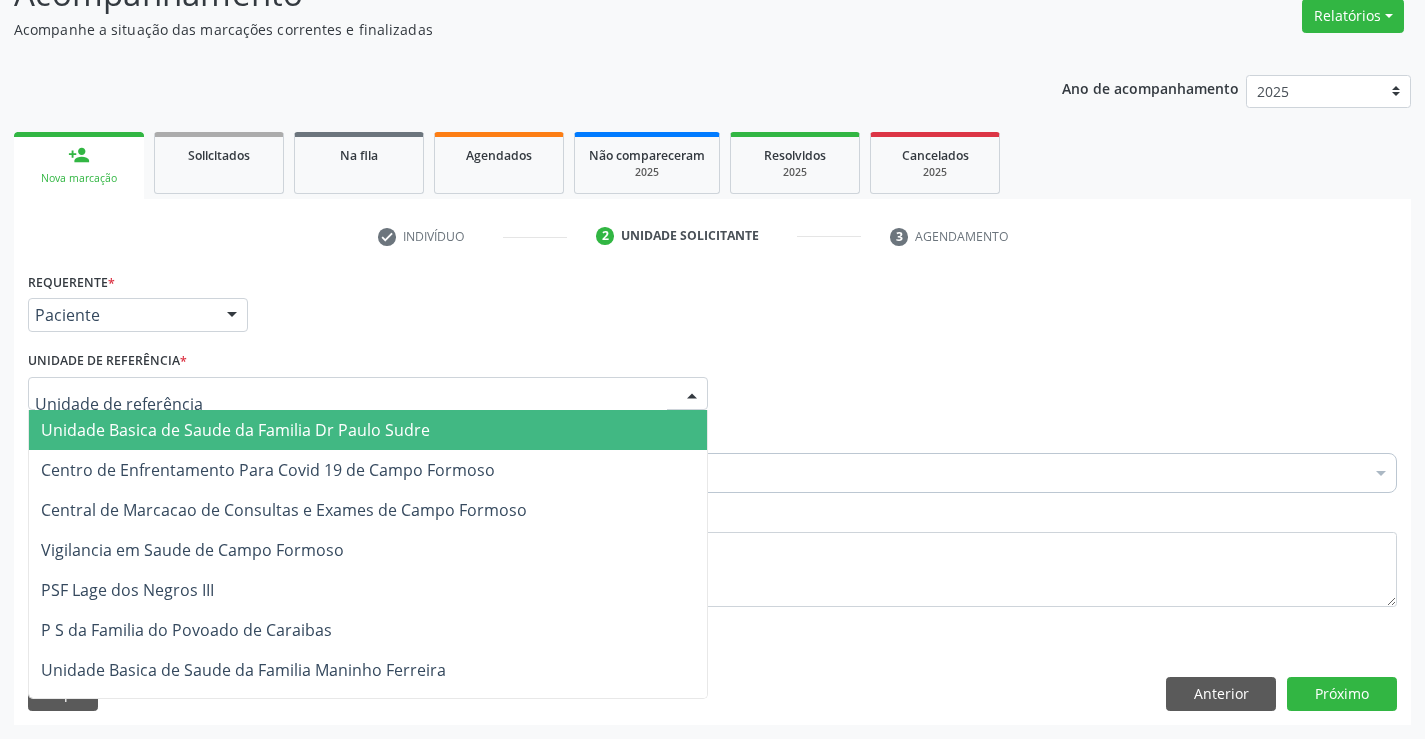 click at bounding box center (368, 394) 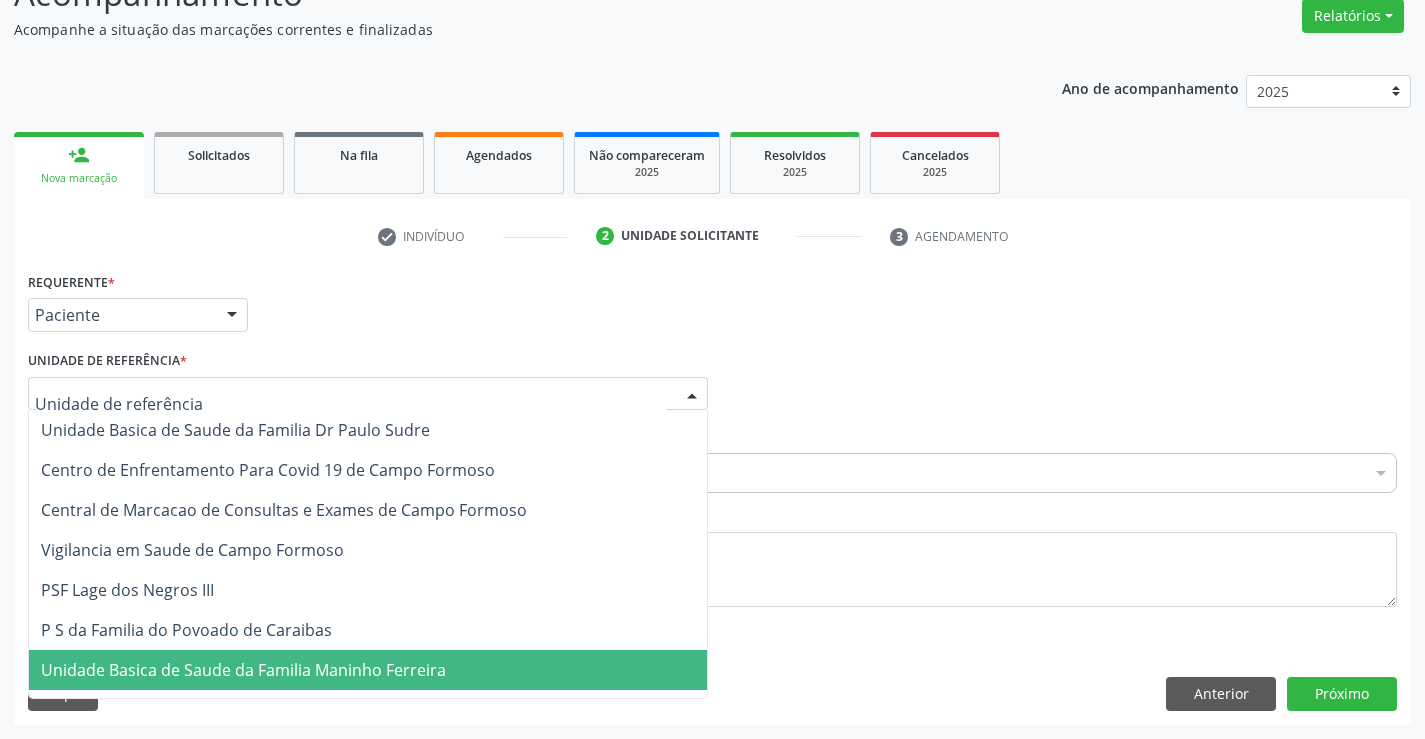 click on "Unidade Basica de Saude da Familia Maninho Ferreira" at bounding box center [243, 670] 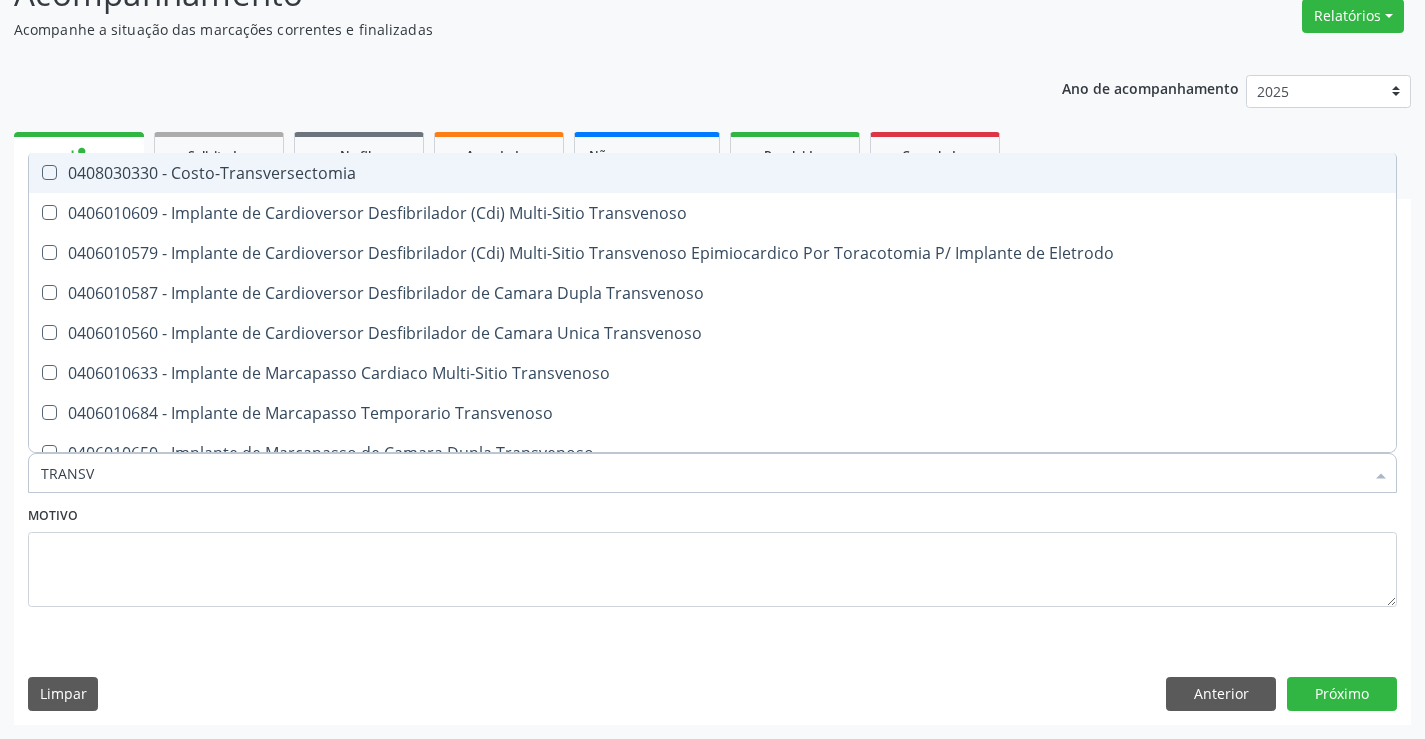 type on "TRANSVA" 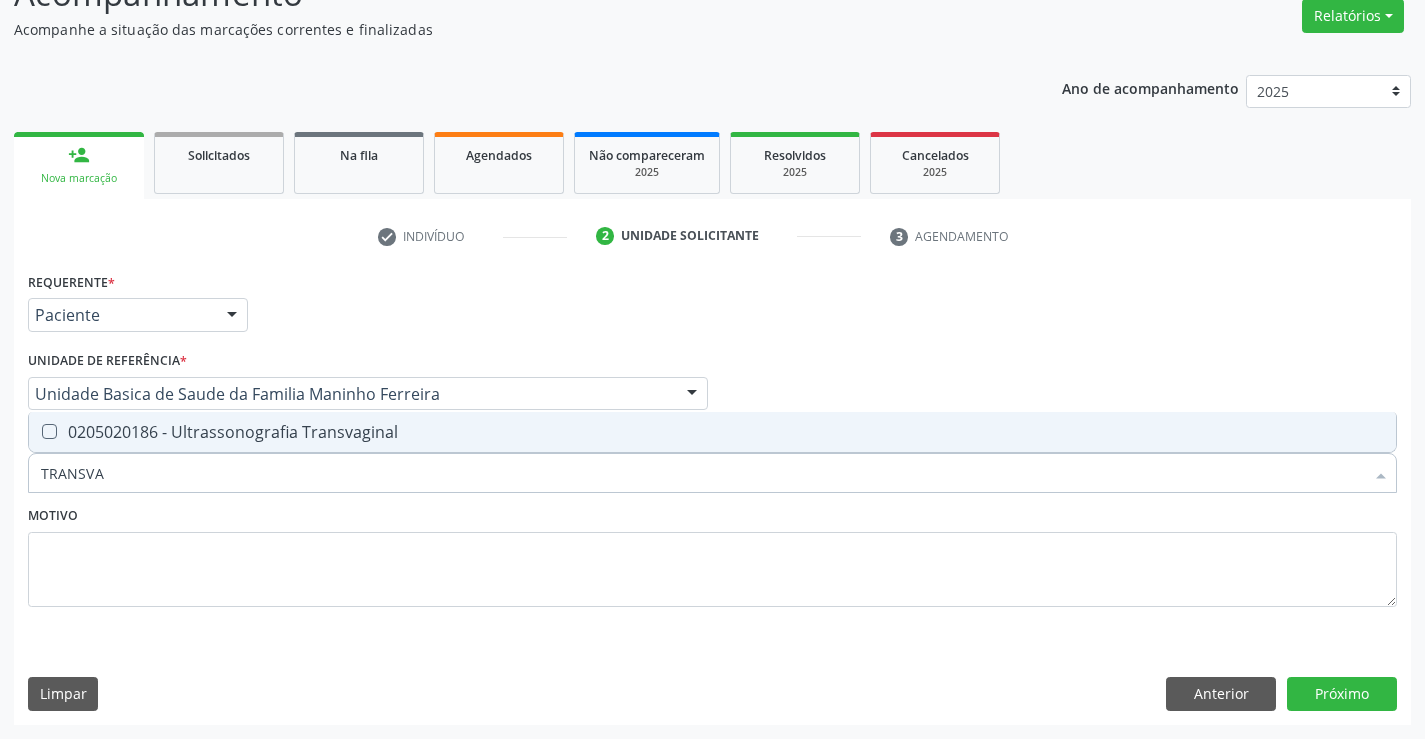 click on "0205020186 - Ultrassonografia Transvaginal" at bounding box center (712, 432) 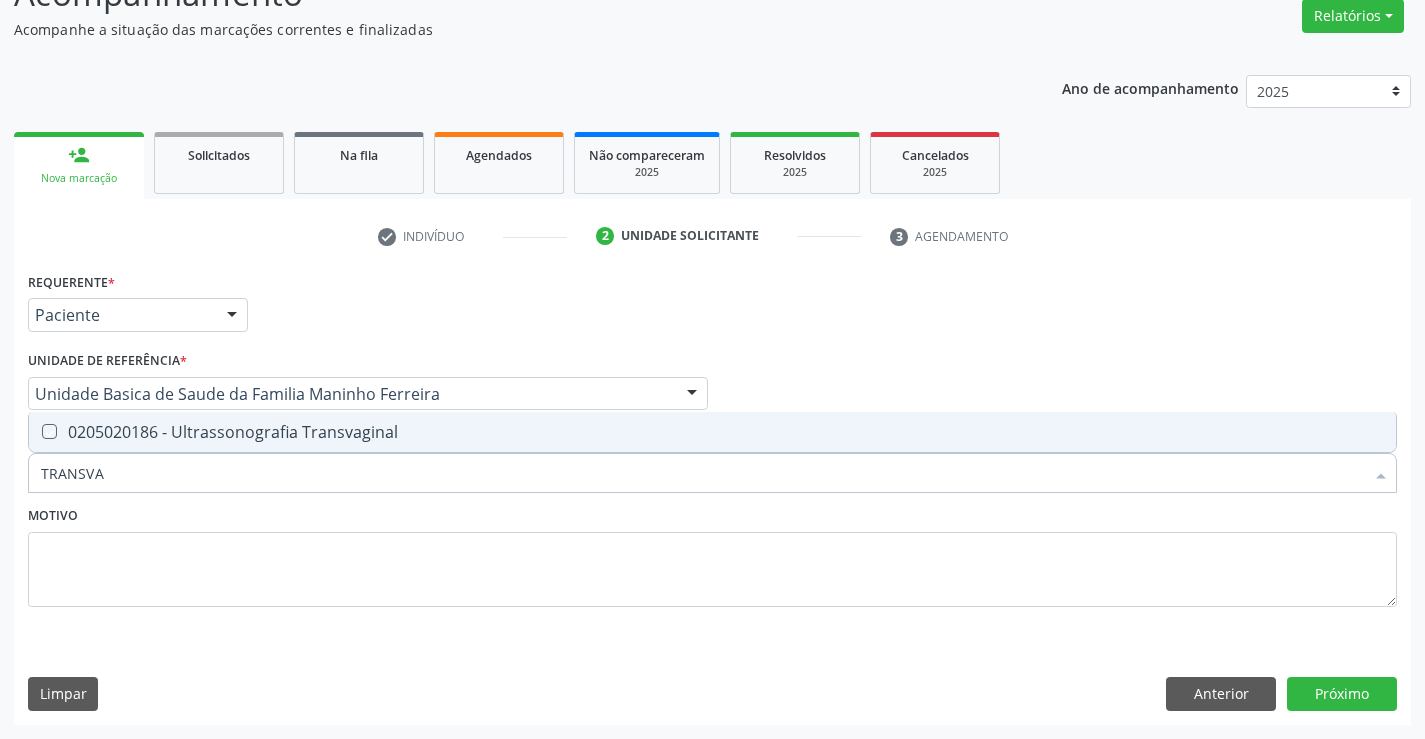 checkbox on "true" 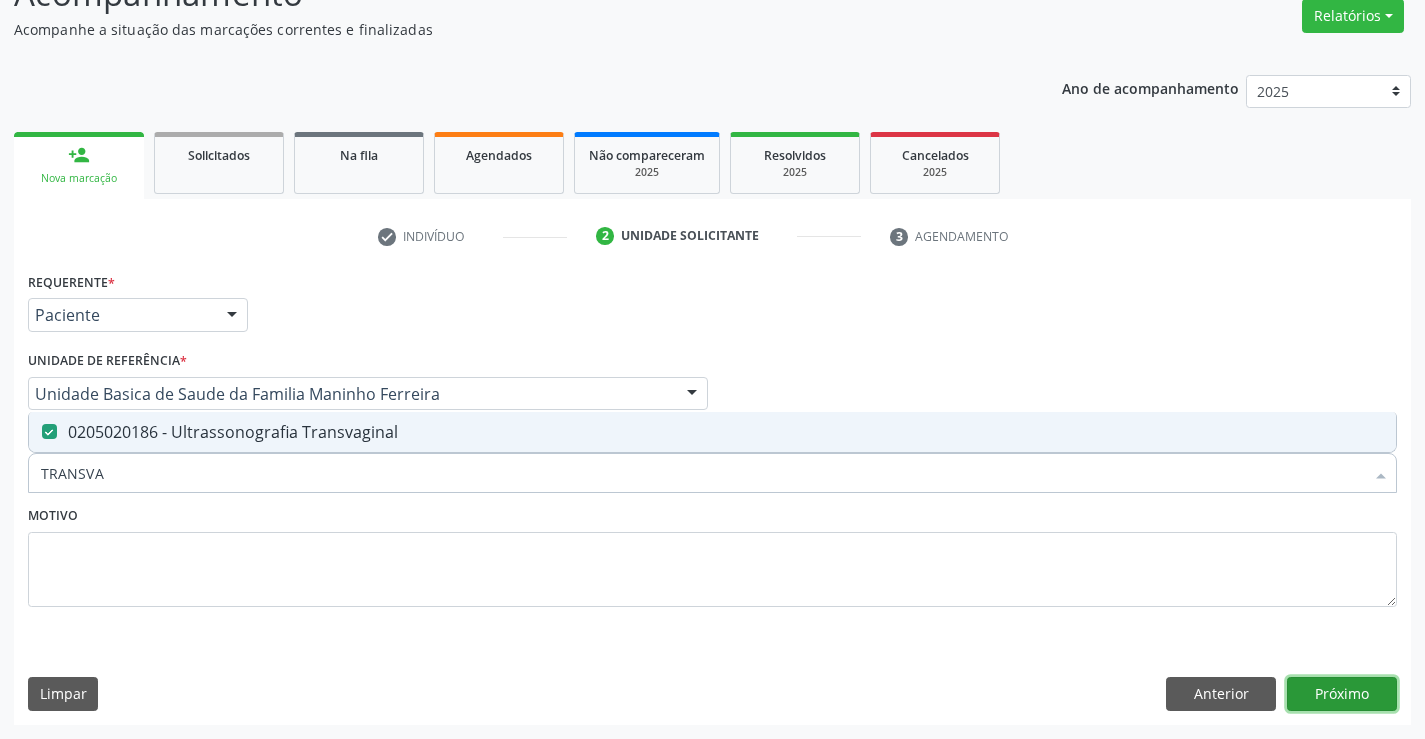 click on "Próximo" at bounding box center [1342, 694] 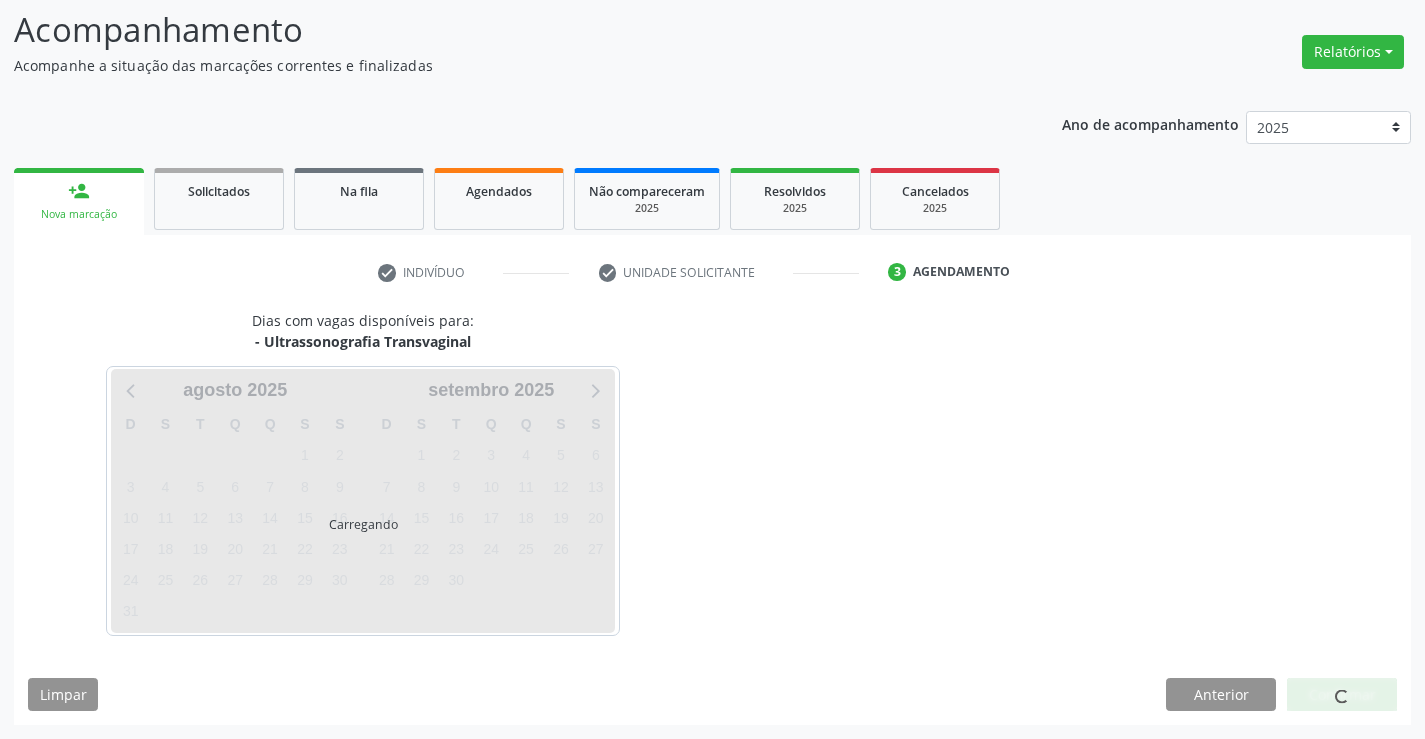 scroll, scrollTop: 131, scrollLeft: 0, axis: vertical 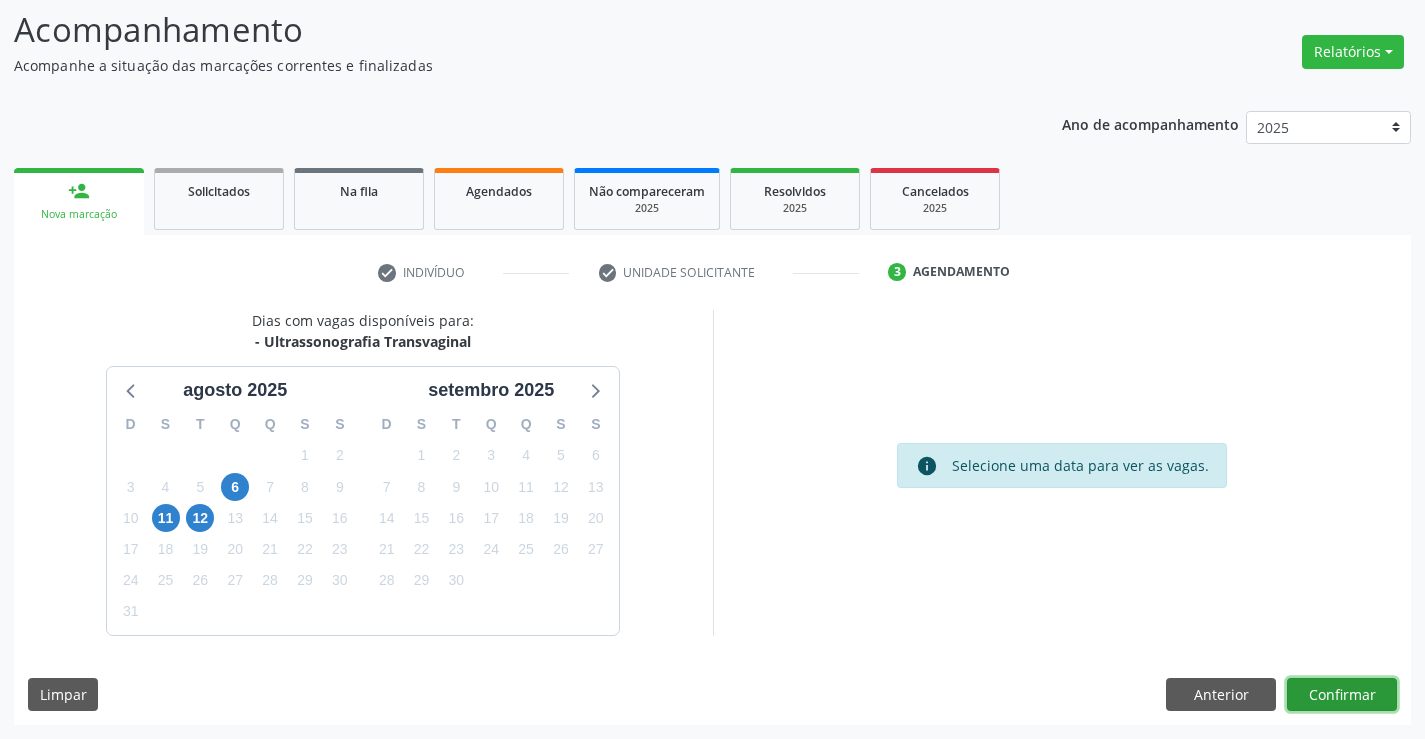 click on "Confirmar" at bounding box center (1342, 695) 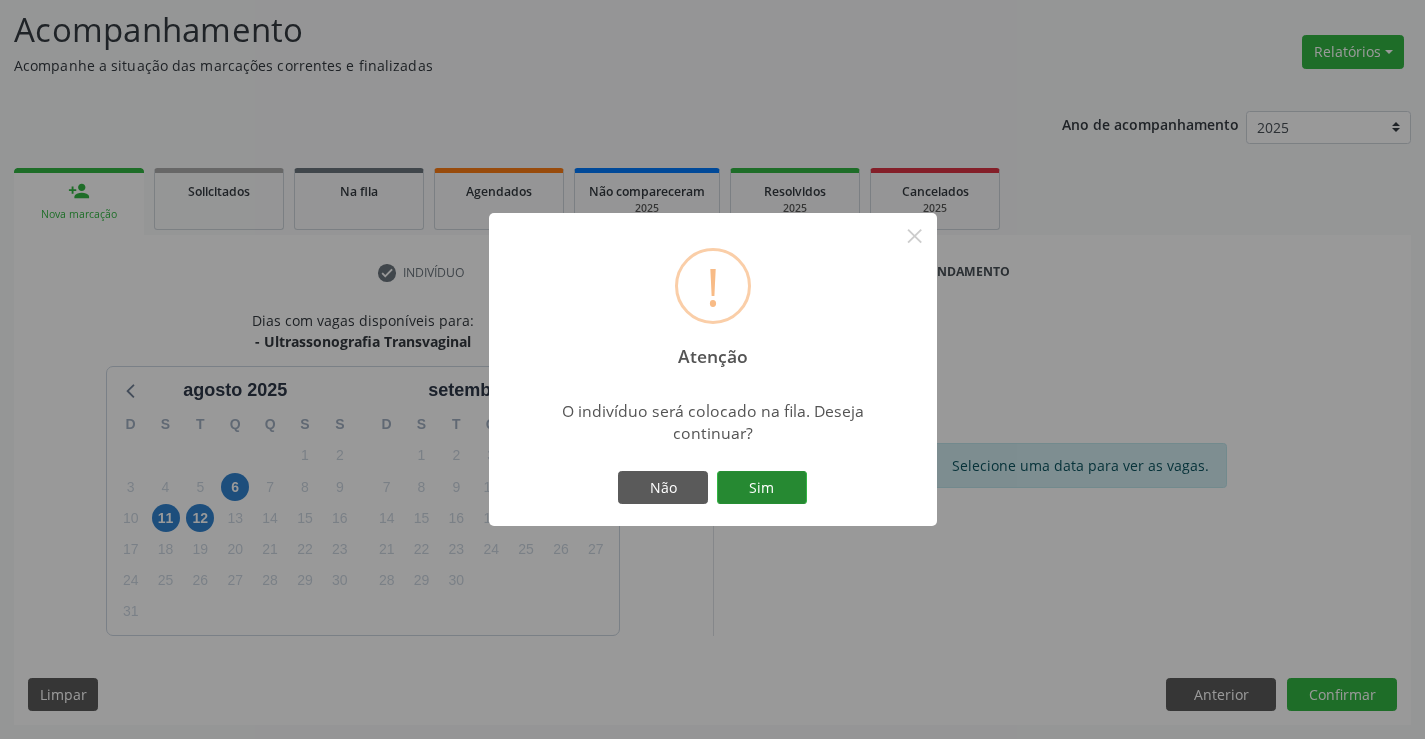 click on "Sim" at bounding box center (762, 488) 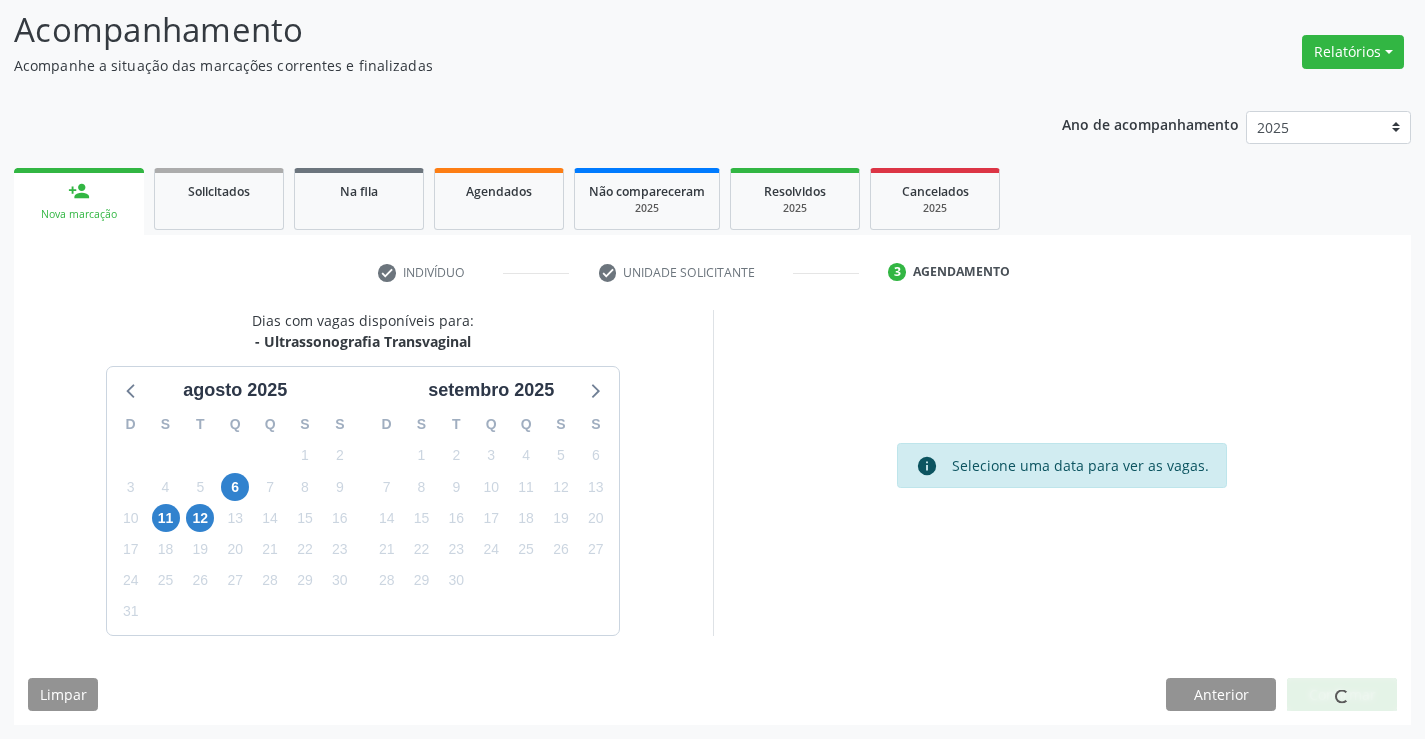 scroll, scrollTop: 0, scrollLeft: 0, axis: both 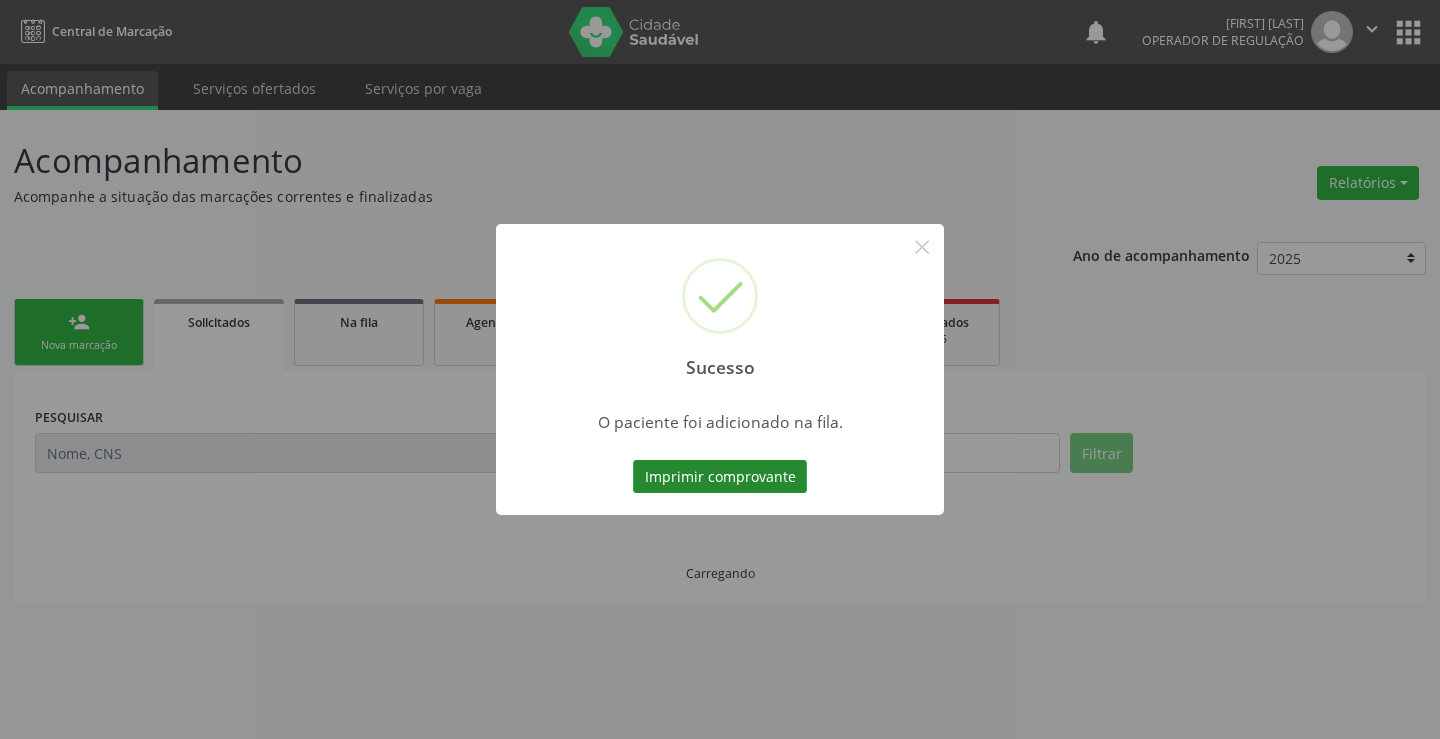 click on "Imprimir comprovante" at bounding box center (720, 477) 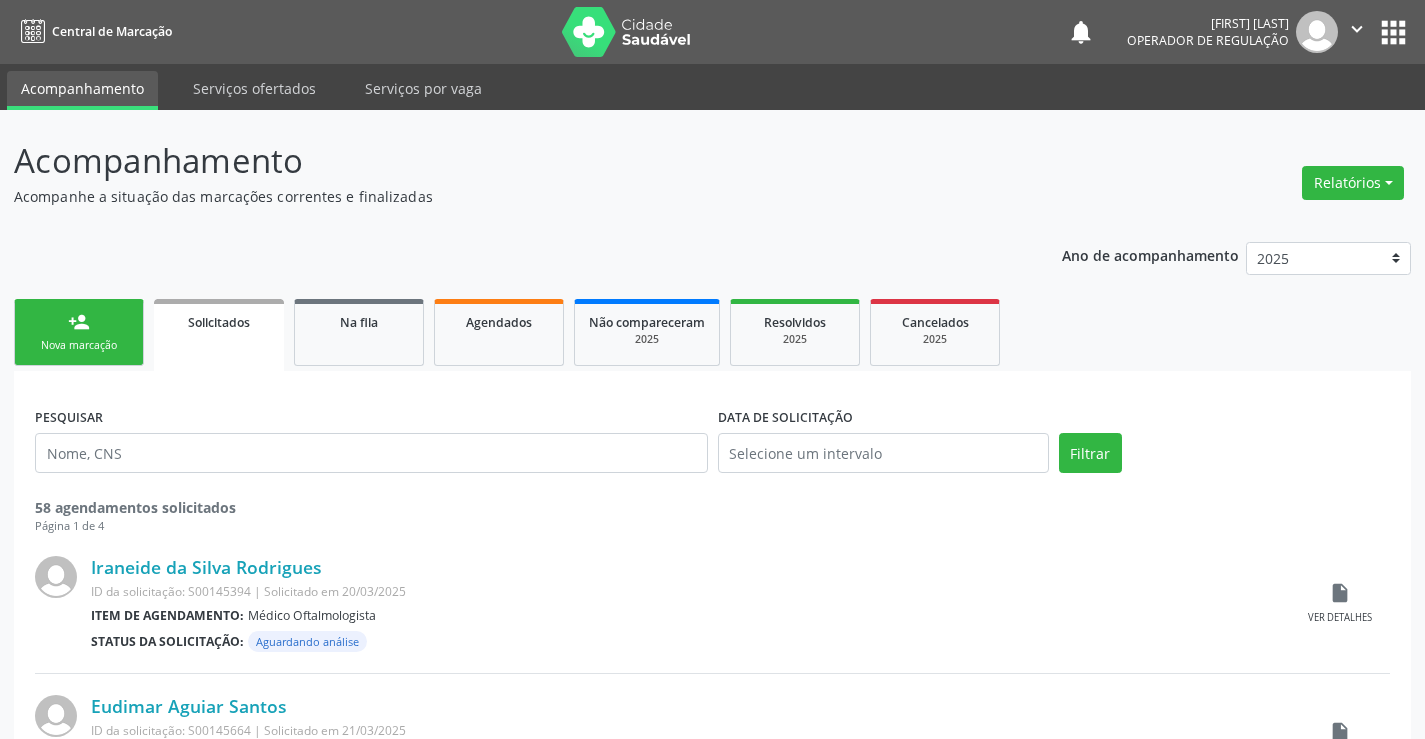 click on "person_add
Nova marcação" at bounding box center [79, 332] 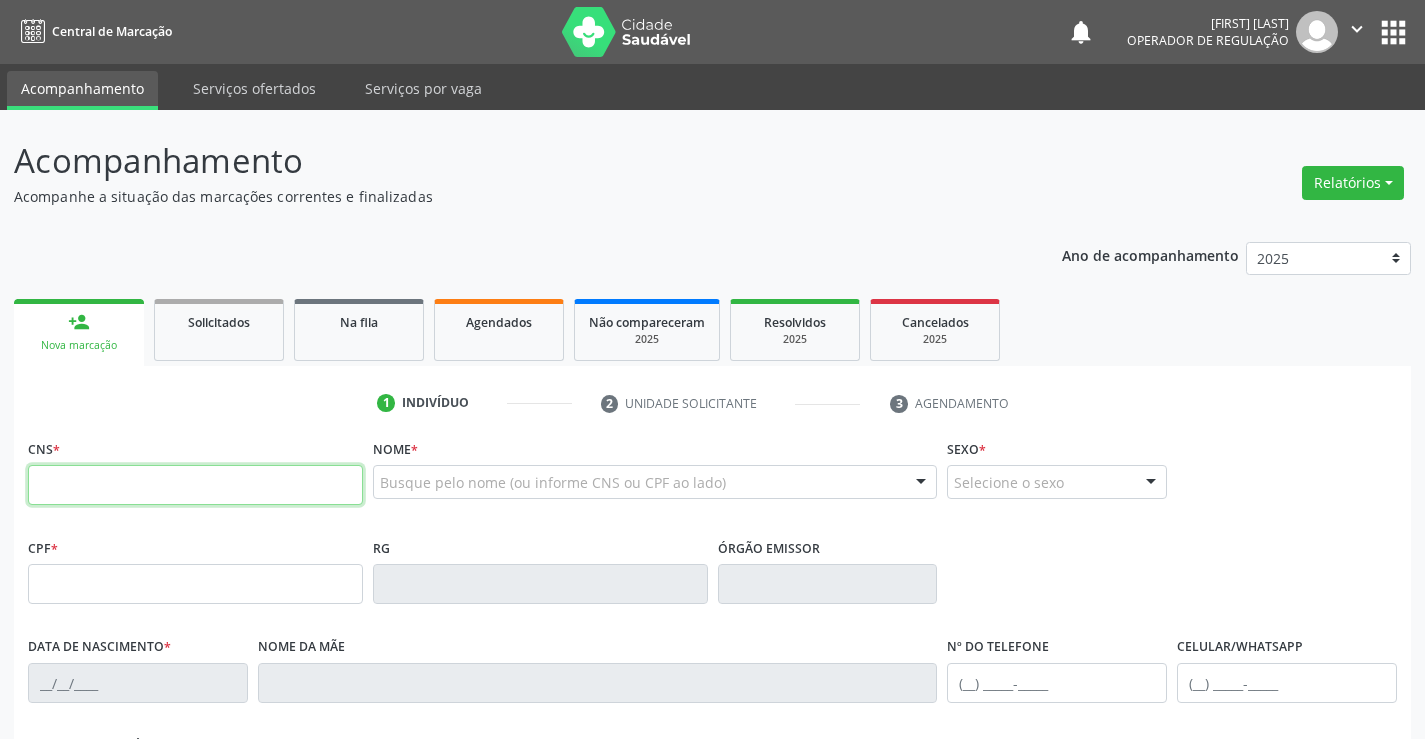 click at bounding box center (195, 485) 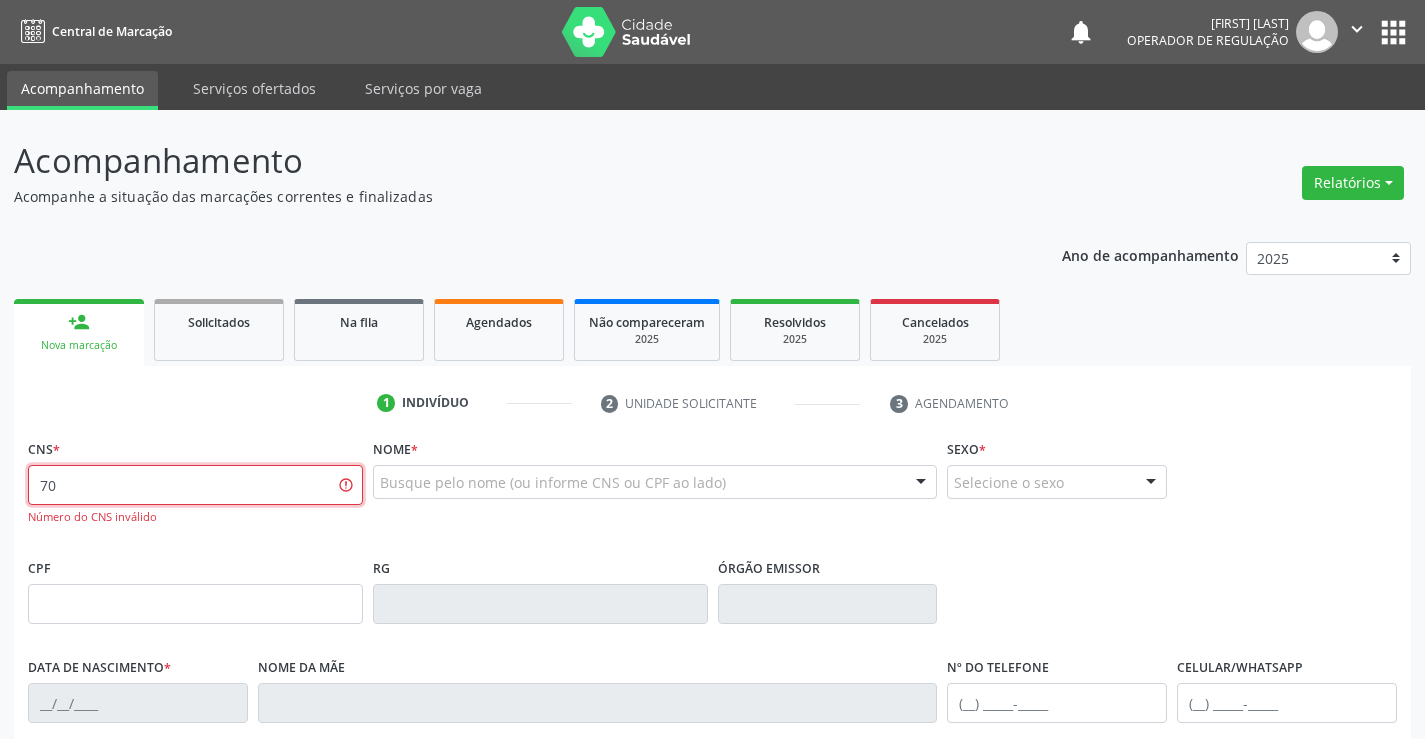 type on "7" 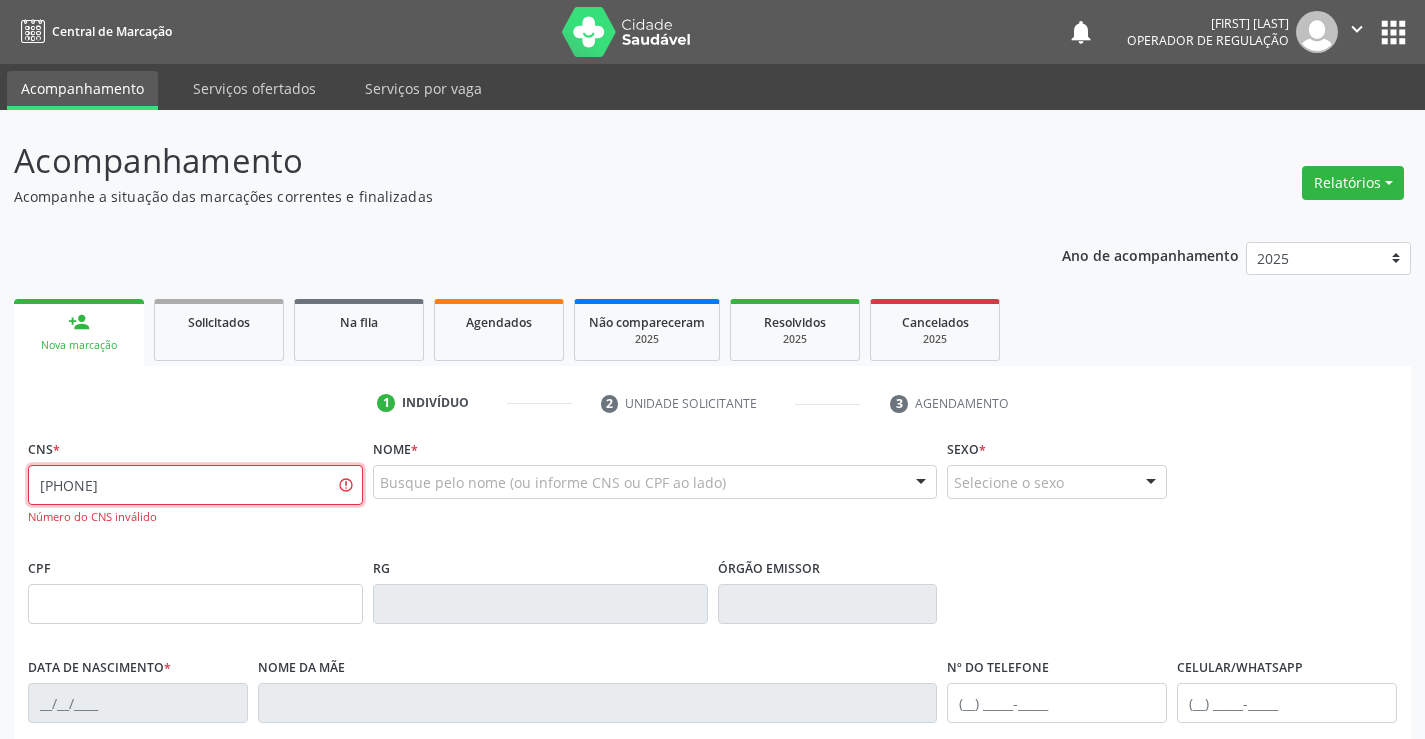 drag, startPoint x: 204, startPoint y: 492, endPoint x: 0, endPoint y: 503, distance: 204.29636 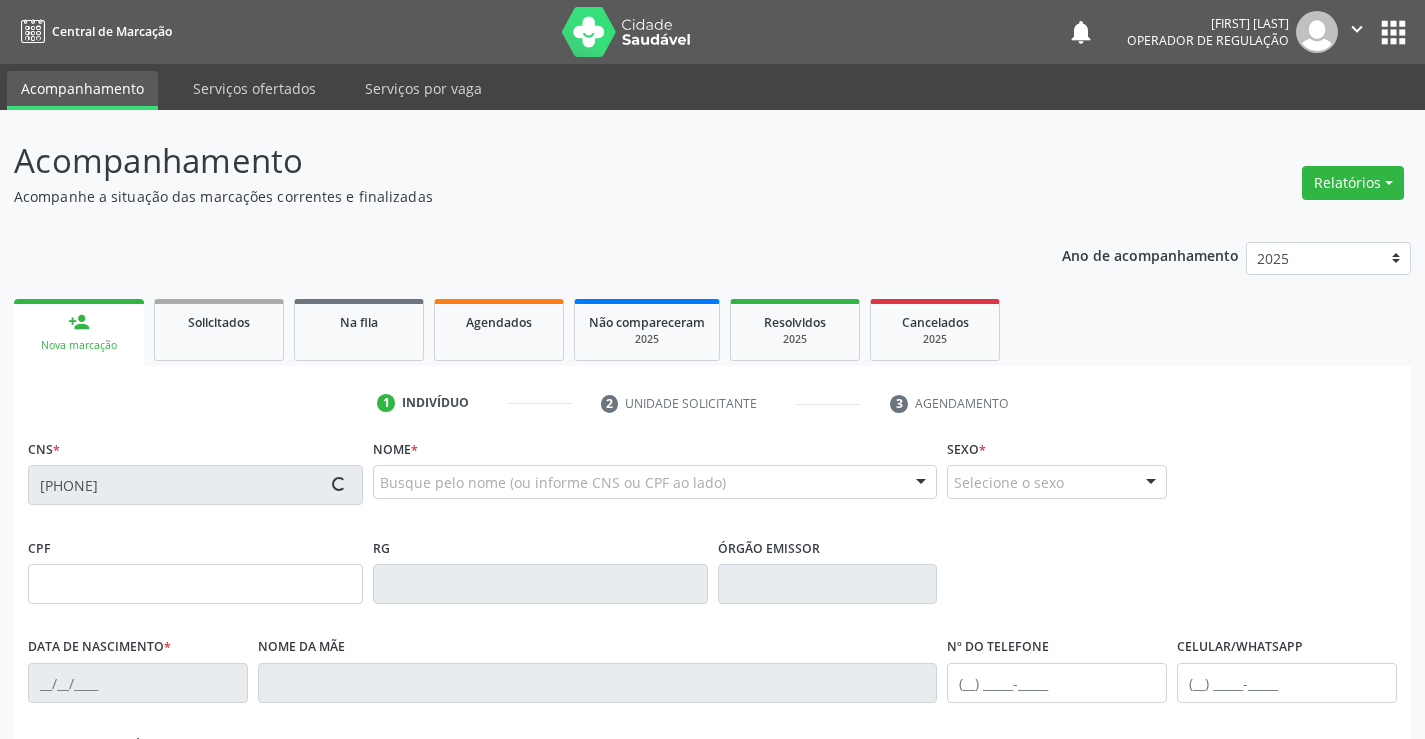 type on "94364752" 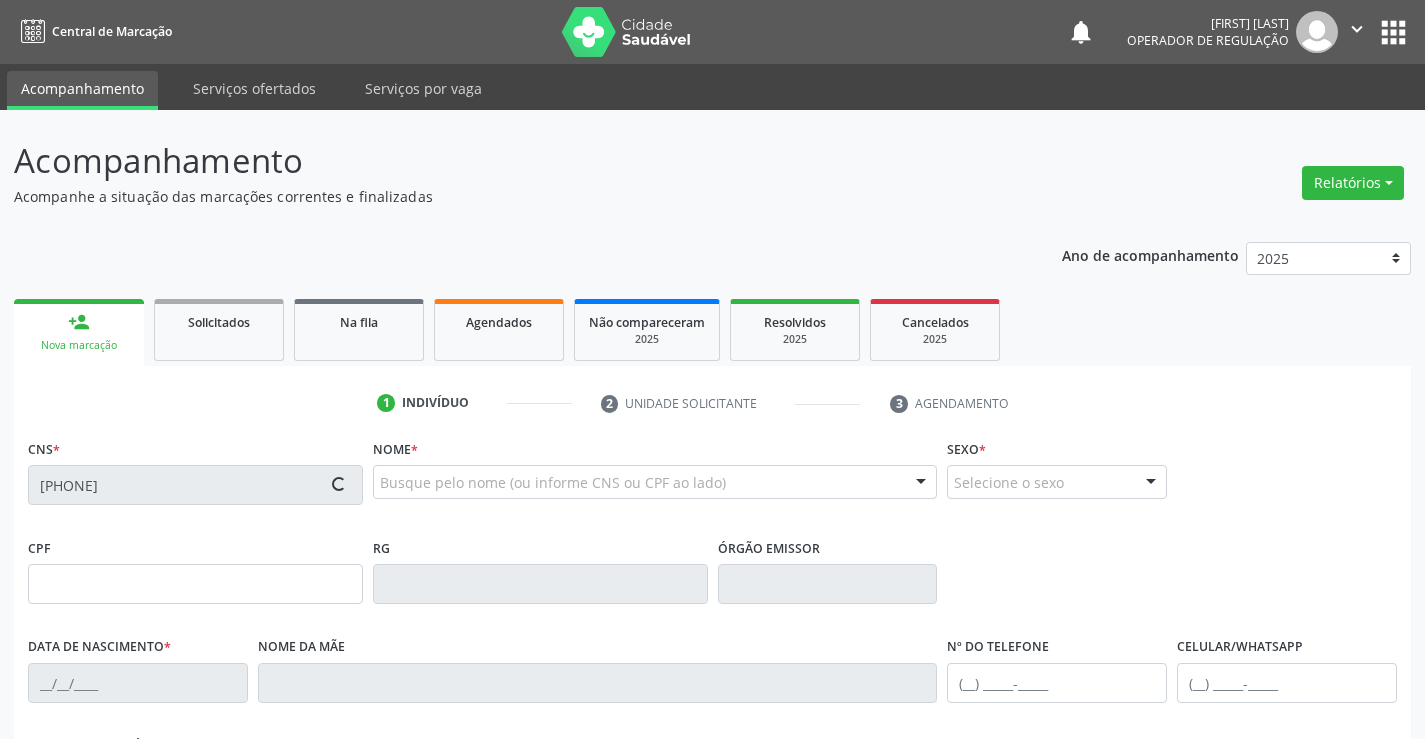 type on "29/12/1978" 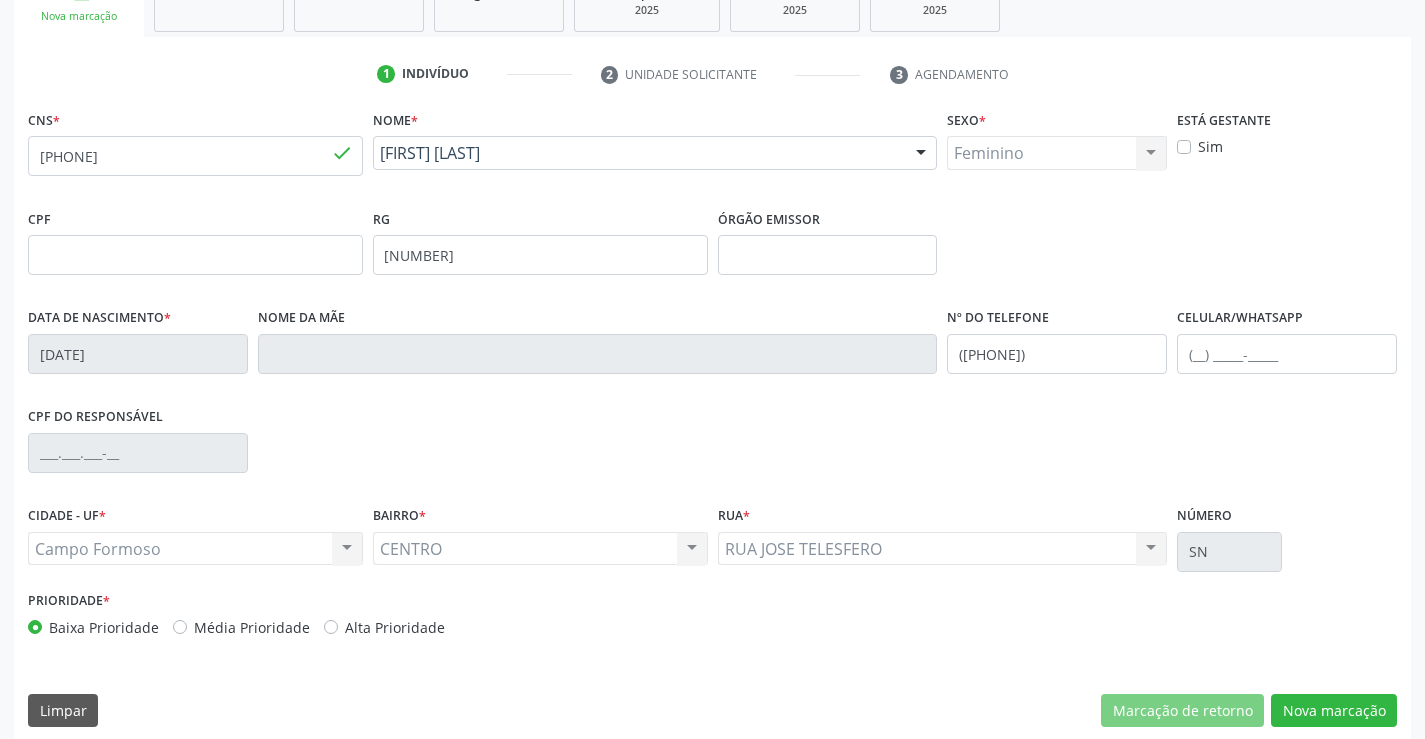 scroll, scrollTop: 345, scrollLeft: 0, axis: vertical 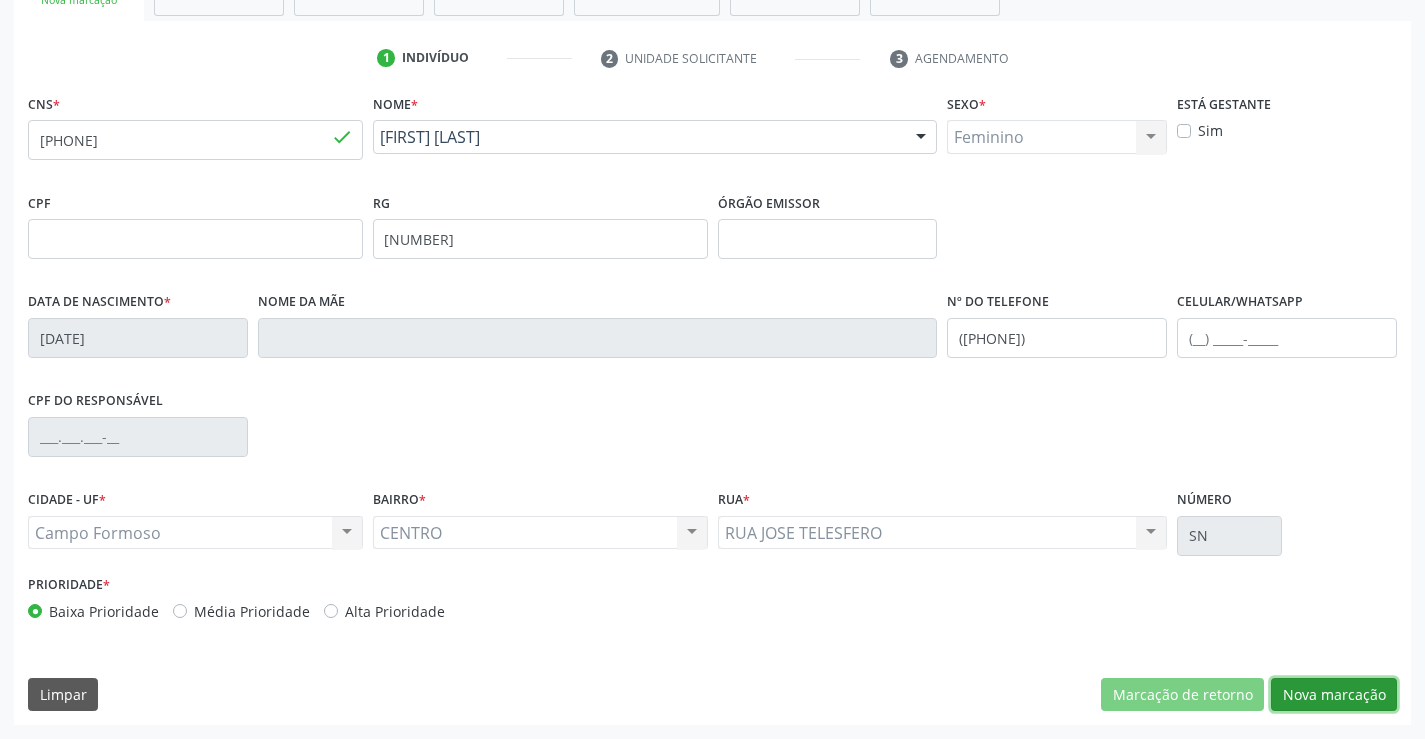 click on "Nova marcação" at bounding box center [1334, 695] 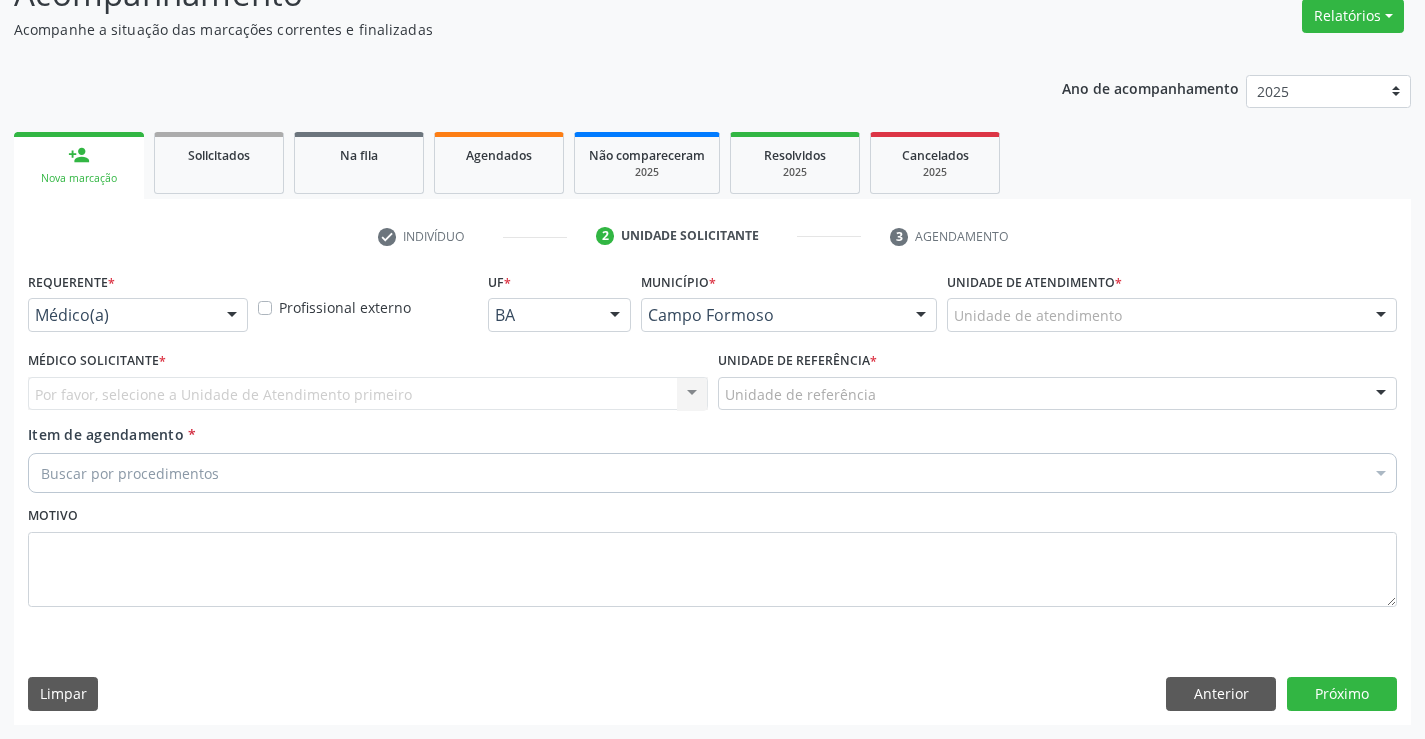 scroll, scrollTop: 167, scrollLeft: 0, axis: vertical 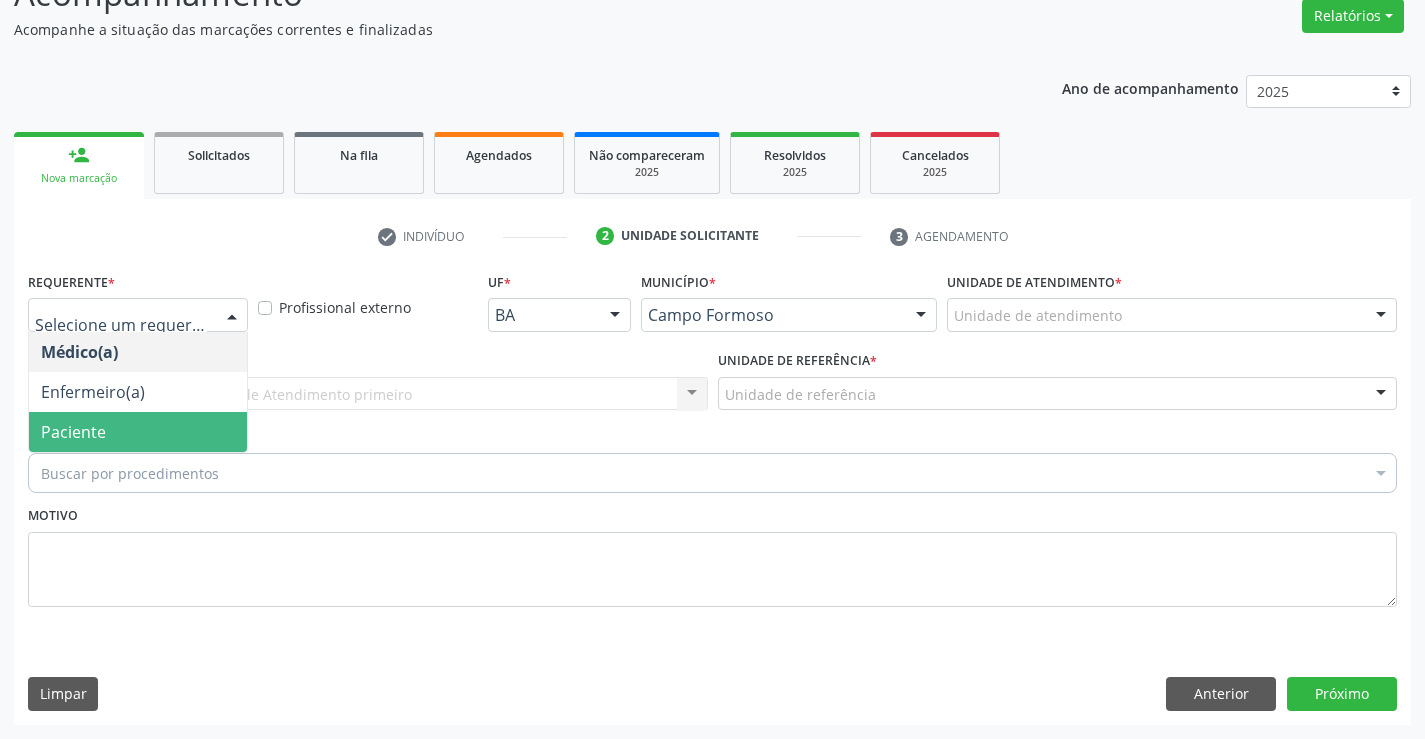 click on "Paciente" at bounding box center [73, 432] 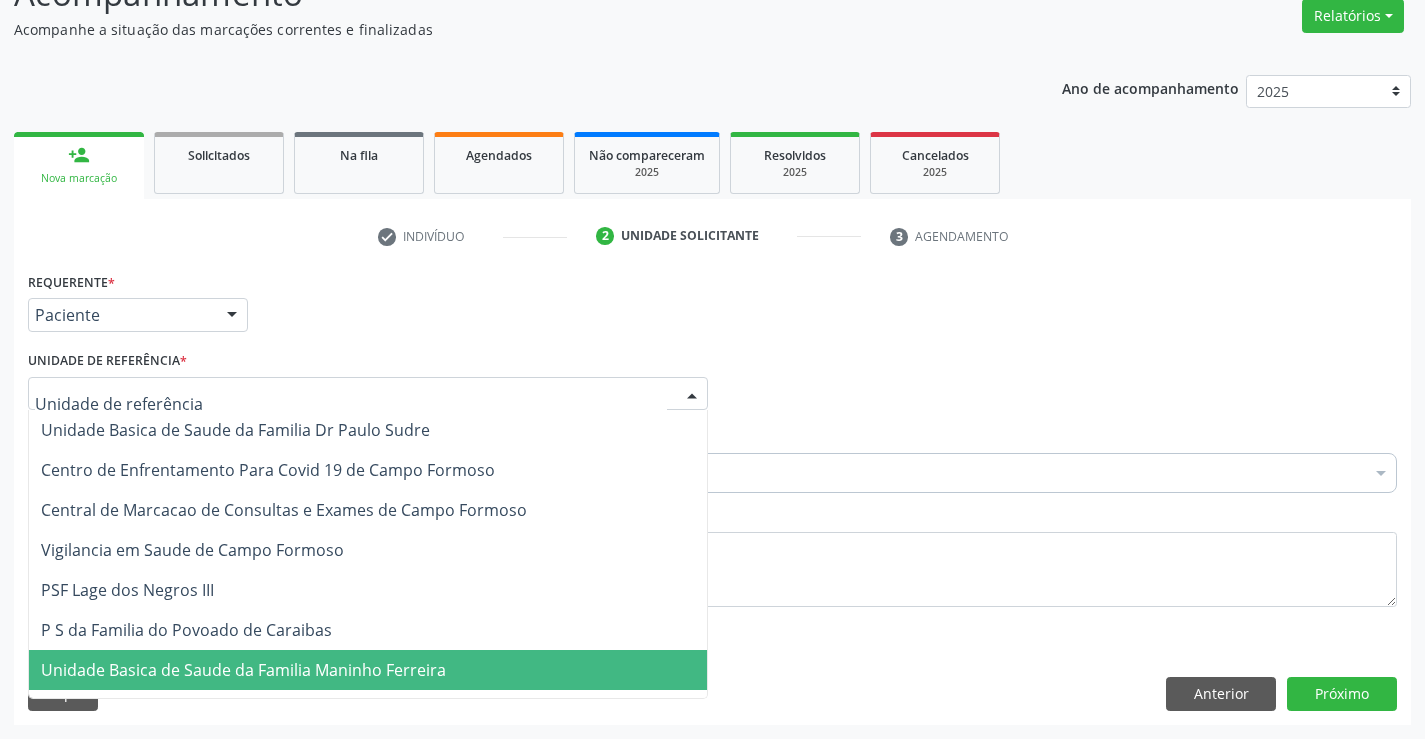 click on "Unidade Basica de Saude da Familia Maninho Ferreira" at bounding box center (368, 670) 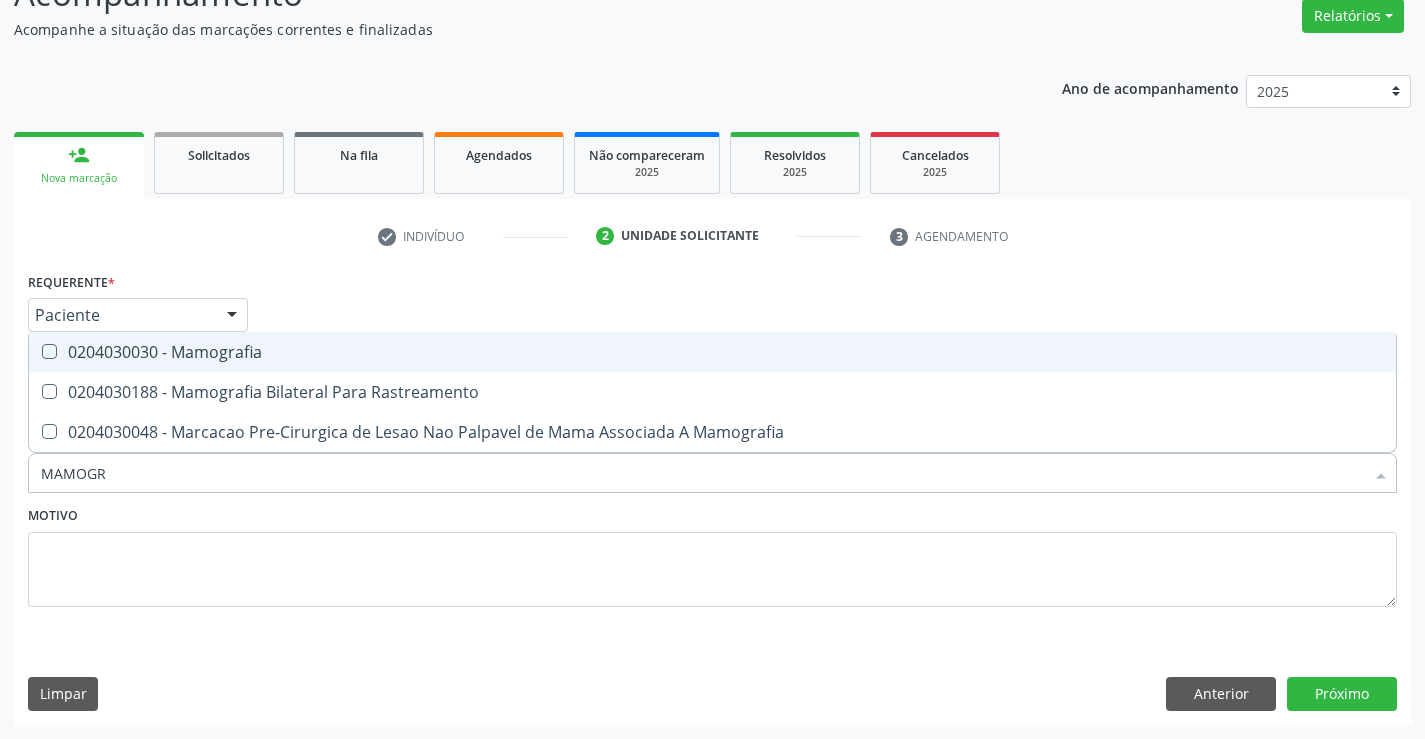 type on "MAMOGRA" 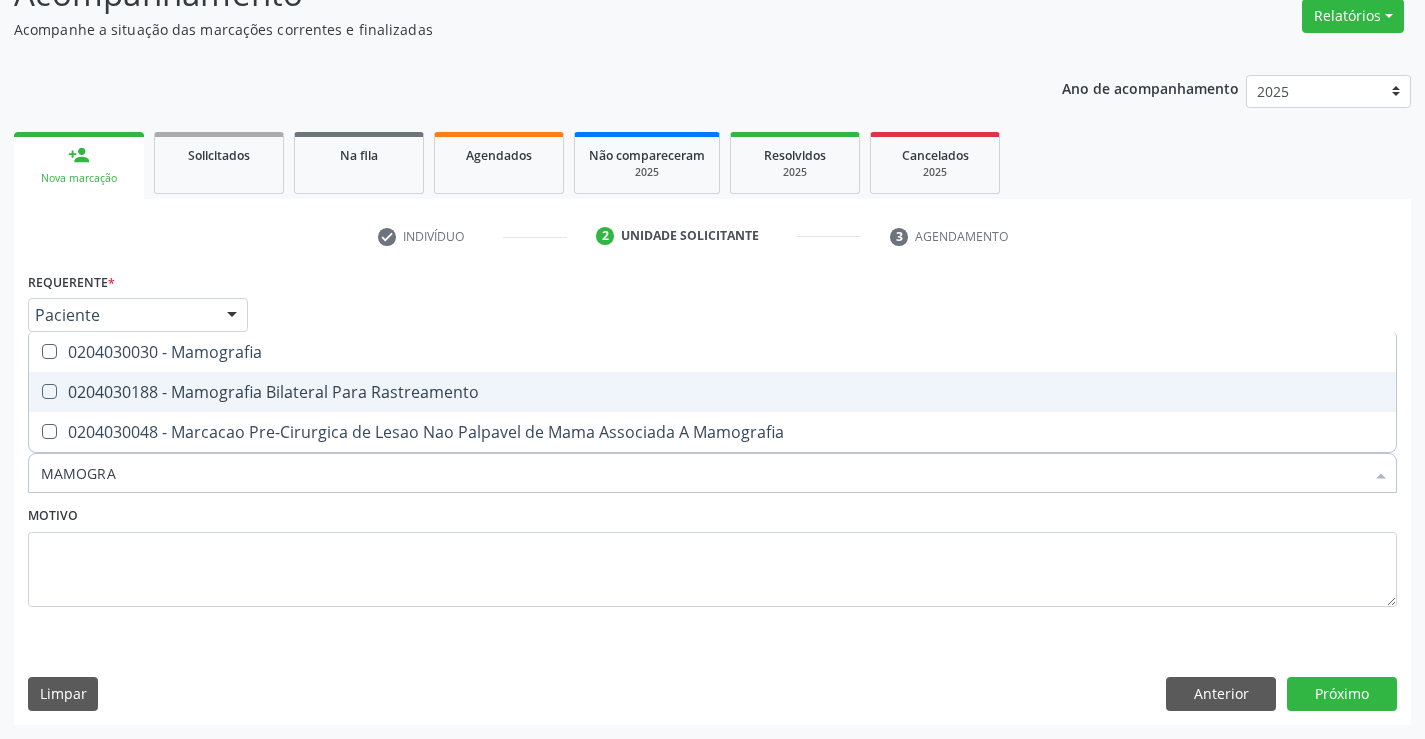 click on "0204030188 - Mamografia Bilateral Para Rastreamento" at bounding box center (712, 392) 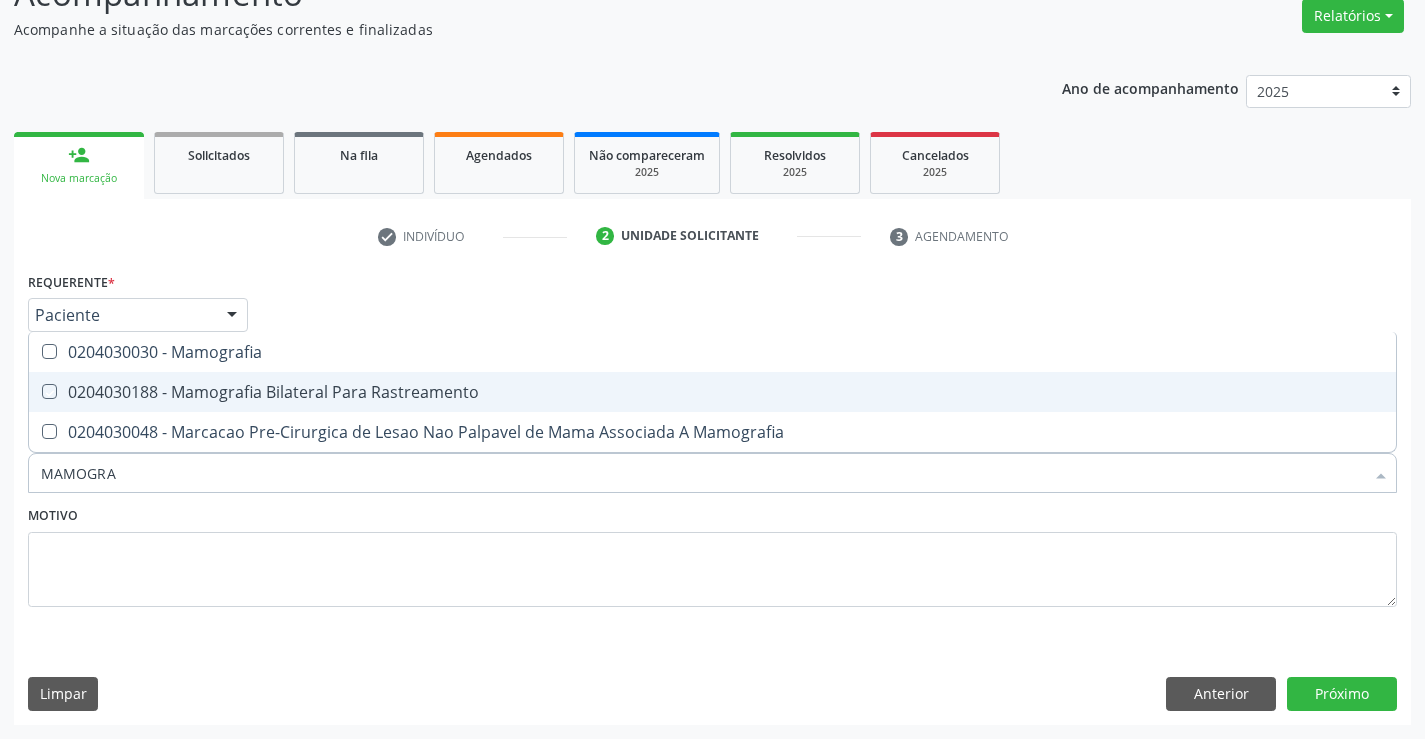 checkbox on "true" 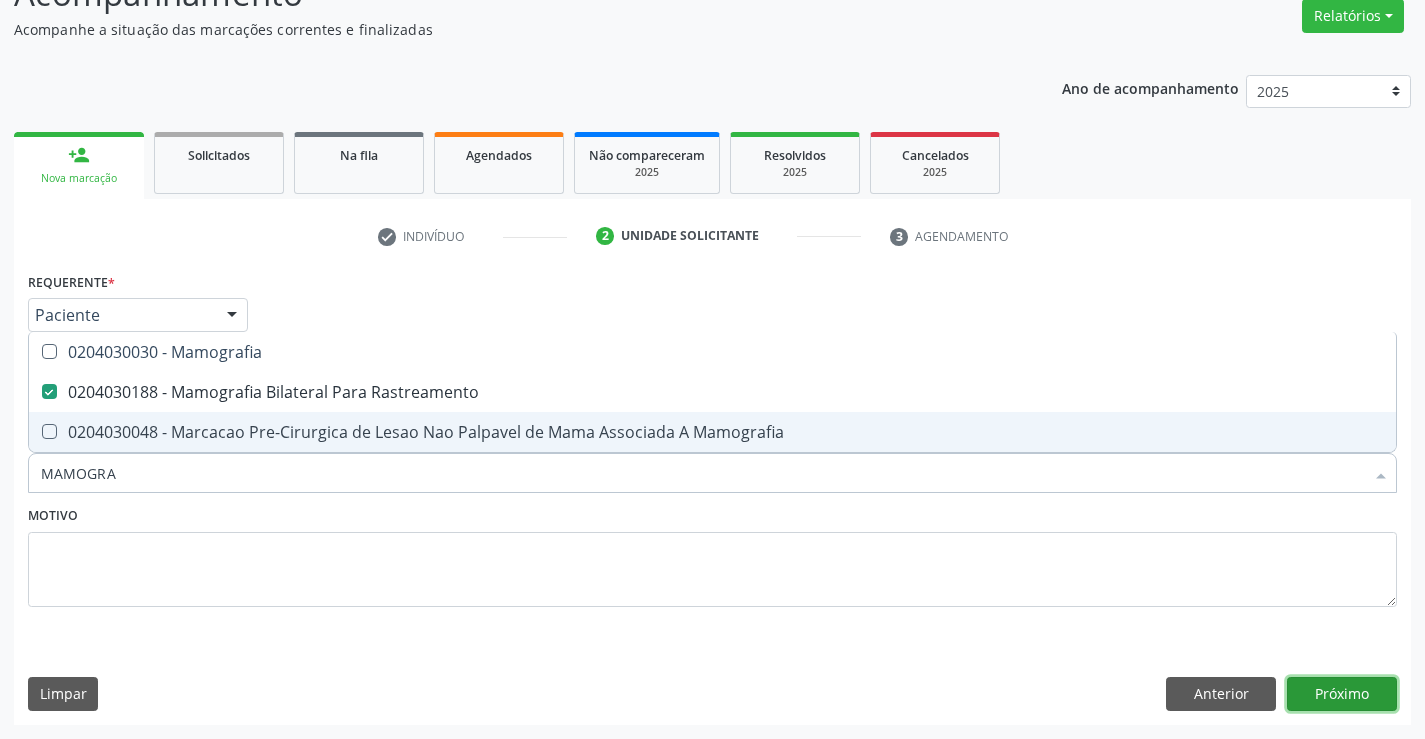 click on "Próximo" at bounding box center (1342, 694) 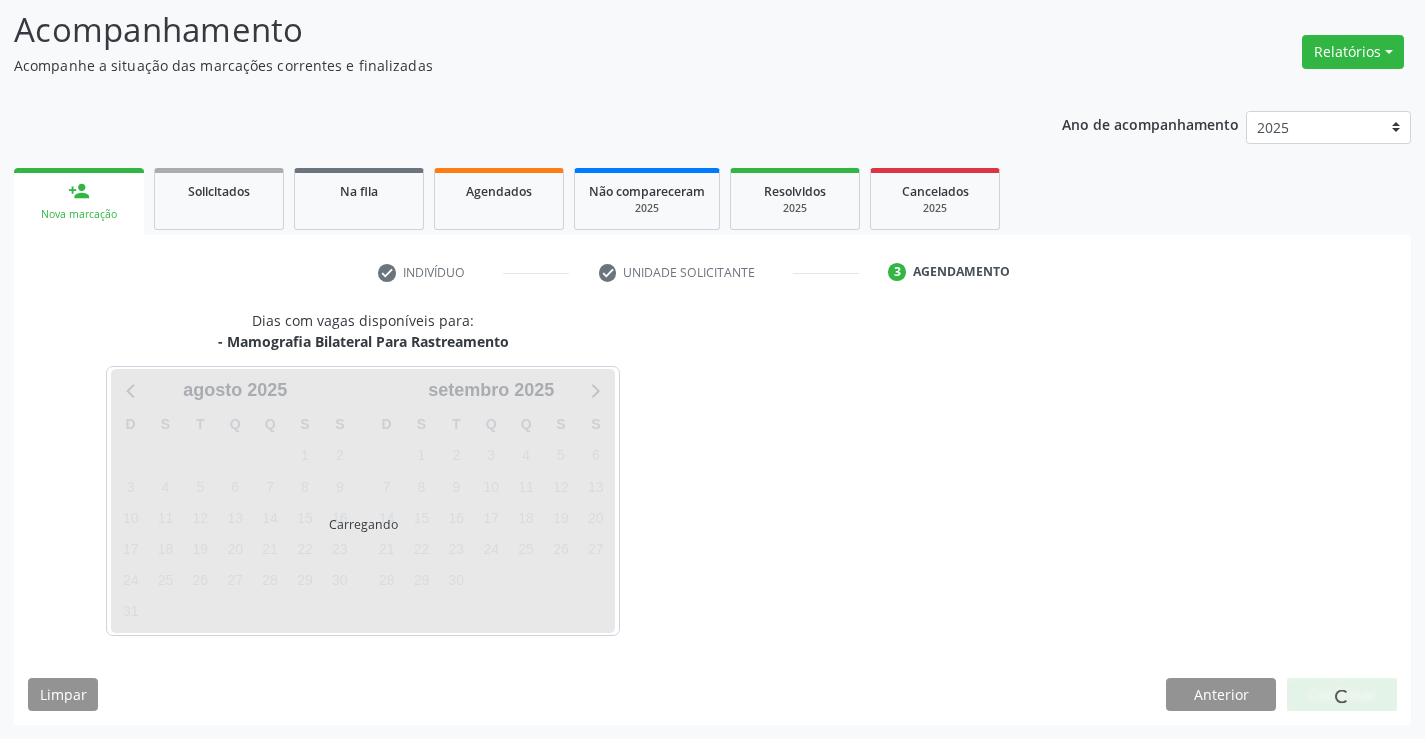 scroll, scrollTop: 131, scrollLeft: 0, axis: vertical 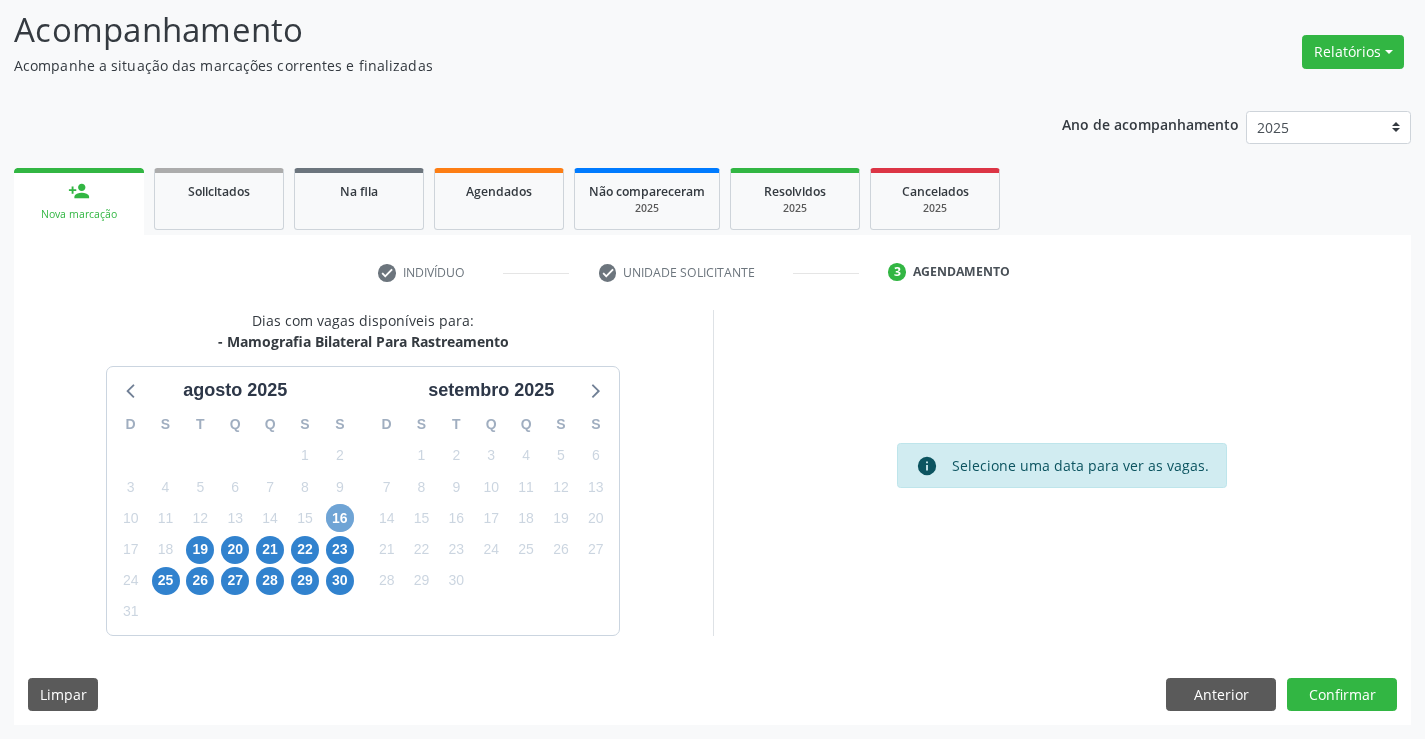 click on "16" at bounding box center (340, 518) 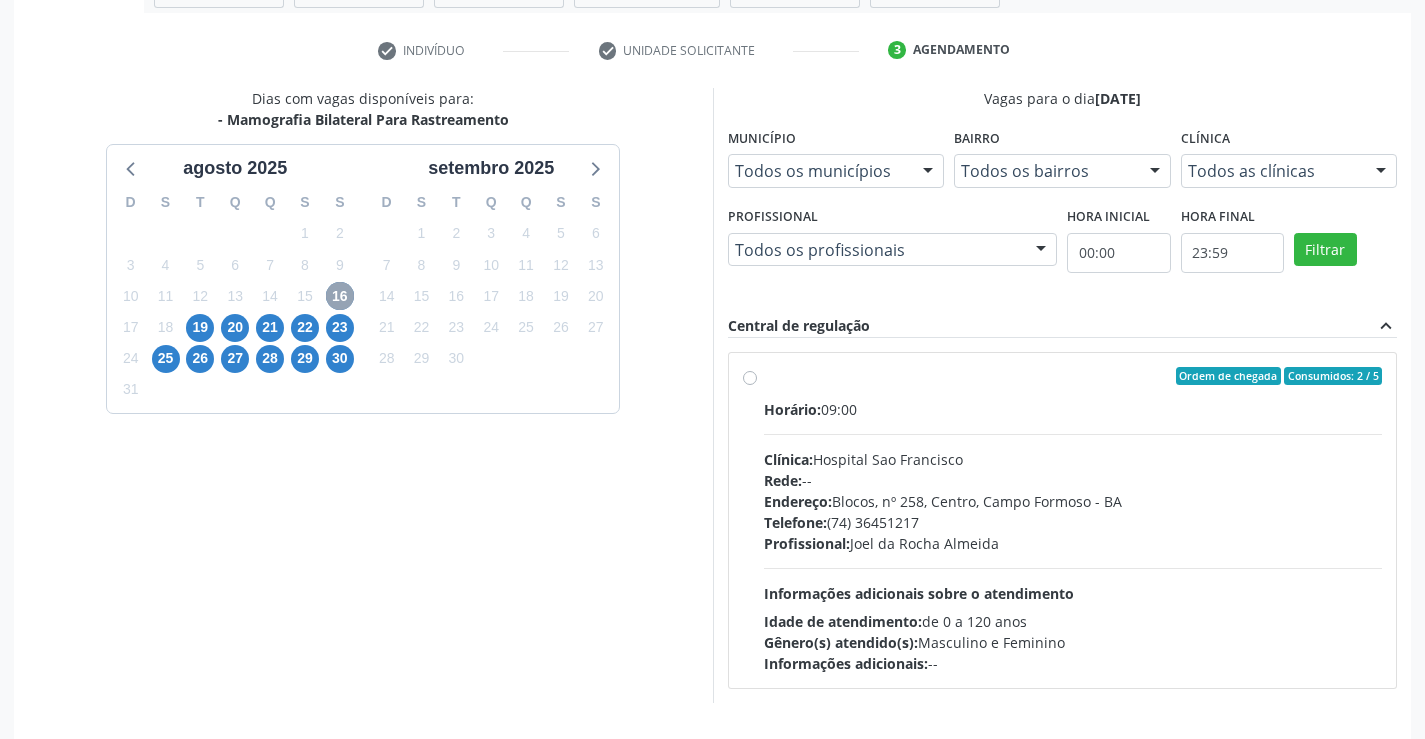scroll, scrollTop: 420, scrollLeft: 0, axis: vertical 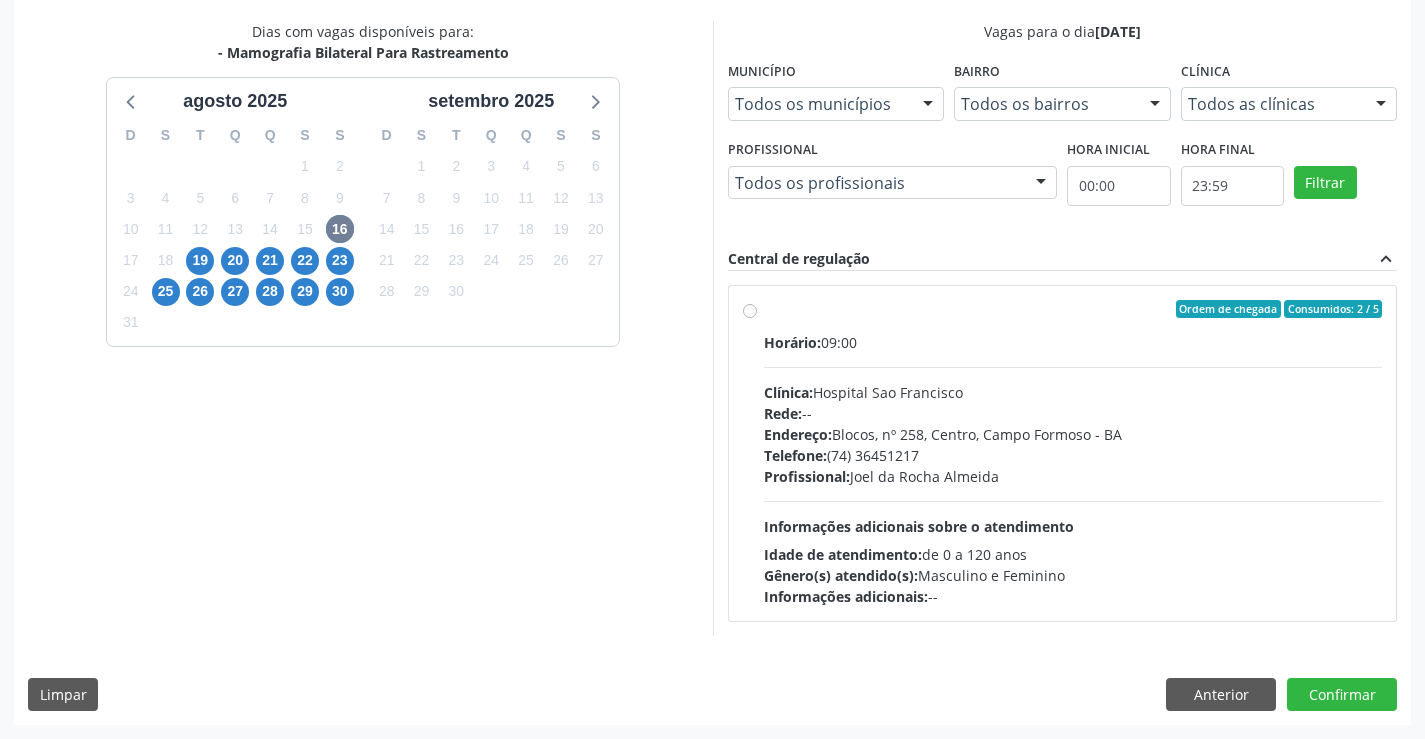 click on "Rede:
--" at bounding box center (1073, 413) 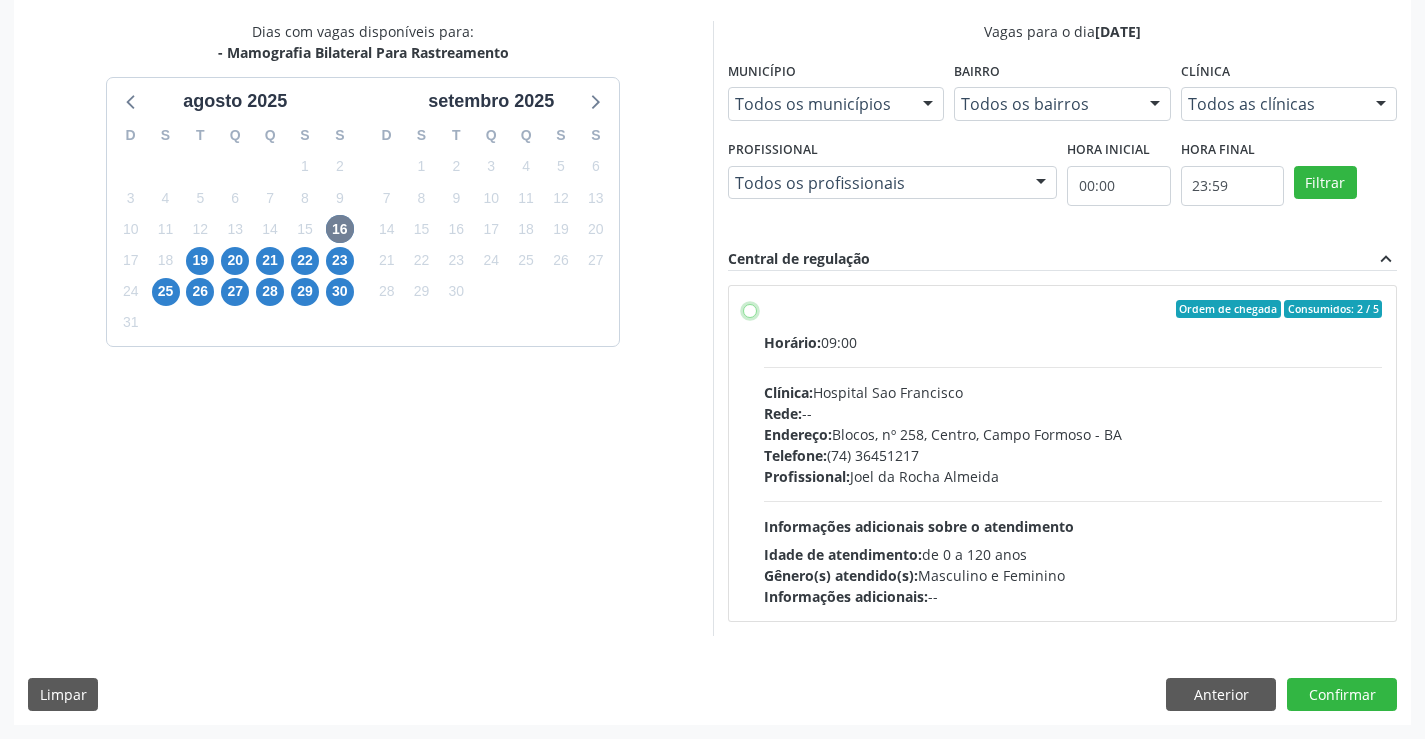 click on "Ordem de chegada
Consumidos: 2 / 5
Horário:   09:00
Clínica:  Hospital Sao Francisco
Rede:
--
Endereço:   Blocos, nº 258, Centro, Campo Formoso - BA
Telefone:   (74) 36451217
Profissional:
Joel da Rocha Almeida
Informações adicionais sobre o atendimento
Idade de atendimento:
de 0 a 120 anos
Gênero(s) atendido(s):
Masculino e Feminino
Informações adicionais:
--" at bounding box center [750, 309] 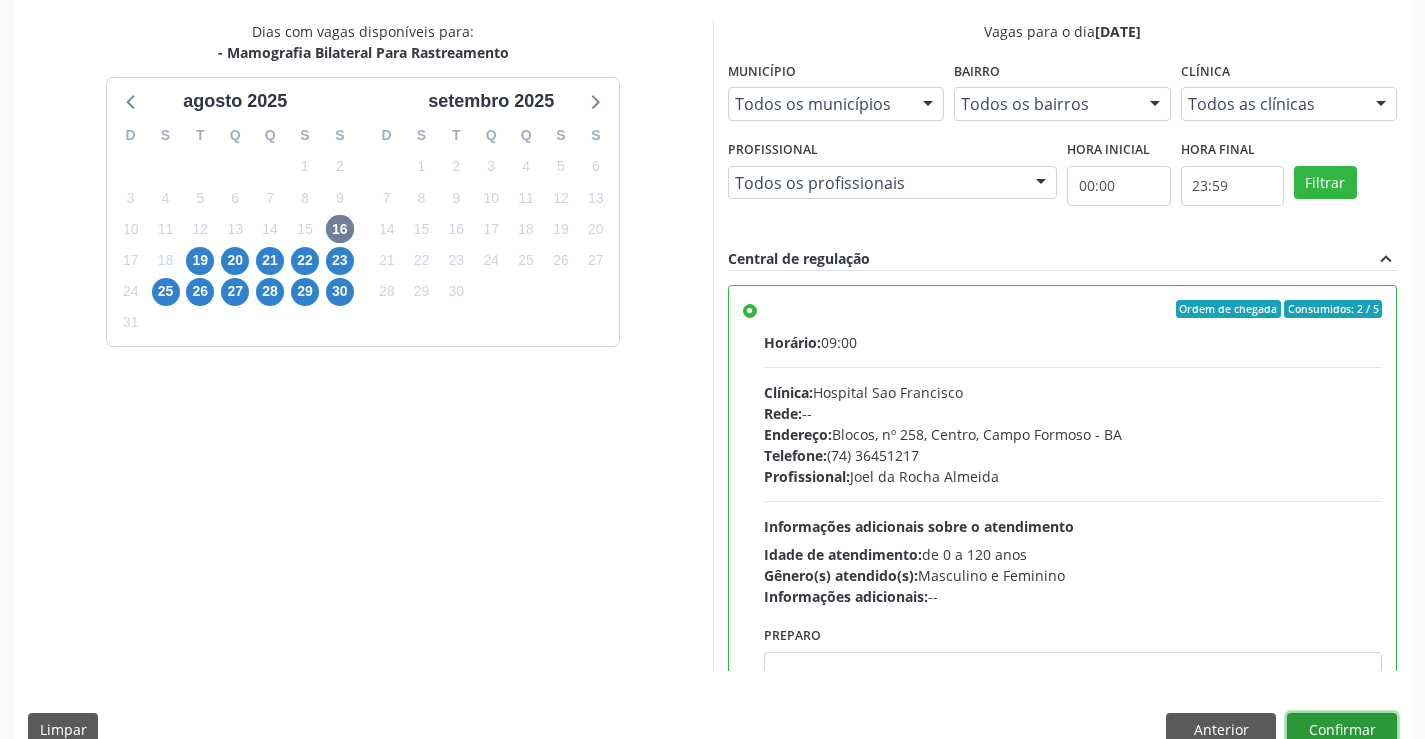 click on "Confirmar" at bounding box center (1342, 730) 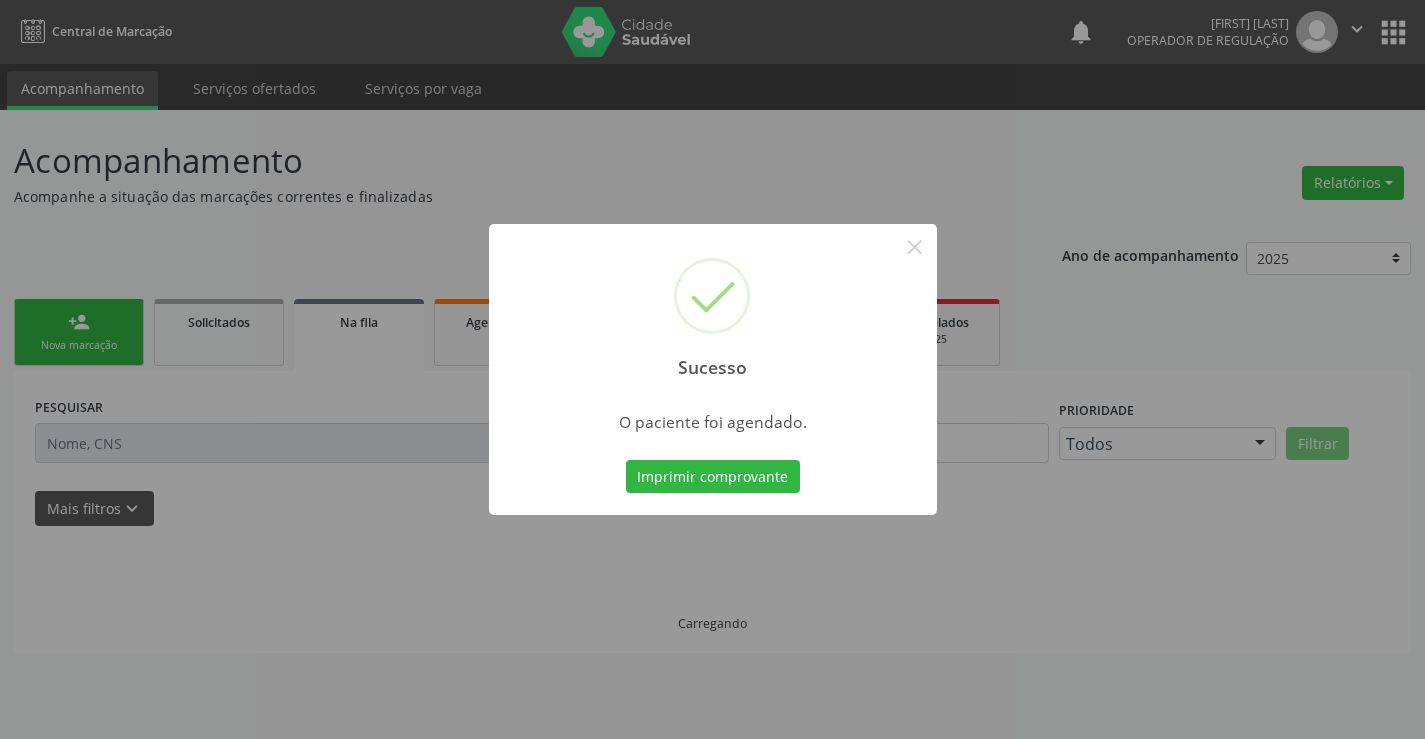 scroll, scrollTop: 0, scrollLeft: 0, axis: both 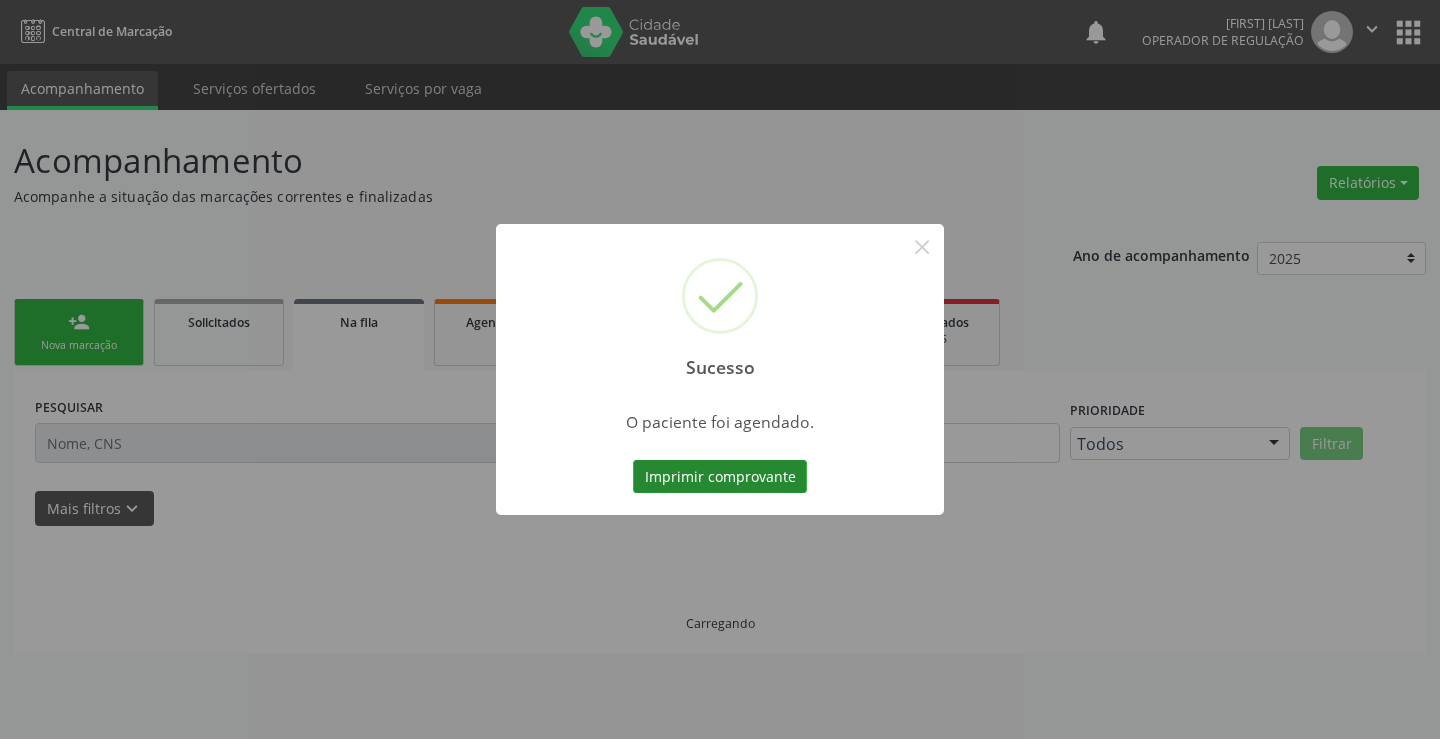 click on "Imprimir comprovante" at bounding box center (720, 477) 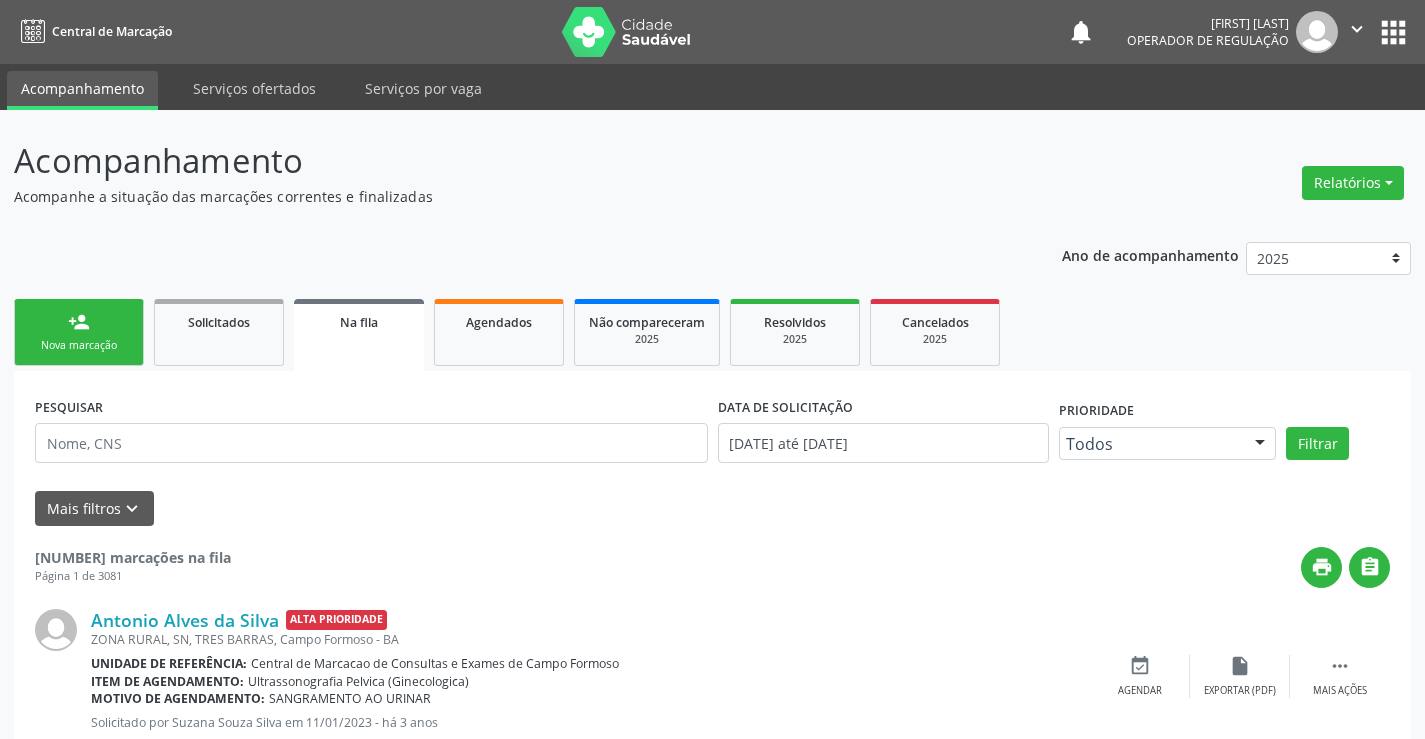 click on "person_add
Nova marcação" at bounding box center [79, 332] 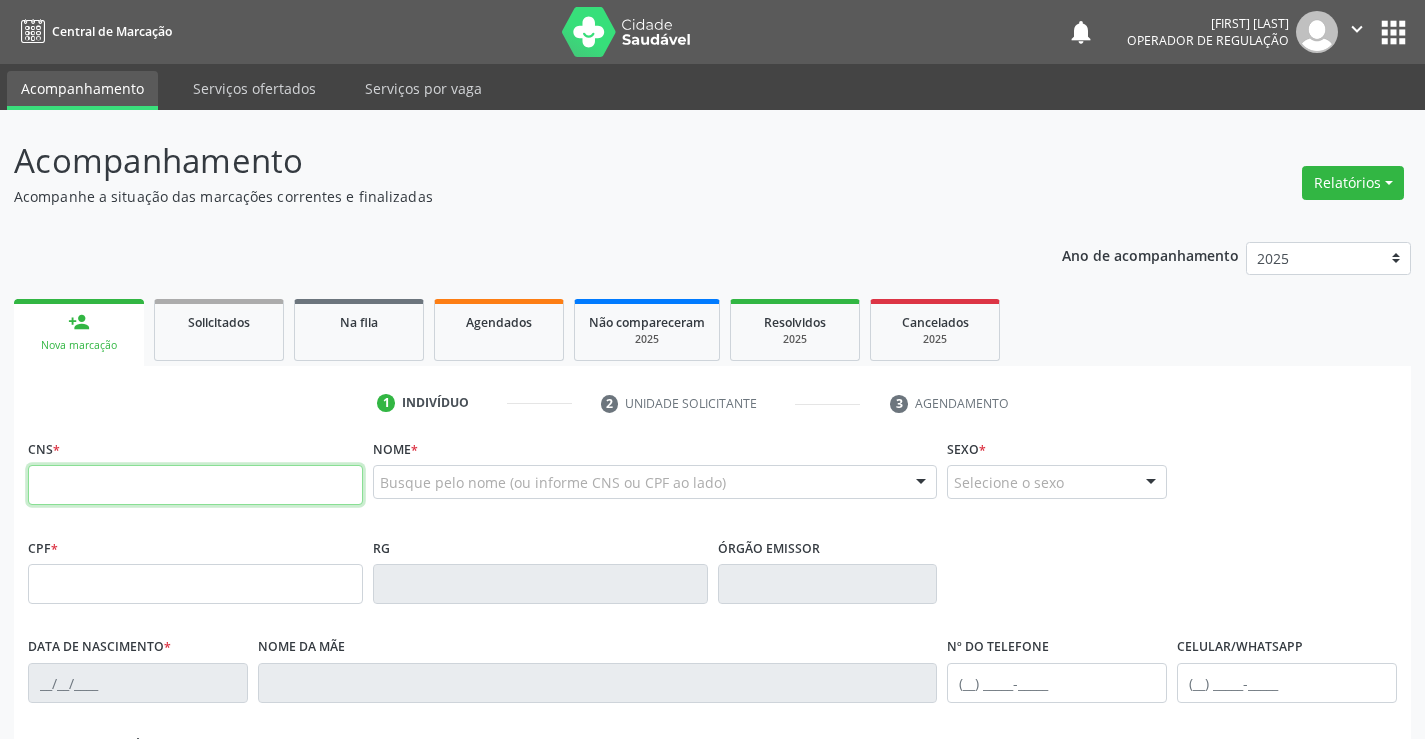 click at bounding box center [195, 485] 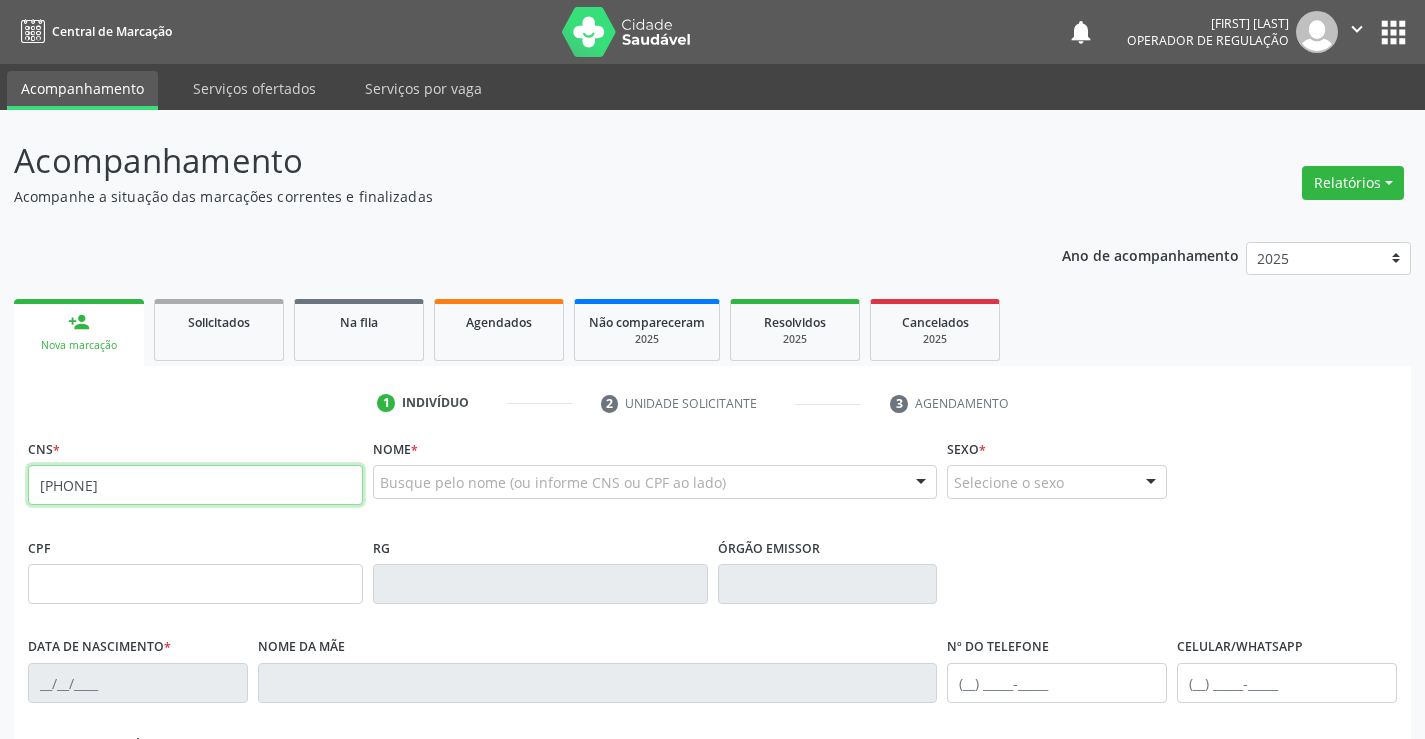 type on "707 8096 0805 7218" 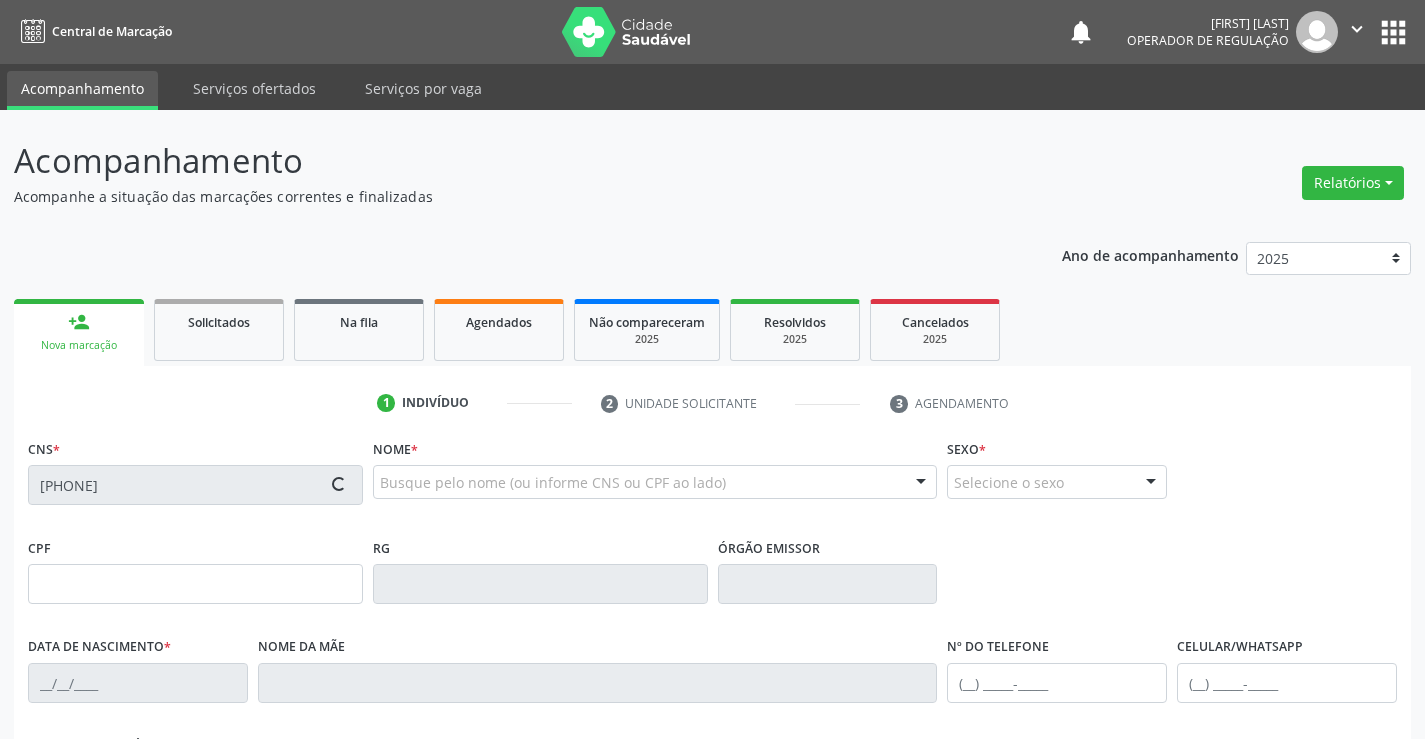 type on "94364752" 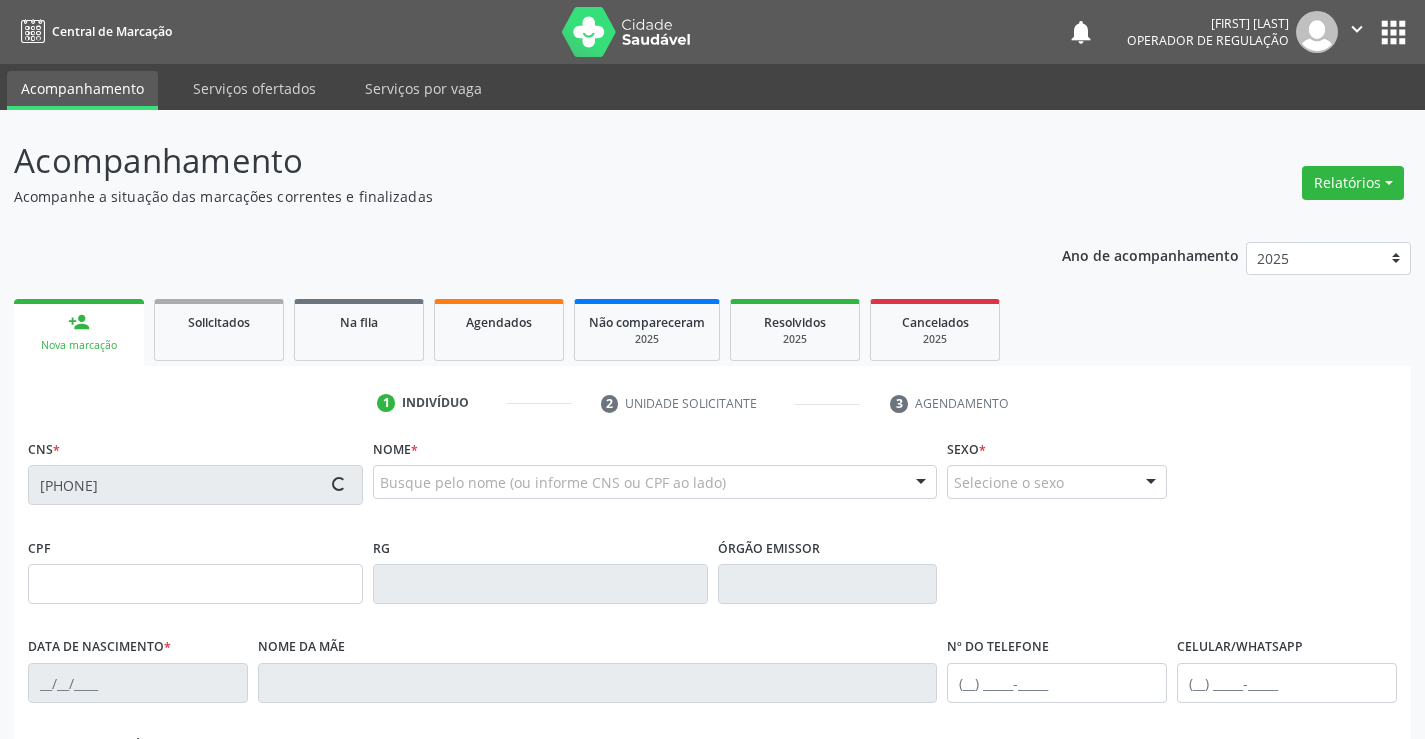 type on "29/12/1978" 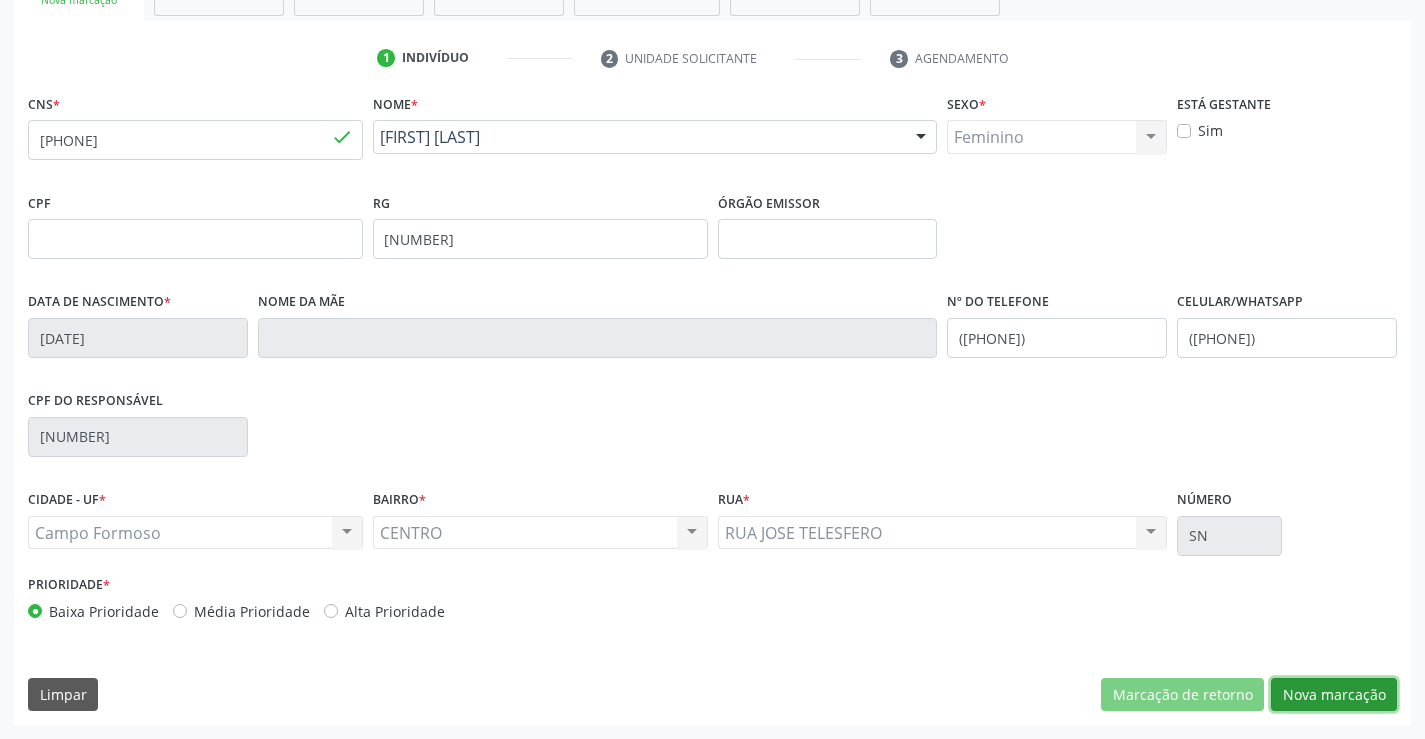 click on "Nova marcação" at bounding box center [1334, 695] 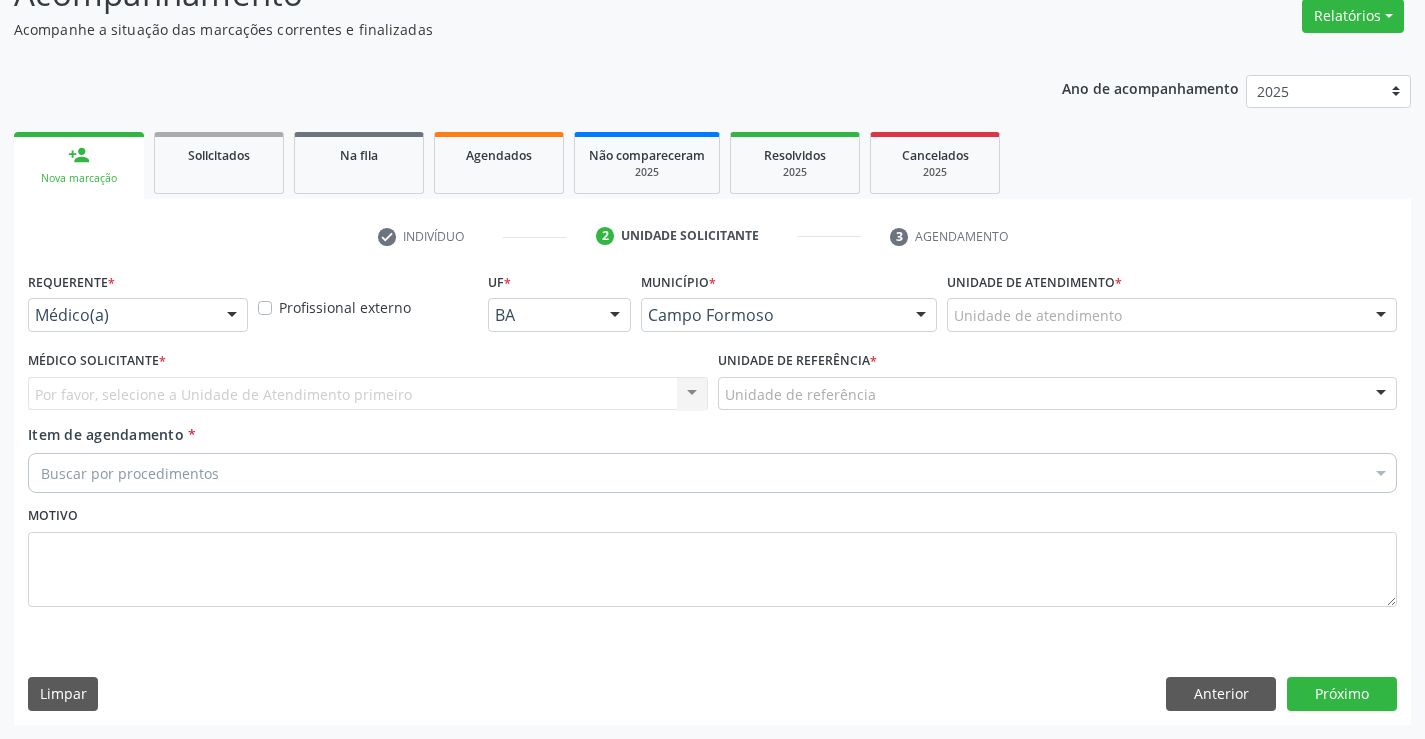 scroll, scrollTop: 167, scrollLeft: 0, axis: vertical 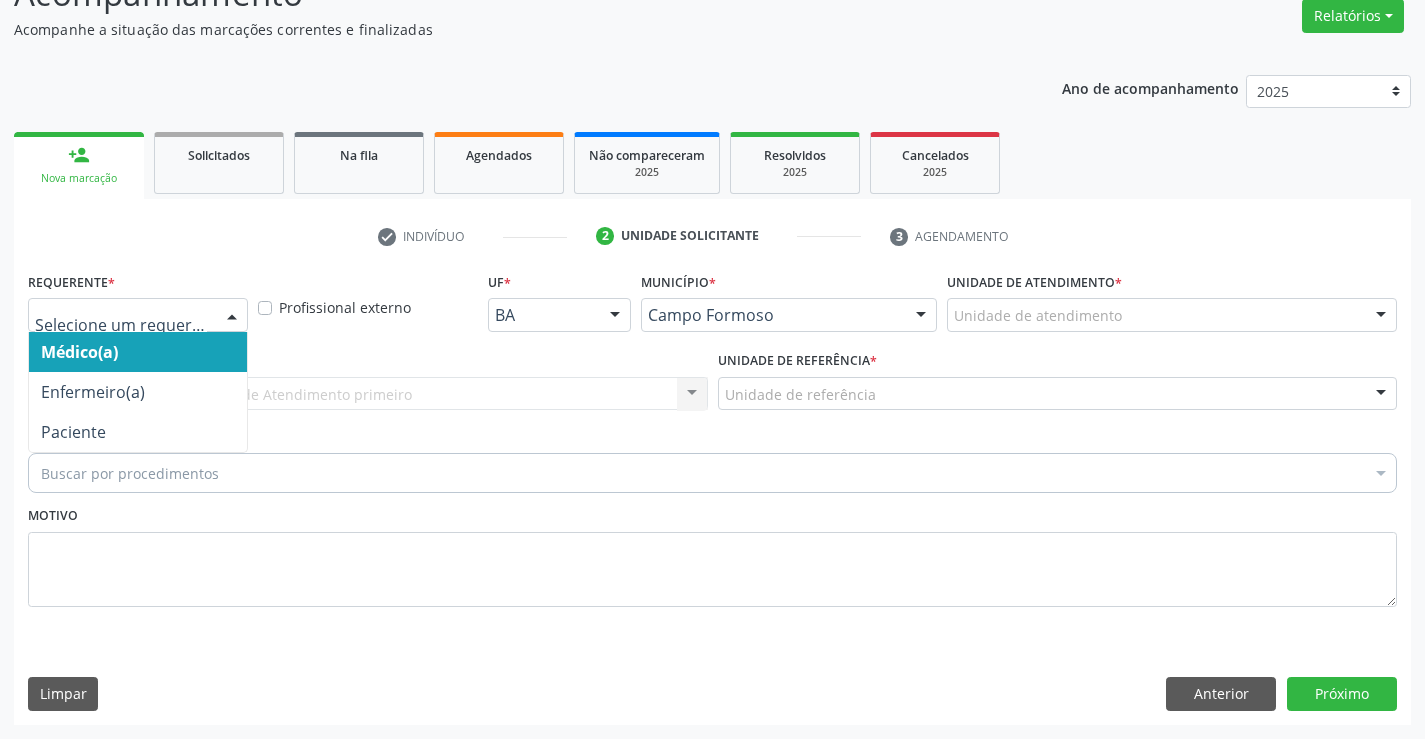 drag, startPoint x: 123, startPoint y: 300, endPoint x: 102, endPoint y: 352, distance: 56.0803 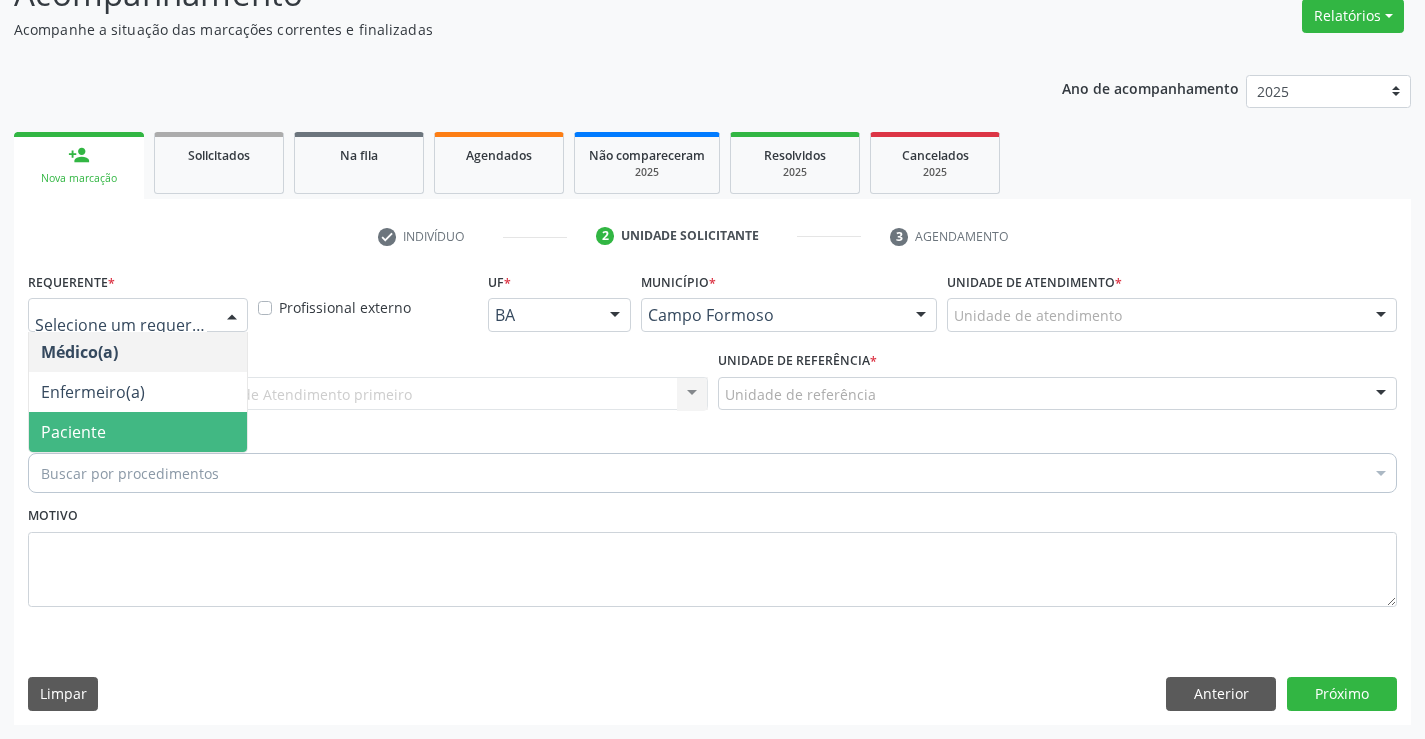 click on "Paciente" at bounding box center (138, 432) 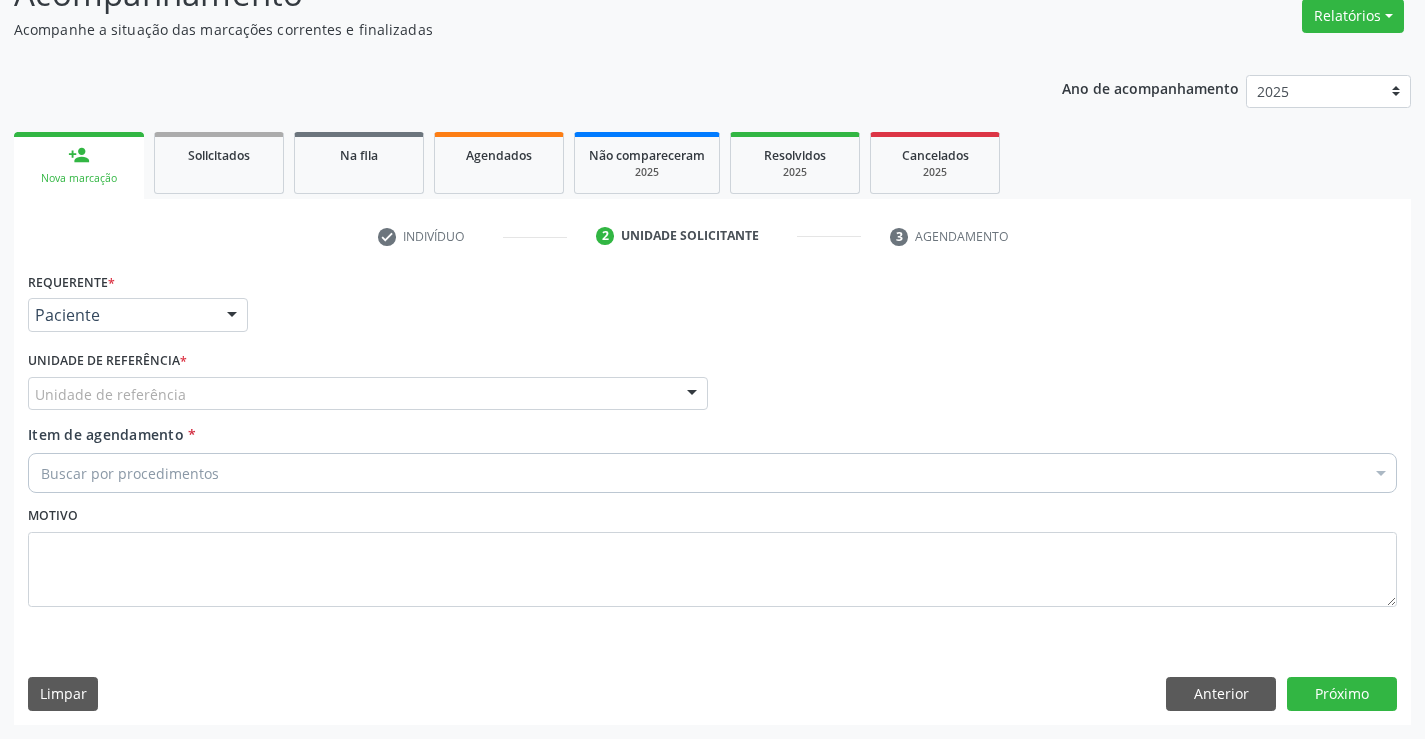 click on "Unidade de referência" at bounding box center (368, 394) 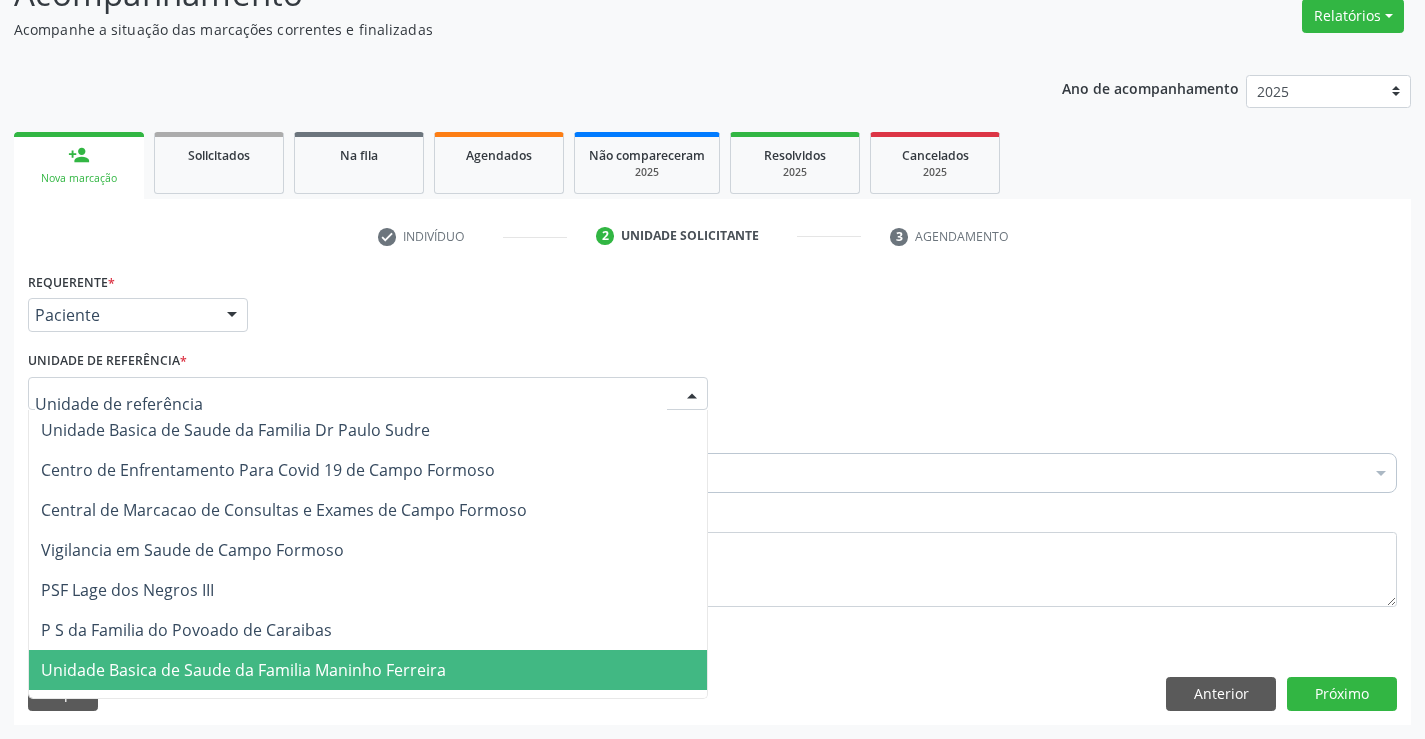 click on "Unidade Basica de Saude da Familia Maninho Ferreira" at bounding box center (368, 670) 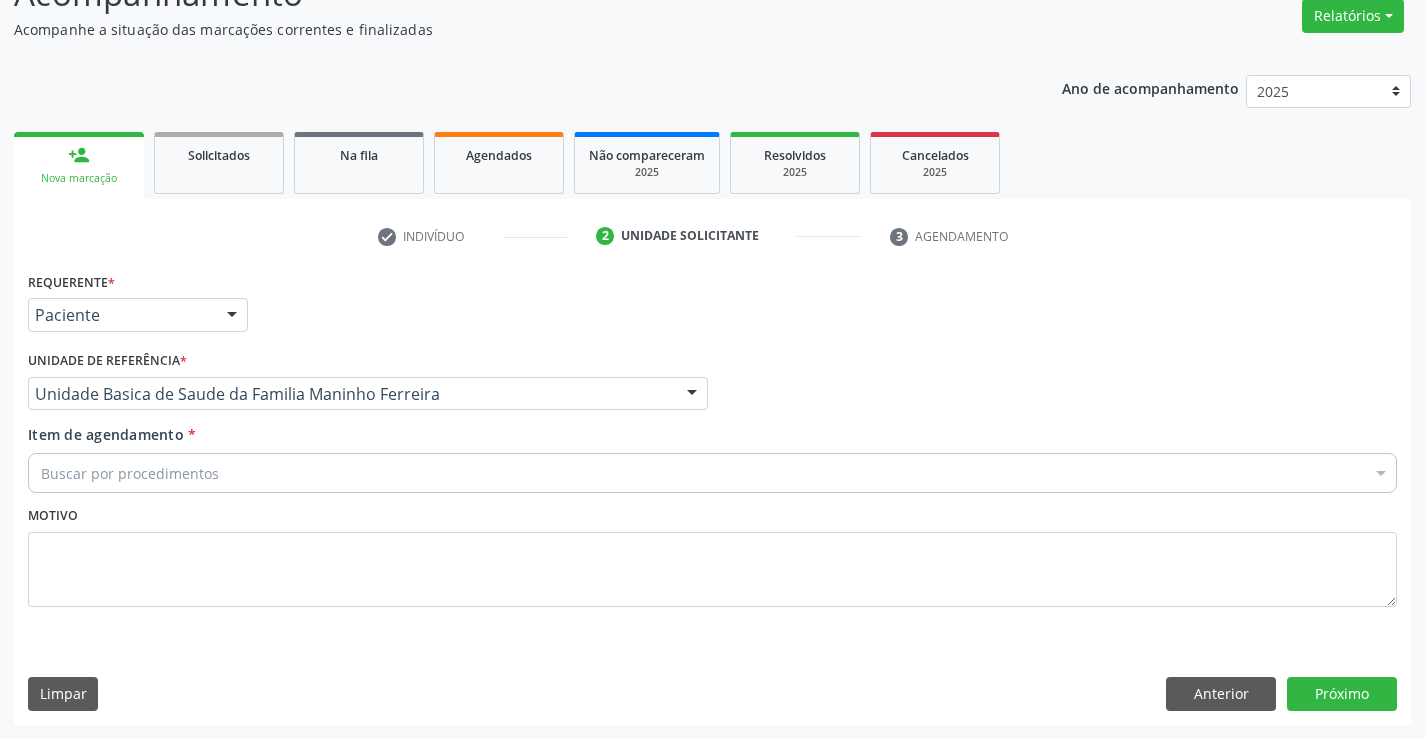 click on "Buscar por procedimentos" at bounding box center (712, 473) 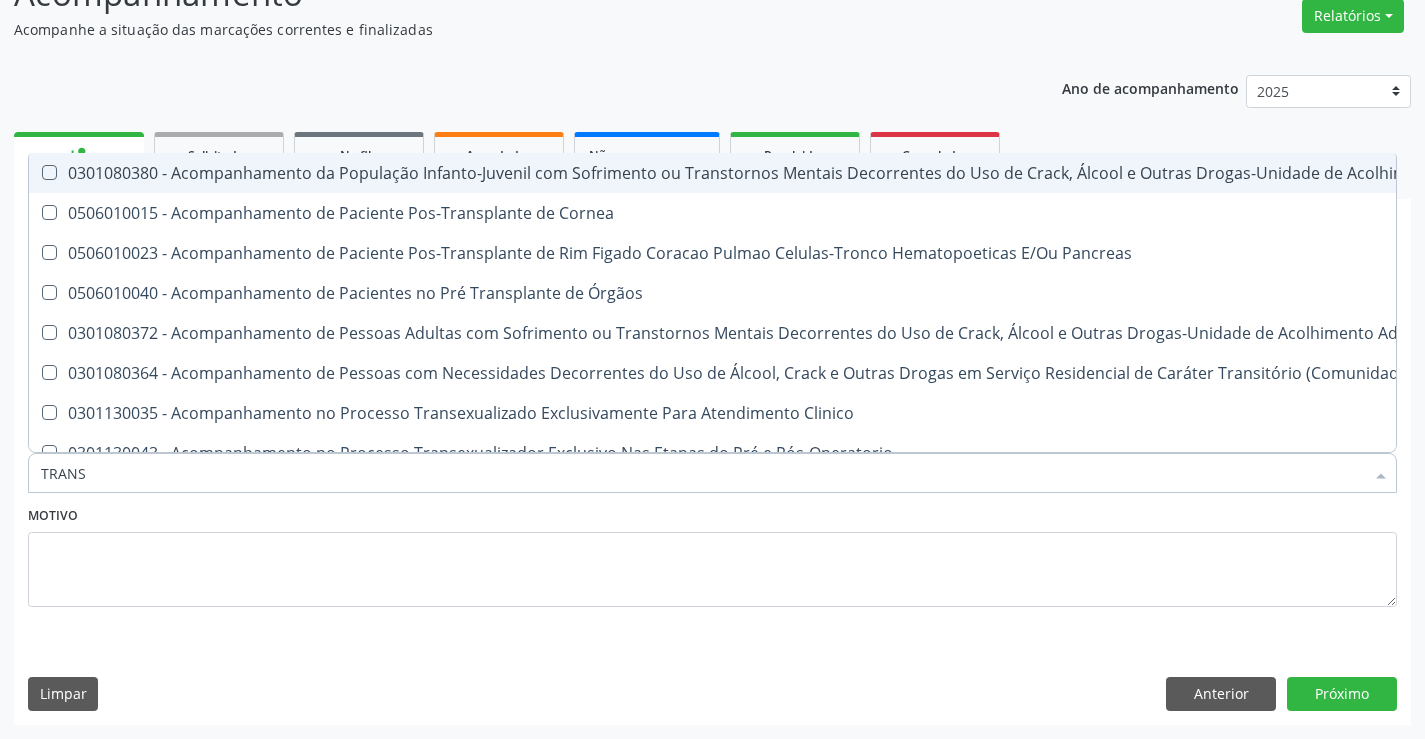 type on "TRANSVAGINAL" 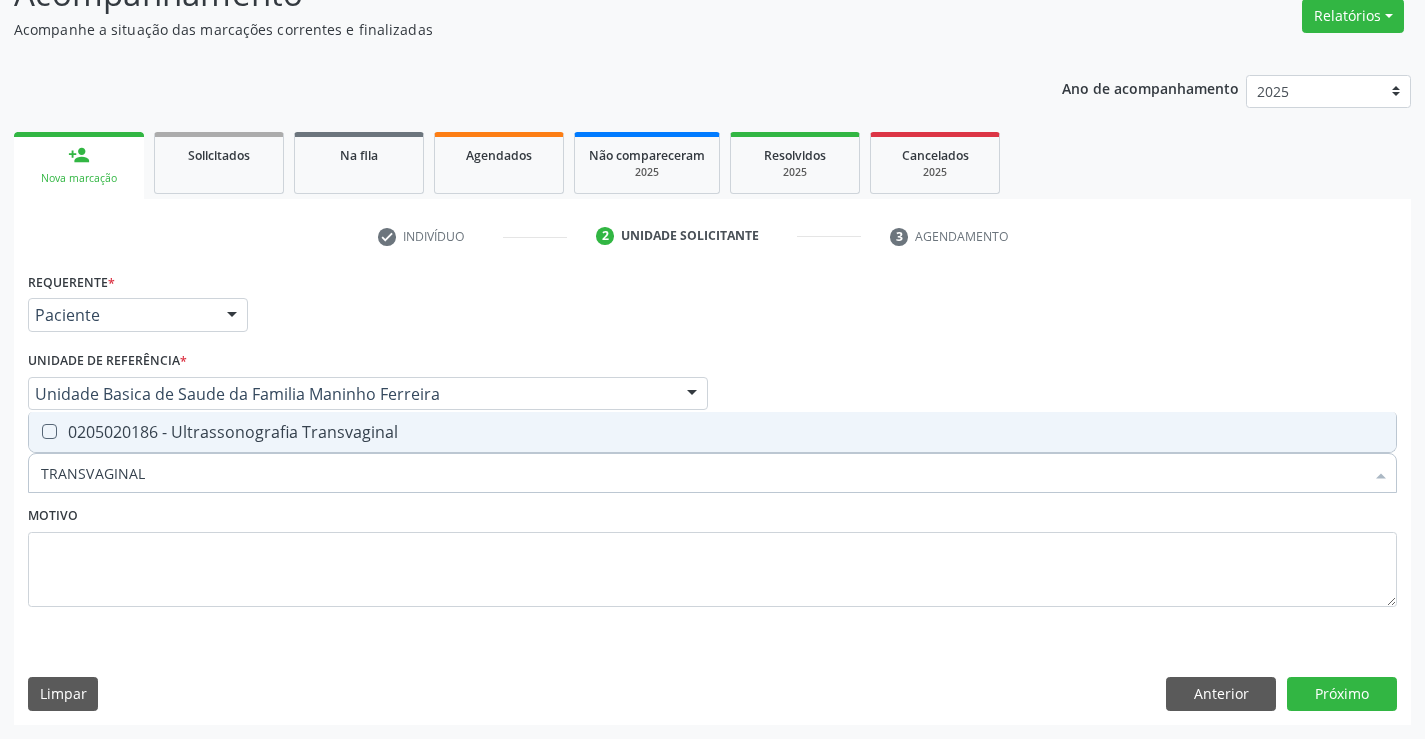 click on "0205020186 - Ultrassonografia Transvaginal" at bounding box center (712, 432) 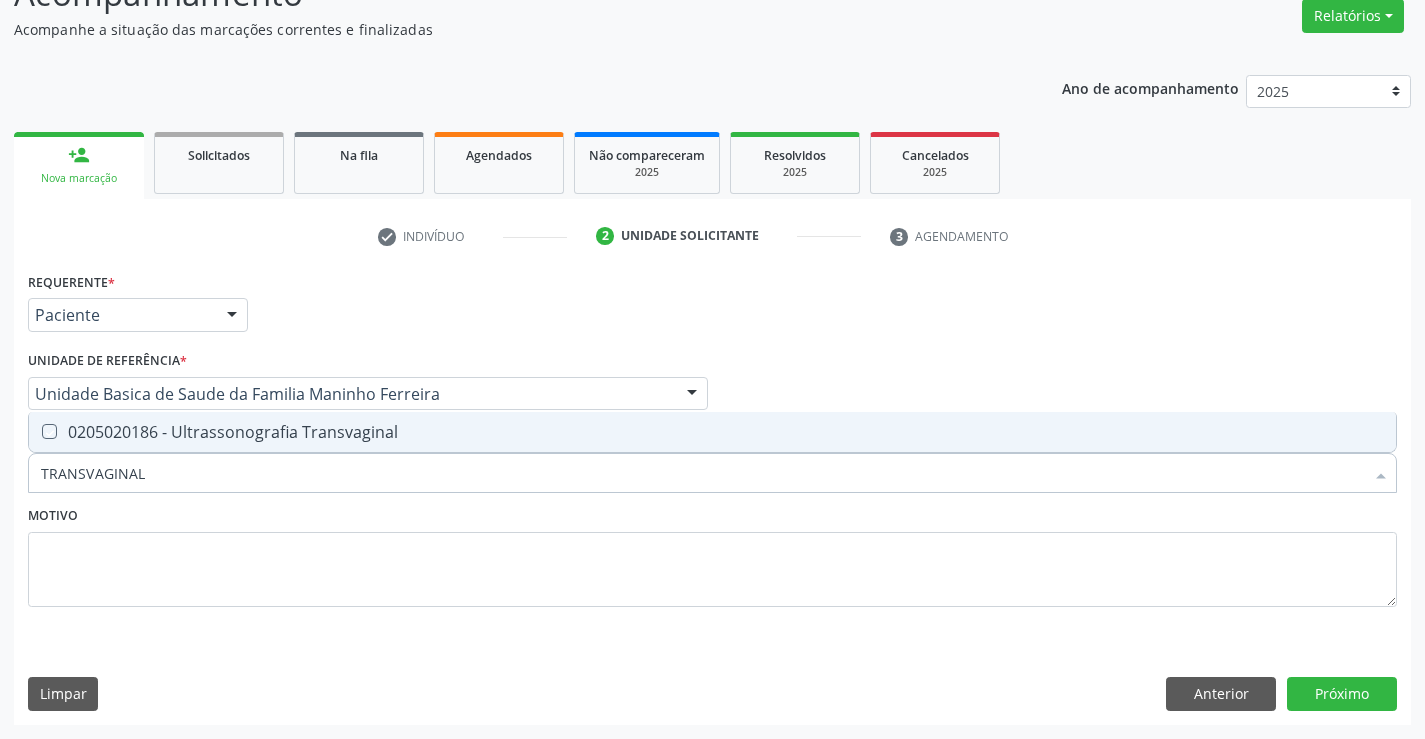 checkbox on "true" 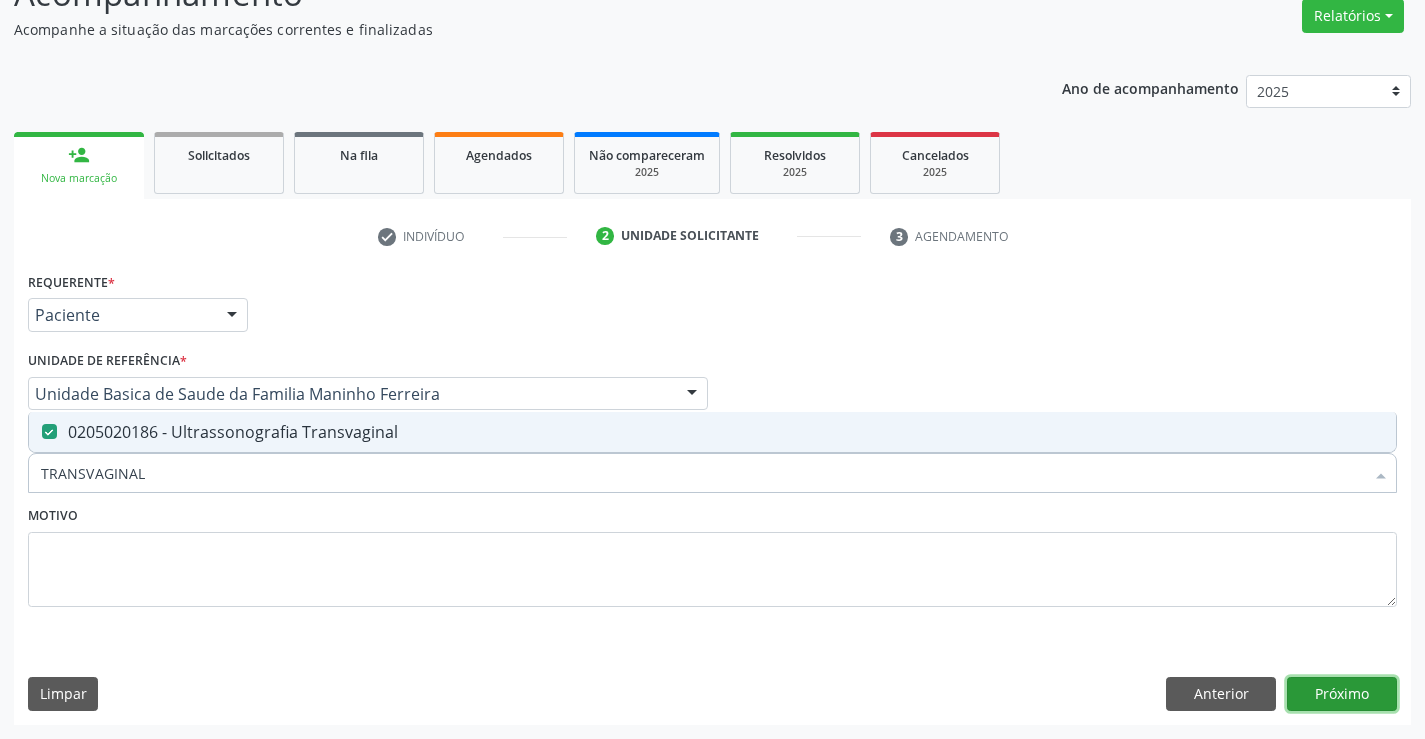 click on "Próximo" at bounding box center [1342, 694] 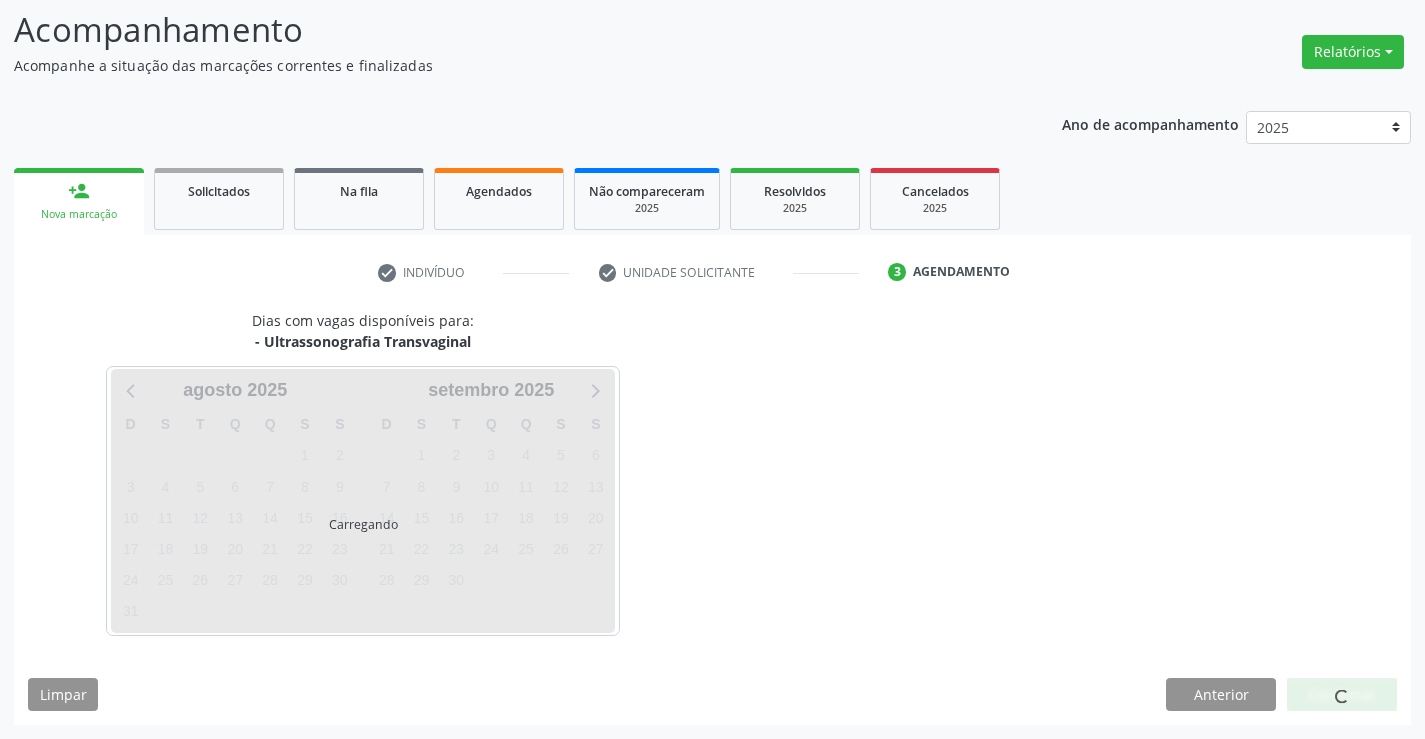 scroll, scrollTop: 131, scrollLeft: 0, axis: vertical 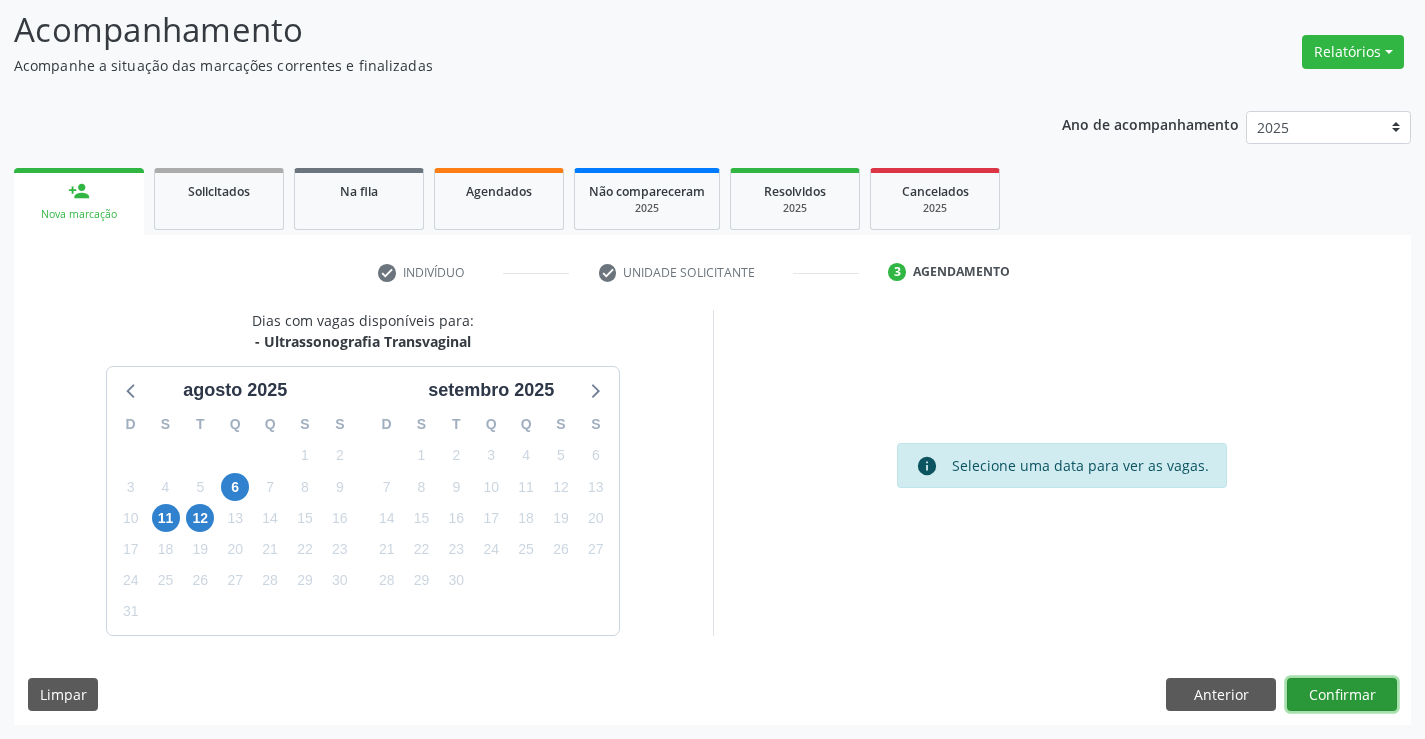click on "Confirmar" at bounding box center [1342, 695] 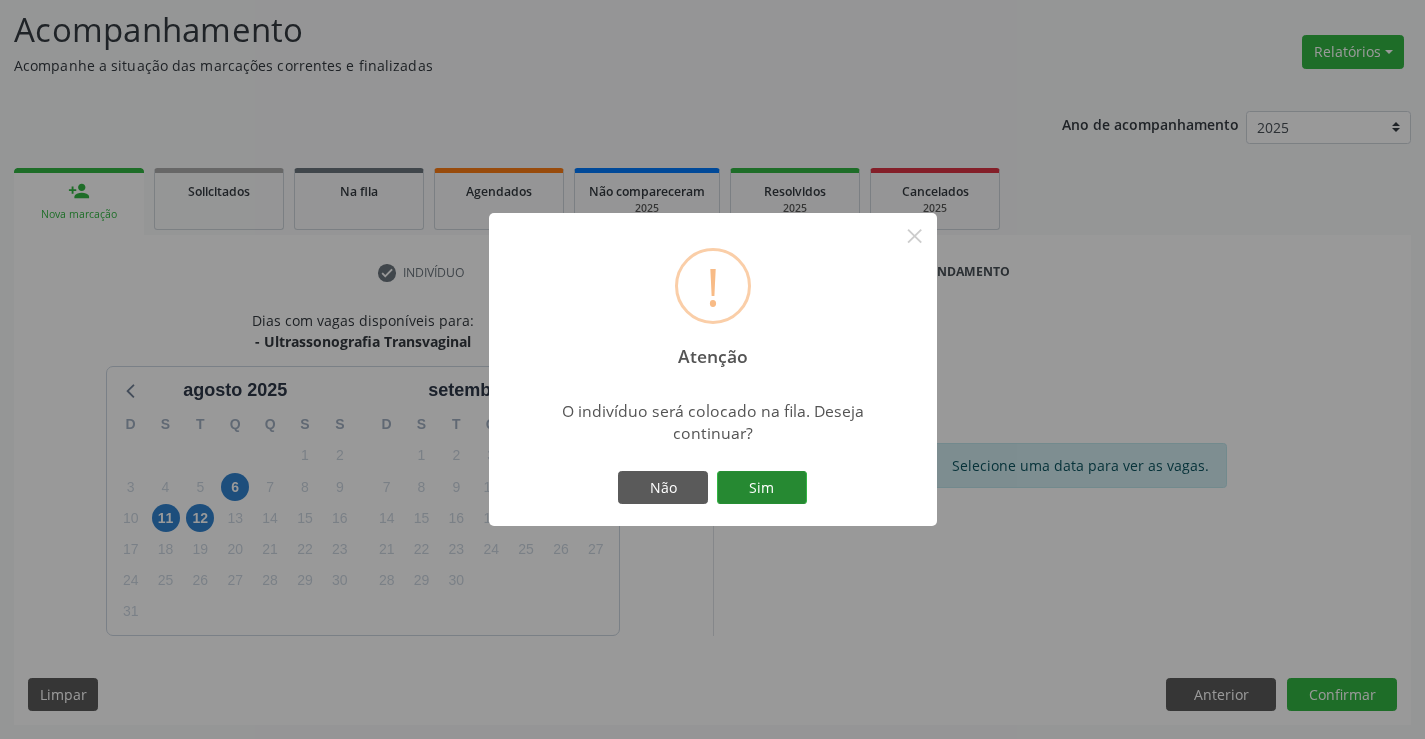 click on "Sim" at bounding box center (762, 488) 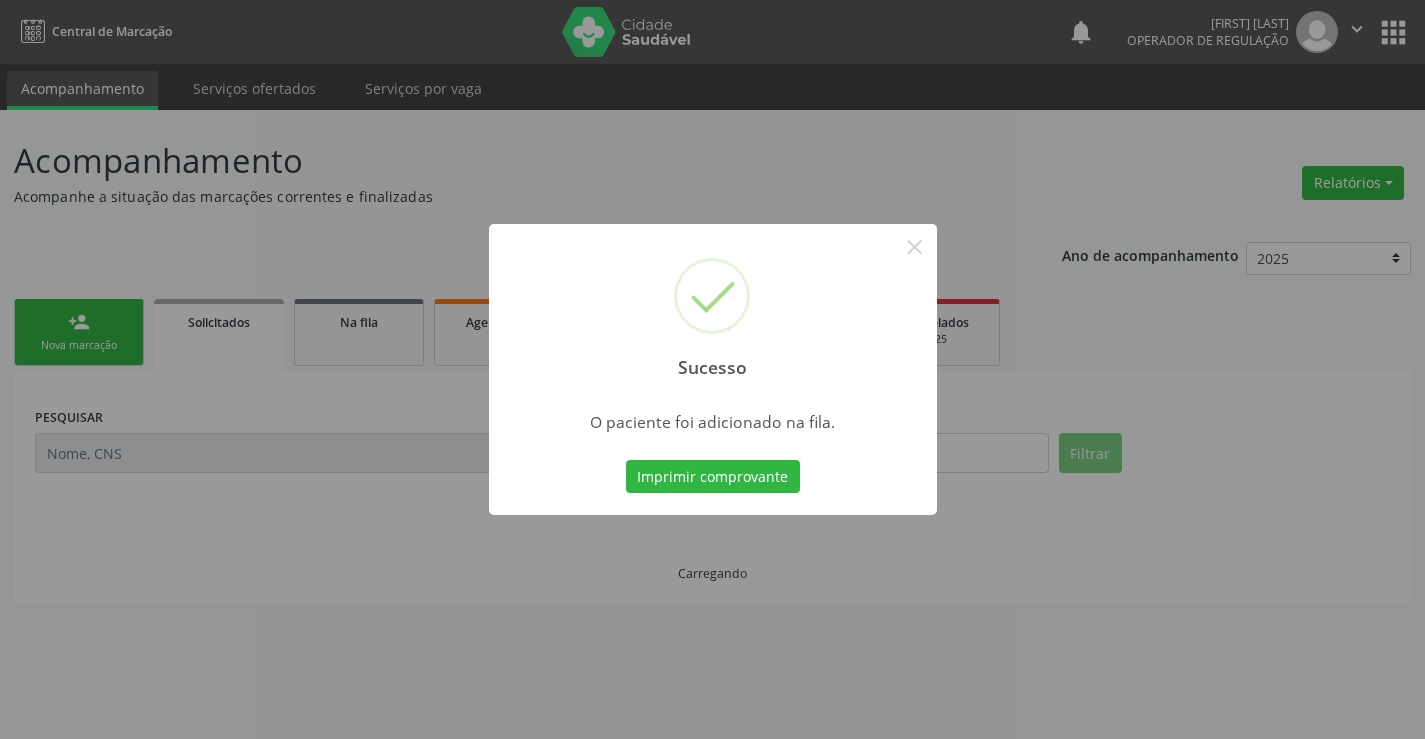 scroll, scrollTop: 0, scrollLeft: 0, axis: both 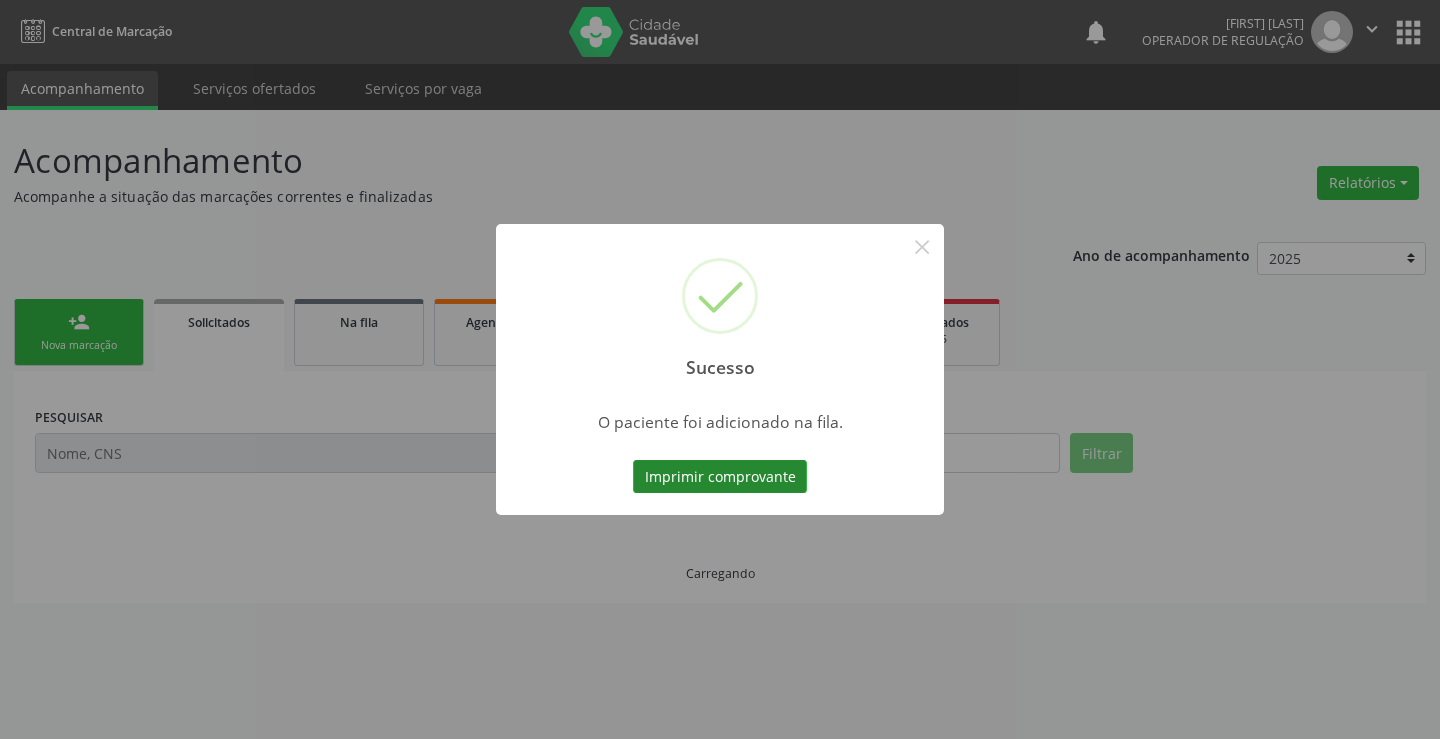 click on "Imprimir comprovante" at bounding box center [720, 477] 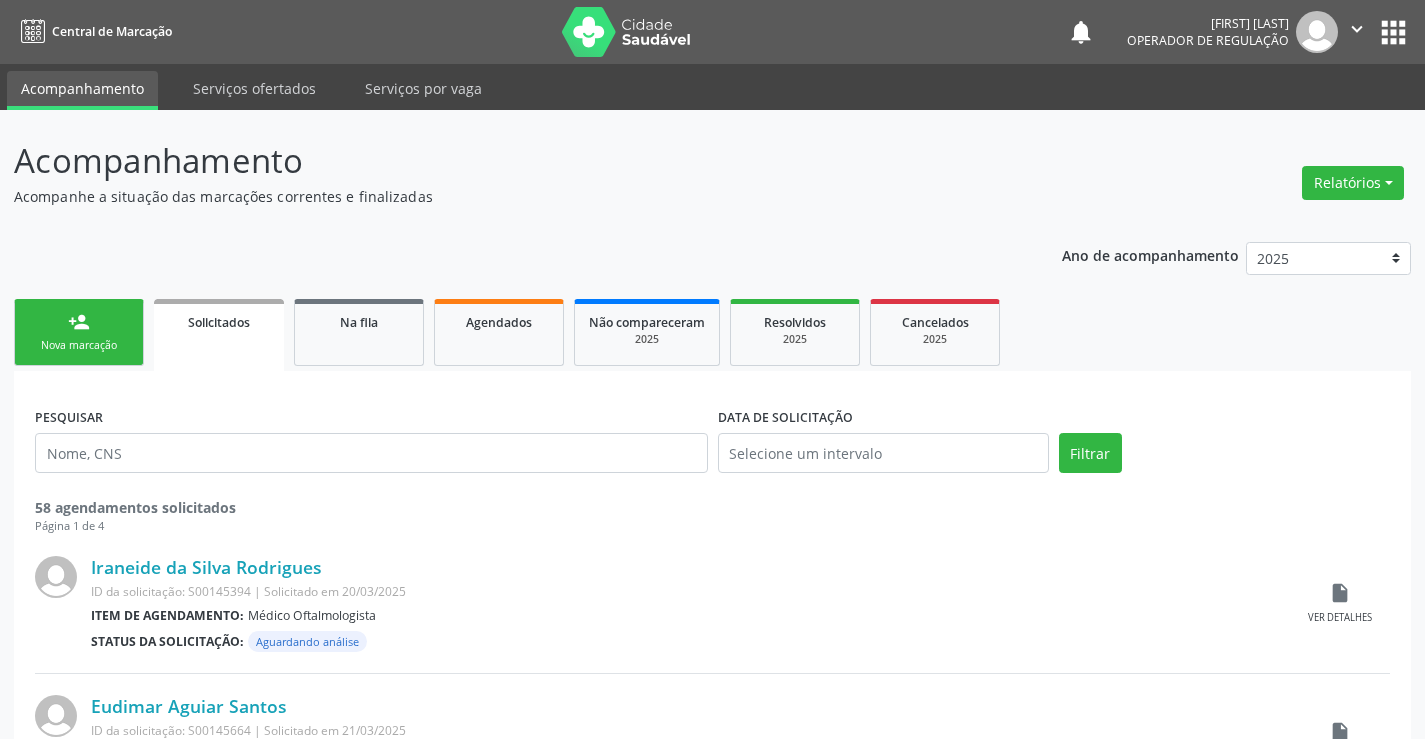 scroll, scrollTop: 0, scrollLeft: 0, axis: both 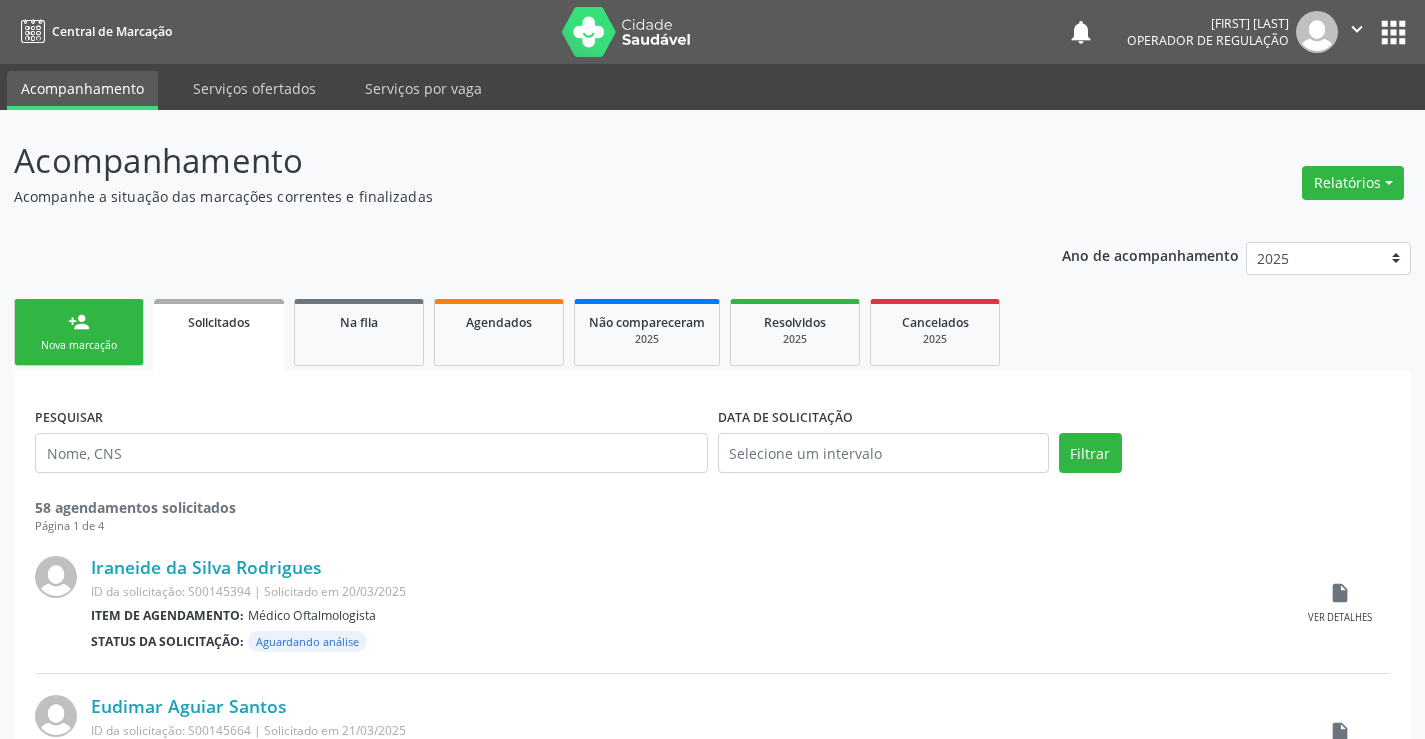 click on "Nova marcação" at bounding box center [79, 345] 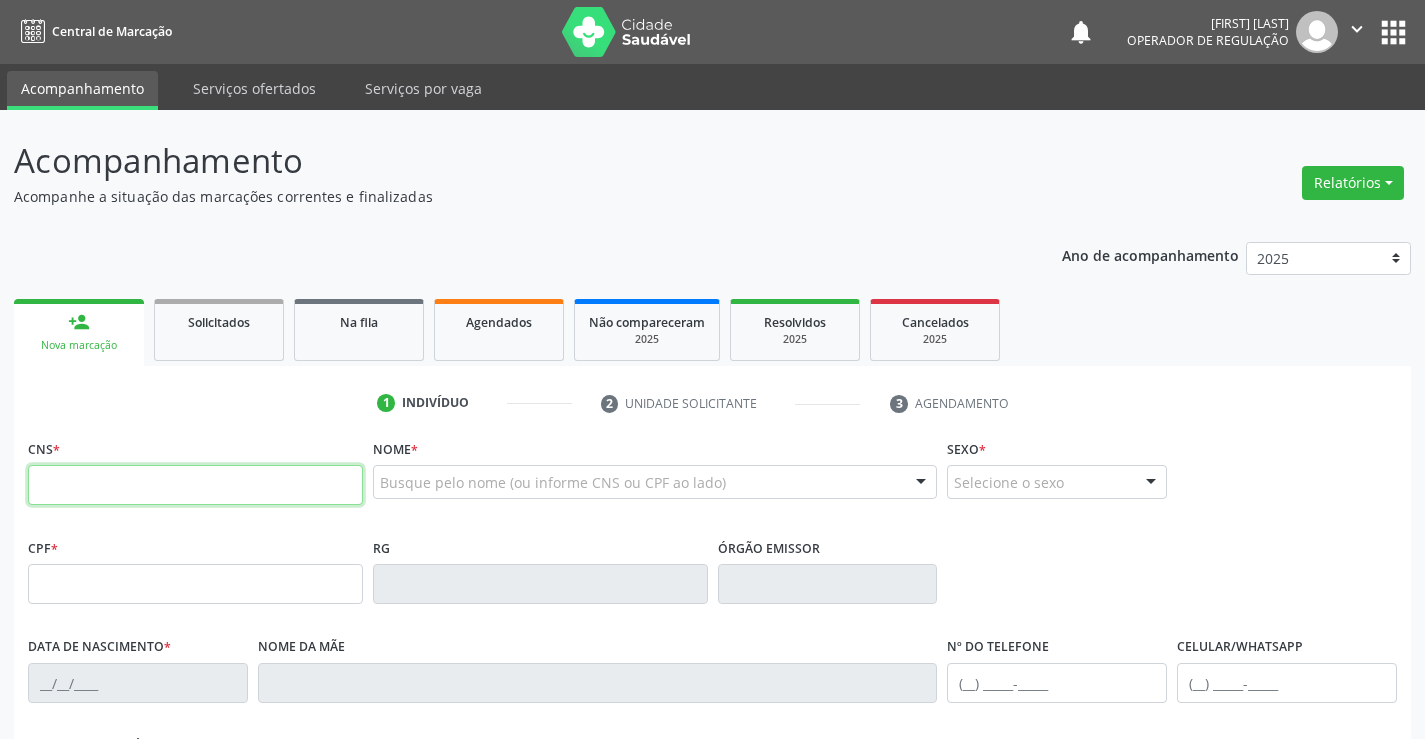 click at bounding box center (195, 485) 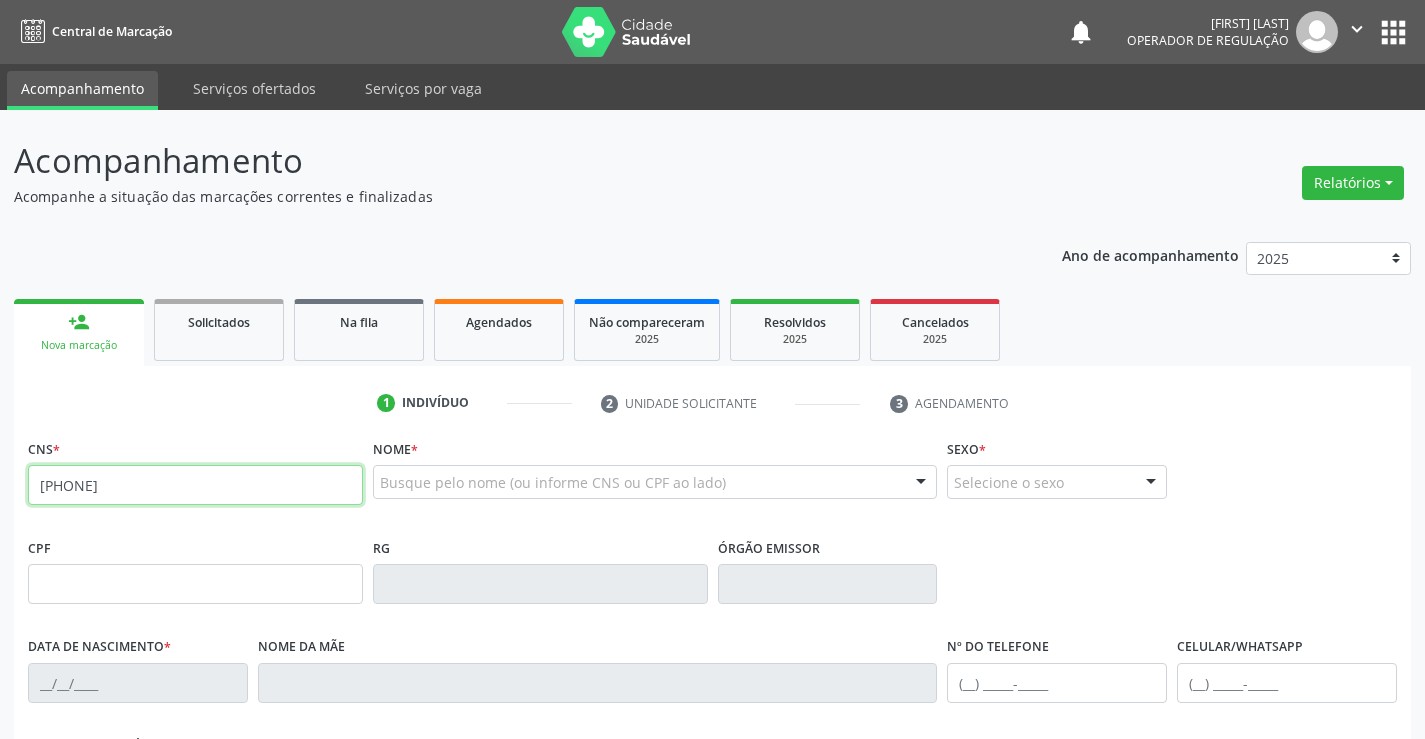 type on "[PHONE]" 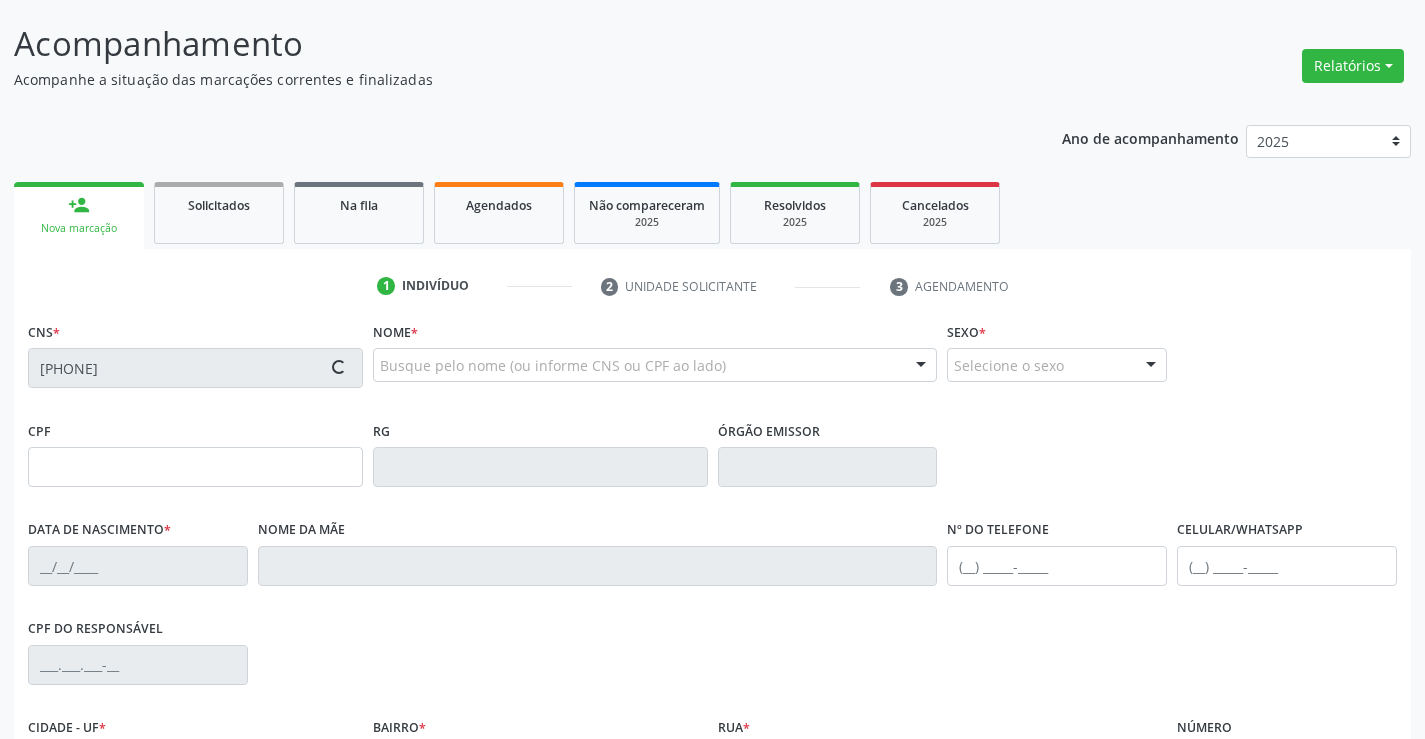 scroll, scrollTop: 300, scrollLeft: 0, axis: vertical 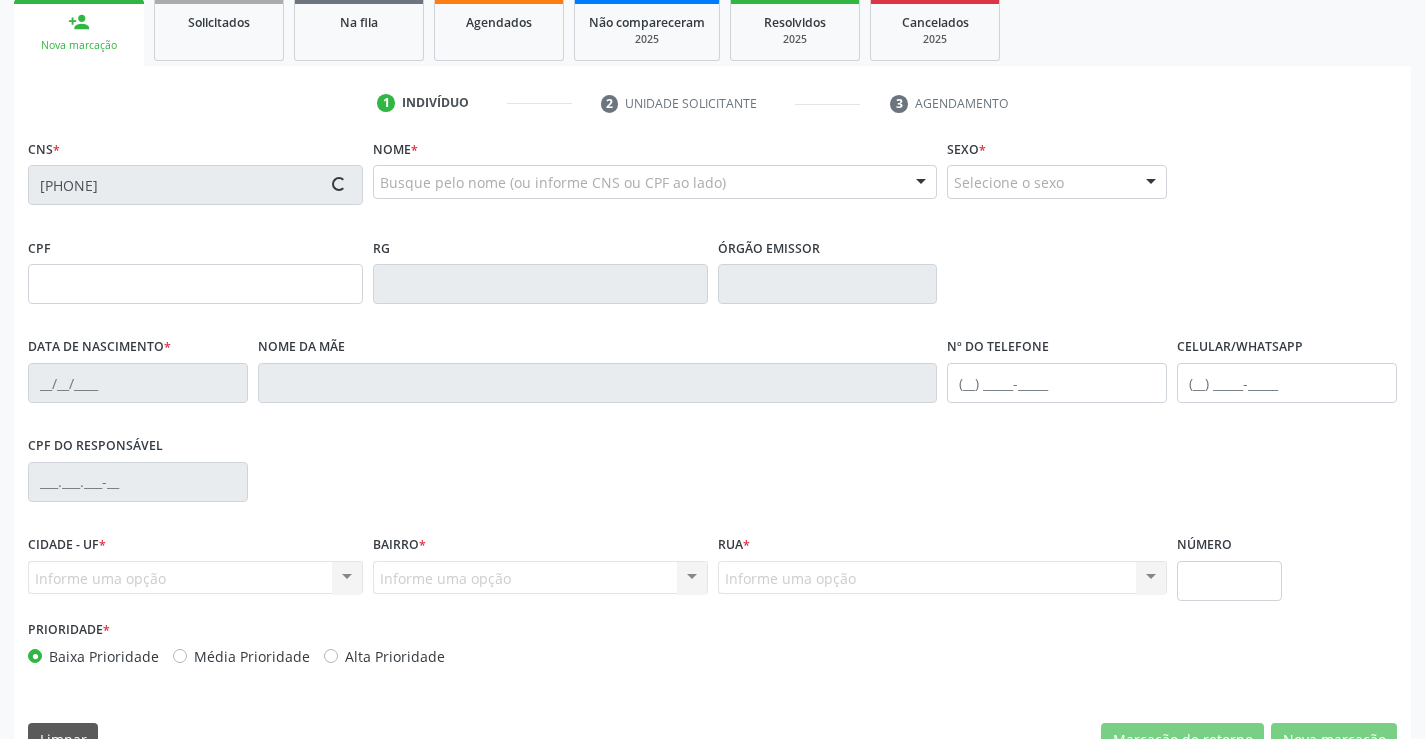 type on "[PHONE]" 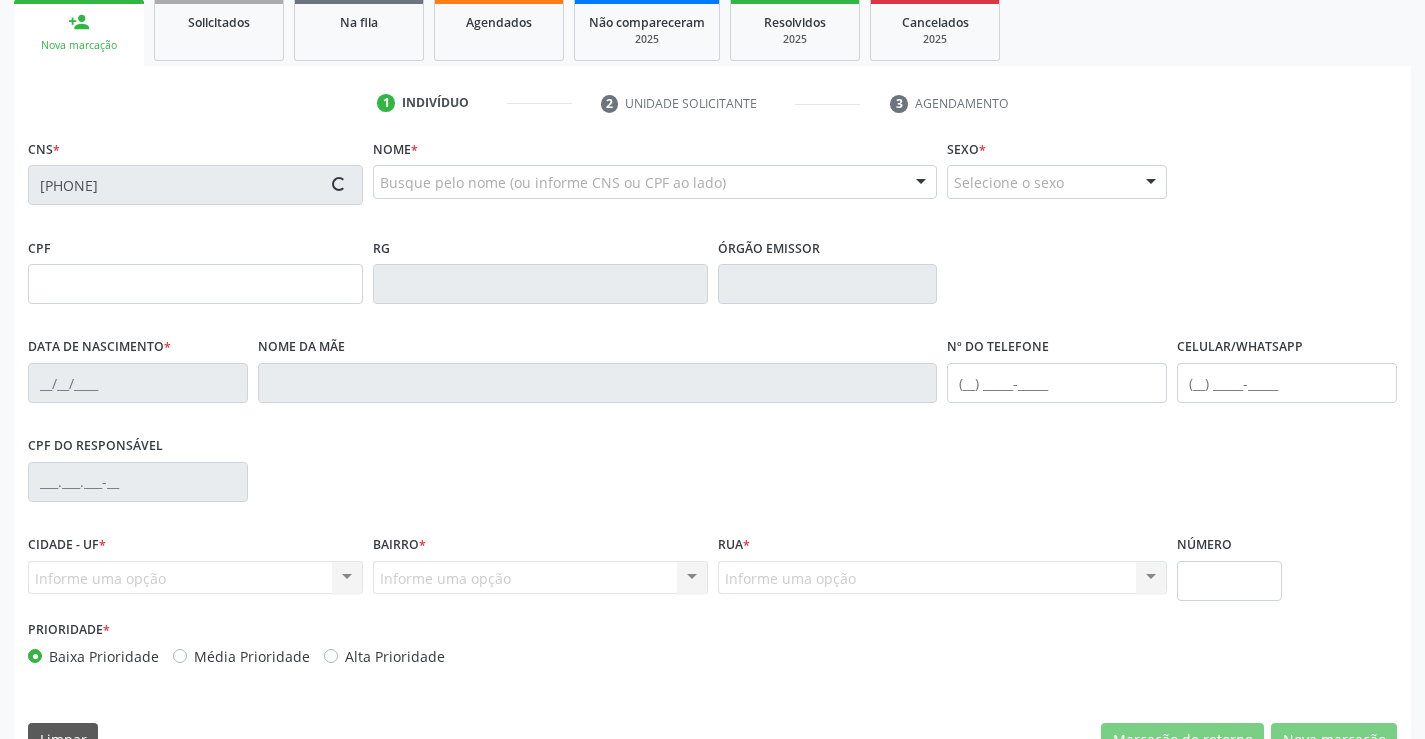 type on "[SSN]" 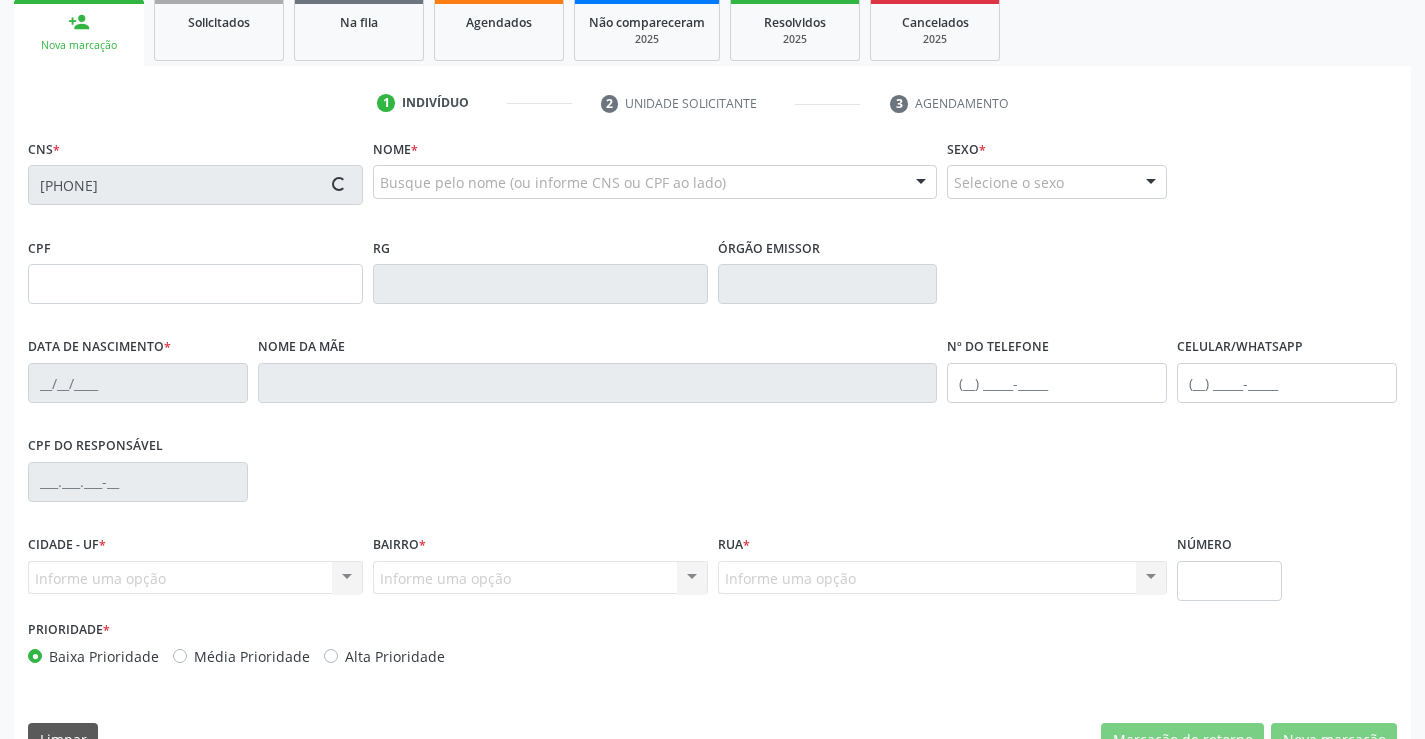 type on "SN" 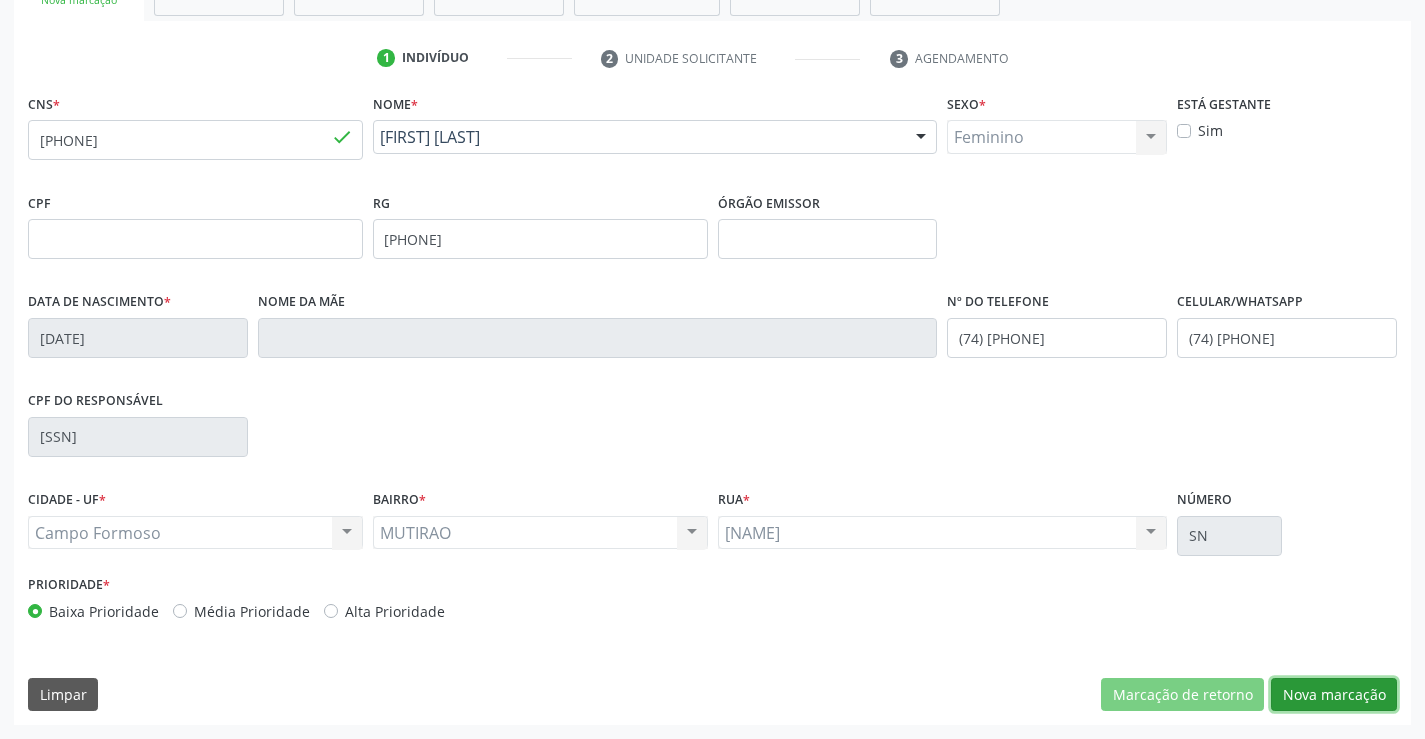 click on "Nova marcação" at bounding box center [1334, 695] 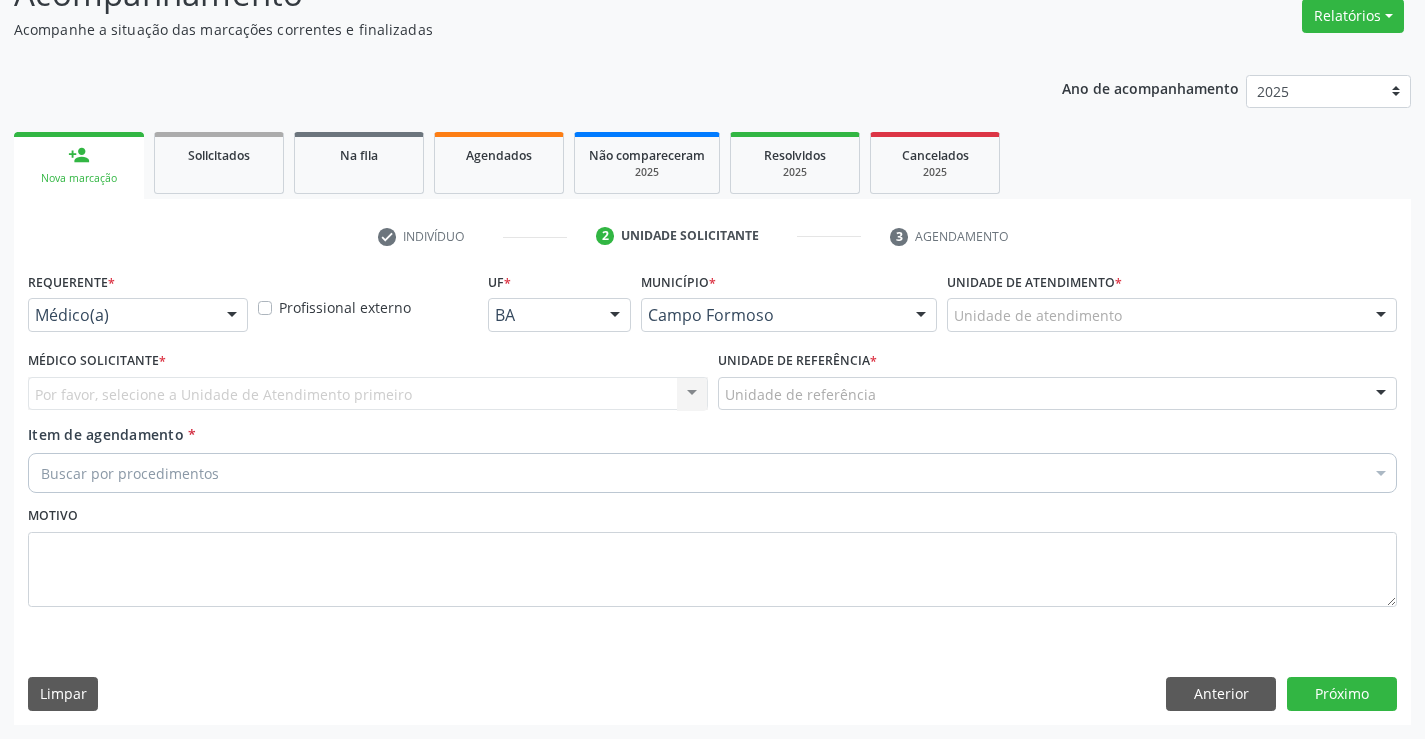scroll, scrollTop: 167, scrollLeft: 0, axis: vertical 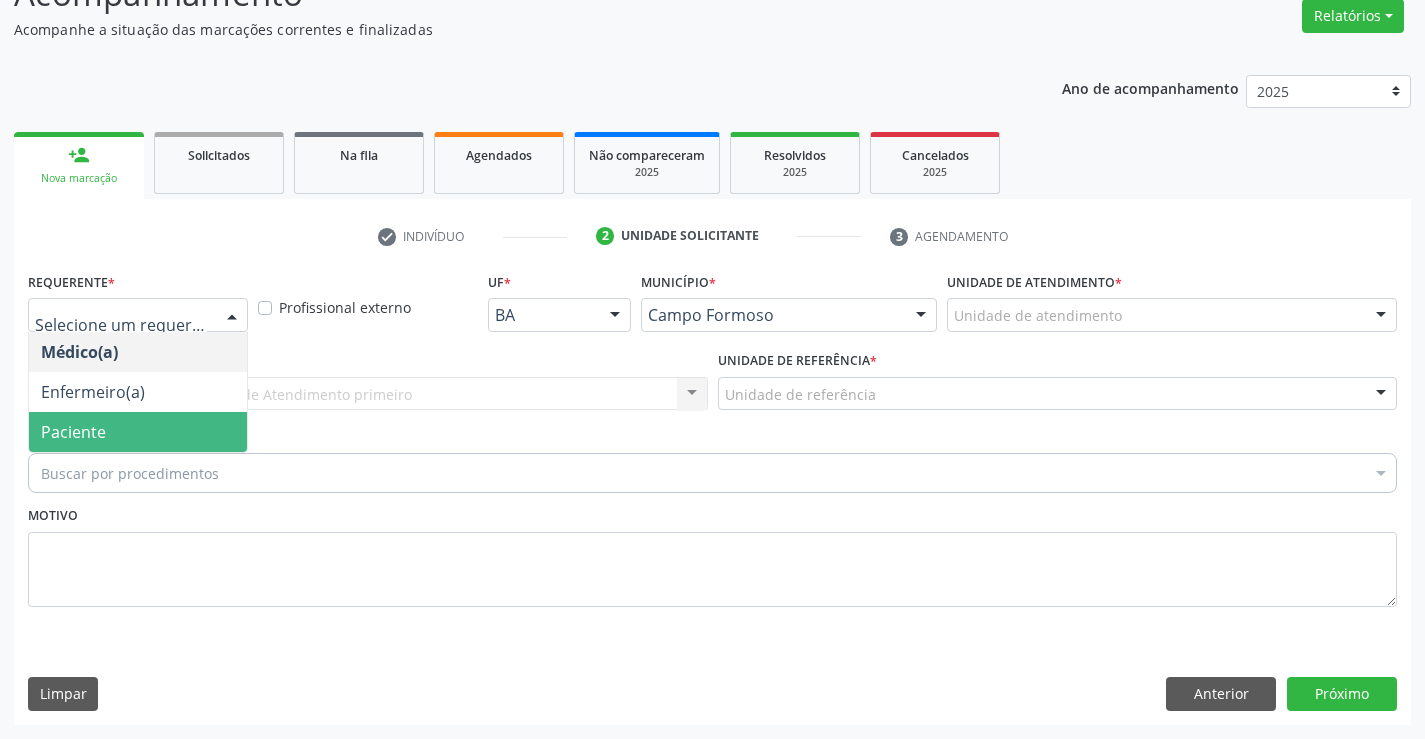 click on "Paciente" at bounding box center (73, 432) 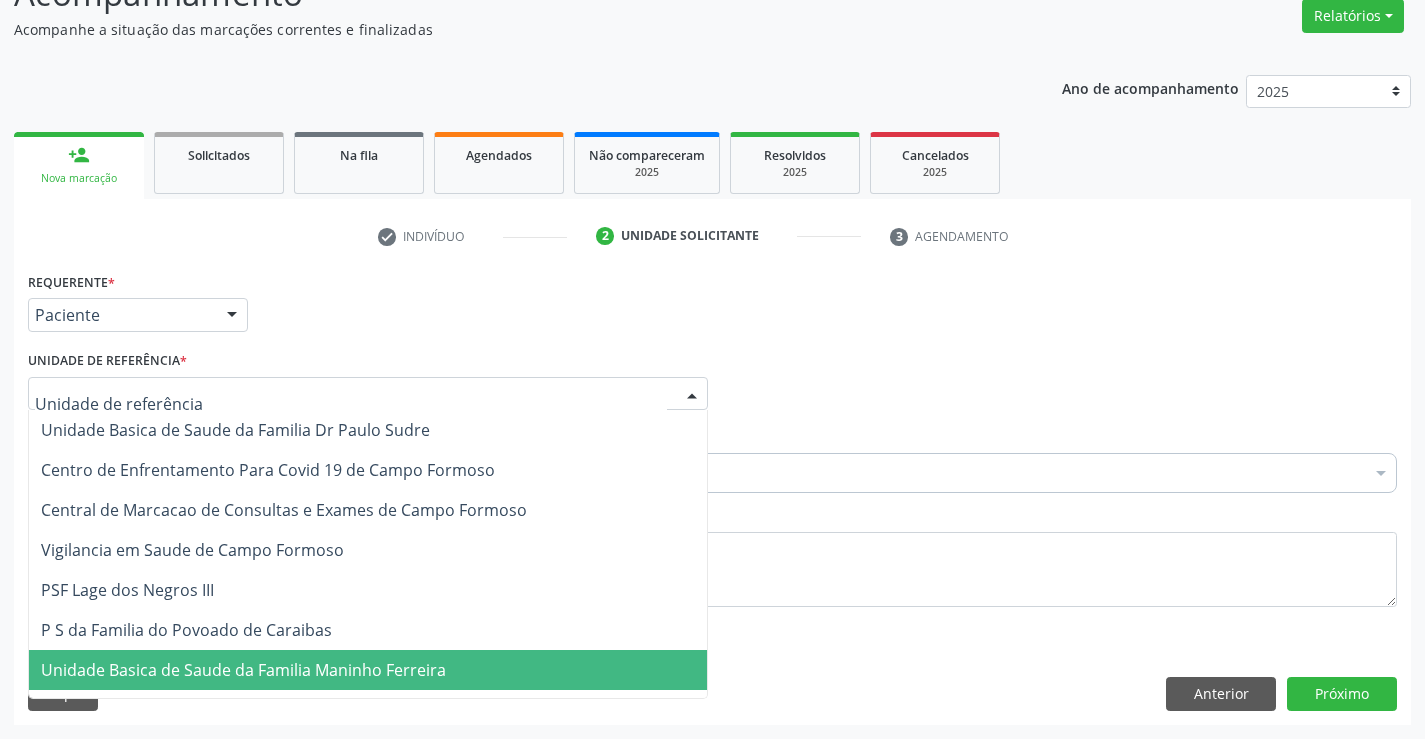 click on "Unidade Basica de Saude da Familia Maninho Ferreira" at bounding box center [243, 670] 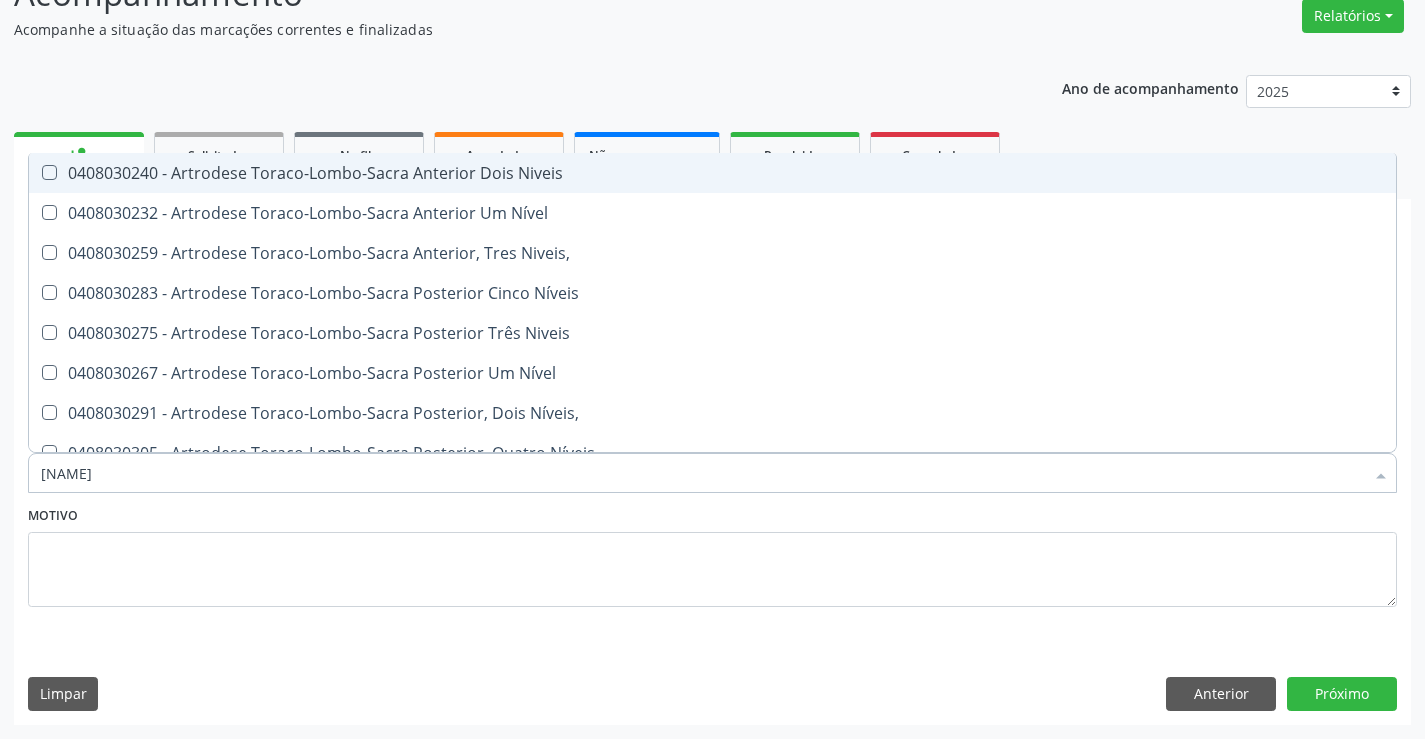type on "[NAME]" 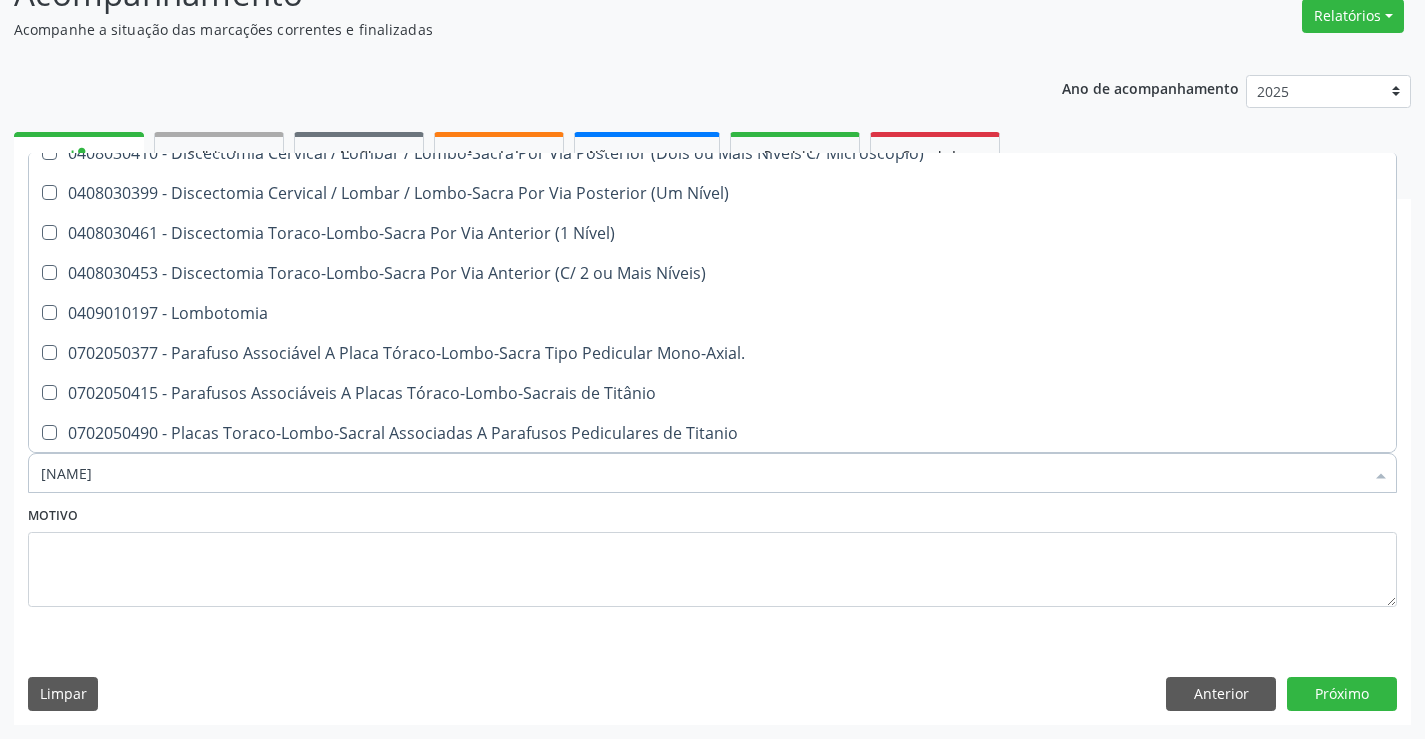 scroll, scrollTop: 600, scrollLeft: 0, axis: vertical 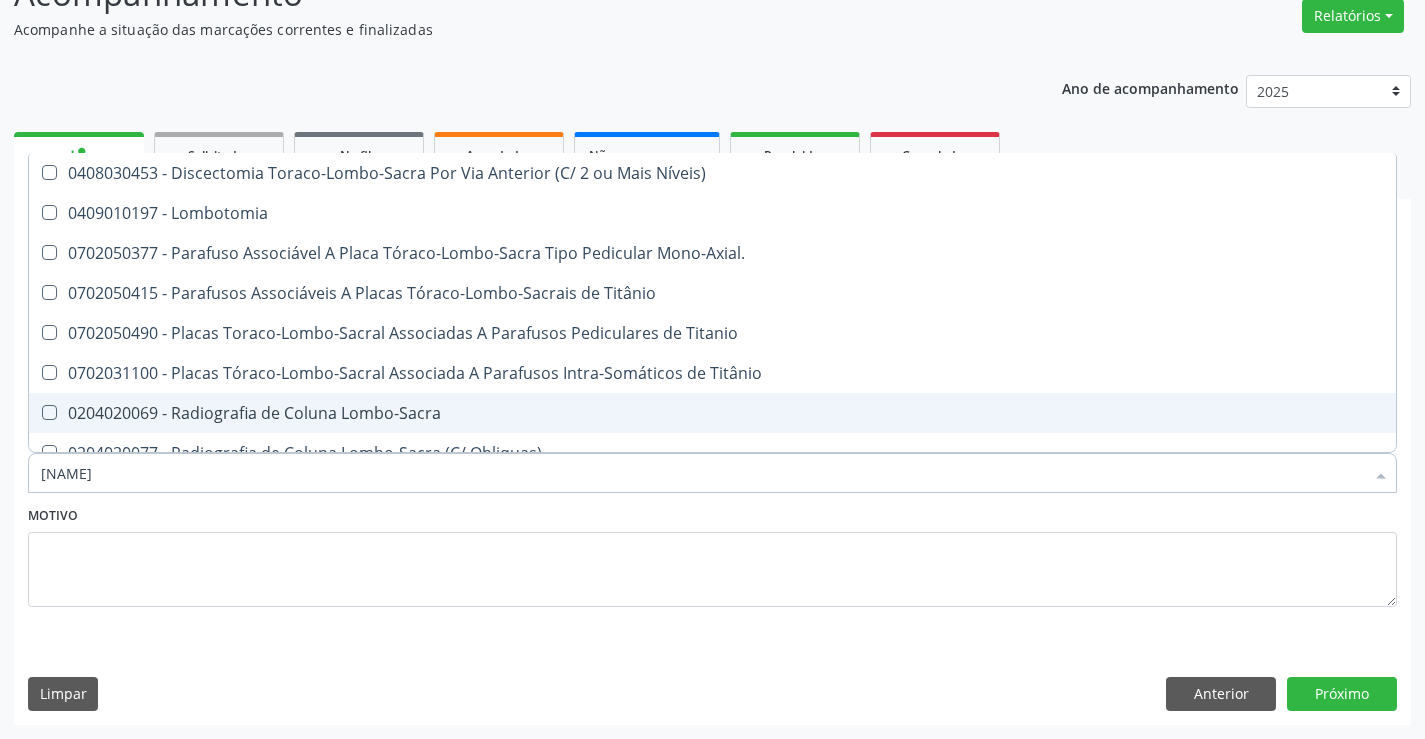 click on "0204020069 - Radiografia de Coluna Lombo-Sacra" at bounding box center (712, 413) 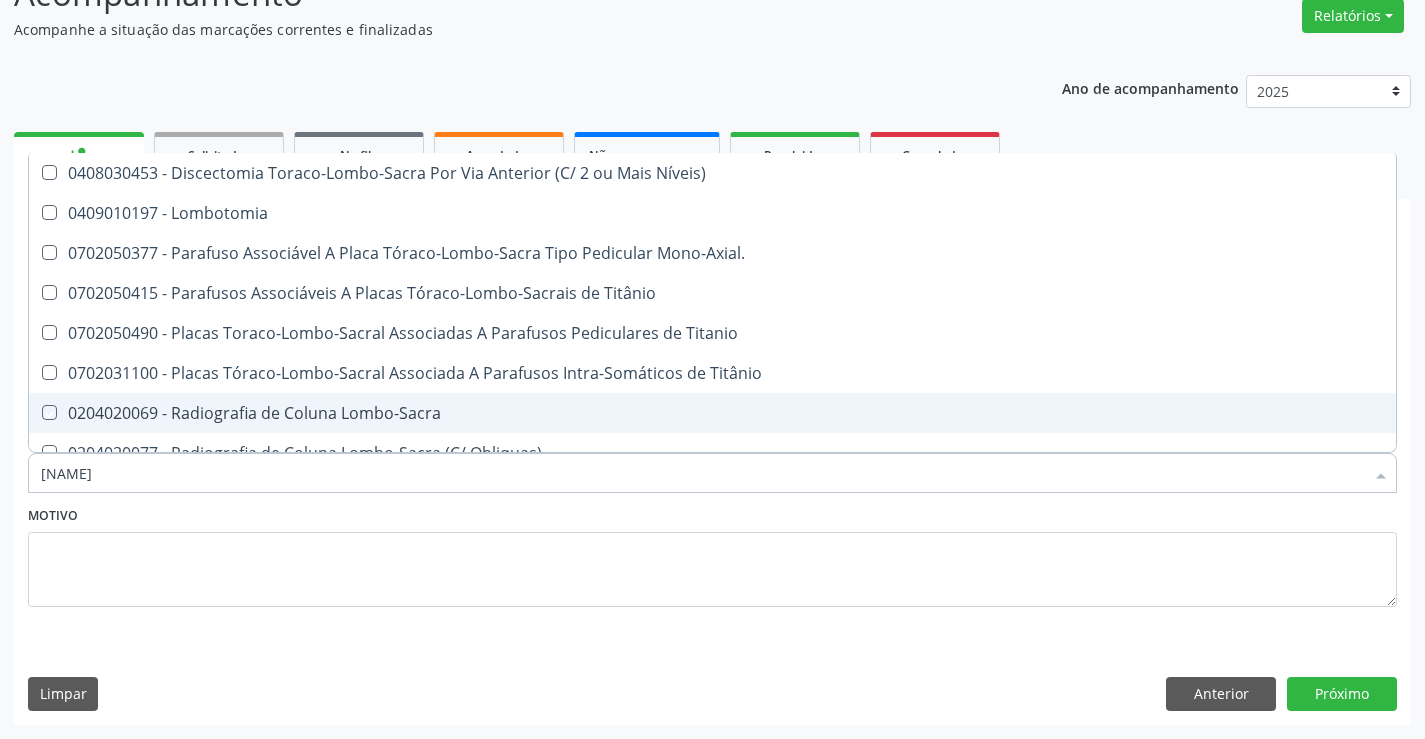 checkbox on "true" 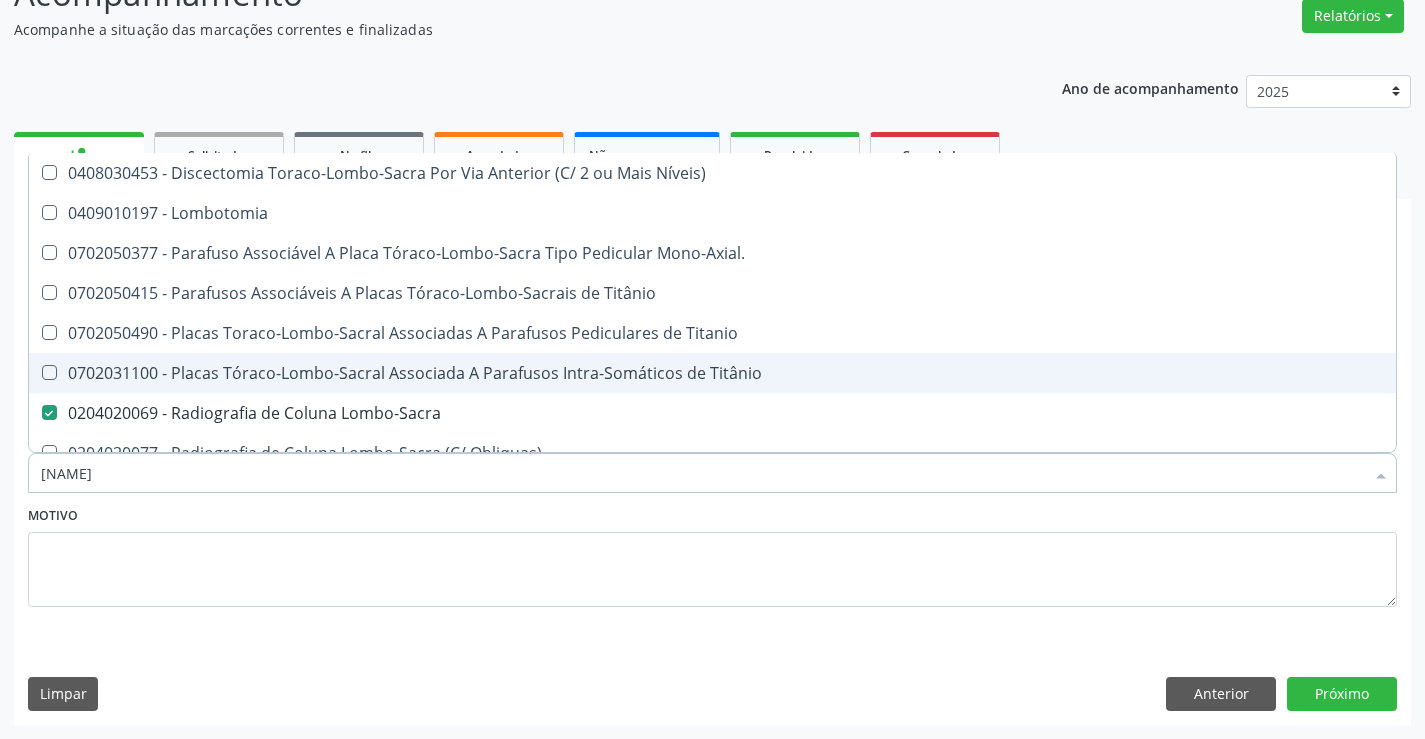 scroll, scrollTop: 700, scrollLeft: 0, axis: vertical 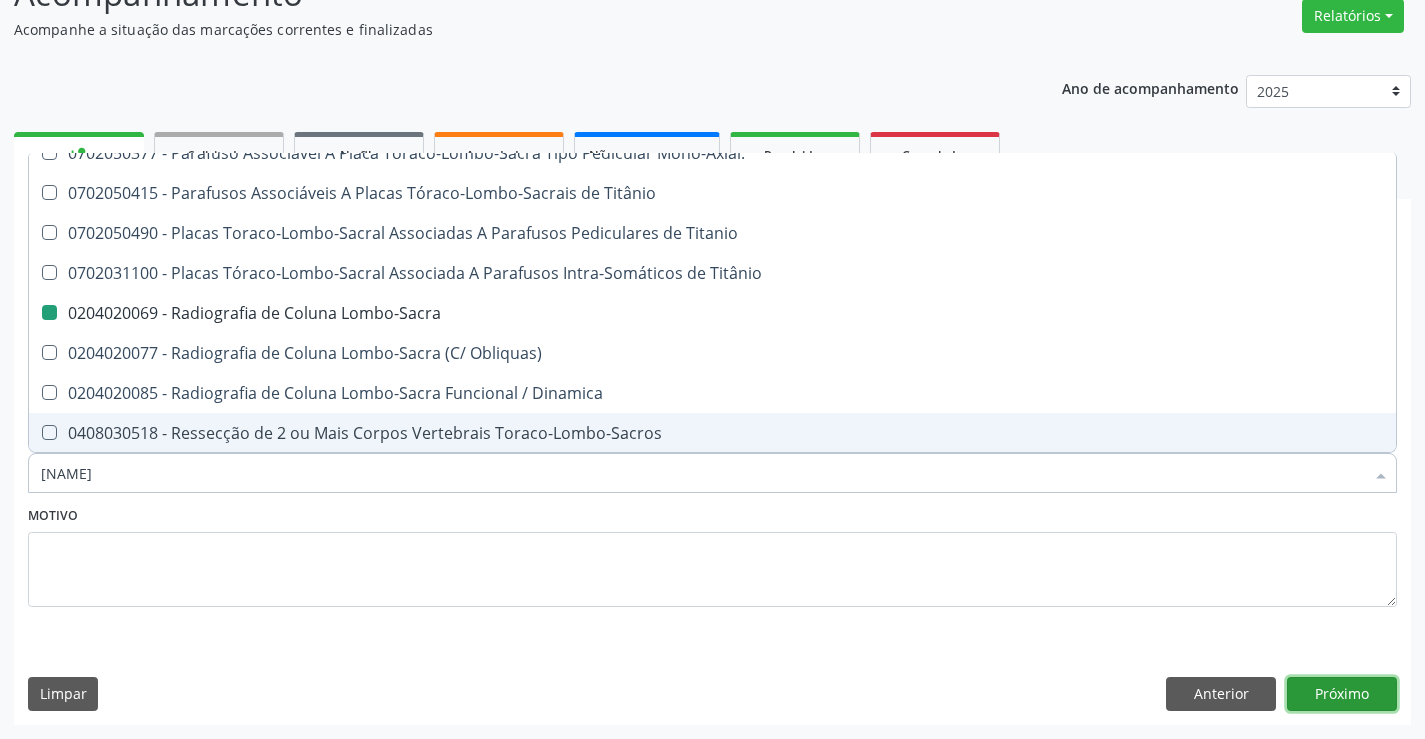 click on "Próximo" at bounding box center [1342, 694] 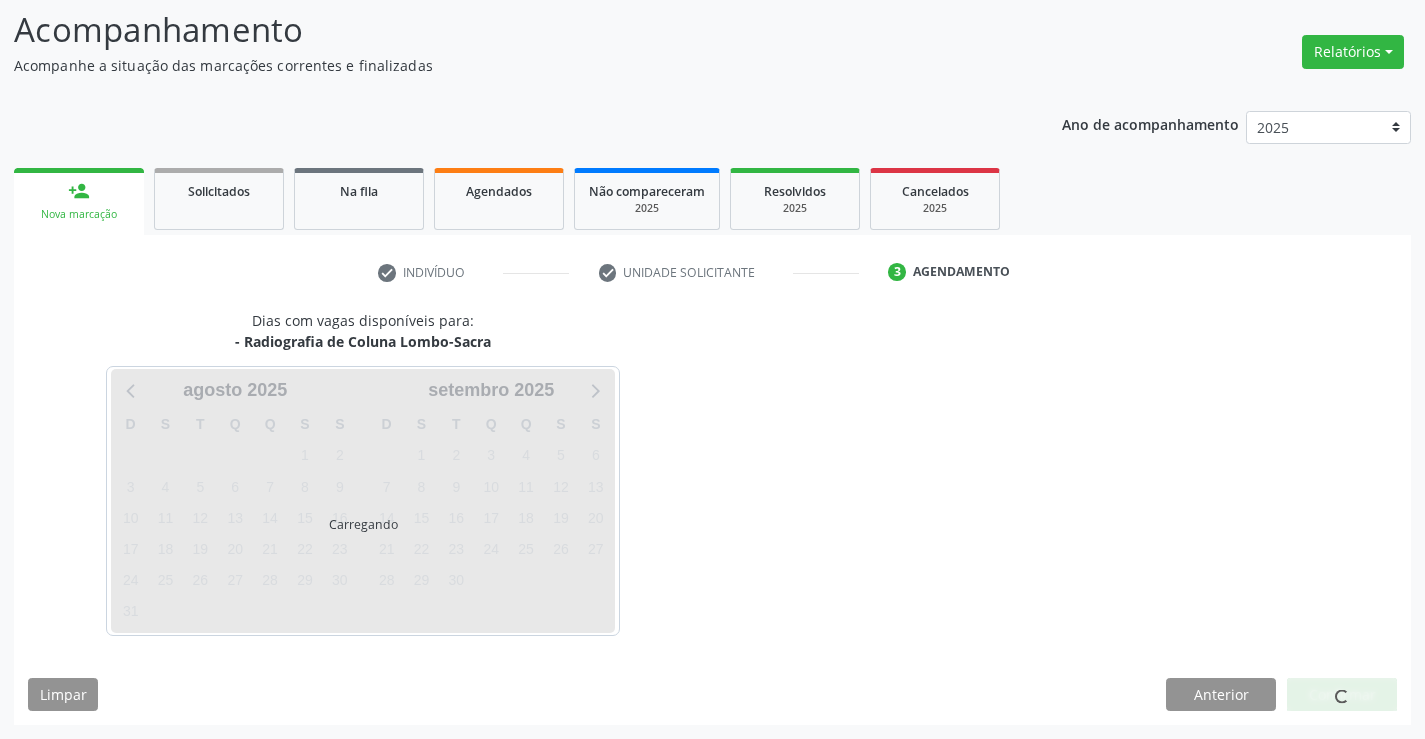 scroll, scrollTop: 131, scrollLeft: 0, axis: vertical 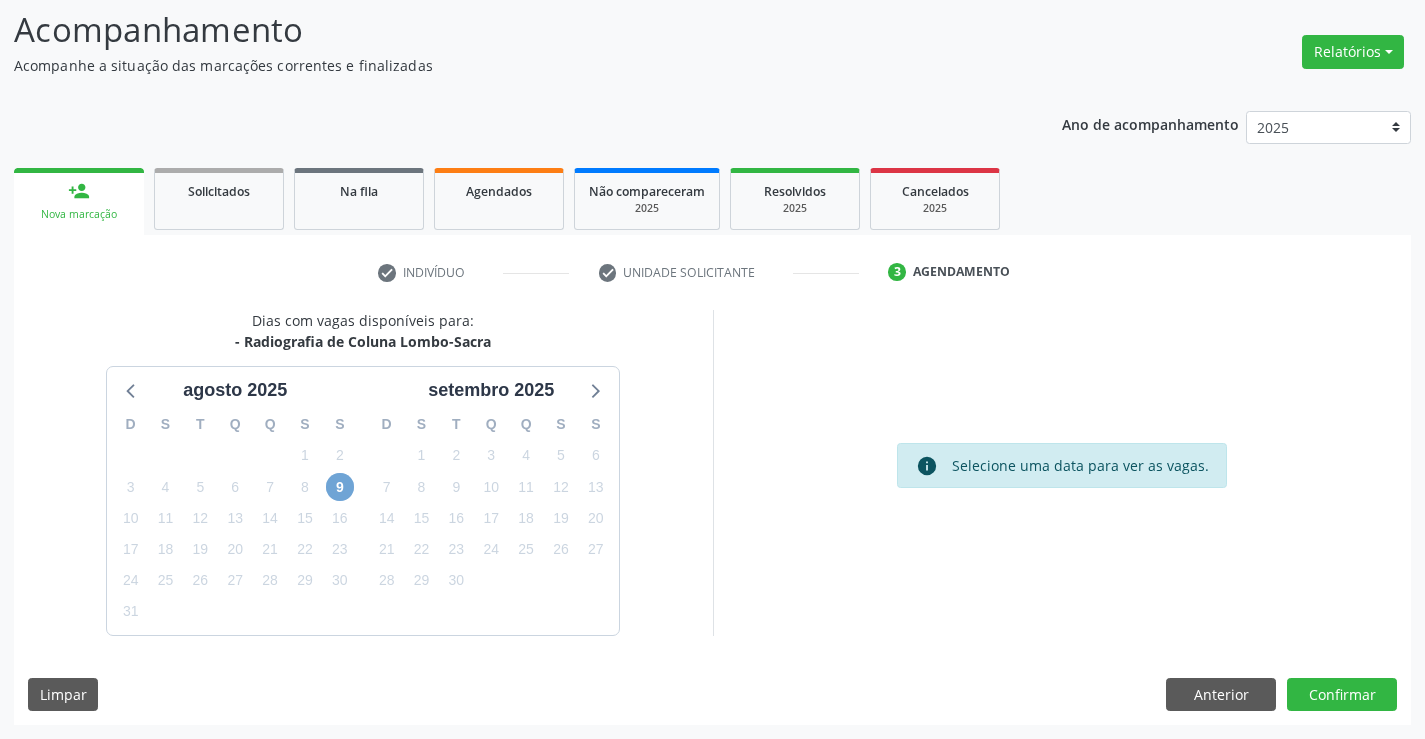 click on "9" at bounding box center [340, 487] 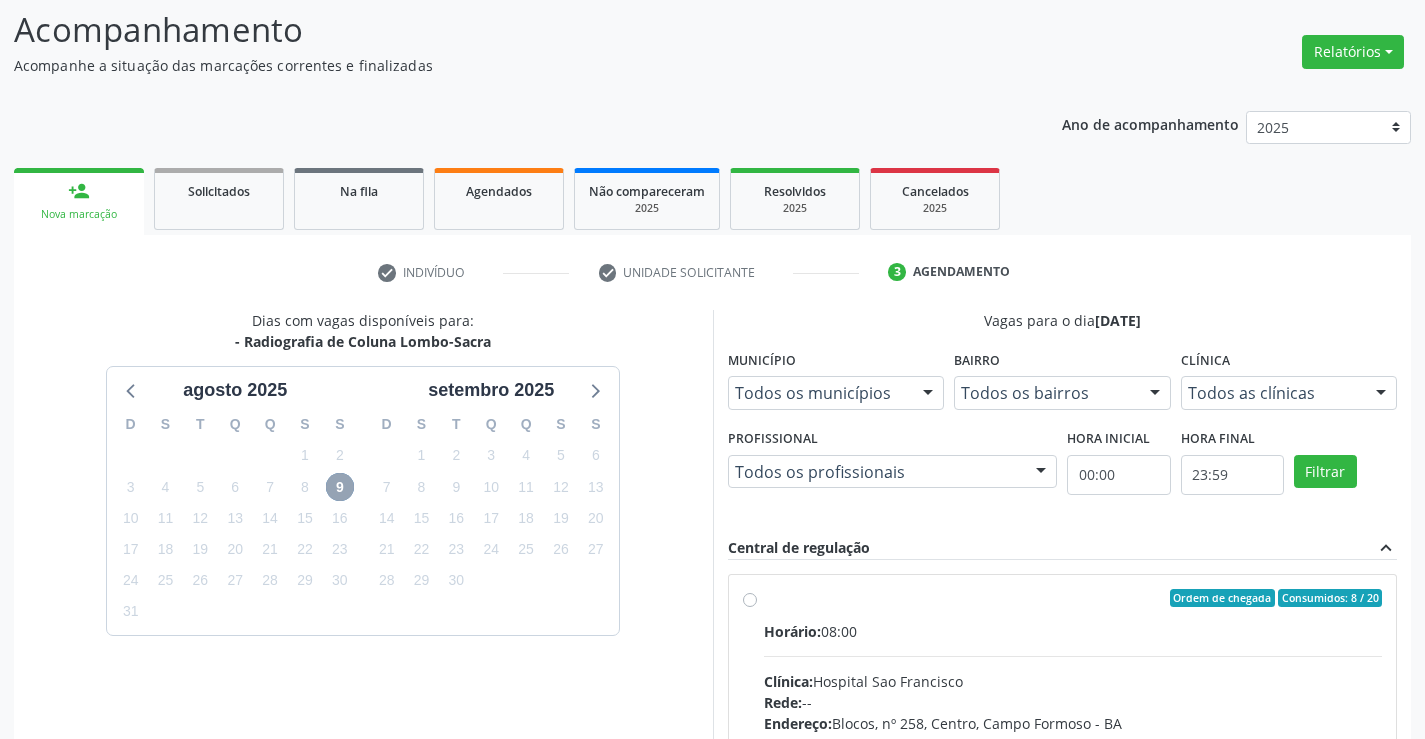 scroll, scrollTop: 231, scrollLeft: 0, axis: vertical 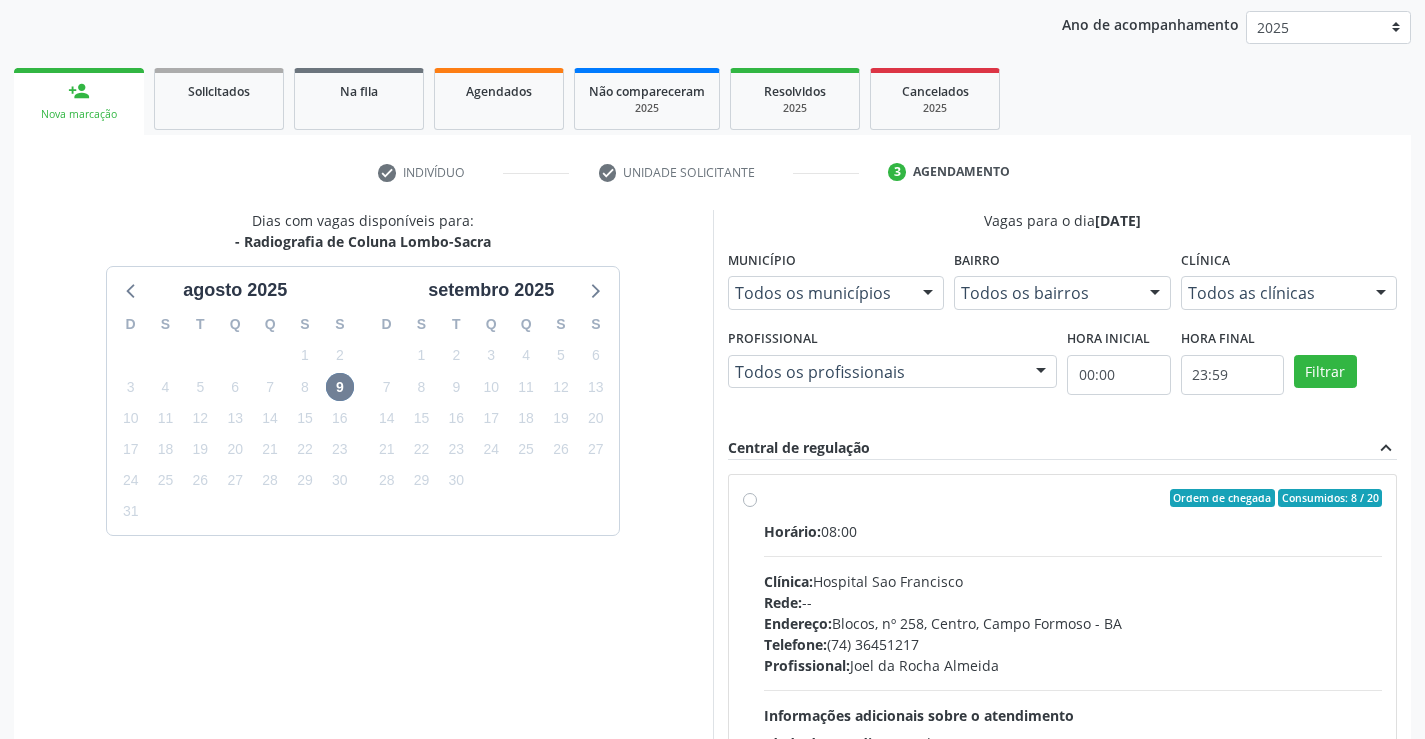 click on "Rede:
--" at bounding box center (1073, 602) 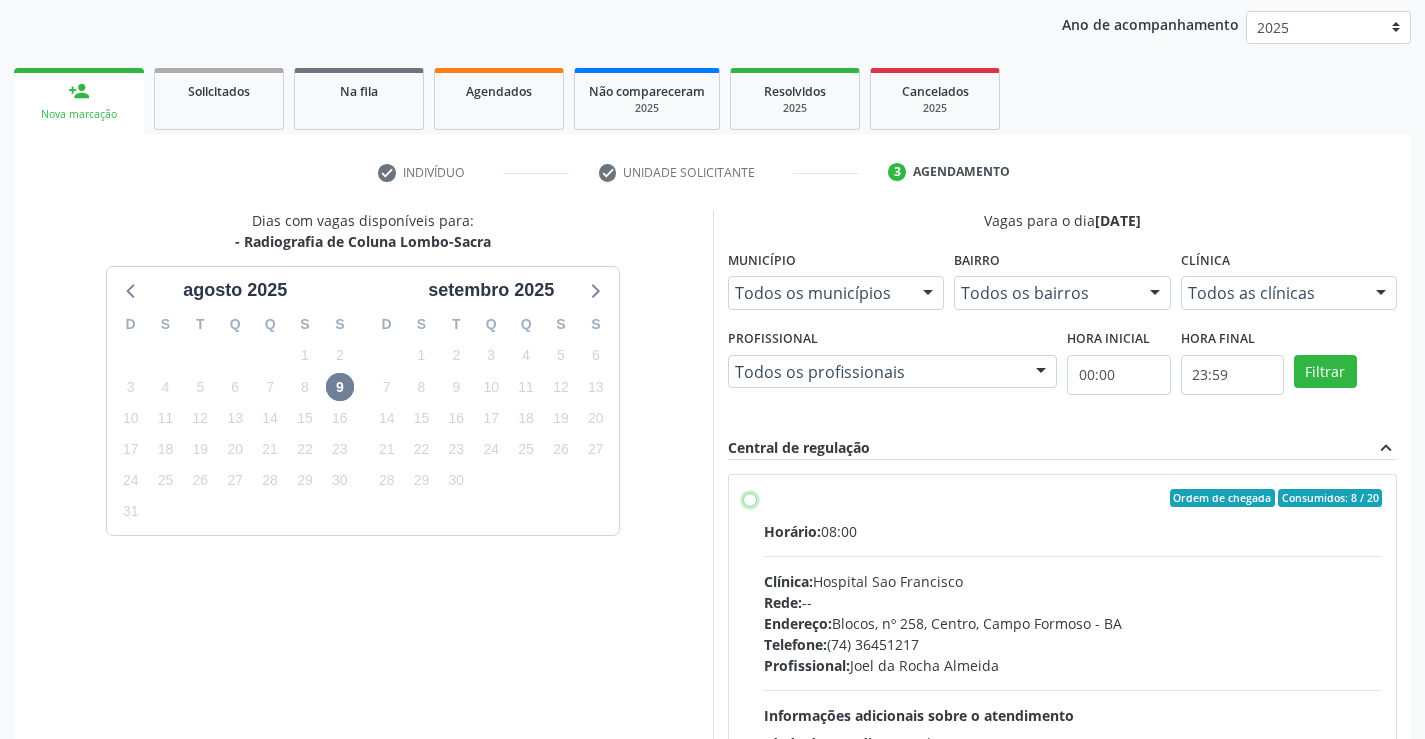 click on "Ordem de chegada
Consumidos: 8 / 20
Horário:   08:00
Clínica:  Hospital Sao Francisco
Rede:
--
Endereço:   Blocos, nº 258, Centro, [CITY] - [STATE]
Telefone:   (74) [PHONE]
Profissional:
[FIRST] [LAST]
Informações adicionais sobre o atendimento
Idade de atendimento:
de 0 a 120 anos
Gênero(s) atendido(s):
Masculino e Feminino
Informações adicionais:
--" at bounding box center (750, 498) 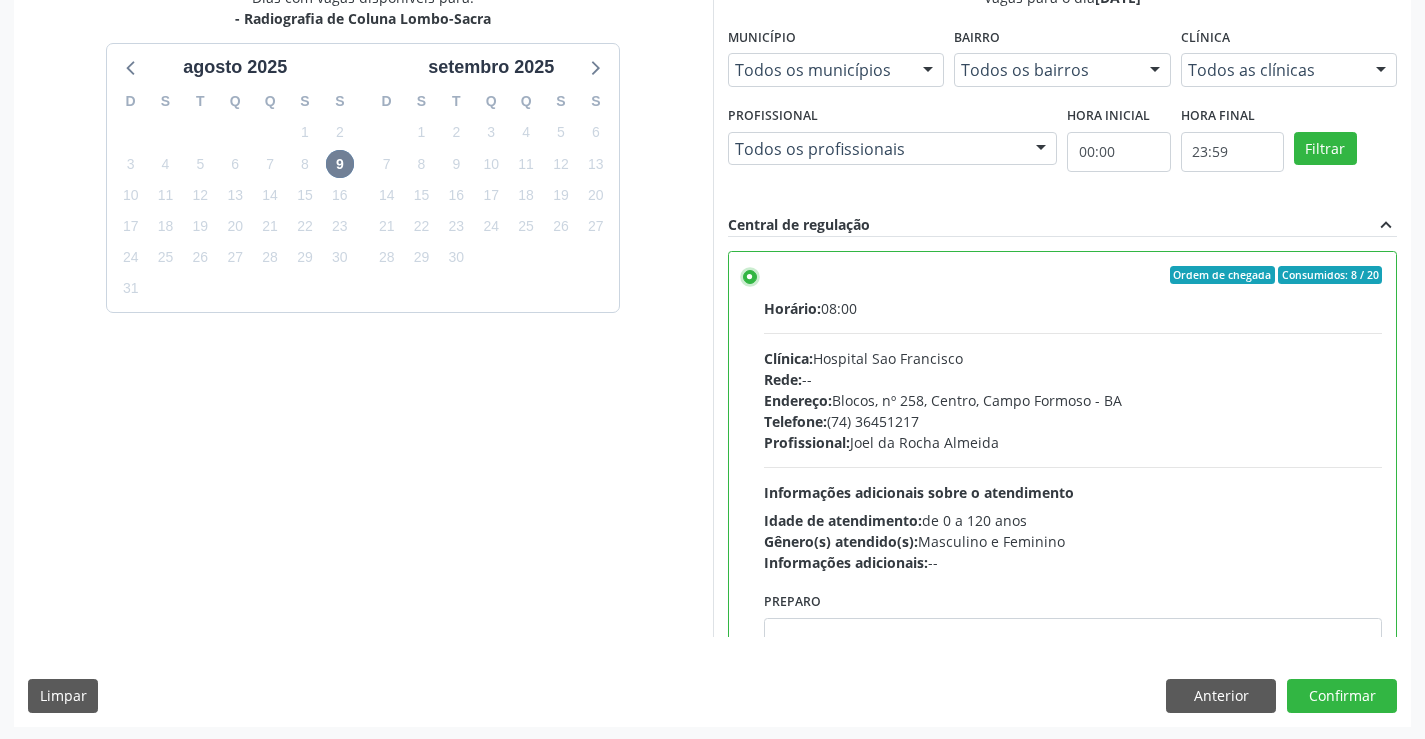 scroll, scrollTop: 456, scrollLeft: 0, axis: vertical 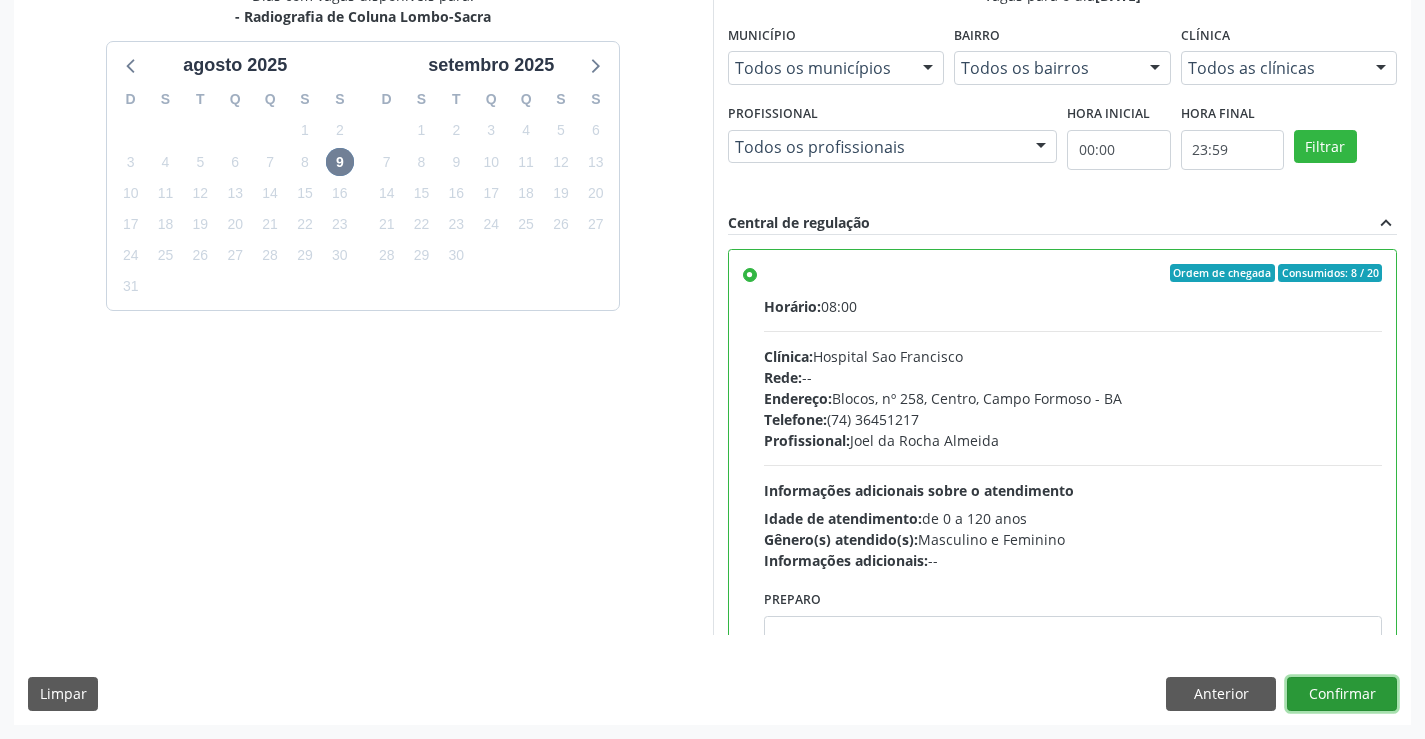 click on "Confirmar" at bounding box center (1342, 694) 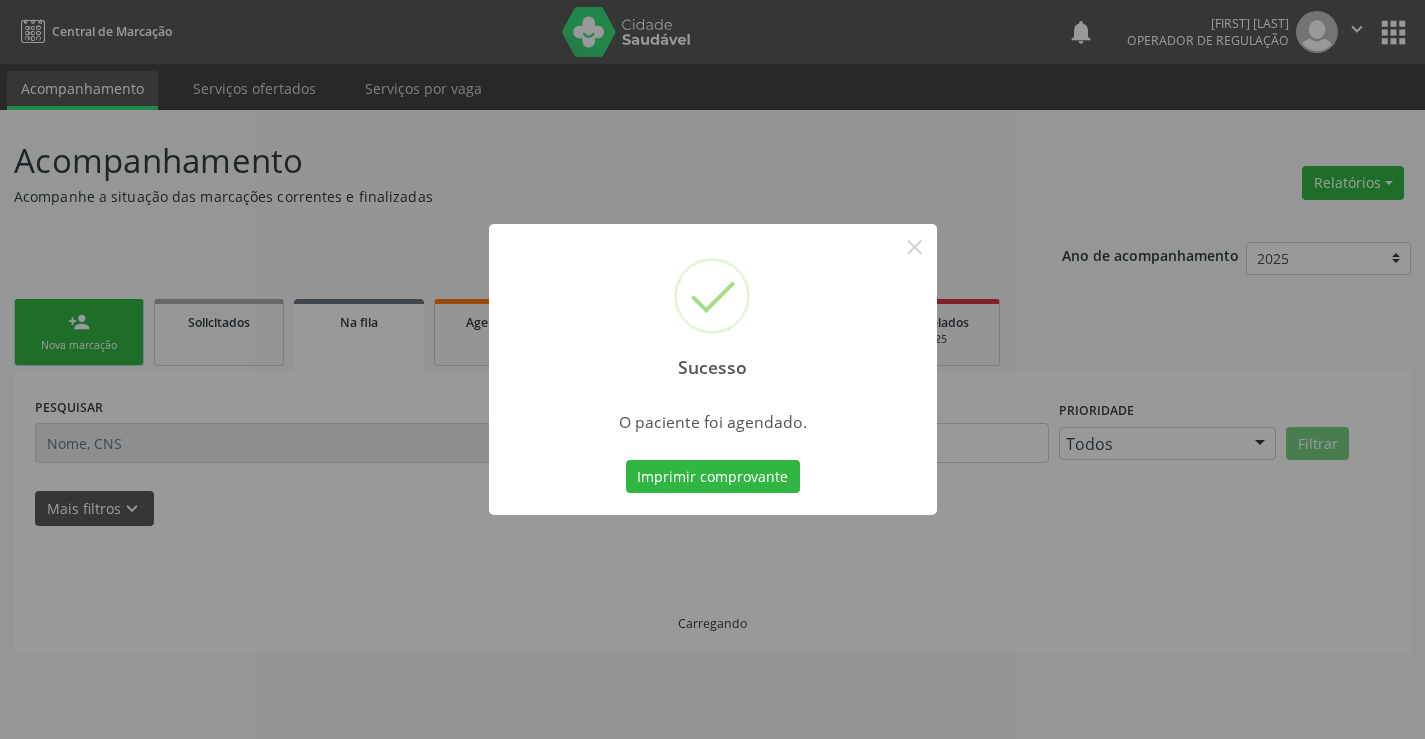 scroll, scrollTop: 0, scrollLeft: 0, axis: both 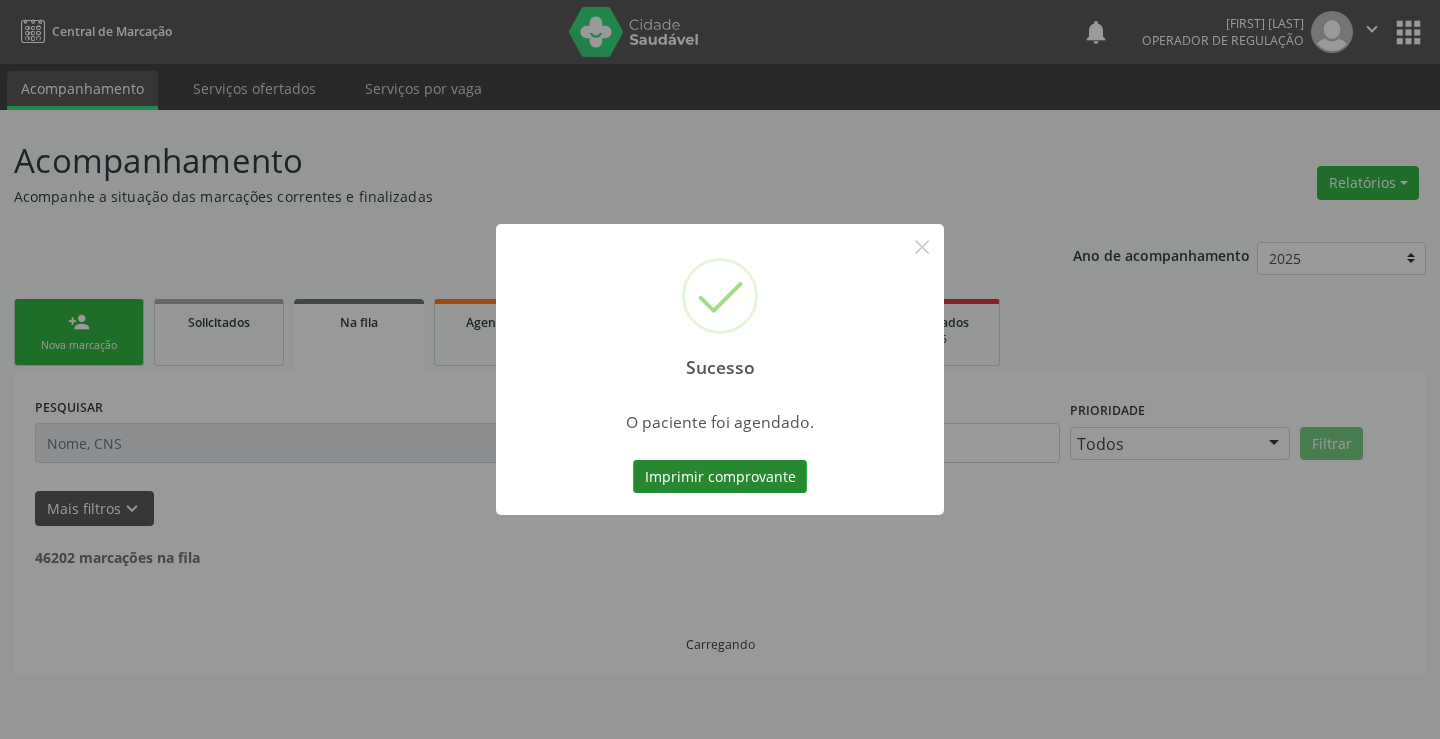 click on "Imprimir comprovante" at bounding box center [720, 477] 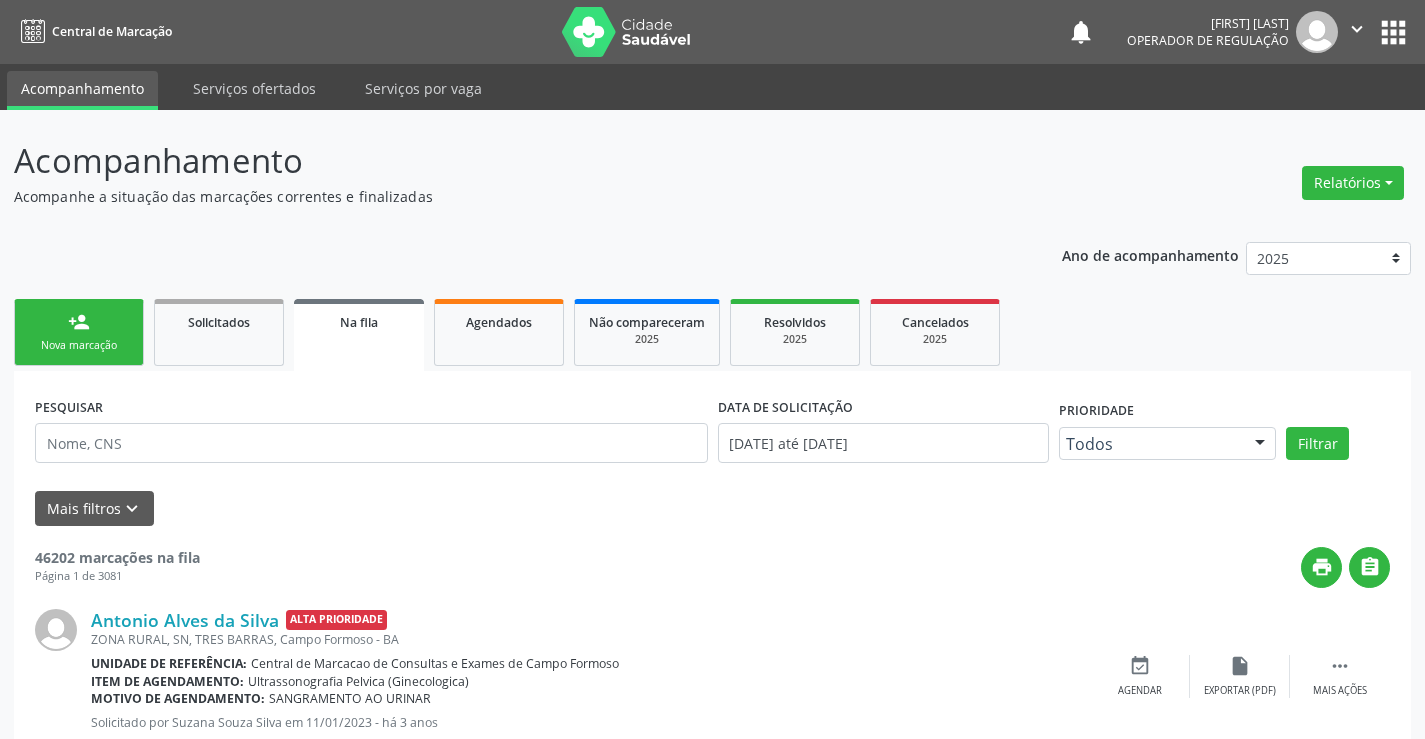 click on "person_add
Nova marcação" at bounding box center (79, 332) 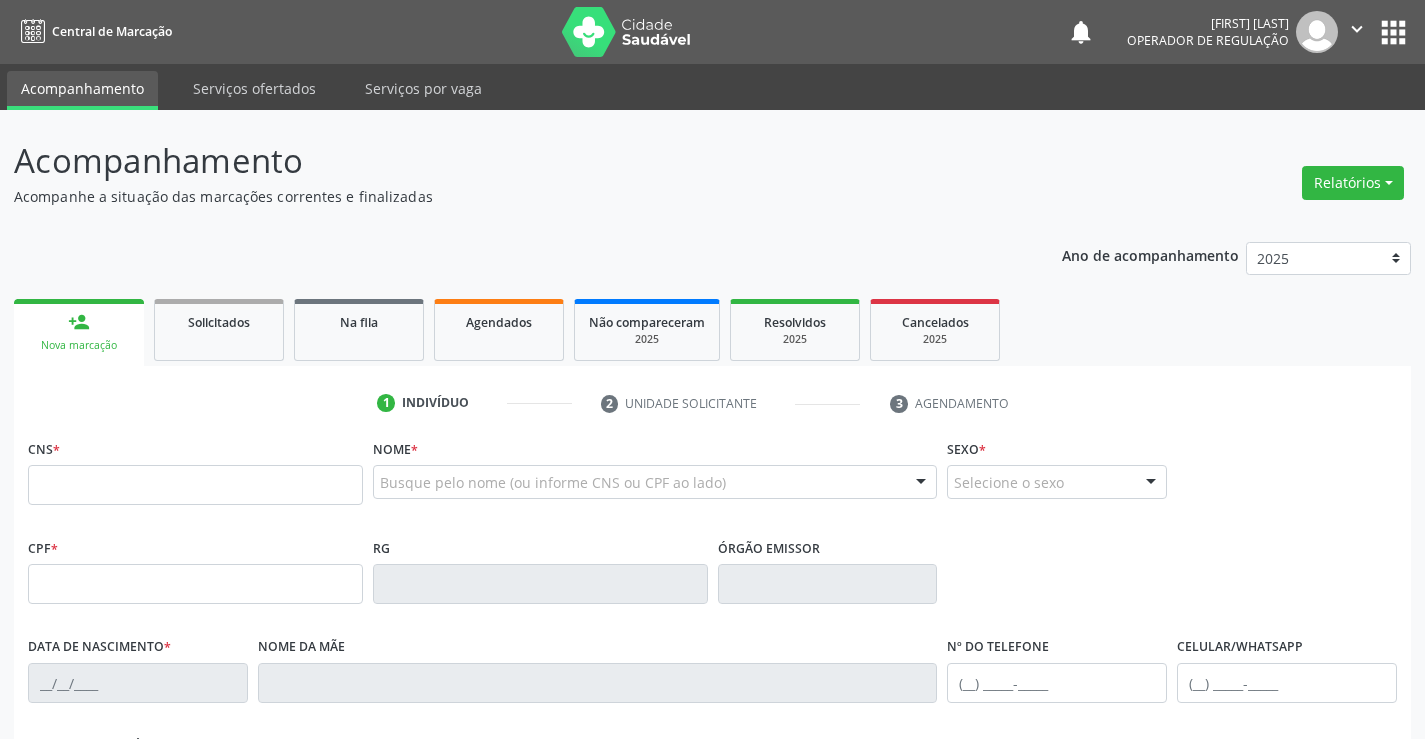 click on "CNS
*" at bounding box center [195, 469] 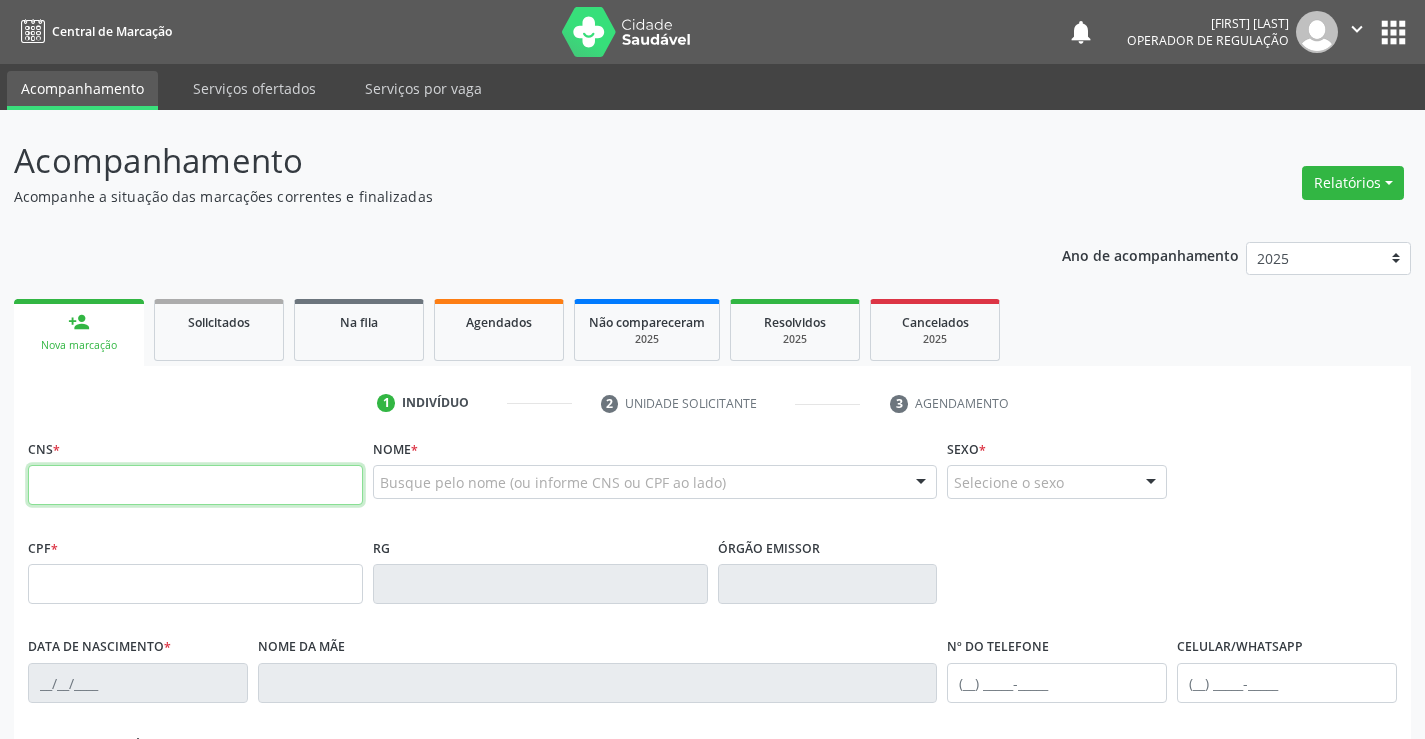 click at bounding box center (195, 485) 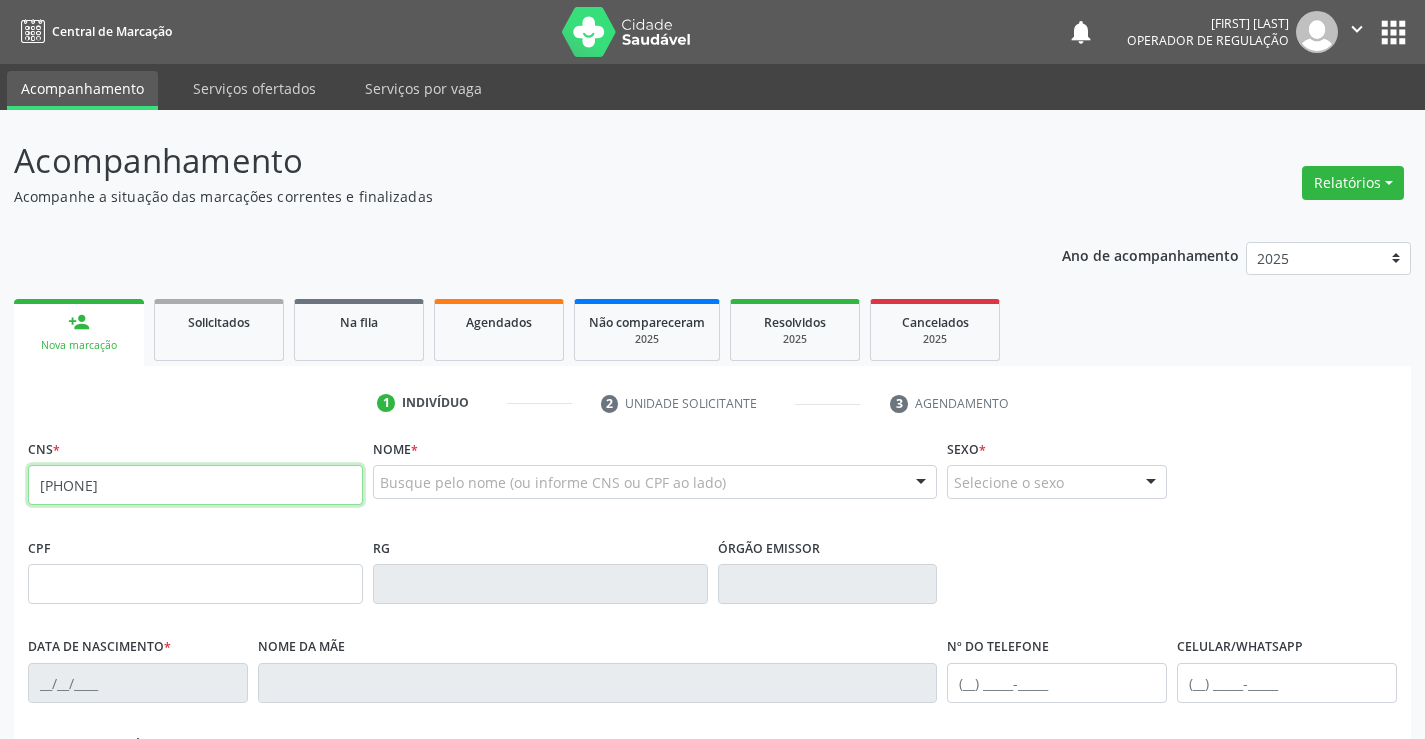 type on "[PHONE]" 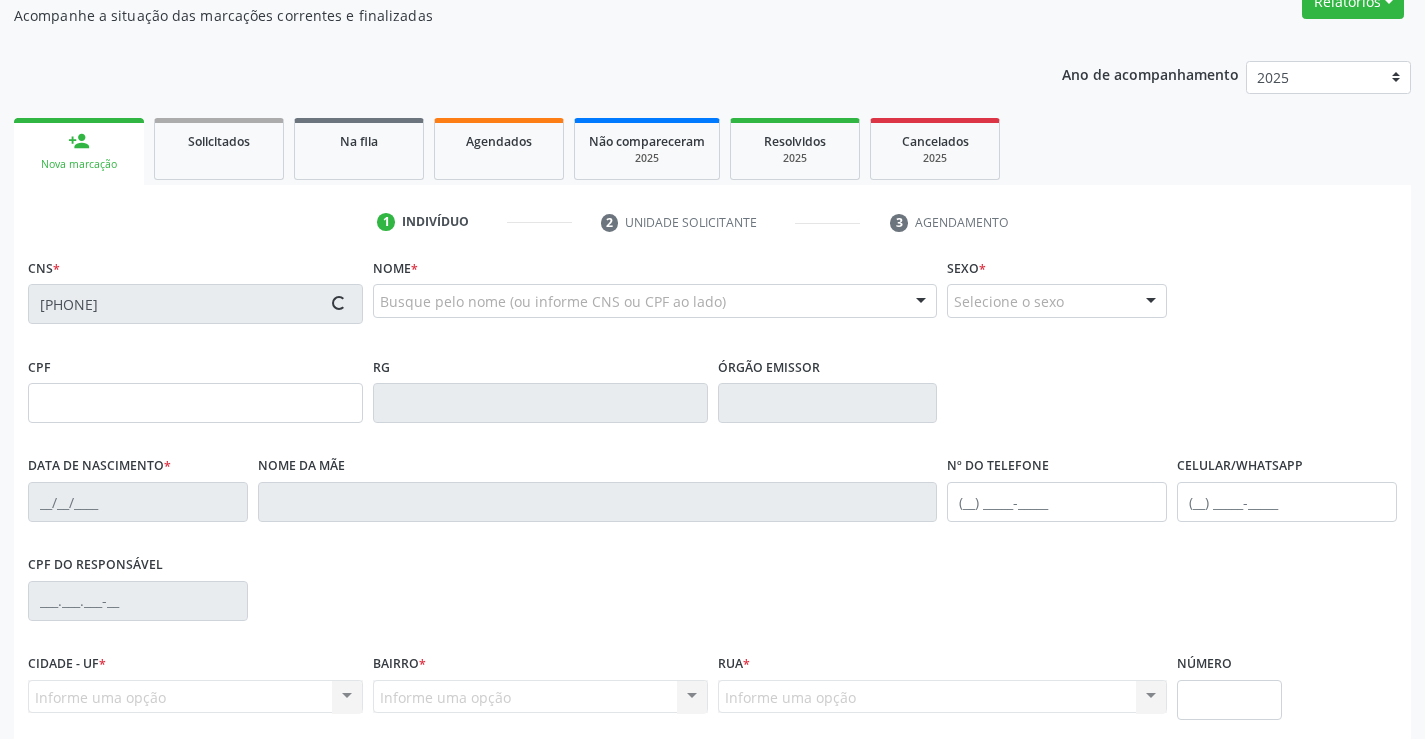 scroll, scrollTop: 200, scrollLeft: 0, axis: vertical 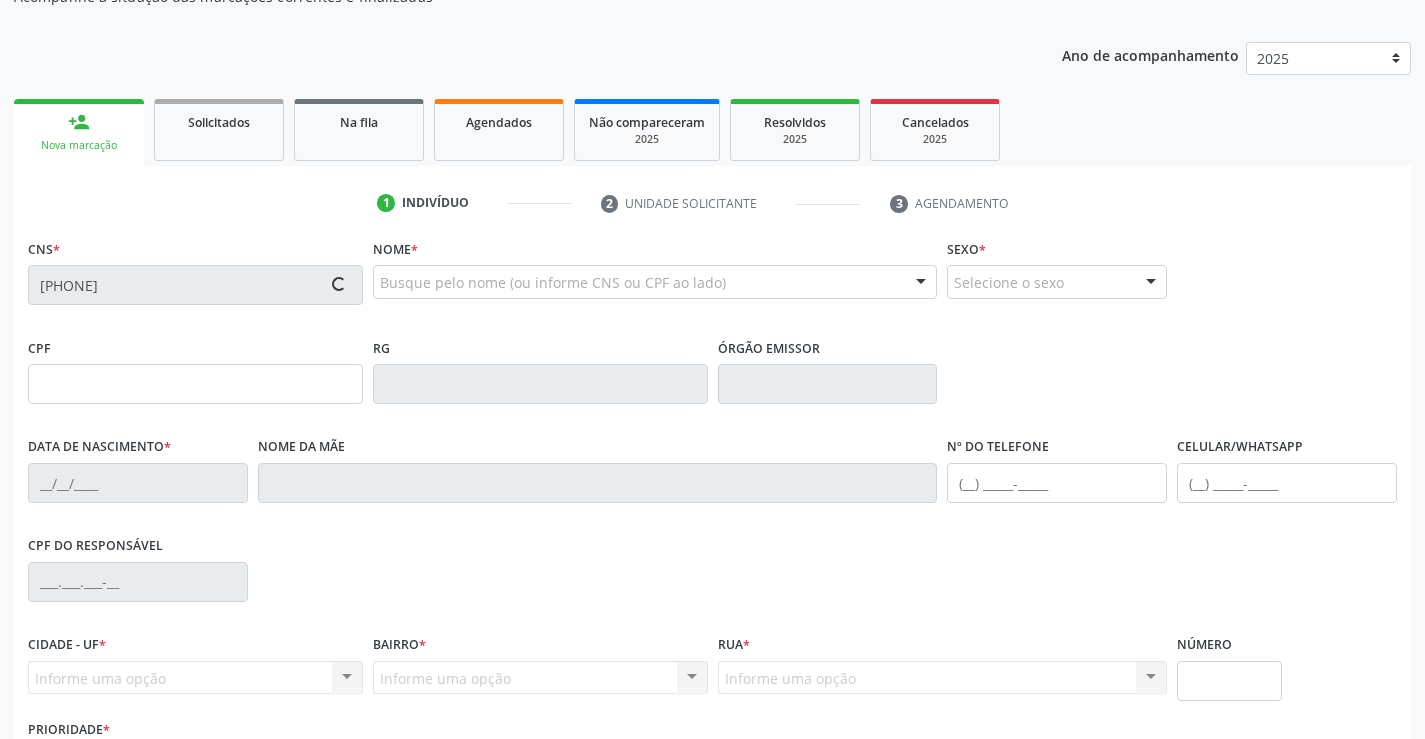 type on "[DATE]" 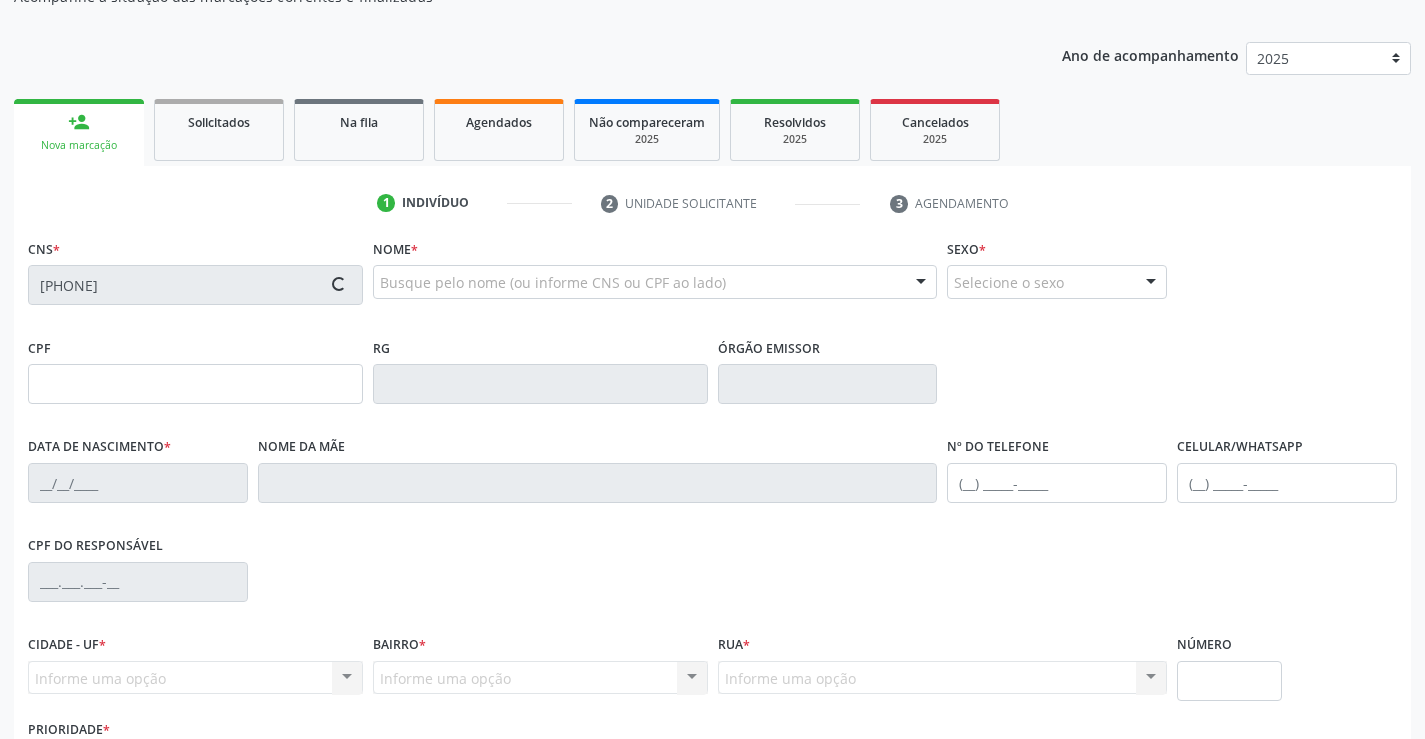 type on "(71) [PHONE]" 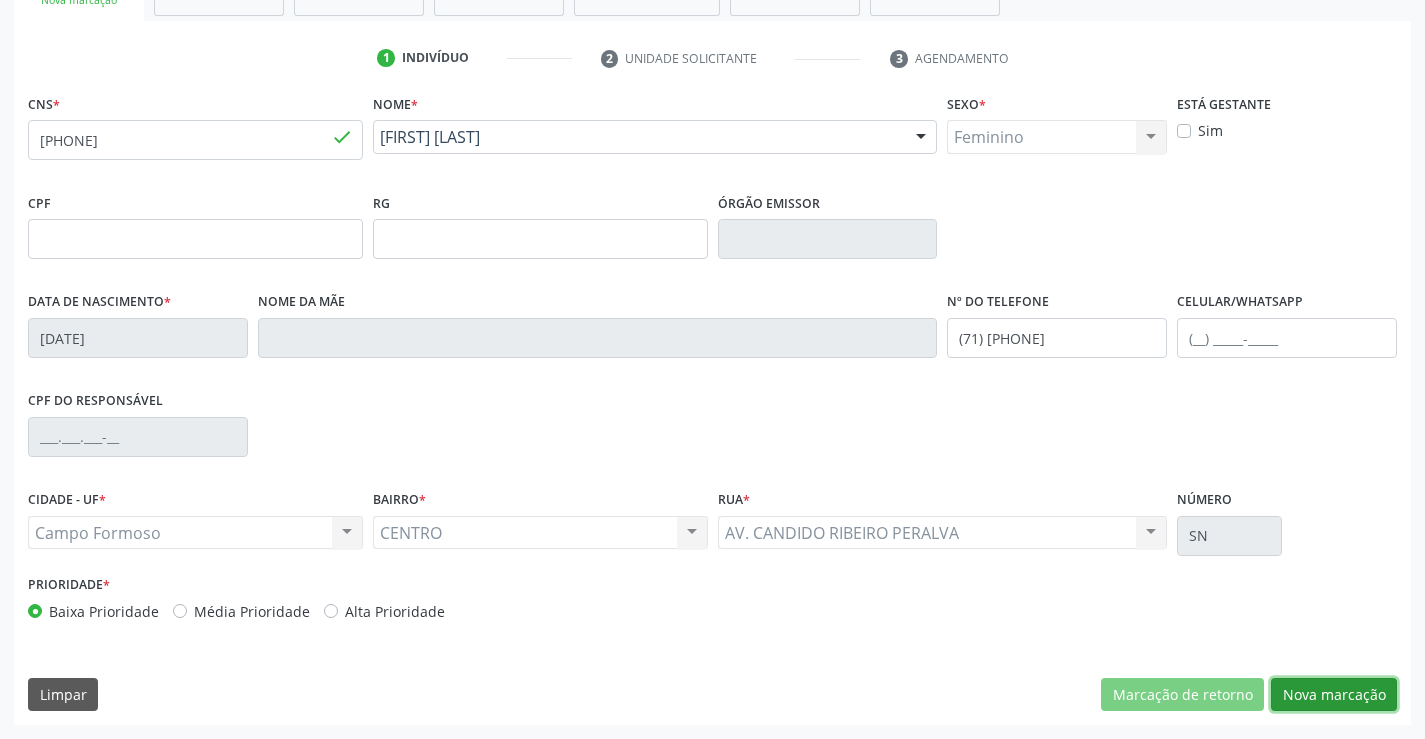 click on "Nova marcação" at bounding box center [1334, 695] 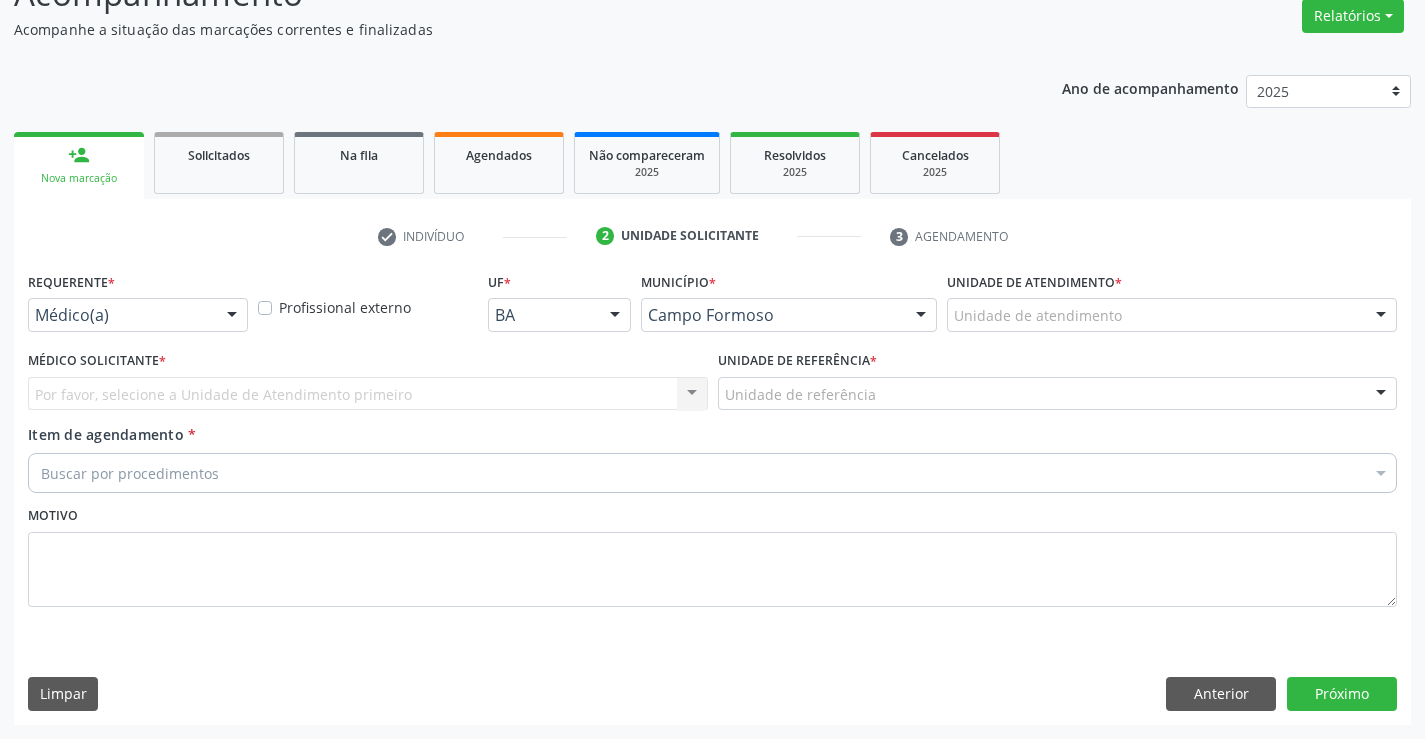 scroll, scrollTop: 167, scrollLeft: 0, axis: vertical 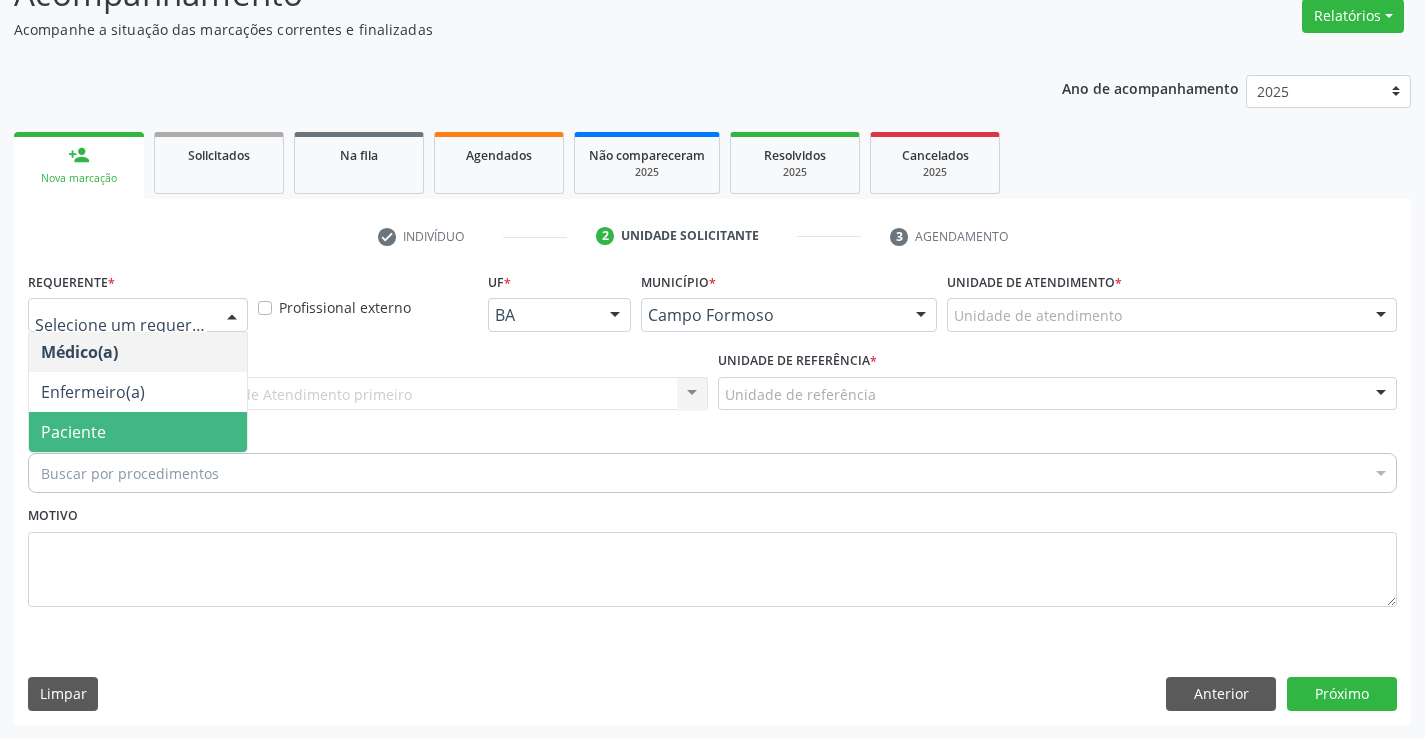 click on "Paciente" at bounding box center (138, 432) 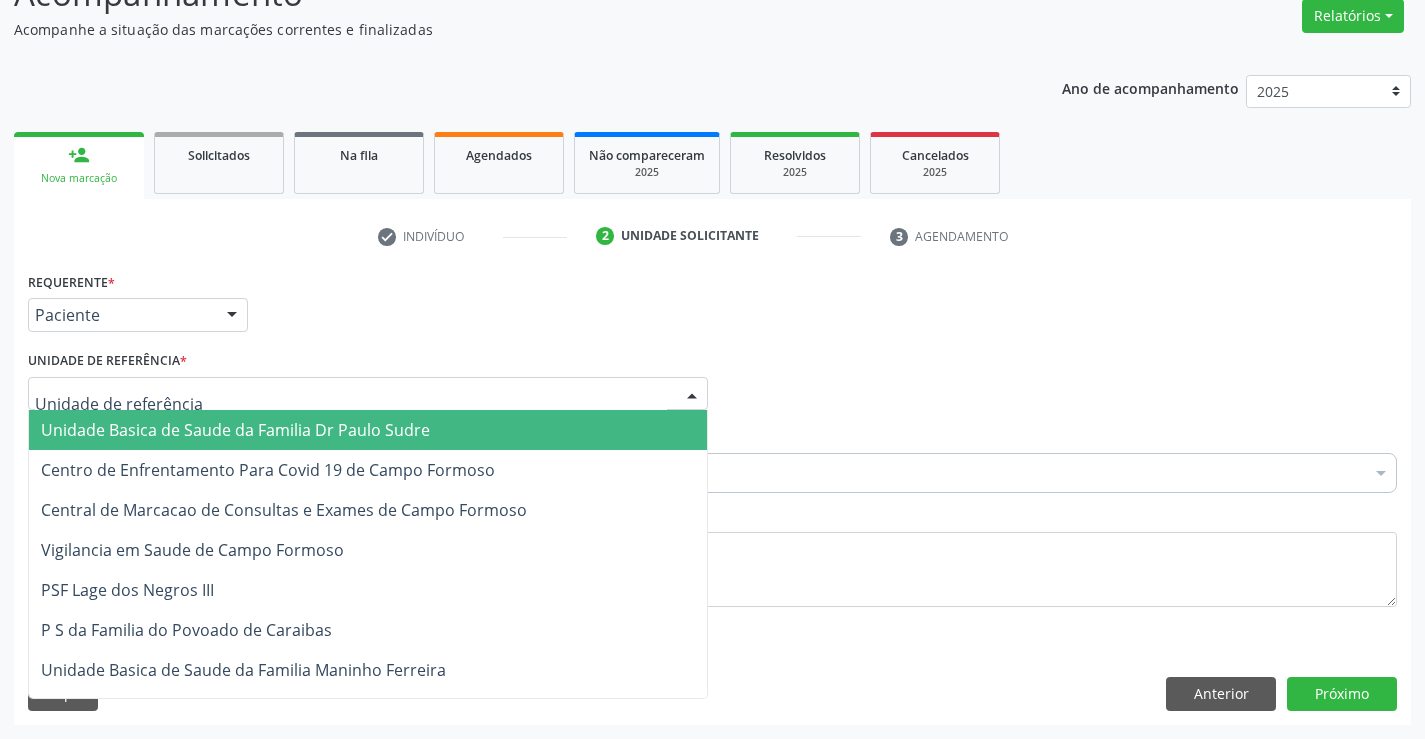 drag, startPoint x: 246, startPoint y: 386, endPoint x: 259, endPoint y: 514, distance: 128.65846 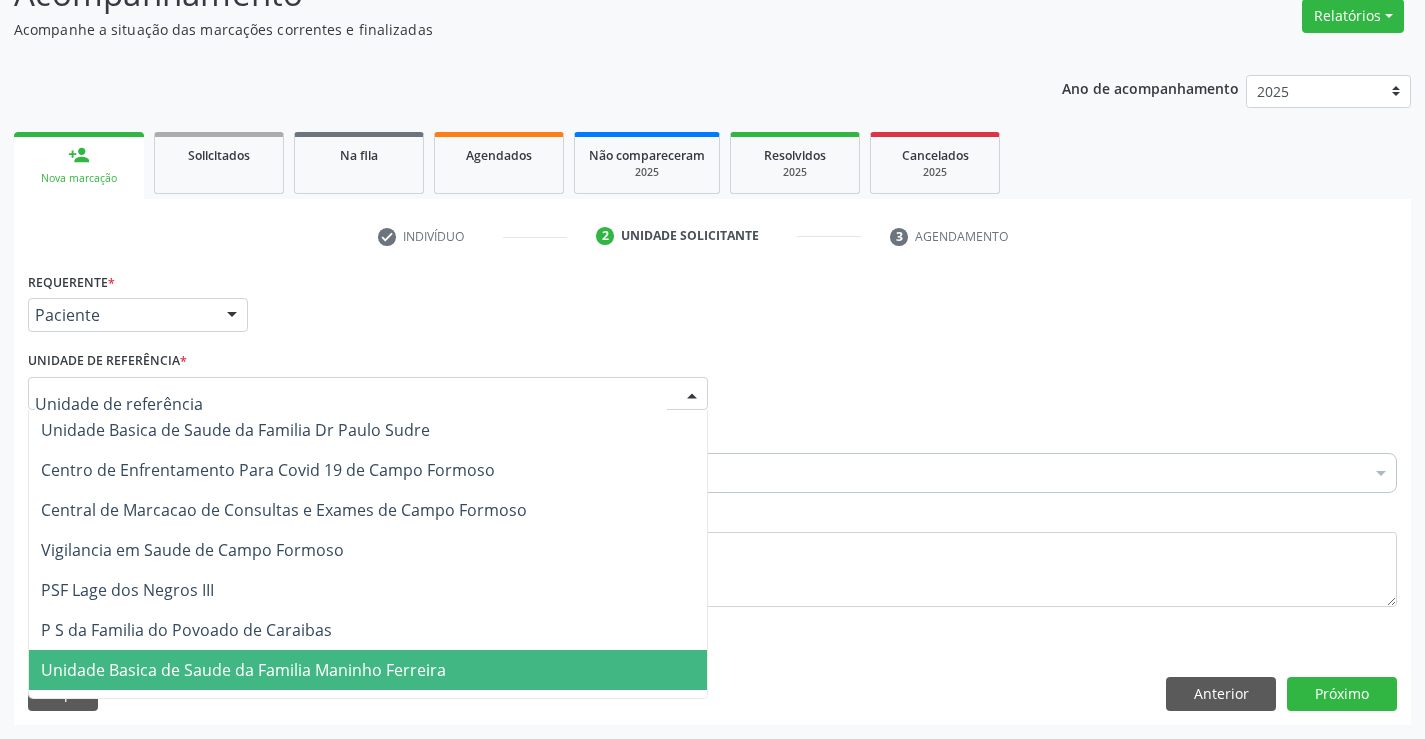 click on "Unidade Basica de Saude da Familia Maninho Ferreira" at bounding box center [243, 670] 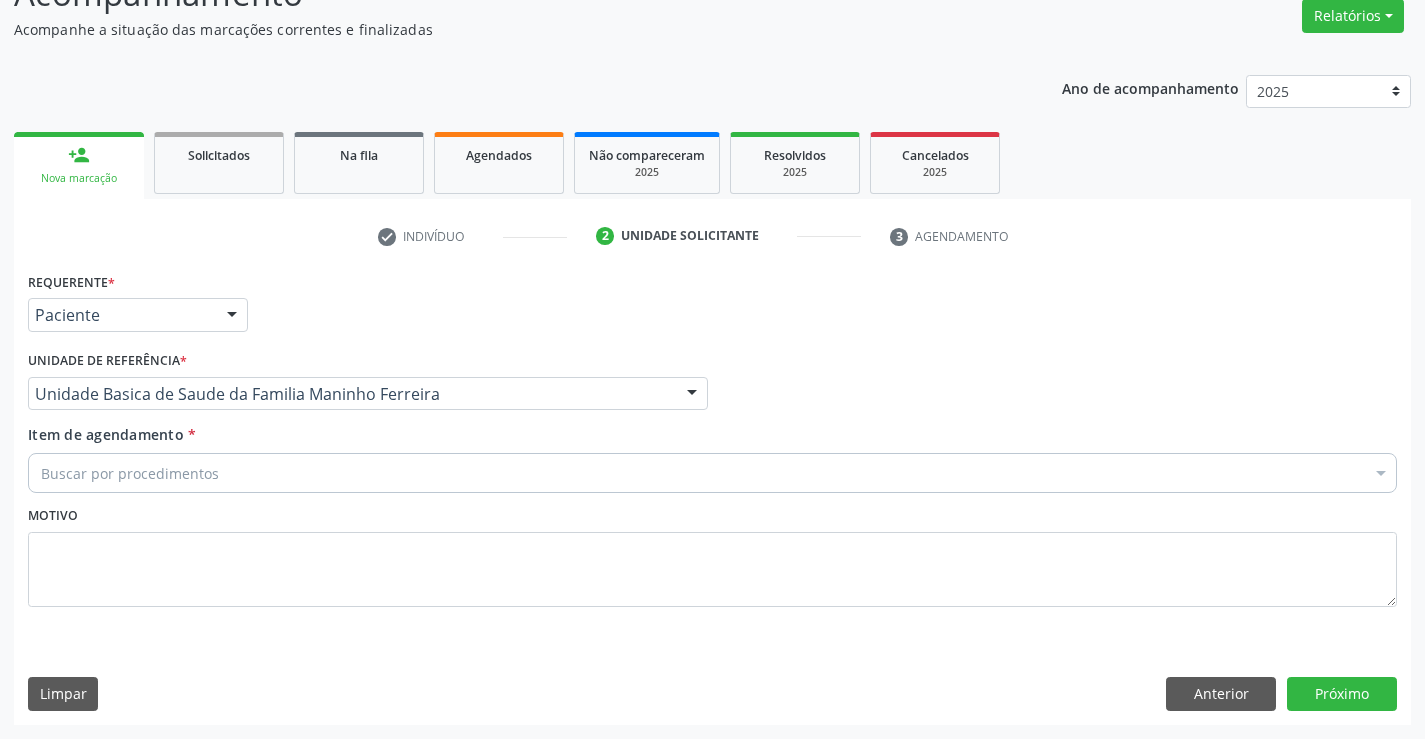 click on "Buscar por procedimentos" at bounding box center (712, 473) 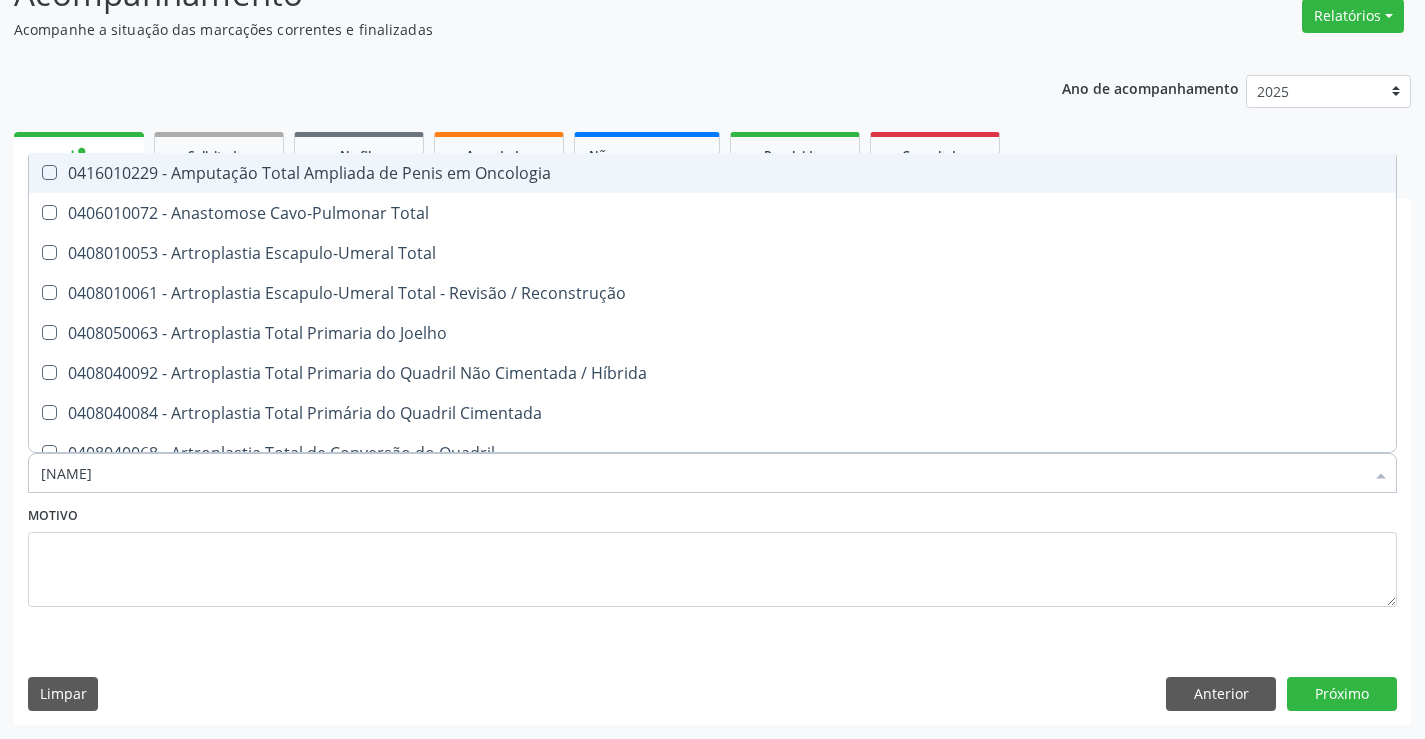 type on "TOTAL" 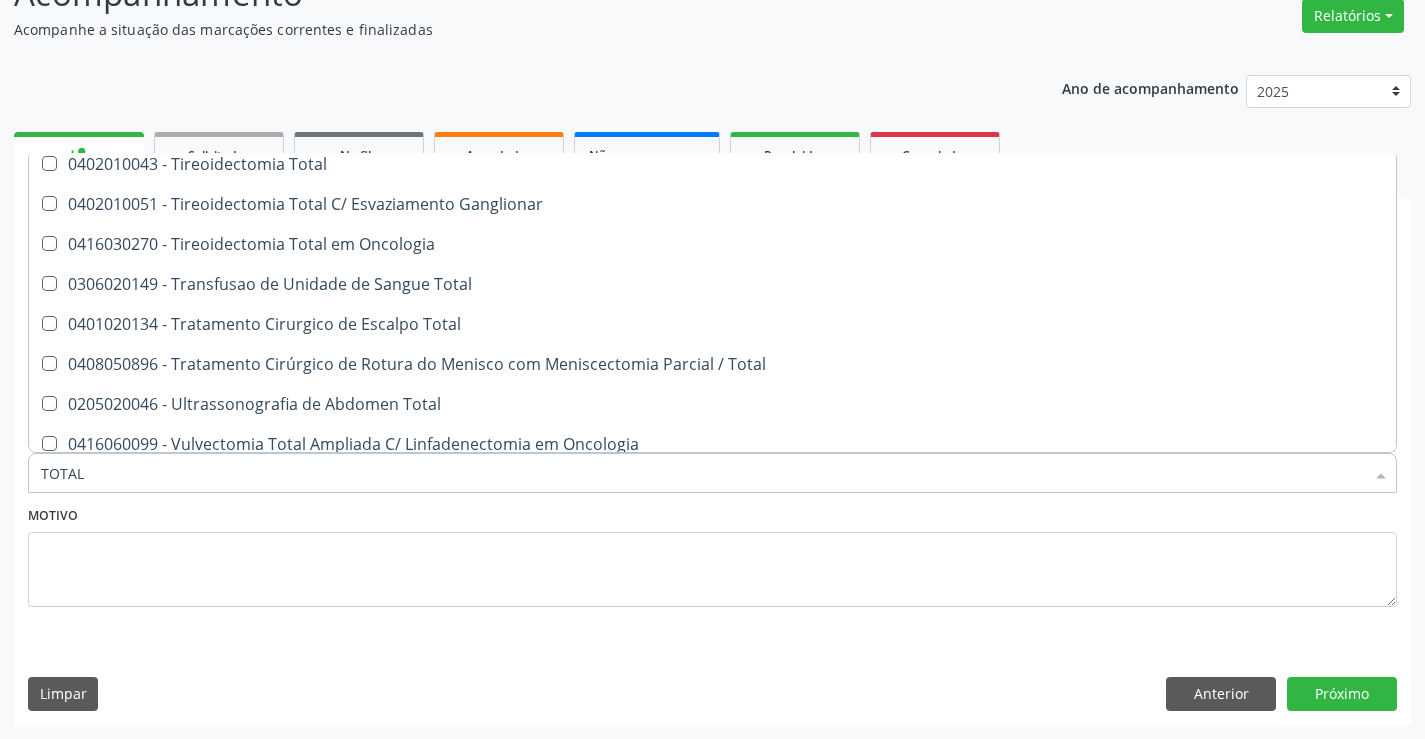 scroll, scrollTop: 3261, scrollLeft: 0, axis: vertical 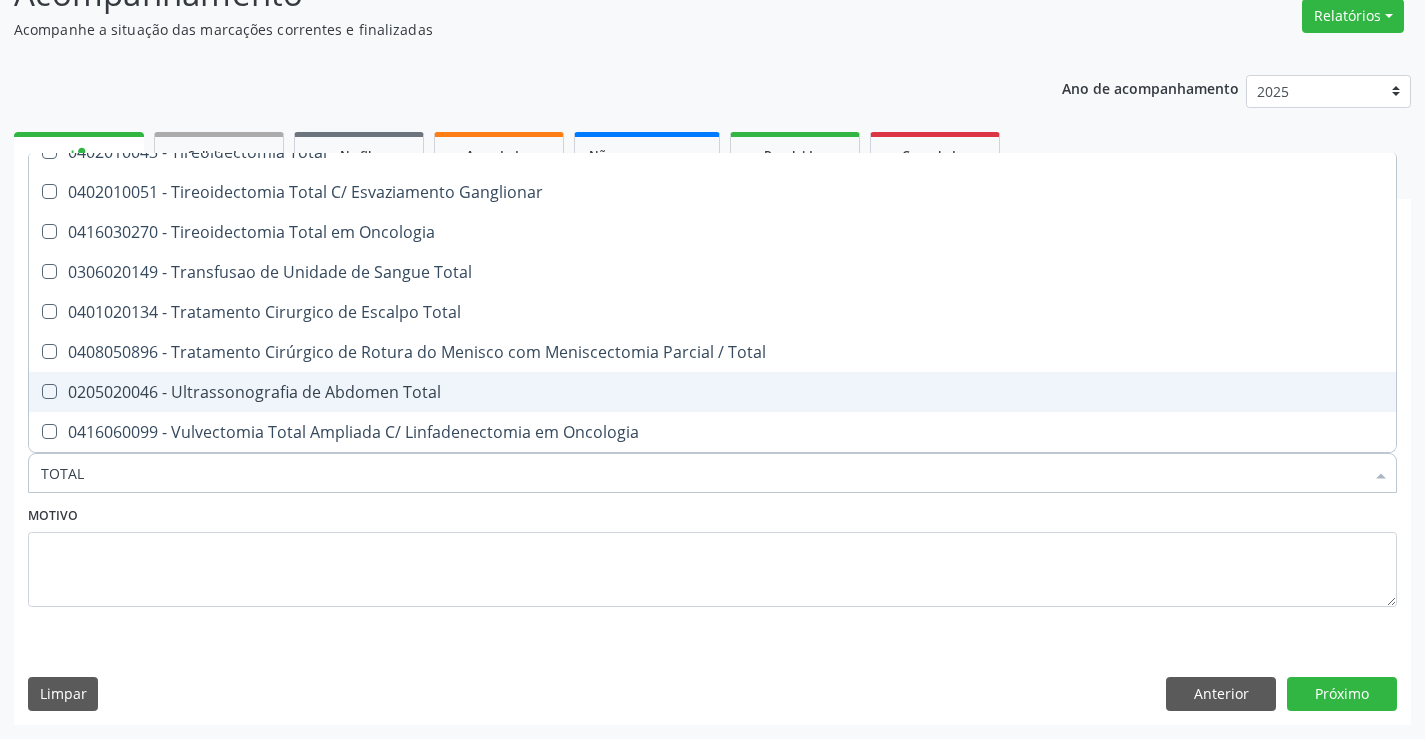 click on "0205020046 - Ultrassonografia de Abdomen Total" at bounding box center [712, 392] 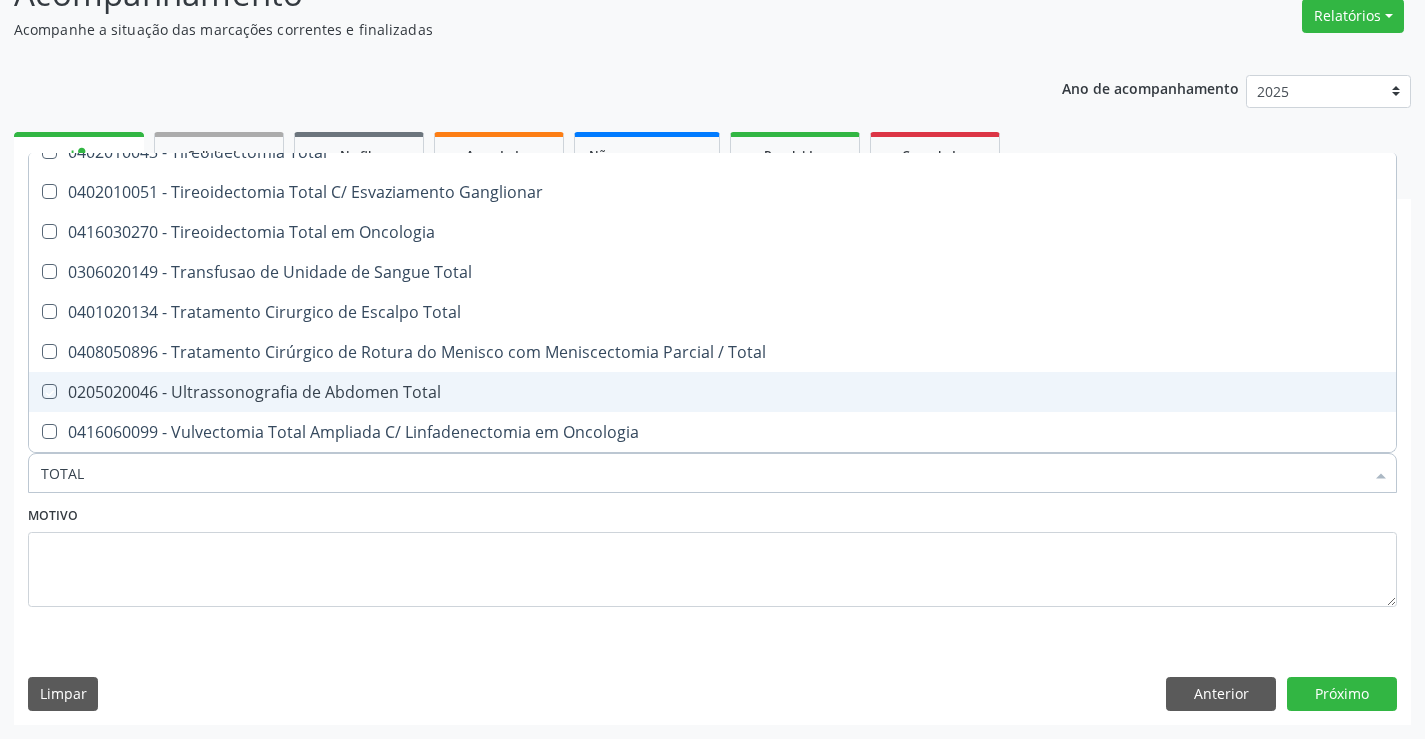 checkbox on "true" 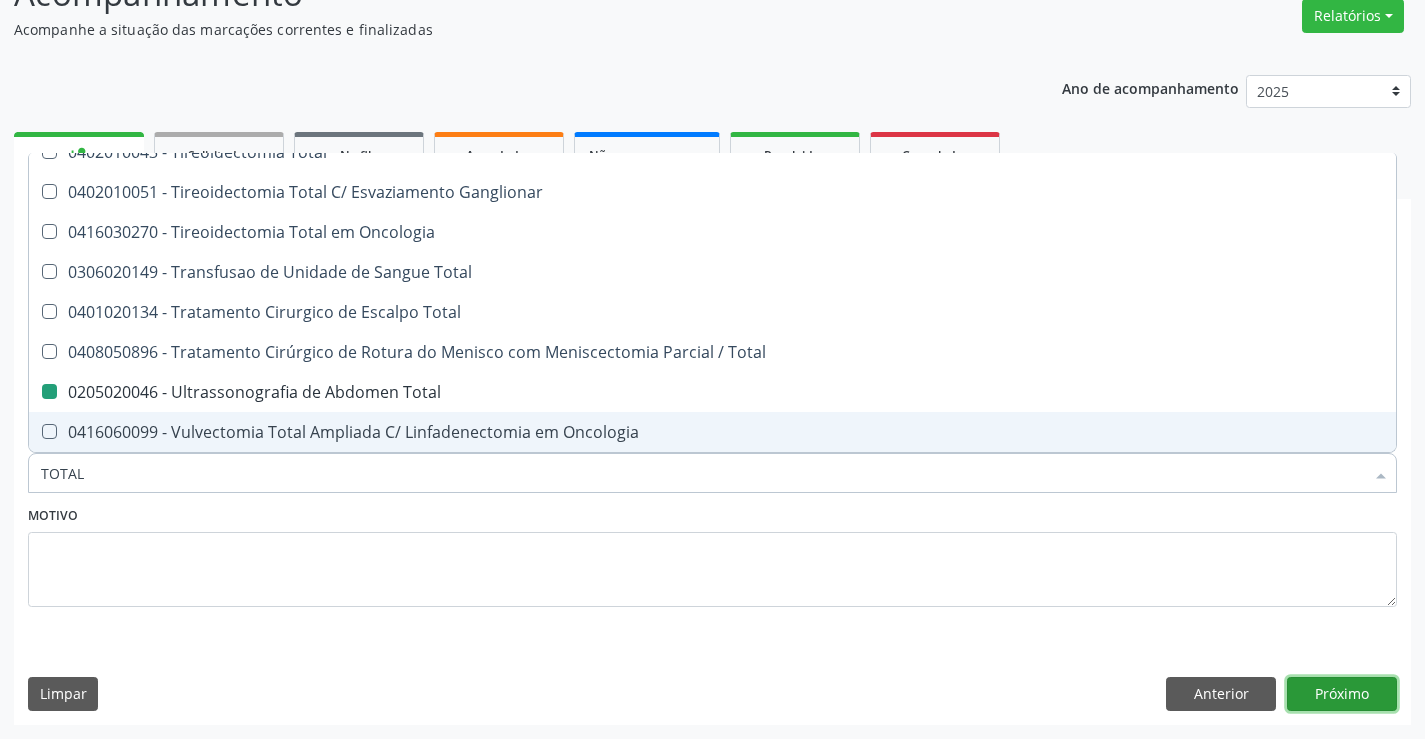 click on "Próximo" at bounding box center [1342, 694] 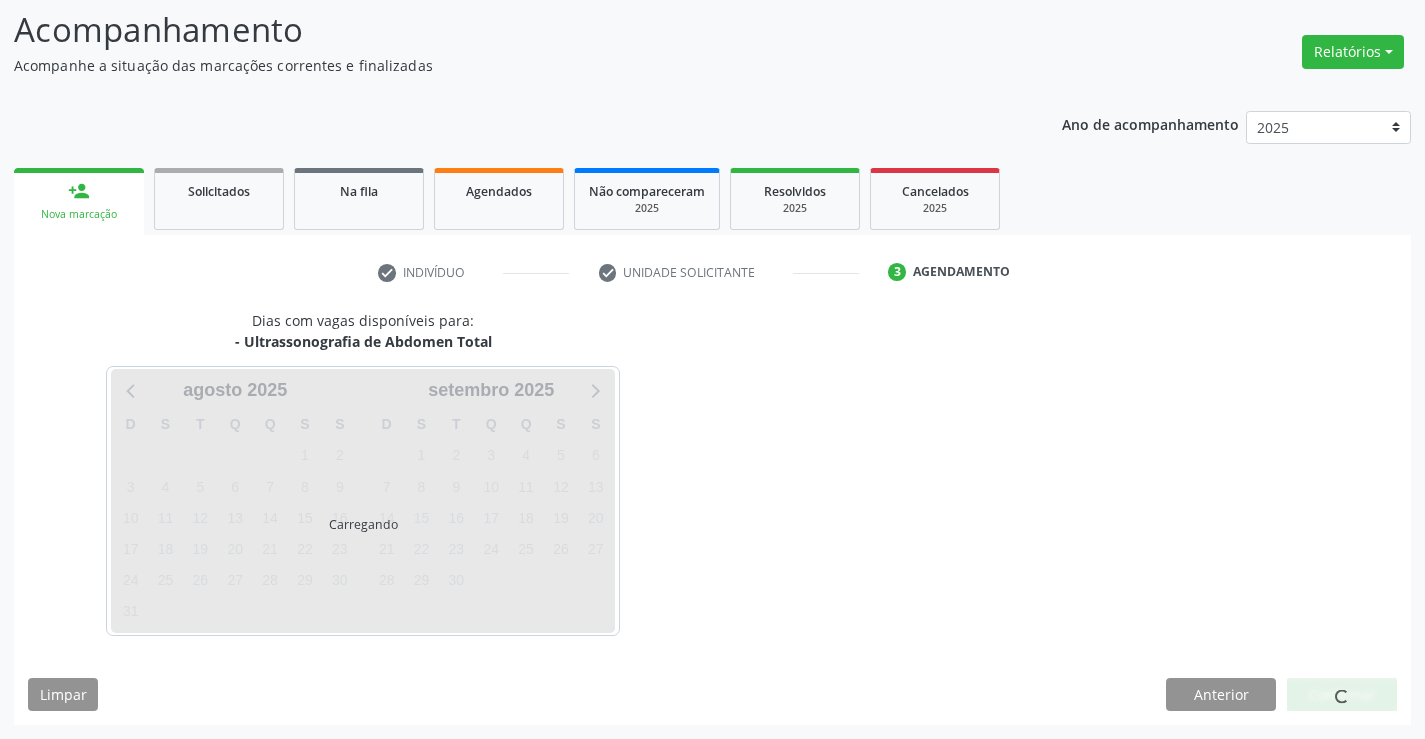 scroll, scrollTop: 131, scrollLeft: 0, axis: vertical 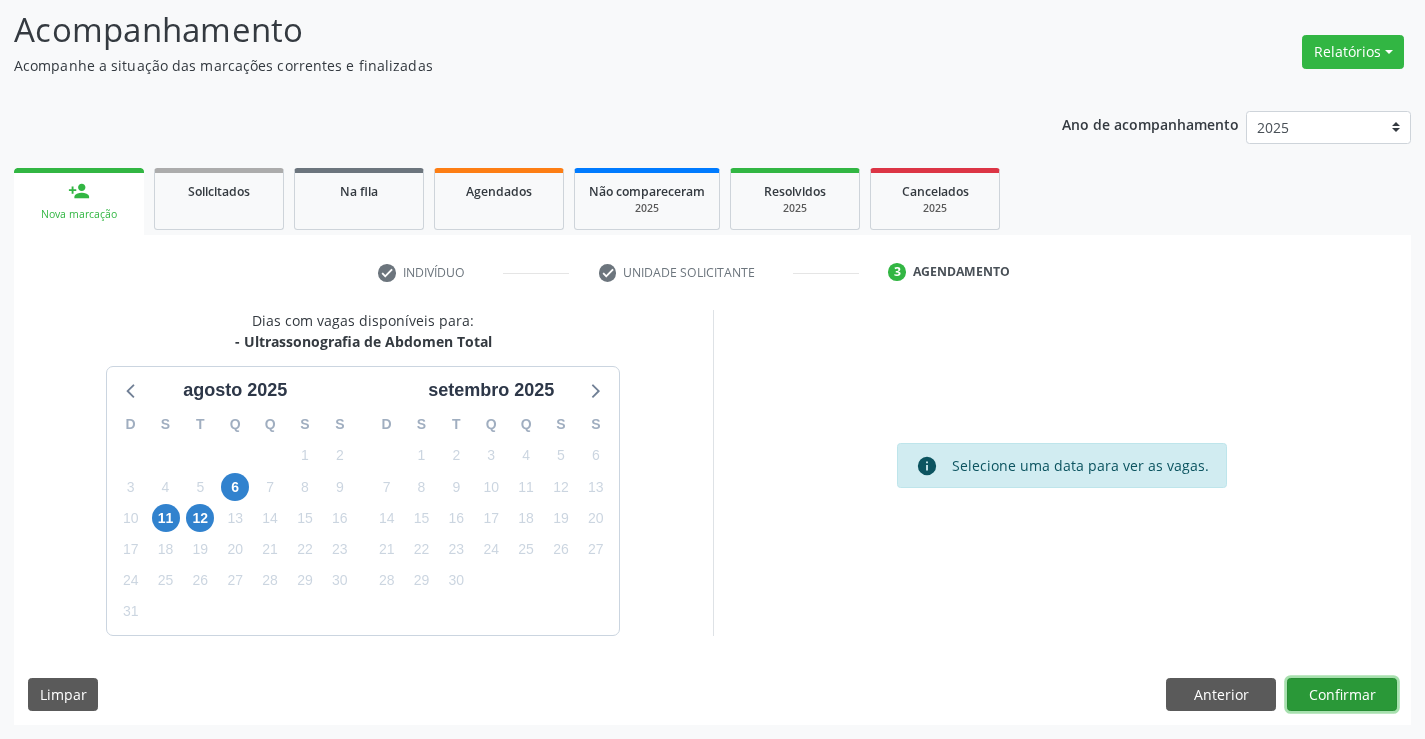 click on "Confirmar" at bounding box center [1342, 695] 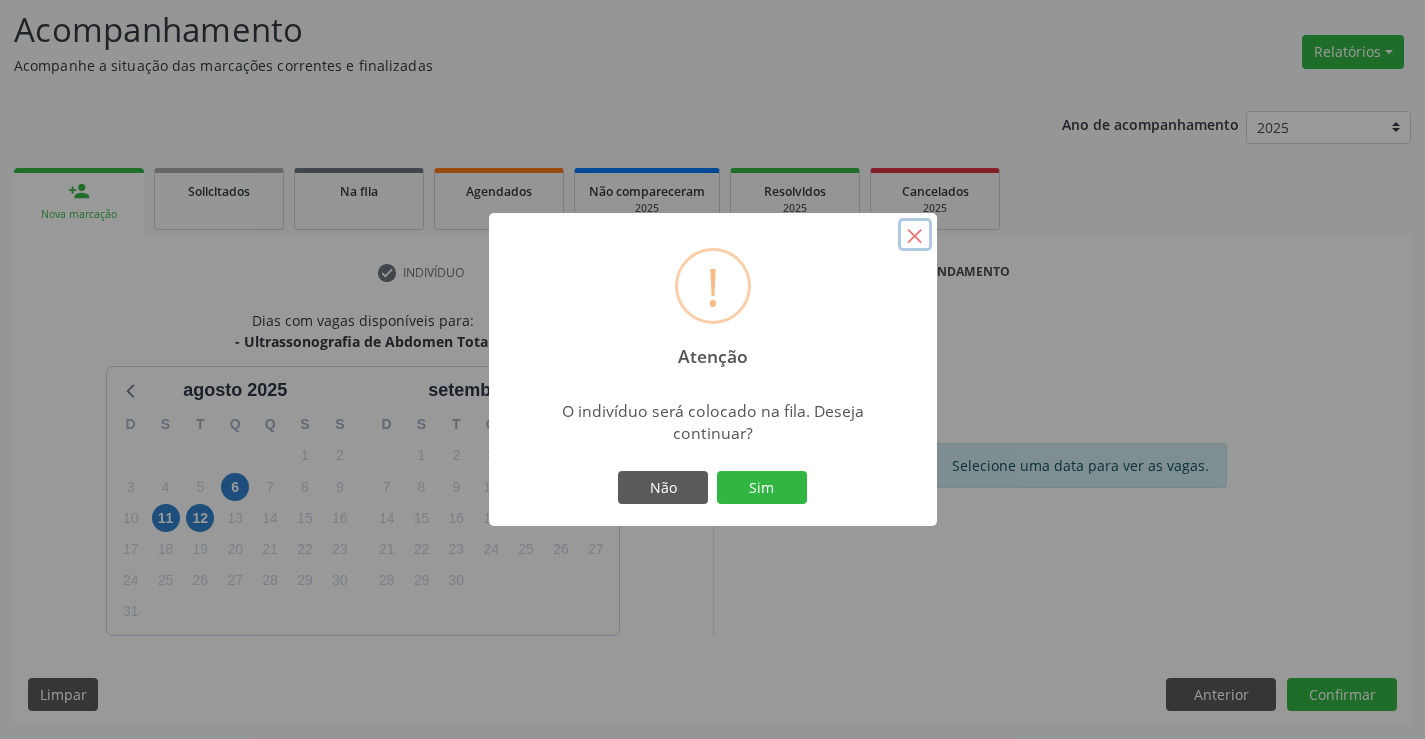 click on "×" at bounding box center (915, 235) 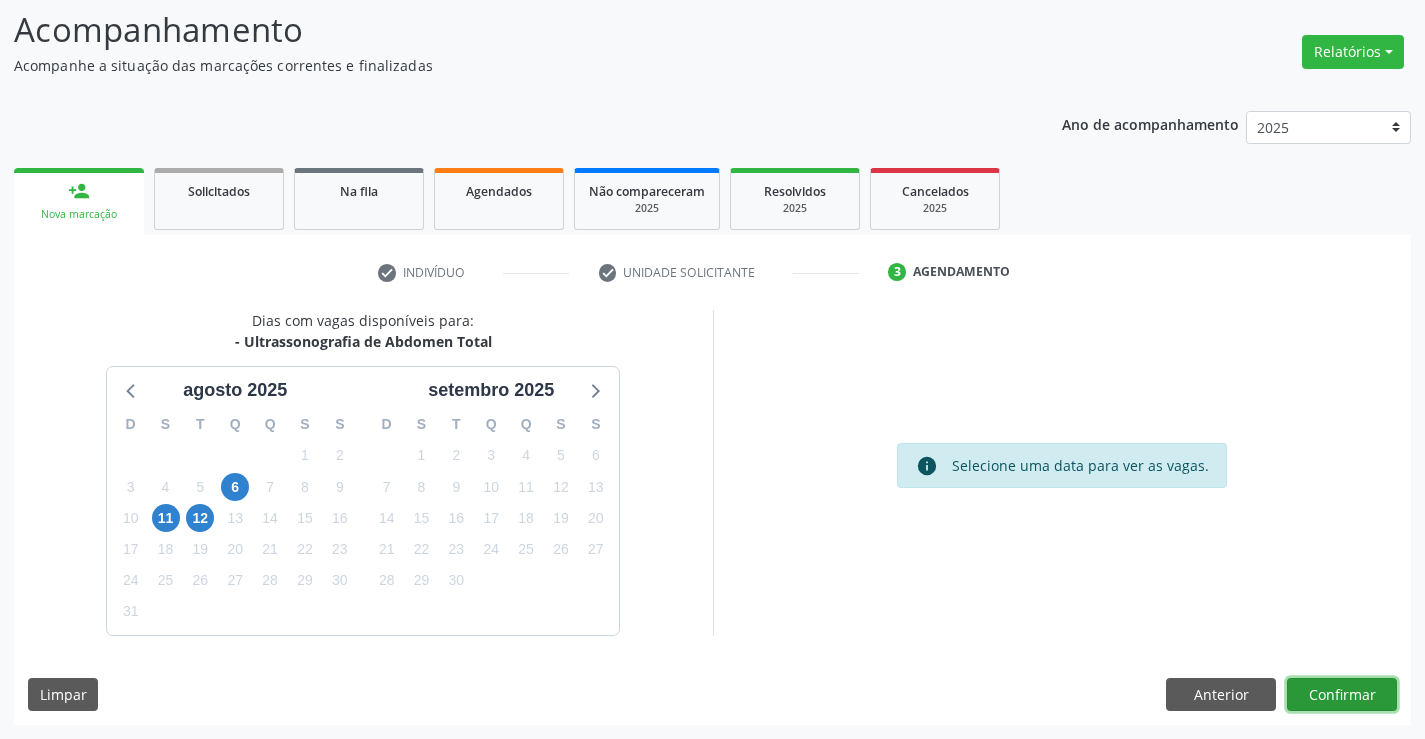 click on "Confirmar" at bounding box center (1342, 695) 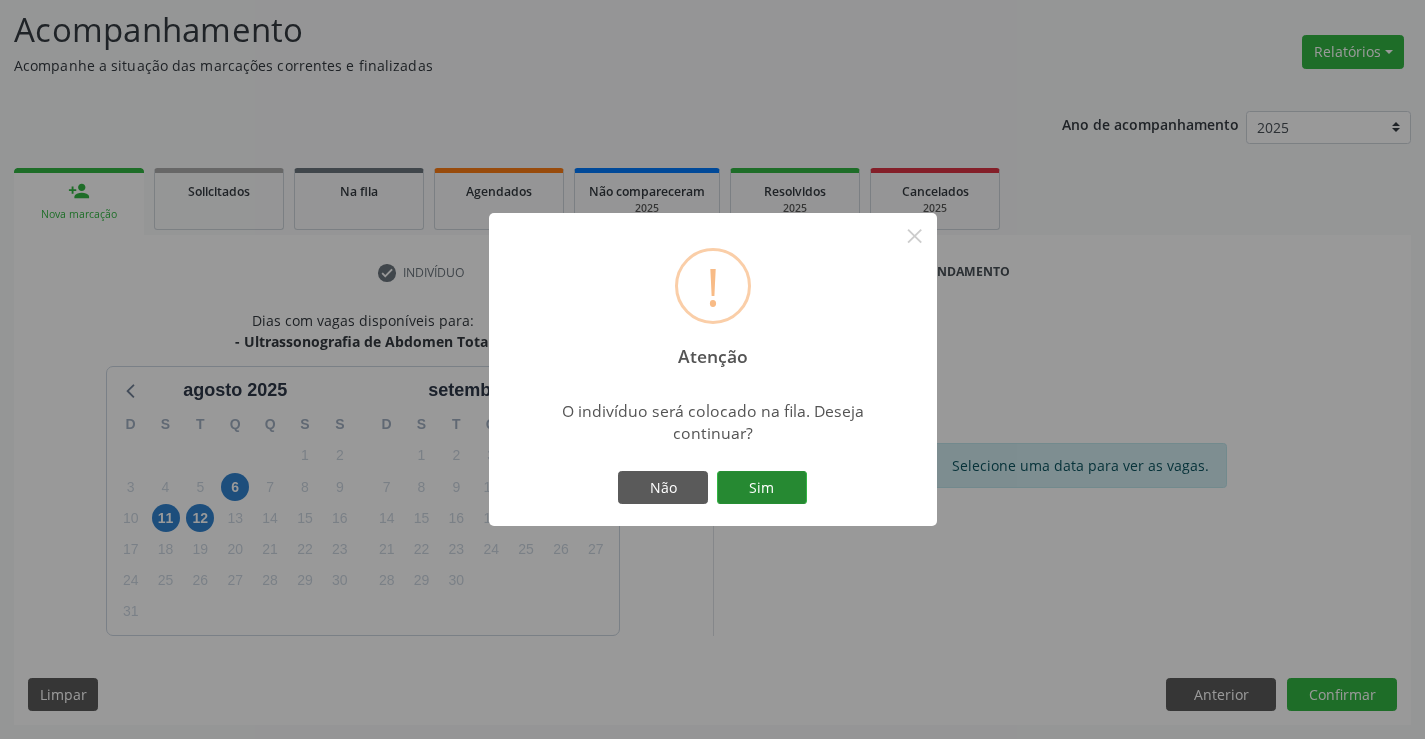 click on "Sim" at bounding box center [762, 488] 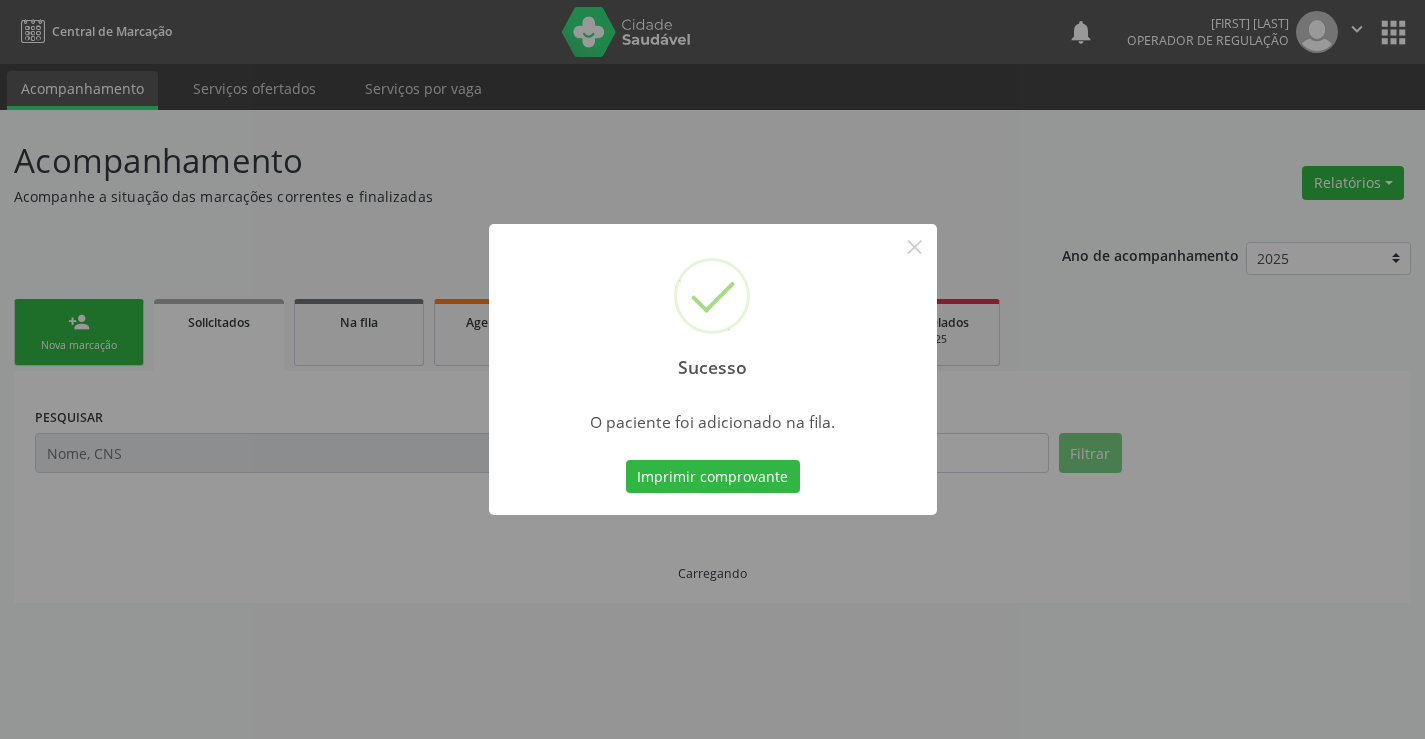 scroll, scrollTop: 0, scrollLeft: 0, axis: both 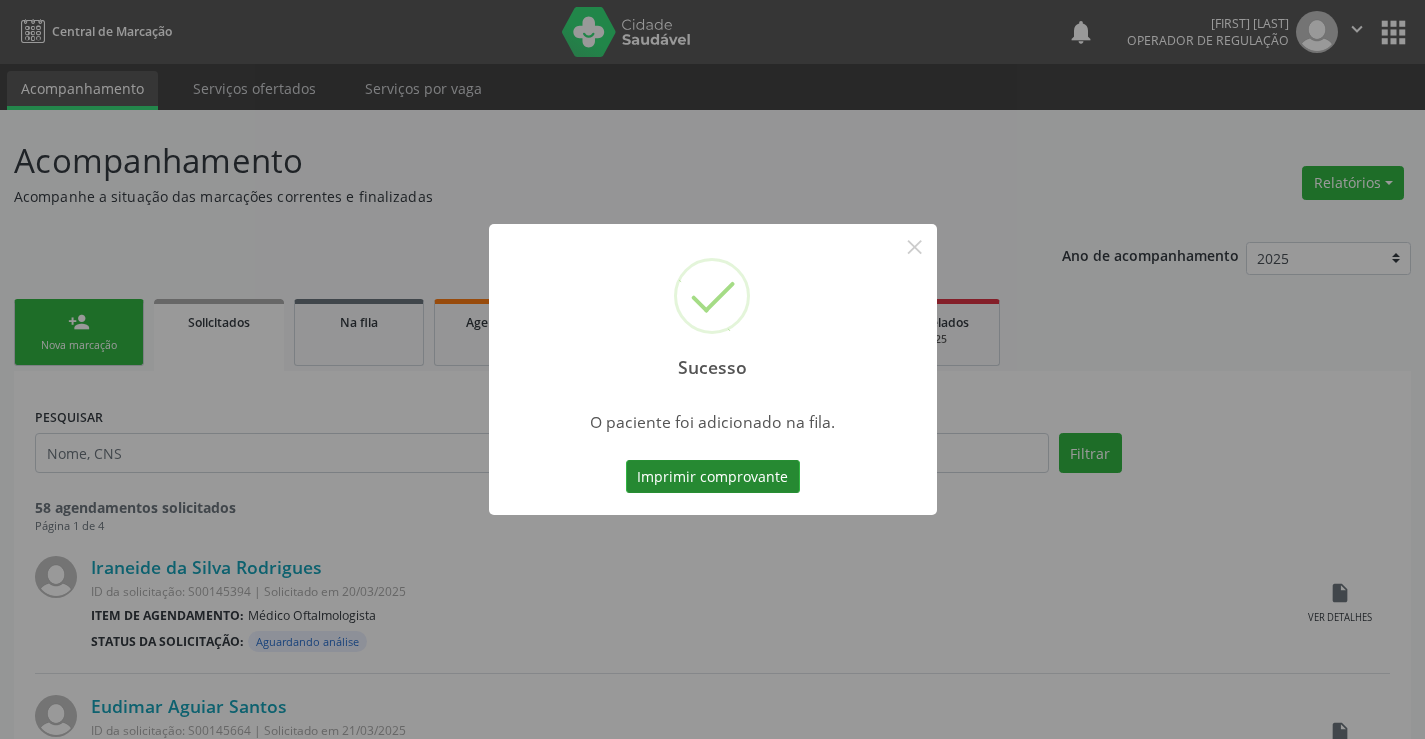 click on "Imprimir comprovante" at bounding box center (713, 477) 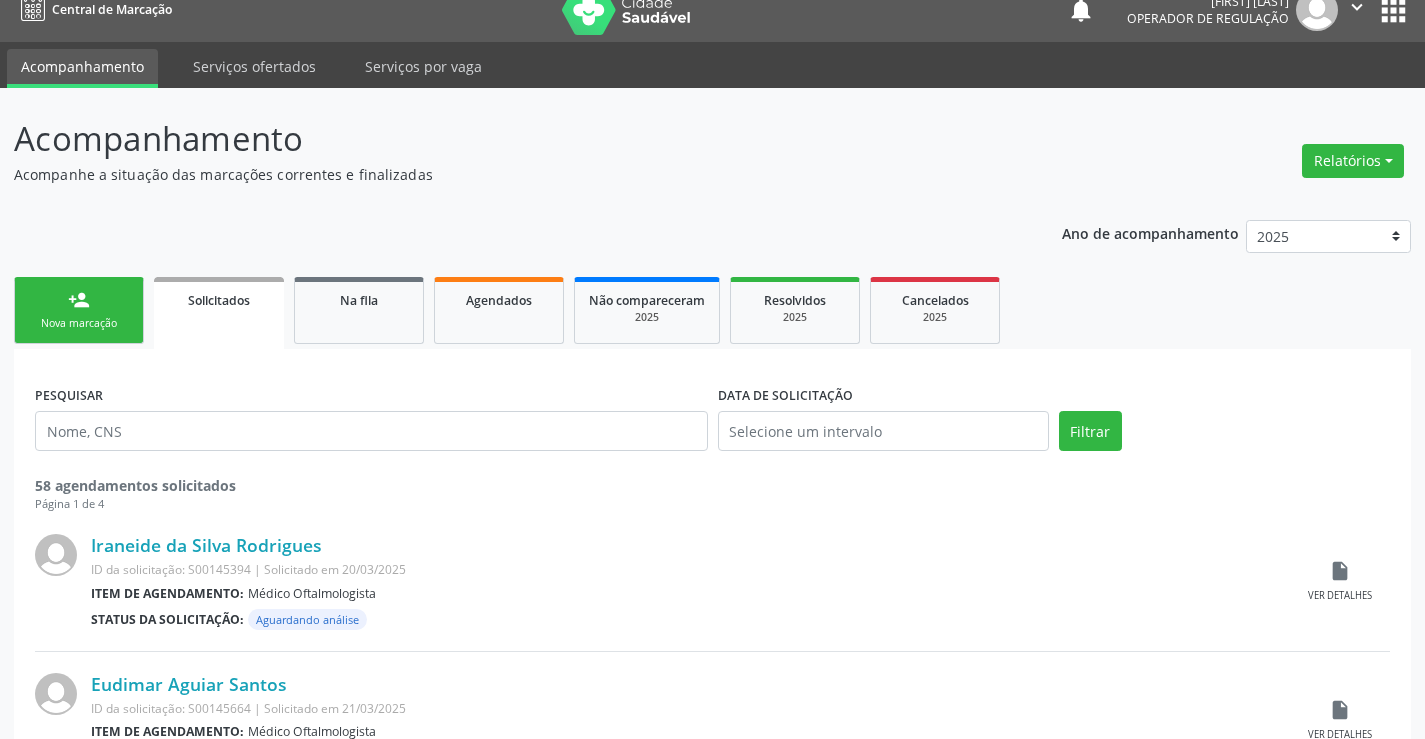 scroll, scrollTop: 0, scrollLeft: 0, axis: both 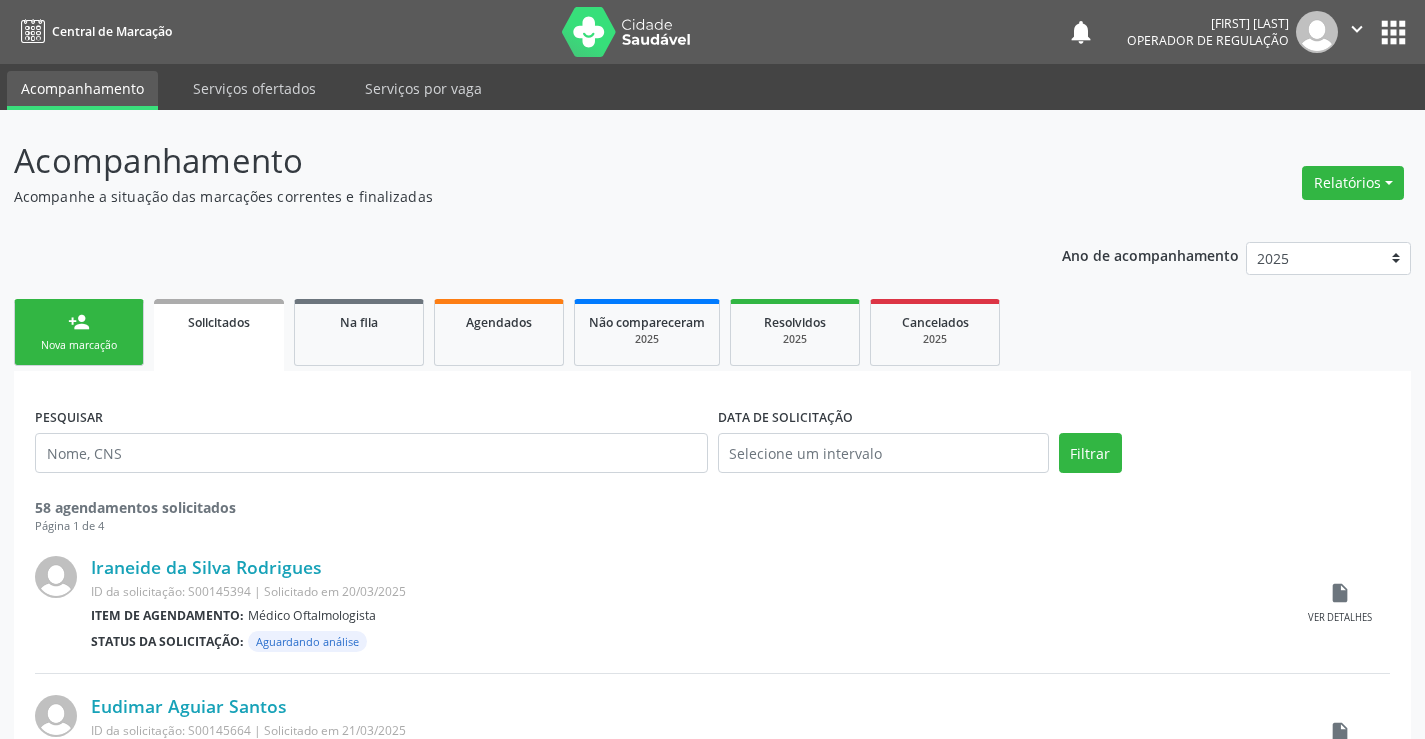click on "Nova marcação" at bounding box center [79, 345] 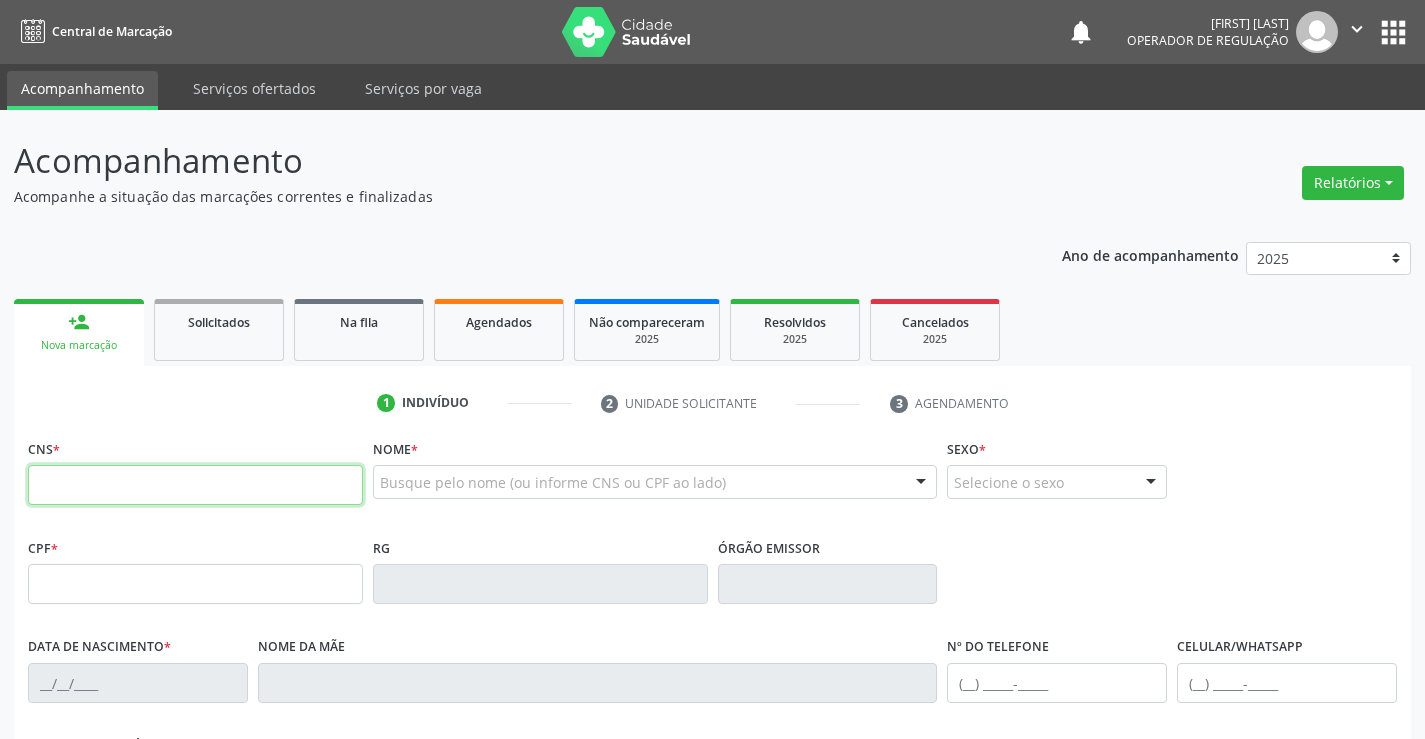 click at bounding box center [195, 485] 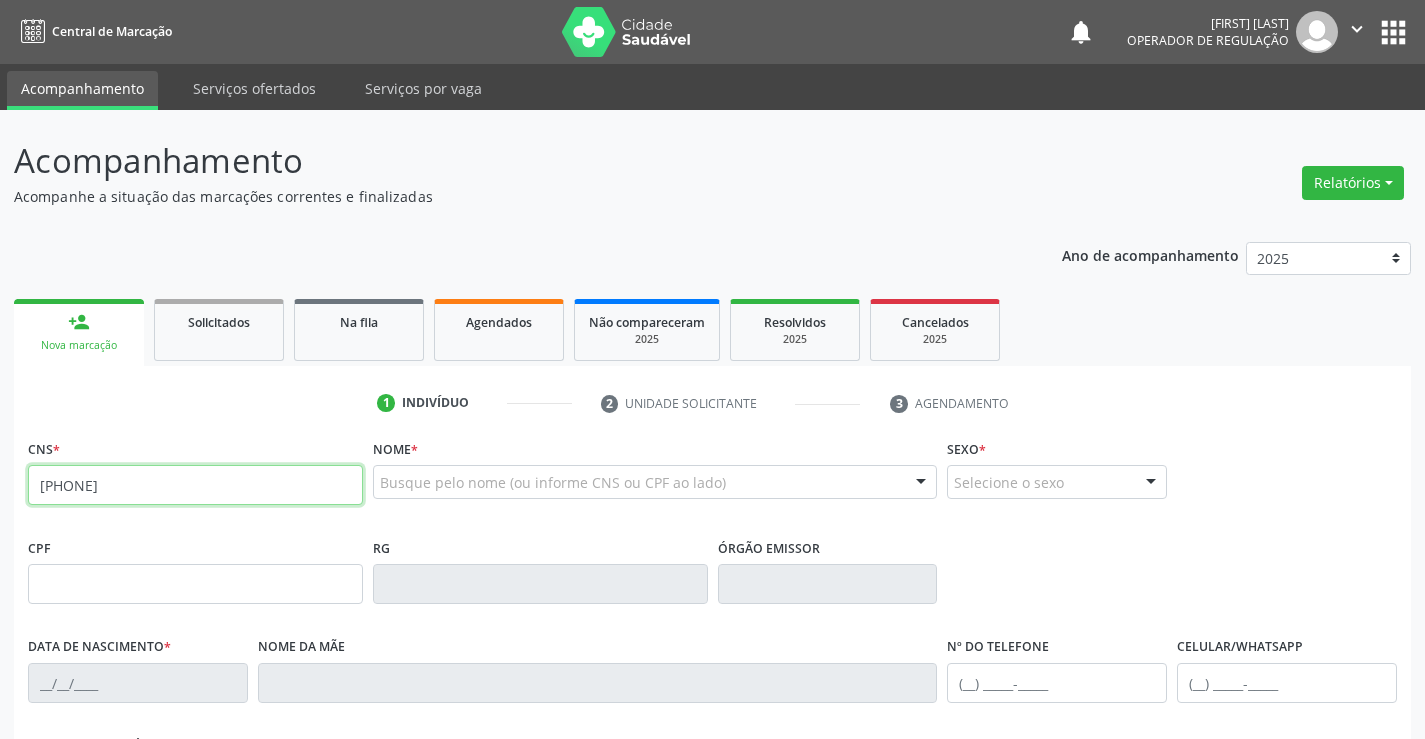 type on "704 1041 9031 0375" 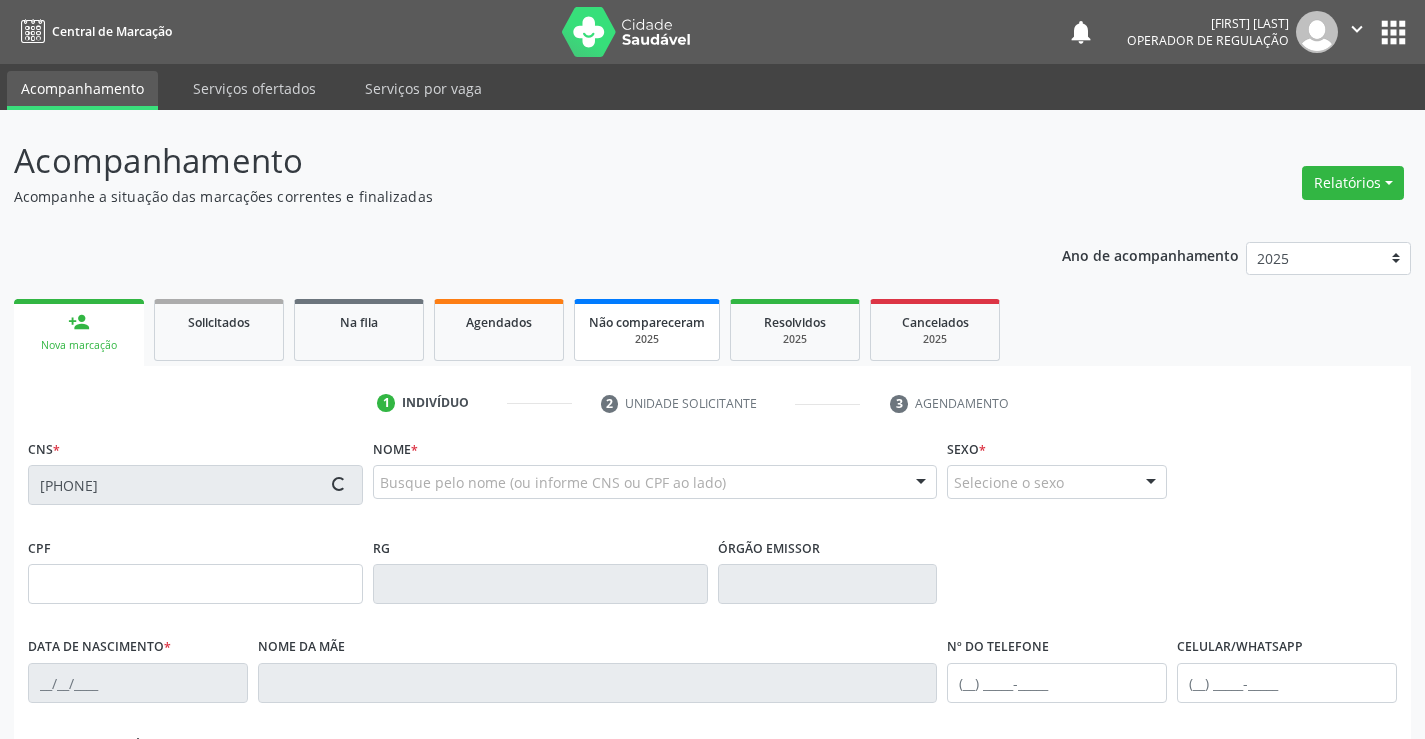 type on "1473740142" 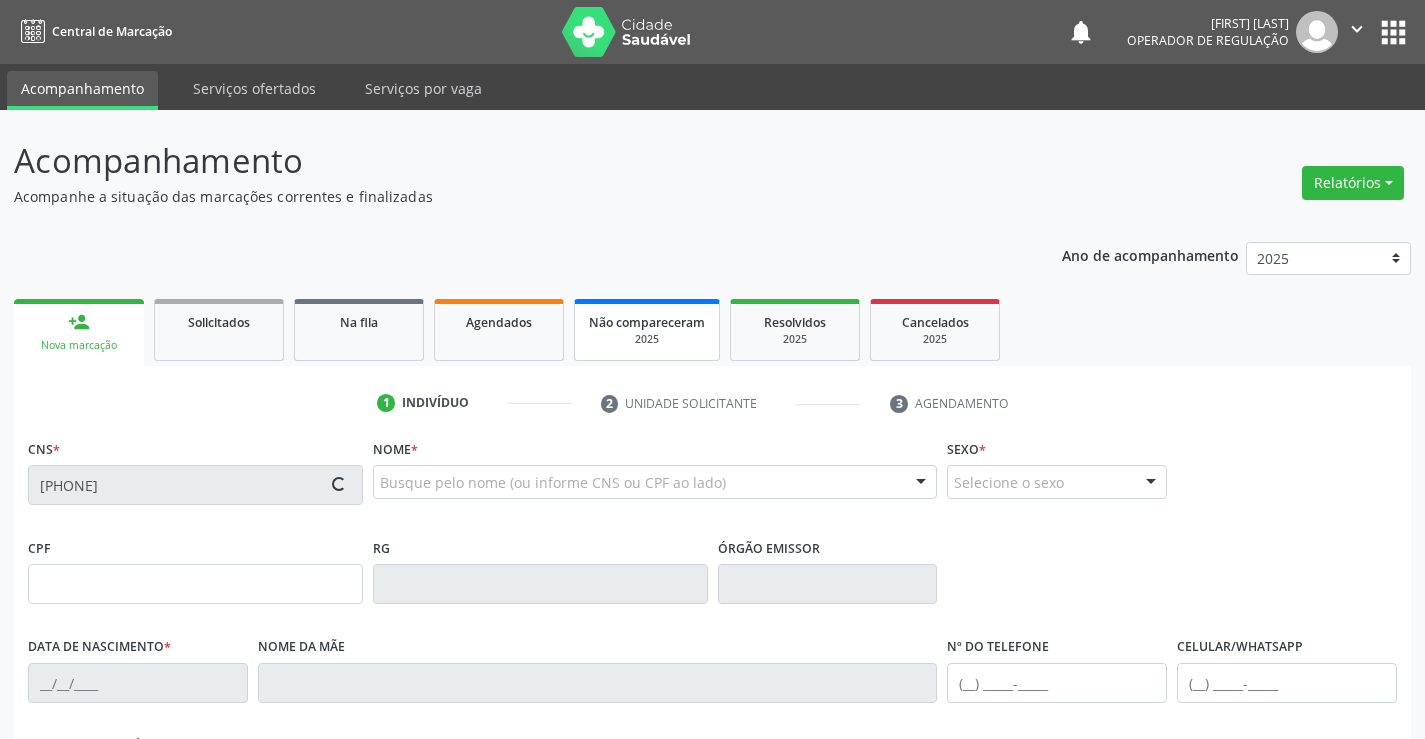 type on "10/09/1989" 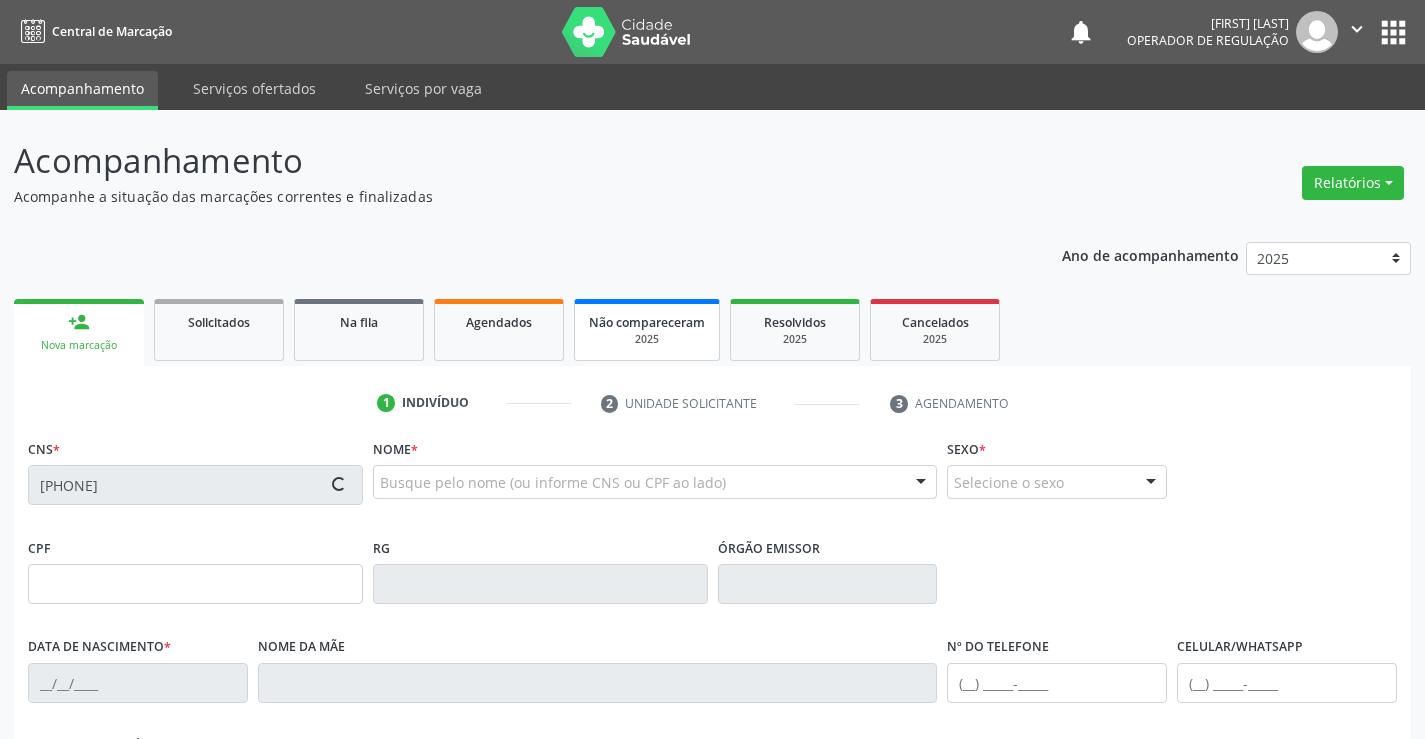 type on "S/N" 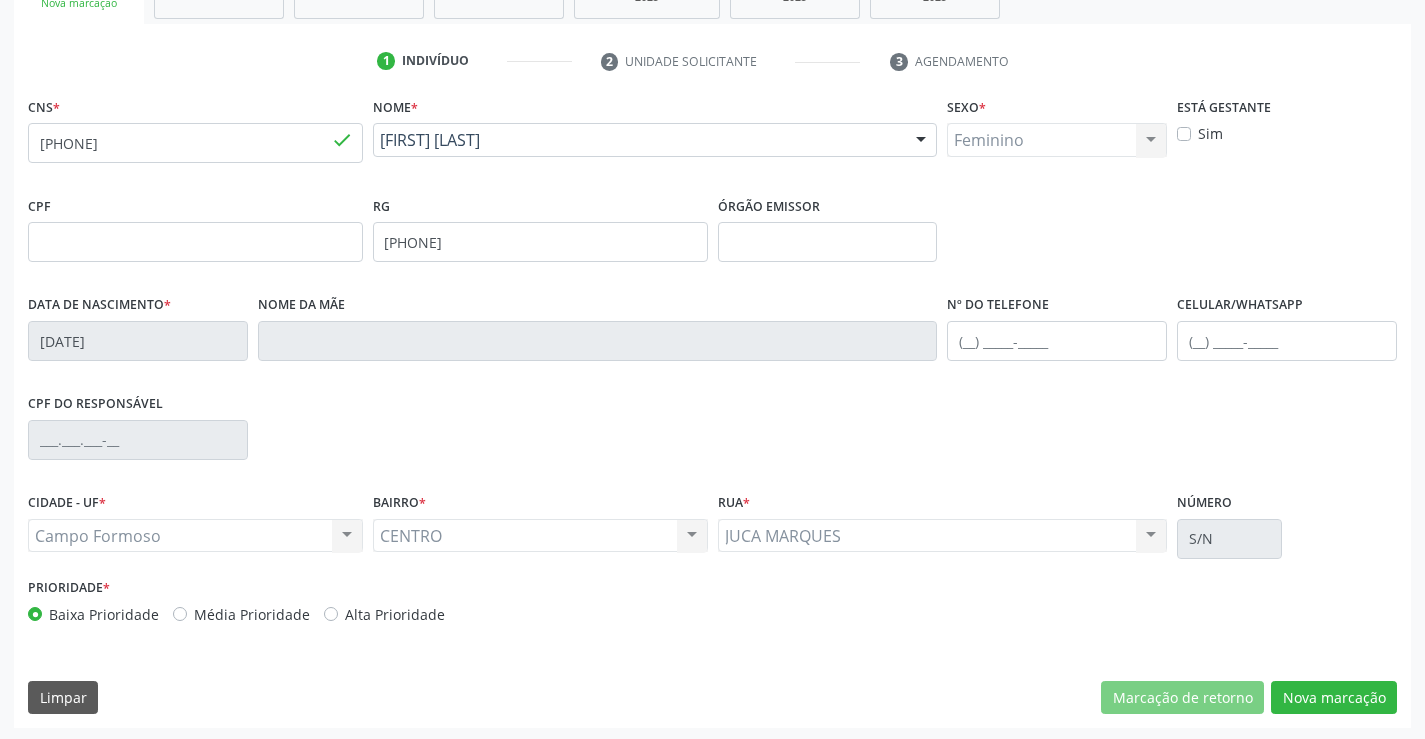 scroll, scrollTop: 345, scrollLeft: 0, axis: vertical 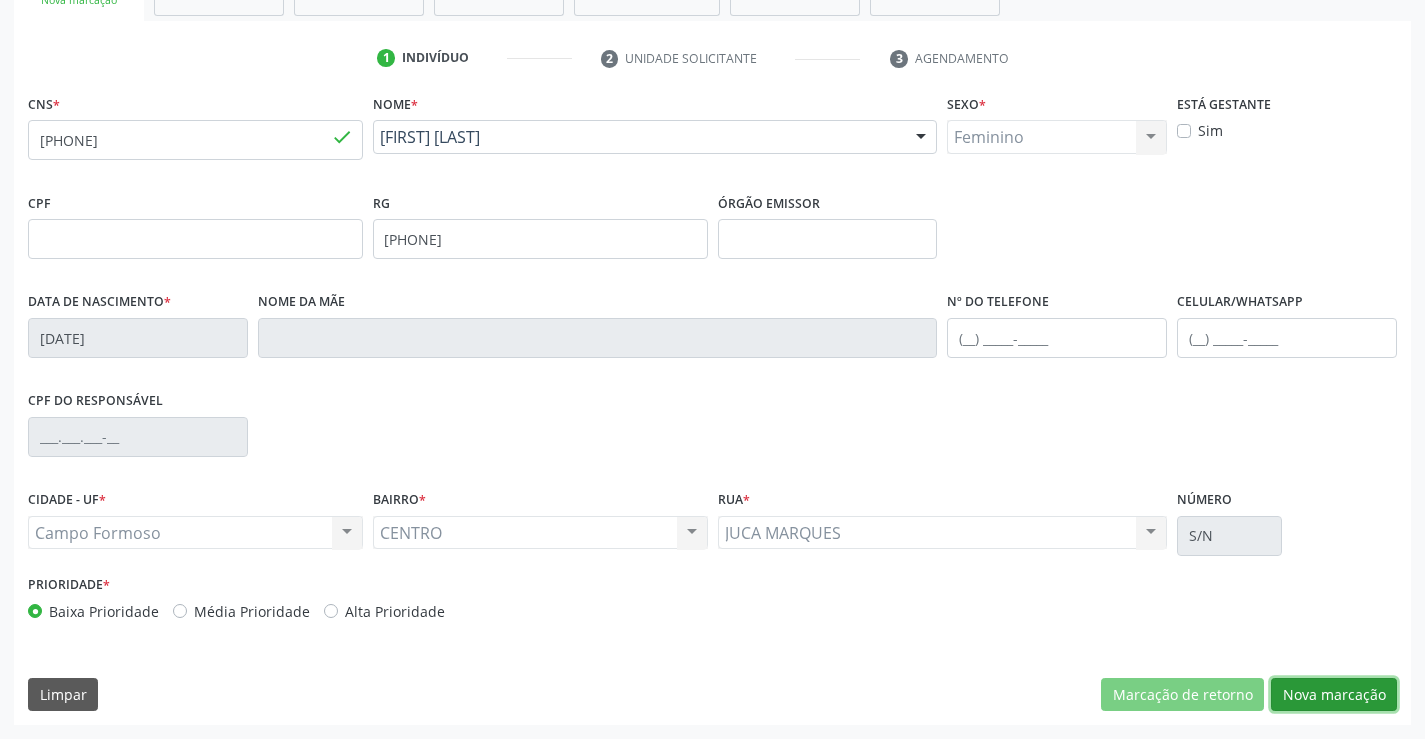 click on "Nova marcação" at bounding box center (1334, 695) 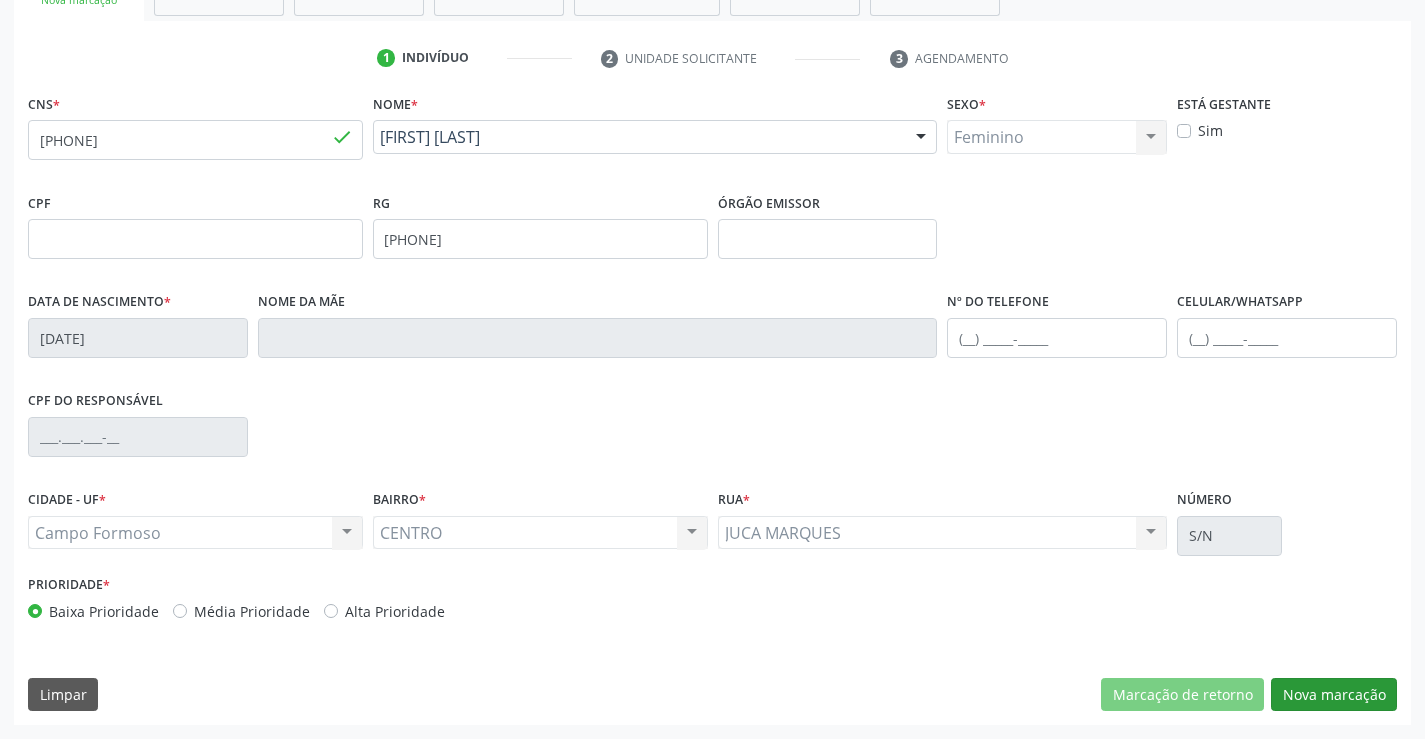scroll, scrollTop: 167, scrollLeft: 0, axis: vertical 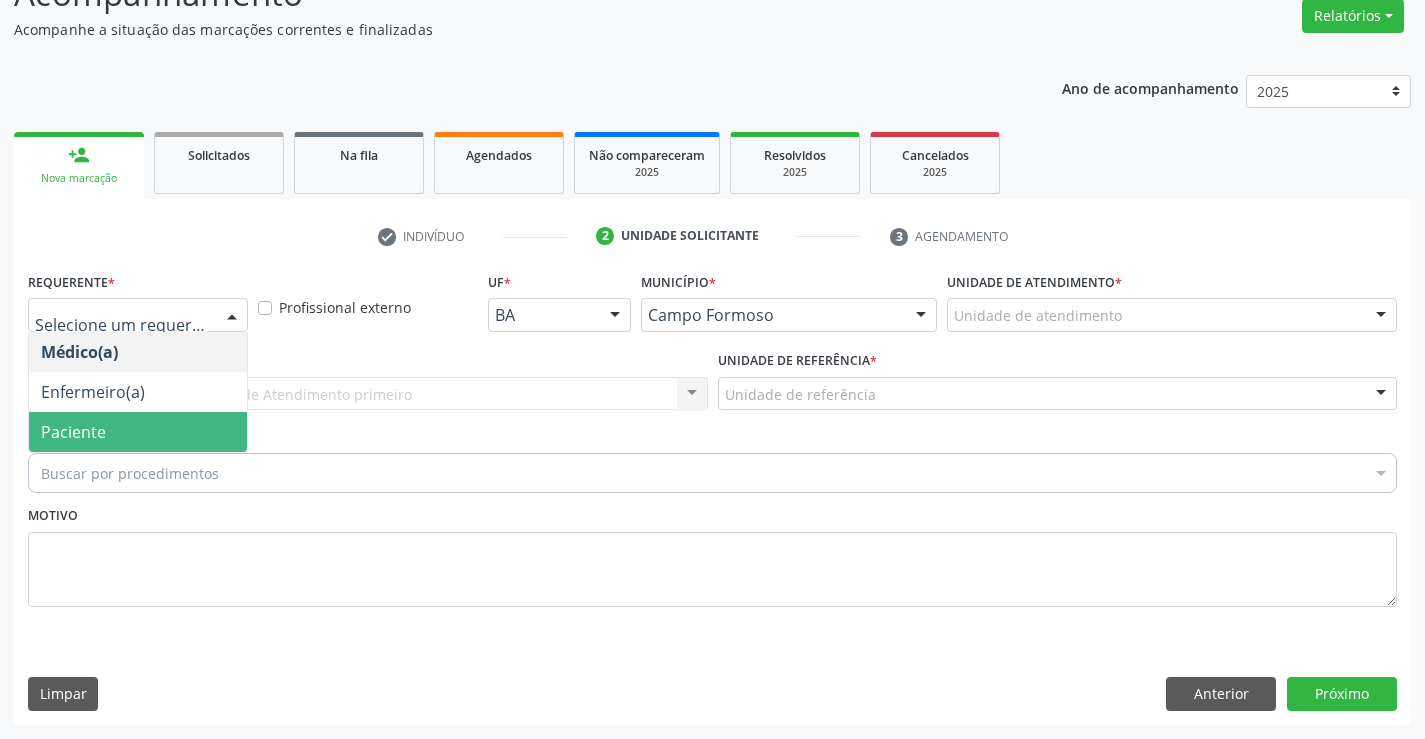 click on "Paciente" at bounding box center (138, 432) 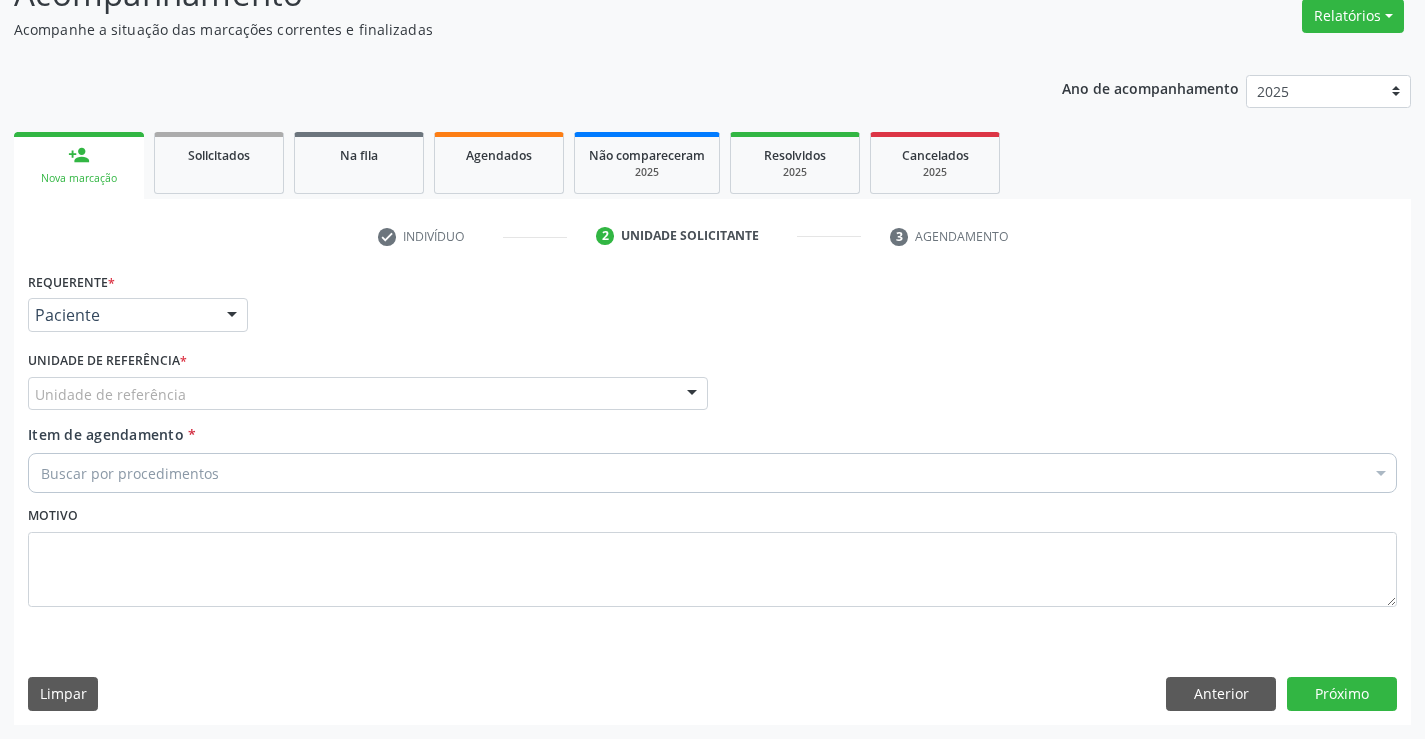 drag, startPoint x: 183, startPoint y: 400, endPoint x: 184, endPoint y: 412, distance: 12.0415945 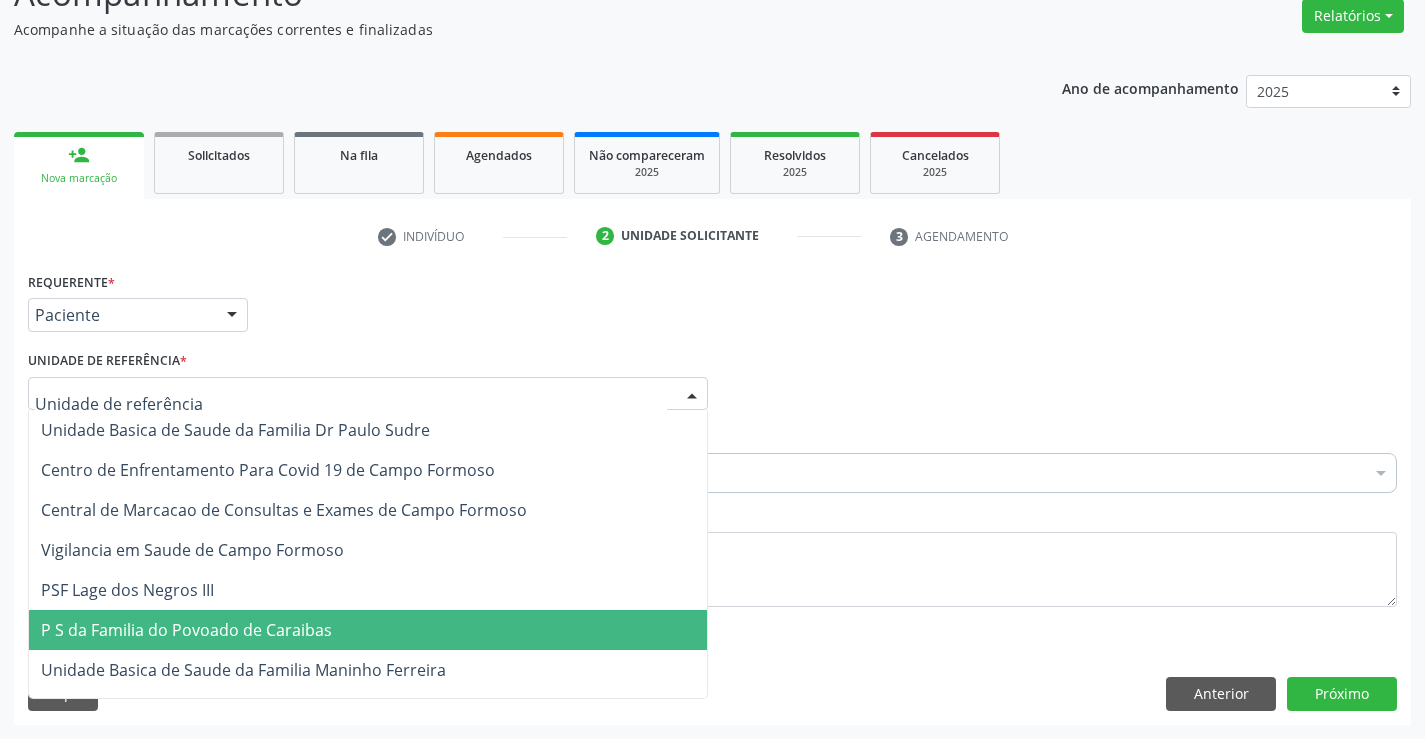 click on "P S da Familia do Povoado de Caraibas" at bounding box center [368, 630] 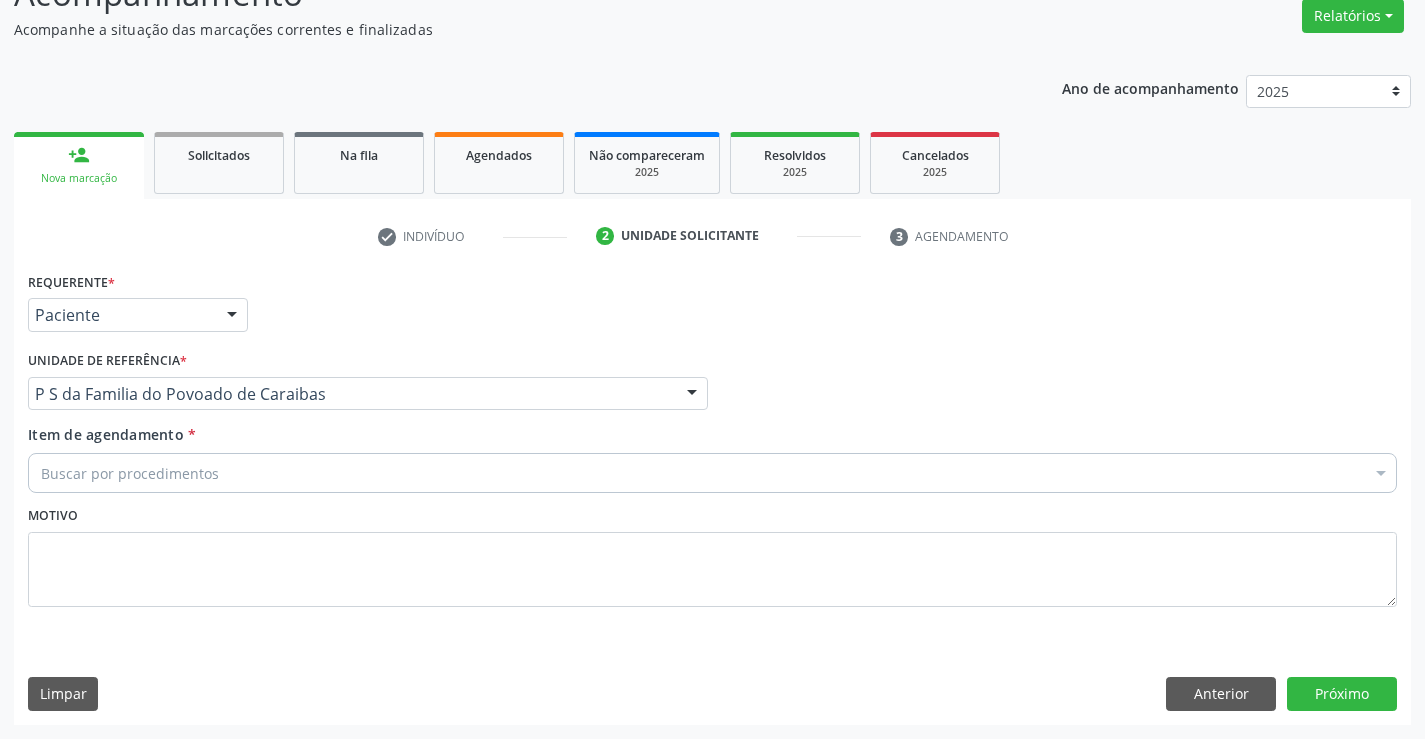 click on "Buscar por procedimentos" at bounding box center [712, 473] 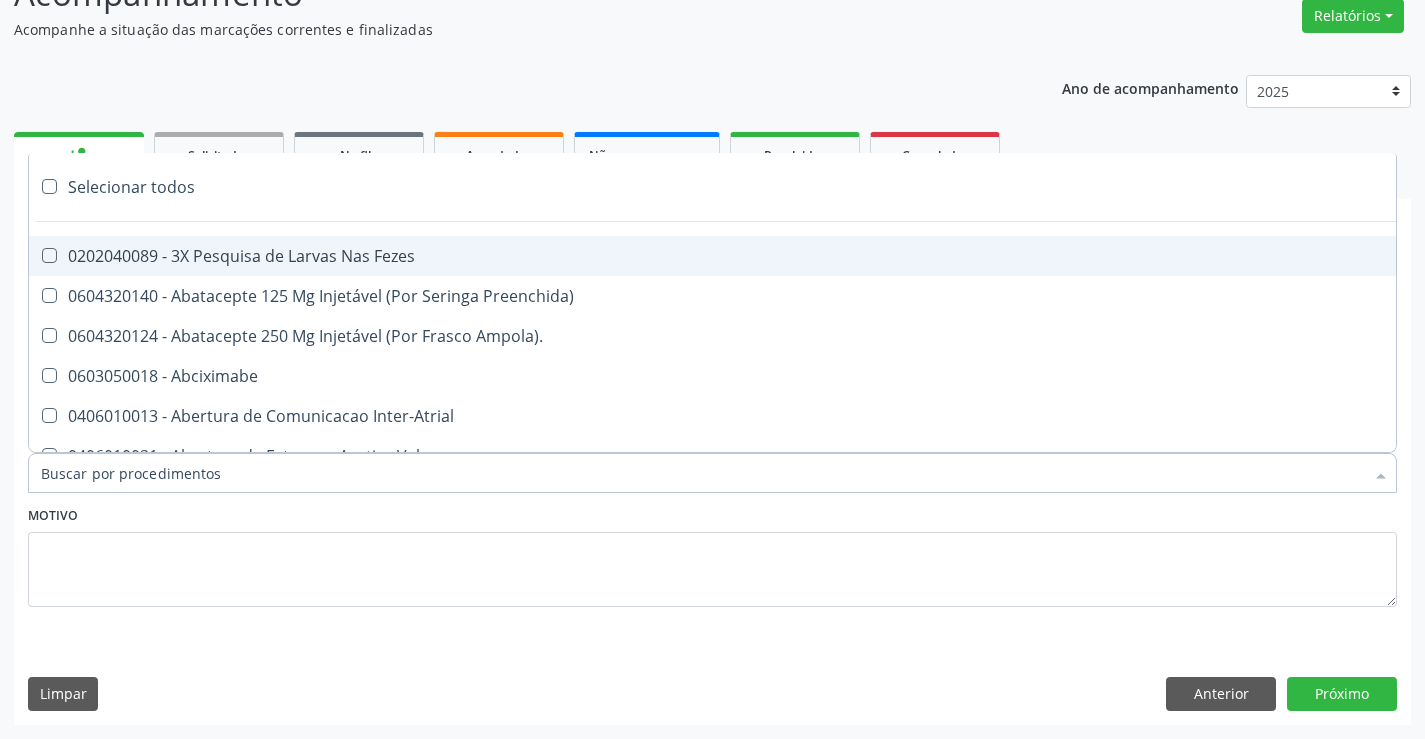 click on "Item de agendamento
*" at bounding box center [702, 473] 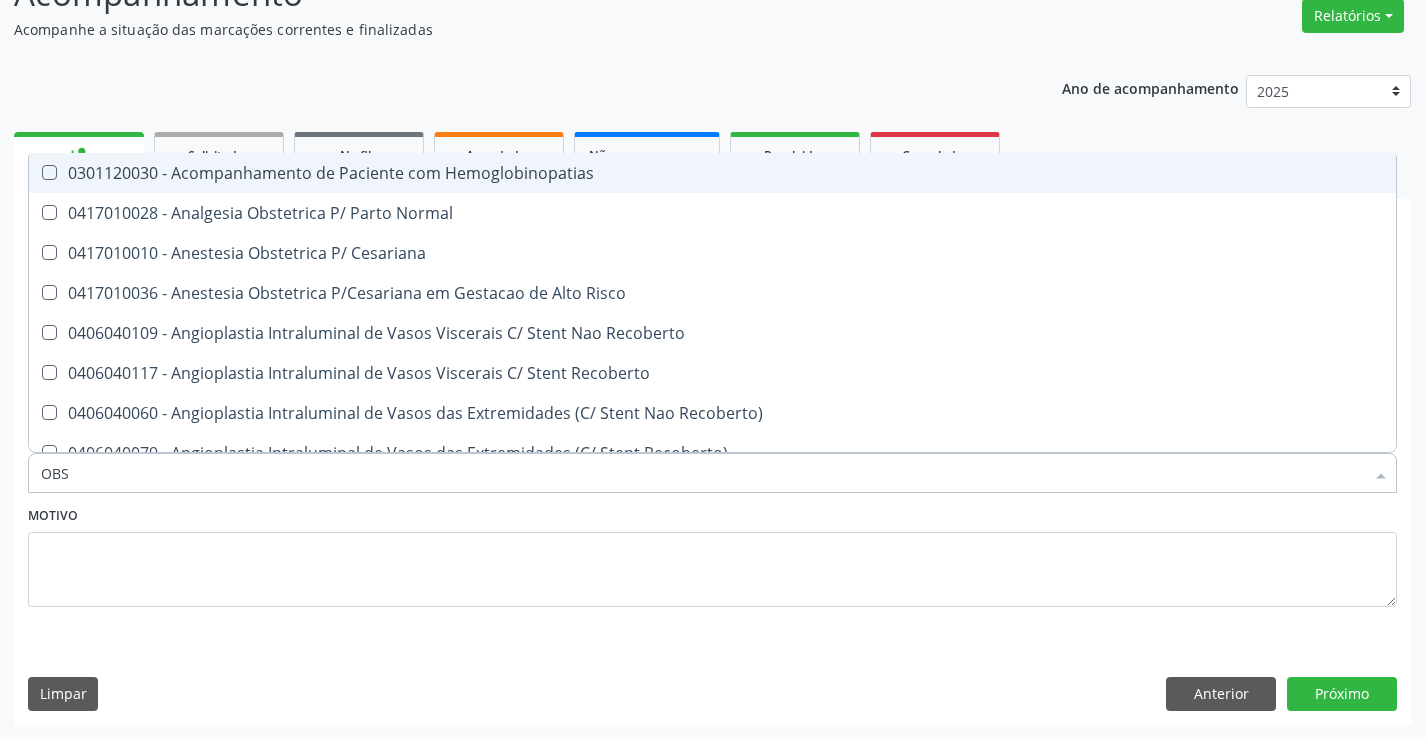 type on "OBST" 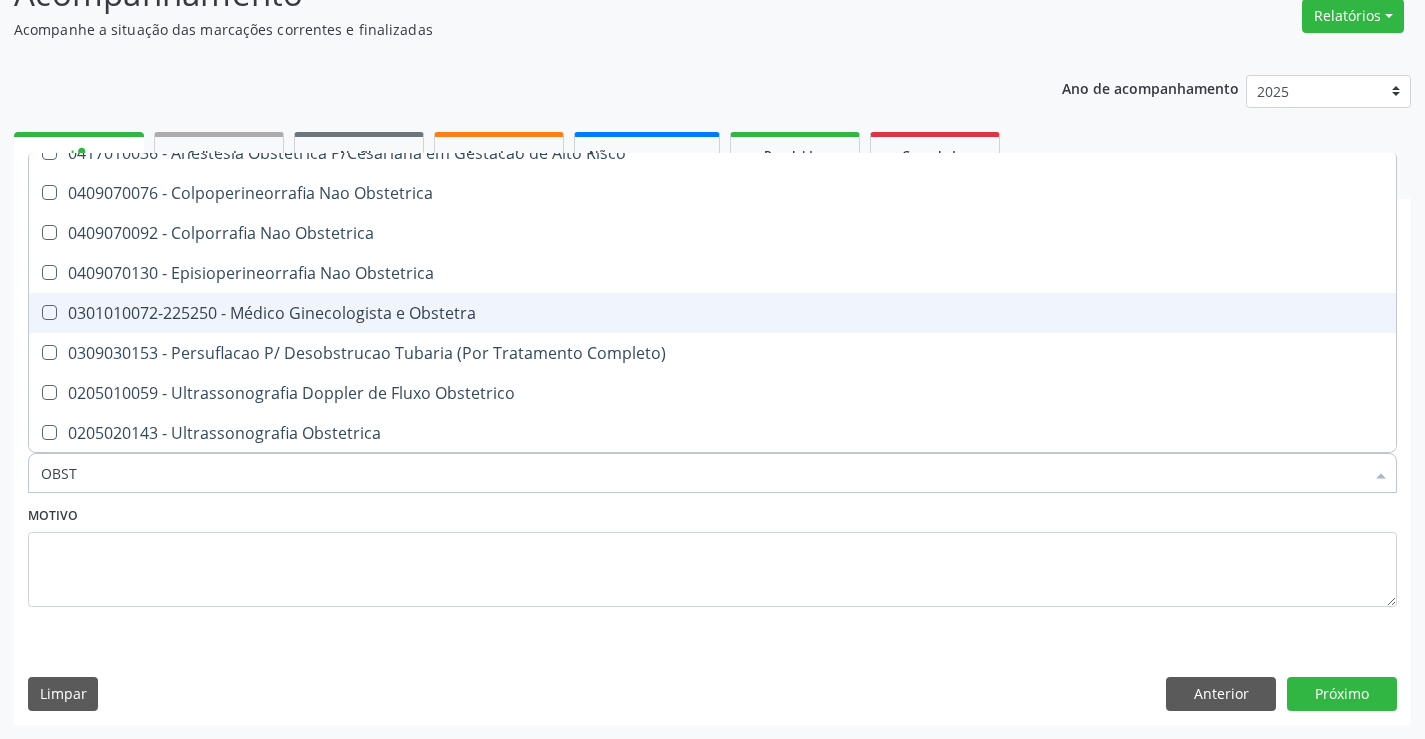 scroll, scrollTop: 141, scrollLeft: 0, axis: vertical 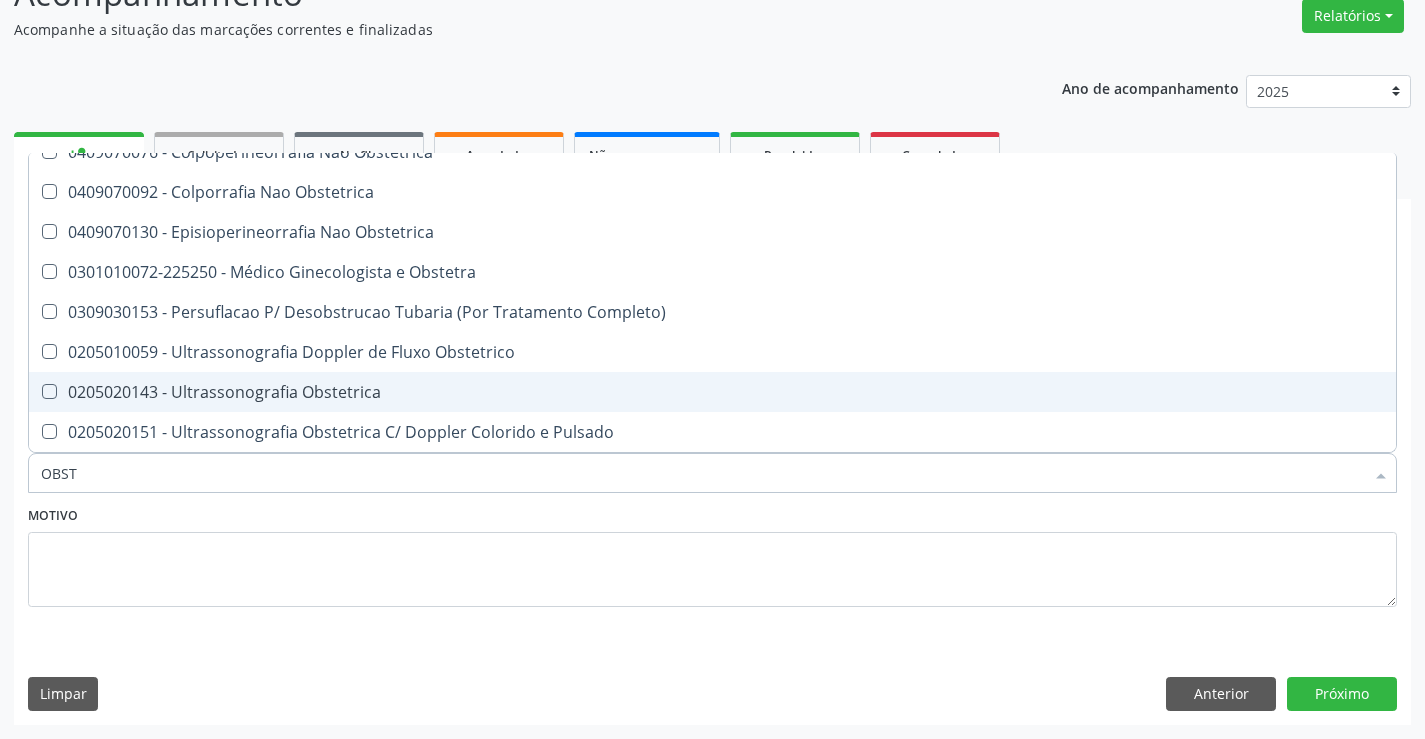 click on "0205020143 - Ultrassonografia Obstetrica" at bounding box center (712, 392) 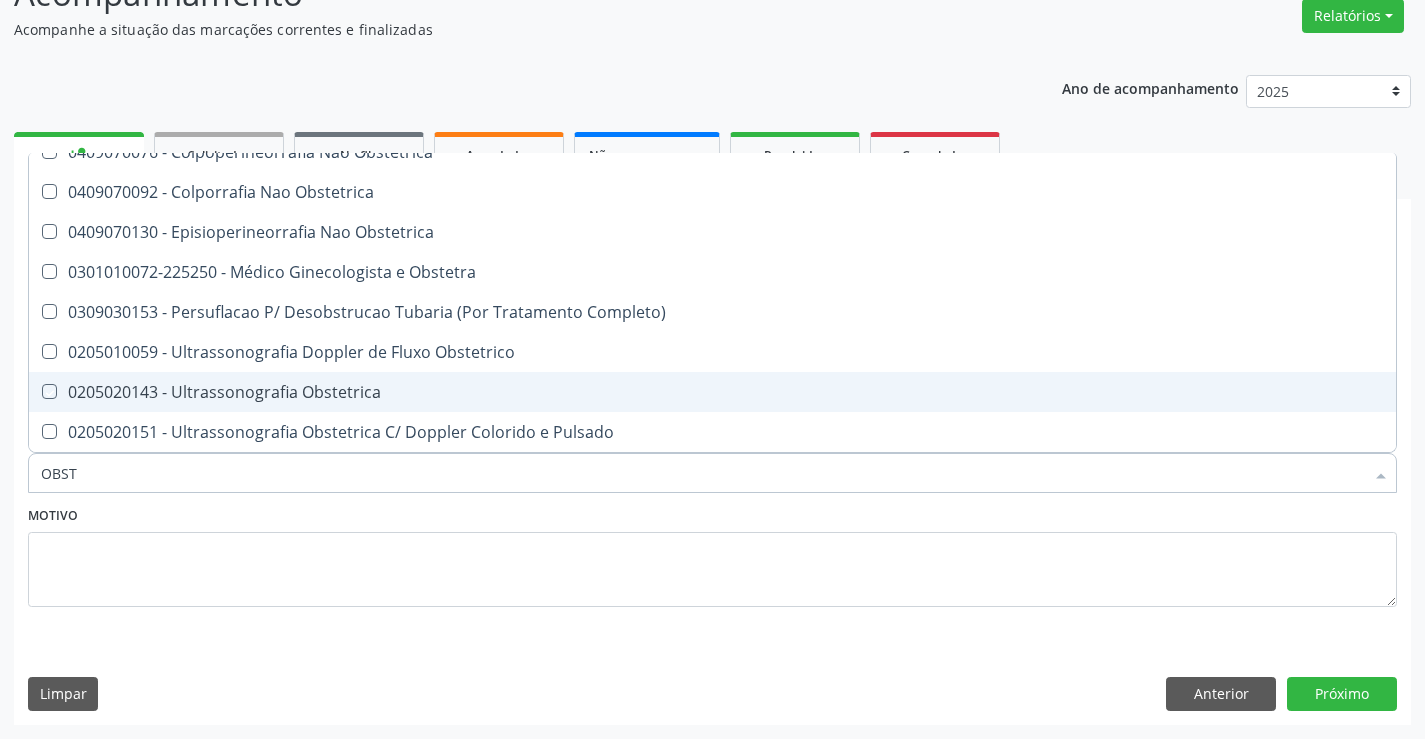 checkbox on "true" 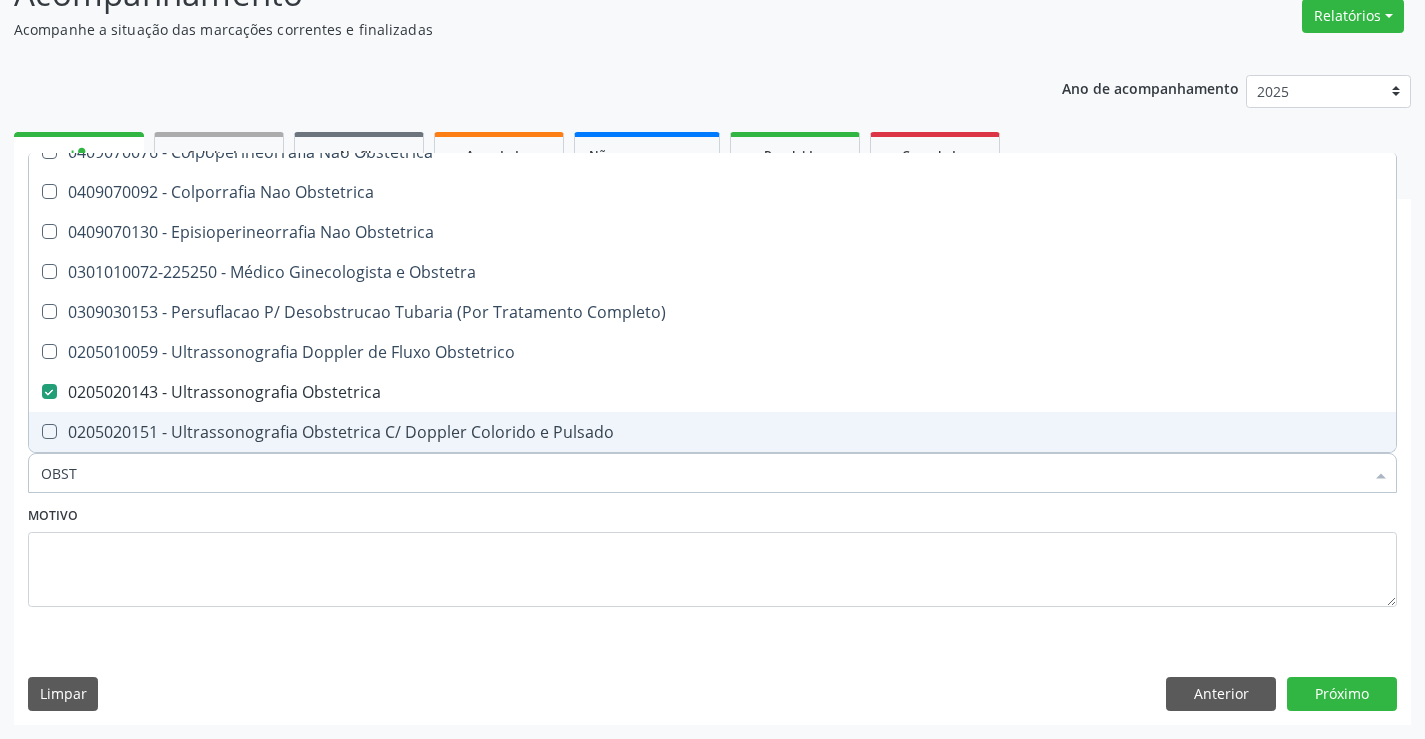 type on "OBST" 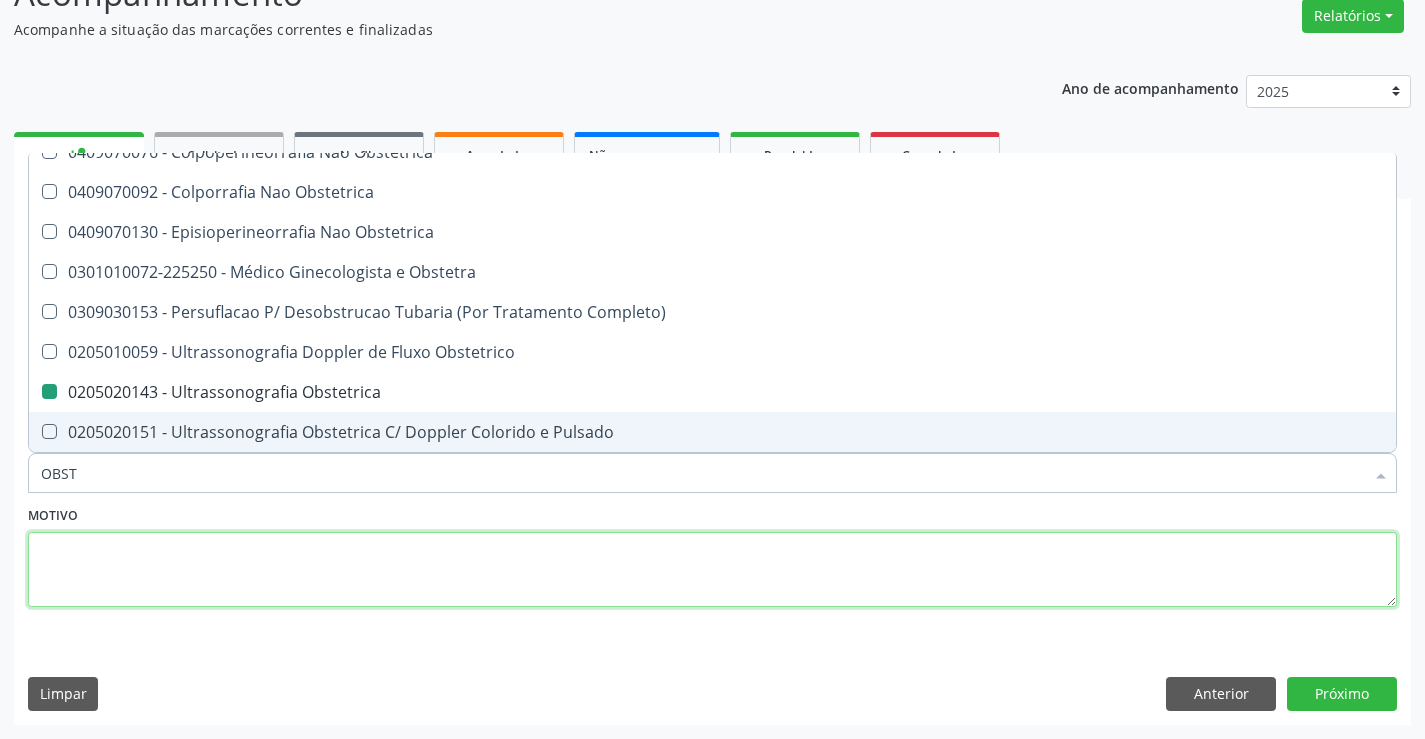 click at bounding box center (712, 570) 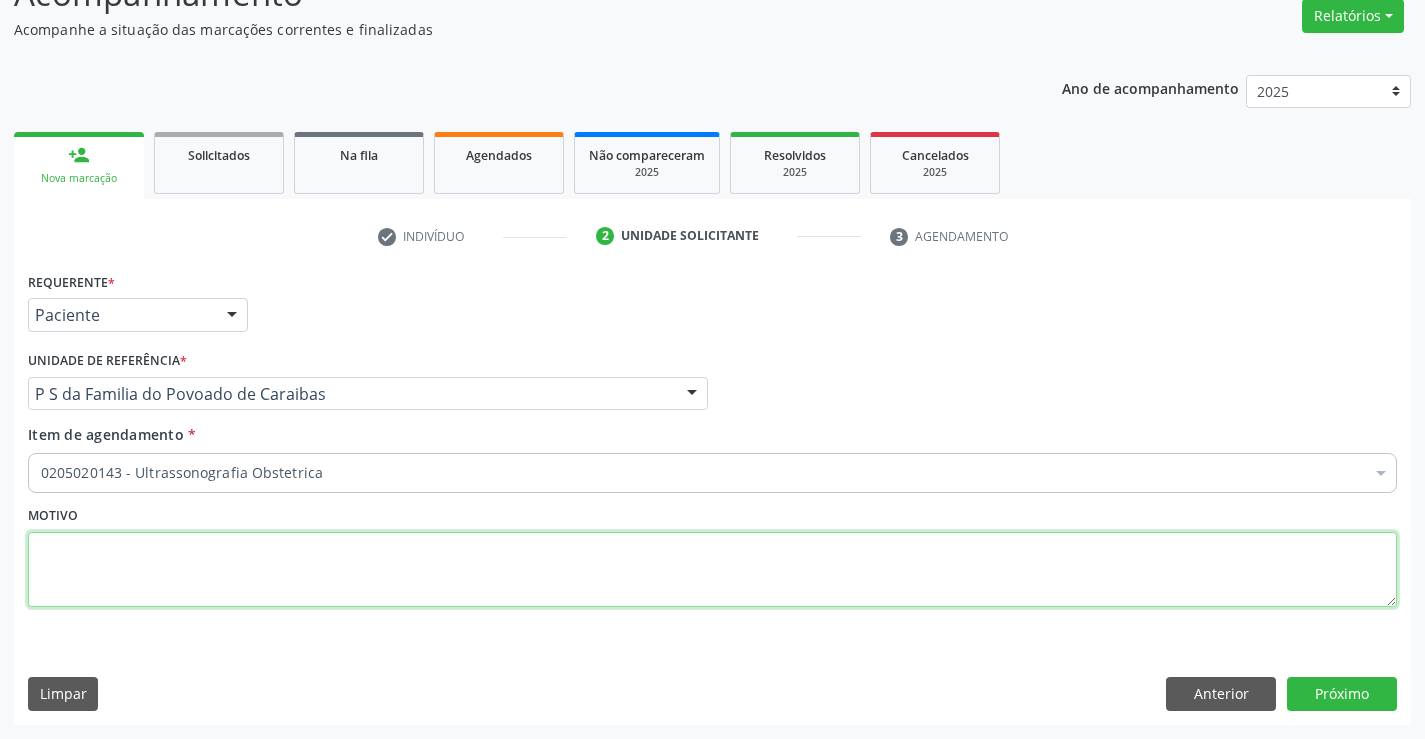 type 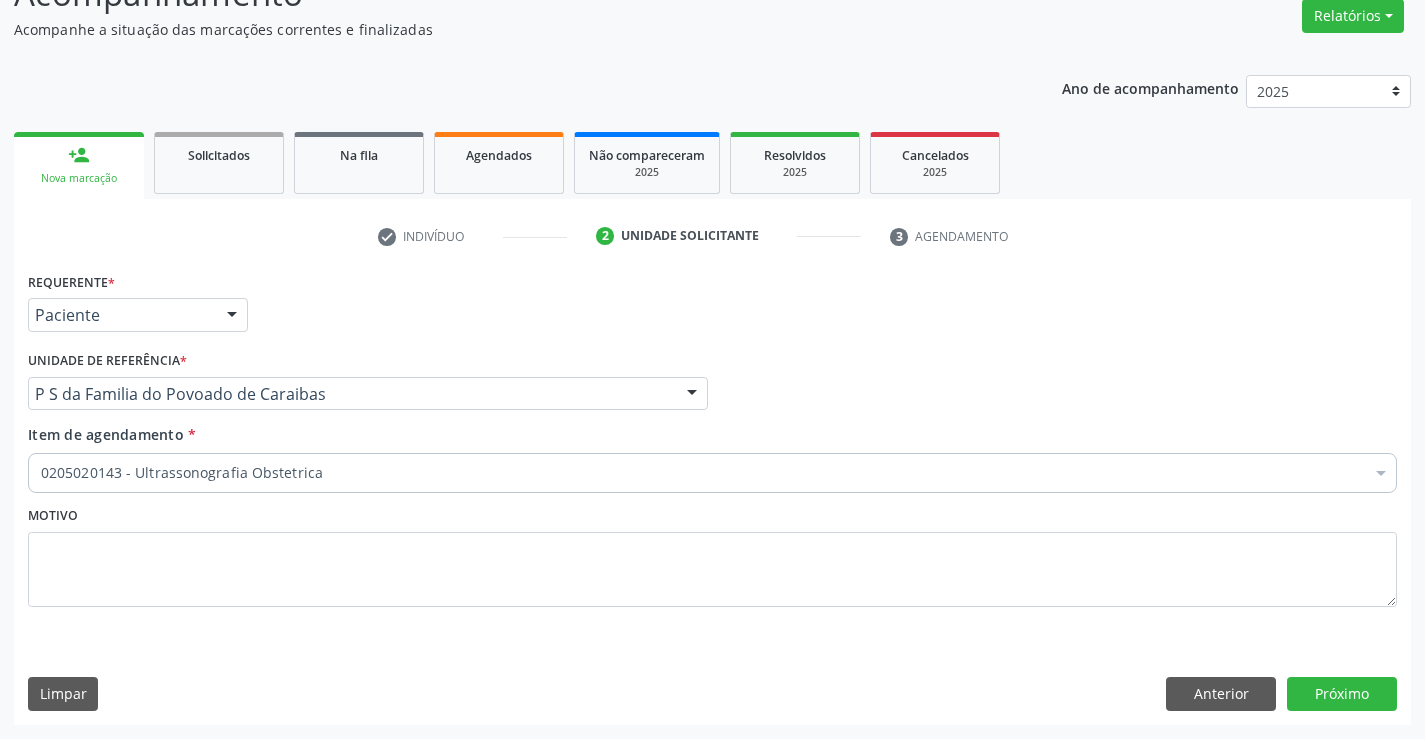 scroll, scrollTop: 0, scrollLeft: 0, axis: both 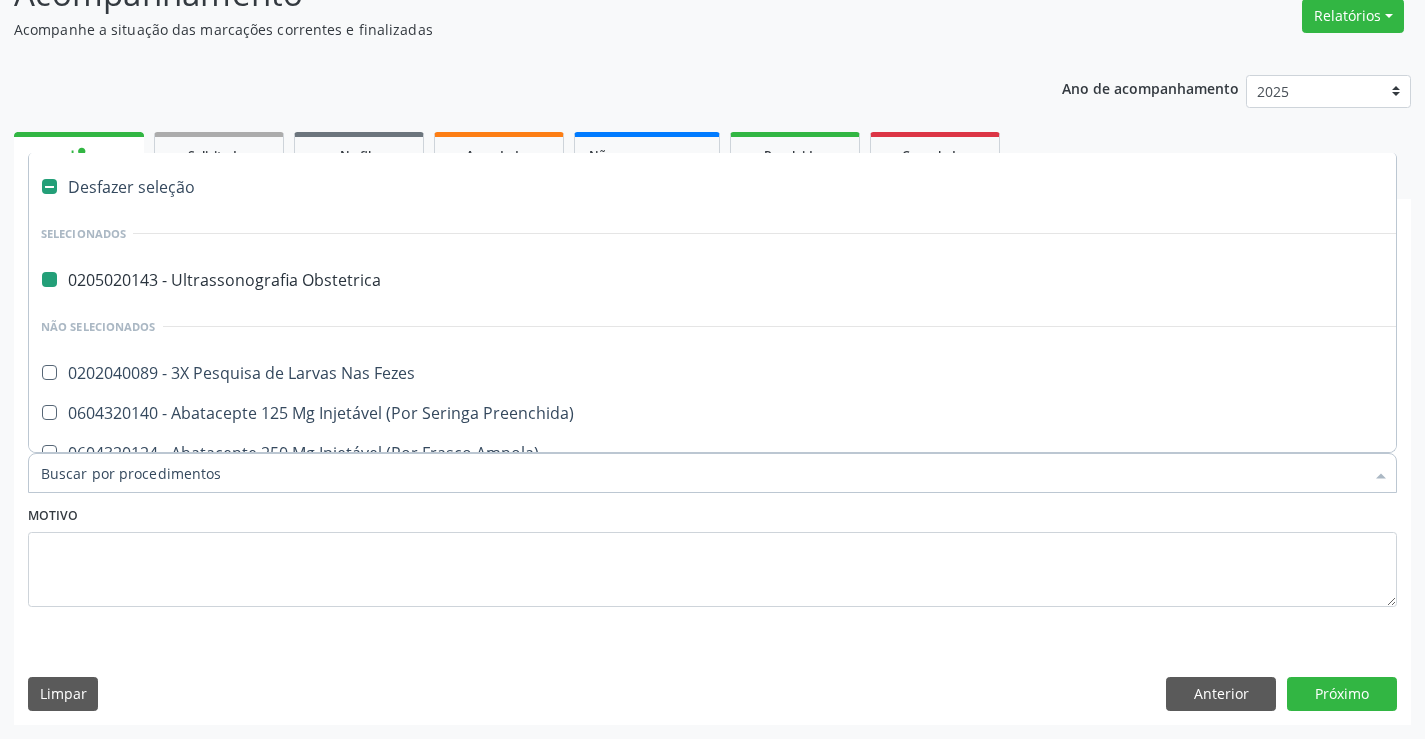 type on "D" 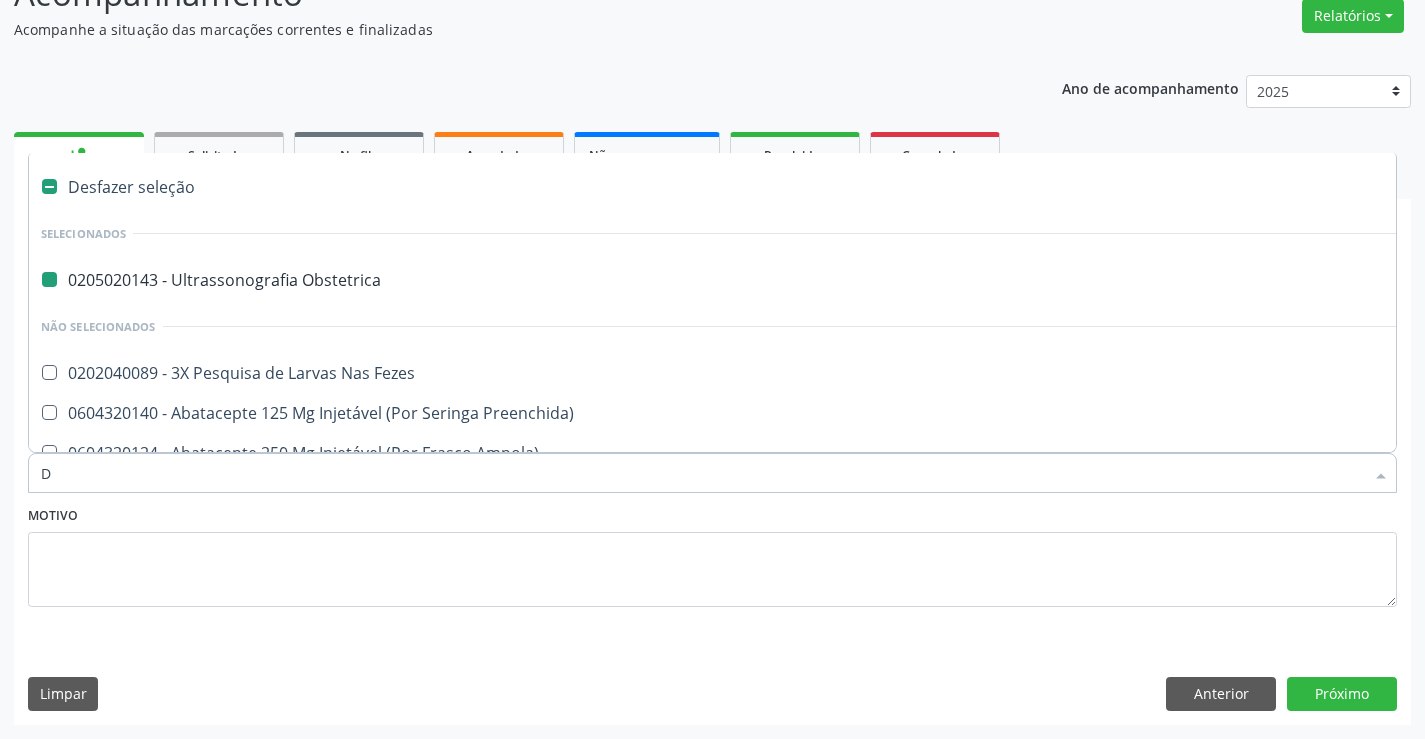checkbox on "false" 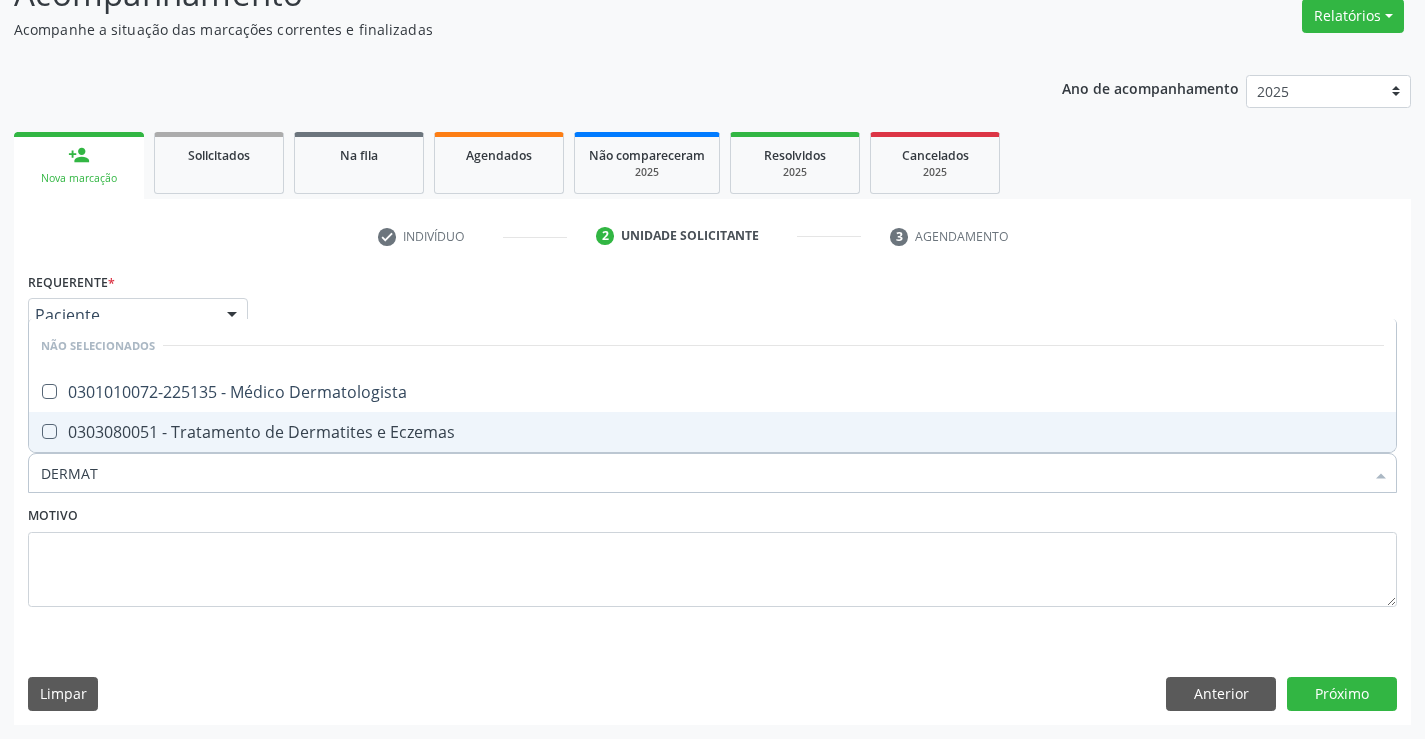 type on "DERMATO" 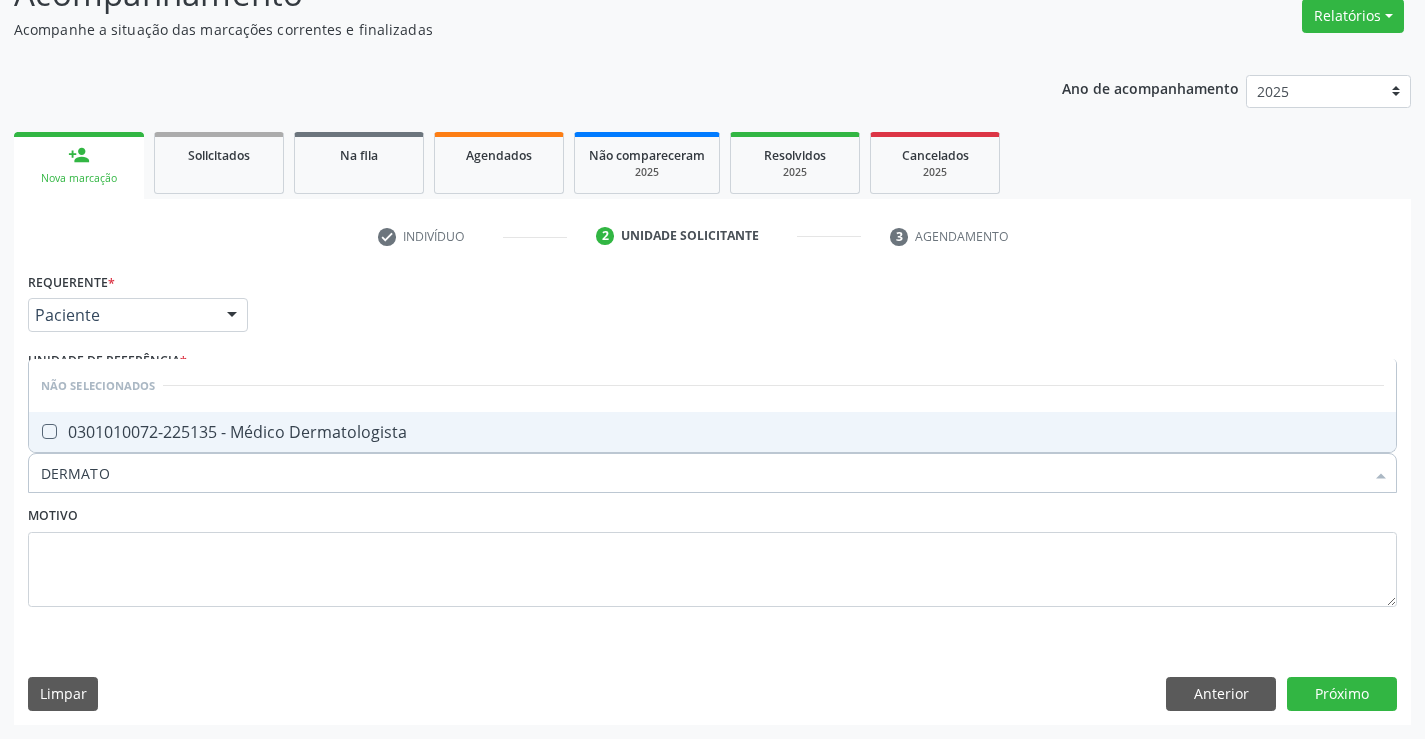 drag, startPoint x: 200, startPoint y: 416, endPoint x: 163, endPoint y: 568, distance: 156.43849 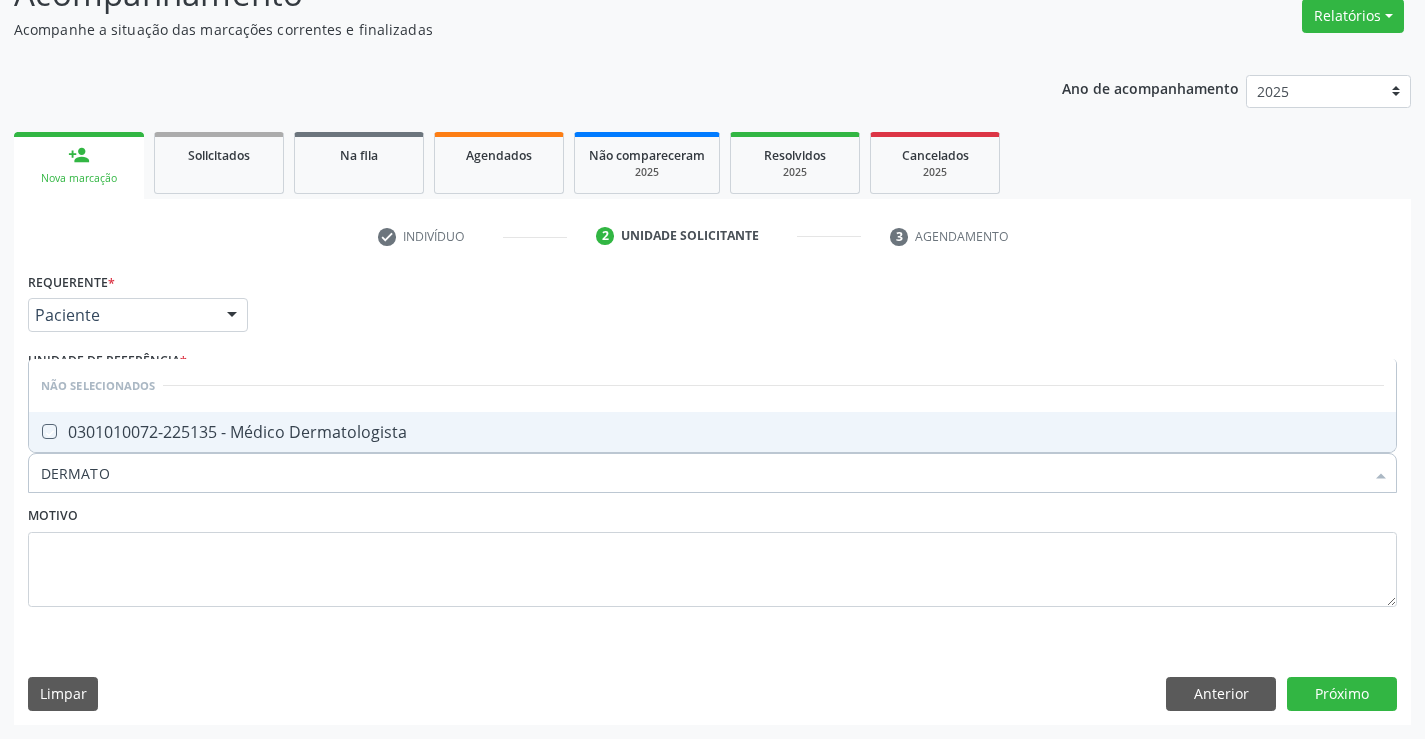 checkbox on "true" 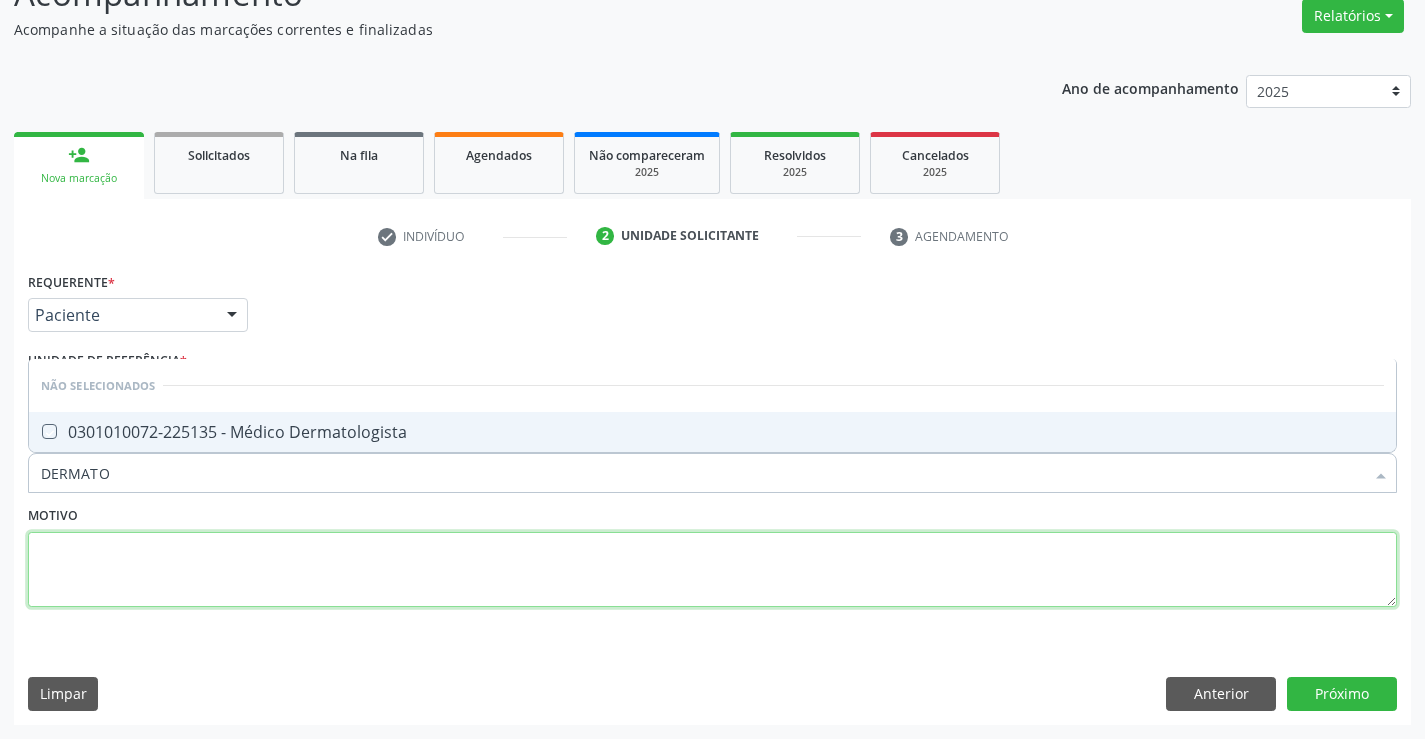 click at bounding box center [712, 570] 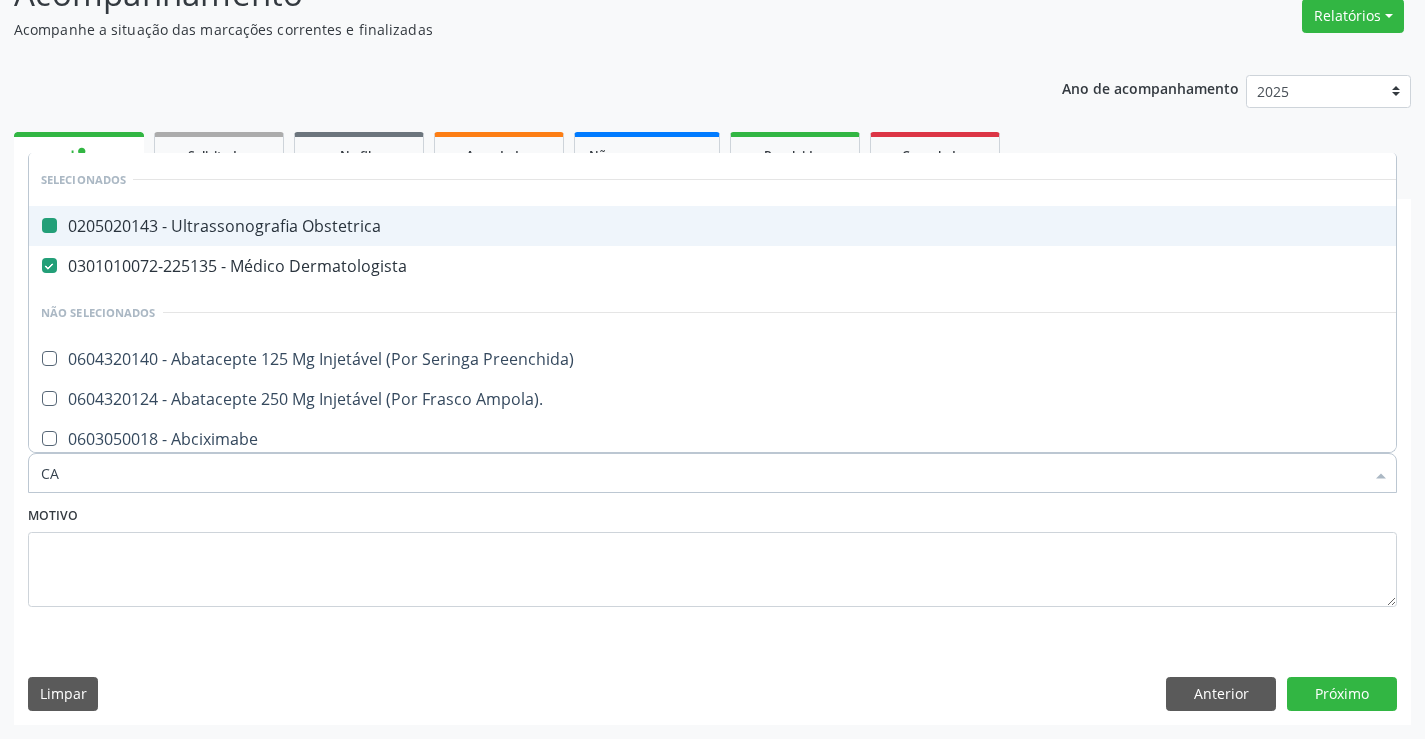type on "CAR" 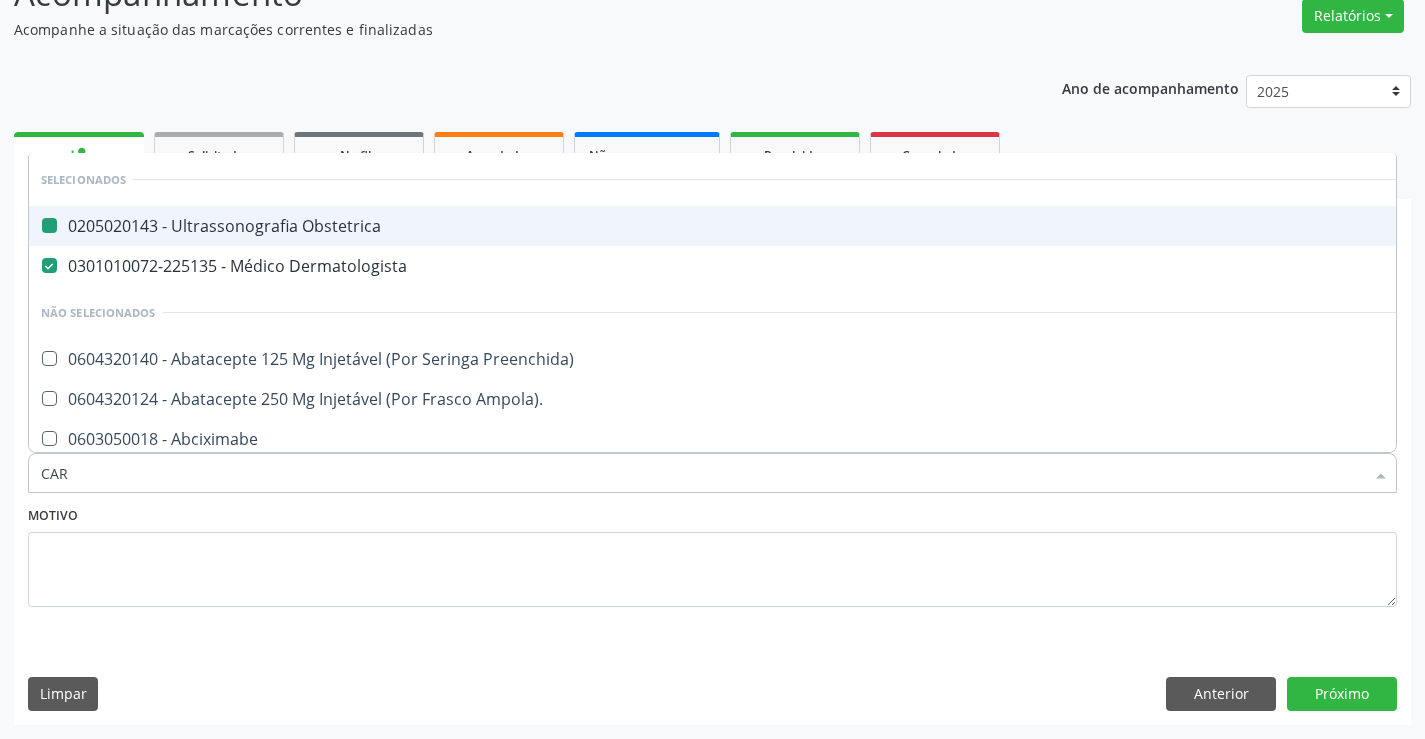 checkbox on "false" 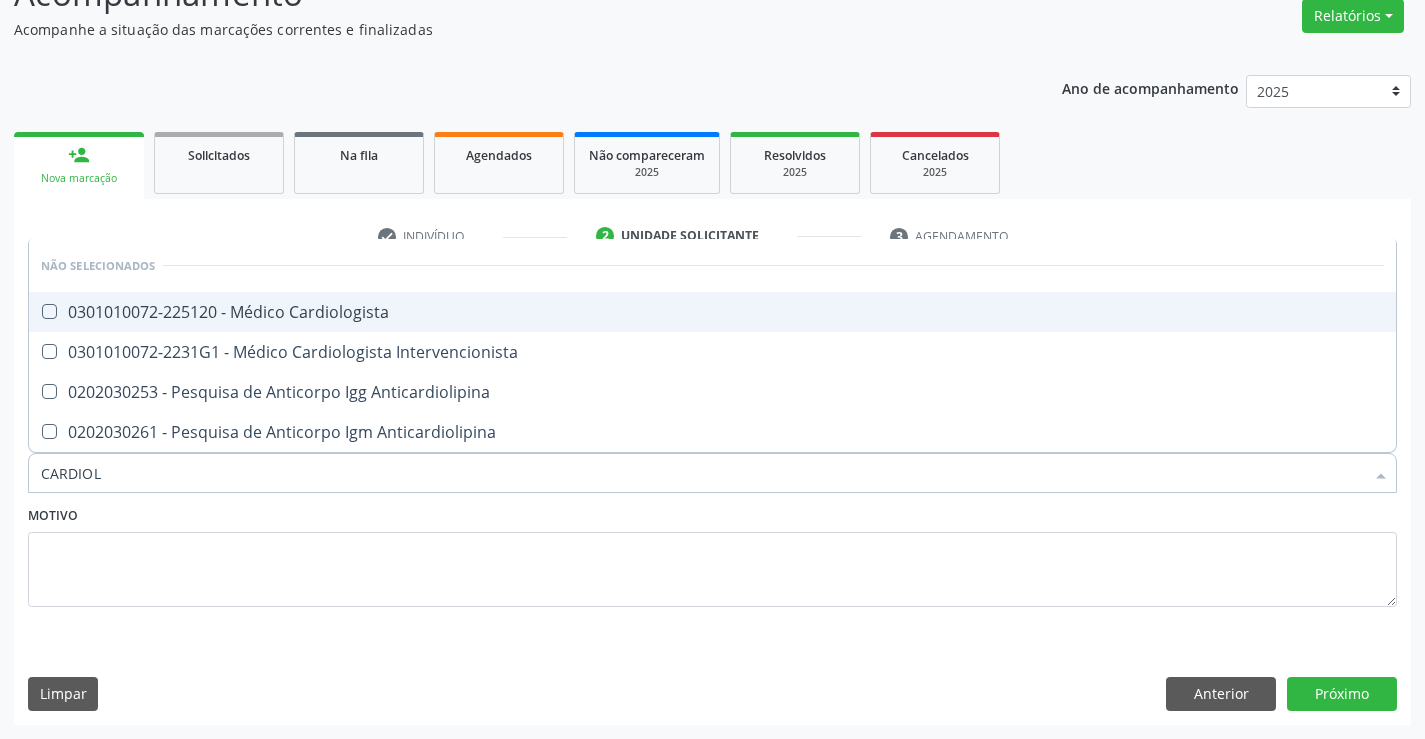 type on "CARDIOLO" 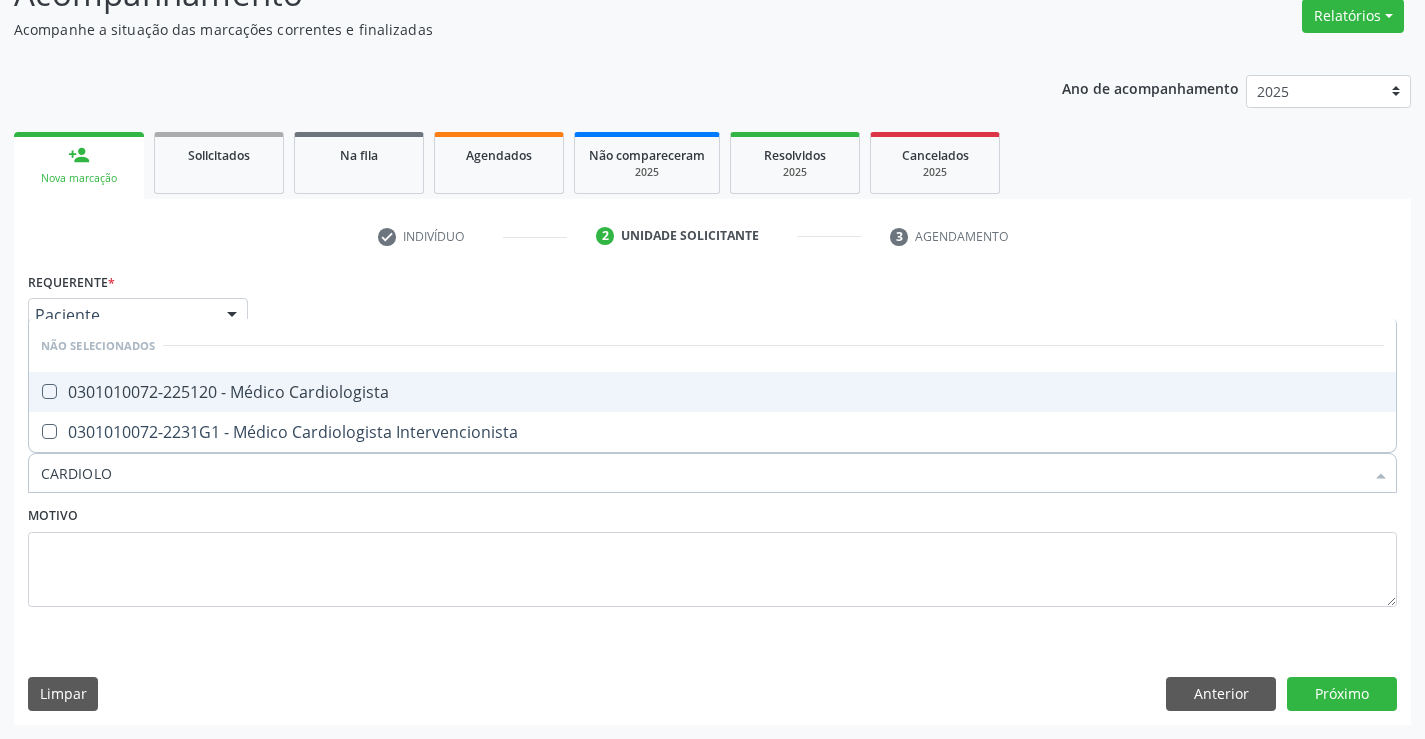 click on "0301010072-225120 - Médico Cardiologista" at bounding box center (712, 392) 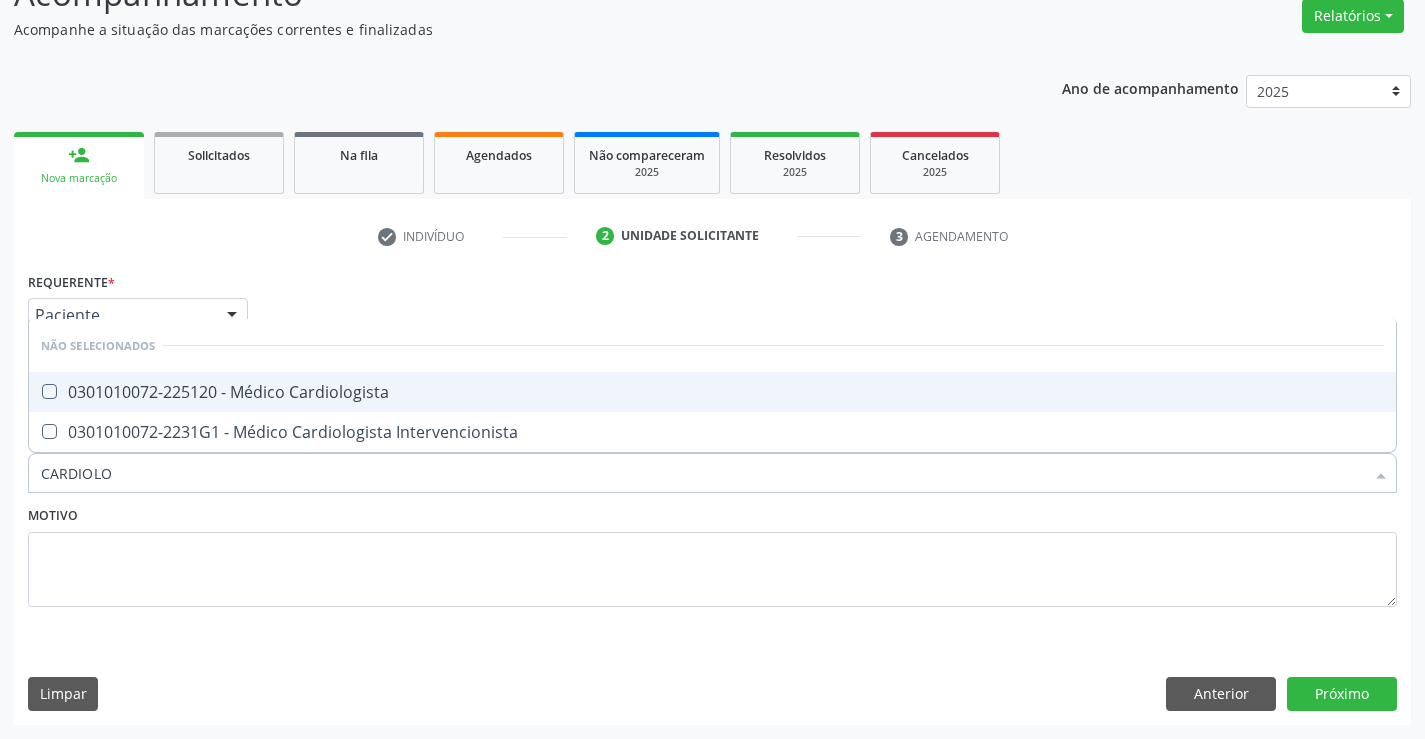 checkbox on "true" 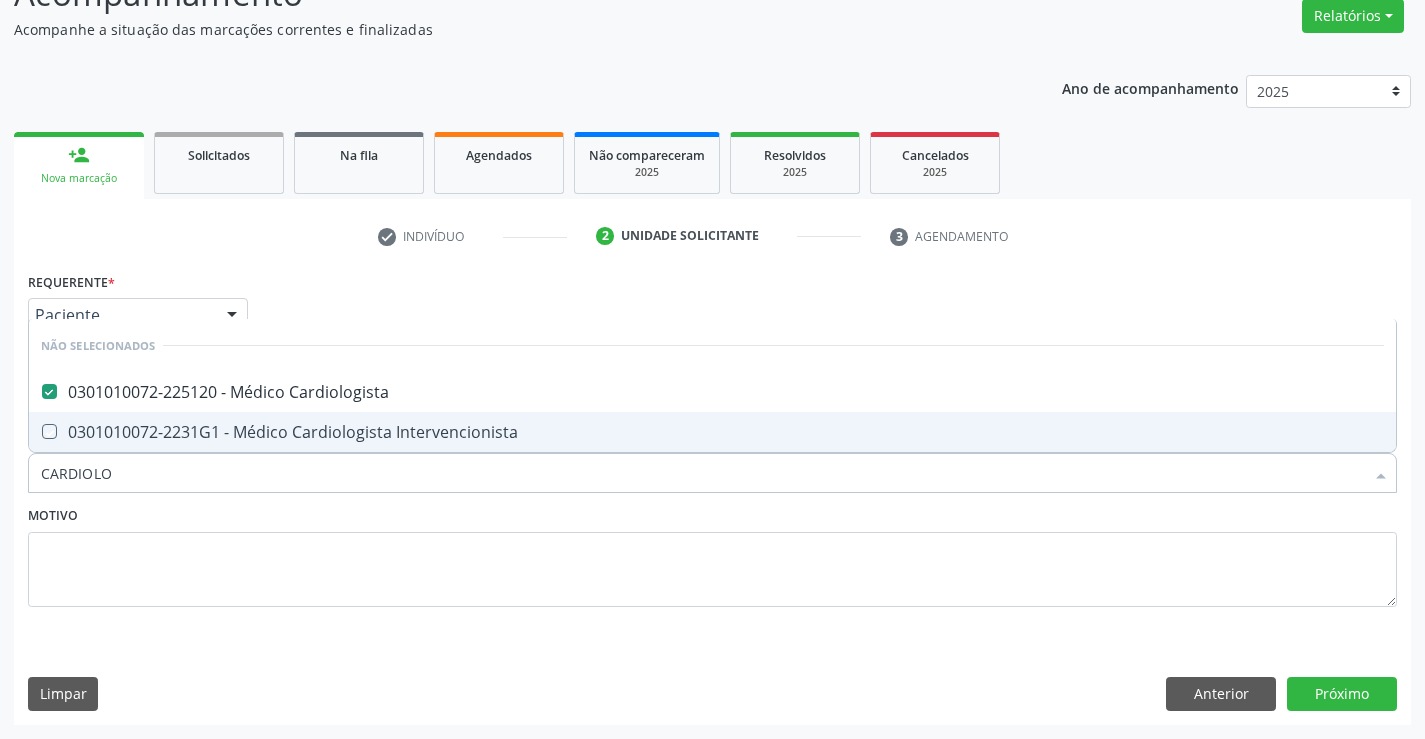 click on "Requerente
*
Paciente         Médico(a)   Enfermeiro(a)   Paciente
Nenhum resultado encontrado para: "   "
Não há nenhuma opção para ser exibida.
UF
BA         BA
Nenhum resultado encontrado para: "   "
Não há nenhuma opção para ser exibida.
Município
Campo Formoso         Campo Formoso
Nenhum resultado encontrado para: "   "
Não há nenhuma opção para ser exibida.
Médico Solicitante
Por favor, selecione a Unidade de Atendimento primeiro
Nenhum resultado encontrado para: "   "
Não há nenhuma opção para ser exibida.
Unidade de referência
*
P S da Familia do Povoado de Caraibas         Unidade Basica de Saude da Familia Dr Paulo Sudre   Centro de Enfrentamento Para Covid 19 de Campo Formoso     Vigilancia em Saude de Campo Formoso" at bounding box center (712, 495) 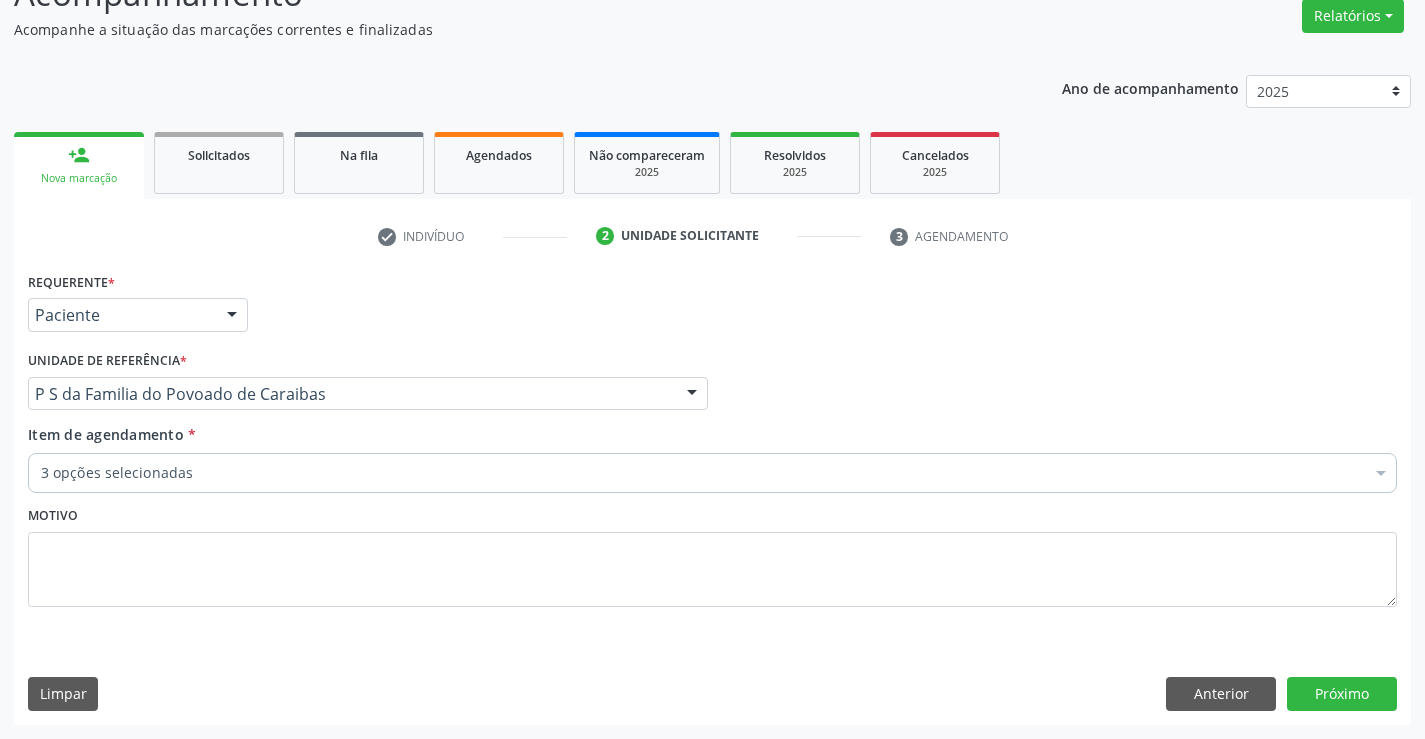 click on "Requerente
*
Paciente         Médico(a)   Enfermeiro(a)   Paciente
Nenhum resultado encontrado para: "   "
Não há nenhuma opção para ser exibida.
UF
BA         BA
Nenhum resultado encontrado para: "   "
Não há nenhuma opção para ser exibida.
Município
Campo Formoso         Campo Formoso
Nenhum resultado encontrado para: "   "
Não há nenhuma opção para ser exibida.
Médico Solicitante
Por favor, selecione a Unidade de Atendimento primeiro
Nenhum resultado encontrado para: "   "
Não há nenhuma opção para ser exibida.
Unidade de referência
*
P S da Familia do Povoado de Caraibas         Unidade Basica de Saude da Familia Dr Paulo Sudre   Centro de Enfrentamento Para Covid 19 de Campo Formoso     Vigilancia em Saude de Campo Formoso" at bounding box center (712, 495) 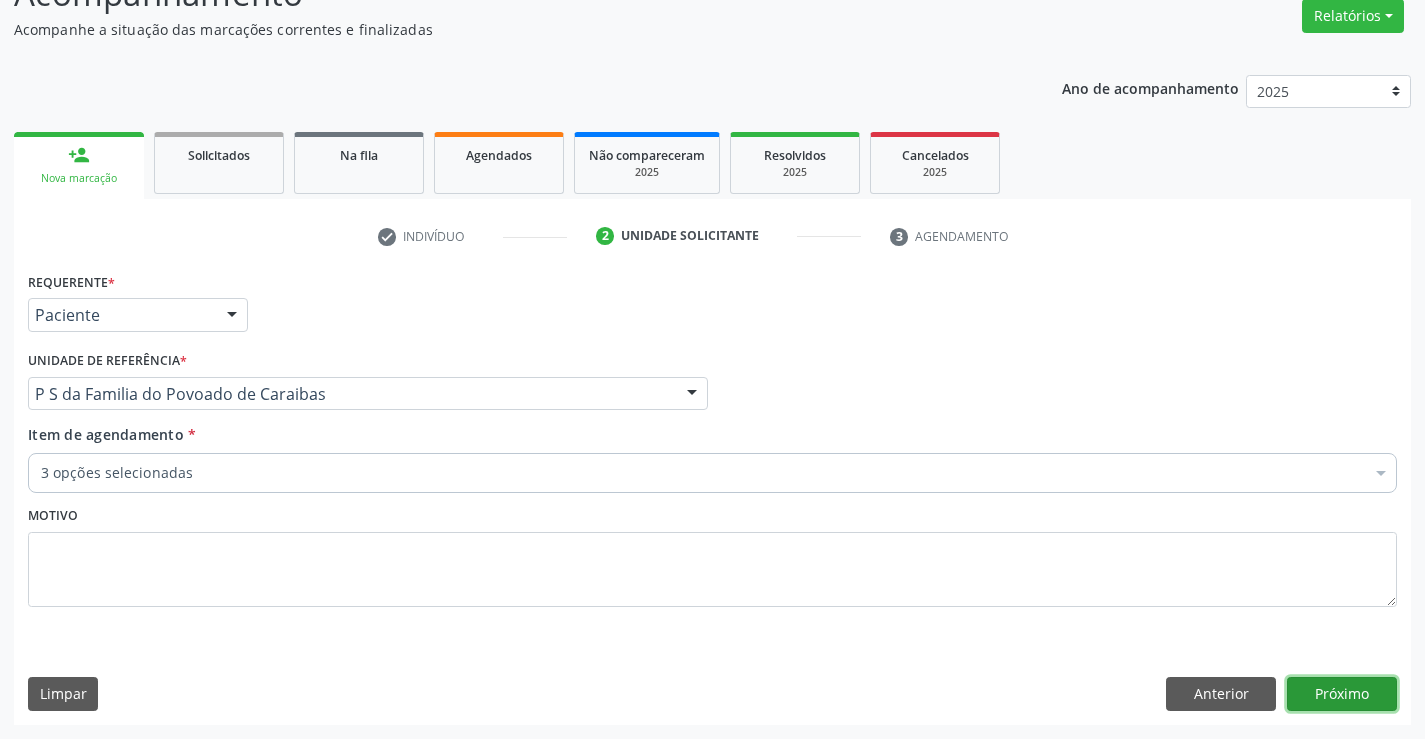 click on "Próximo" at bounding box center [1342, 694] 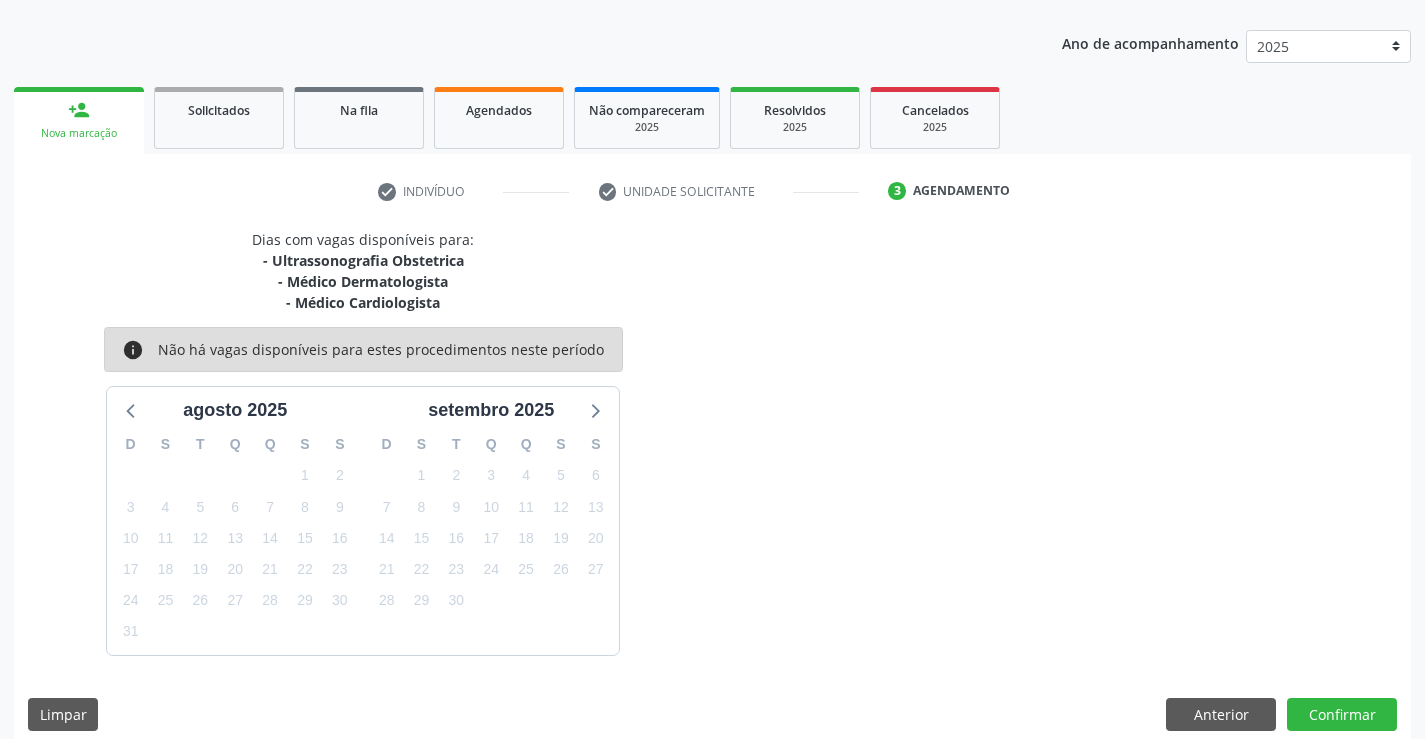 scroll, scrollTop: 232, scrollLeft: 0, axis: vertical 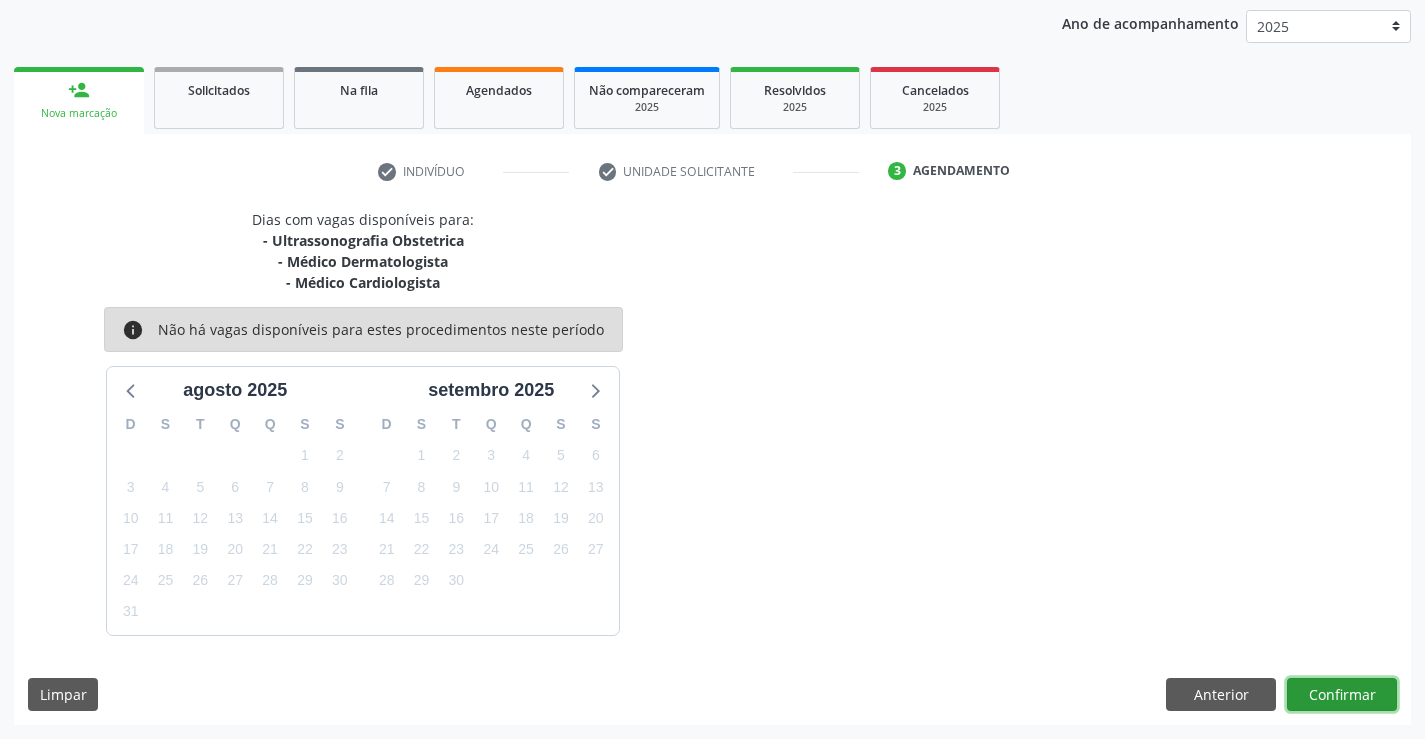 click on "Confirmar" at bounding box center (1342, 695) 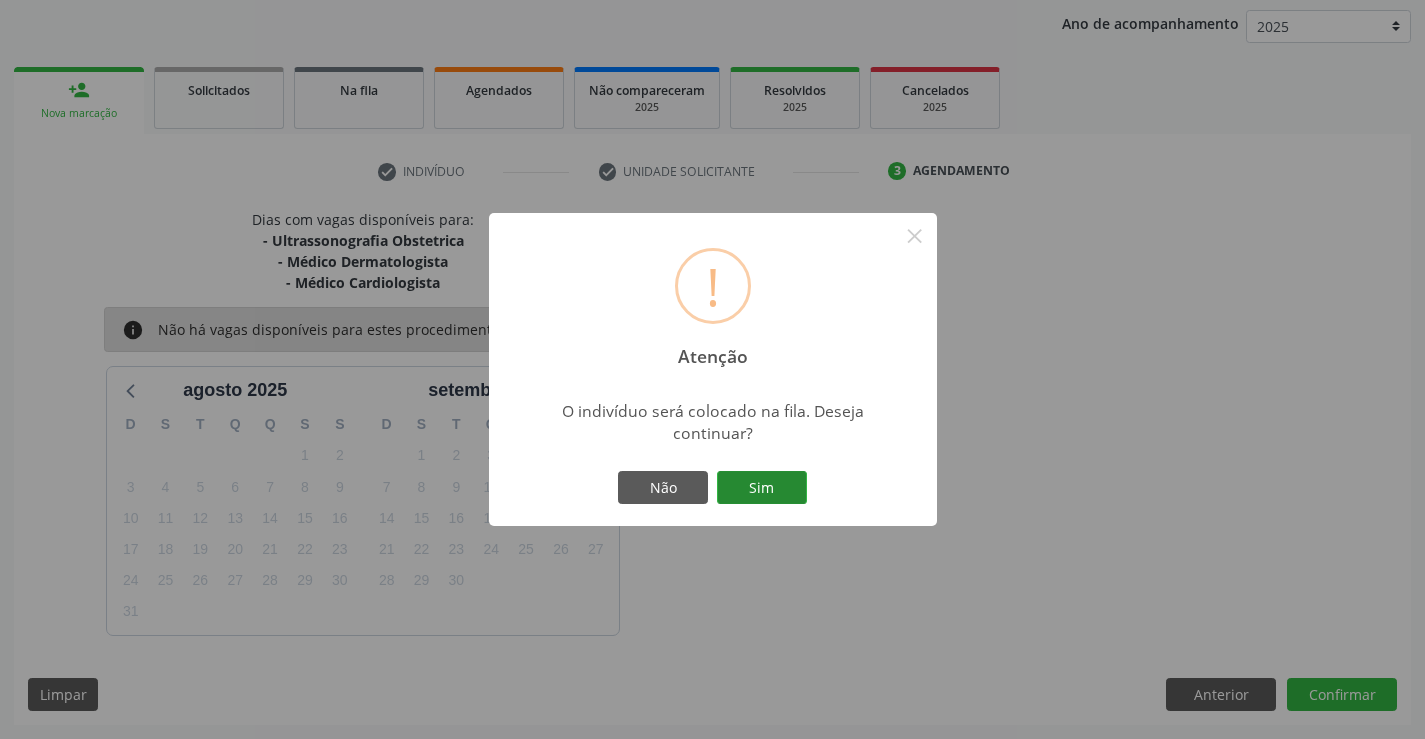 click on "Sim" at bounding box center (762, 488) 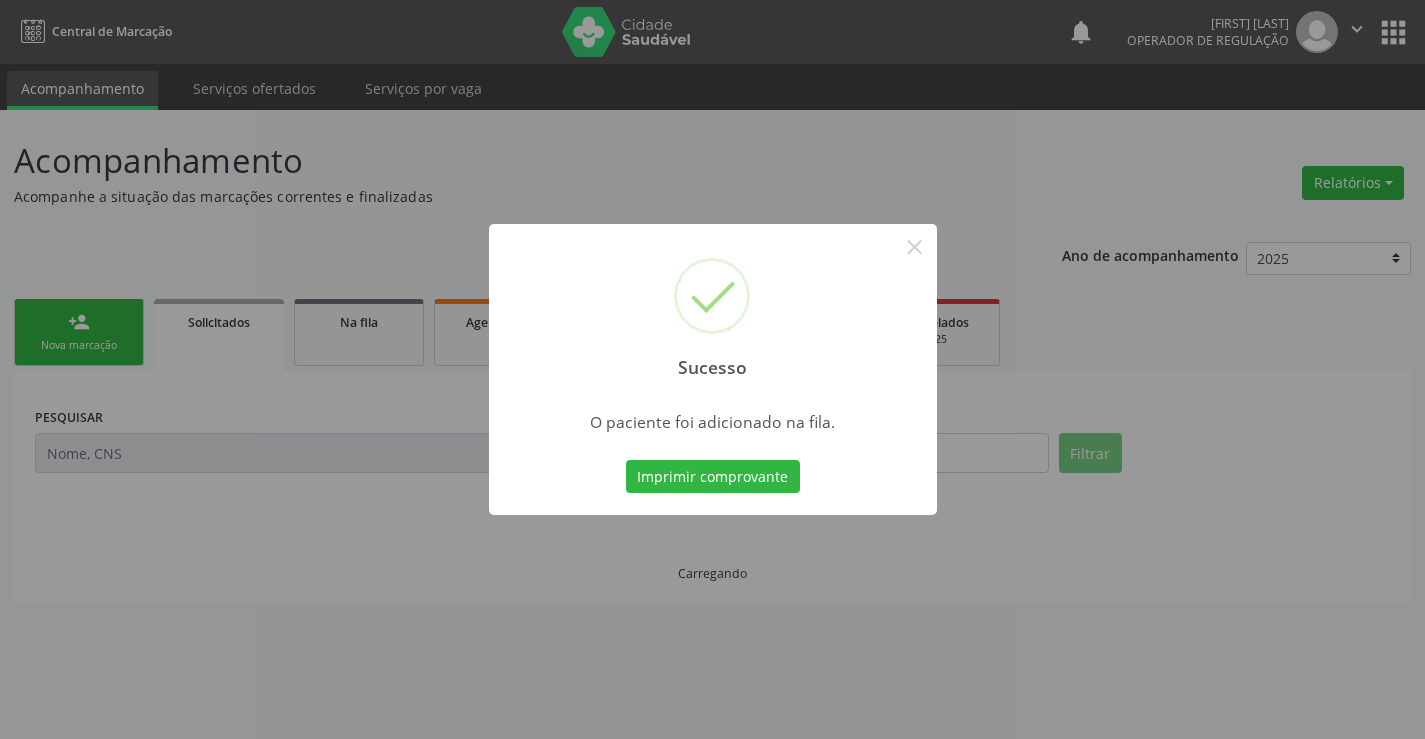 scroll, scrollTop: 0, scrollLeft: 0, axis: both 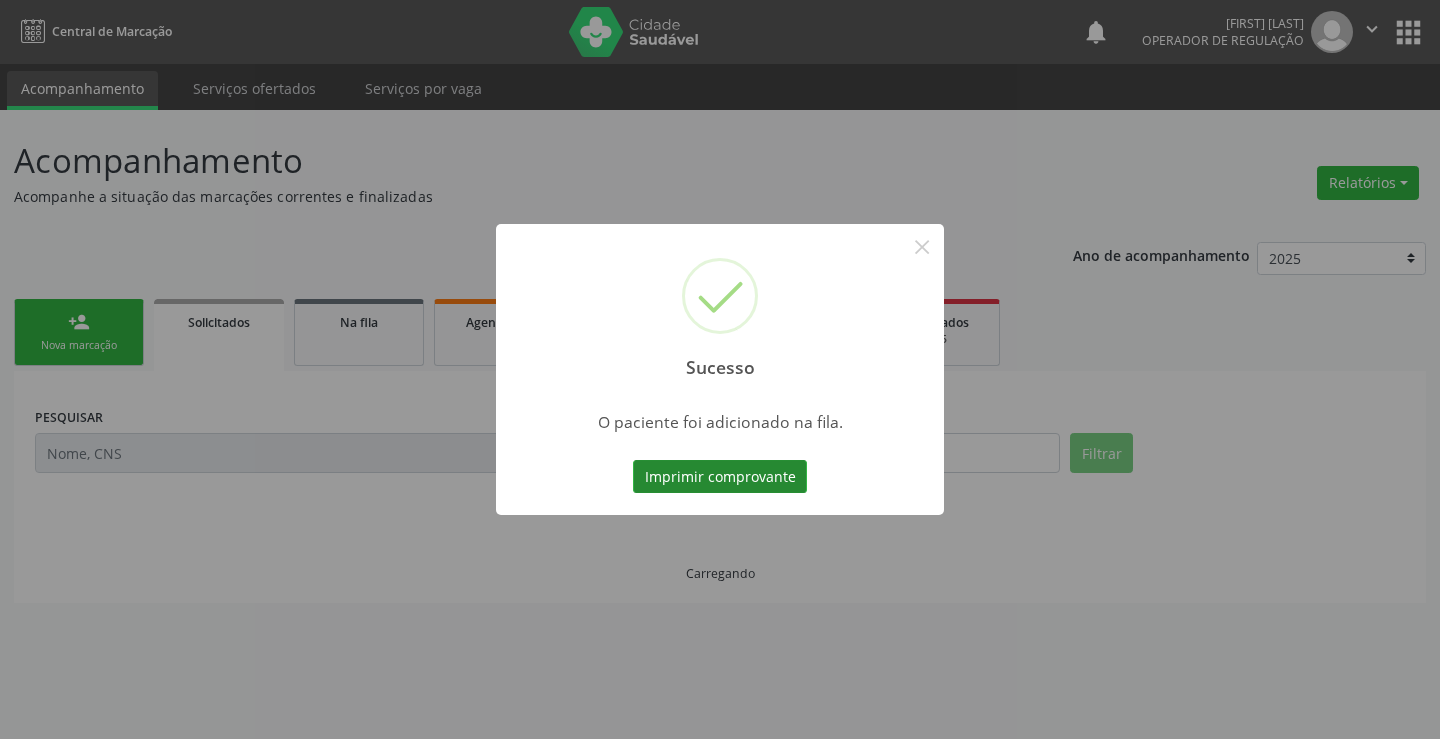 click on "Imprimir comprovante" at bounding box center (720, 477) 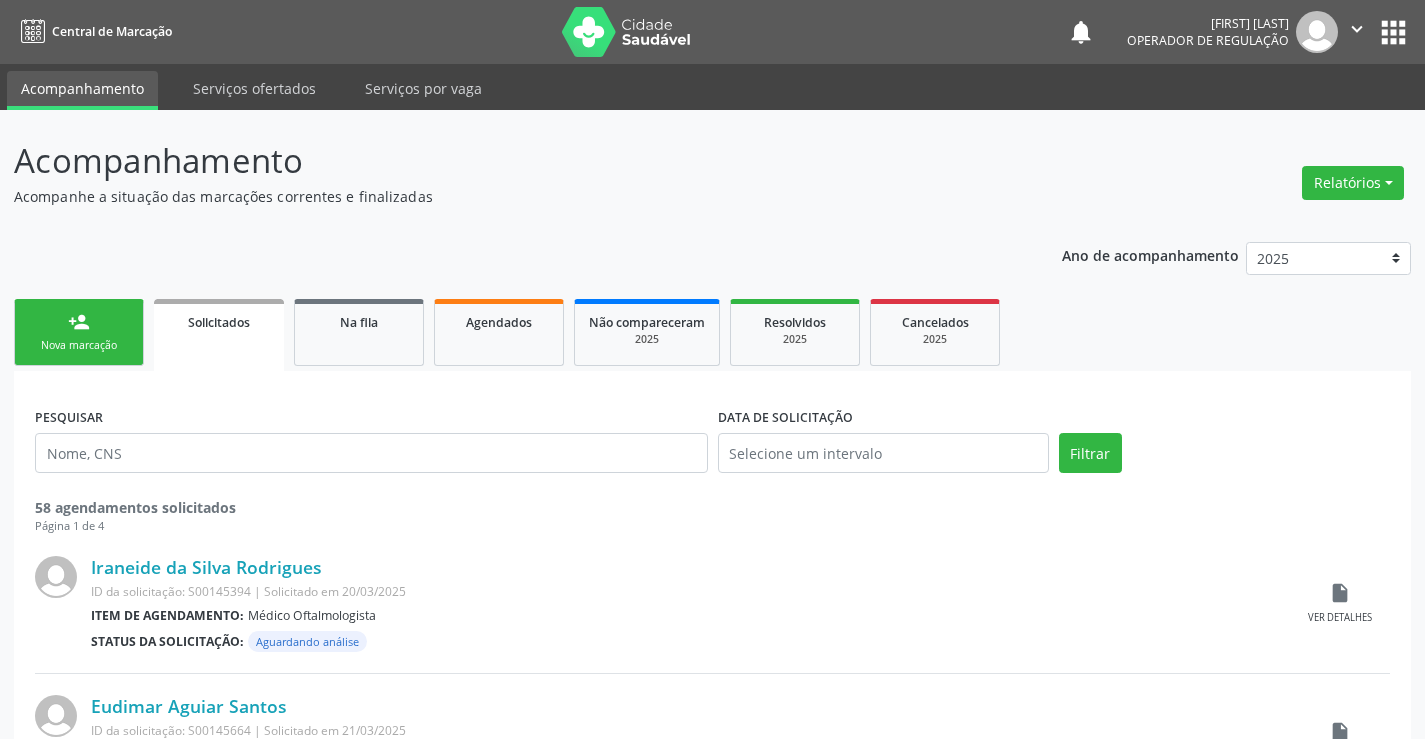 click on "person_add
Nova marcação" at bounding box center (79, 332) 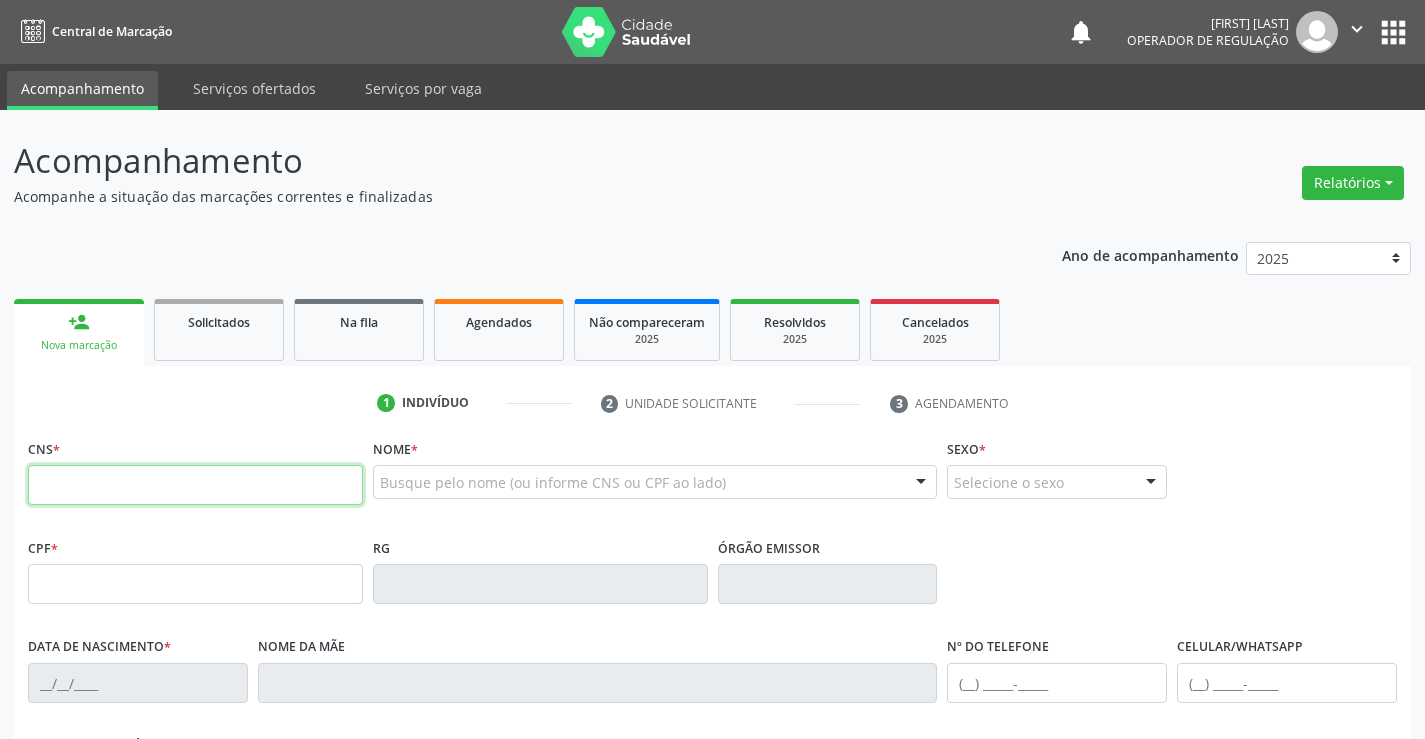 click at bounding box center [195, 485] 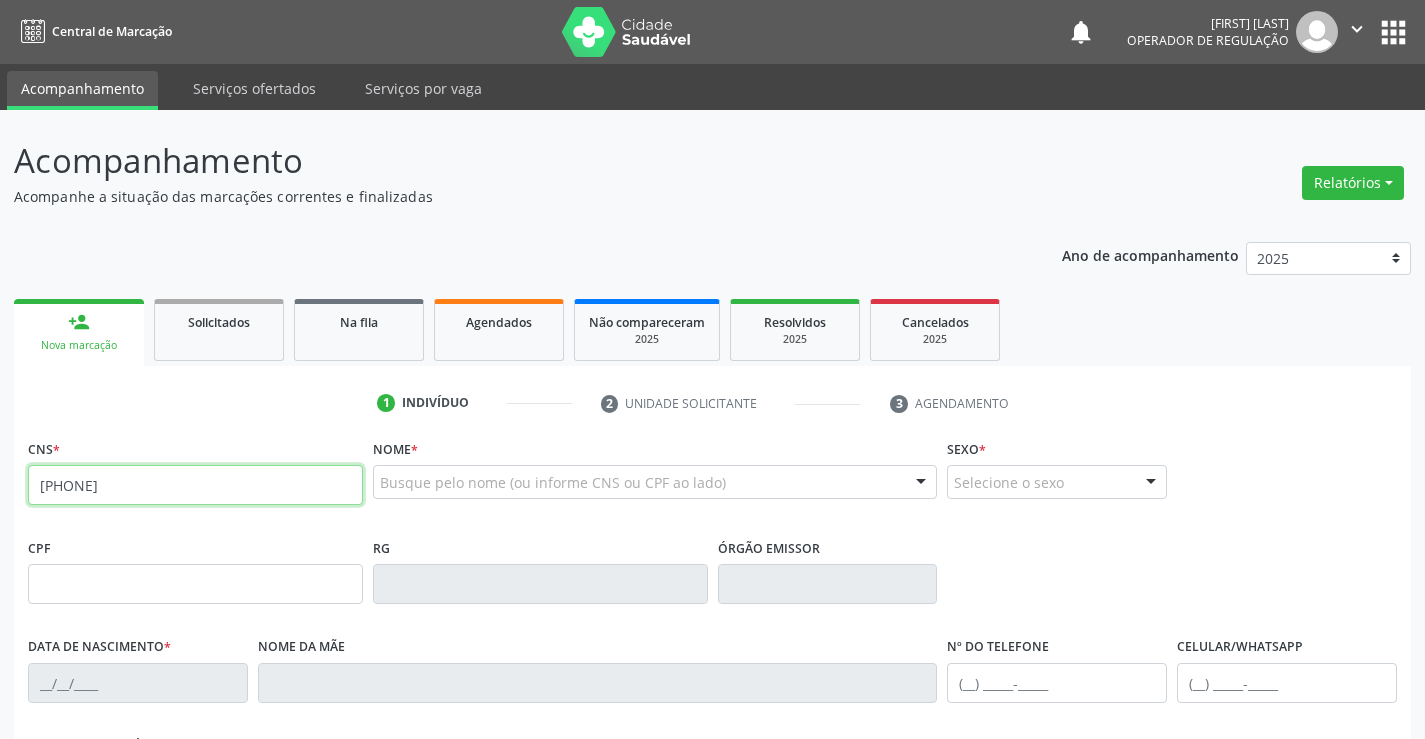type on "708 0028 2577 7129" 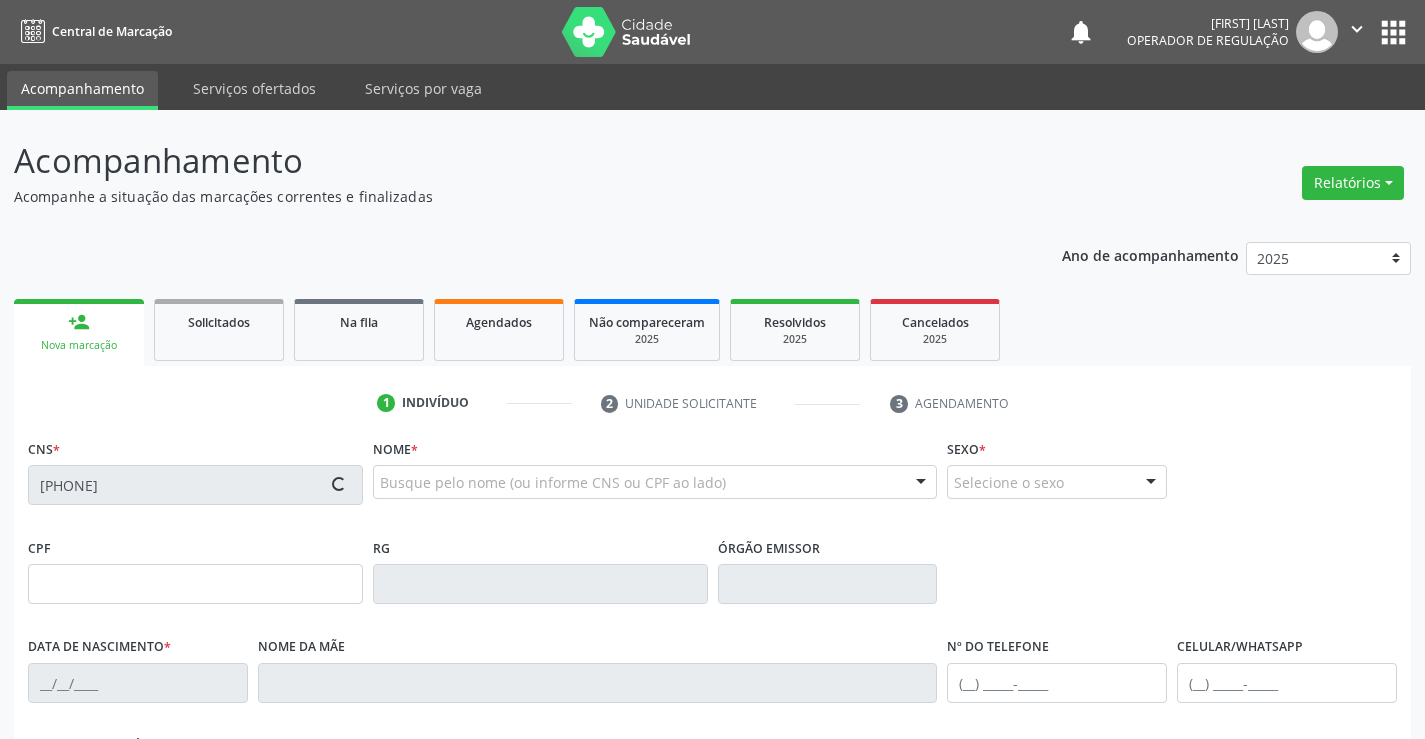 type on "0738576379" 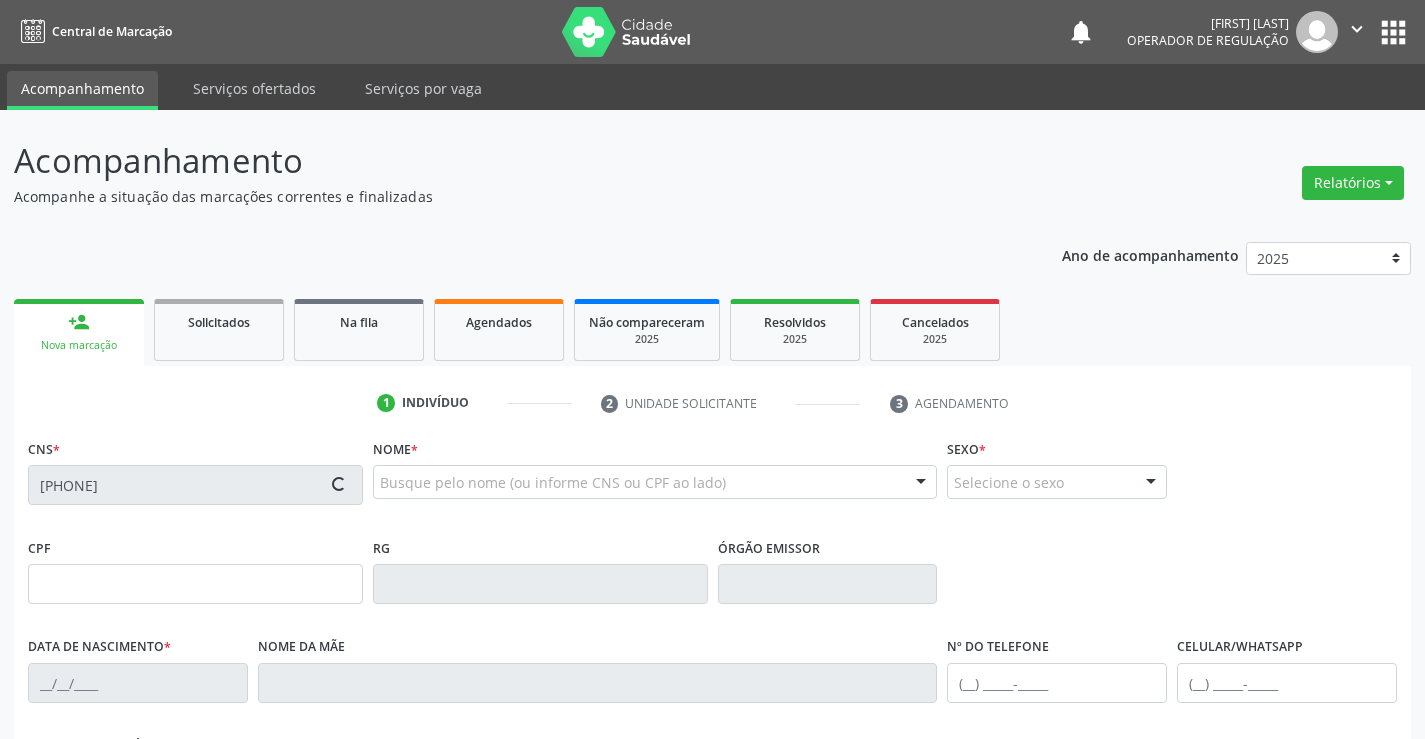 type on "02/07/1959" 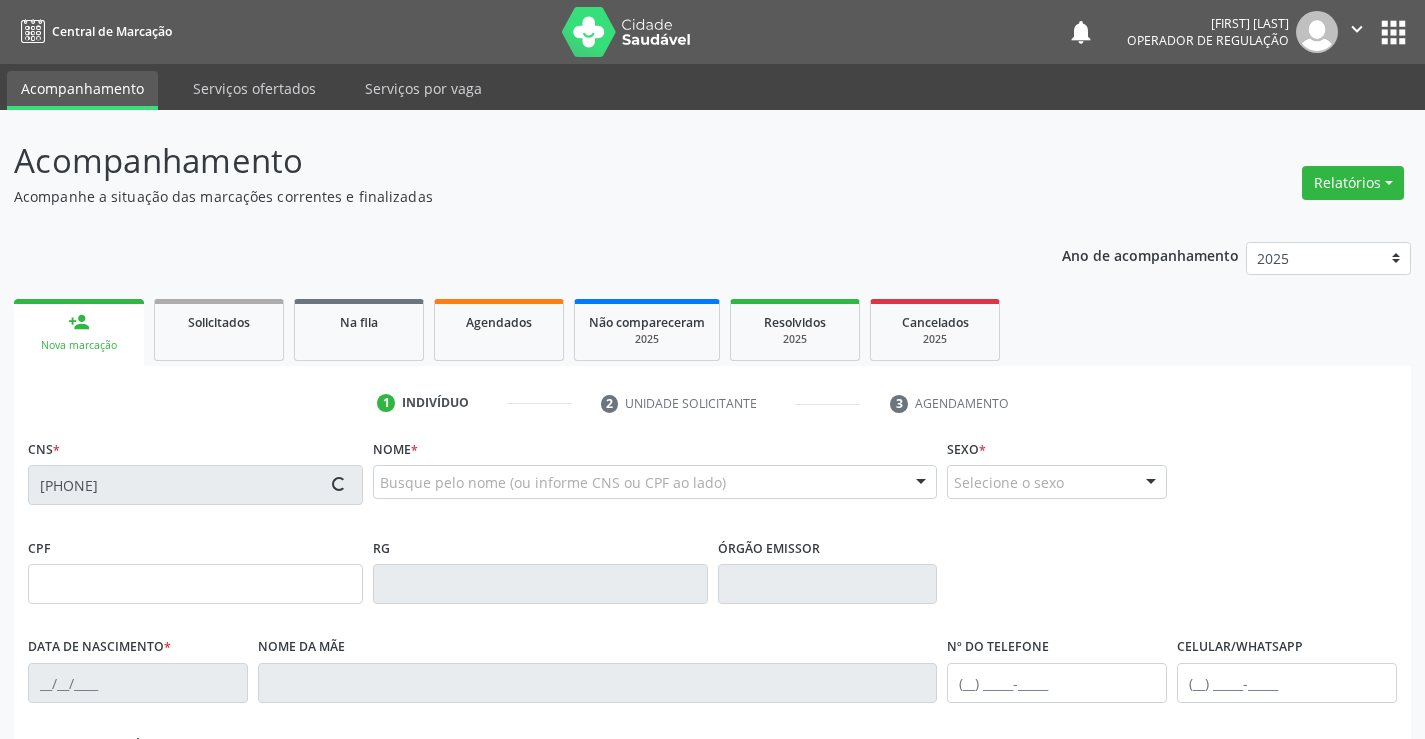type on "SN" 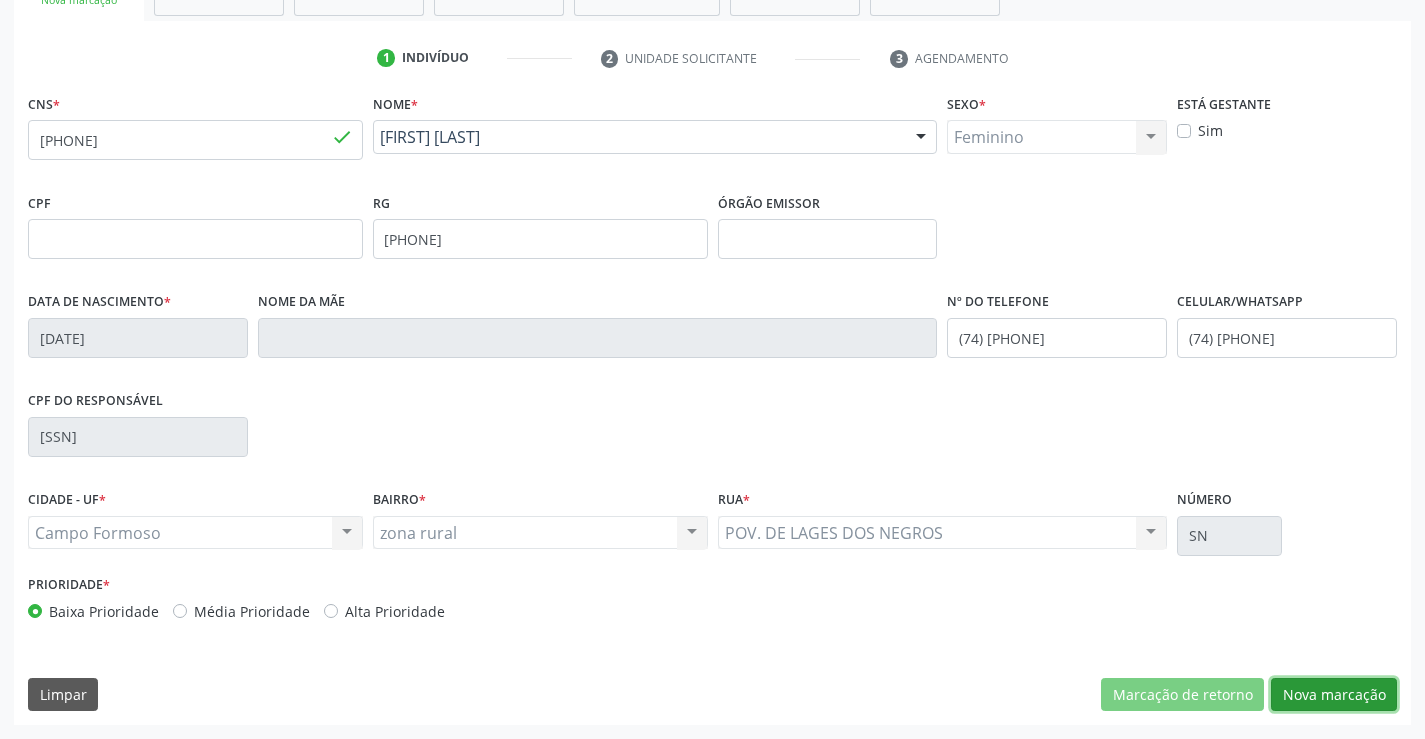 click on "Nova marcação" at bounding box center (1334, 695) 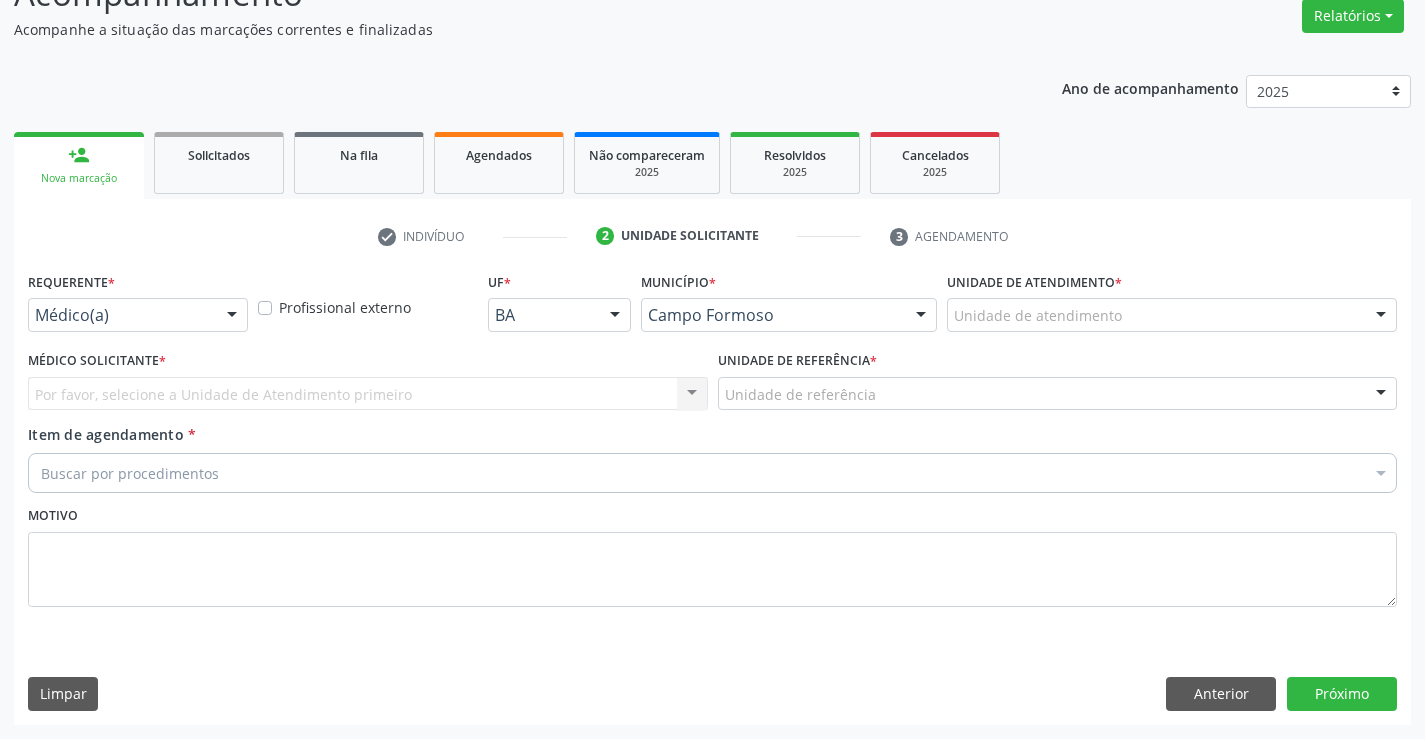 scroll, scrollTop: 167, scrollLeft: 0, axis: vertical 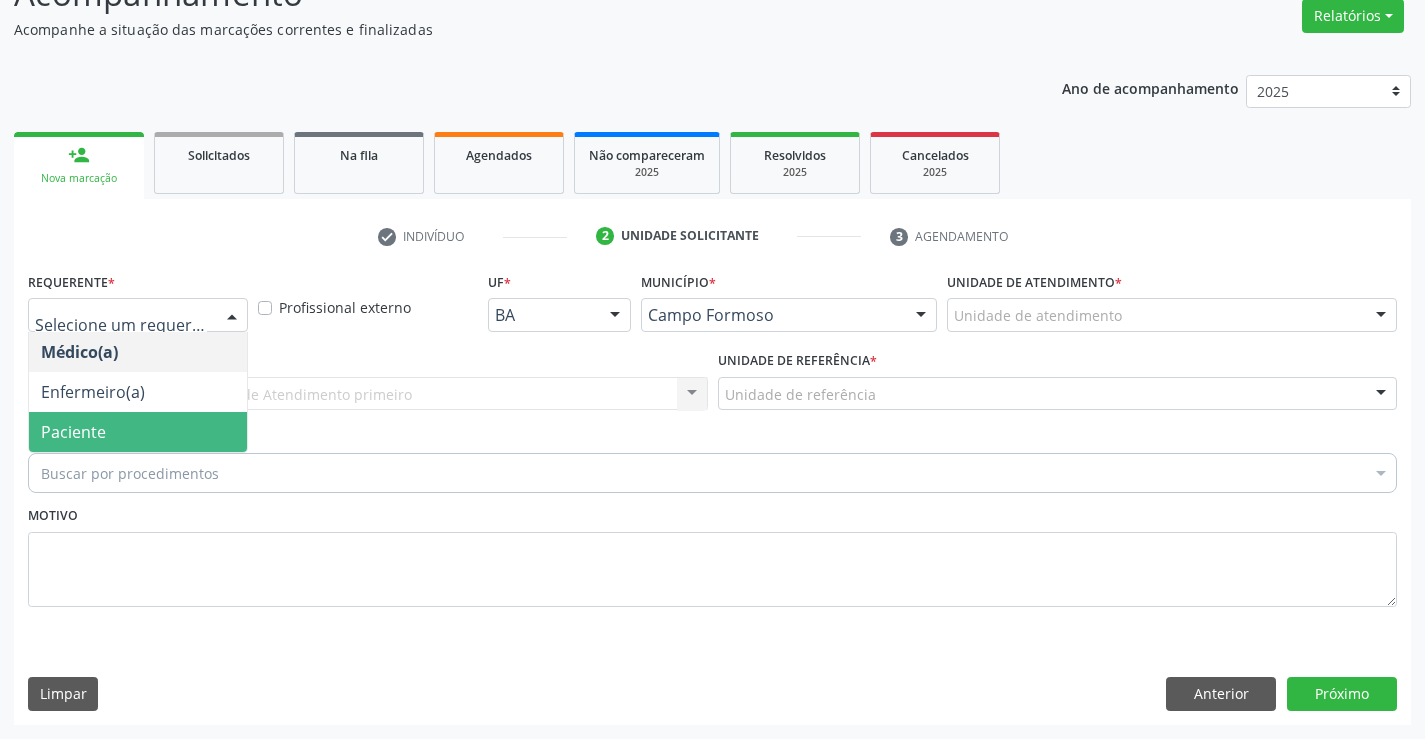 click on "Paciente" at bounding box center (138, 432) 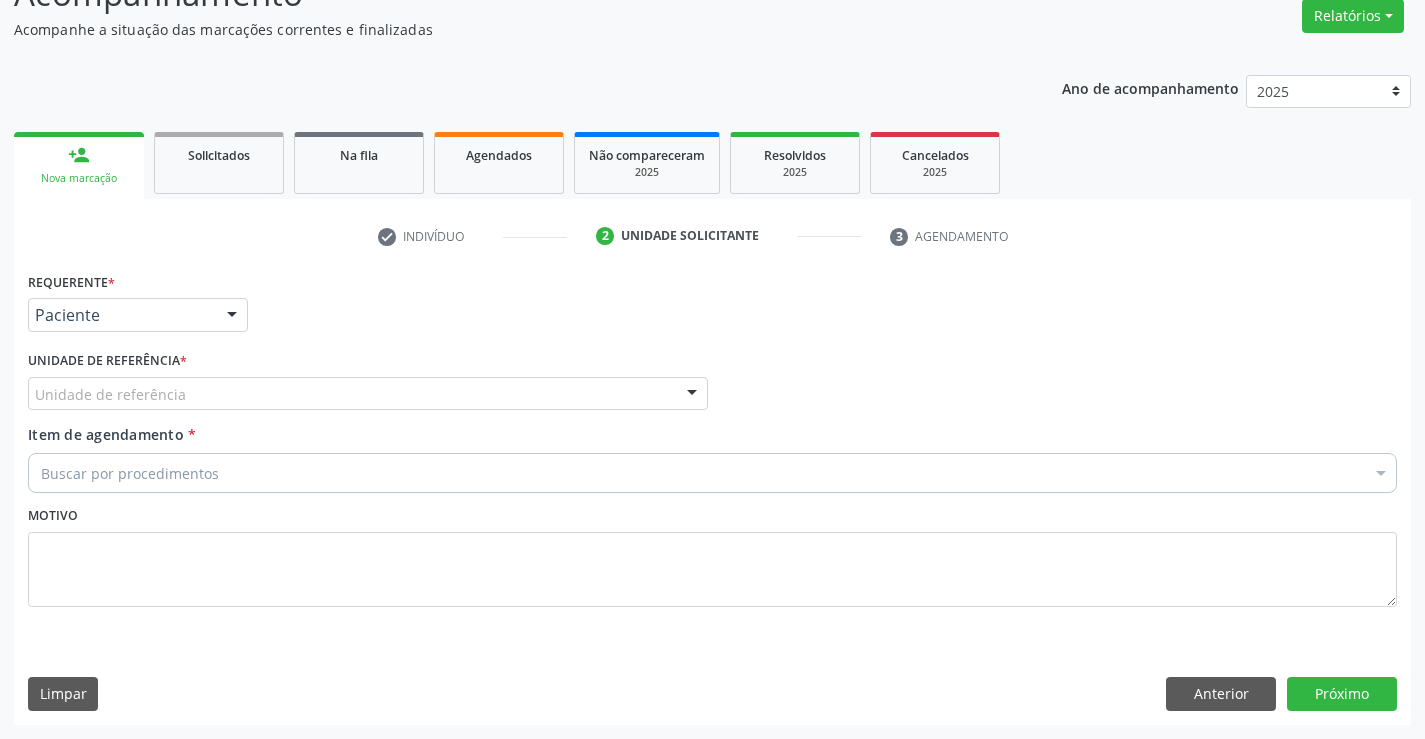 click on "Unidade de referência" at bounding box center (368, 394) 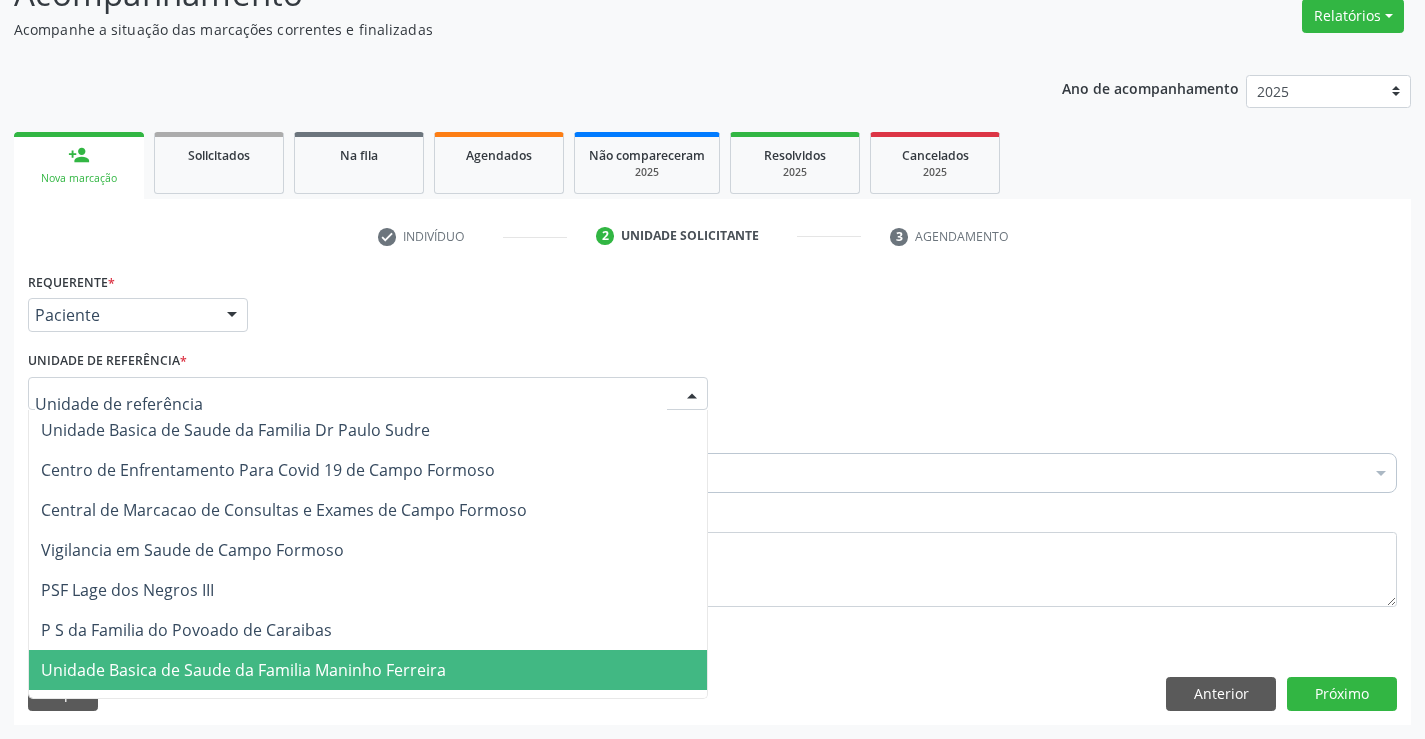 click on "Unidade Basica de Saude da Familia Maninho Ferreira" at bounding box center (368, 670) 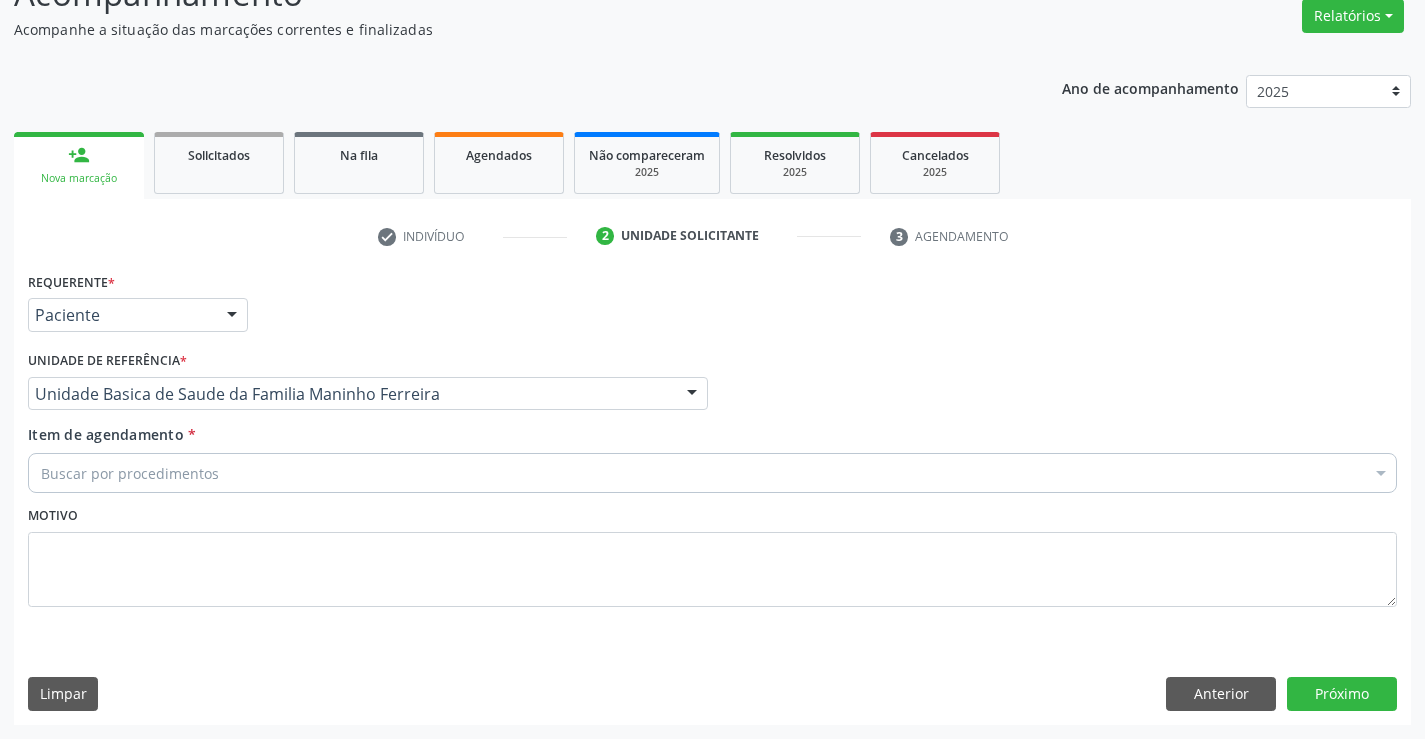 click on "Buscar por procedimentos" at bounding box center (712, 473) 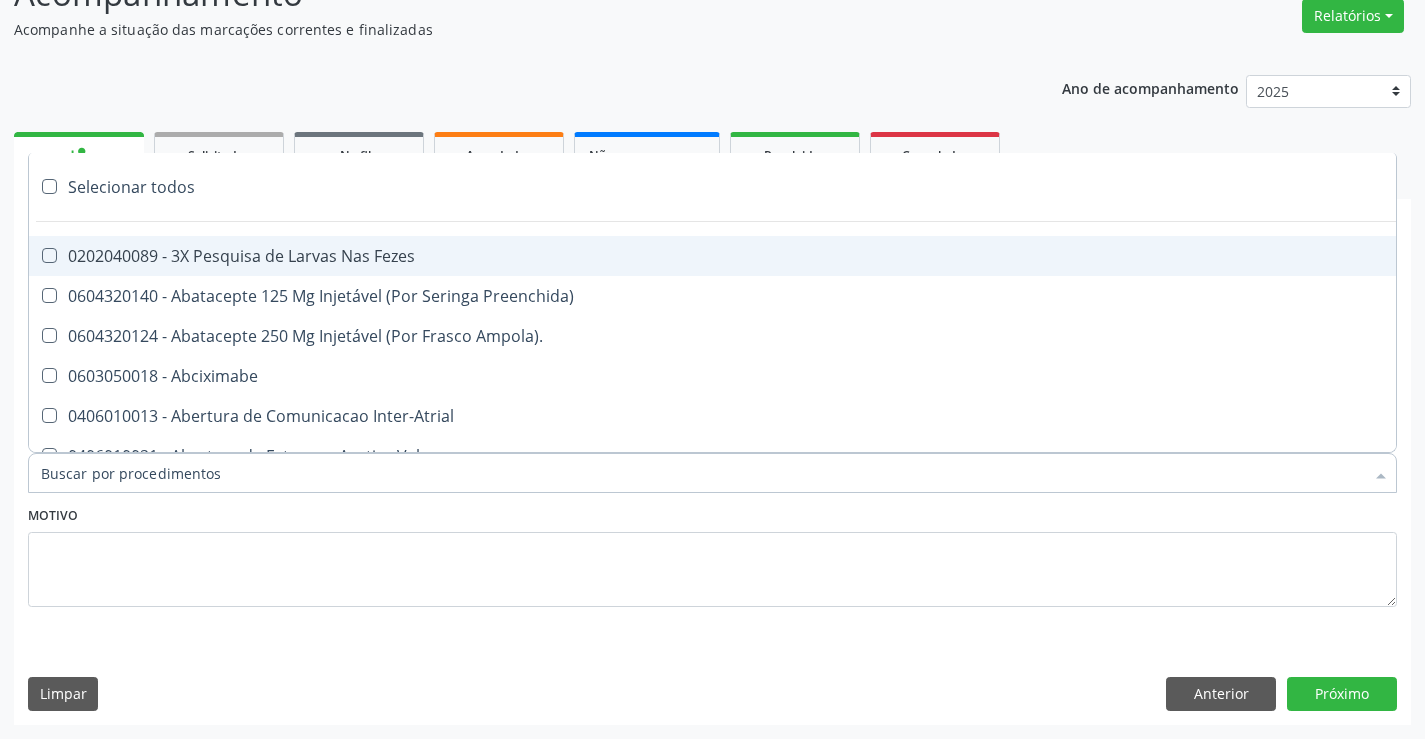 click on "Item de agendamento
*" at bounding box center (702, 473) 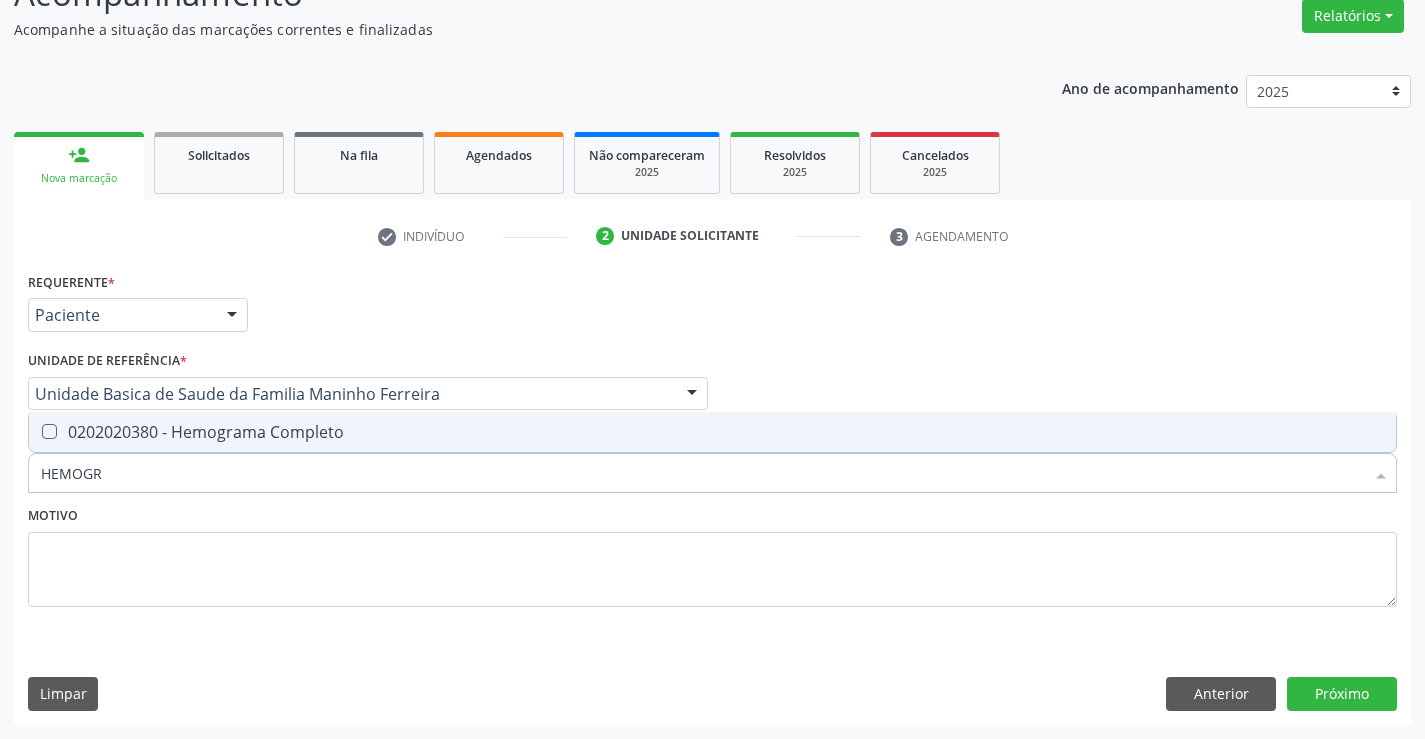 type on "HEMOGRA" 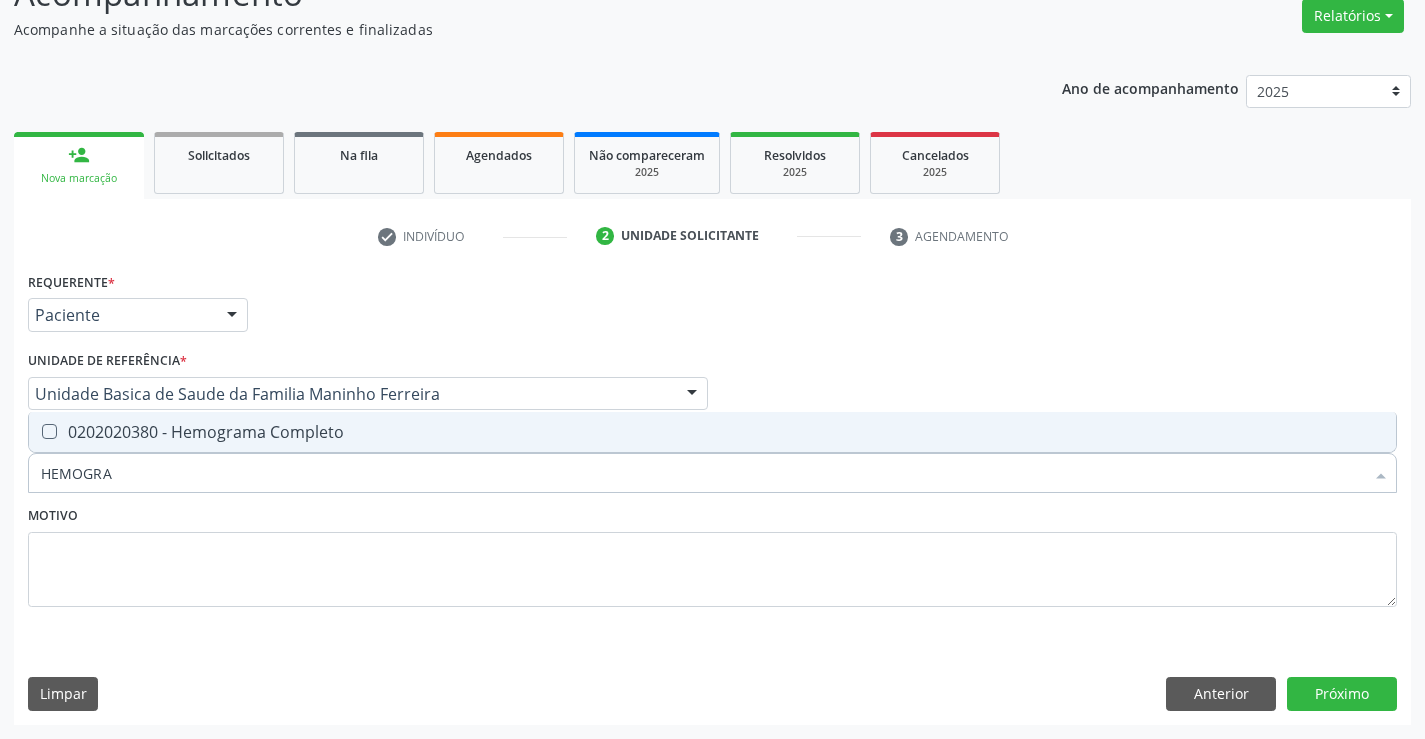 click on "0202020380 - Hemograma Completo" at bounding box center (712, 432) 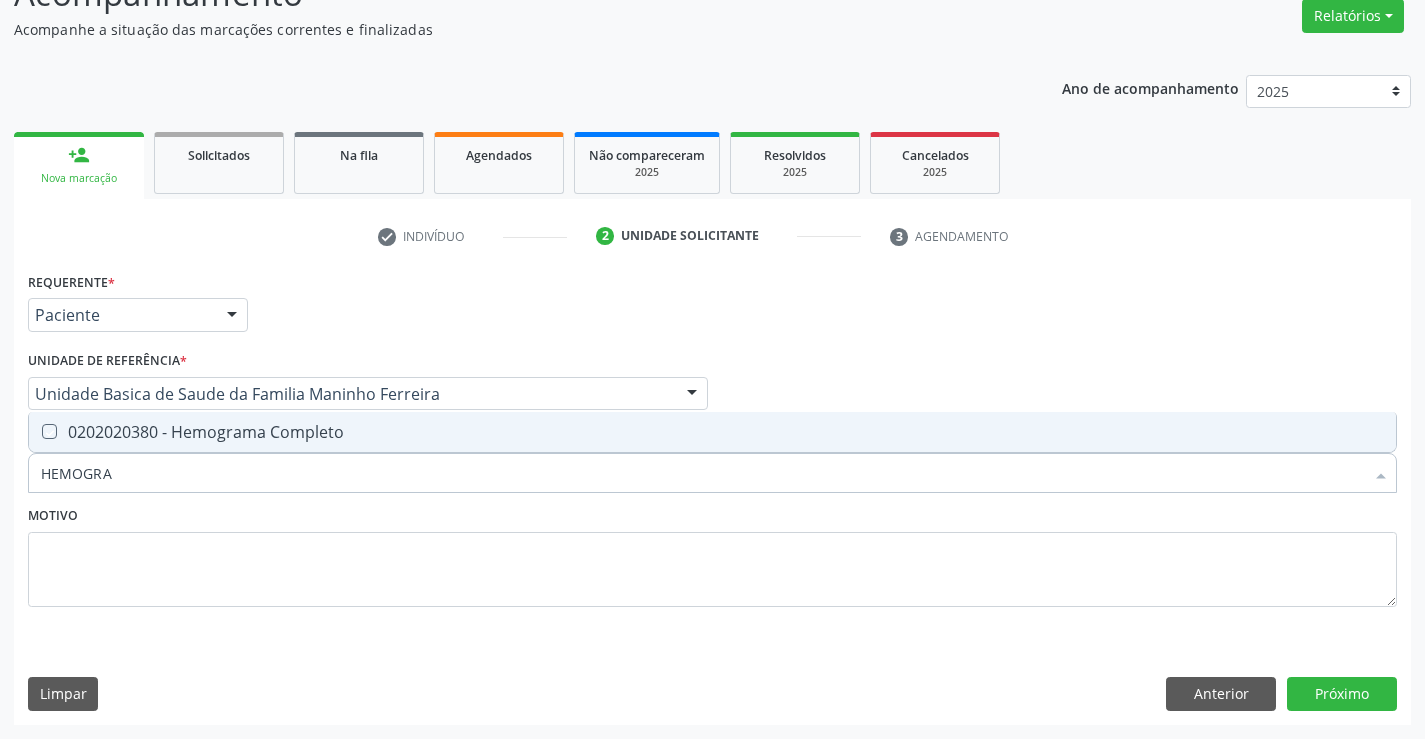 checkbox on "true" 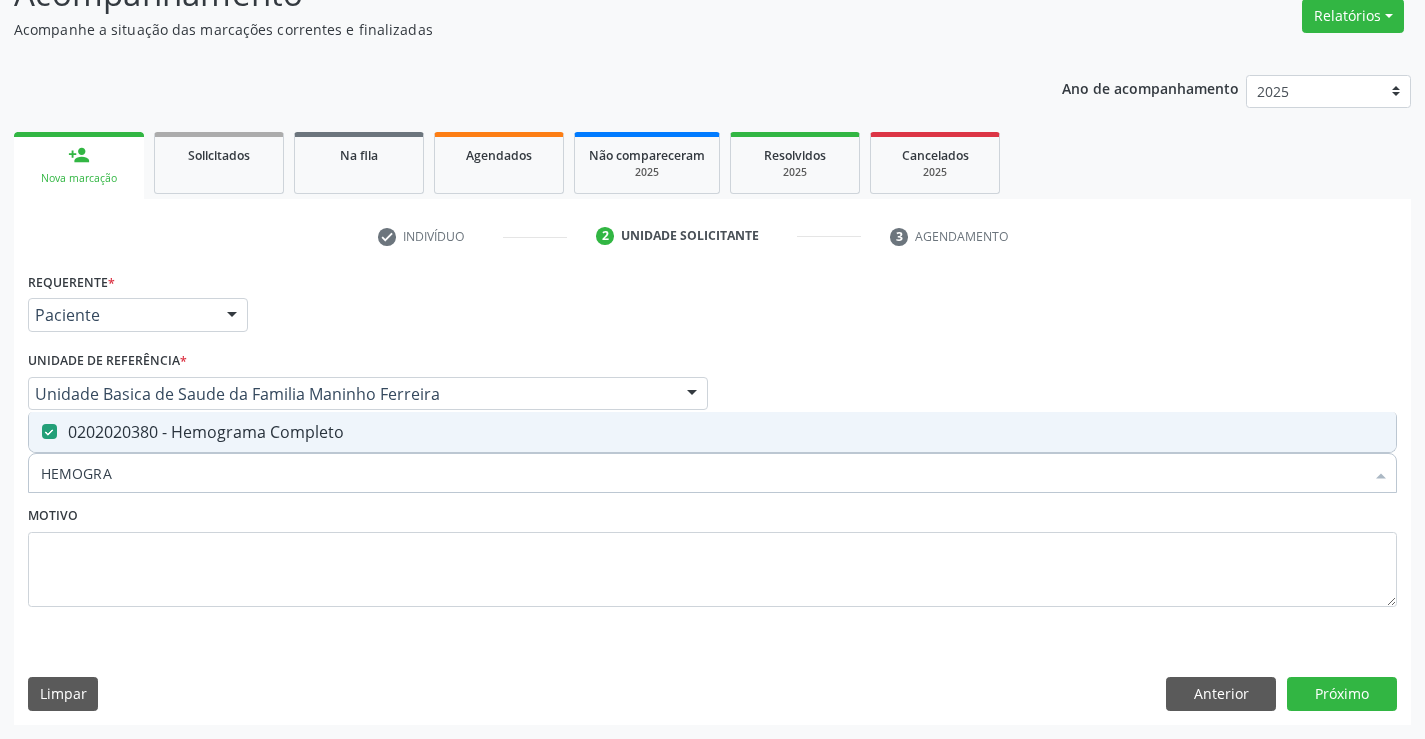 type on "HEMOGRA" 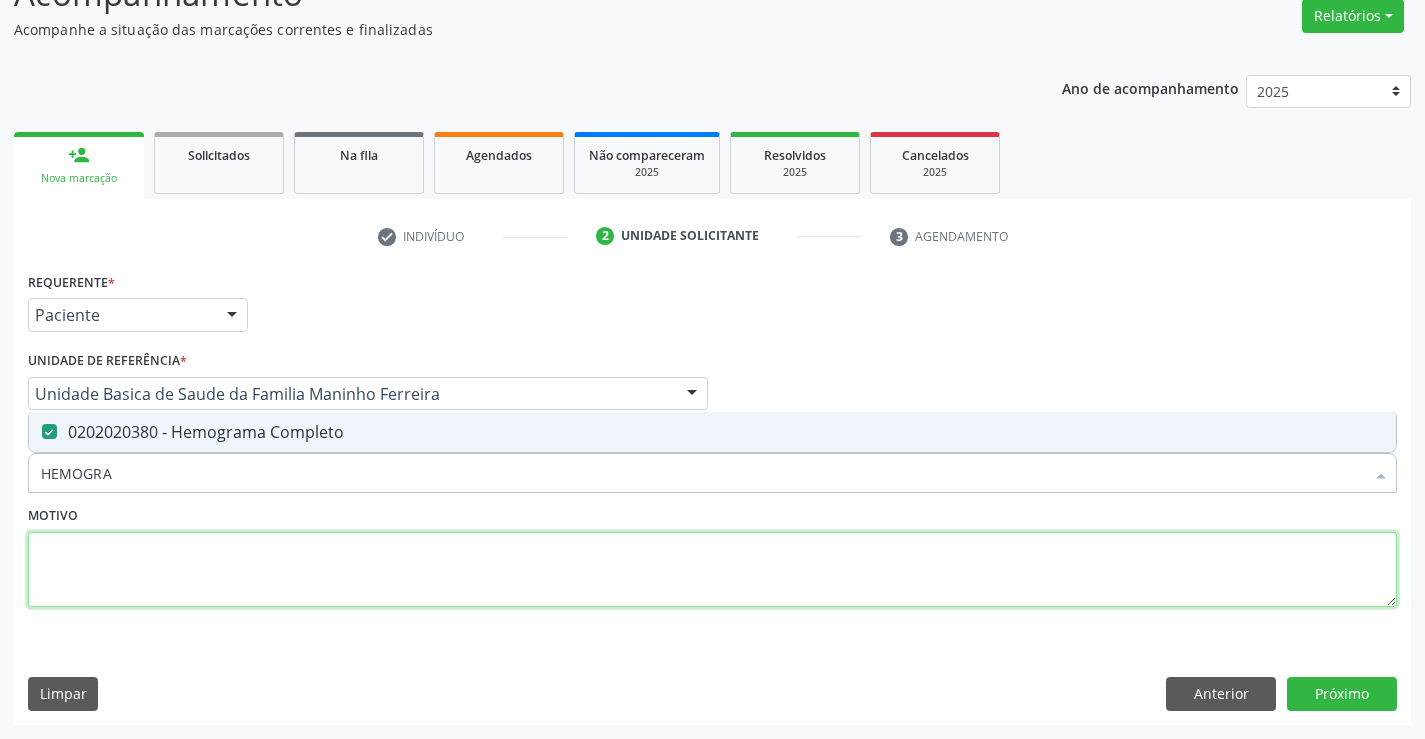 click at bounding box center (712, 570) 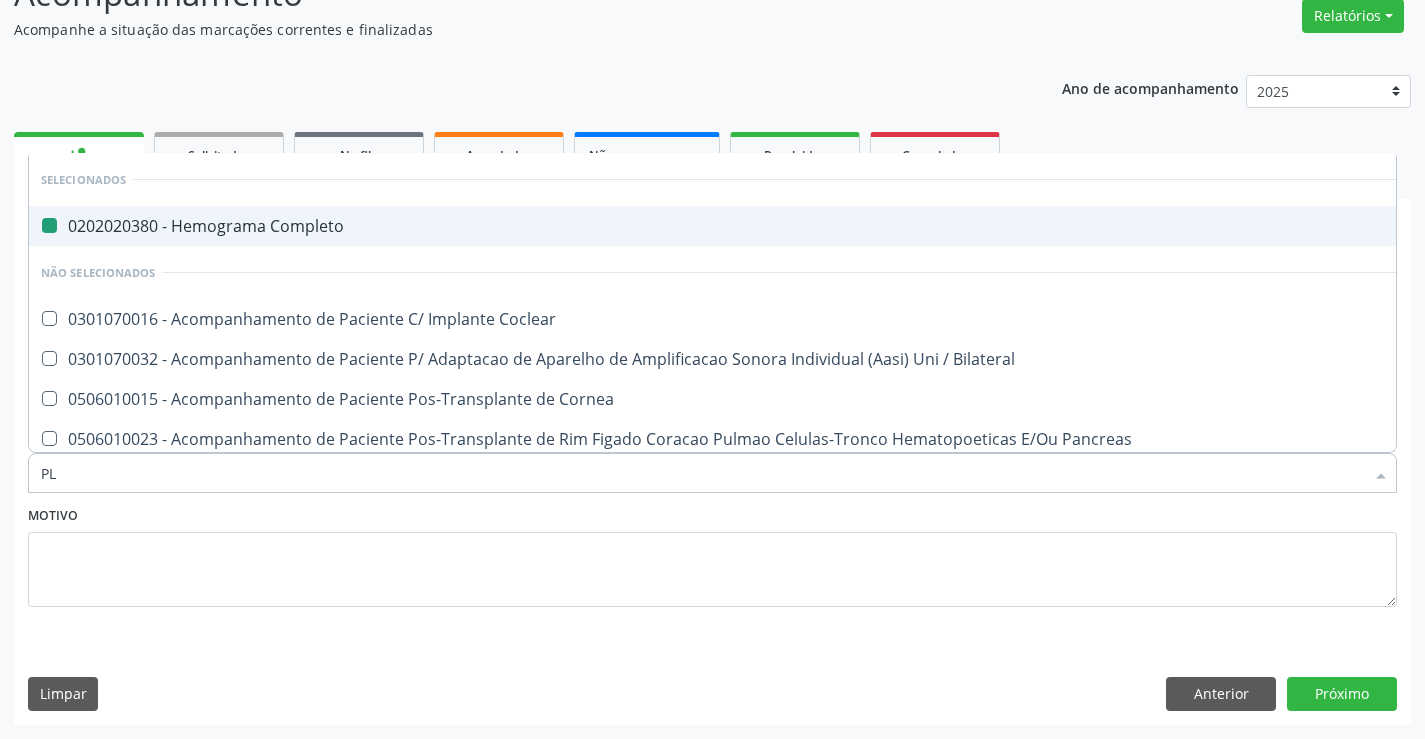 type on "PLA" 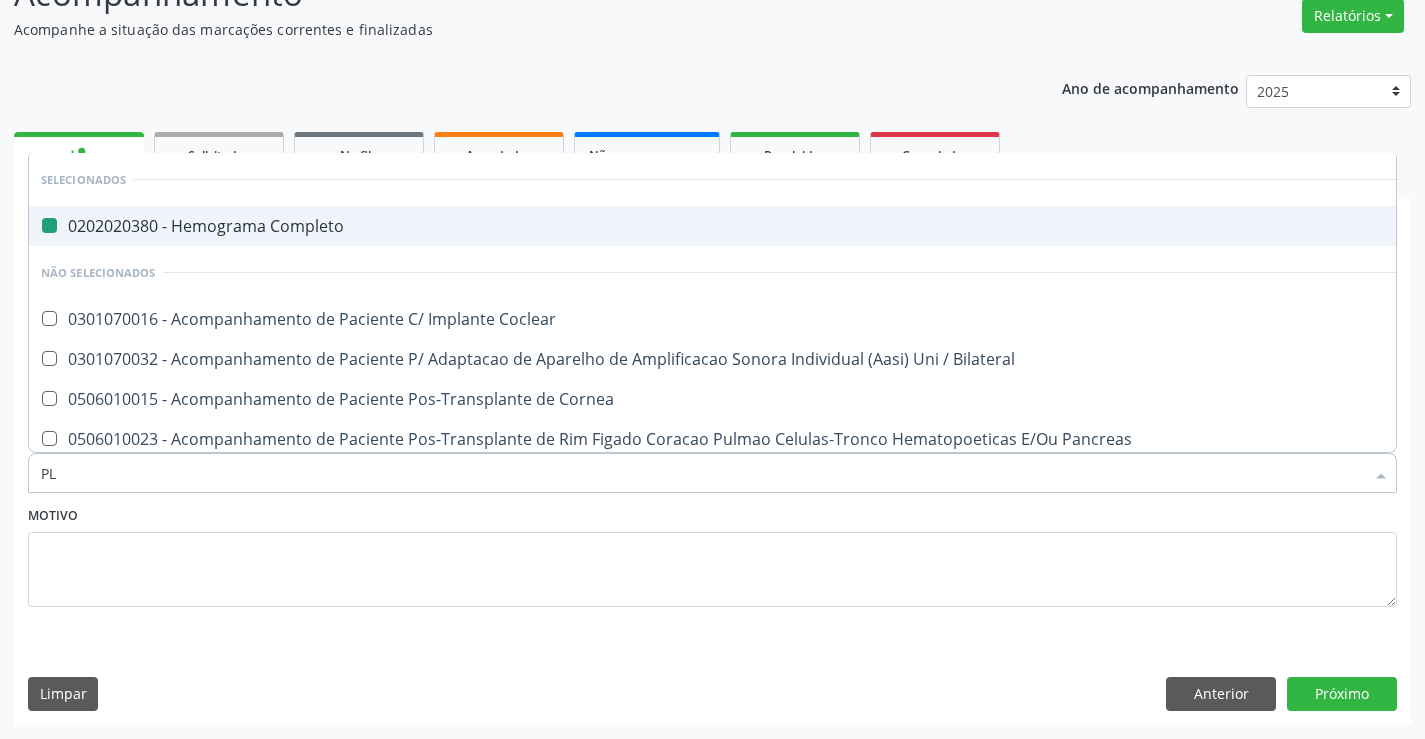 checkbox on "false" 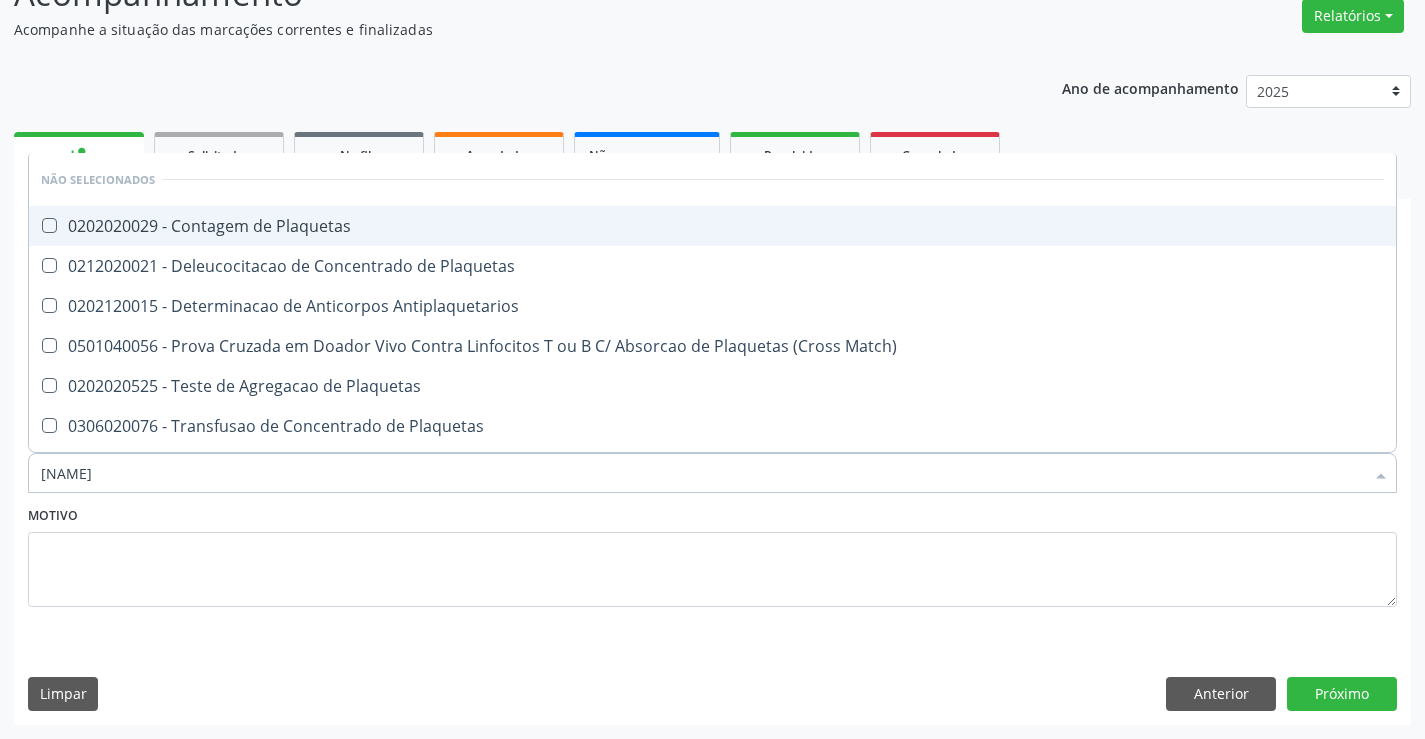 type on "PLAQUETAS" 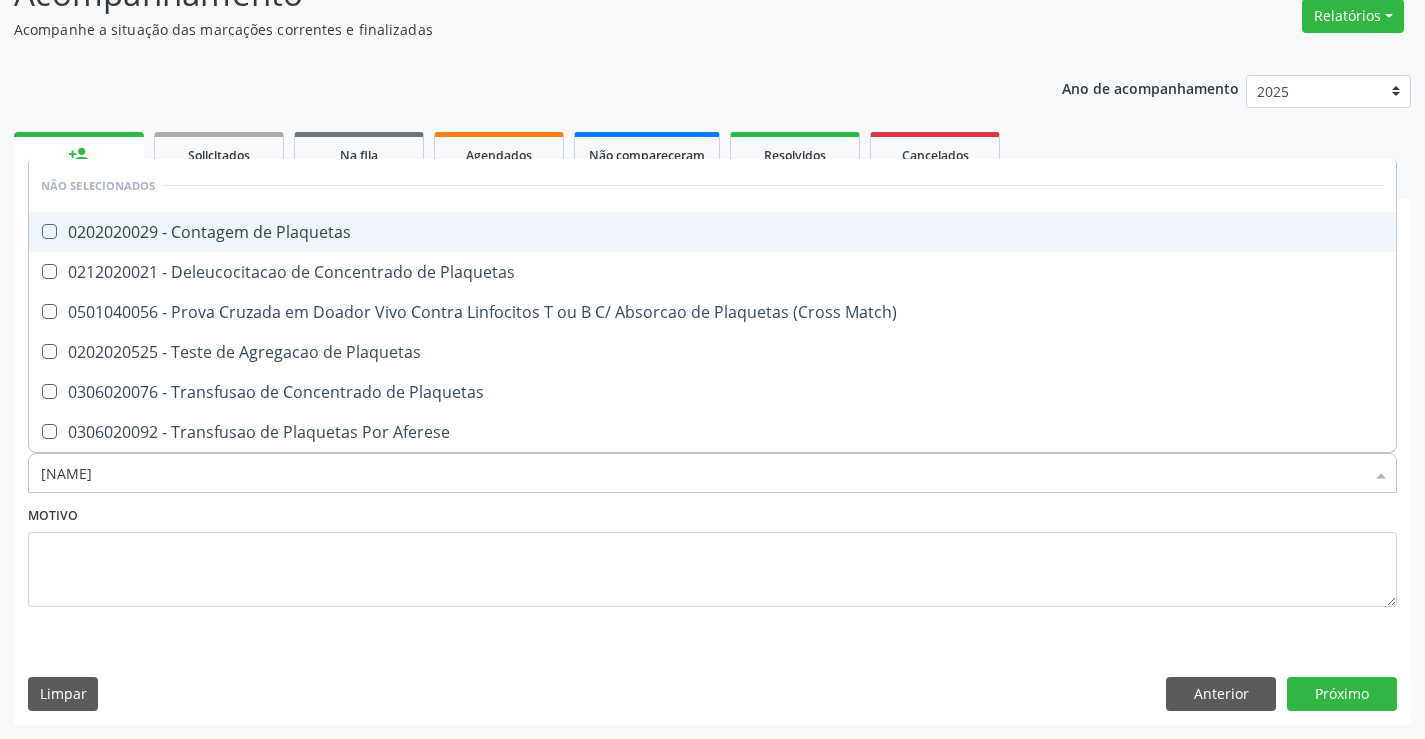 click on "0202020029 - Contagem de Plaquetas" at bounding box center (712, 232) 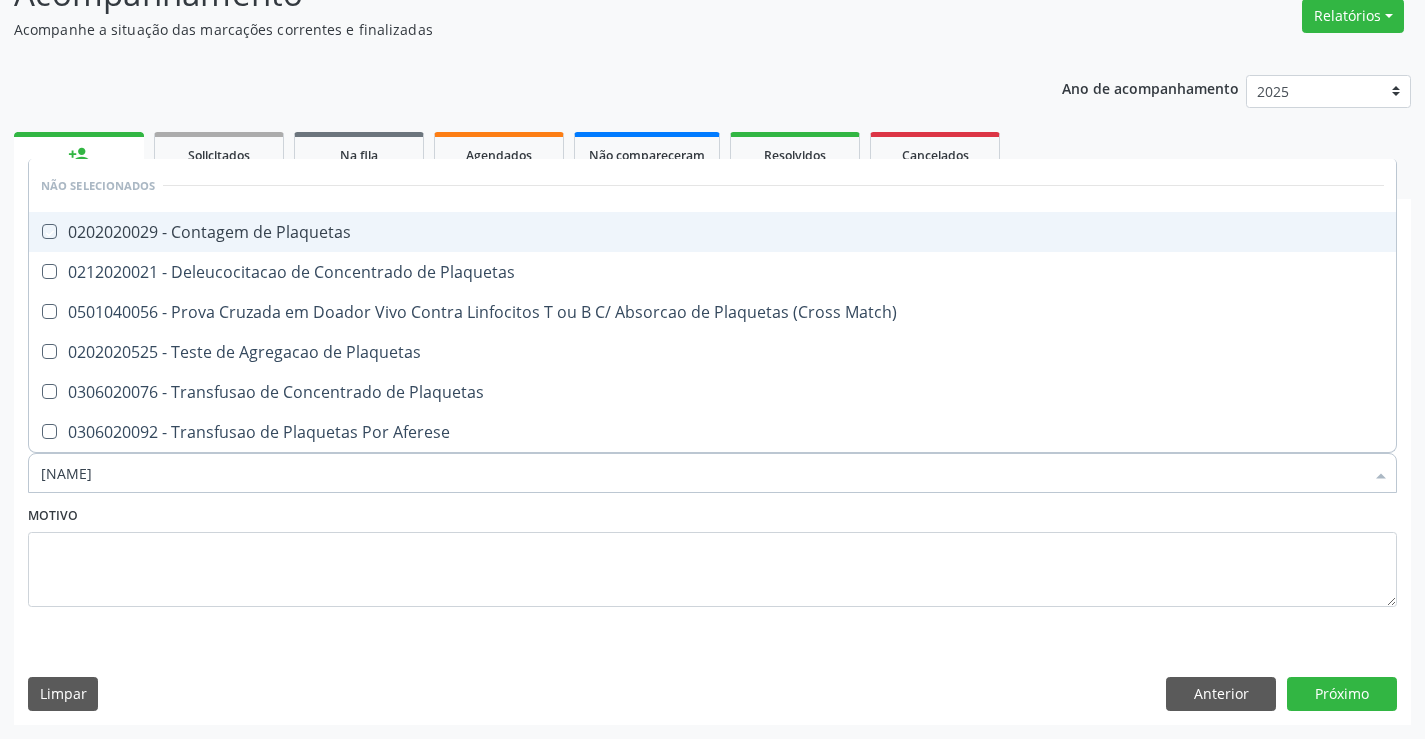 checkbox on "true" 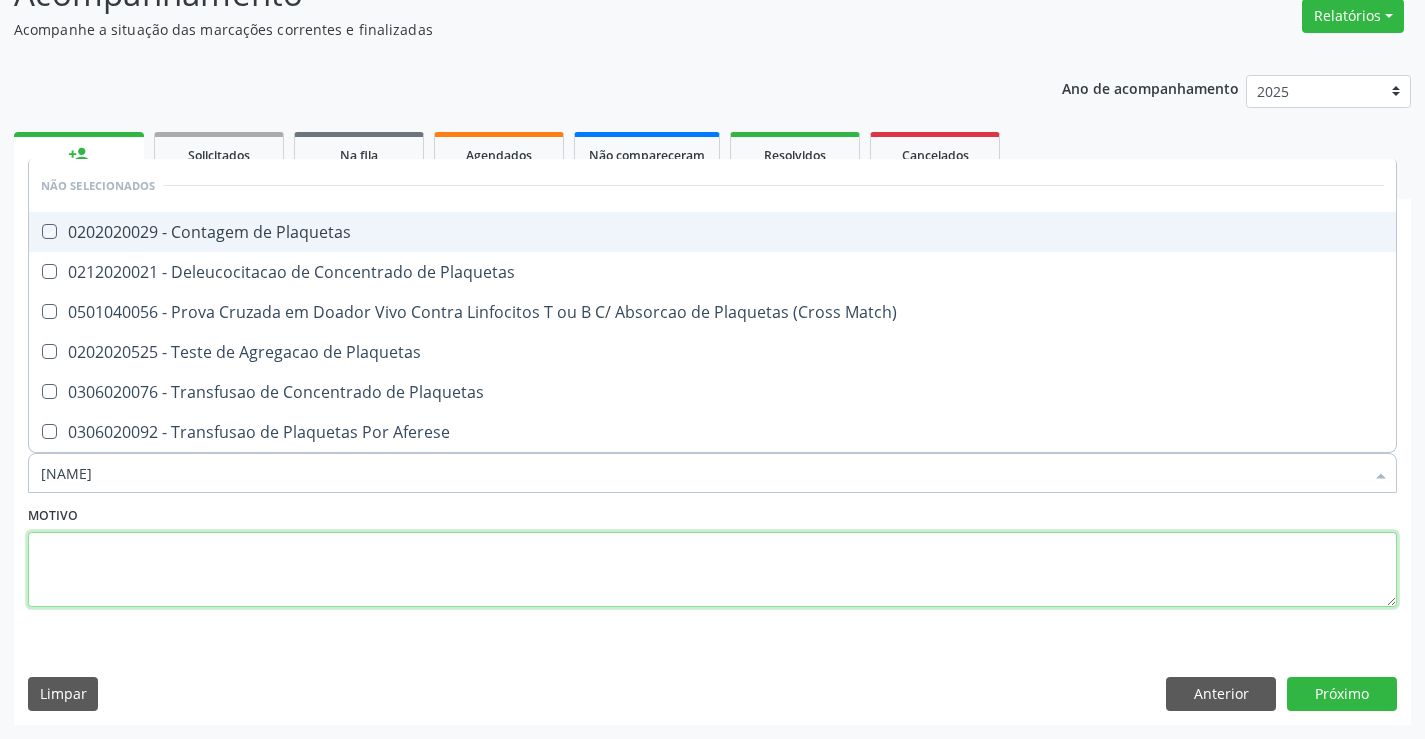 click at bounding box center [712, 570] 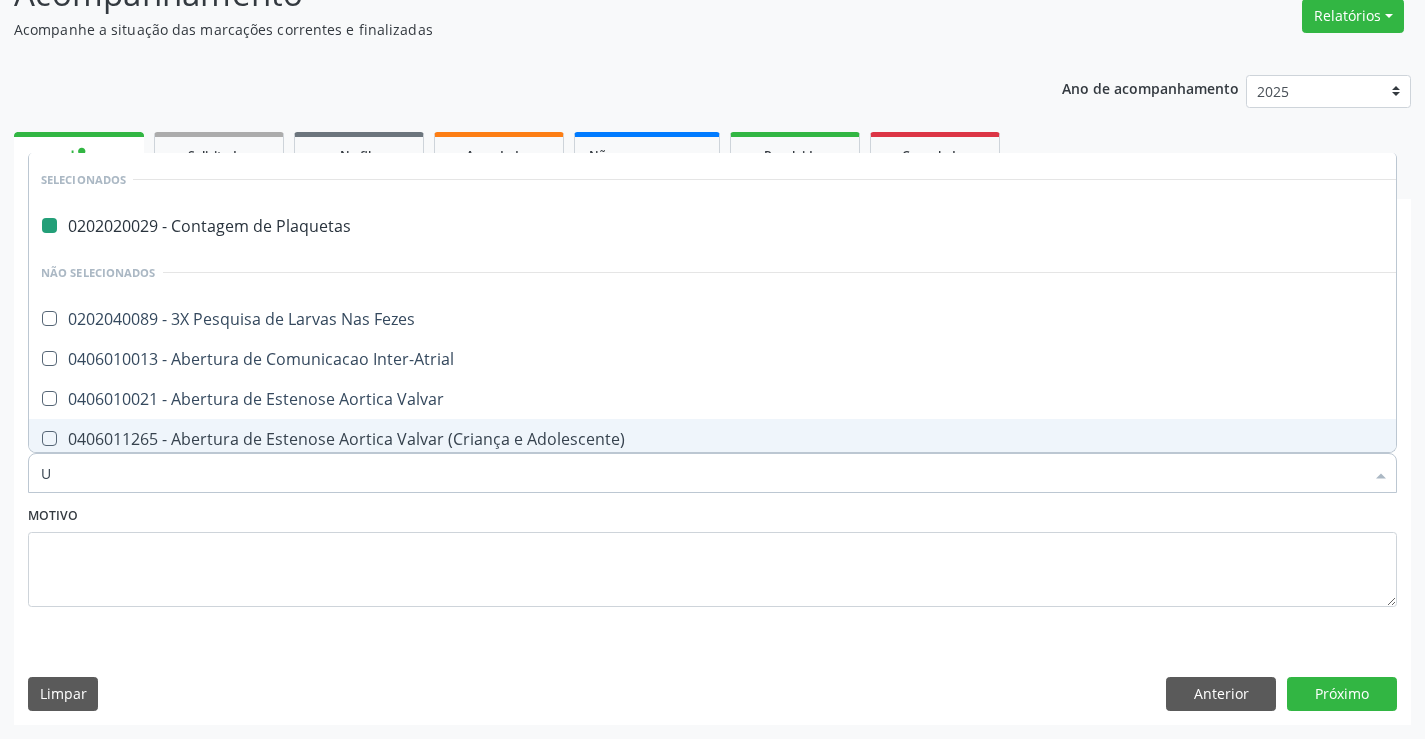 type on "UR" 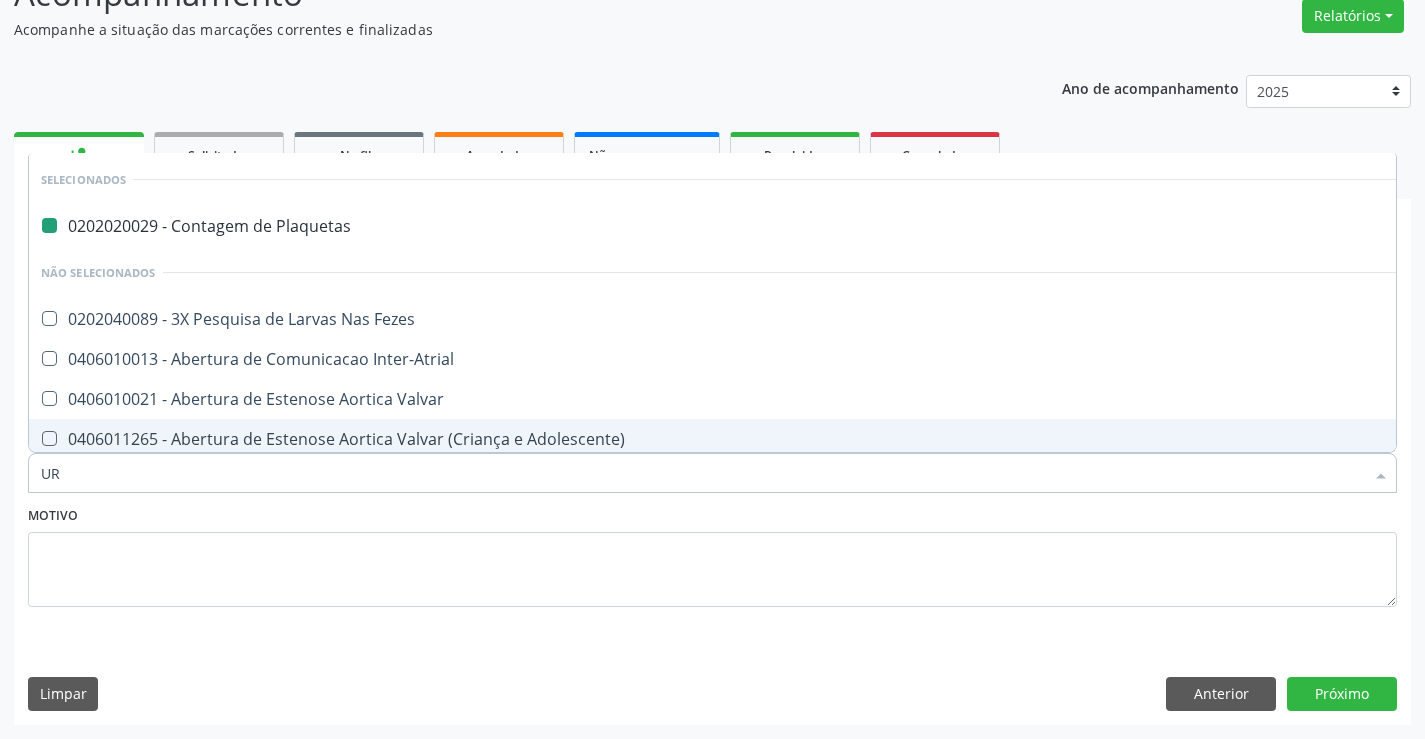 checkbox on "false" 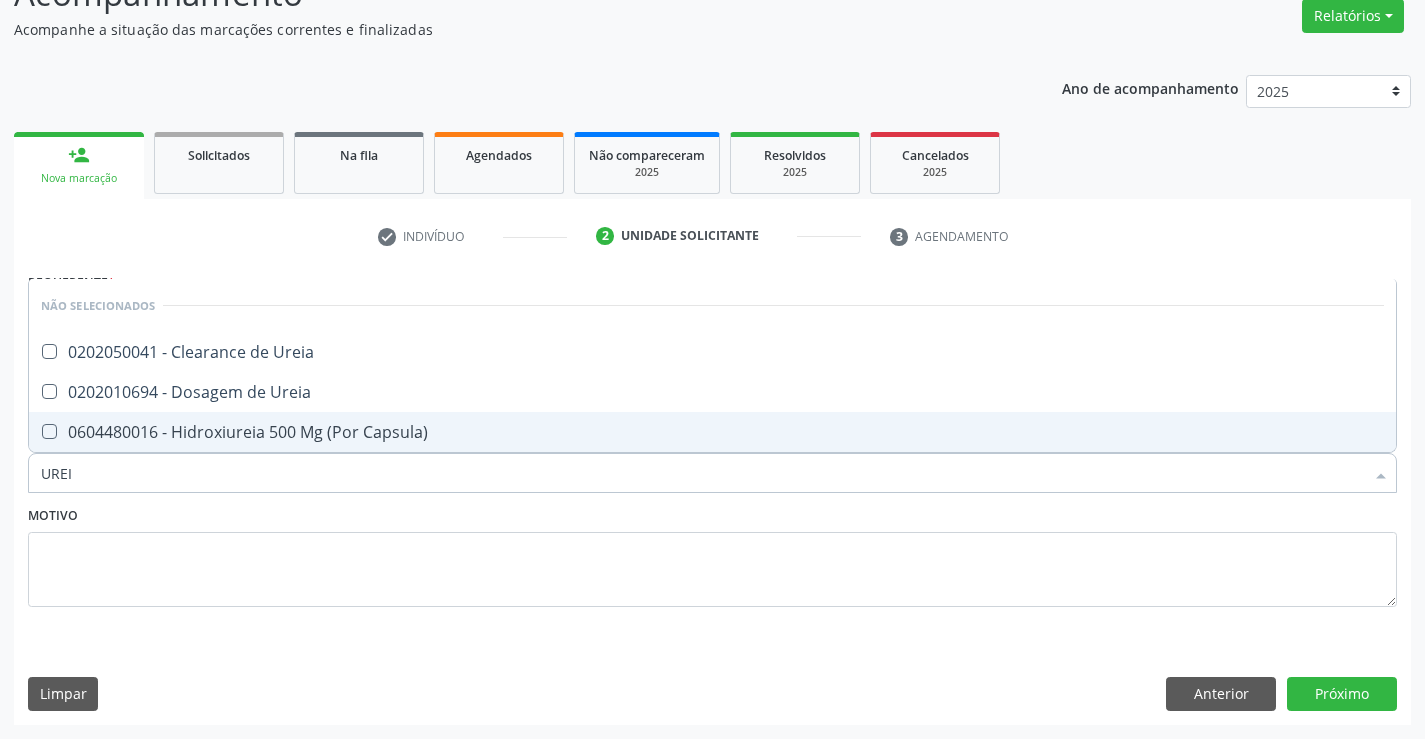 type on "UREIA" 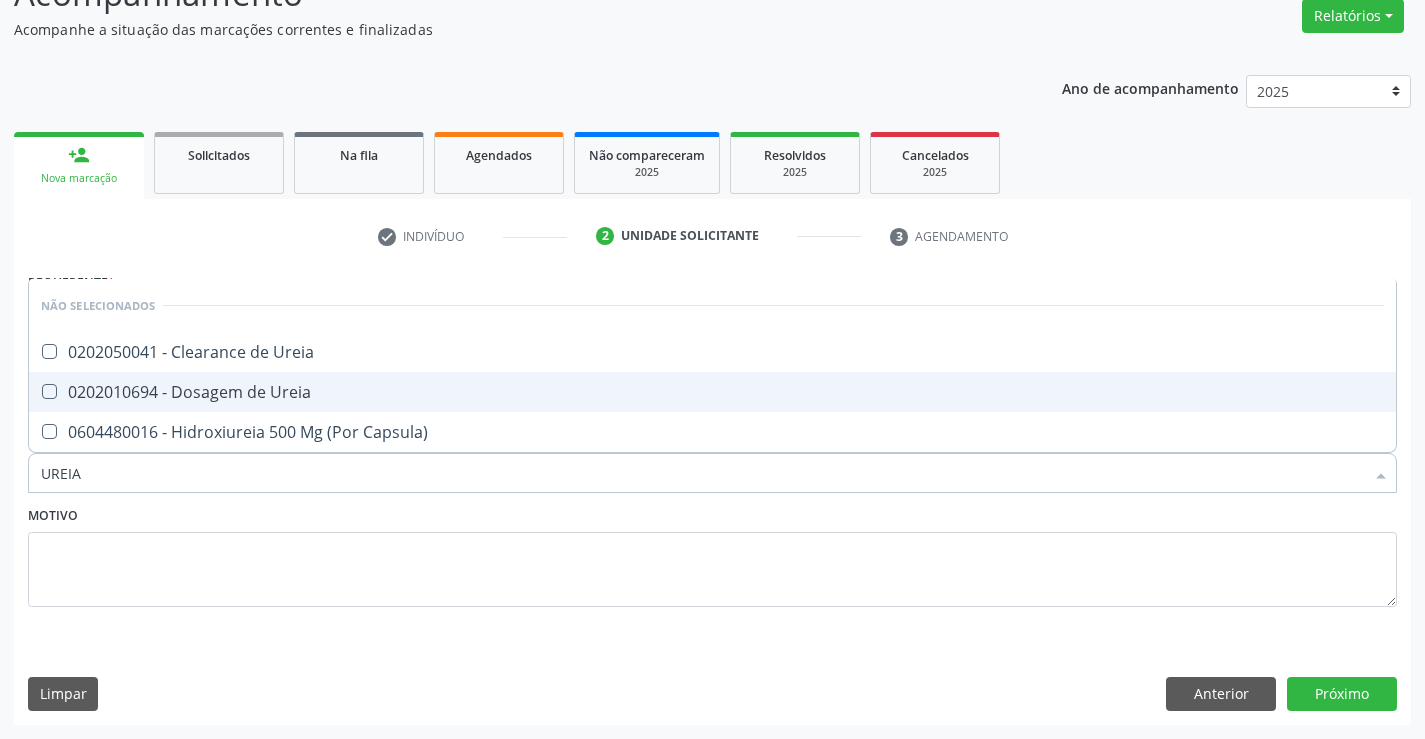 click on "0202010694 - Dosagem de Ureia" at bounding box center (712, 392) 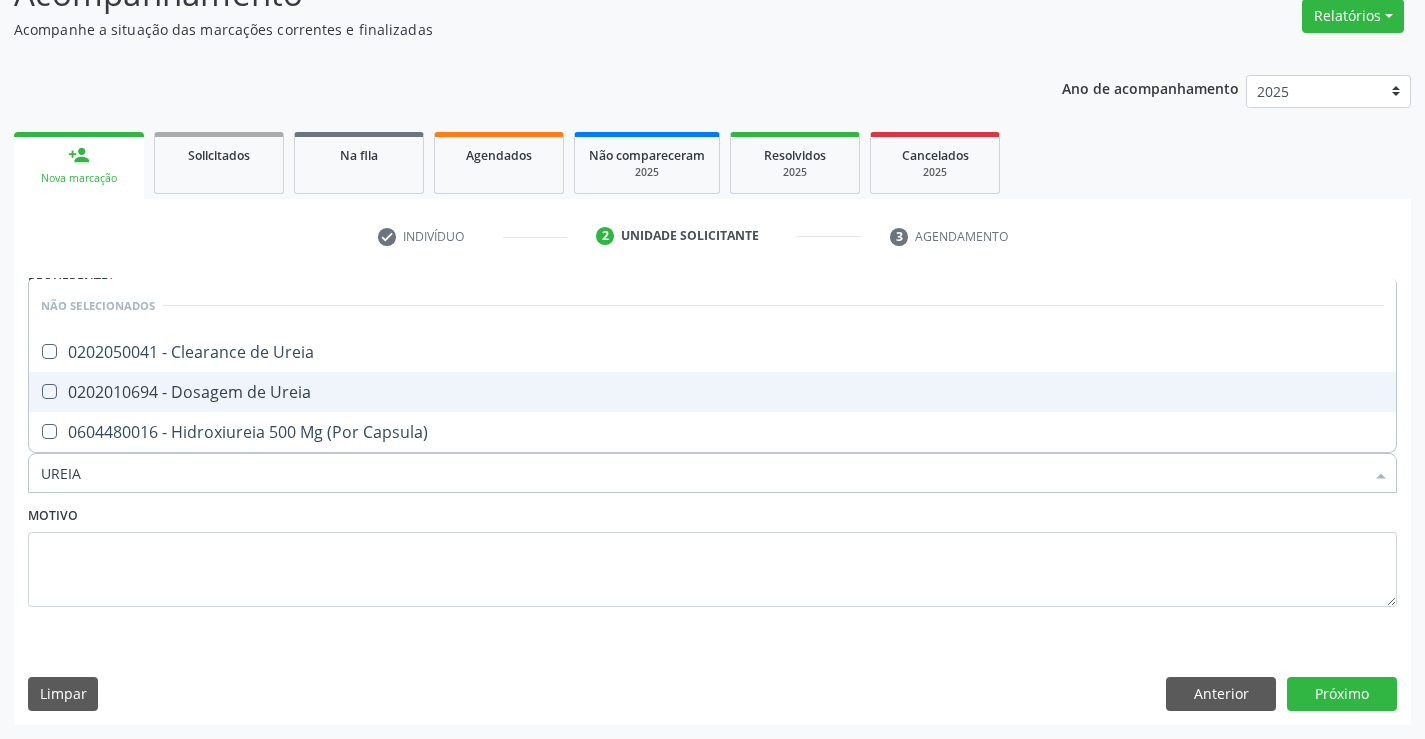 checkbox on "true" 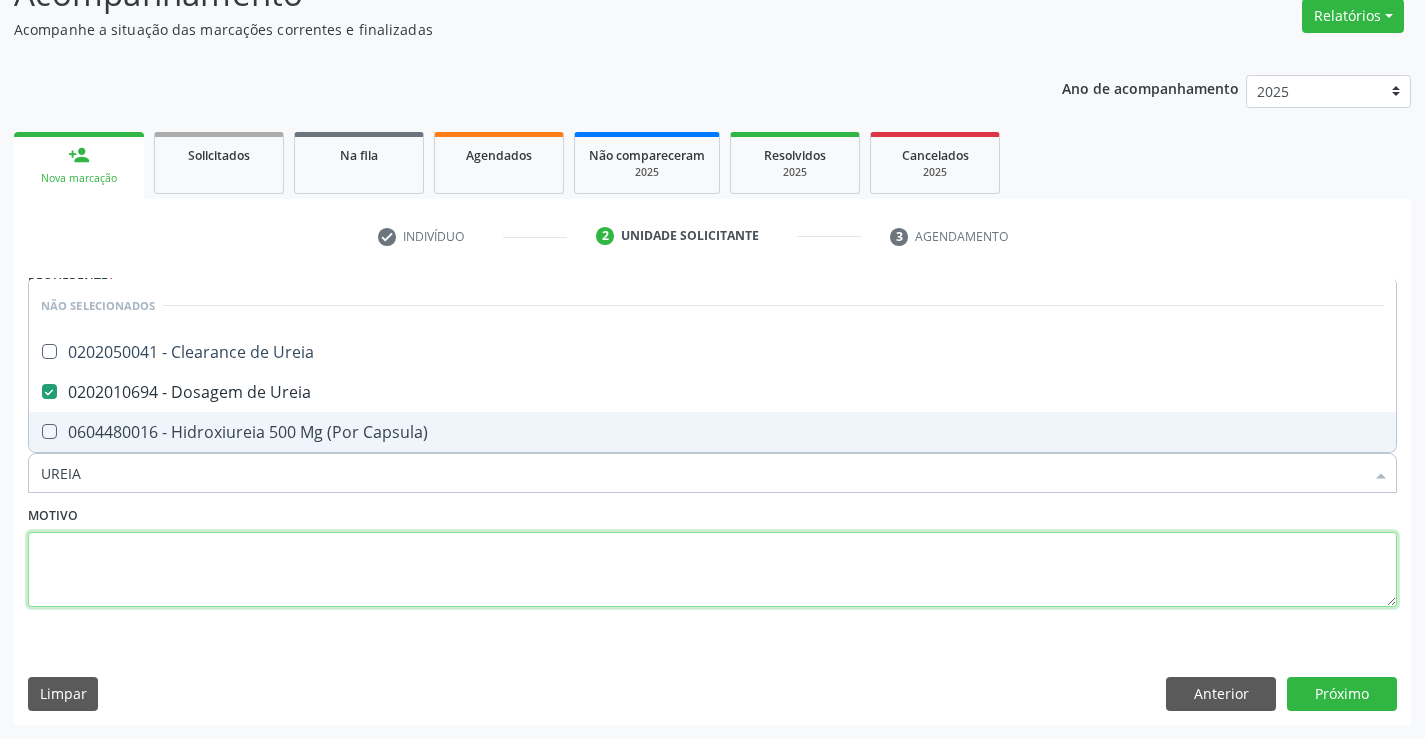 click at bounding box center [712, 570] 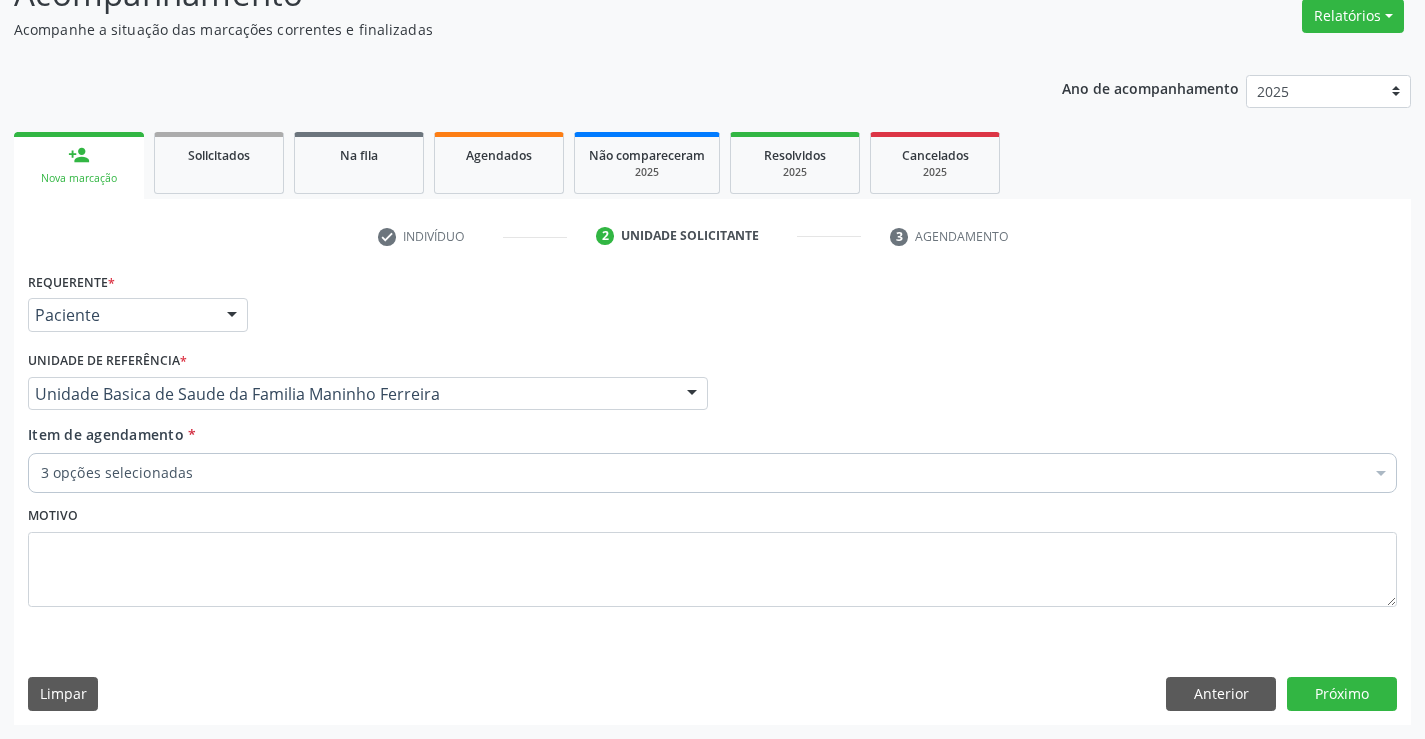 click on "3 opções selecionadas" at bounding box center [712, 473] 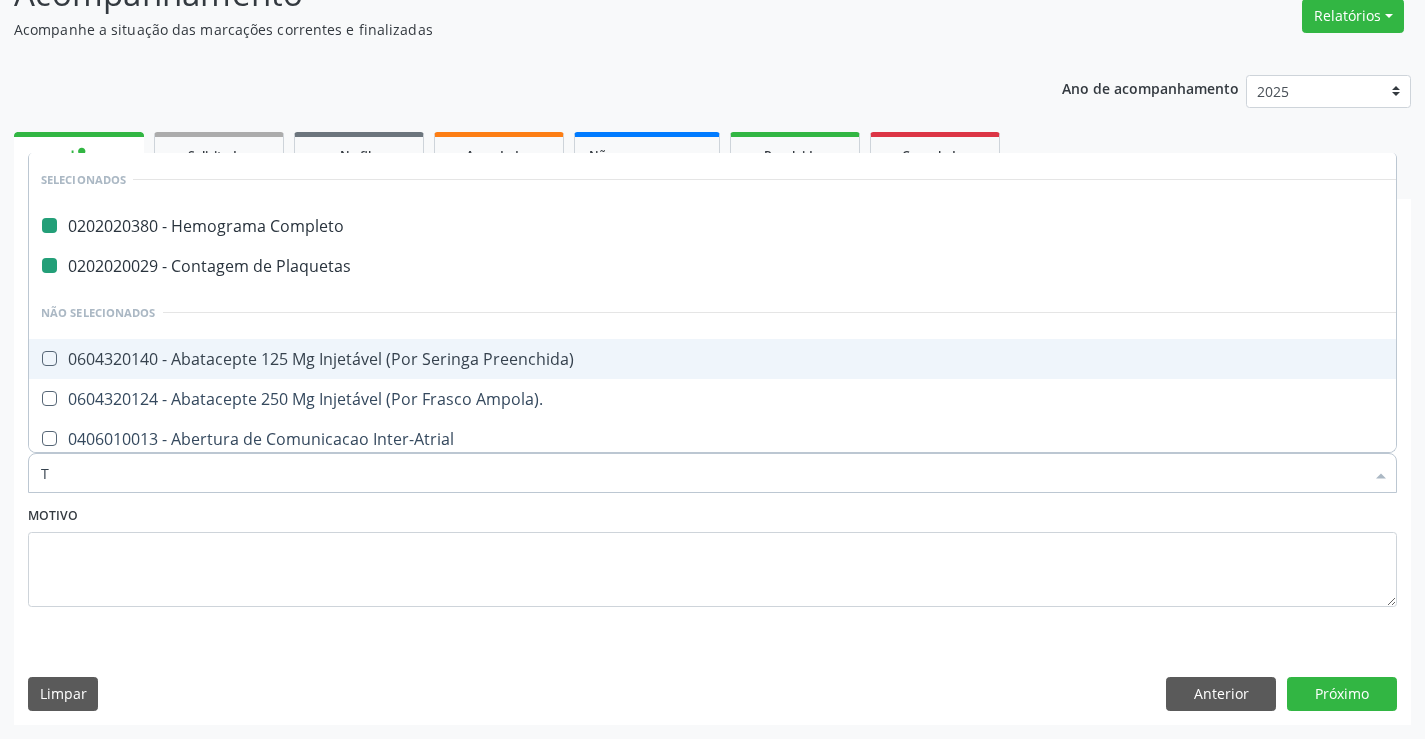 type on "TG" 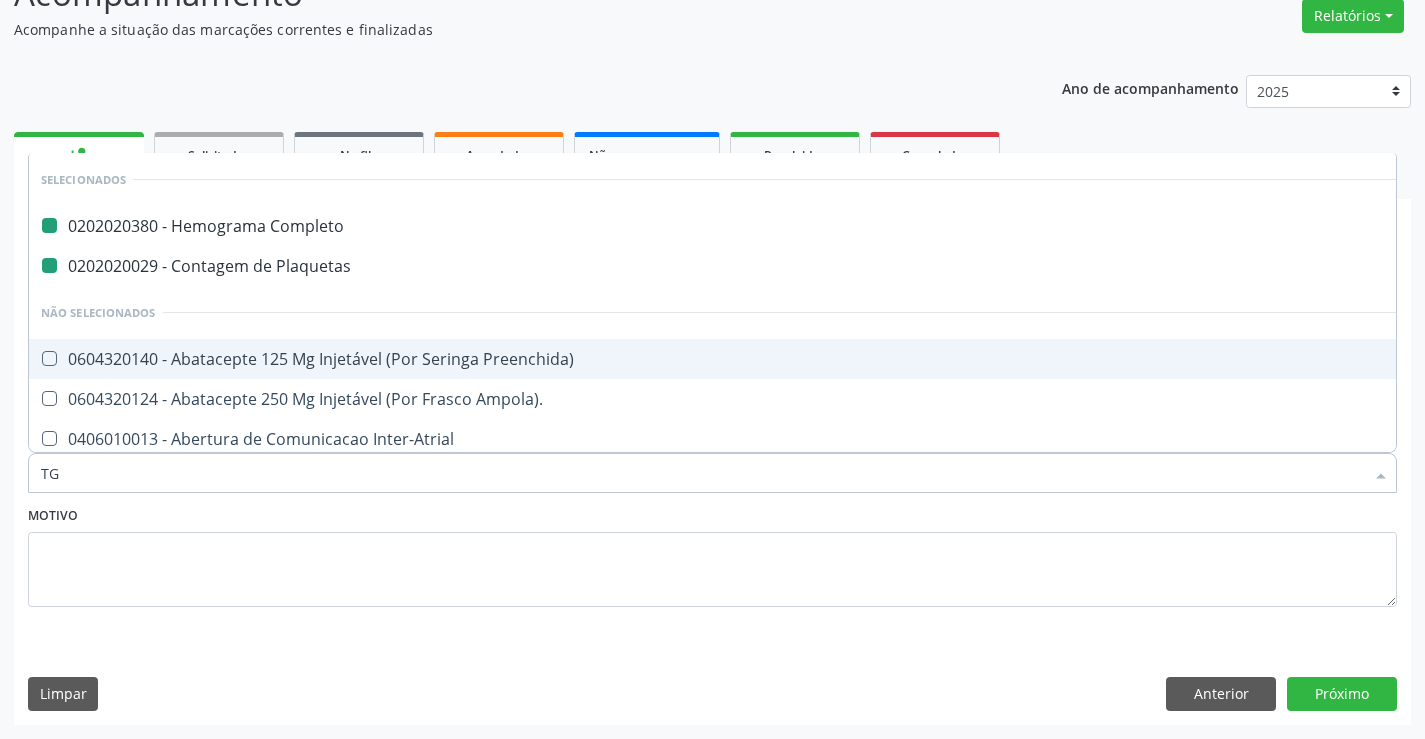 checkbox on "false" 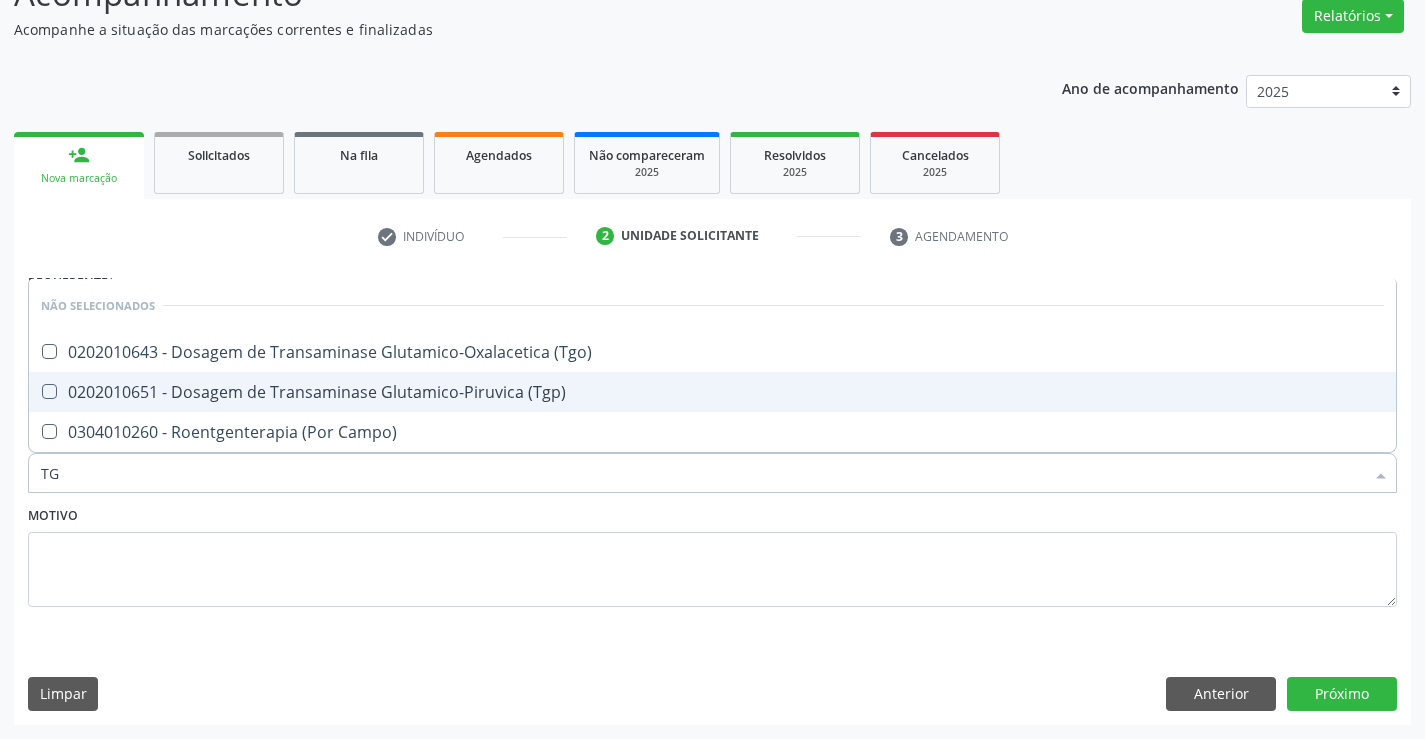 click on "0202010651 - Dosagem de Transaminase Glutamico-Piruvica (Tgp)" at bounding box center (712, 392) 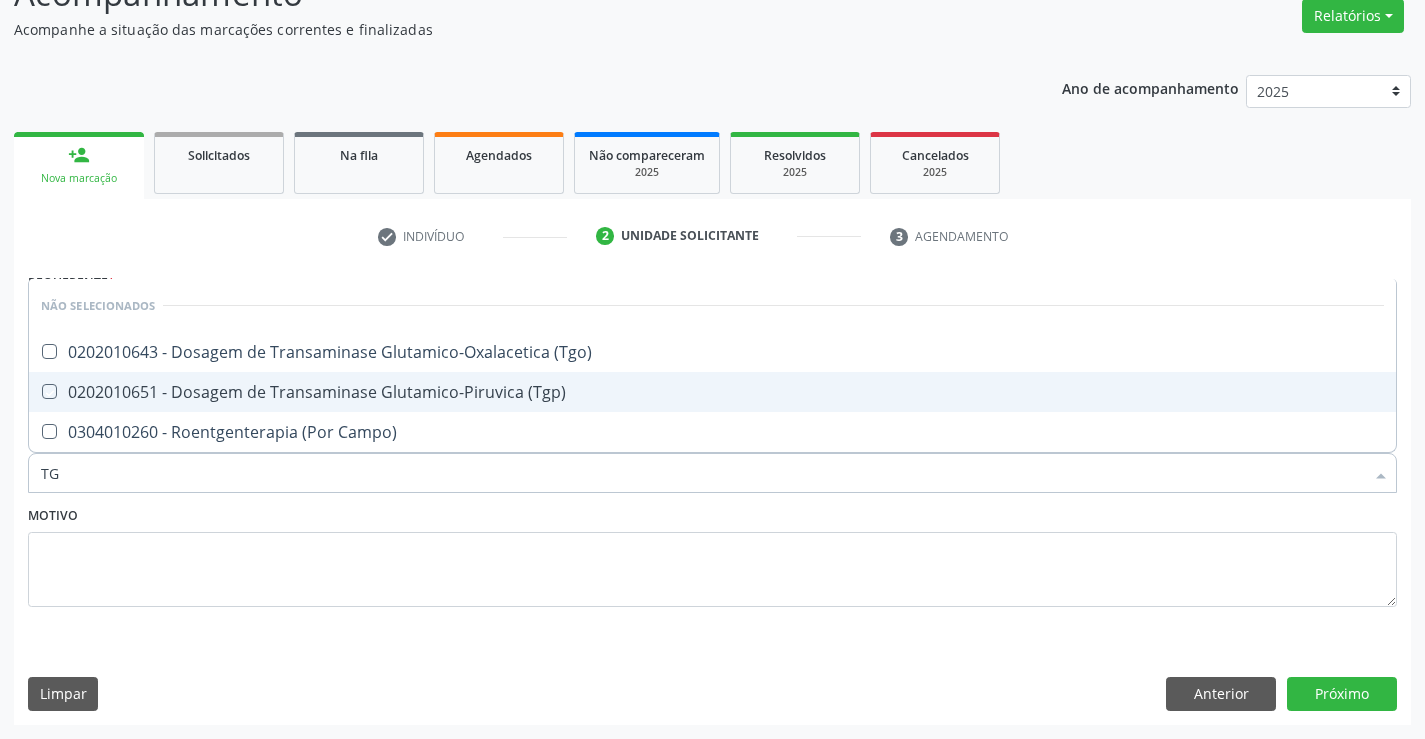 checkbox on "true" 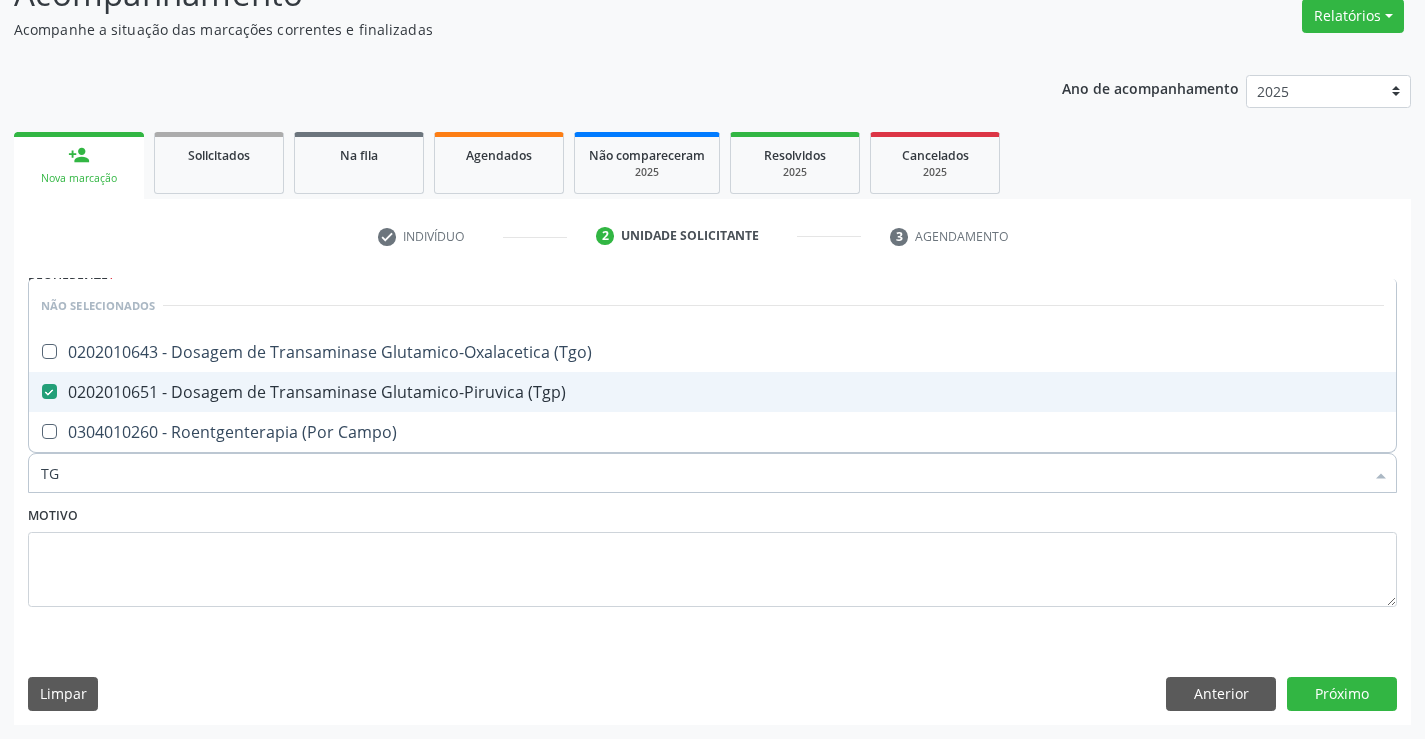 click on "0202010643 - Dosagem de Transaminase Glutamico-Oxalacetica (Tgo)" at bounding box center [712, 352] 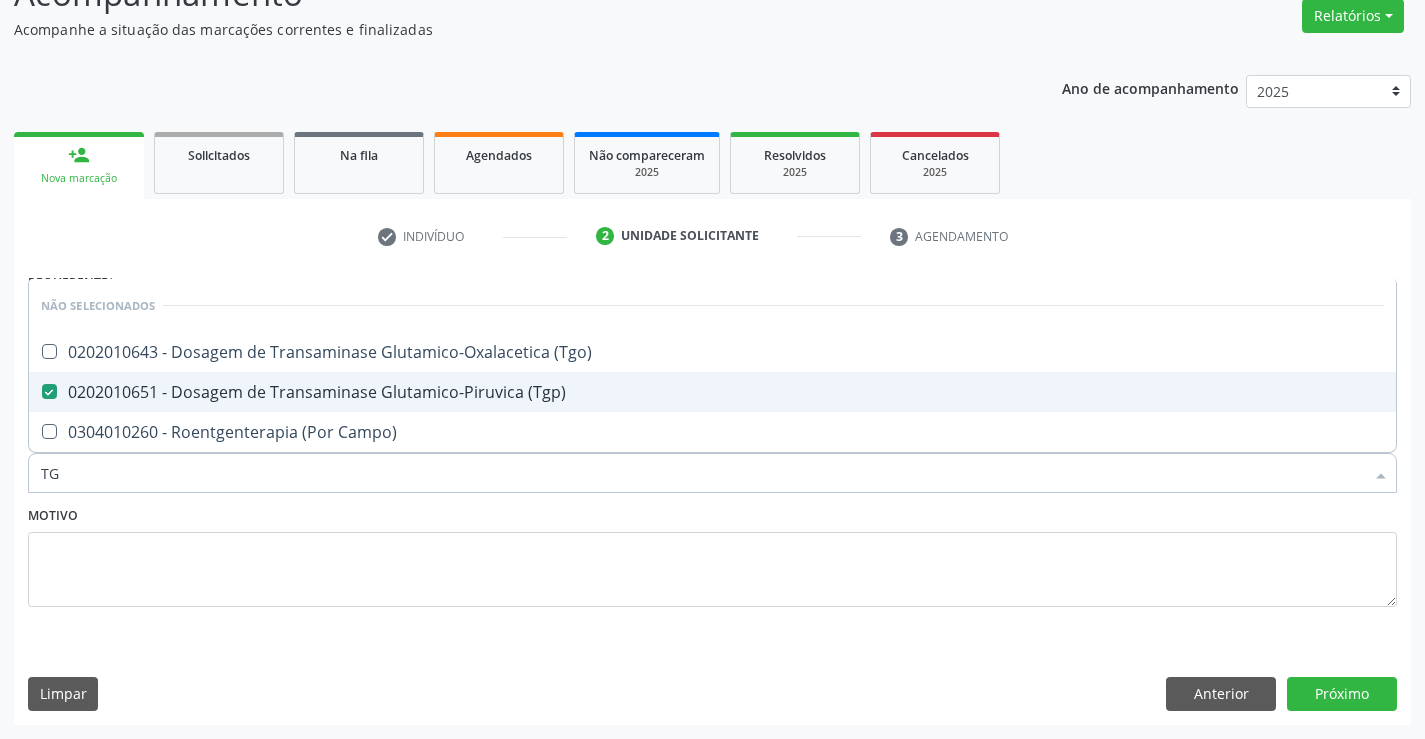 checkbox on "true" 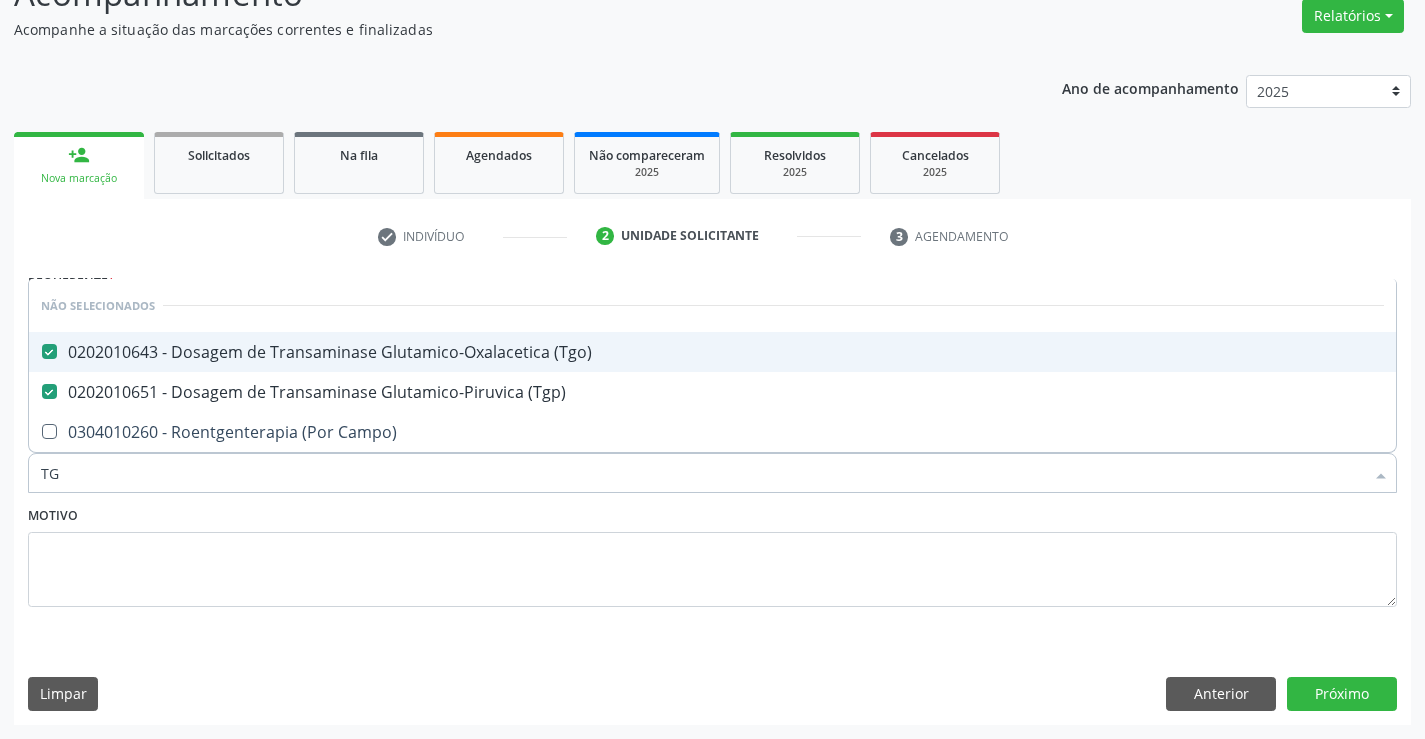 click on "Requerente
*
Paciente         Médico(a)   Enfermeiro(a)   Paciente
Nenhum resultado encontrado para: "   "
Não há nenhuma opção para ser exibida.
UF
BA         BA
Nenhum resultado encontrado para: "   "
Não há nenhuma opção para ser exibida.
Município
Campo Formoso         Campo Formoso
Nenhum resultado encontrado para: "   "
Não há nenhuma opção para ser exibida.
Médico Solicitante
Por favor, selecione a Unidade de Atendimento primeiro
Nenhum resultado encontrado para: "   "
Não há nenhuma opção para ser exibida.
Unidade de referência
*
Unidade Basica de Saude da Familia Maninho Ferreira         Unidade Basica de Saude da Familia Dr Paulo Sudre   Centro de Enfrentamento Para Covid 19 de Campo Formoso       PSF Lage dos Negros III" at bounding box center (712, 495) 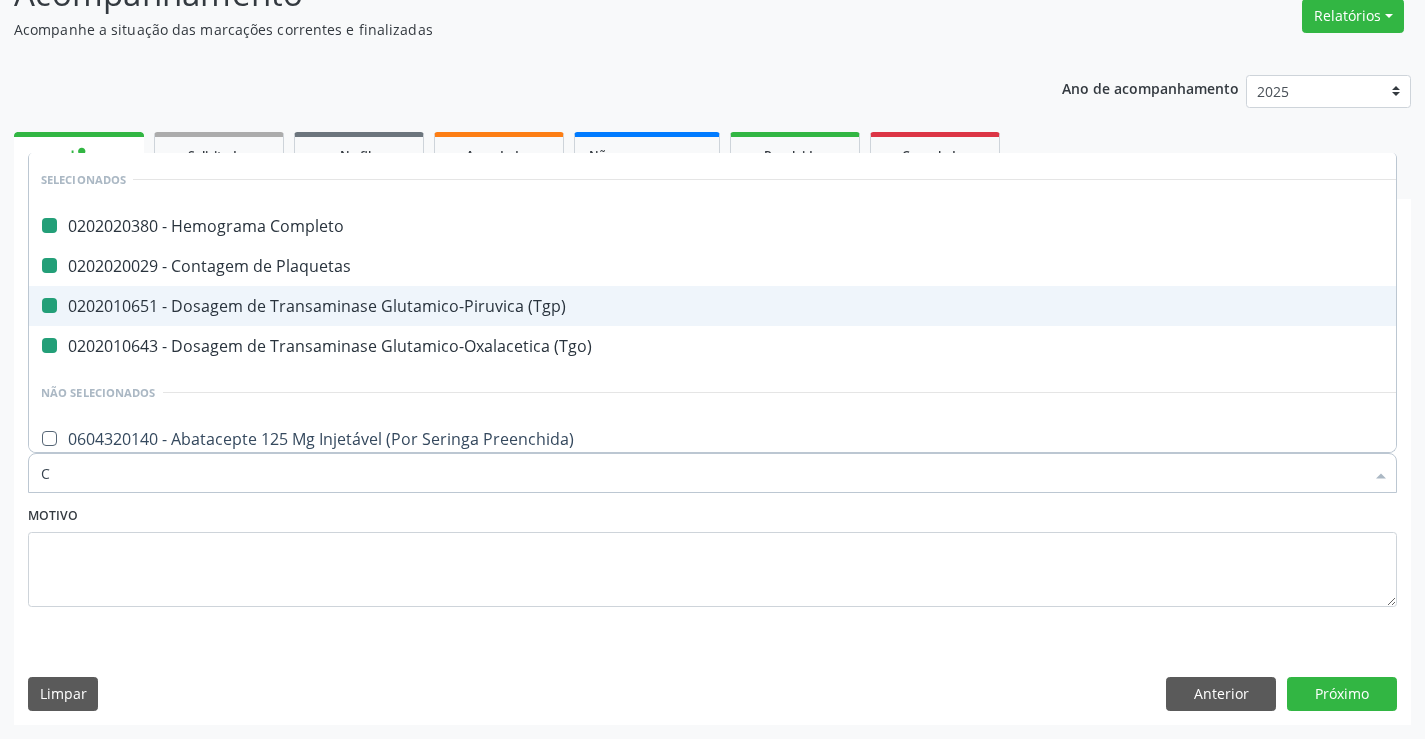 type on "CR" 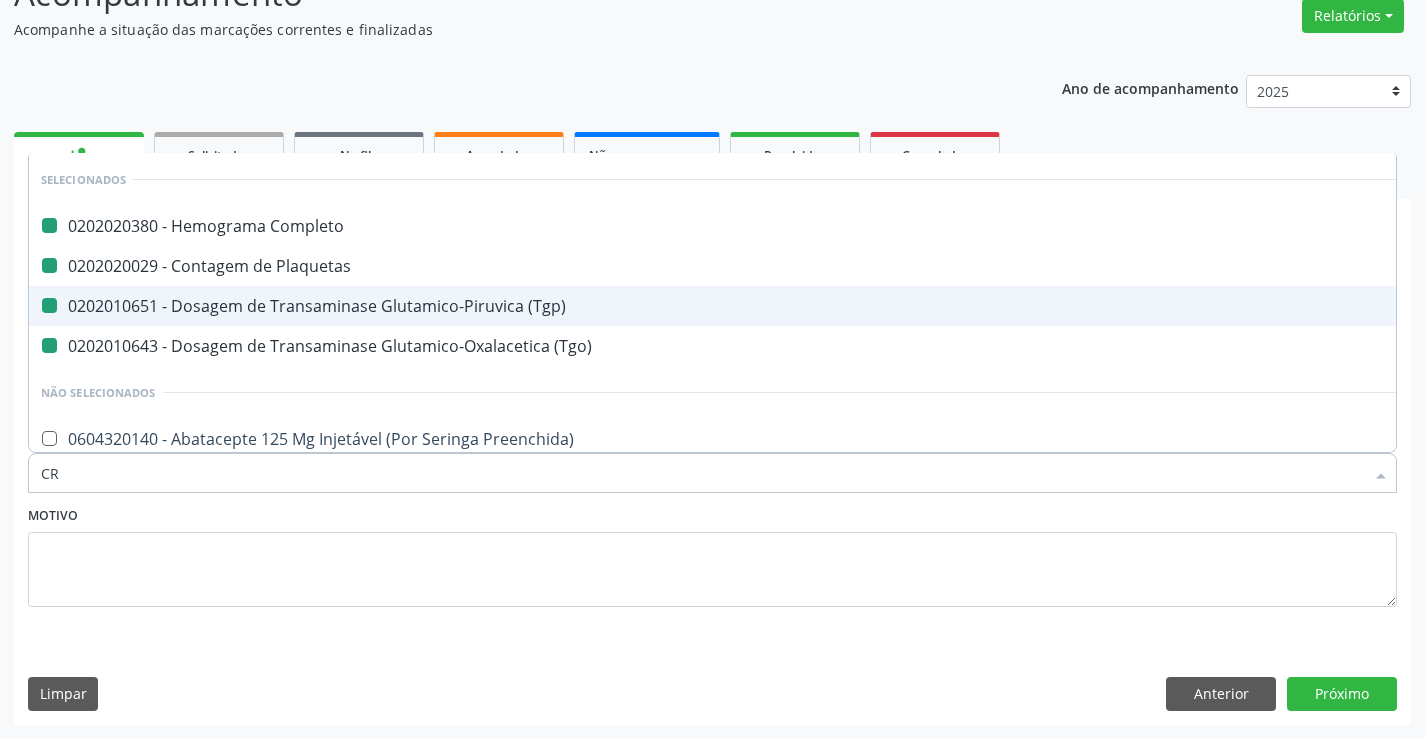 checkbox on "false" 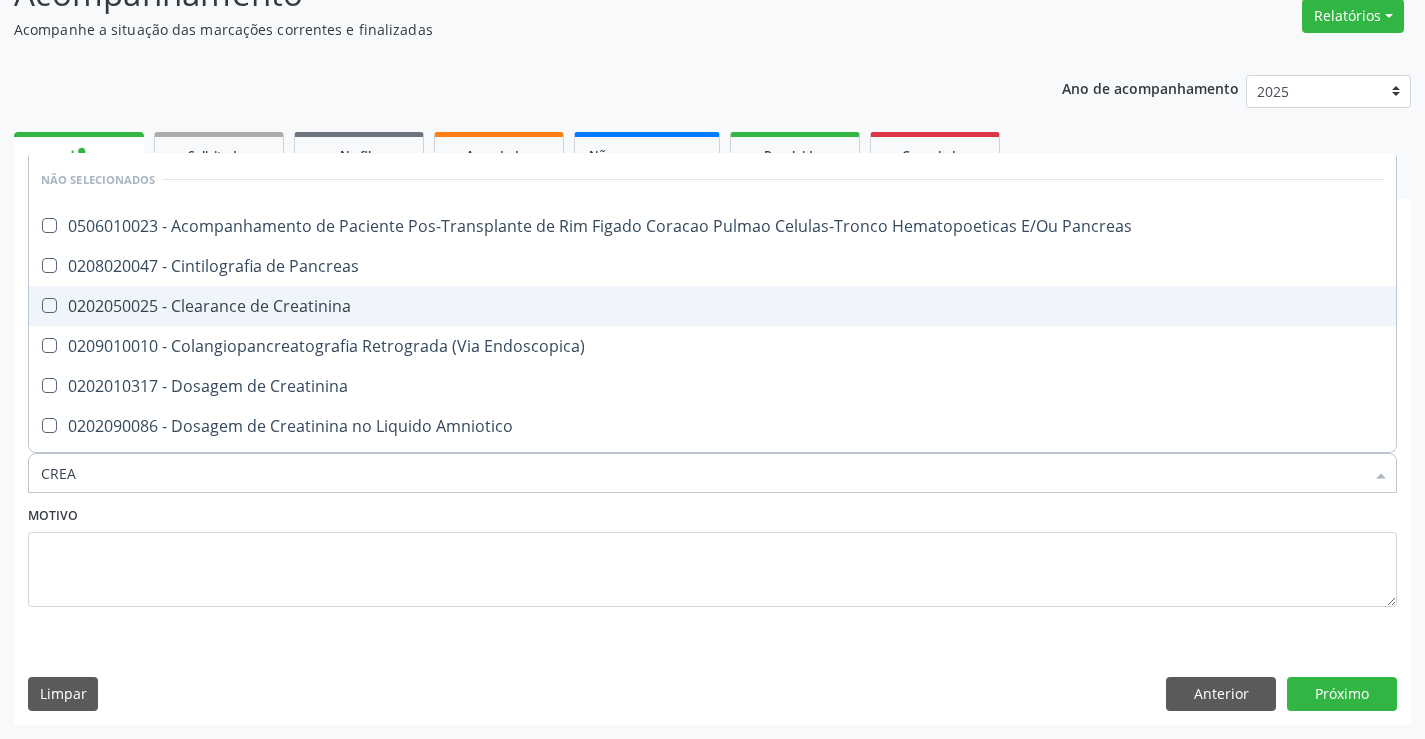 type on "CREAT" 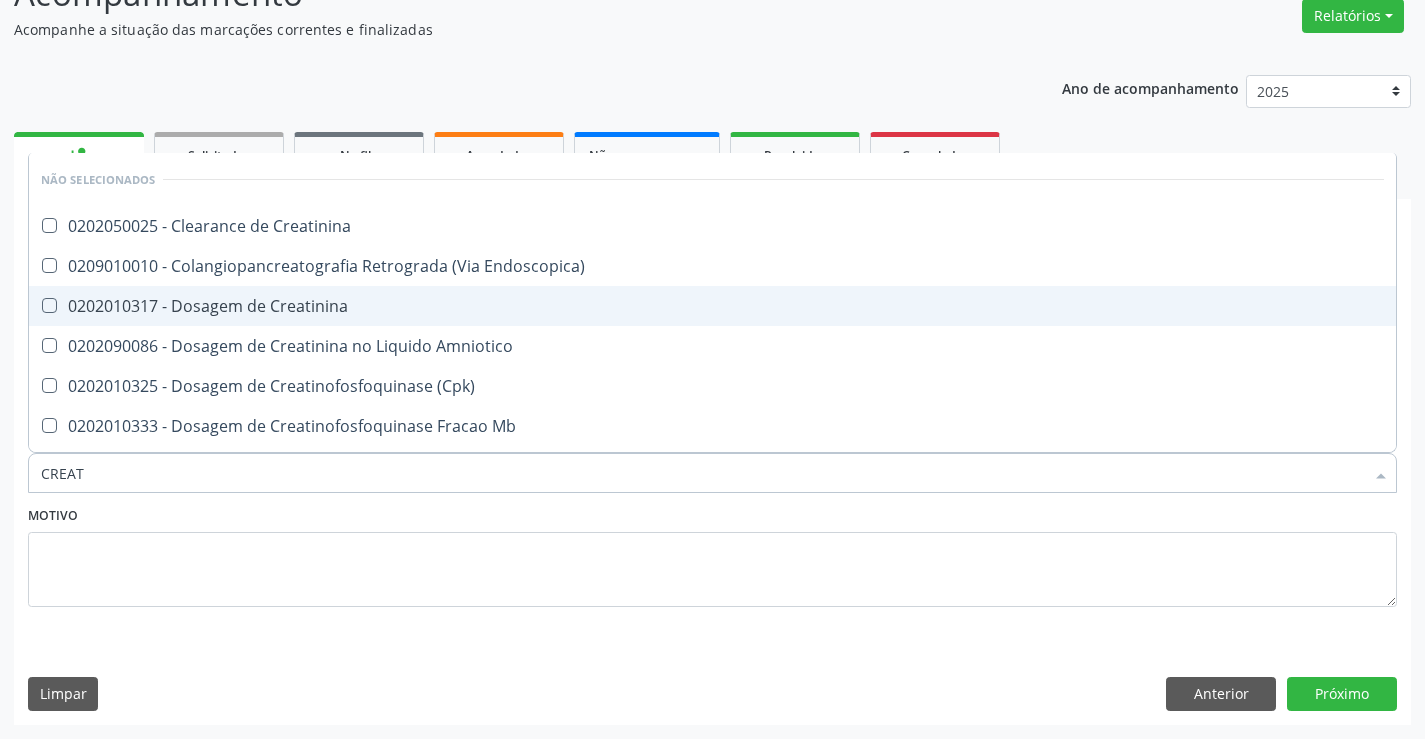 click on "0202010317 - Dosagem de Creatinina" at bounding box center (712, 306) 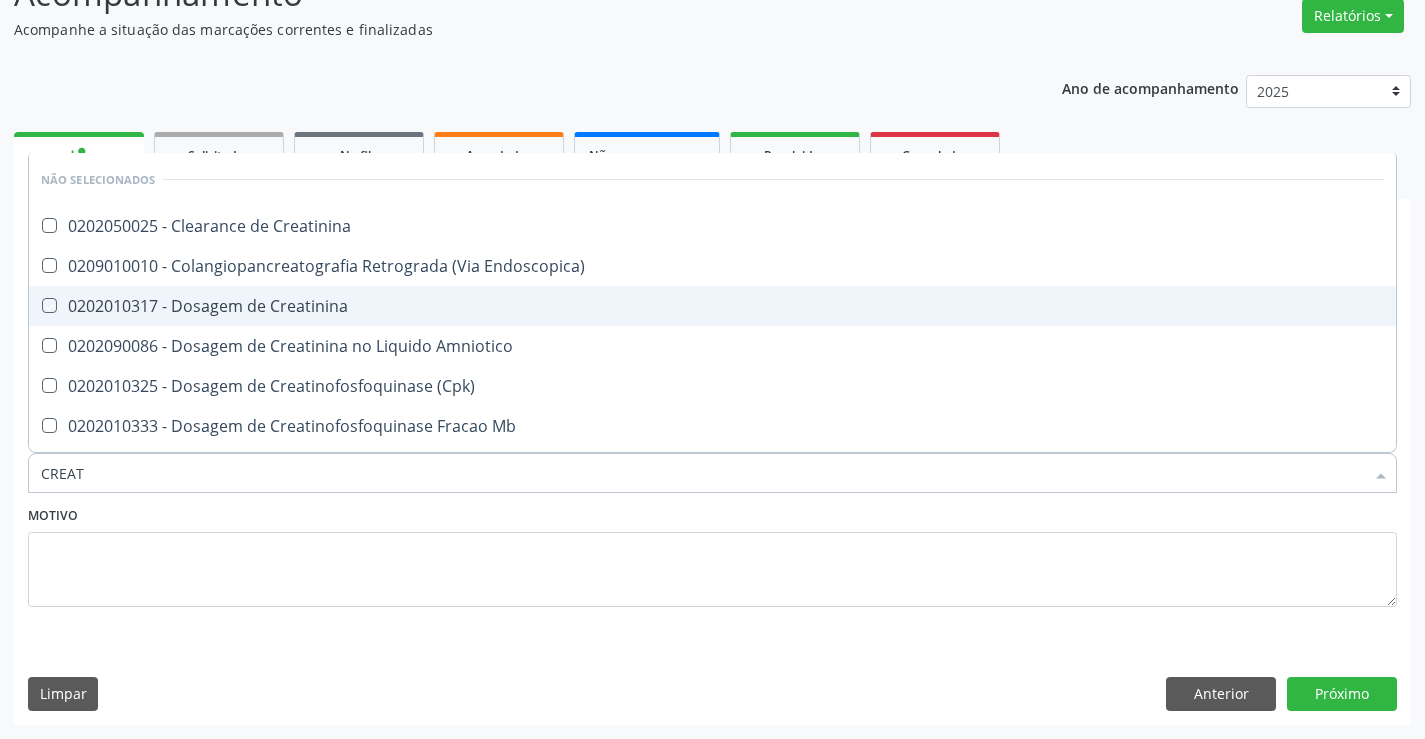 checkbox on "true" 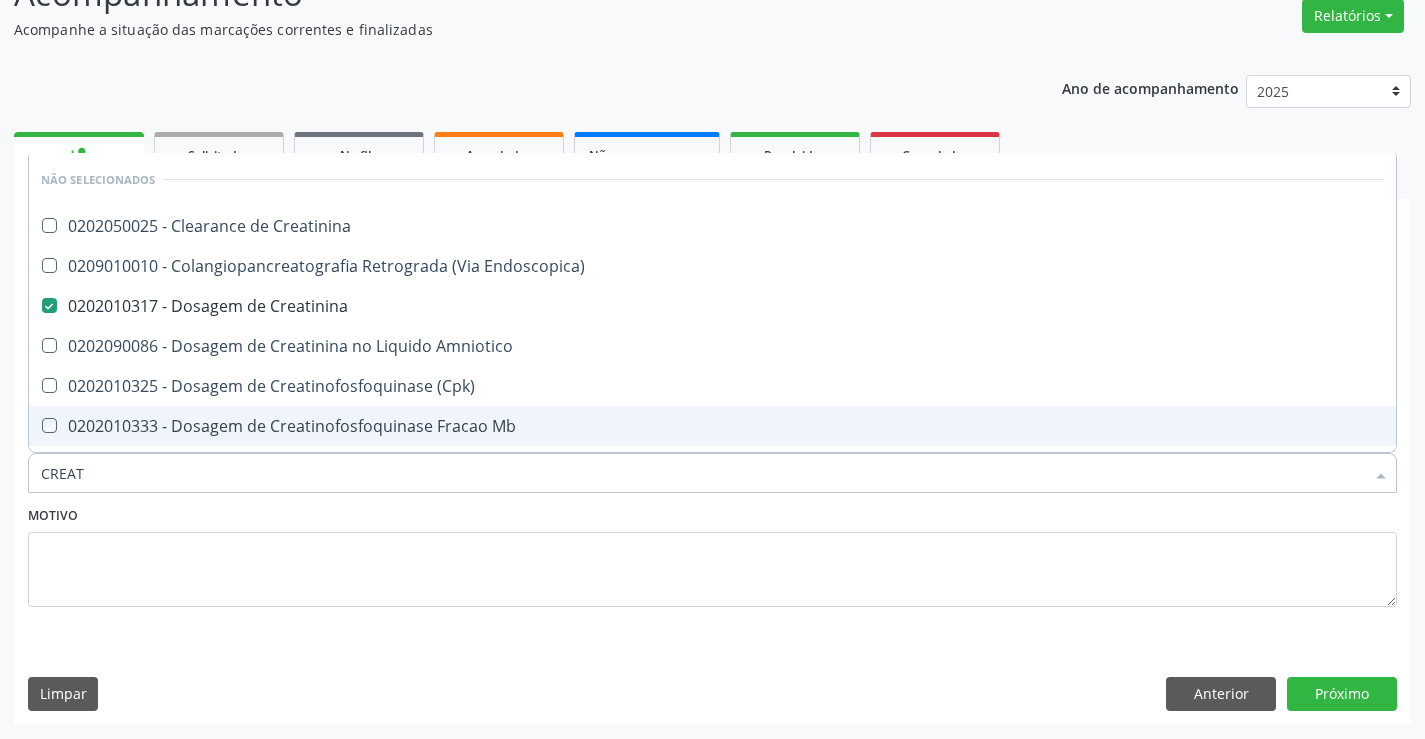 click on "Motivo" at bounding box center [712, 561] 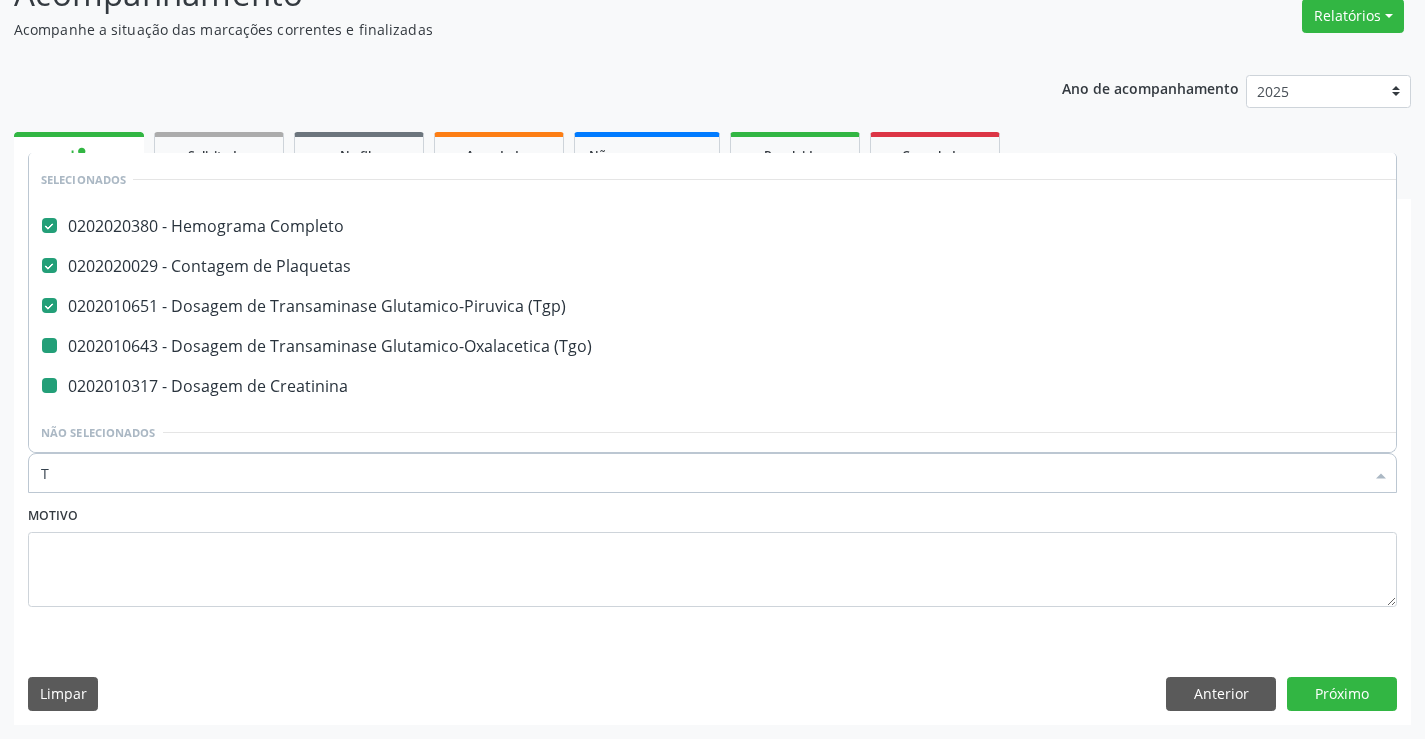 type on "TR" 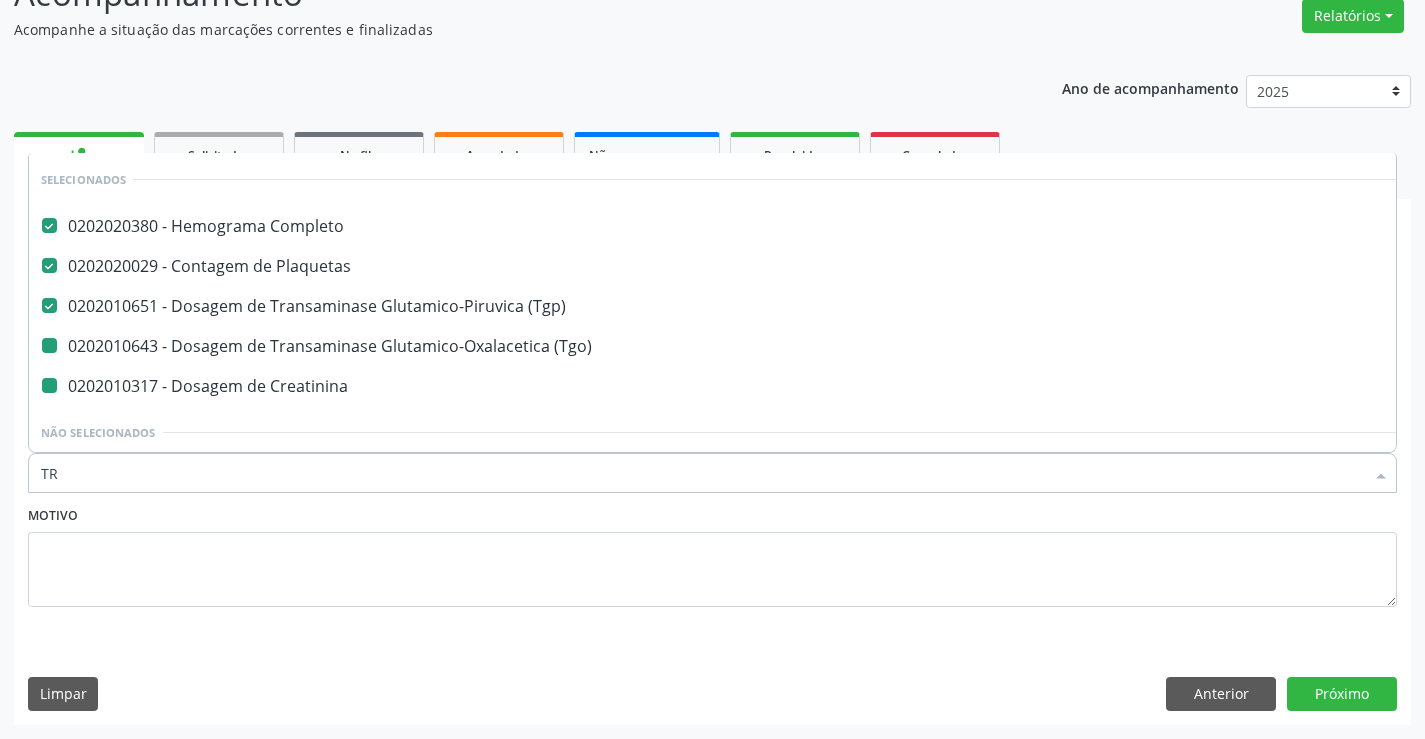 checkbox on "false" 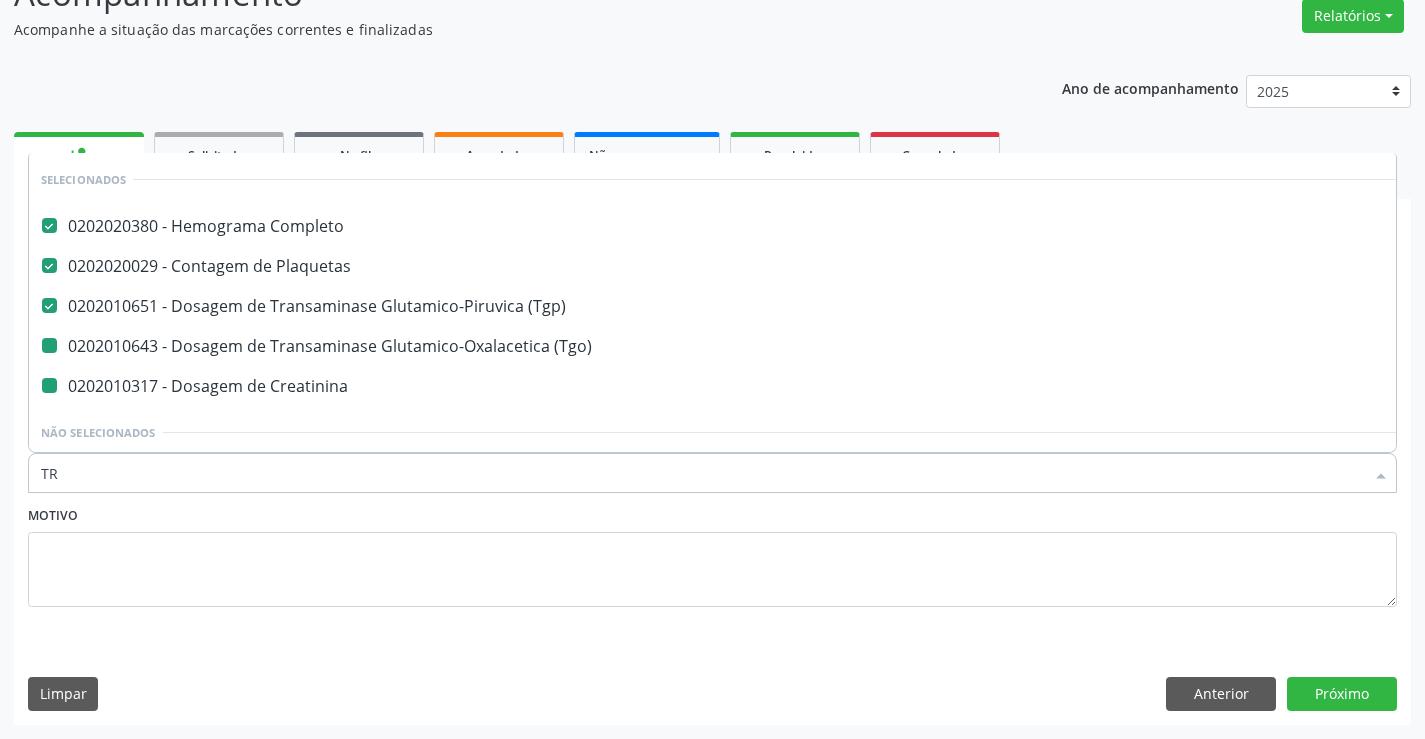 checkbox on "false" 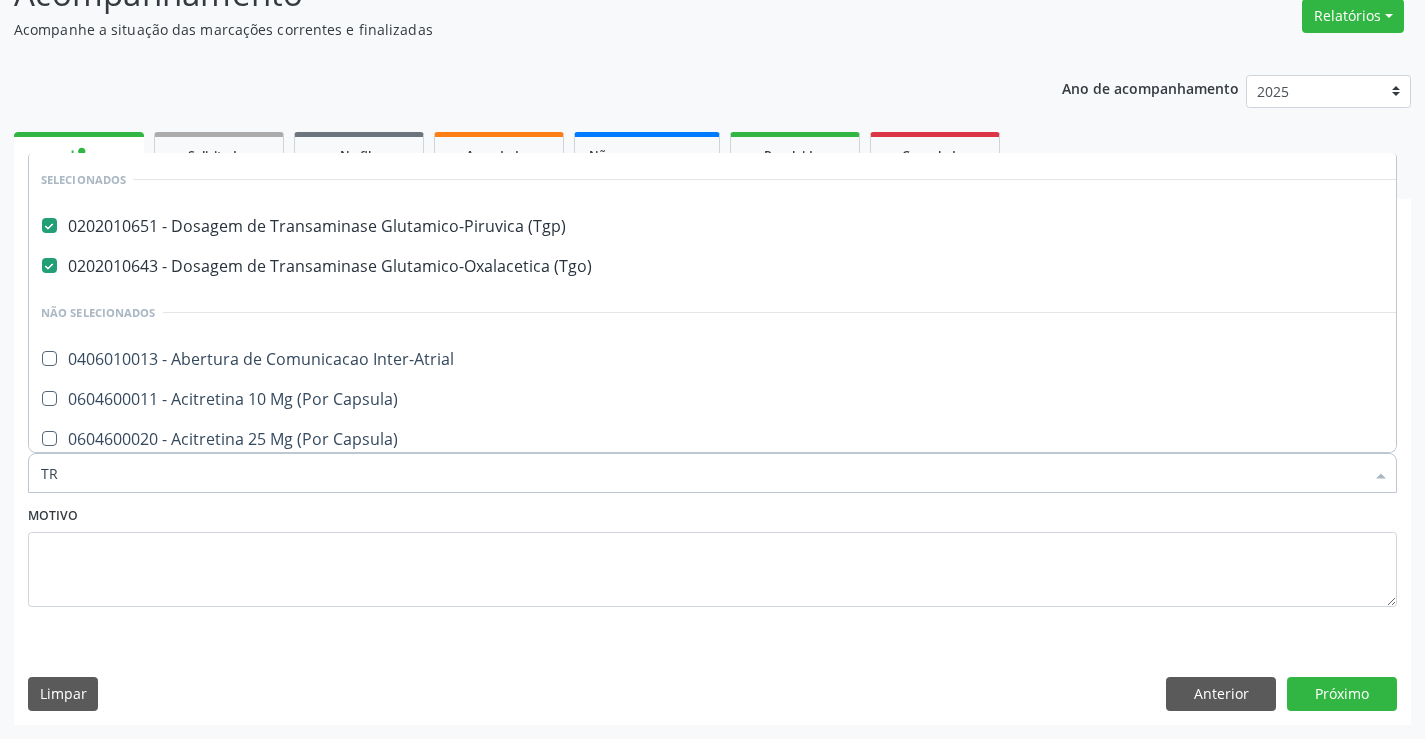 scroll, scrollTop: 0, scrollLeft: 0, axis: both 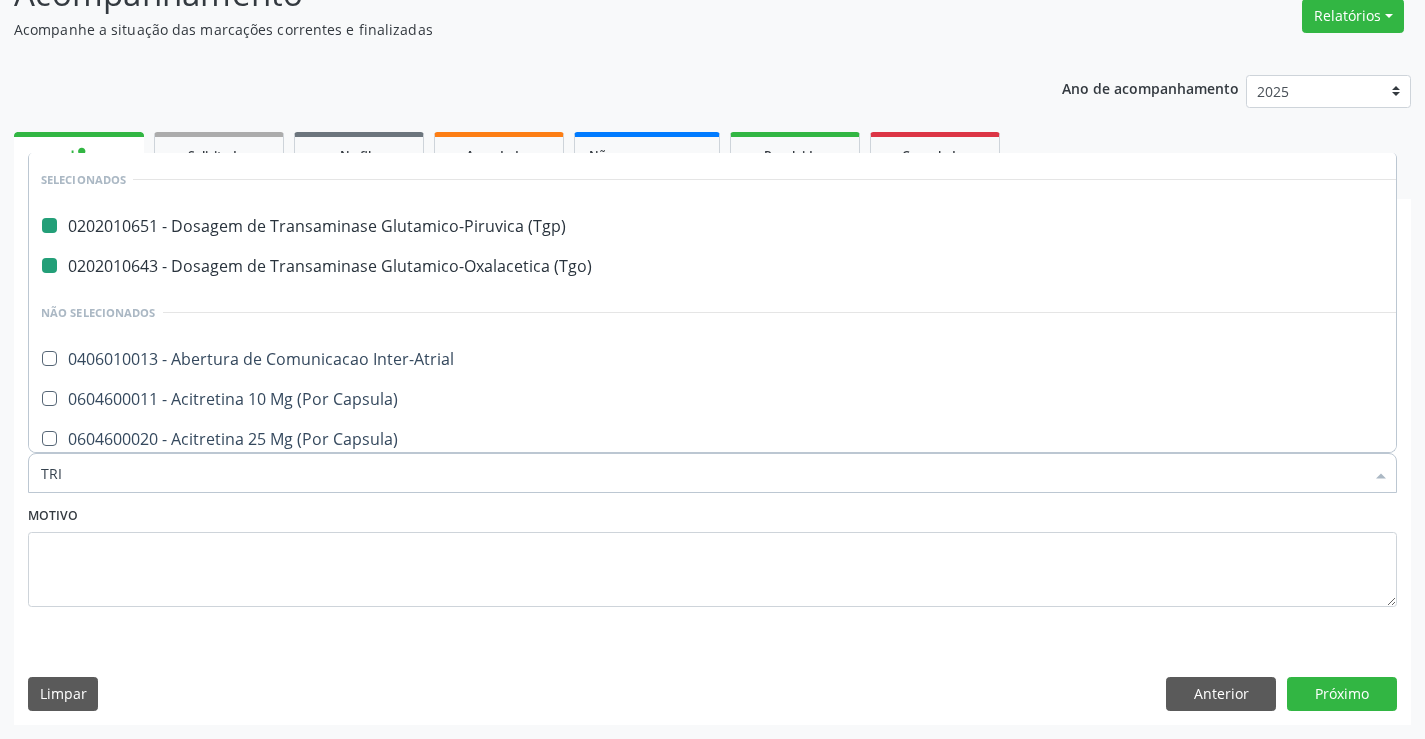 type on "TRIG" 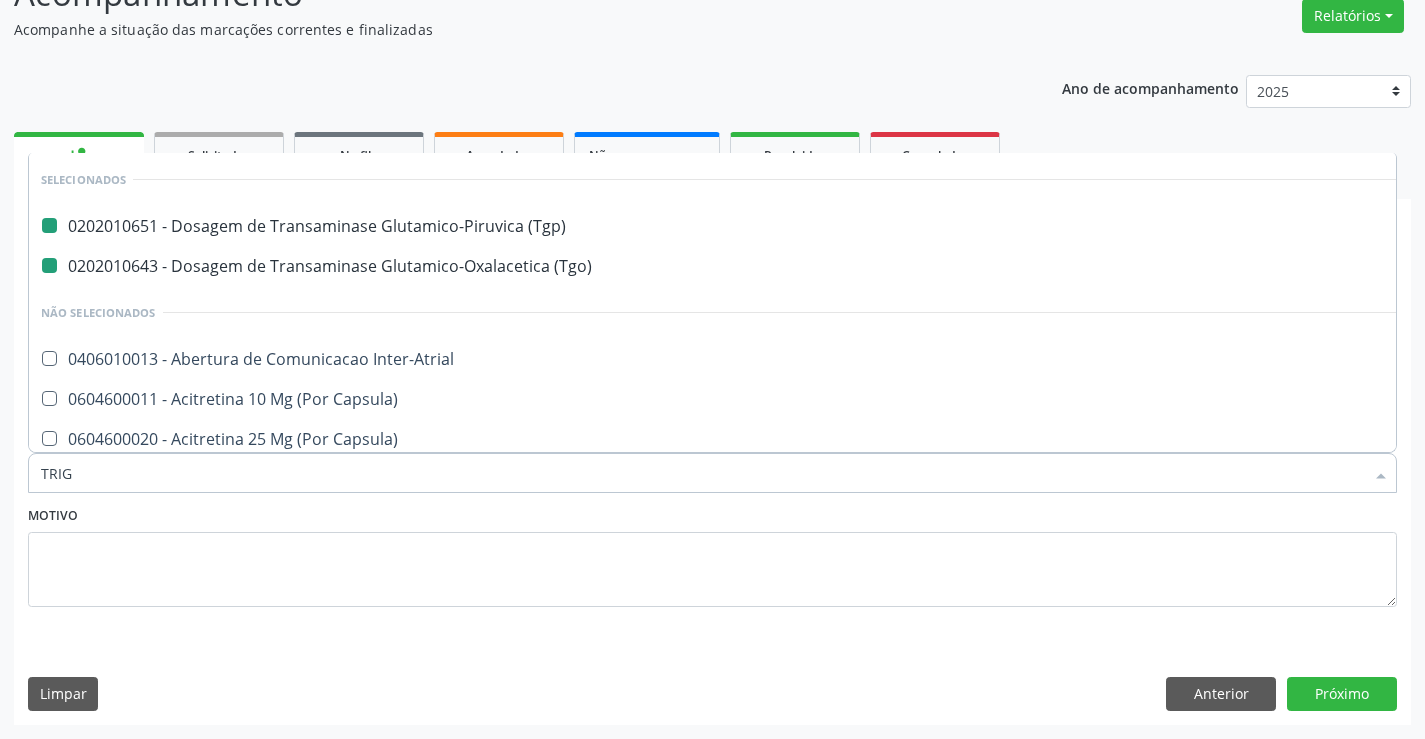 checkbox on "false" 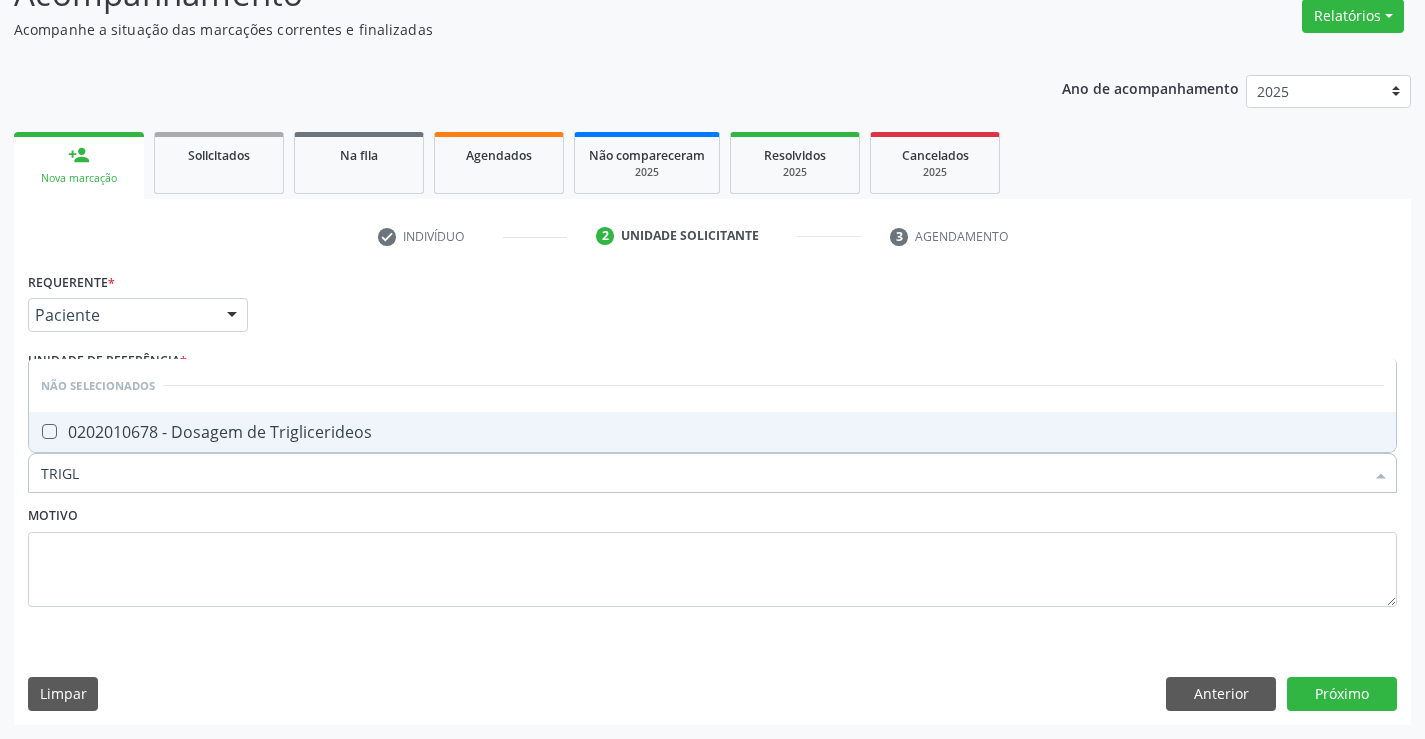 type on "TRIGLI" 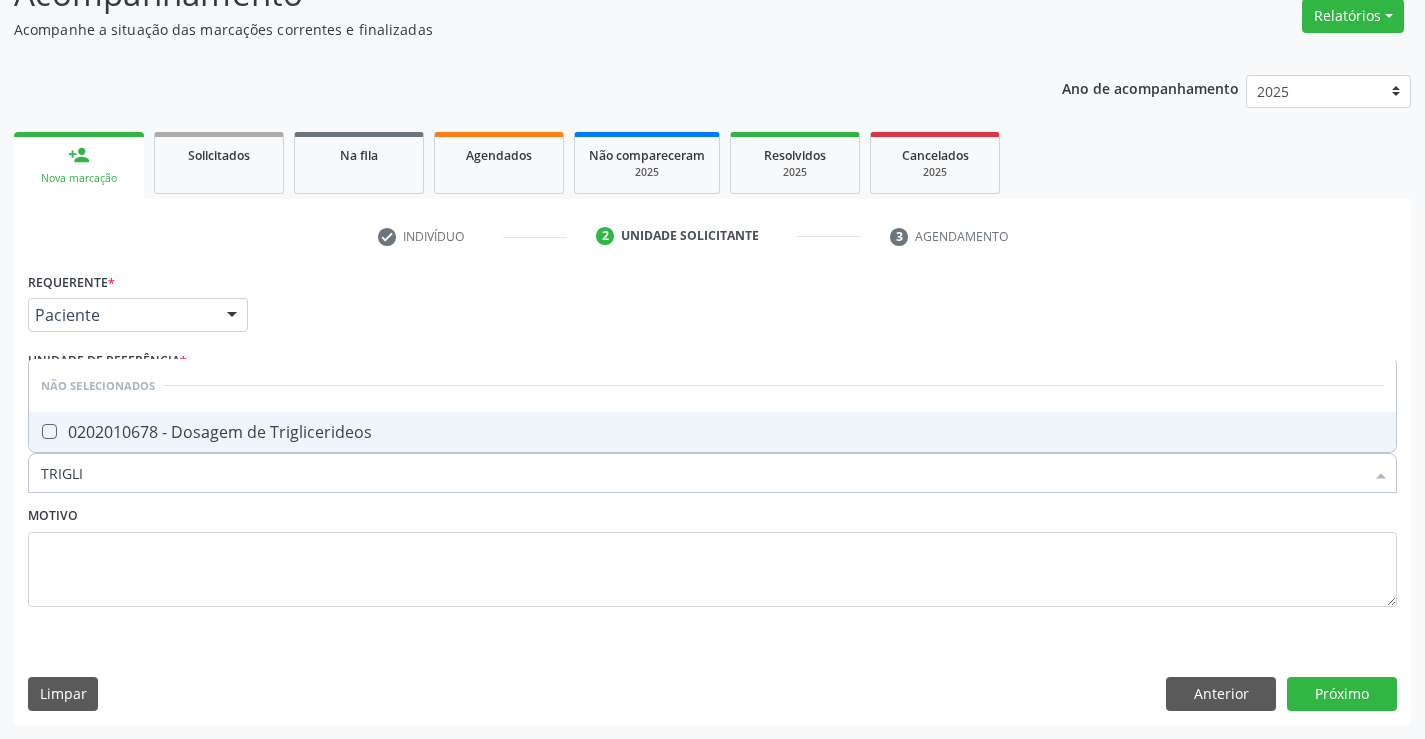 click on "0202010678 - Dosagem de Triglicerideos" at bounding box center [712, 432] 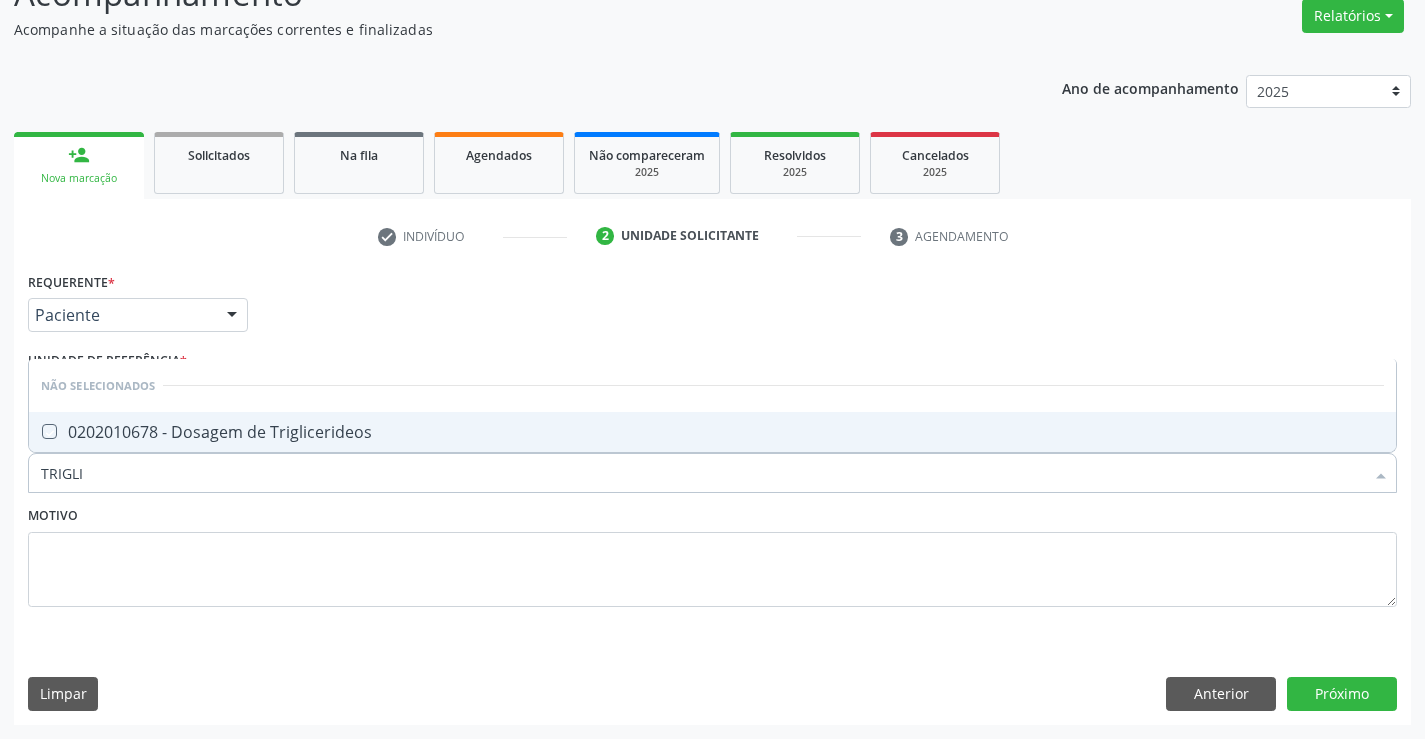 checkbox on "true" 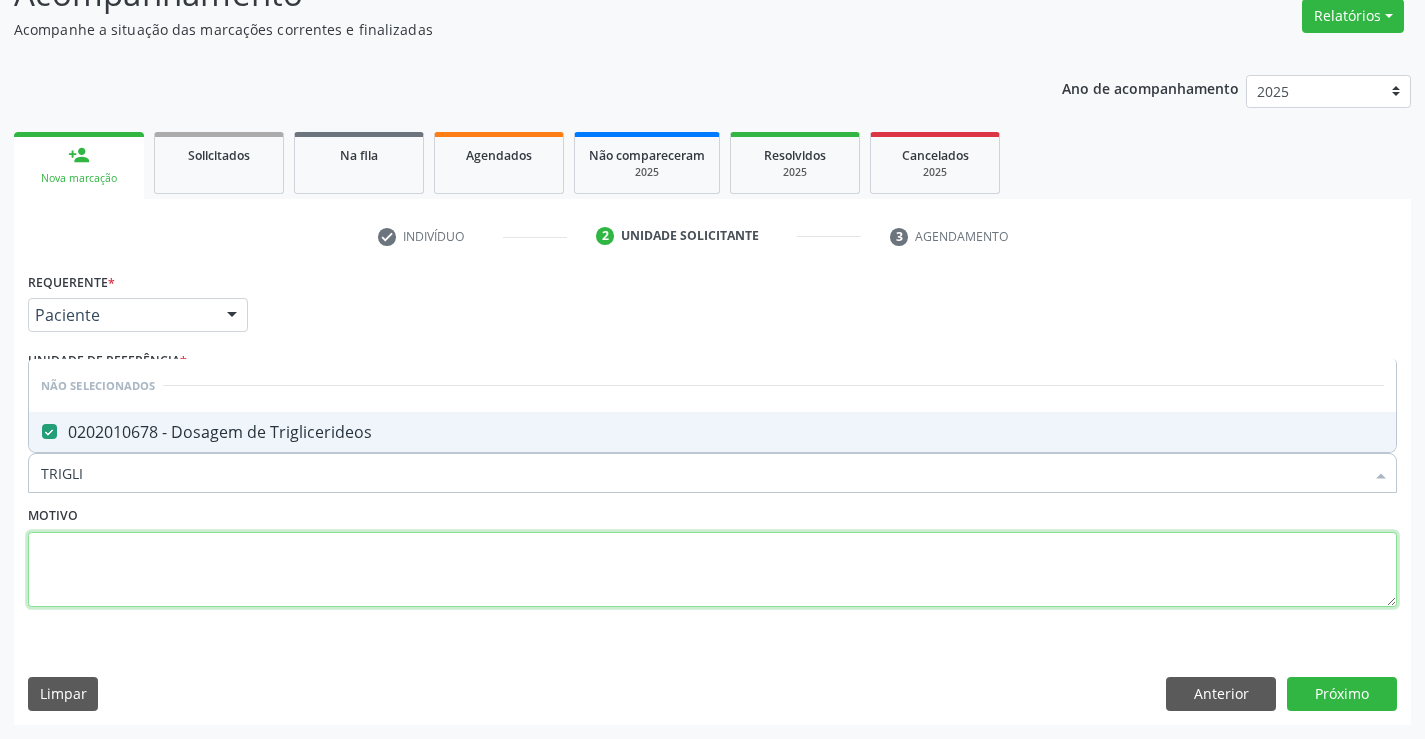 drag, startPoint x: 161, startPoint y: 567, endPoint x: 140, endPoint y: 501, distance: 69.260376 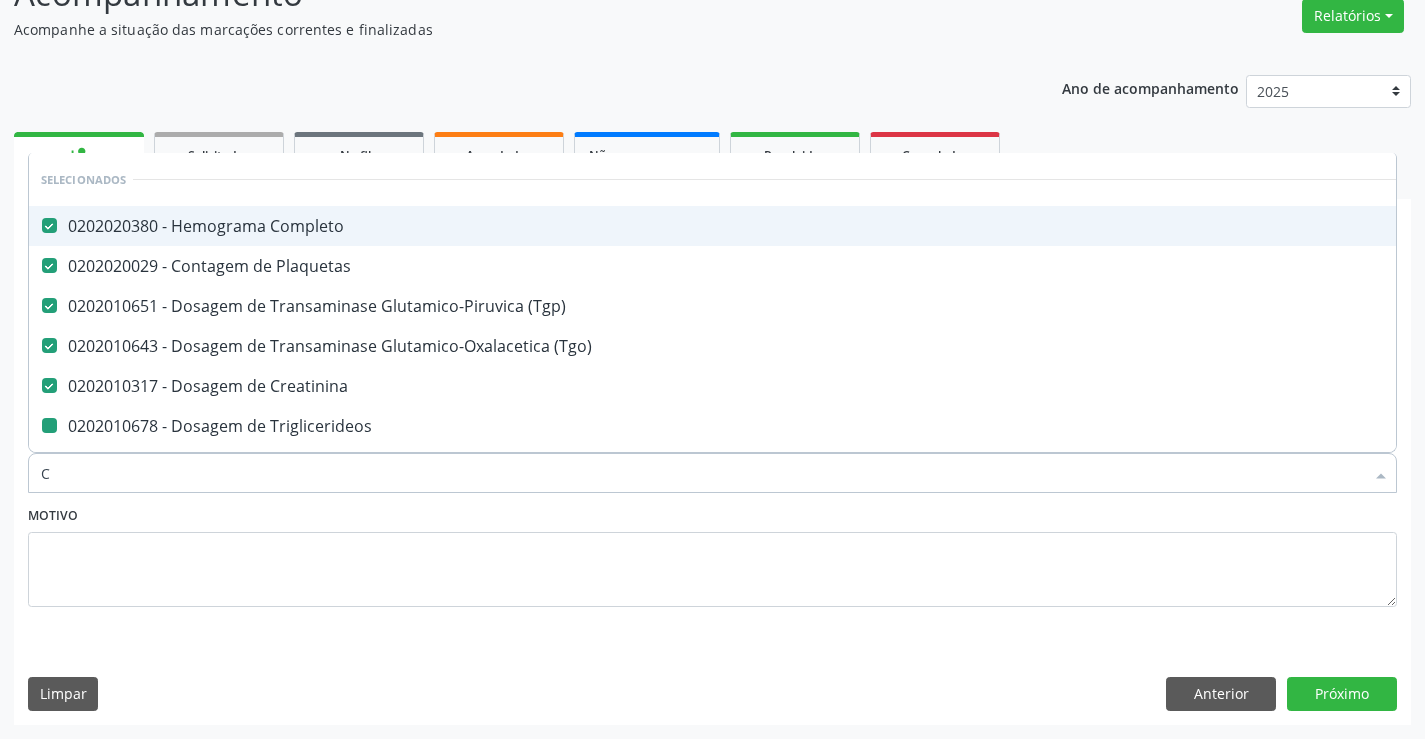 type on "CO" 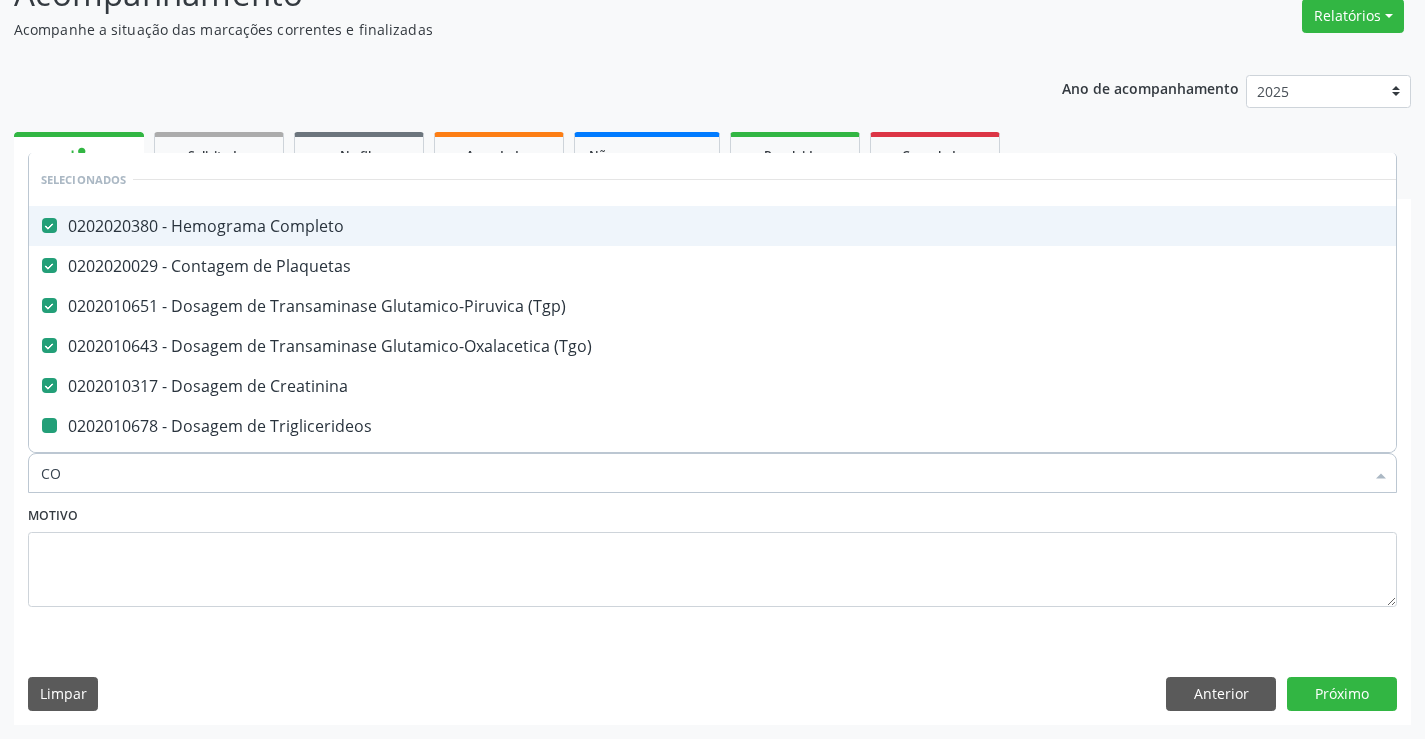 checkbox on "false" 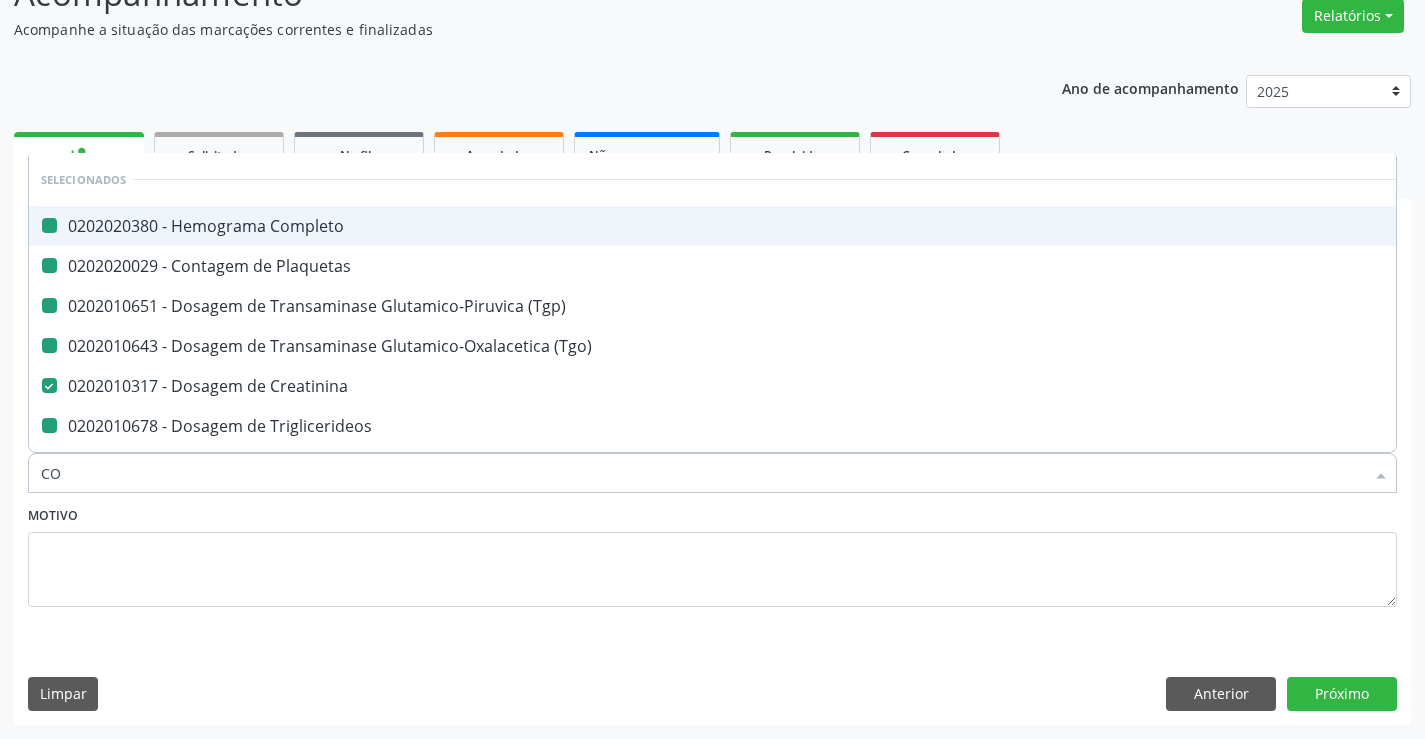 type on "COL" 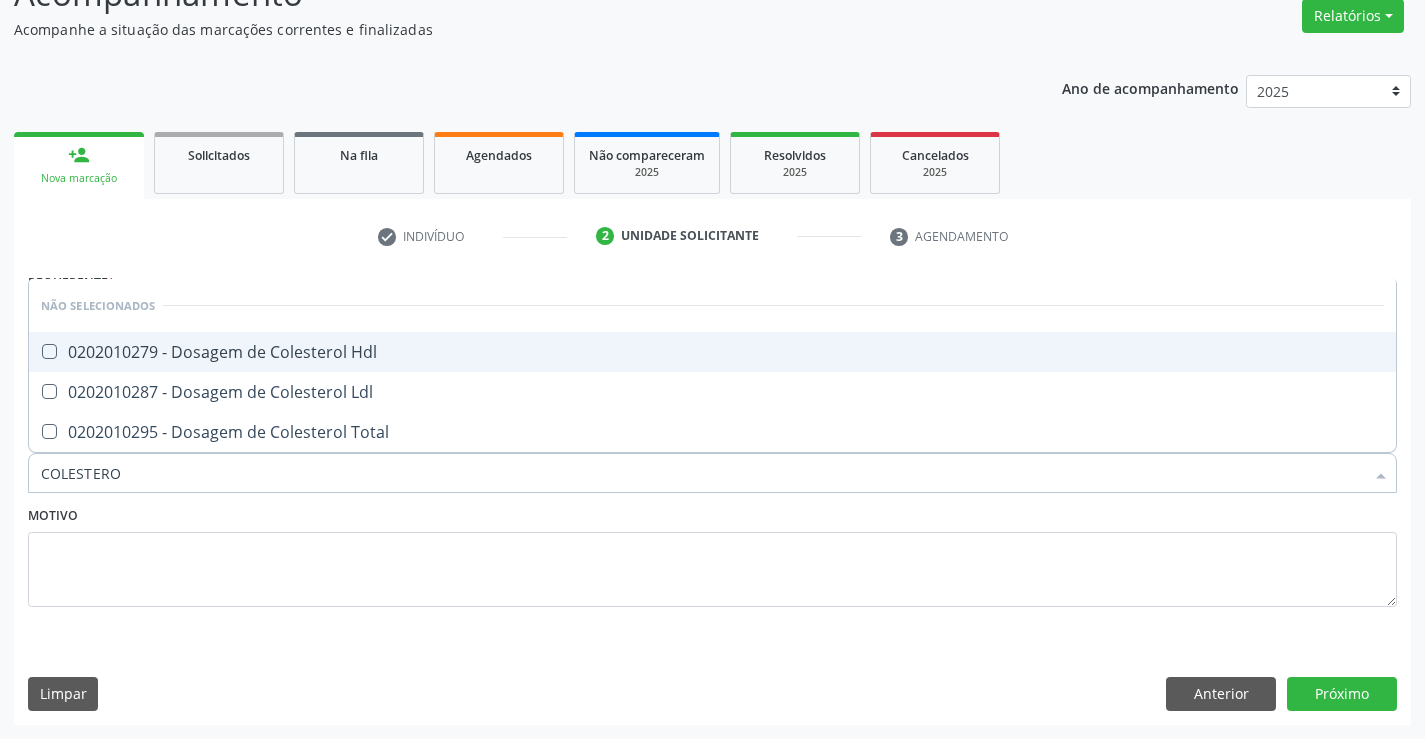 type on "COLESTEROL" 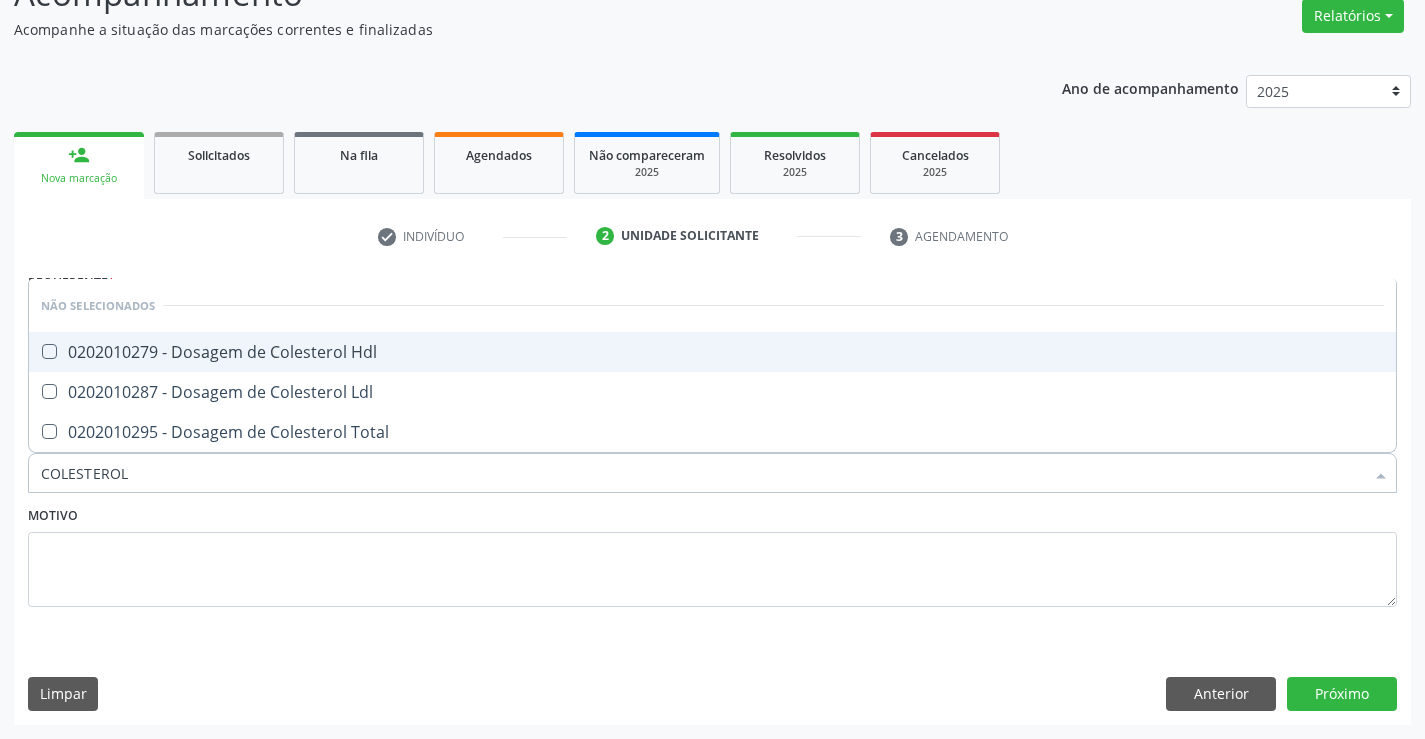 click on "0202010279 - Dosagem de Colesterol Hdl" at bounding box center [712, 352] 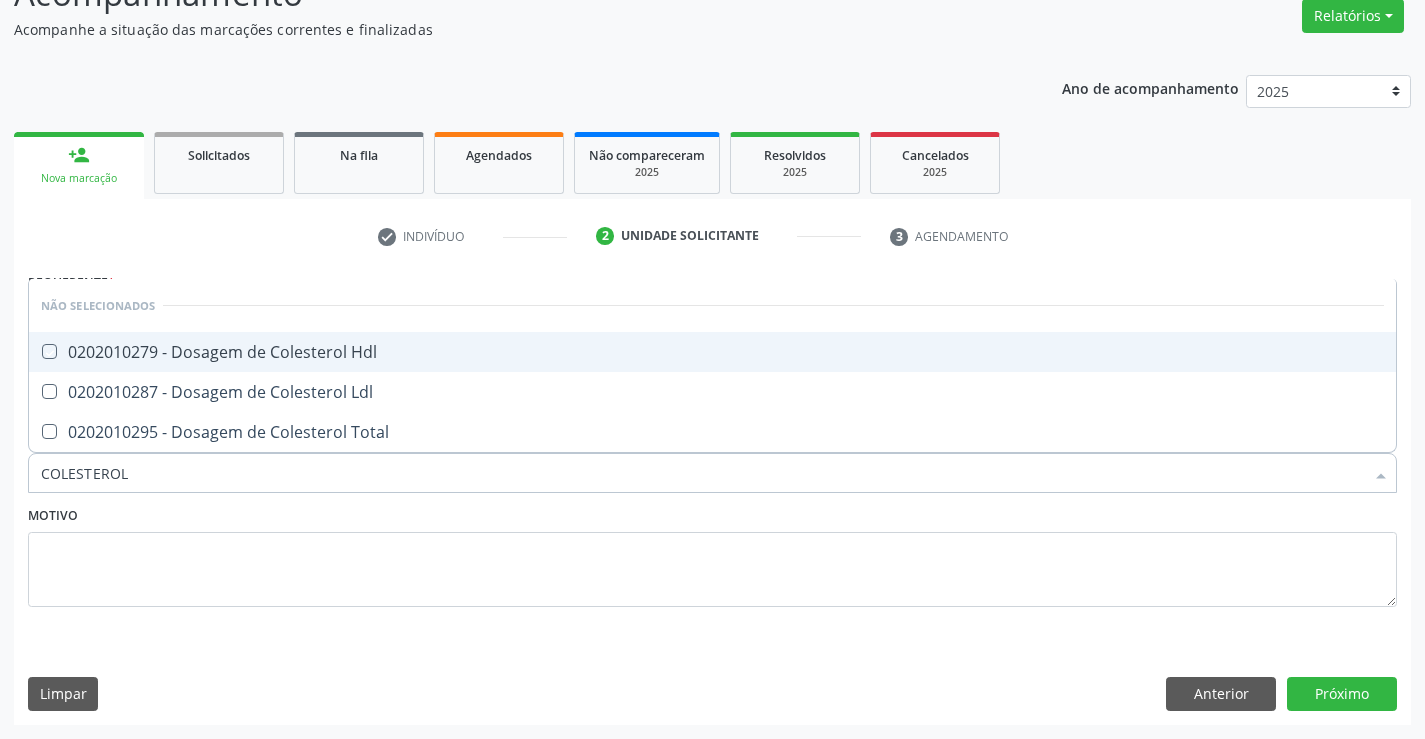 checkbox on "true" 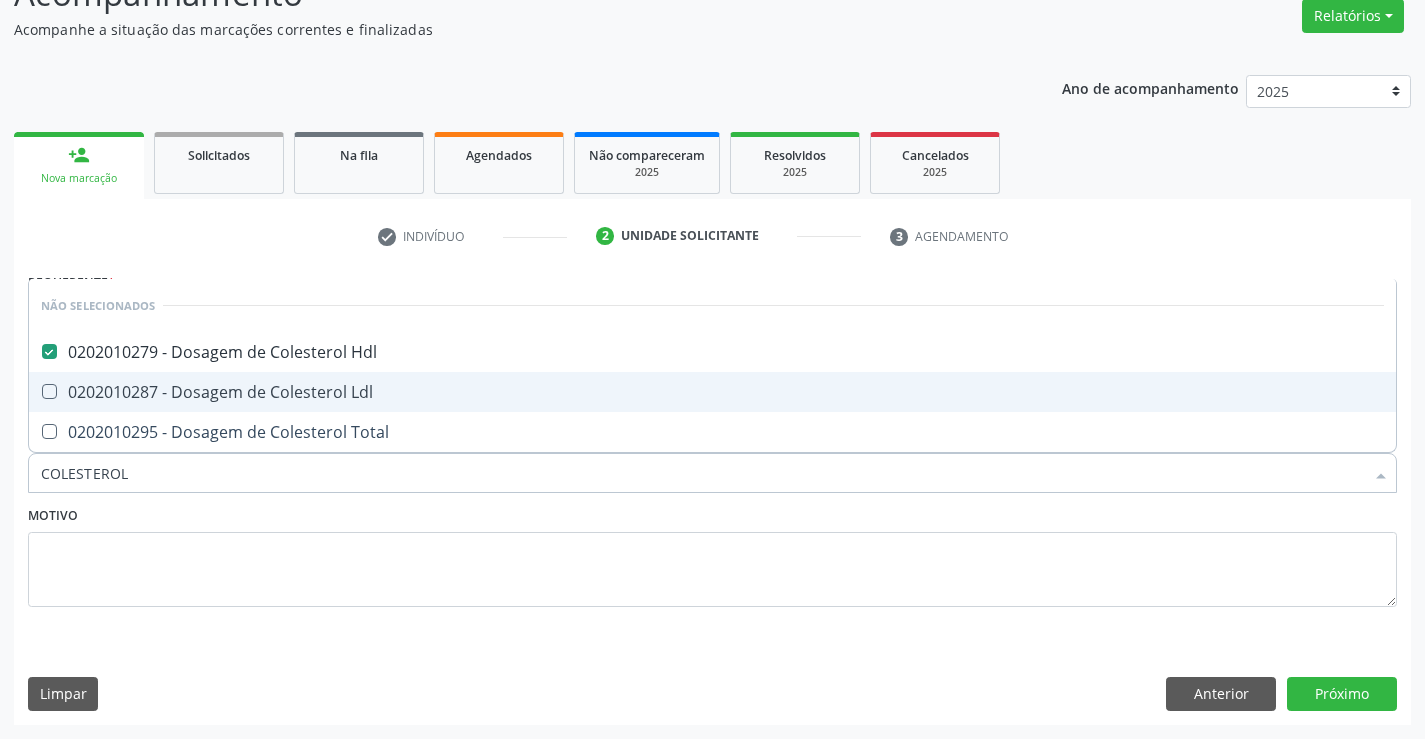 click on "0202010287 - Dosagem de Colesterol Ldl" at bounding box center (712, 392) 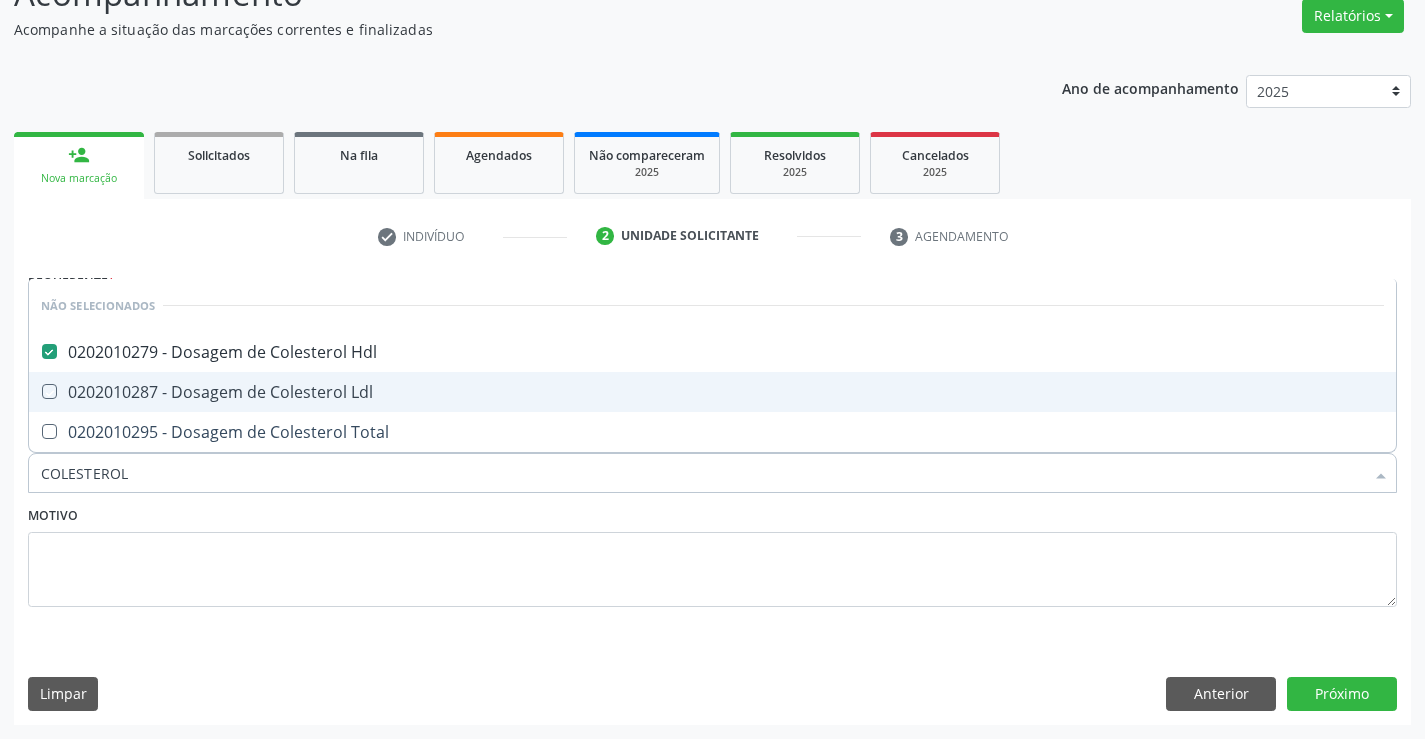 checkbox on "true" 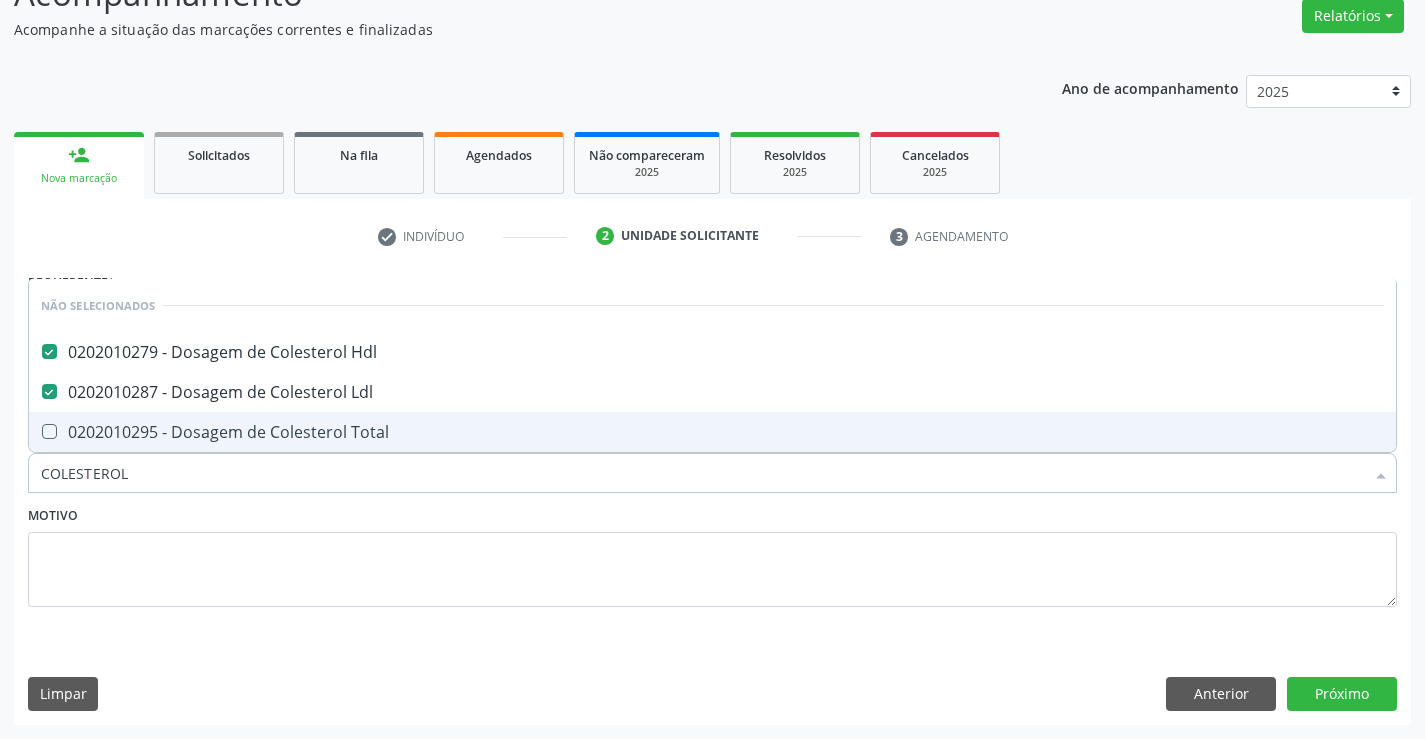drag, startPoint x: 202, startPoint y: 435, endPoint x: 195, endPoint y: 526, distance: 91.26884 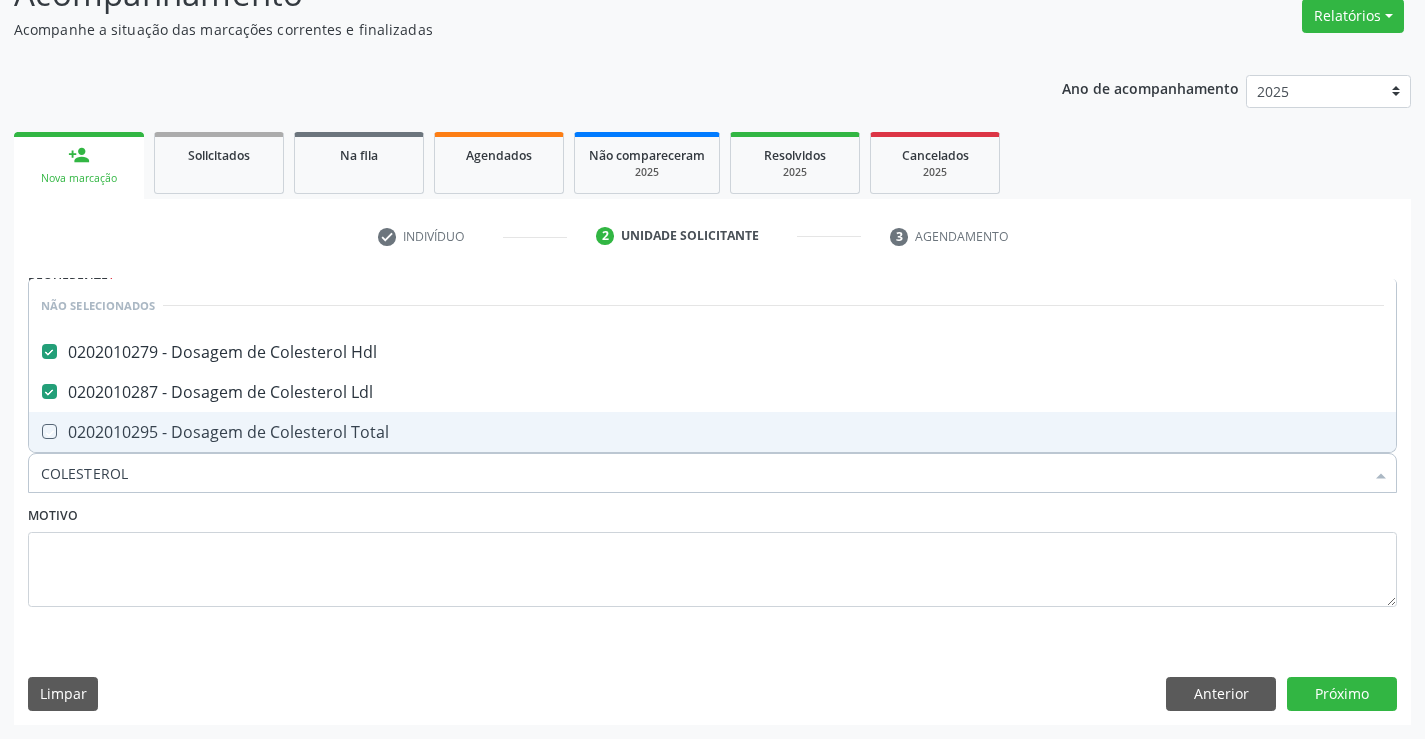 checkbox on "true" 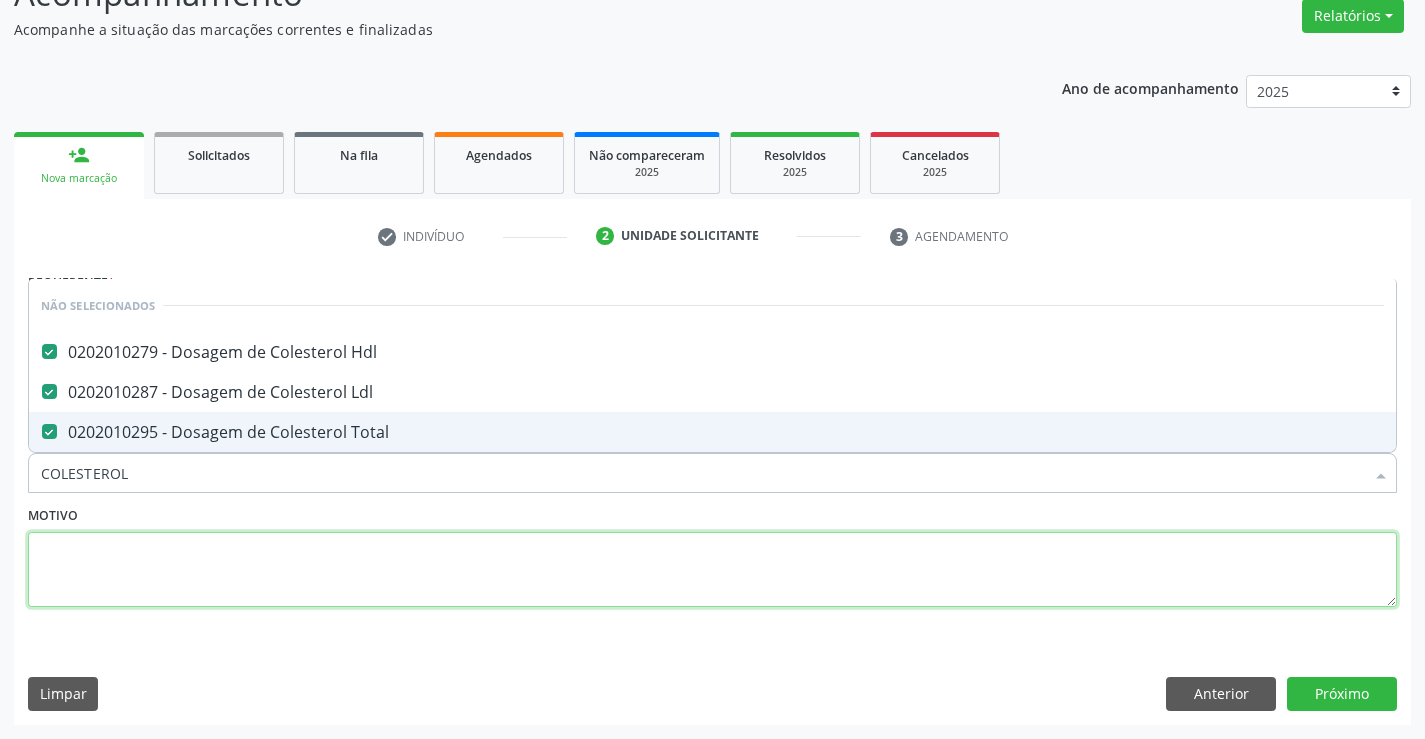click at bounding box center (712, 570) 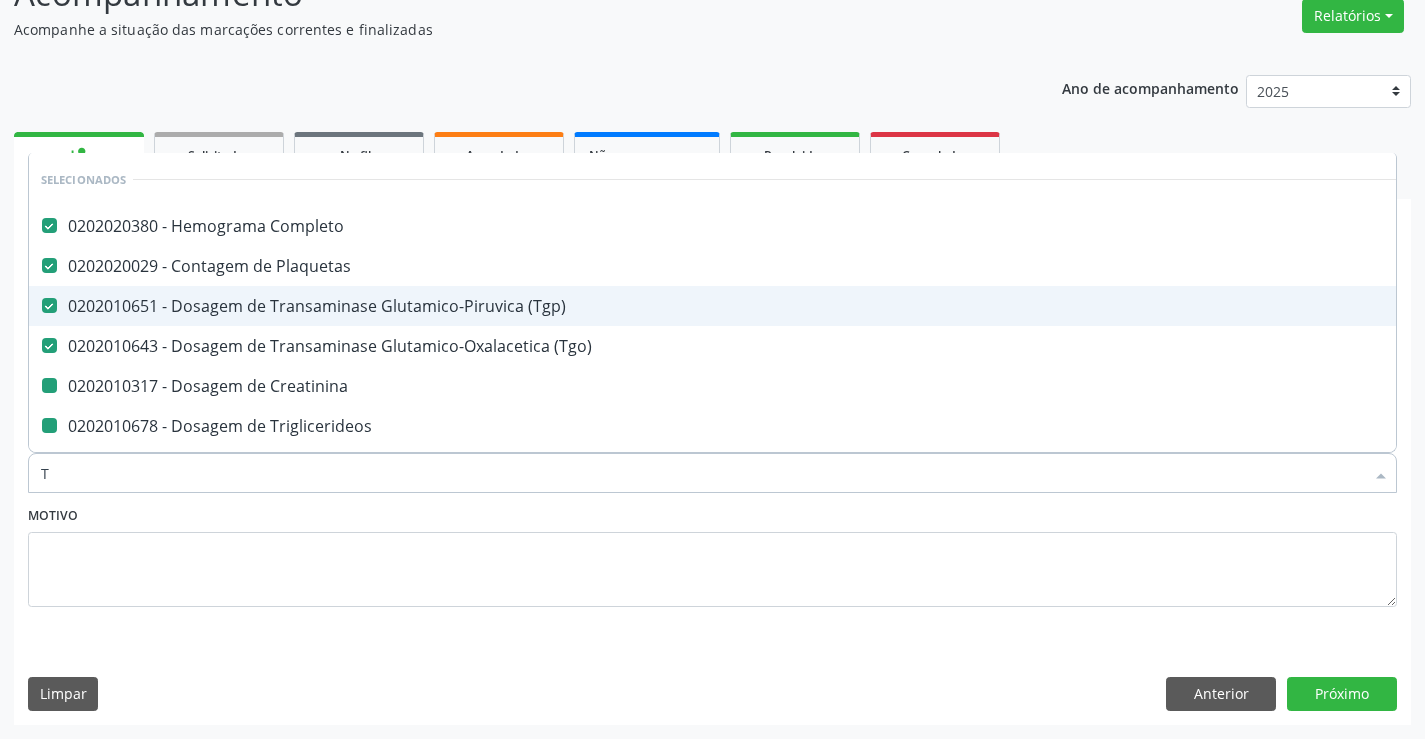 type on "TR" 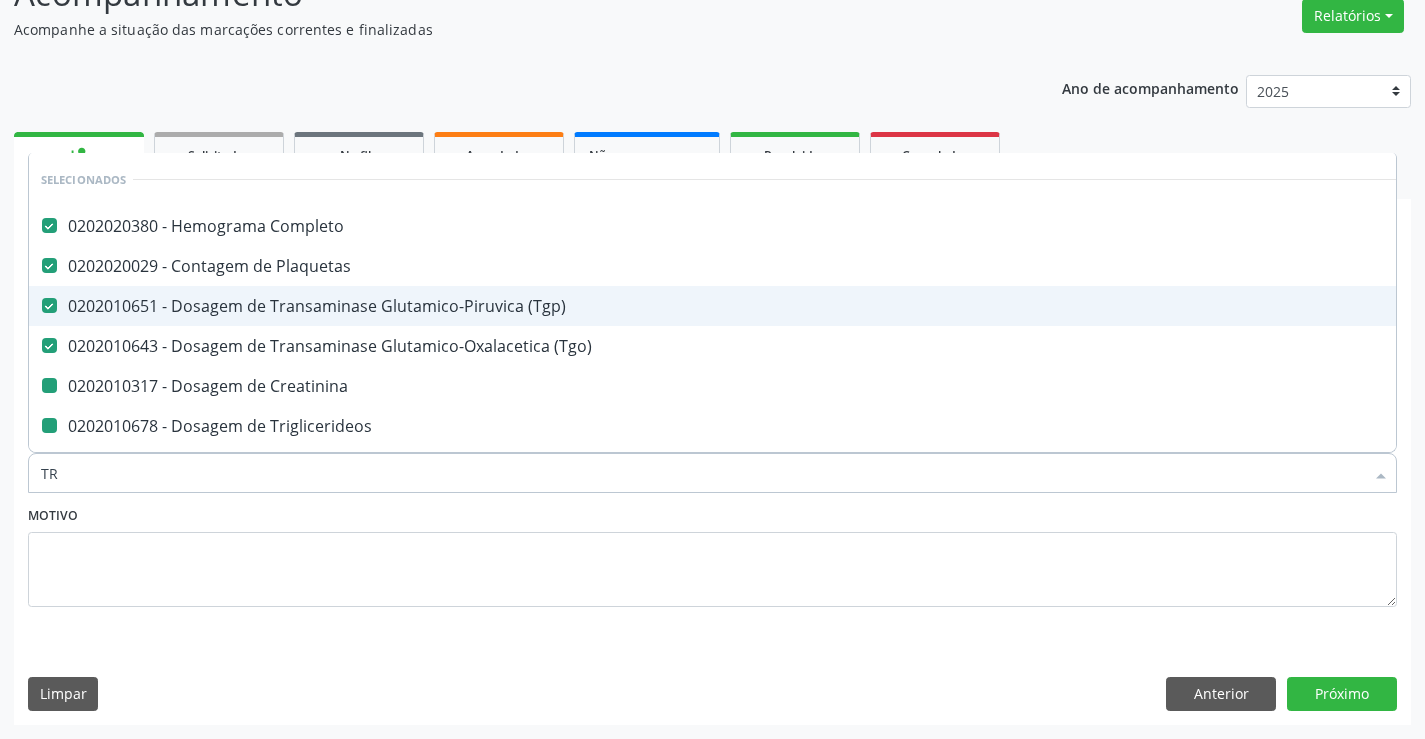 checkbox on "false" 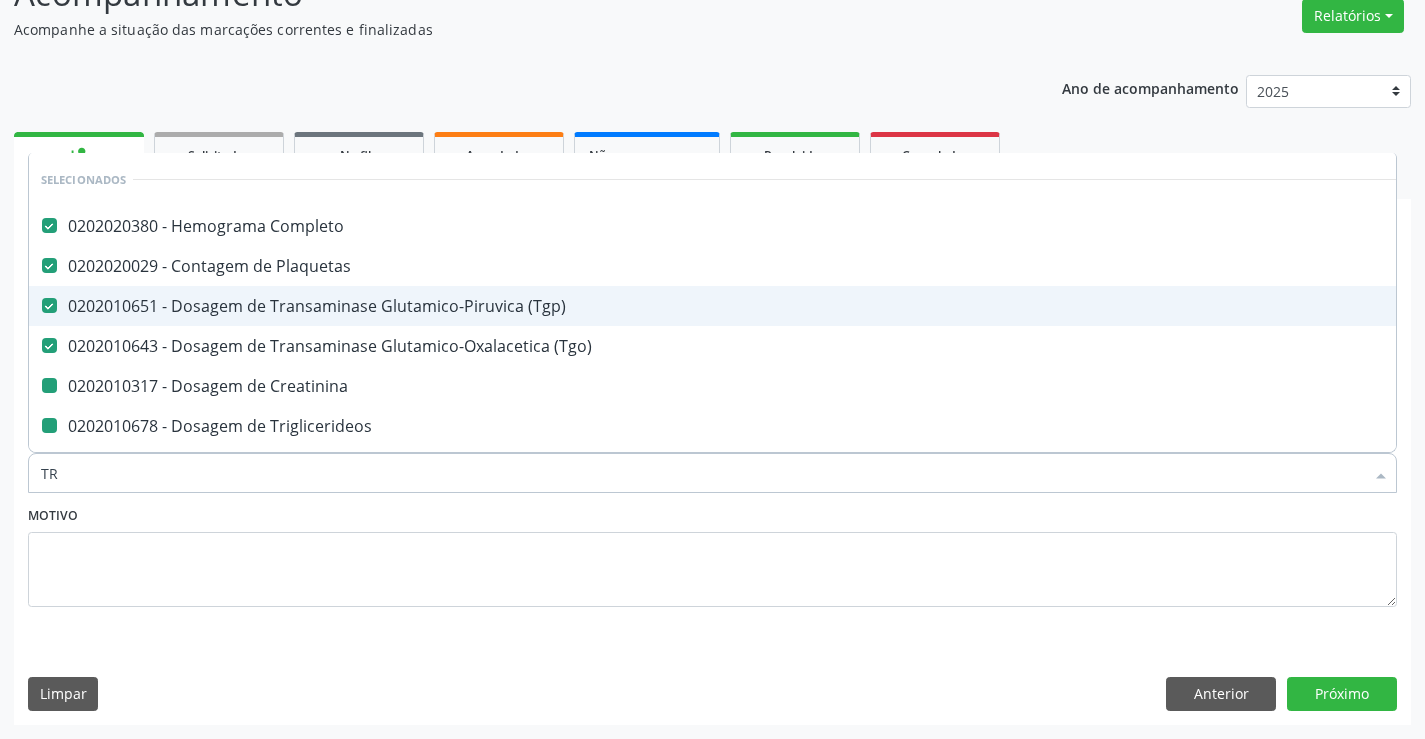 checkbox on "false" 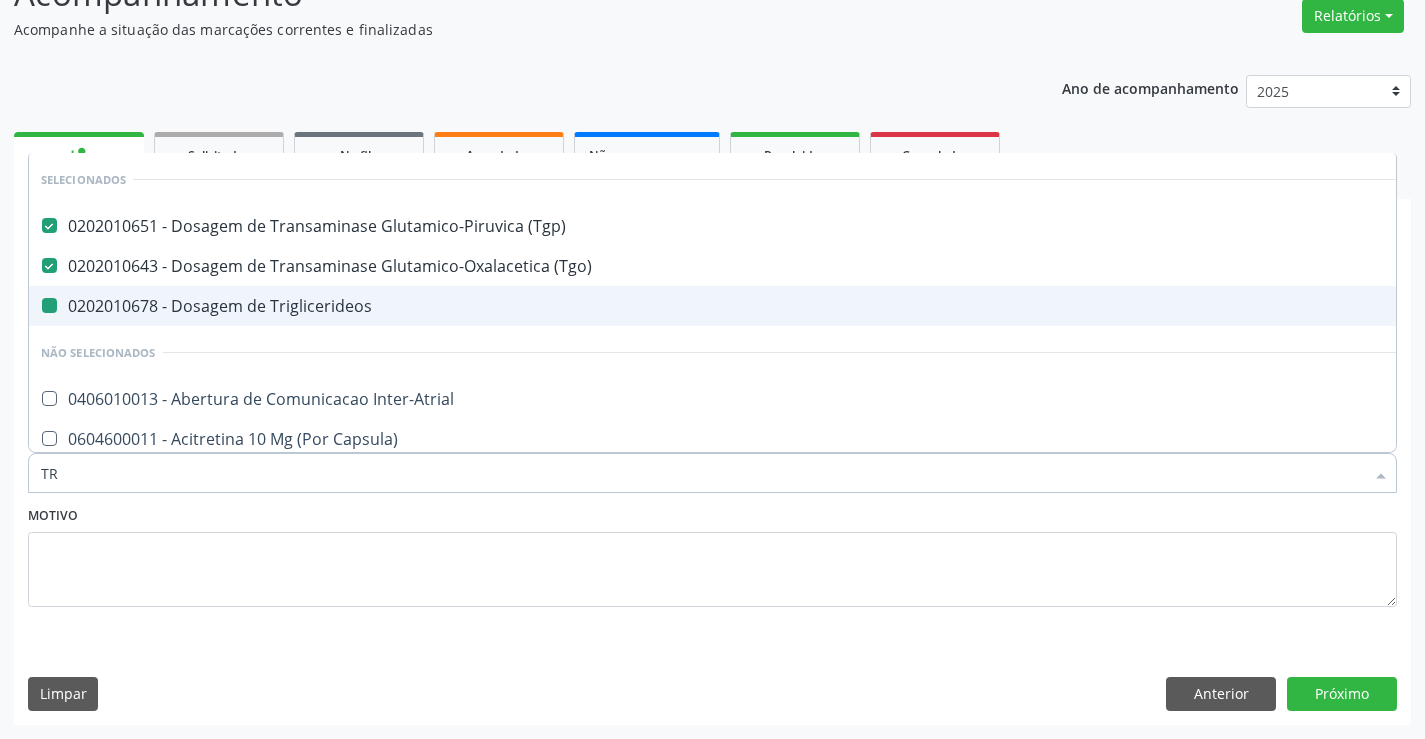 type on "TRI" 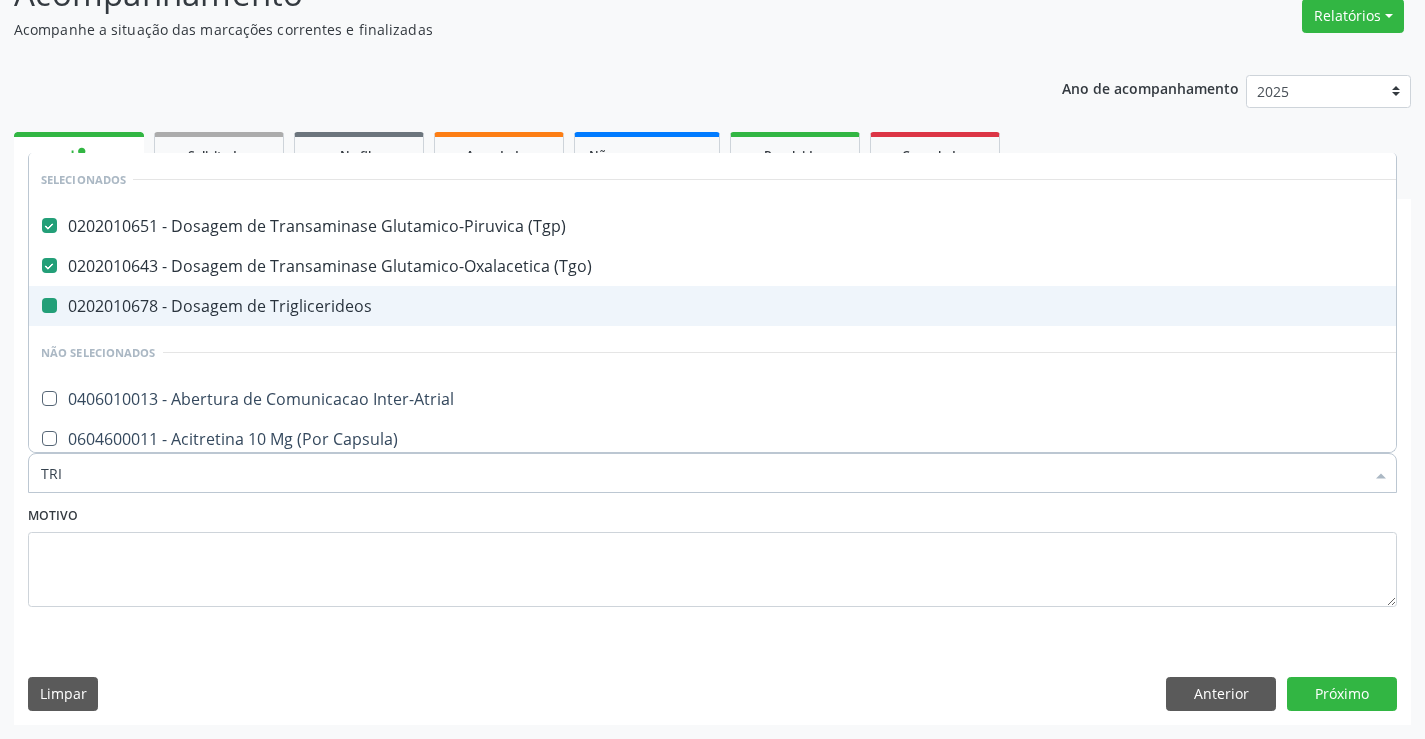 checkbox on "false" 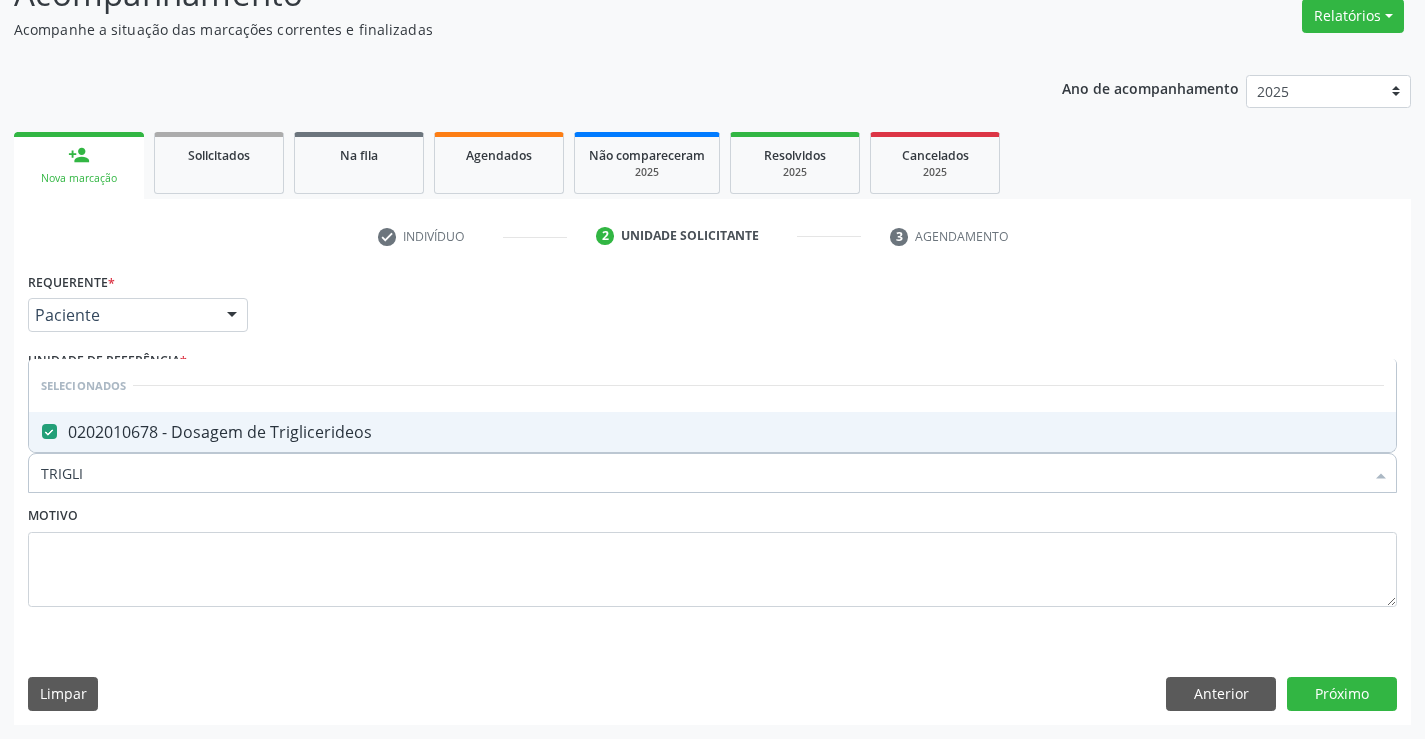 click on "Motivo" at bounding box center (712, 554) 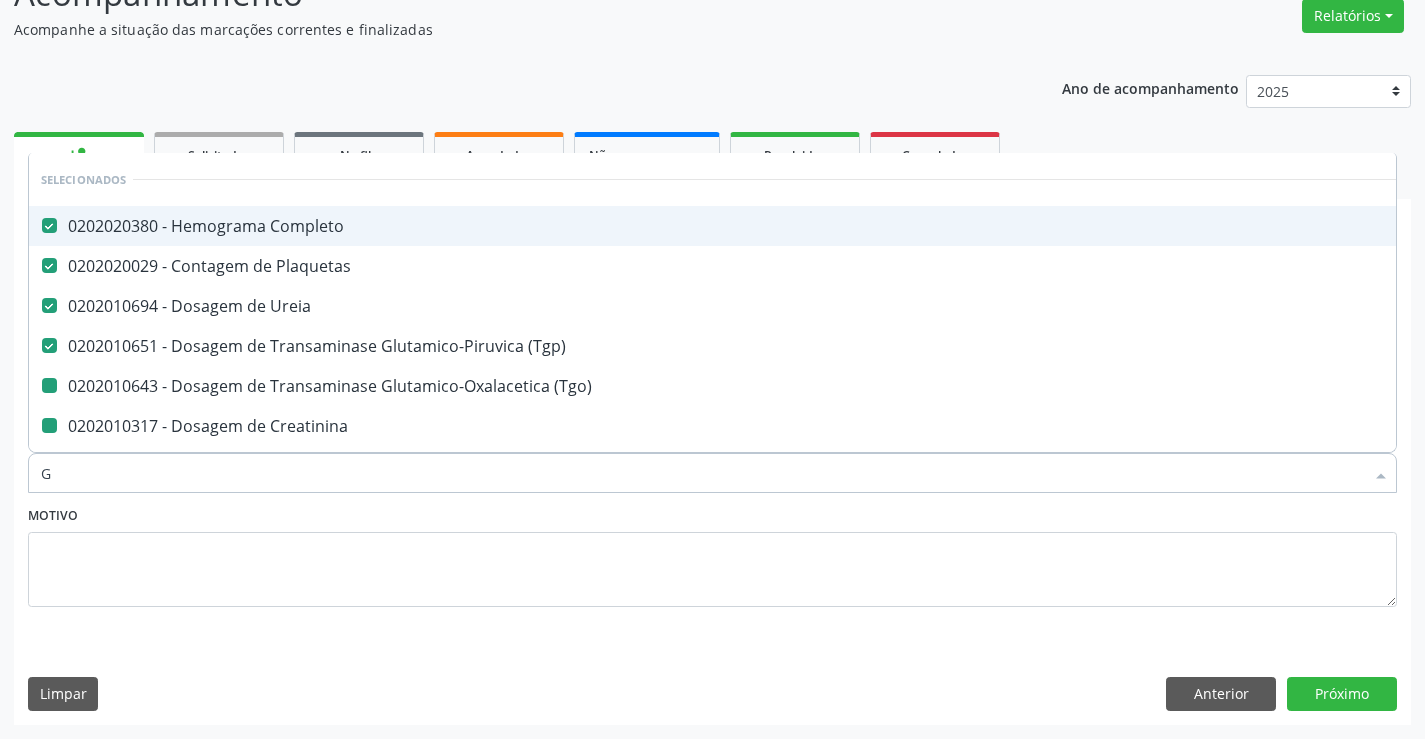 type on "GL" 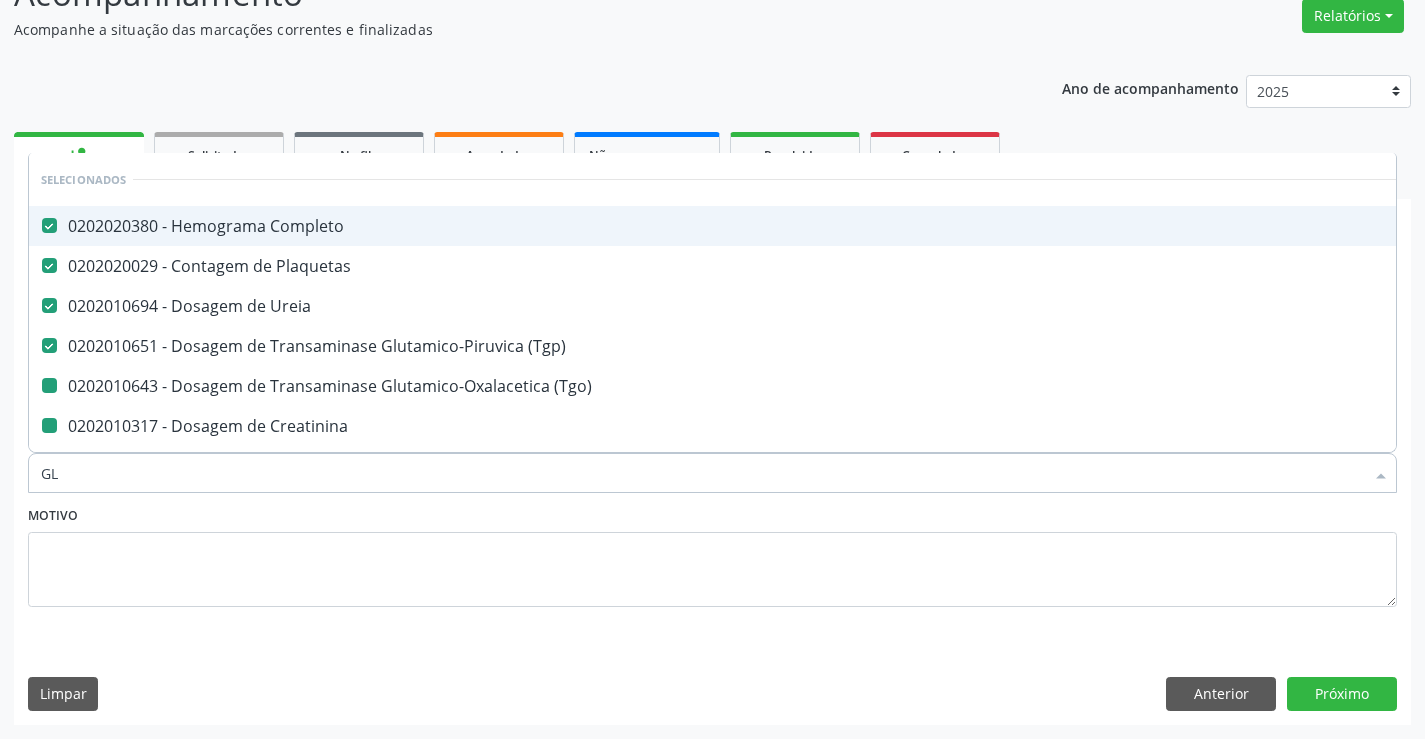 checkbox on "false" 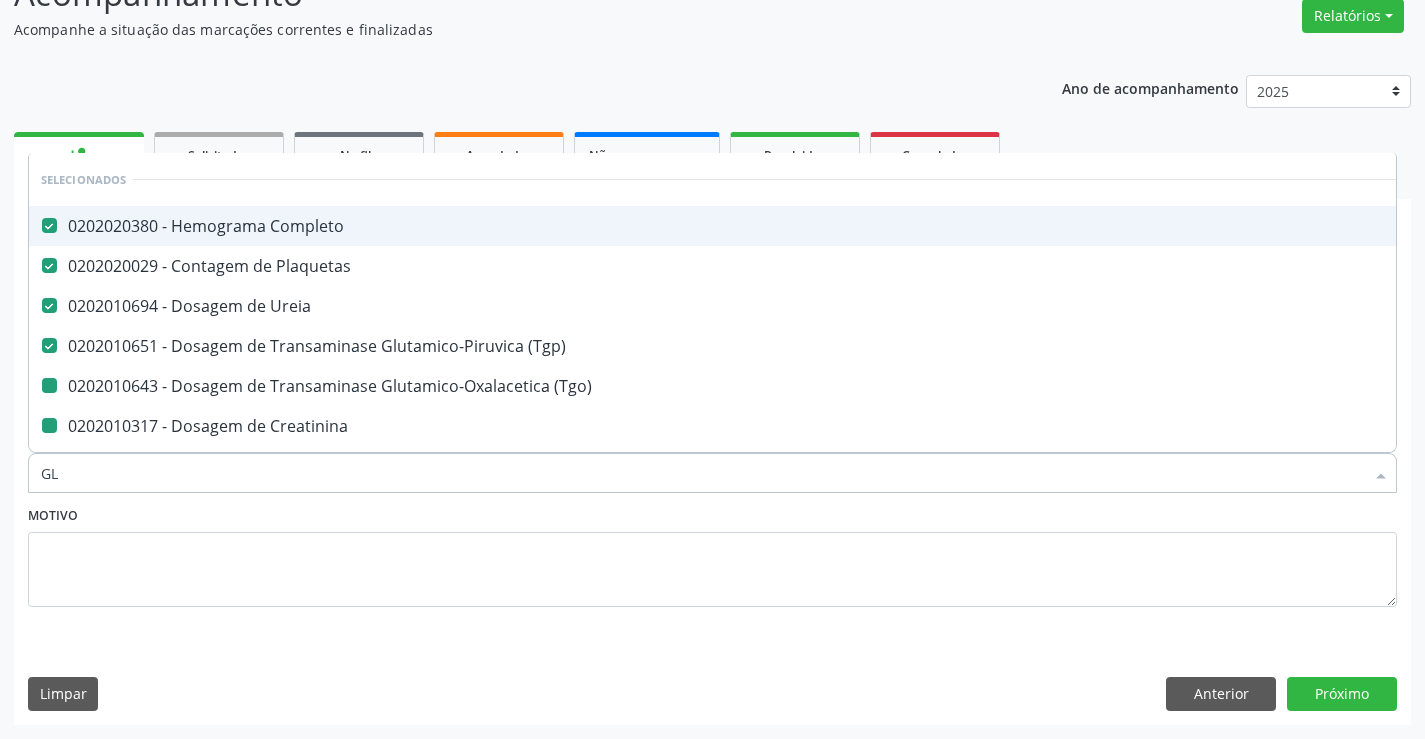 checkbox on "false" 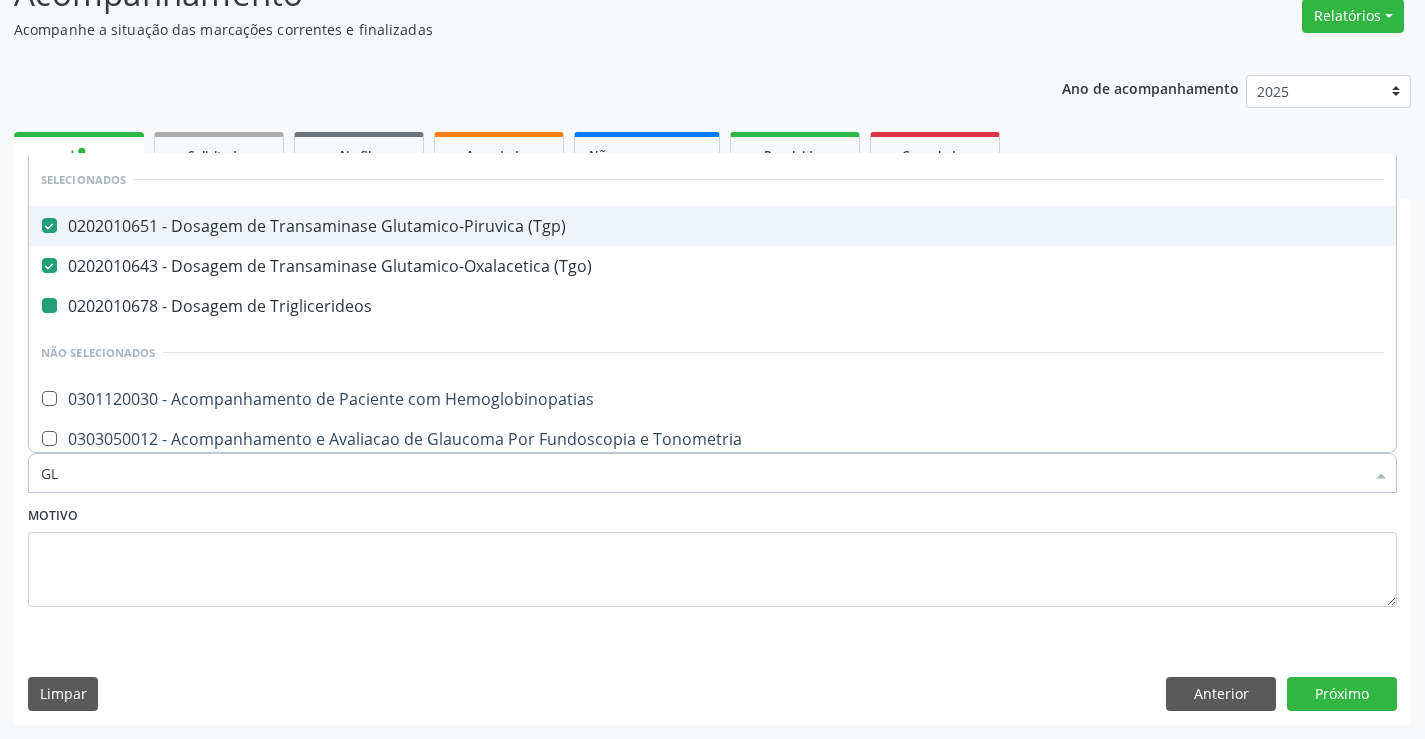 type on "GLI" 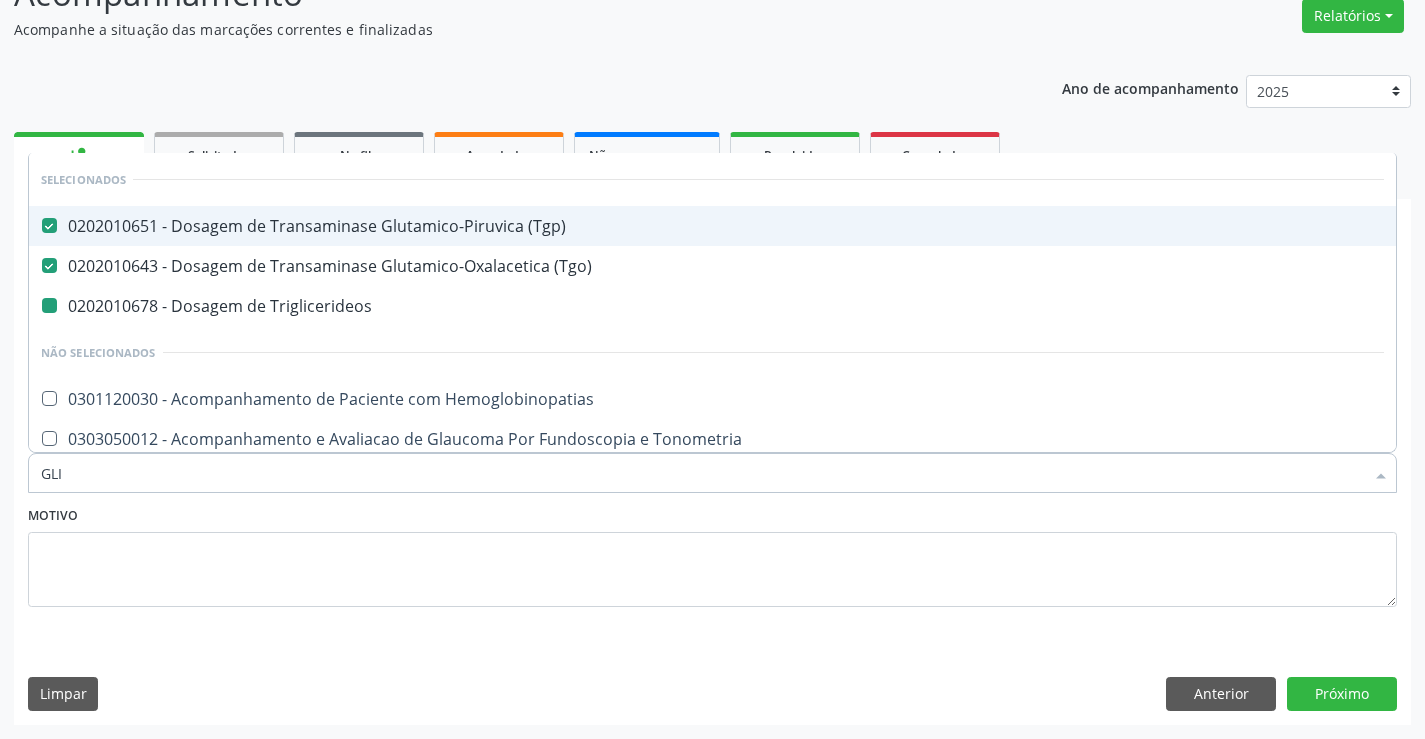 checkbox on "false" 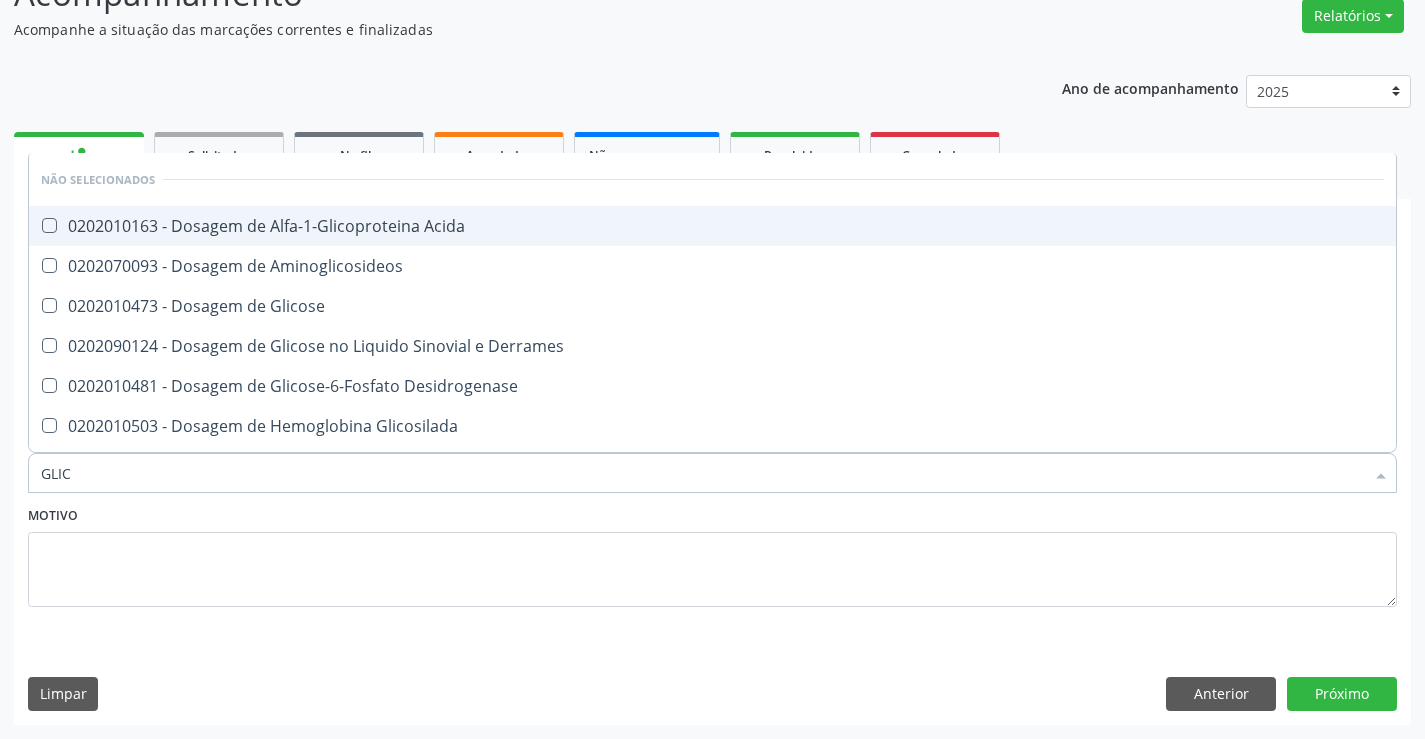 type on "GLICO" 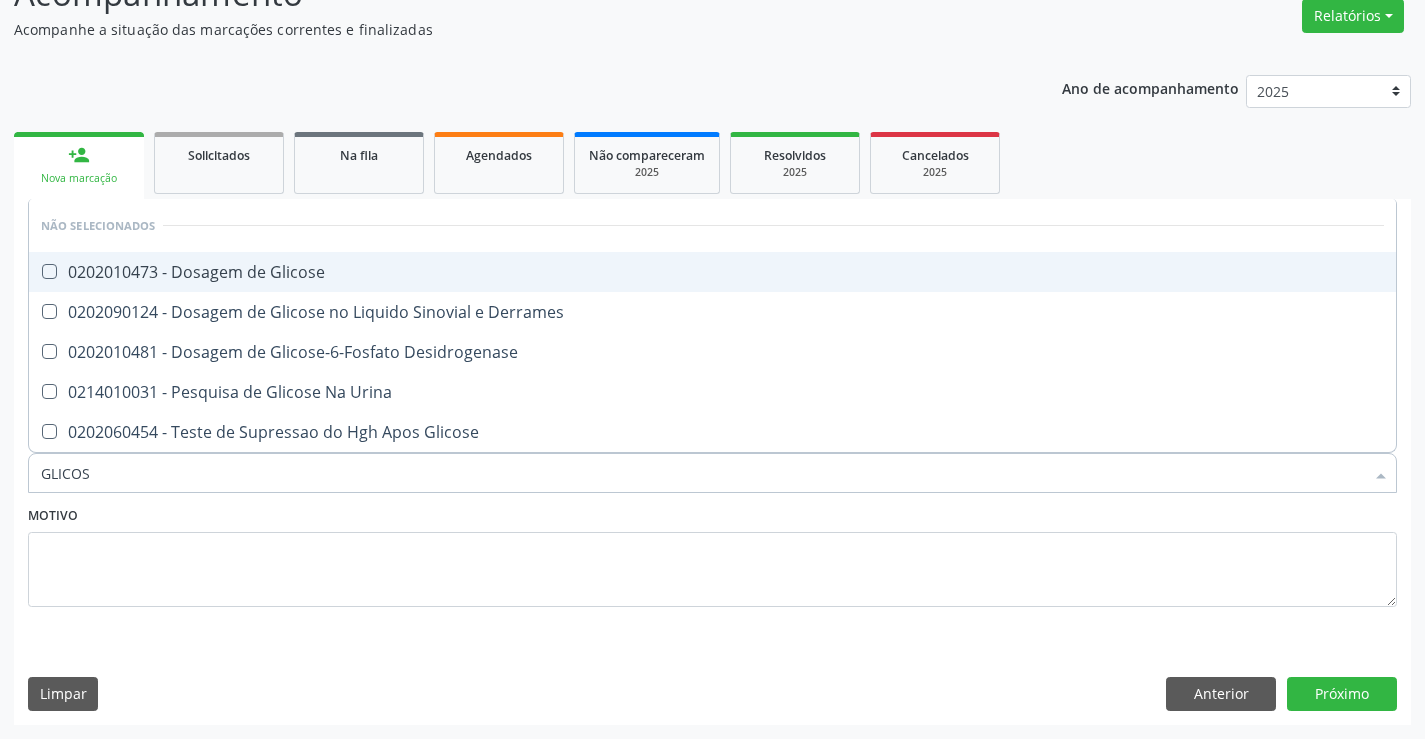 type on "GLICOSE" 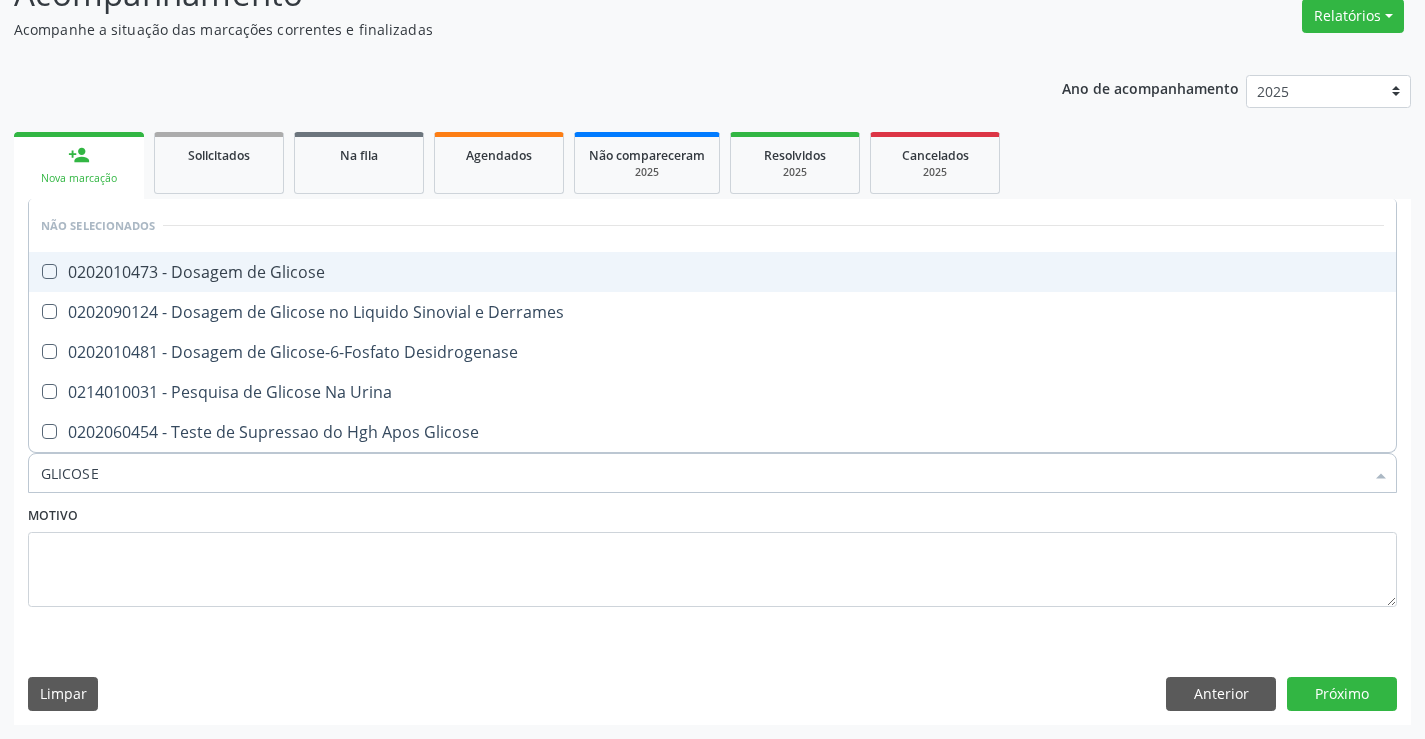 click on "0202010473 - Dosagem de Glicose" at bounding box center (712, 272) 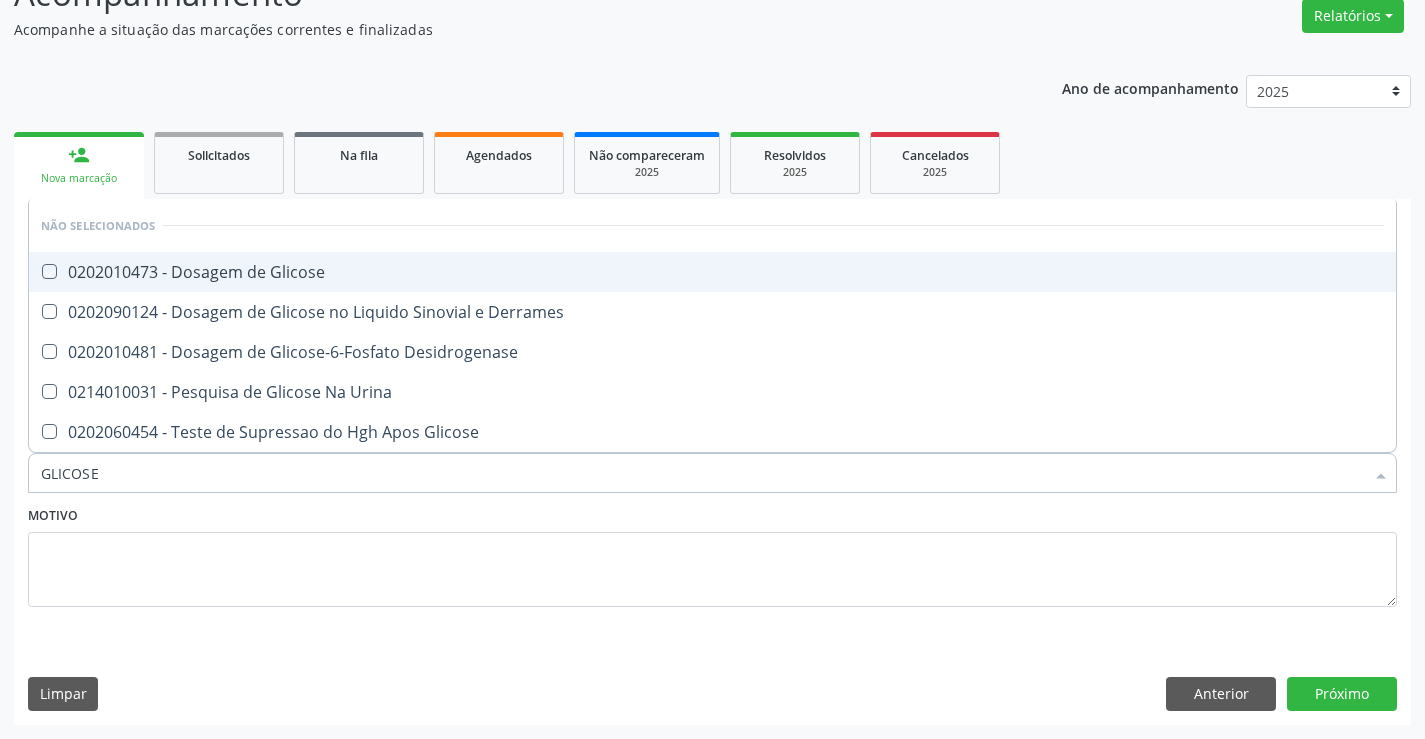 checkbox on "true" 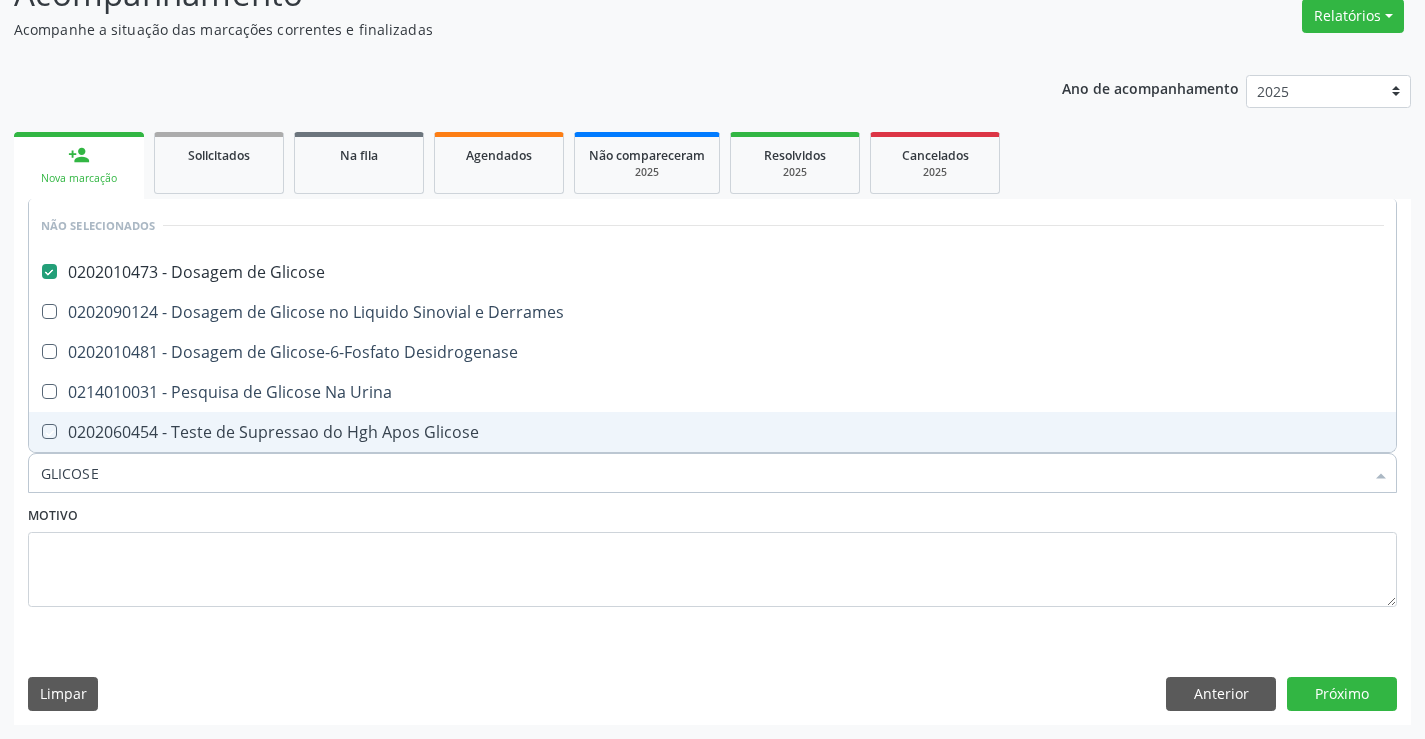 click on "Motivo" at bounding box center [712, 554] 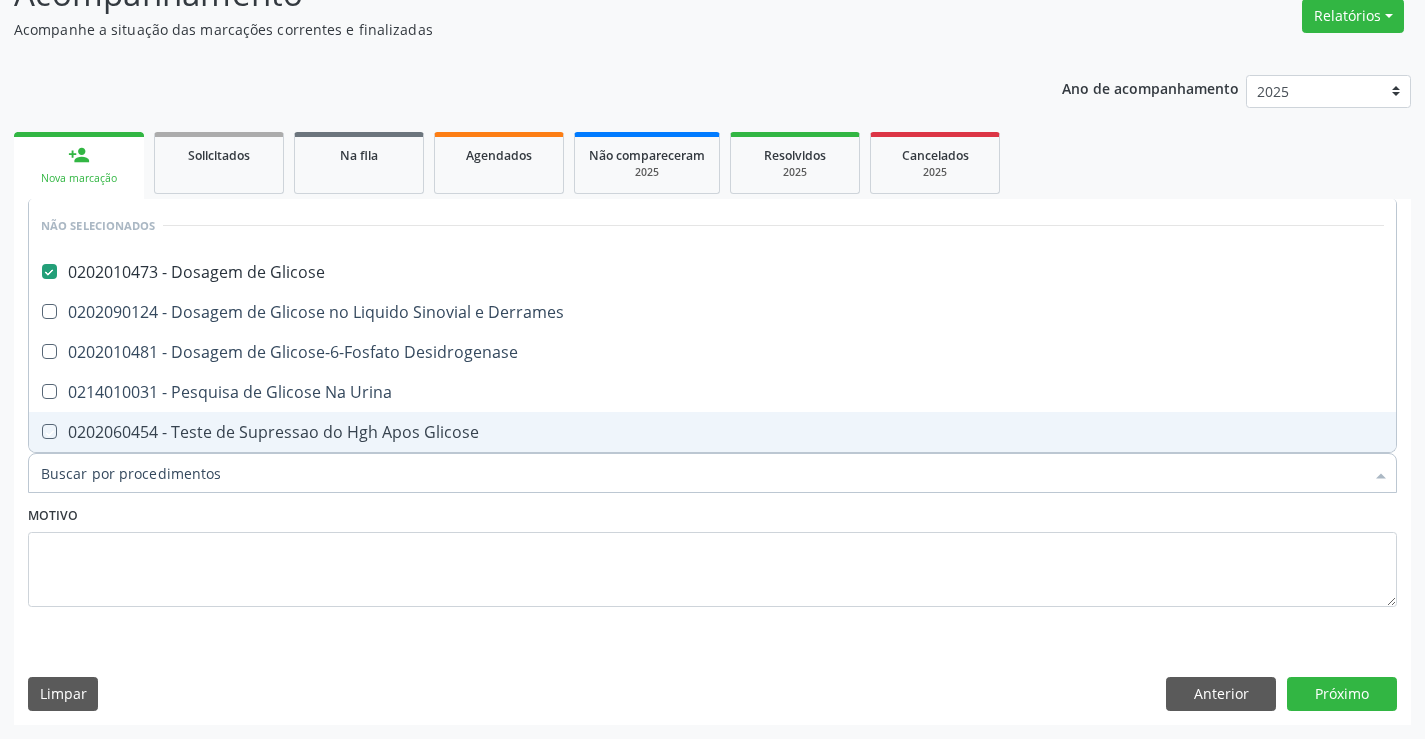 checkbox on "true" 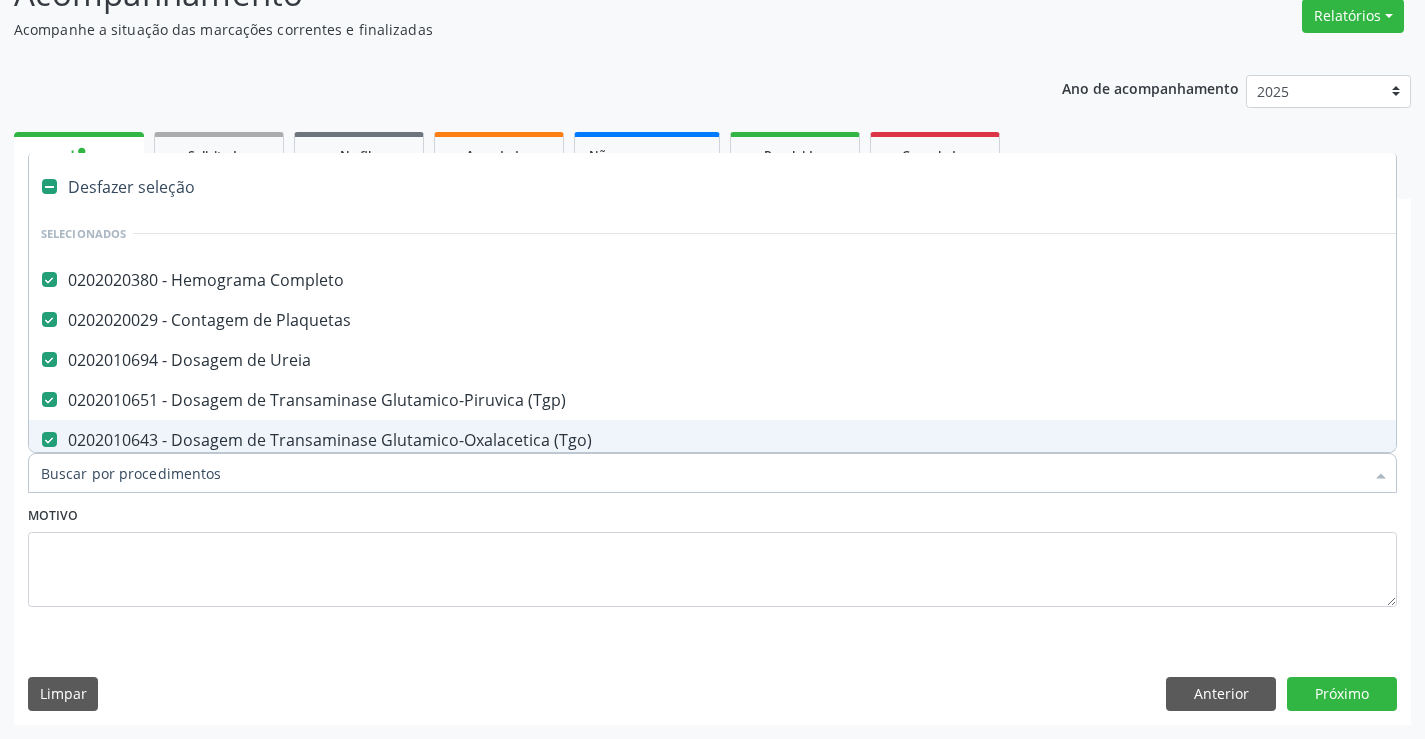 type on "U" 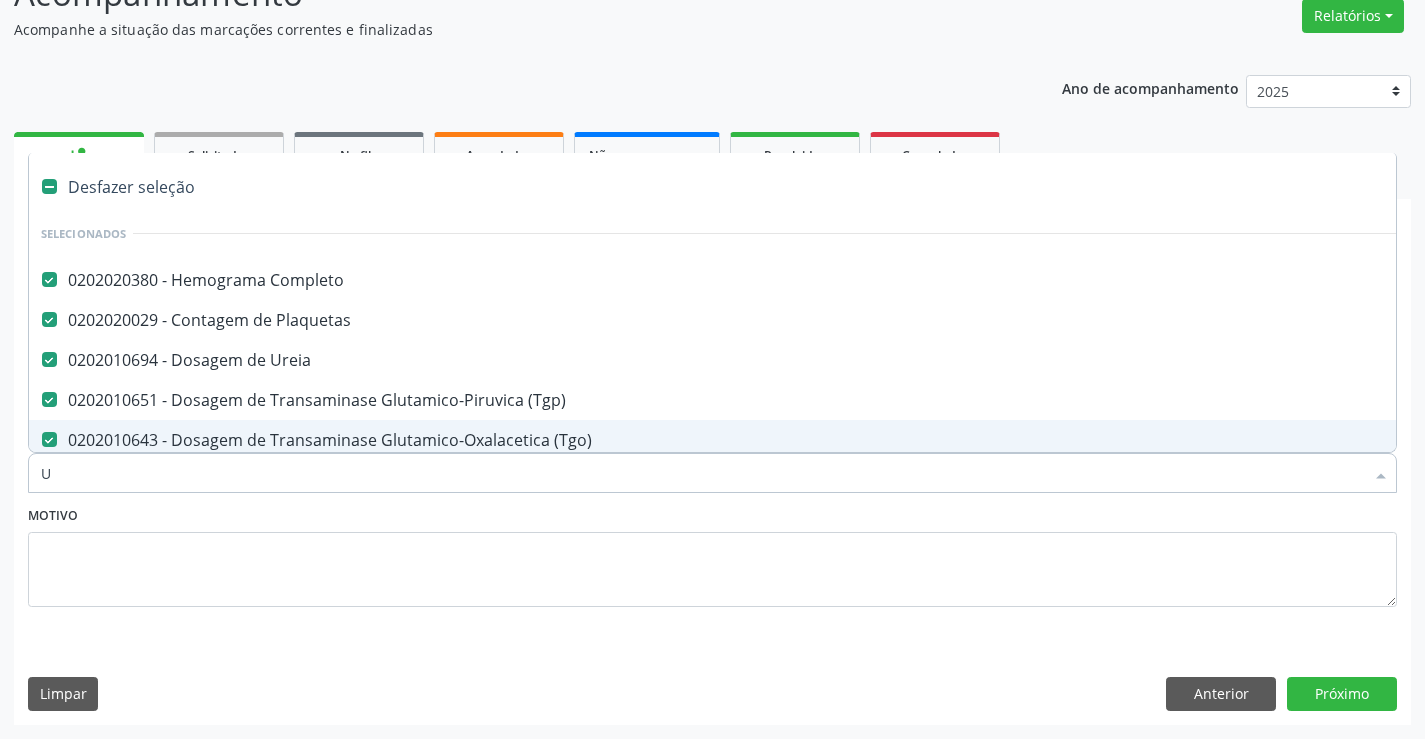 checkbox on "false" 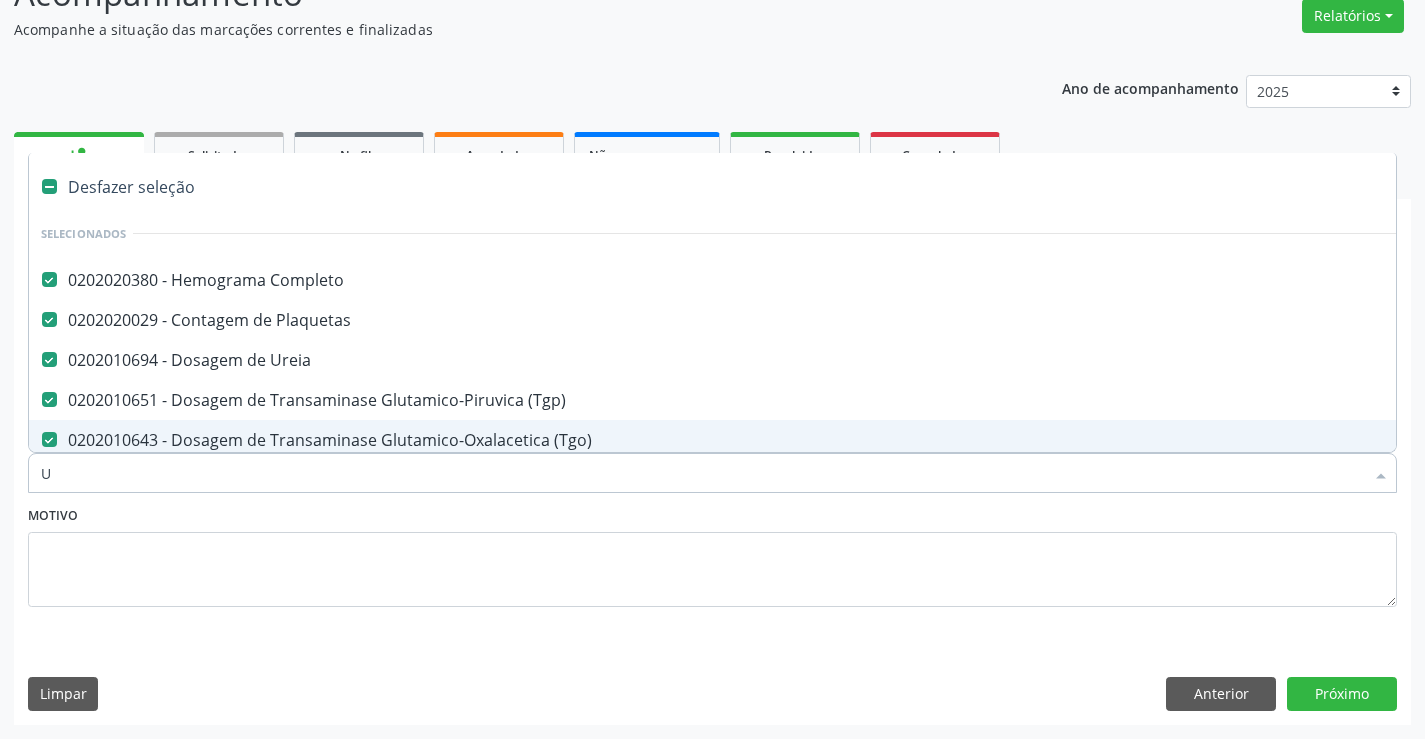 checkbox on "false" 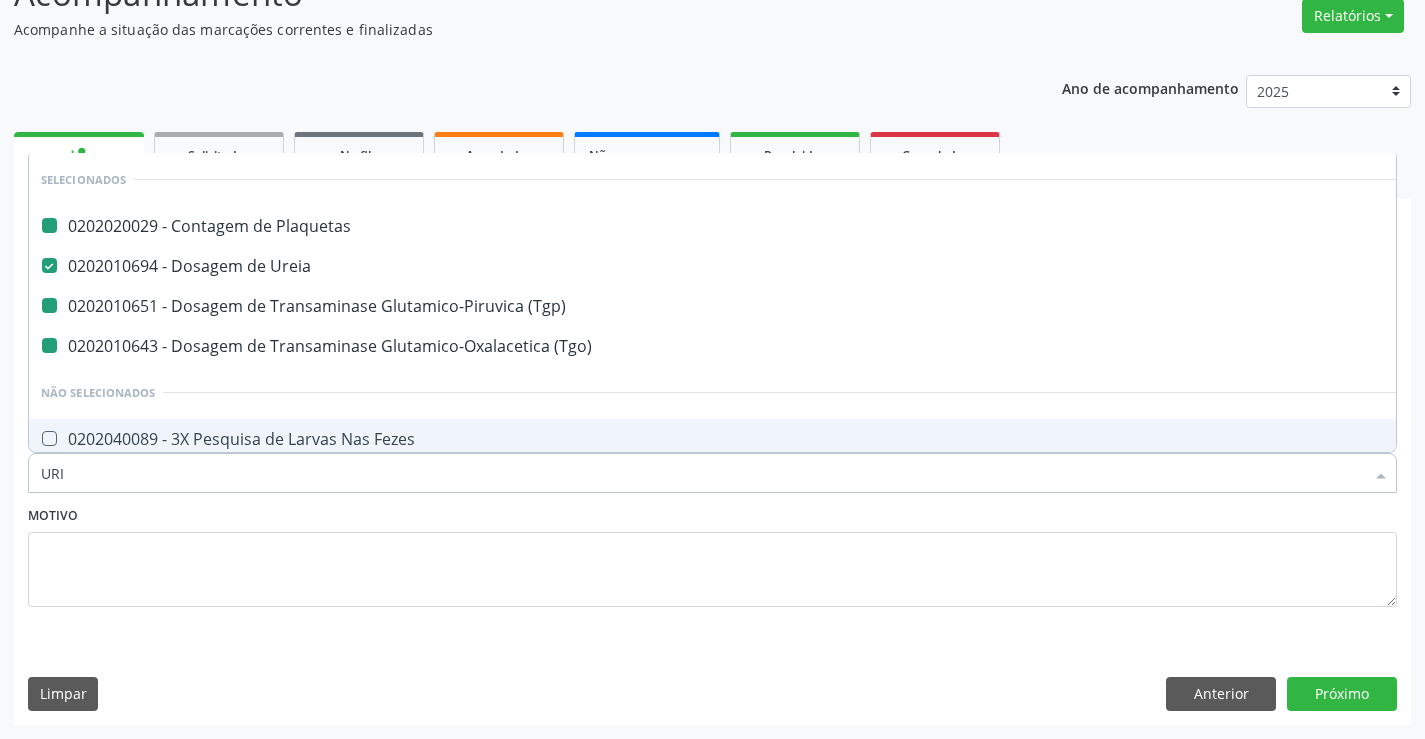 type on "URIN" 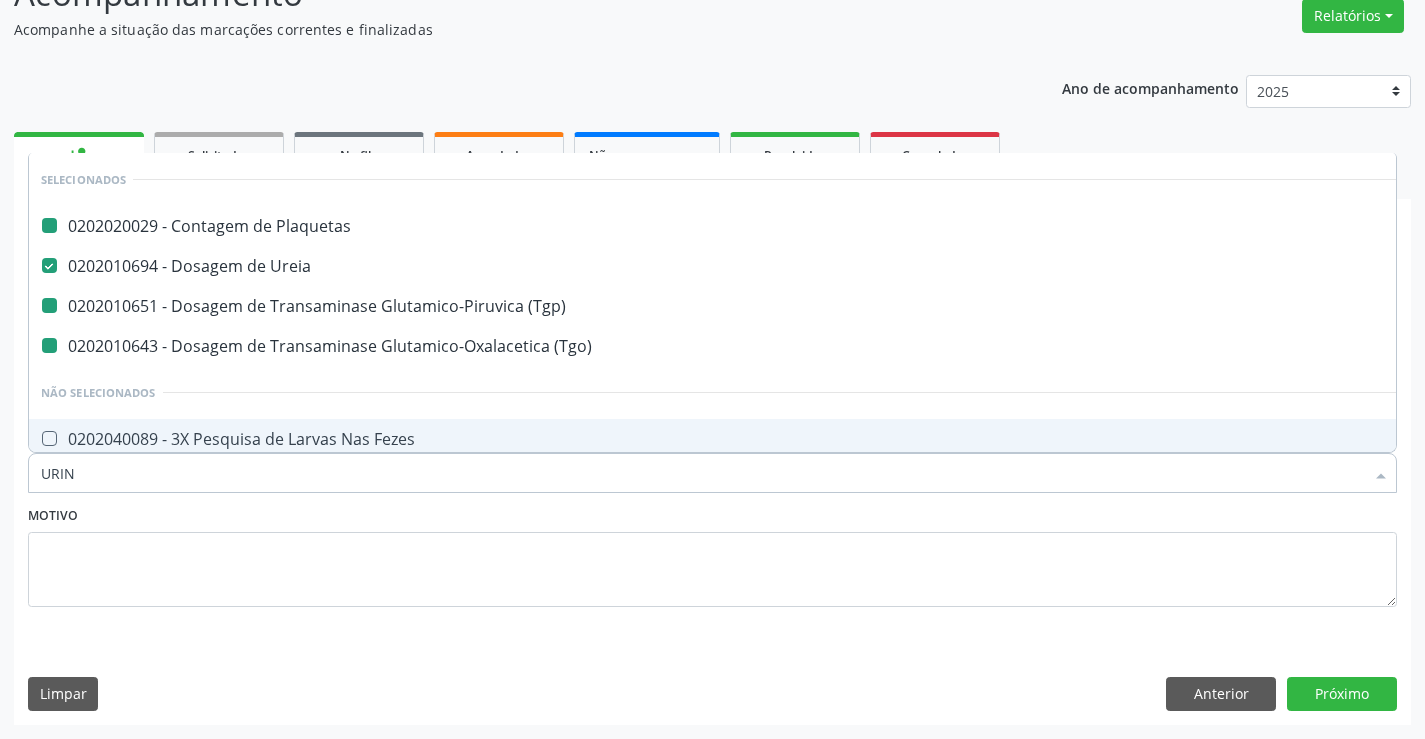 checkbox on "false" 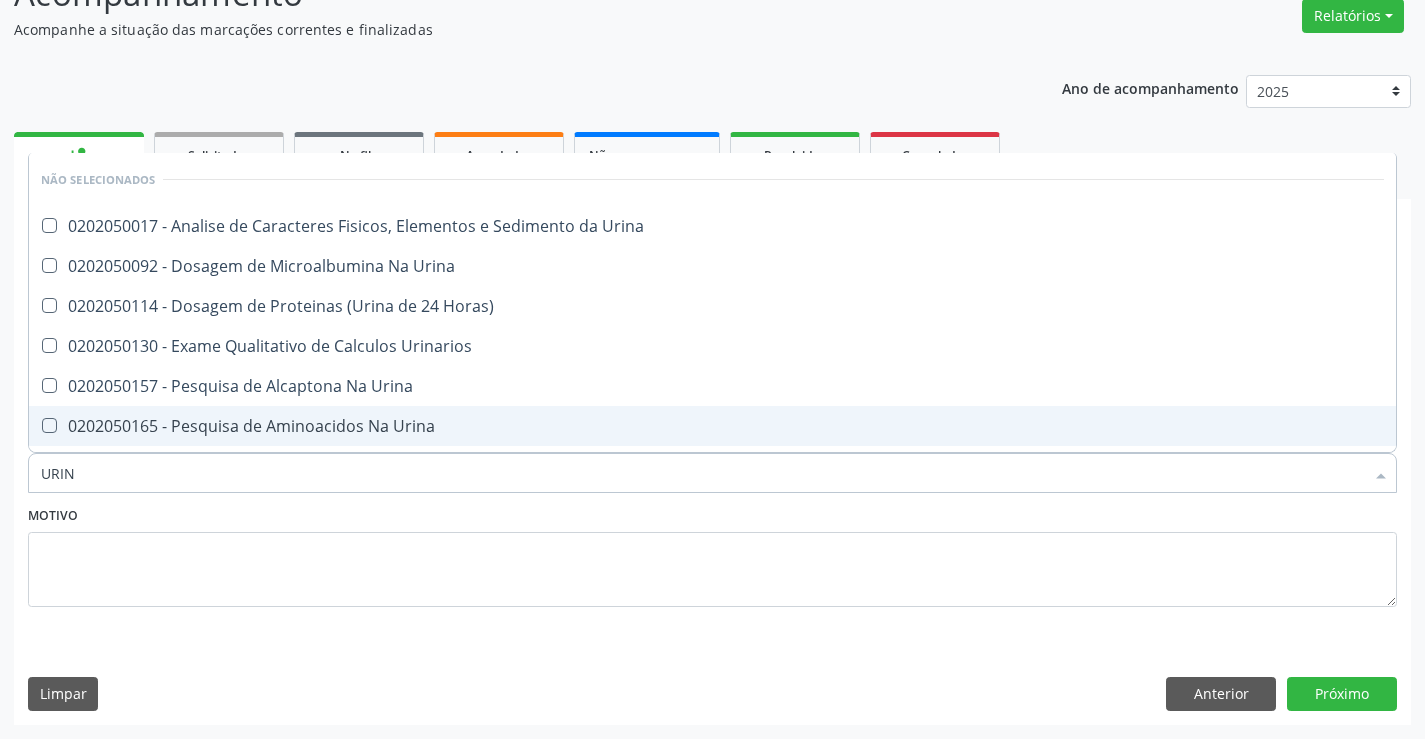 type on "URINA" 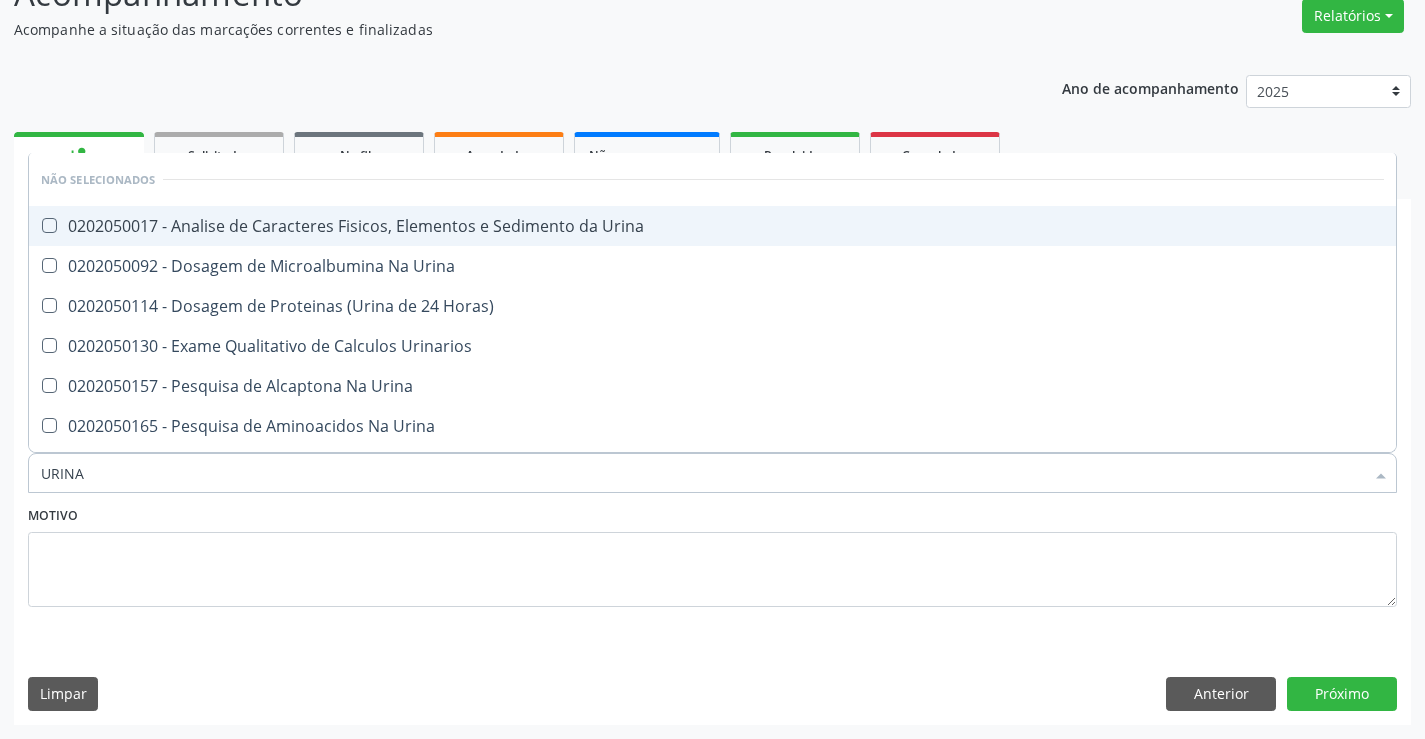 drag, startPoint x: 374, startPoint y: 228, endPoint x: 273, endPoint y: 489, distance: 279.8607 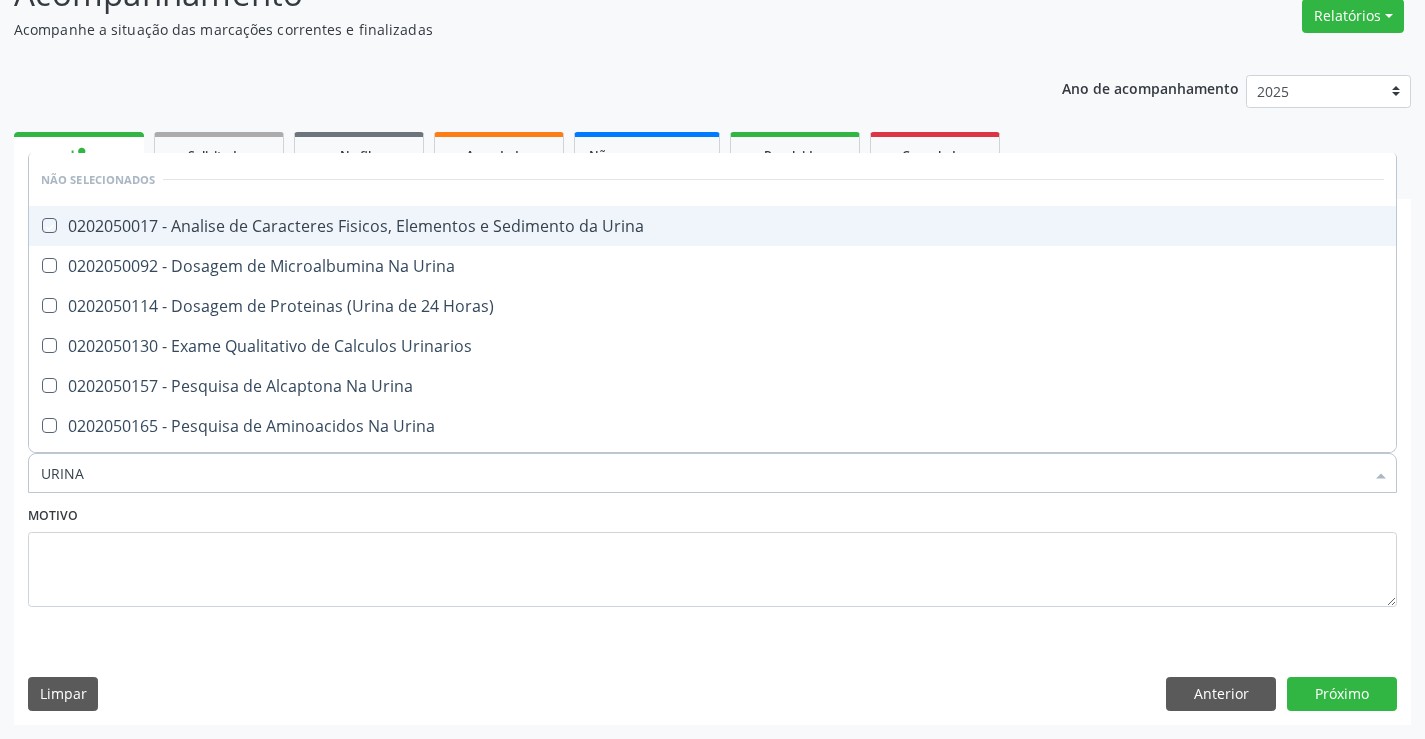 checkbox on "true" 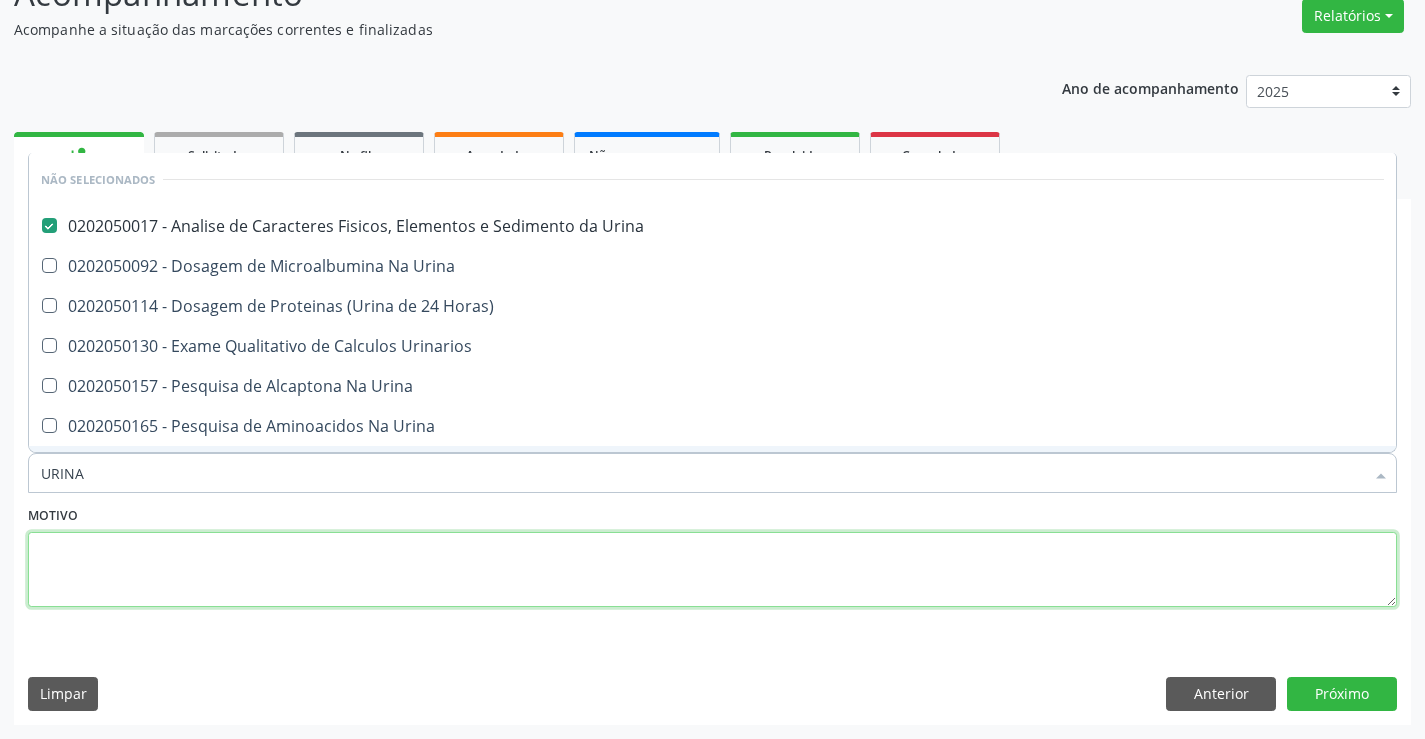 click at bounding box center (712, 570) 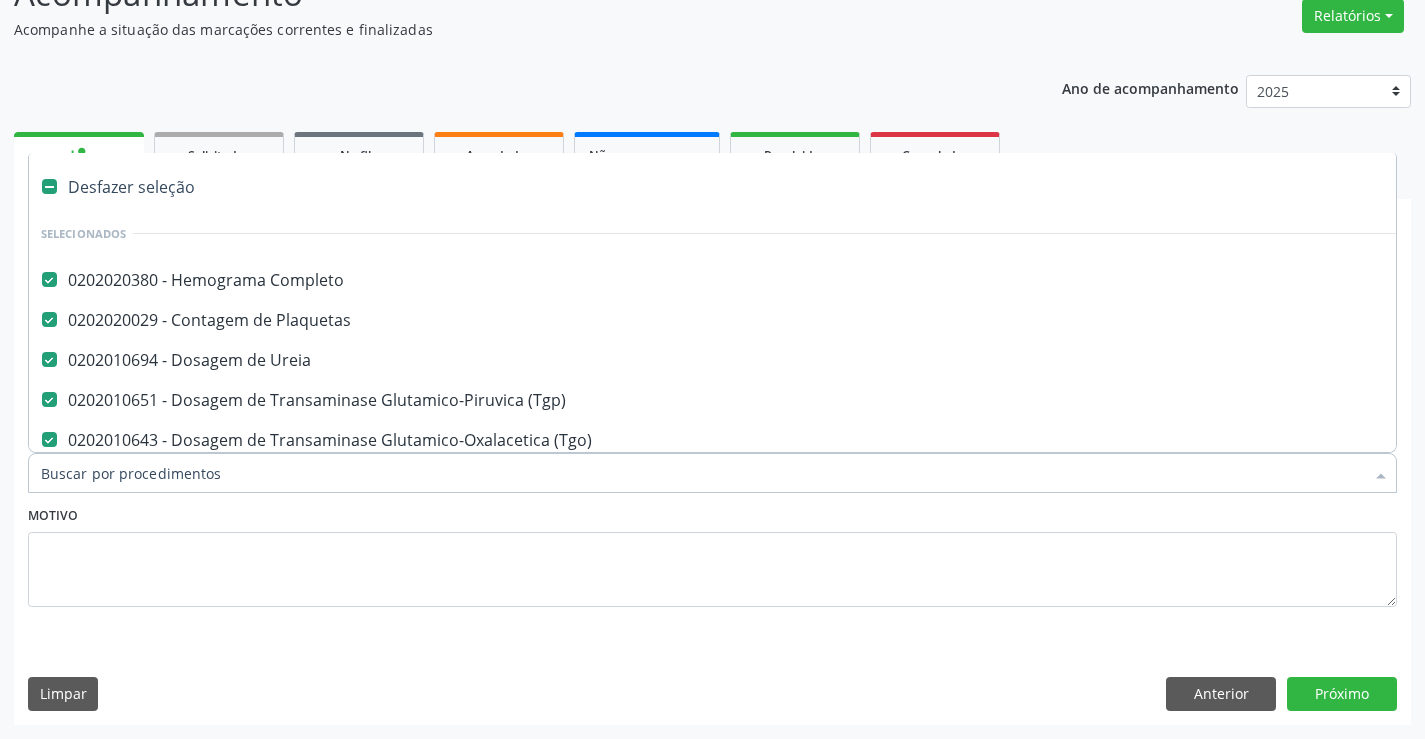 type on "F" 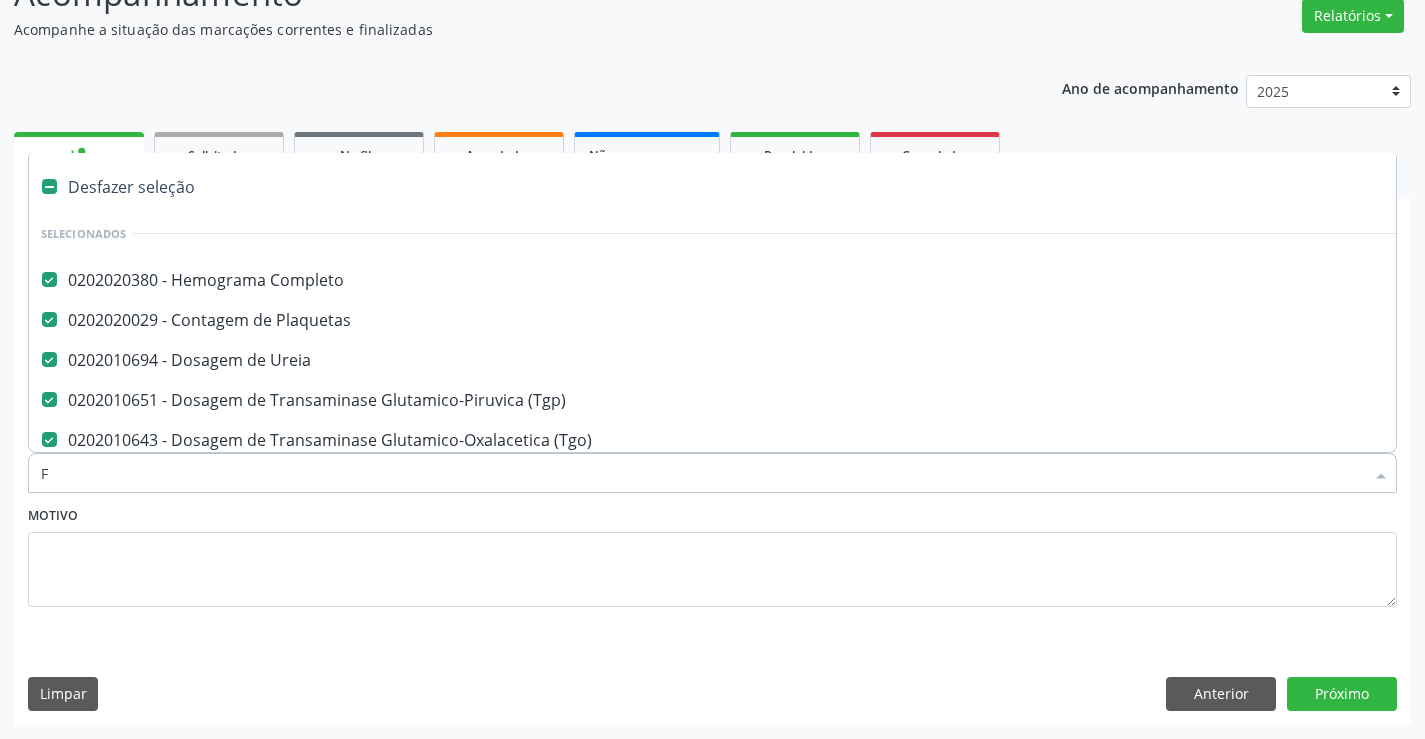 checkbox on "false" 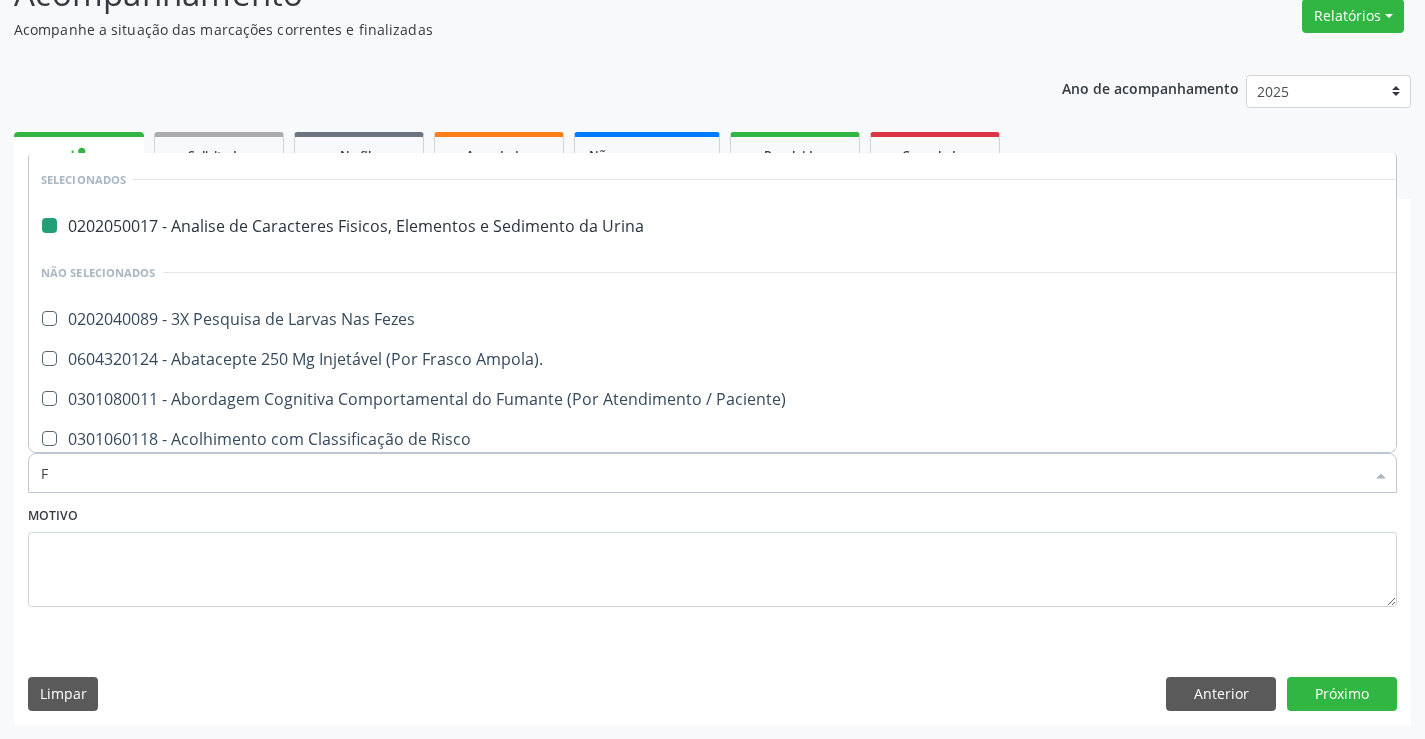 type on "FE" 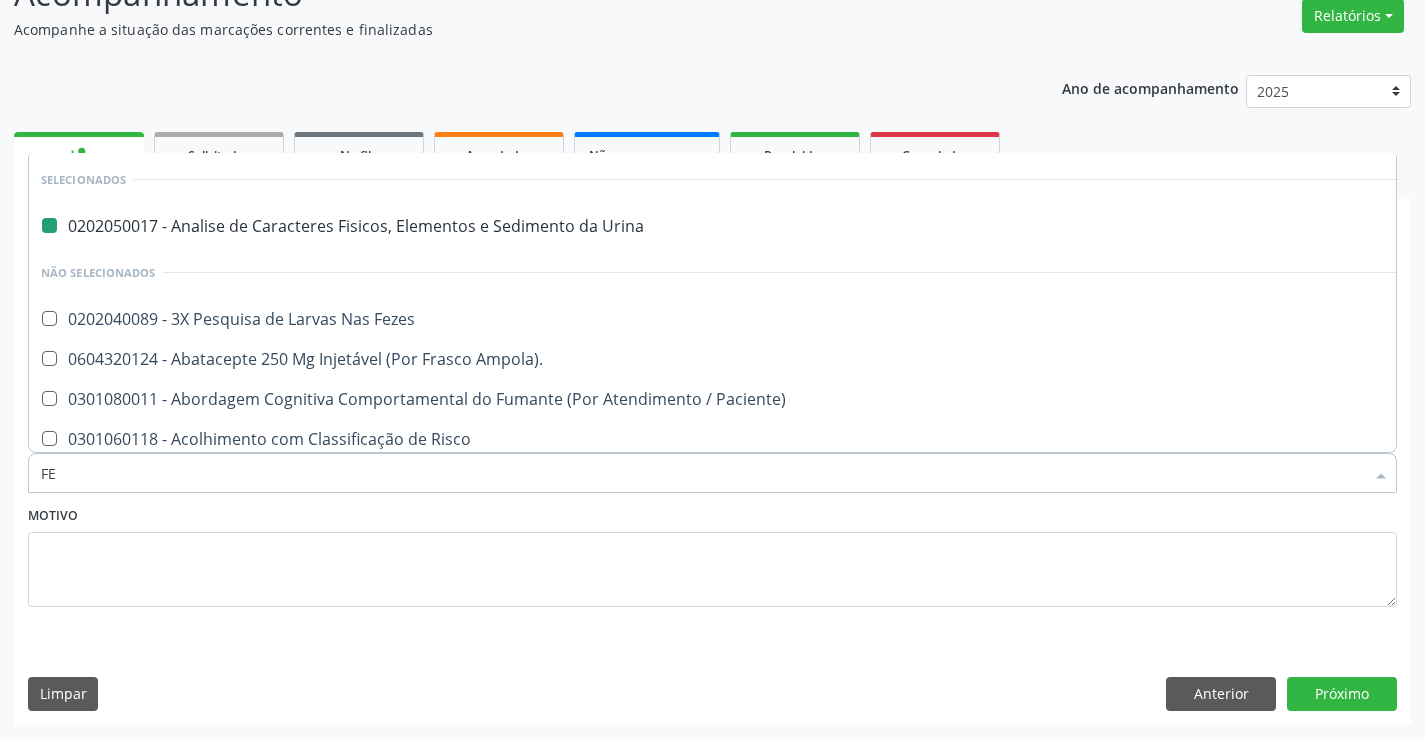 checkbox on "false" 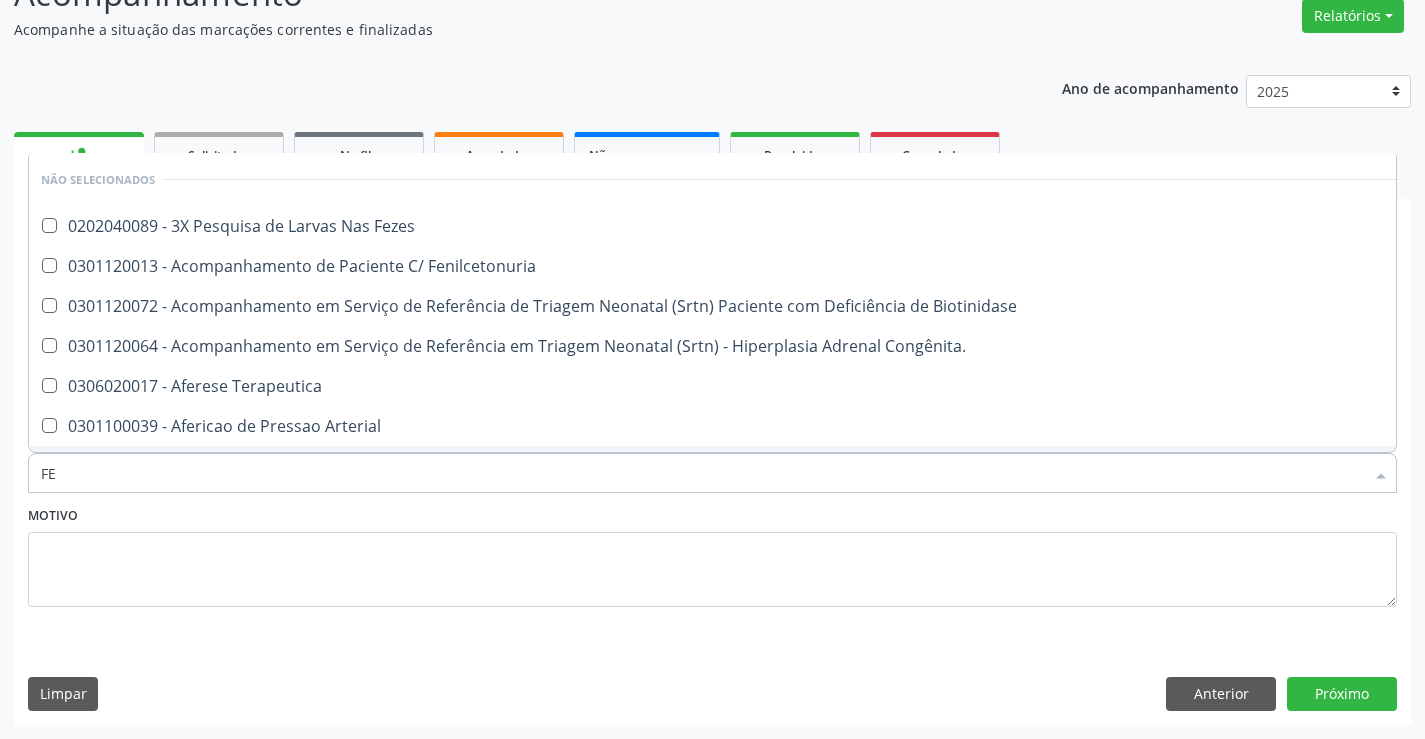 type on "FEZ" 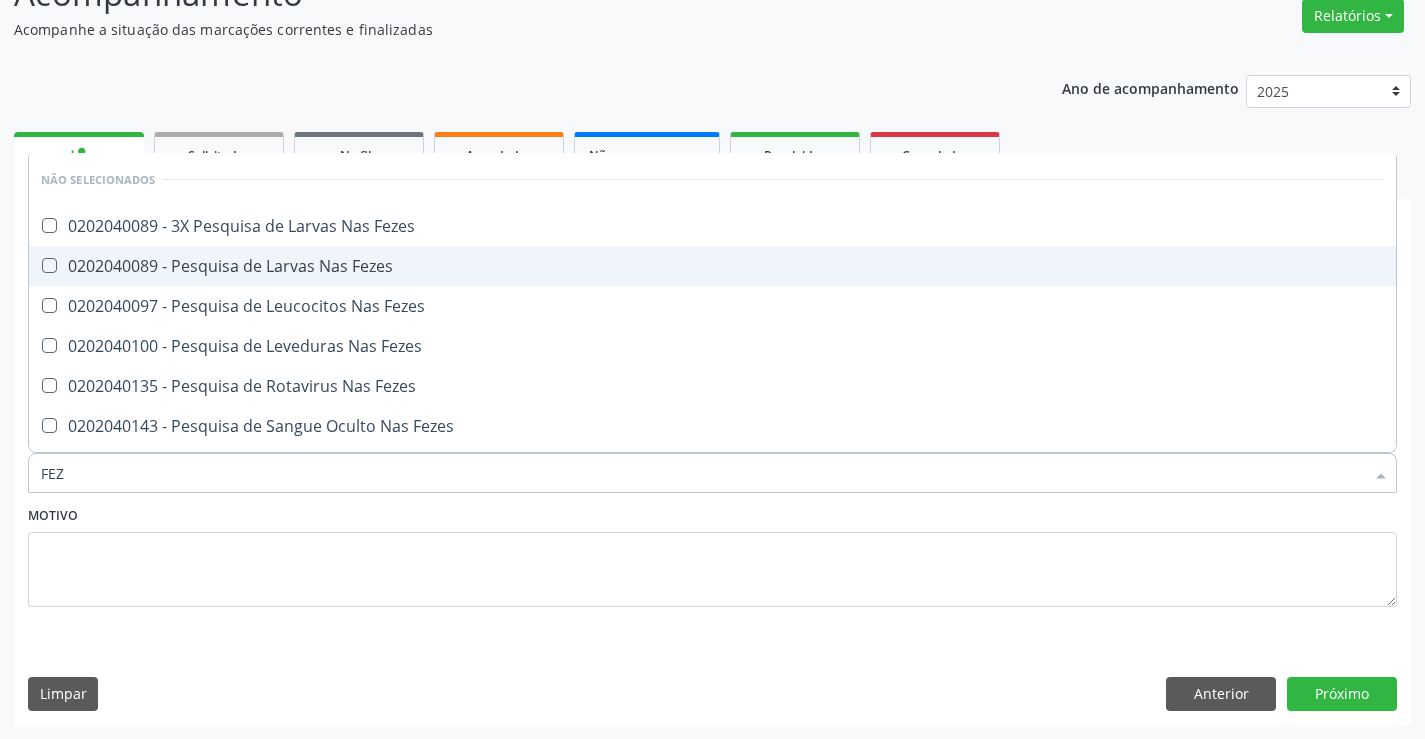 click on "0202040089 - Pesquisa de Larvas Nas Fezes" at bounding box center (712, 266) 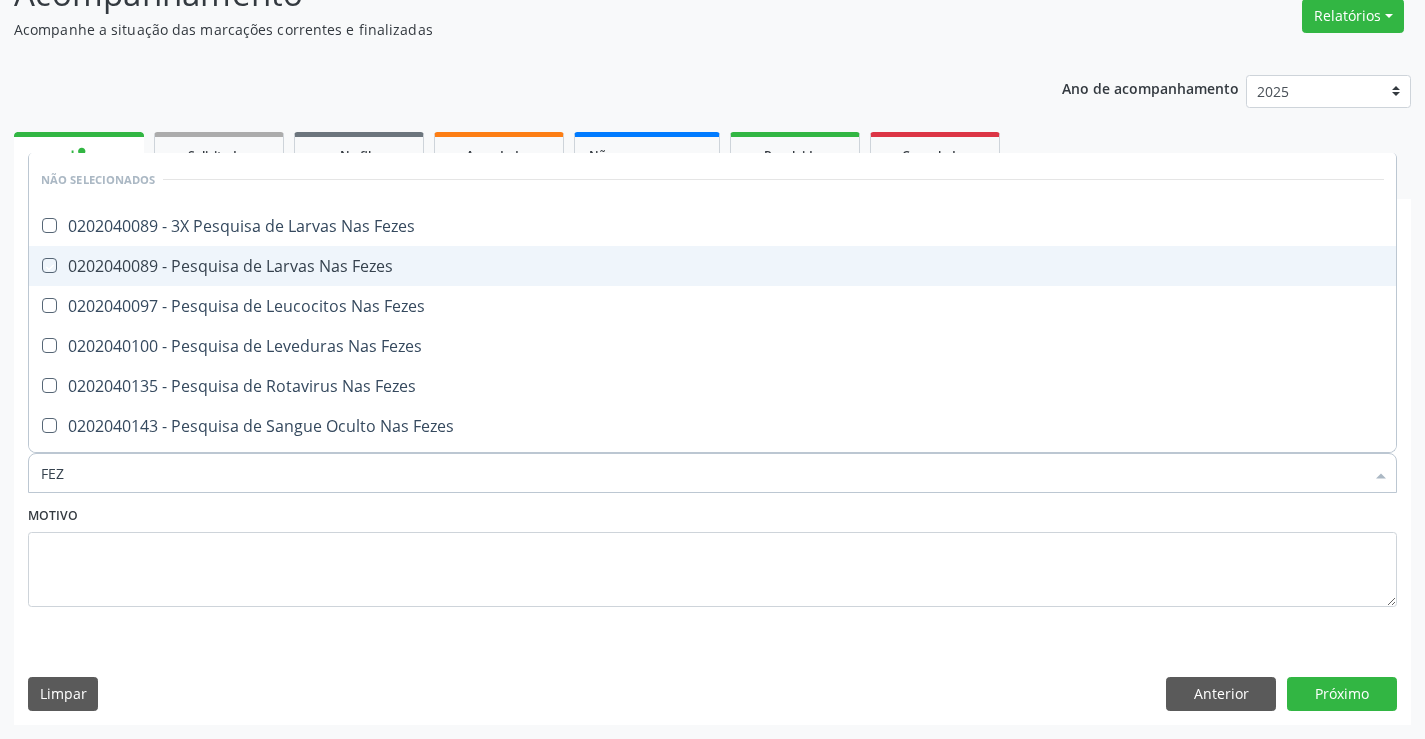checkbox on "true" 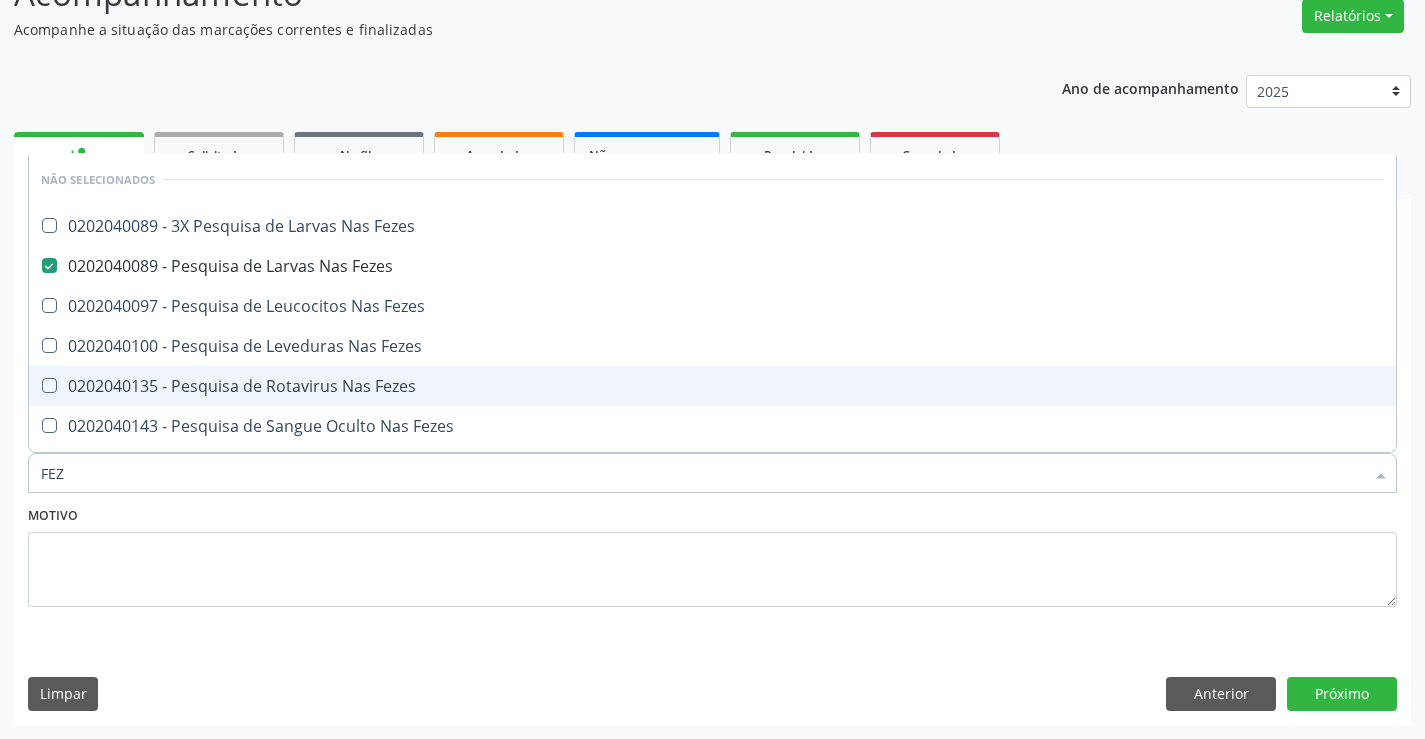 click on "Requerente
*
Paciente         Médico(a)   Enfermeiro(a)   Paciente
Nenhum resultado encontrado para: "   "
Não há nenhuma opção para ser exibida.
UF
BA         BA
Nenhum resultado encontrado para: "   "
Não há nenhuma opção para ser exibida.
Município
Campo Formoso         Campo Formoso
Nenhum resultado encontrado para: "   "
Não há nenhuma opção para ser exibida.
Médico Solicitante
Por favor, selecione a Unidade de Atendimento primeiro
Nenhum resultado encontrado para: "   "
Não há nenhuma opção para ser exibida.
Unidade de referência
*
Unidade Basica de Saude da Familia Maninho Ferreira         Unidade Basica de Saude da Familia Dr Paulo Sudre   Centro de Enfrentamento Para Covid 19 de Campo Formoso       PSF Lage dos Negros III" at bounding box center (712, 495) 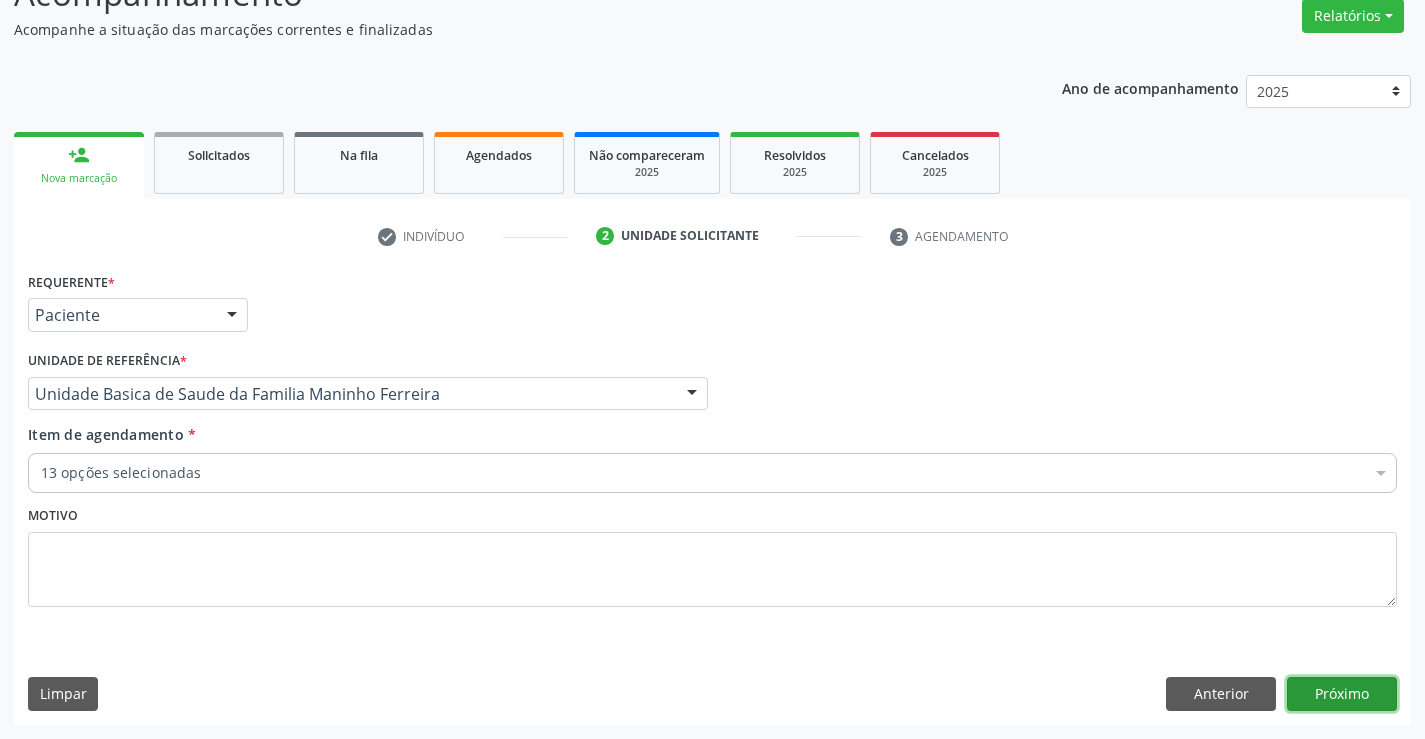 click on "Próximo" at bounding box center (1342, 694) 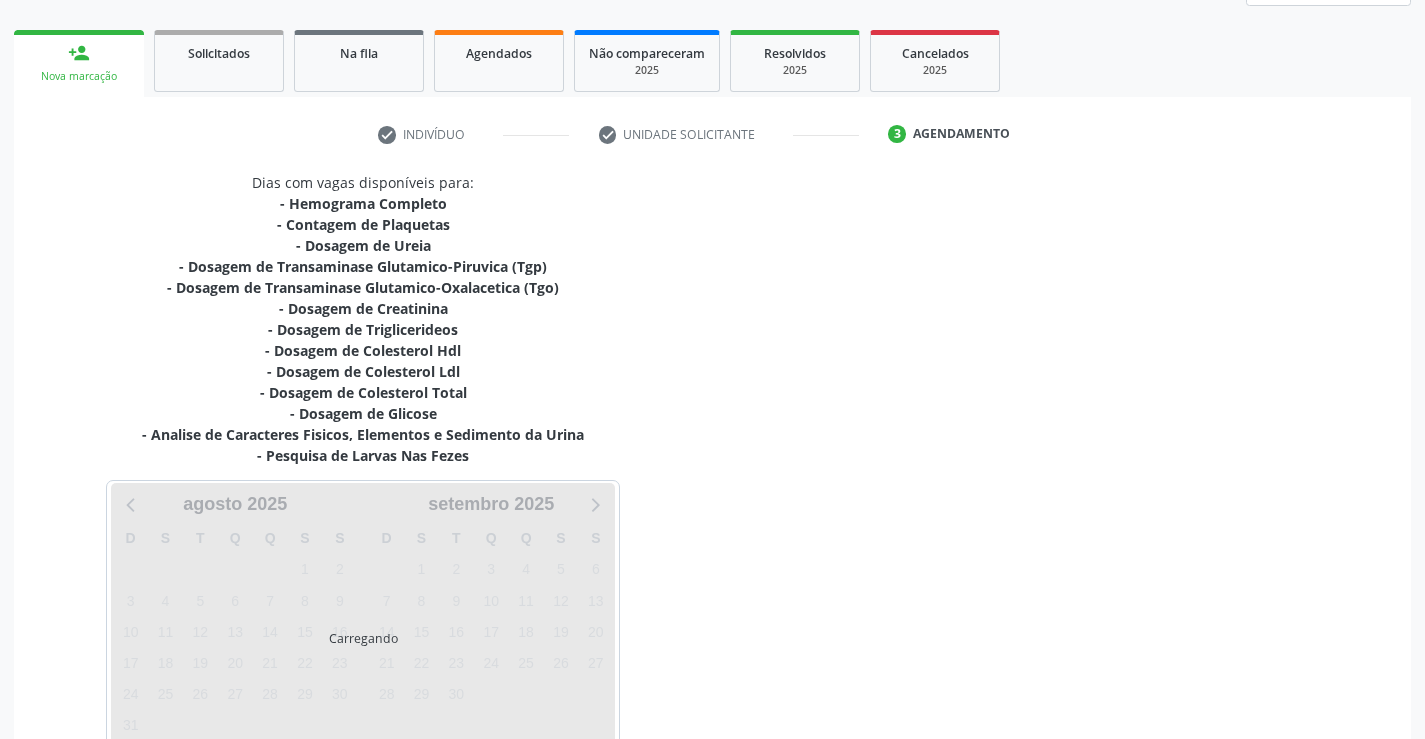 scroll, scrollTop: 383, scrollLeft: 0, axis: vertical 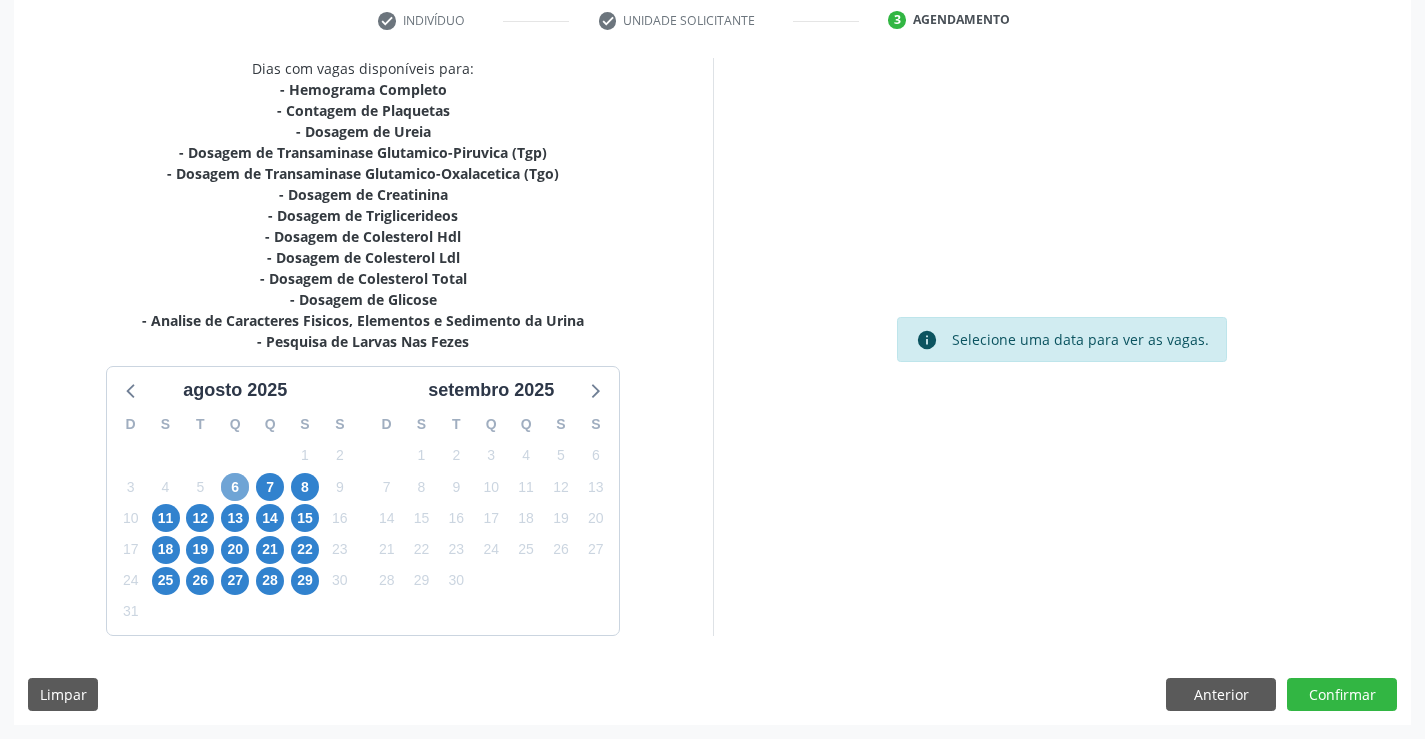click on "6" at bounding box center (235, 487) 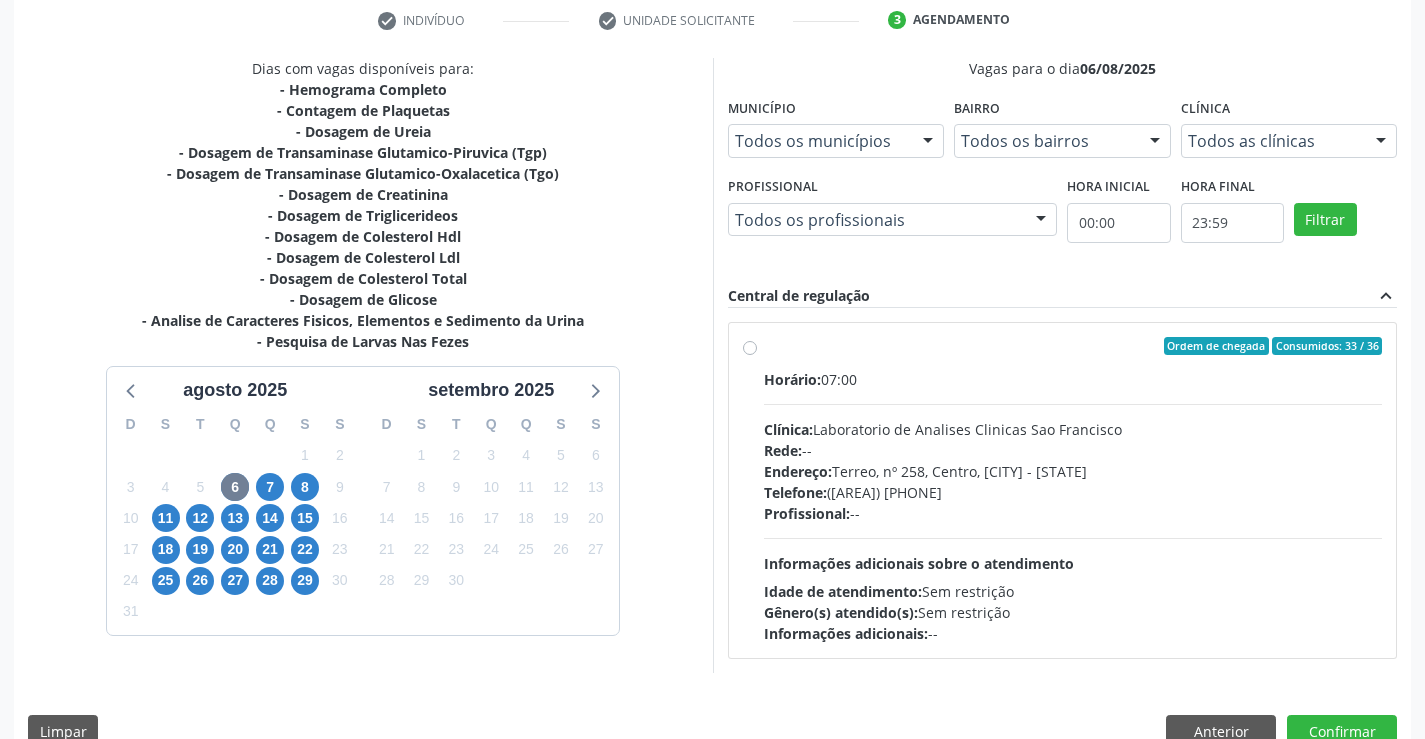 click on "Telefone:" at bounding box center (795, 492) 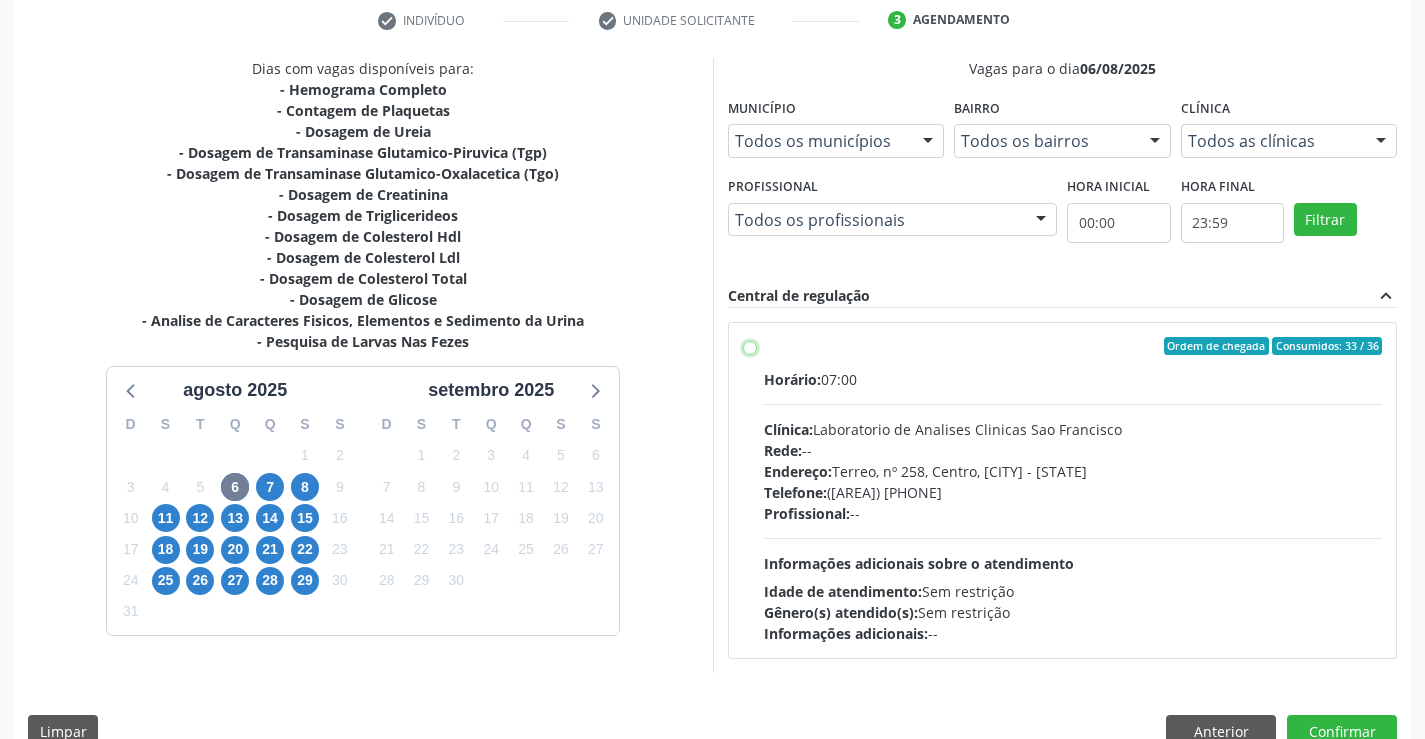 click on "Ordem de chegada
Consumidos: 33 / 36
Horário:   07:00
Clínica:  Laboratorio de Analises Clinicas Sao Francisco
Rede:
--
Endereço:   Terreo, nº 258, Centro, Campo Formoso - BA
Telefone:   (74) 36453588
Profissional:
--
Informações adicionais sobre o atendimento
Idade de atendimento:
Sem restrição
Gênero(s) atendido(s):
Sem restrição
Informações adicionais:
--" at bounding box center (750, 346) 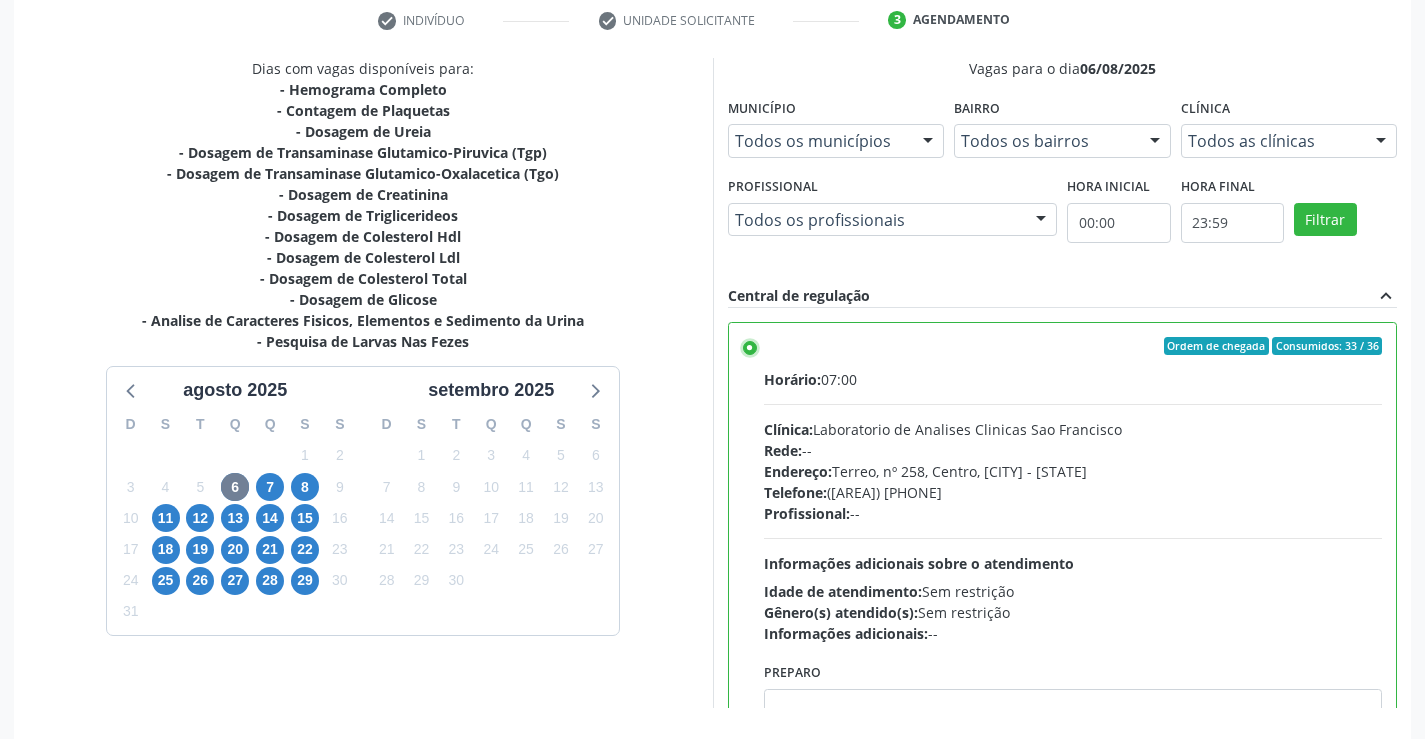 scroll, scrollTop: 456, scrollLeft: 0, axis: vertical 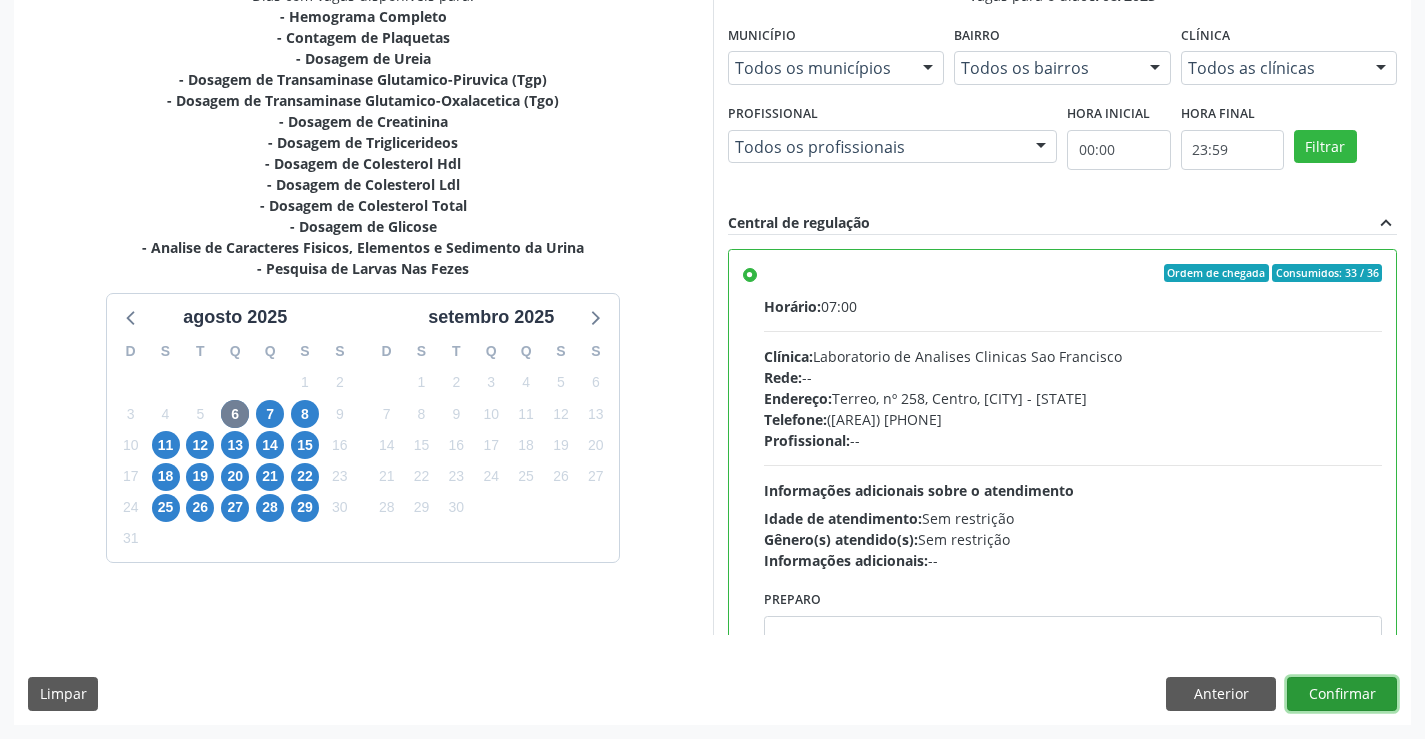 click on "Confirmar" at bounding box center (1342, 694) 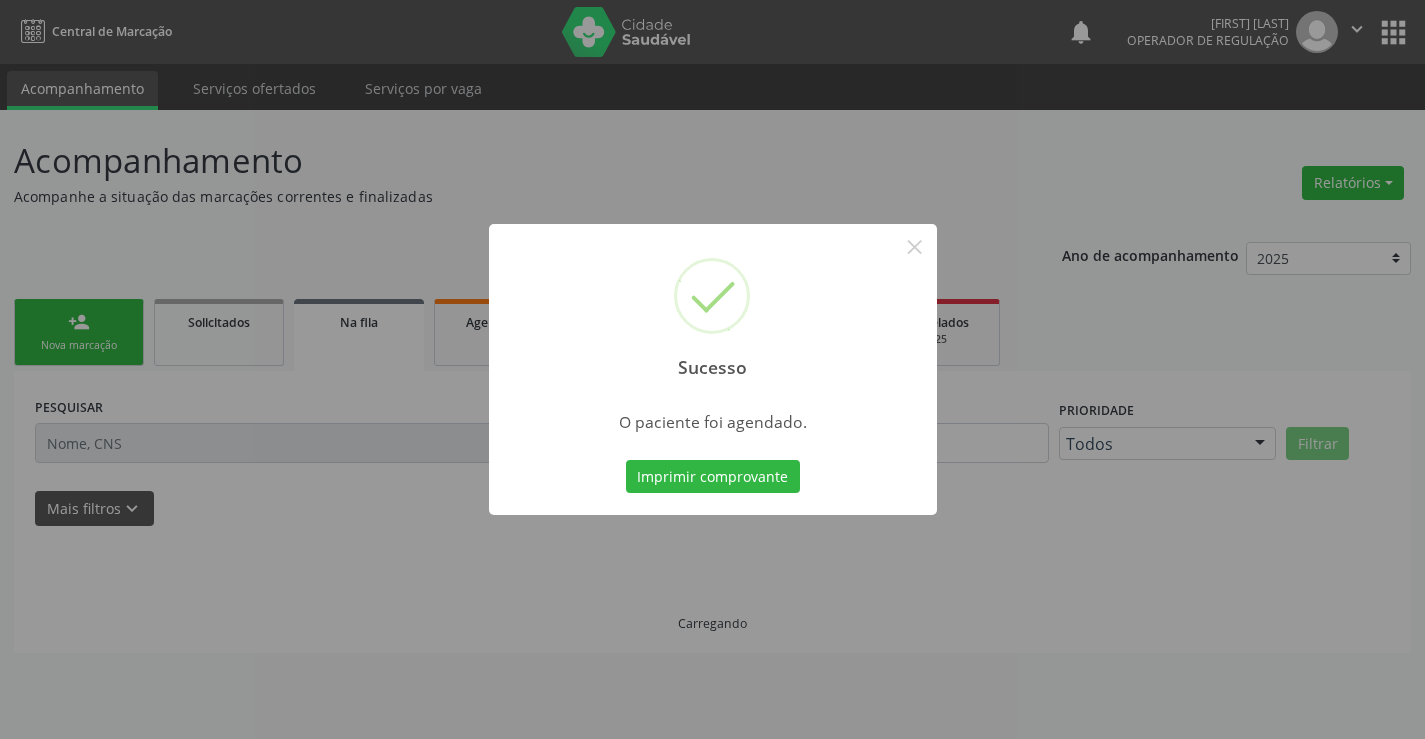 scroll, scrollTop: 0, scrollLeft: 0, axis: both 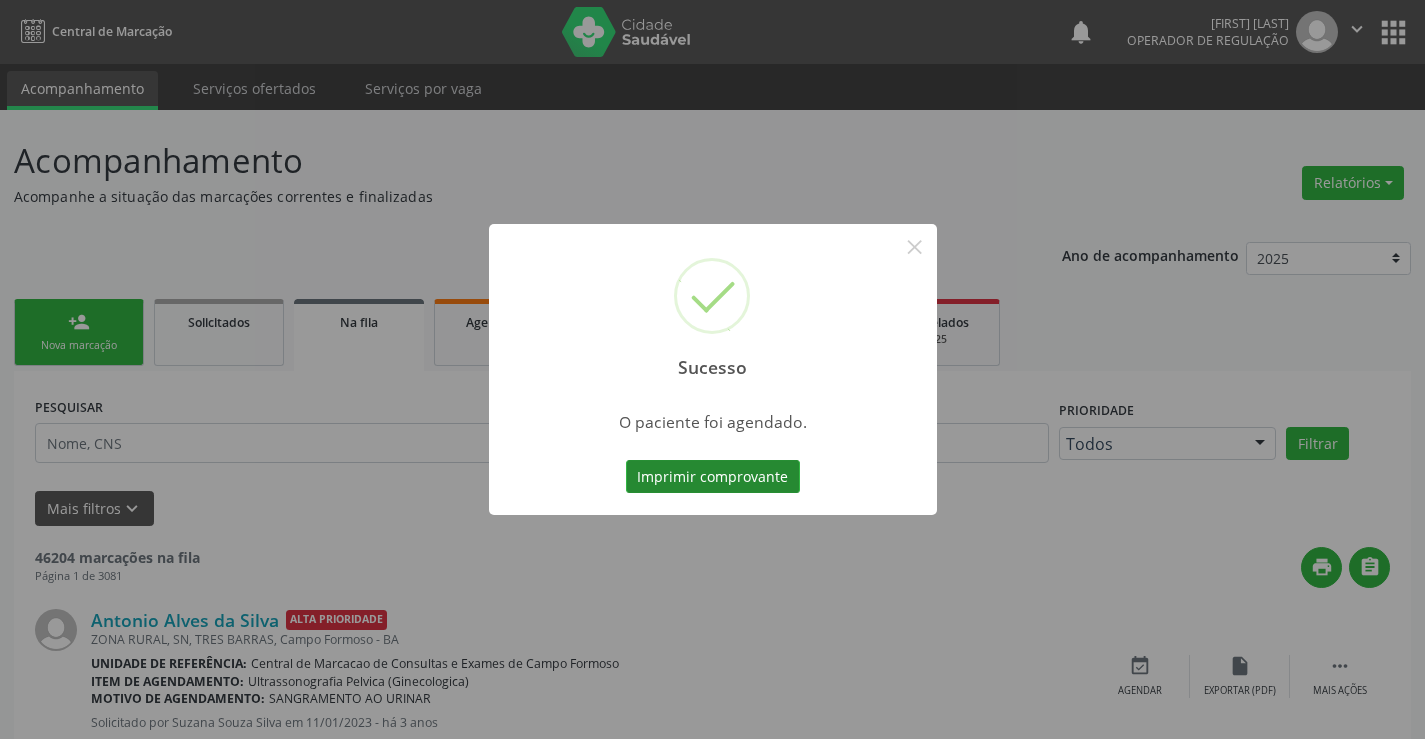 click on "Imprimir comprovante" at bounding box center [713, 477] 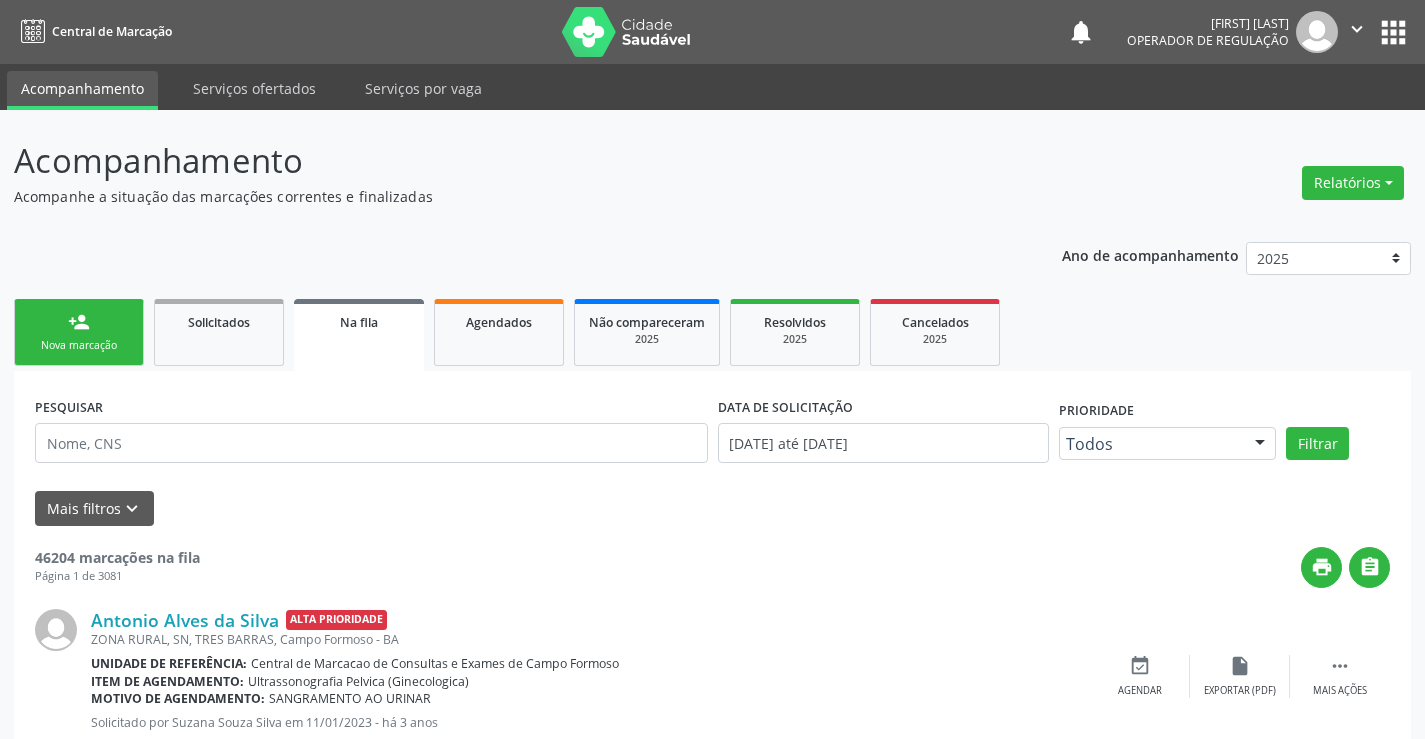 scroll, scrollTop: 0, scrollLeft: 0, axis: both 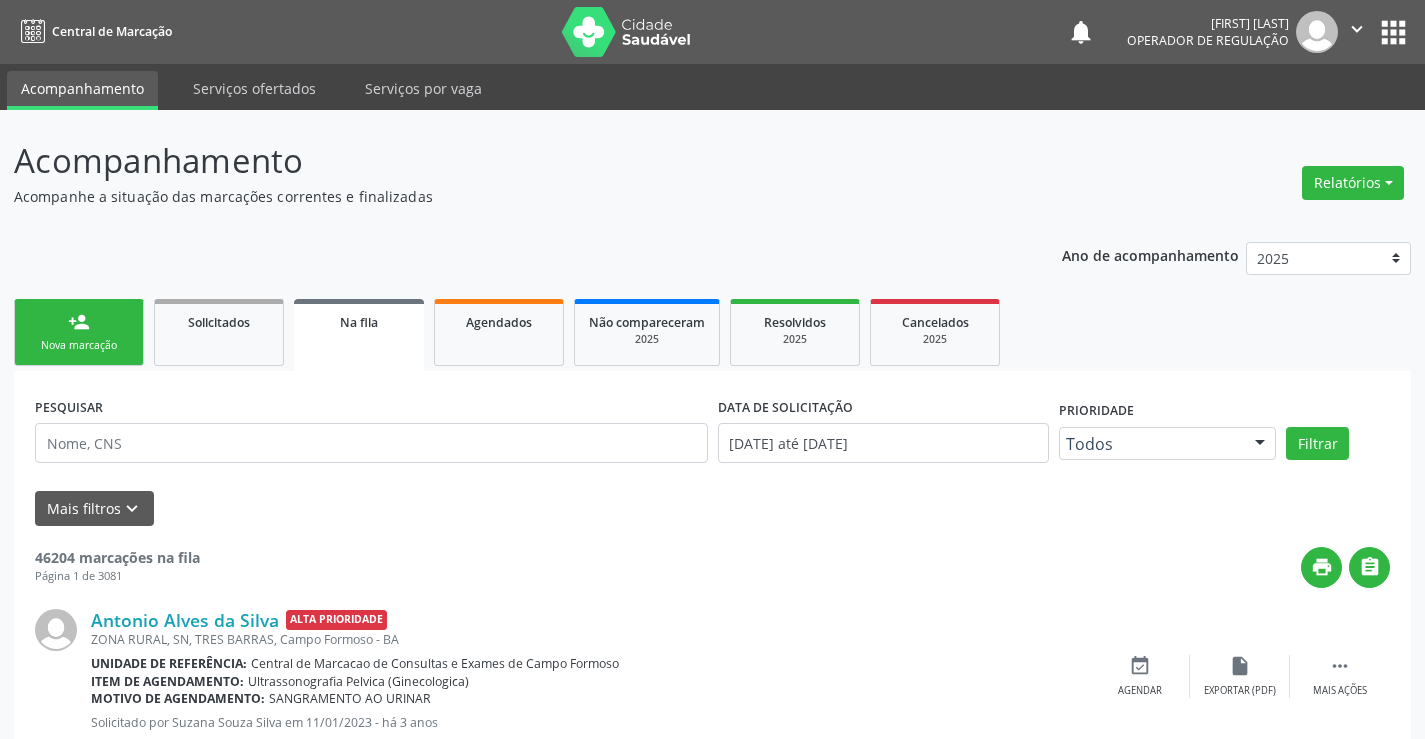 click on "person_add
Nova marcação" at bounding box center [79, 332] 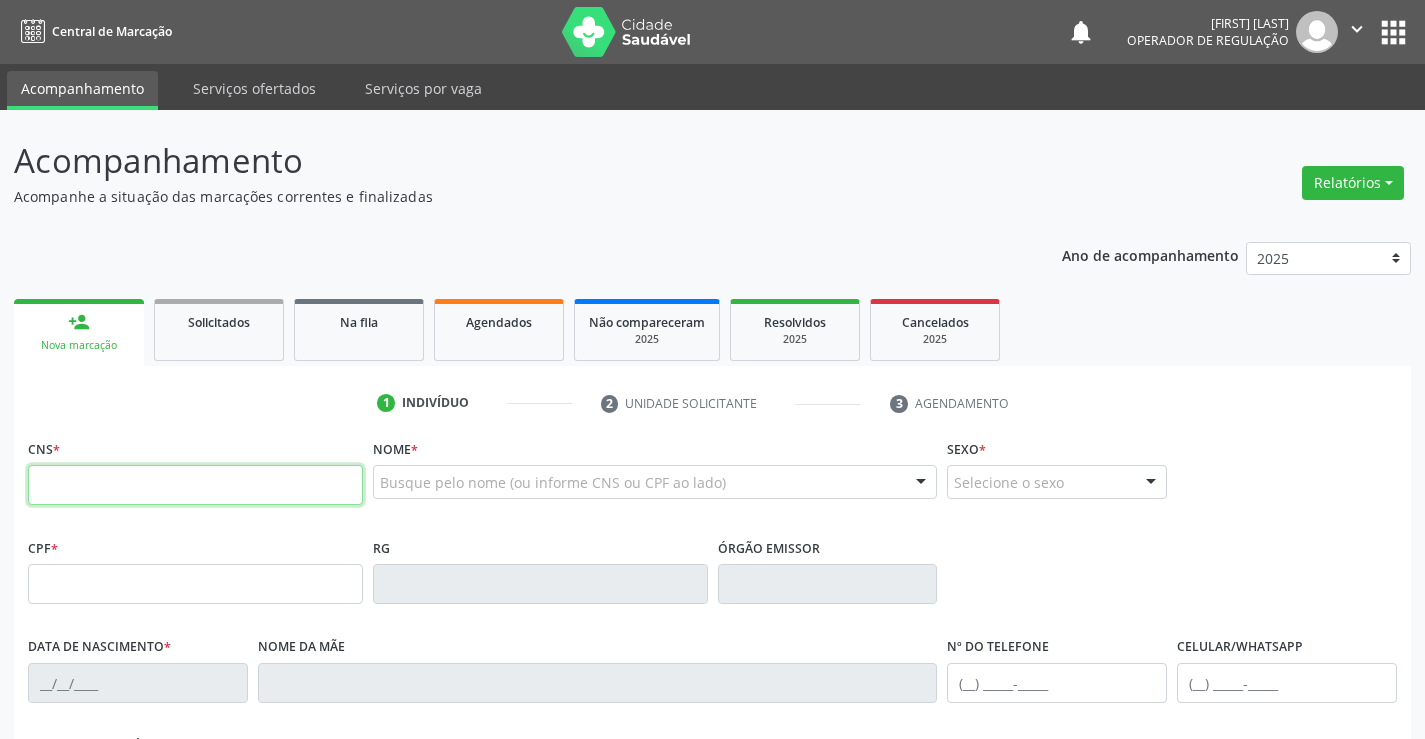 click at bounding box center (195, 485) 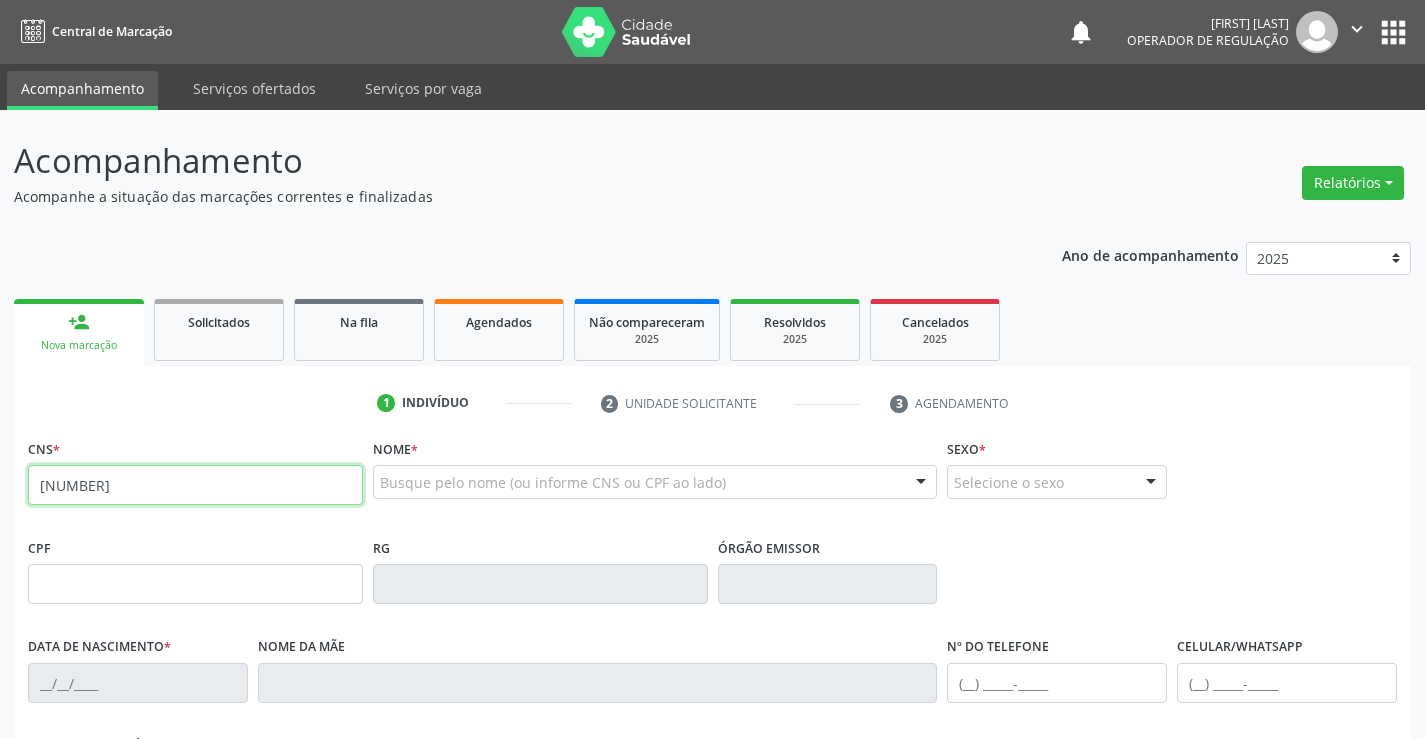 type on "700 5085 0258 3158" 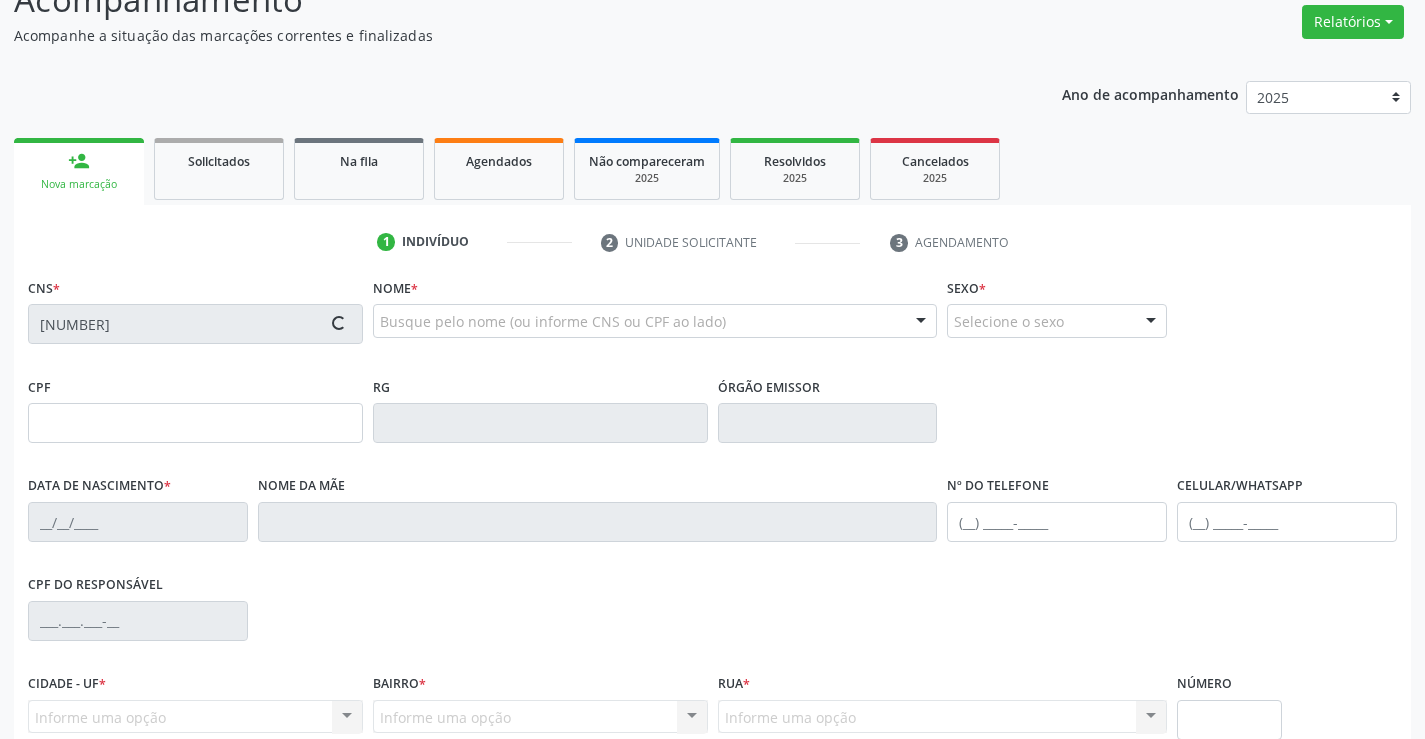 scroll, scrollTop: 345, scrollLeft: 0, axis: vertical 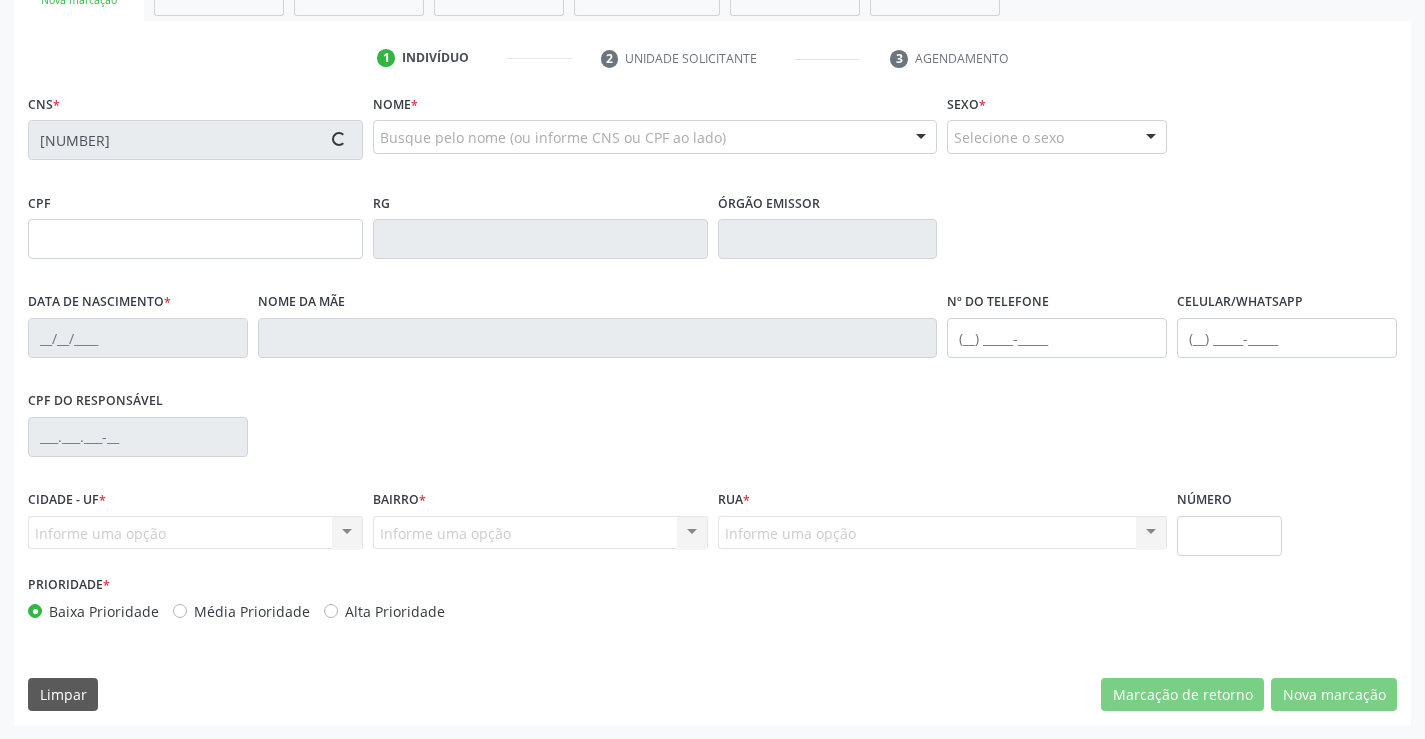 type on "008280056" 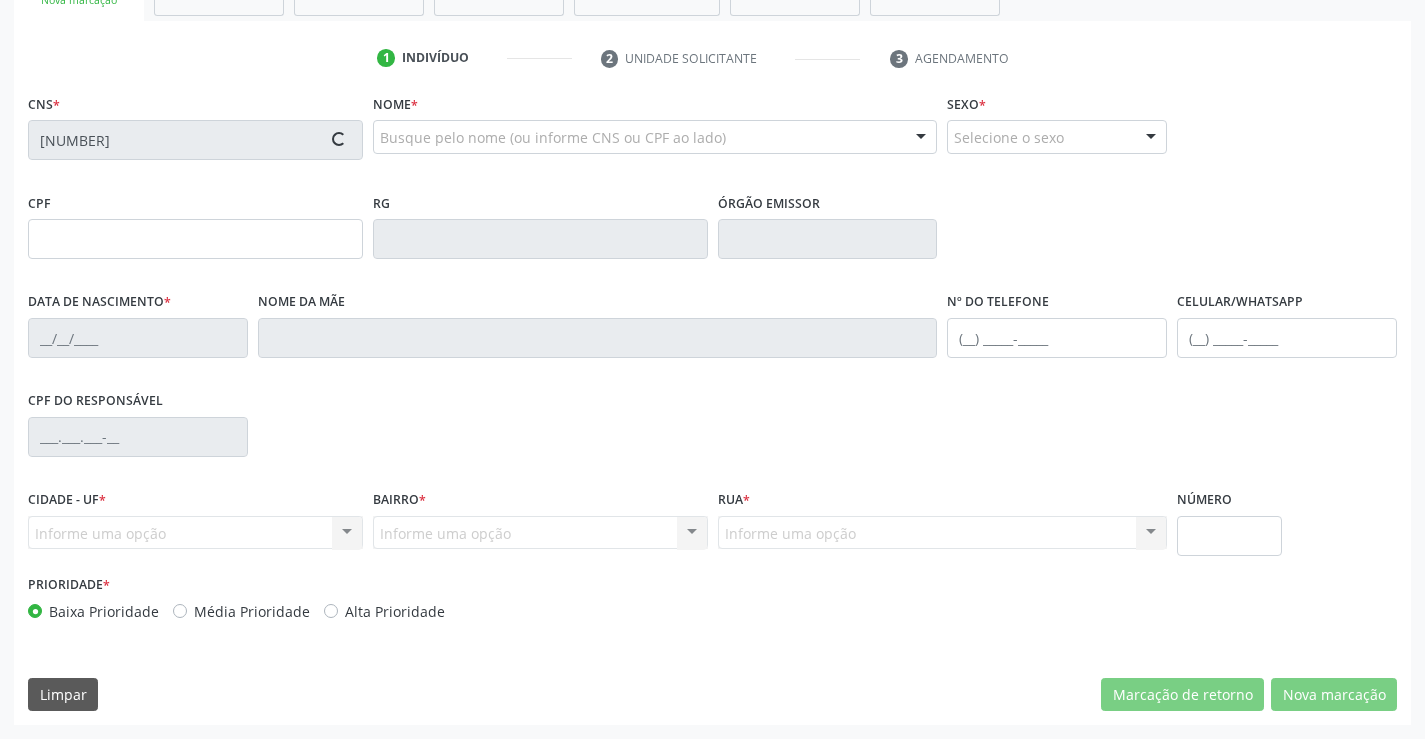 type on "S/N" 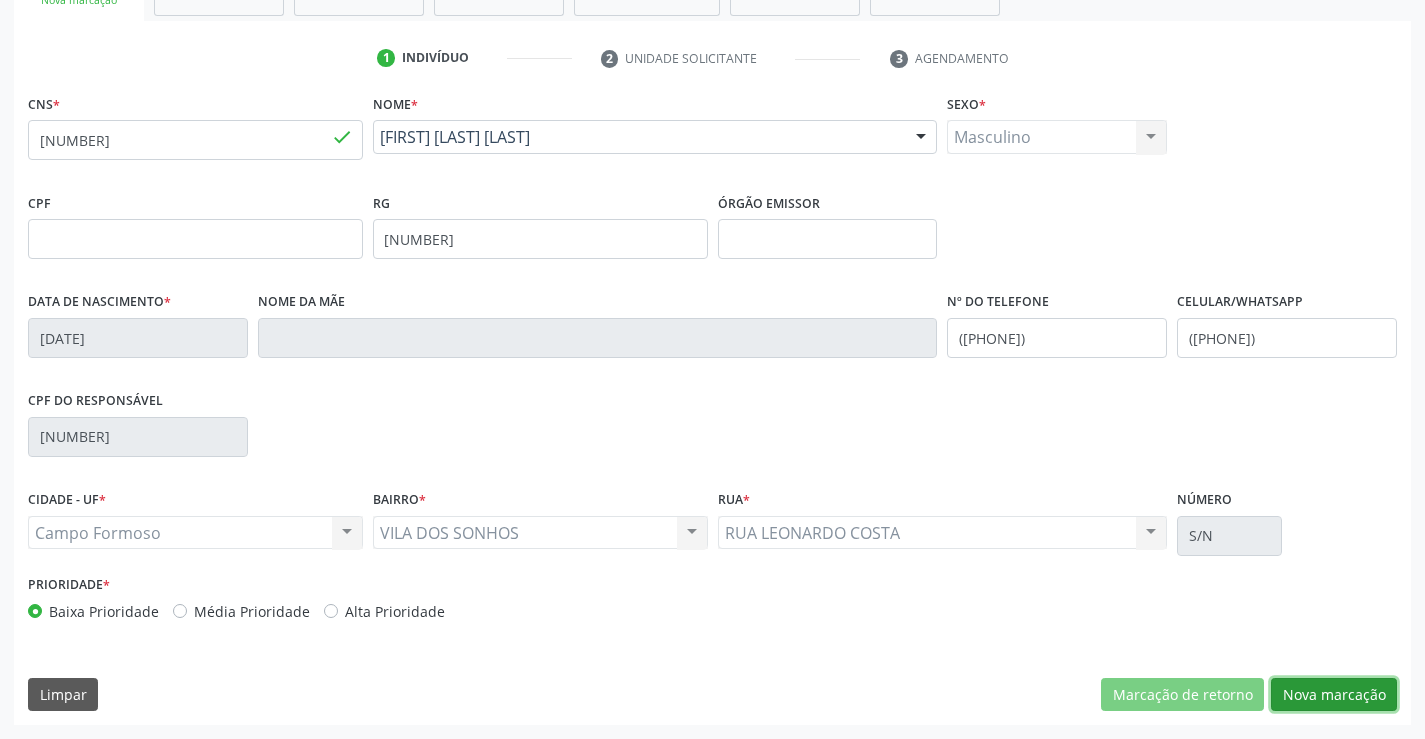 click on "Nova marcação" at bounding box center (1334, 695) 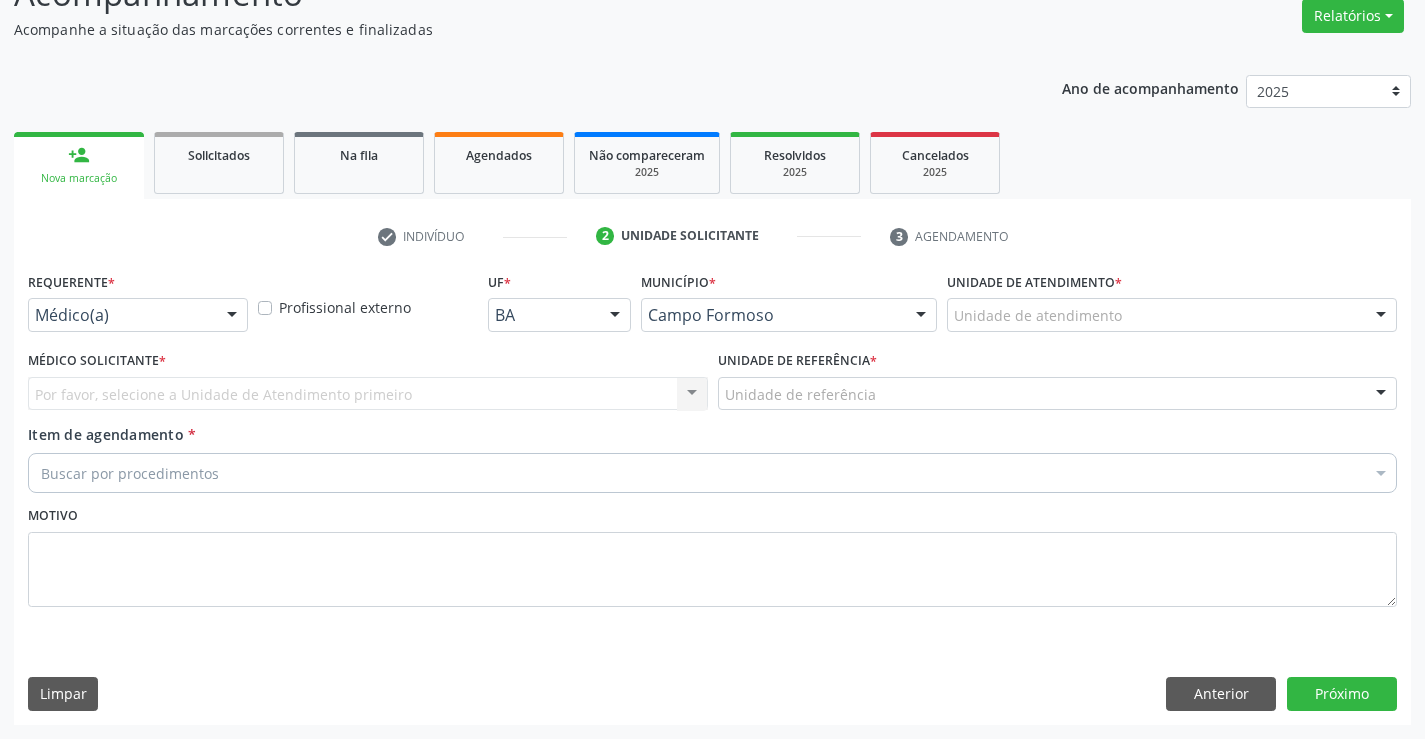scroll, scrollTop: 167, scrollLeft: 0, axis: vertical 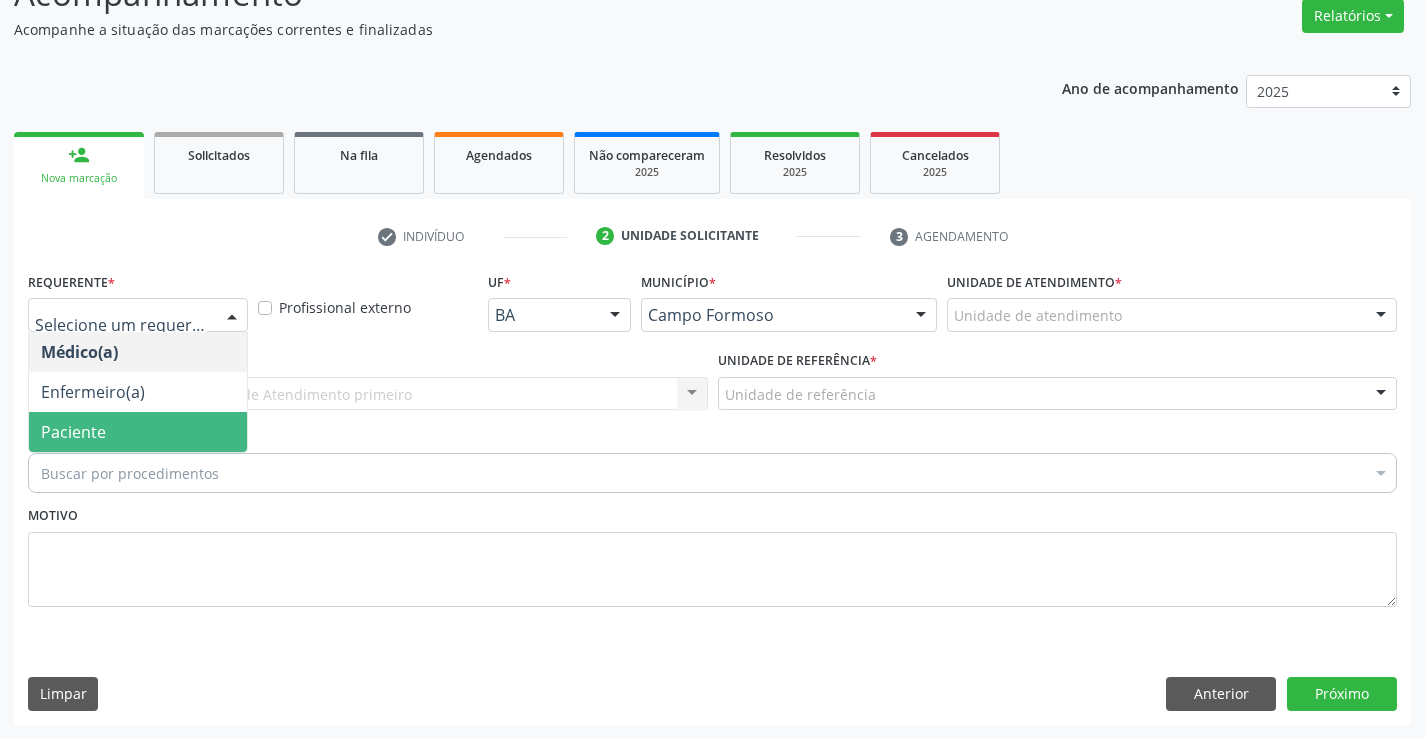 drag, startPoint x: 103, startPoint y: 420, endPoint x: 120, endPoint y: 415, distance: 17.720045 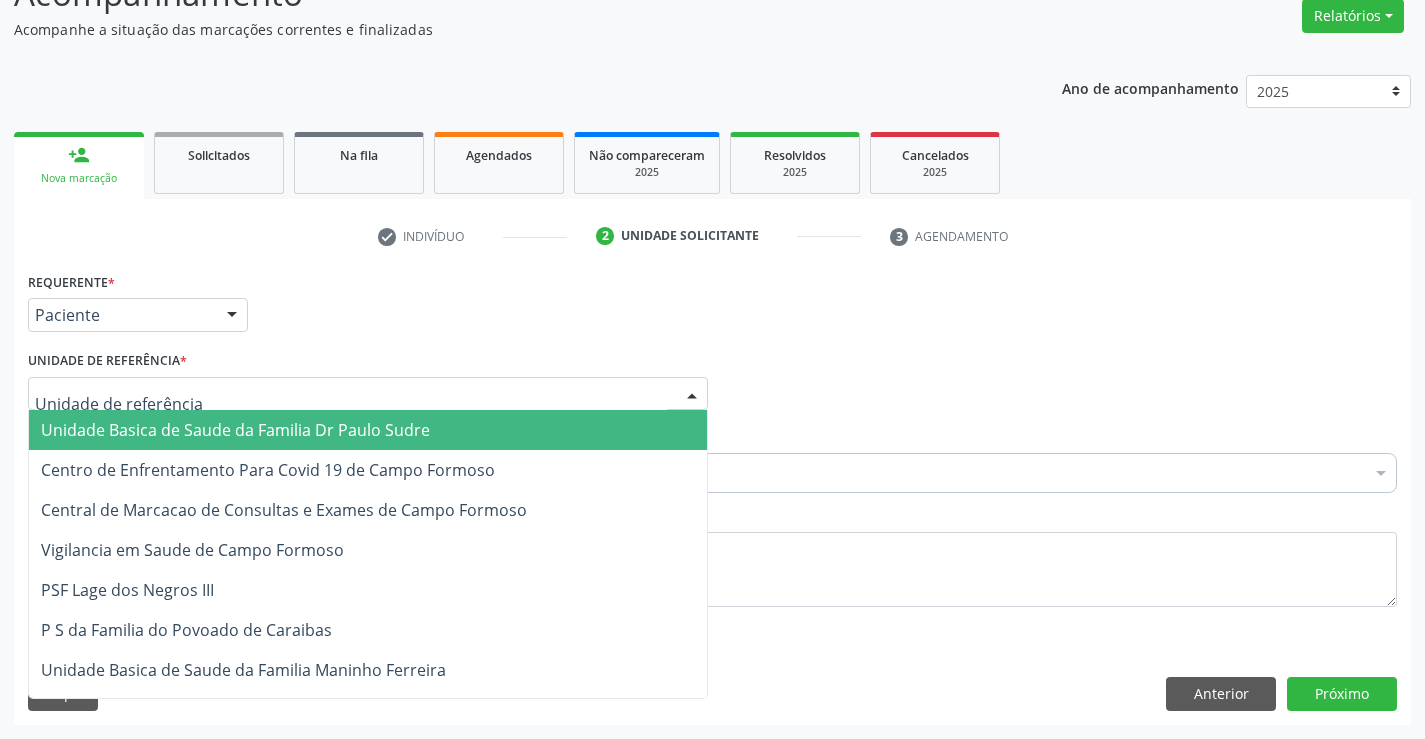 drag, startPoint x: 164, startPoint y: 394, endPoint x: 185, endPoint y: 567, distance: 174.26991 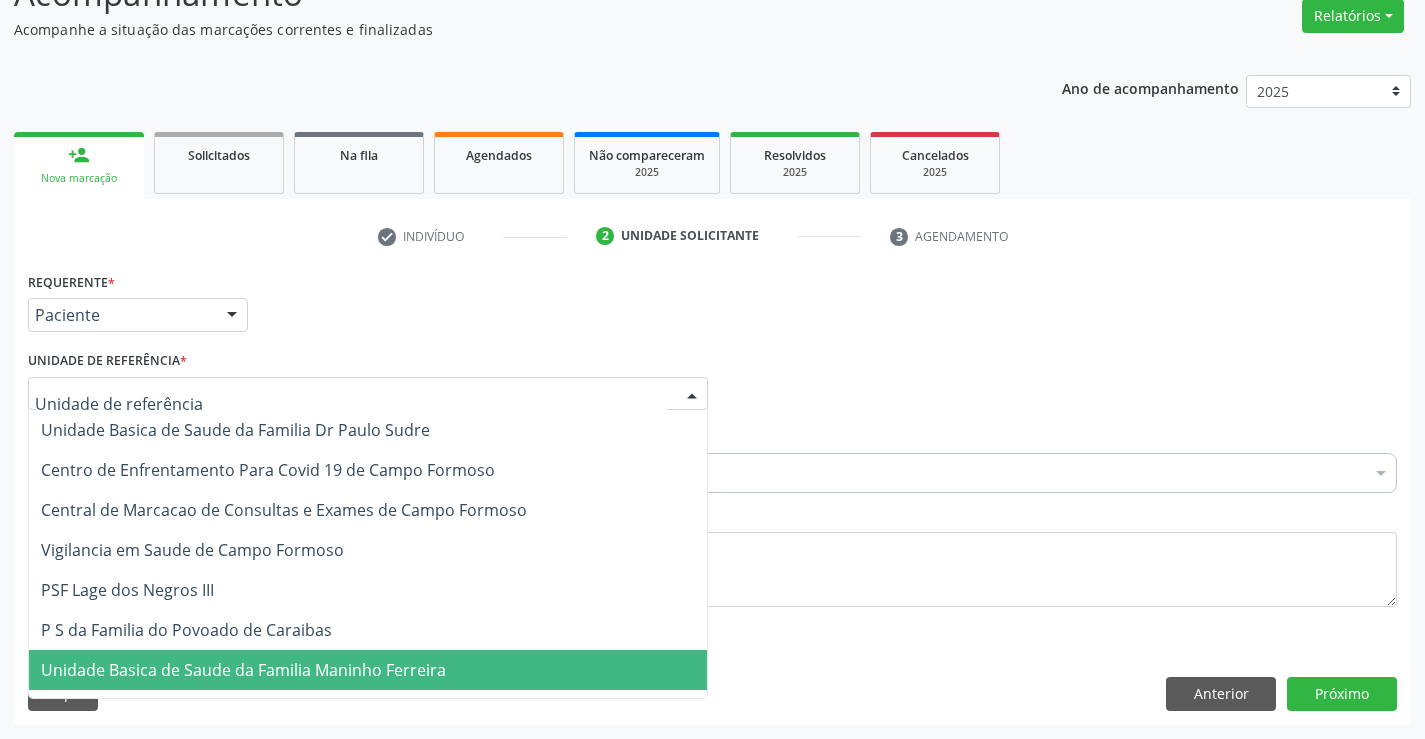 click on "Unidade Basica de Saude da Familia Maninho Ferreira" at bounding box center (243, 670) 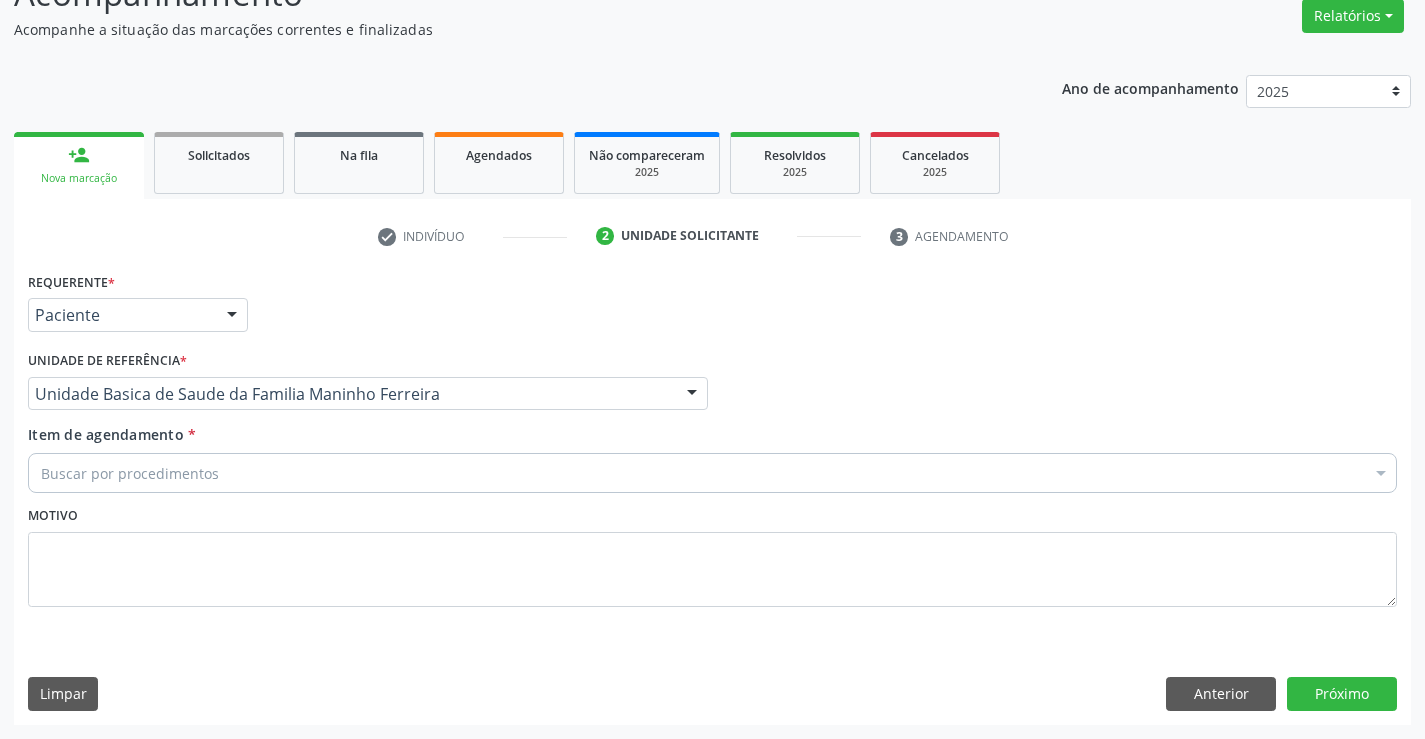 click on "Buscar por procedimentos" at bounding box center (712, 473) 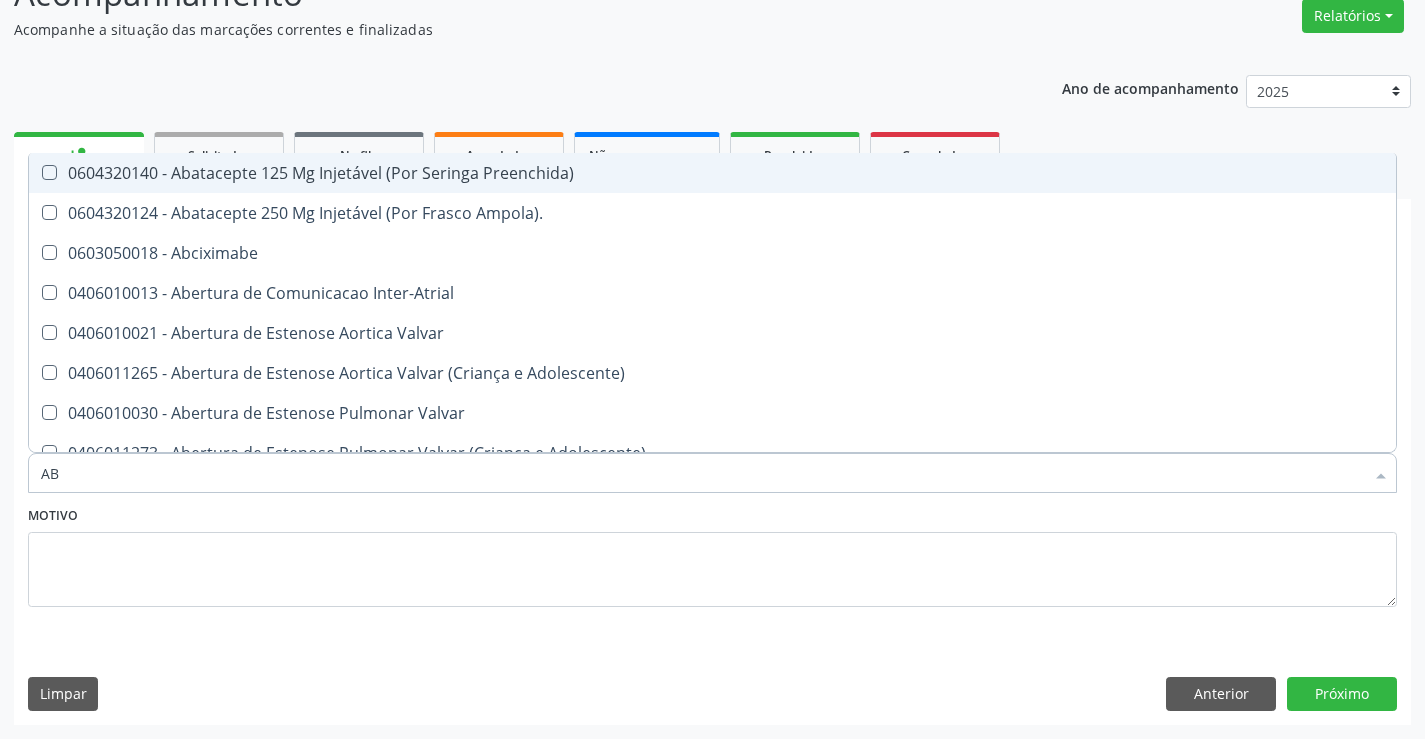 type on "ABO" 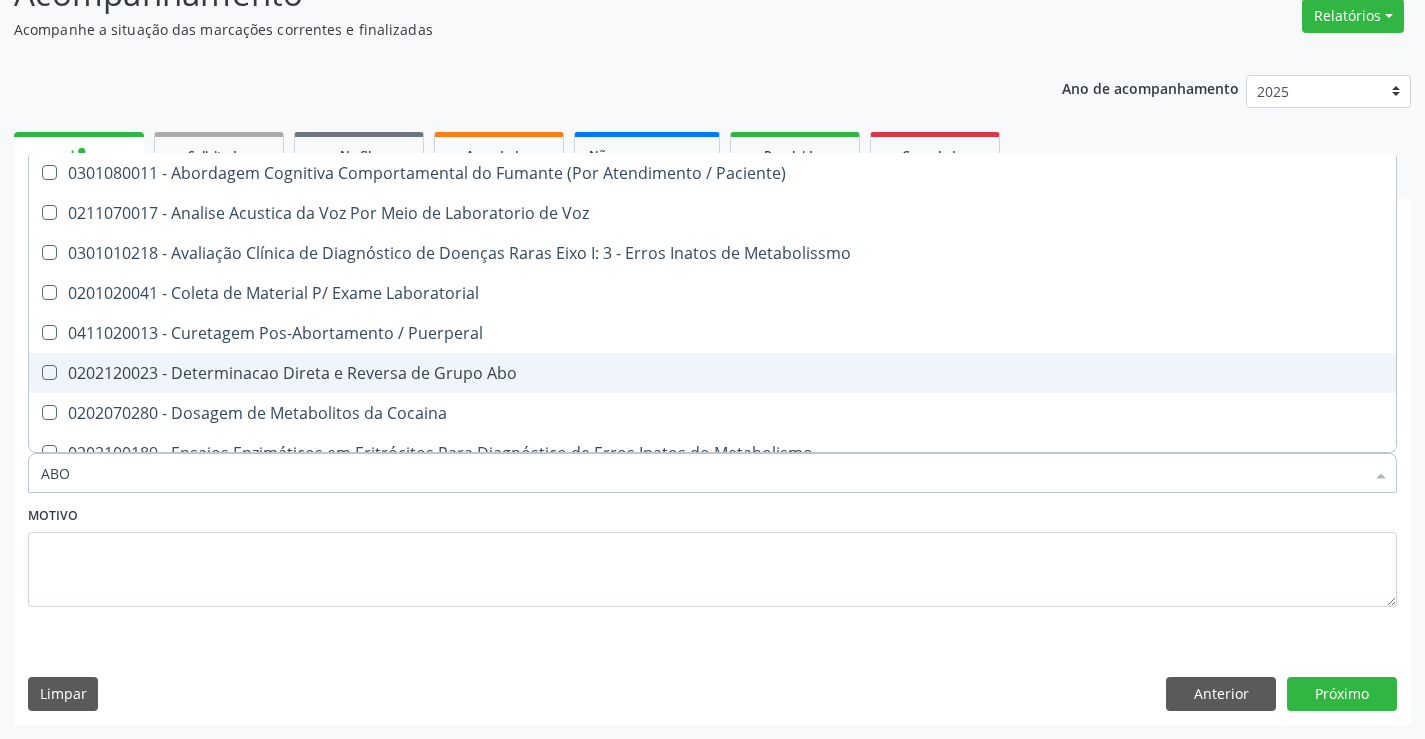 click on "0202120023 - Determinacao Direta e Reversa de Grupo Abo" at bounding box center (712, 373) 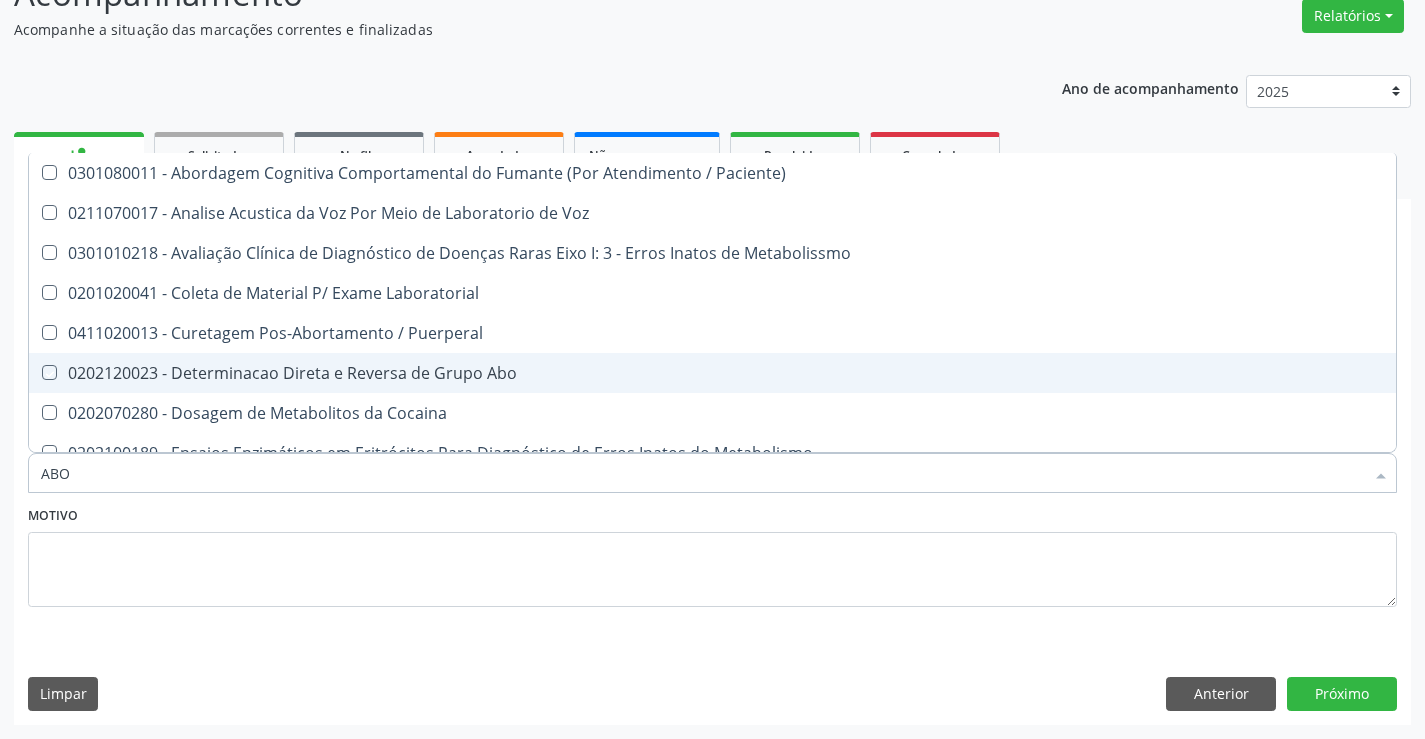 checkbox on "true" 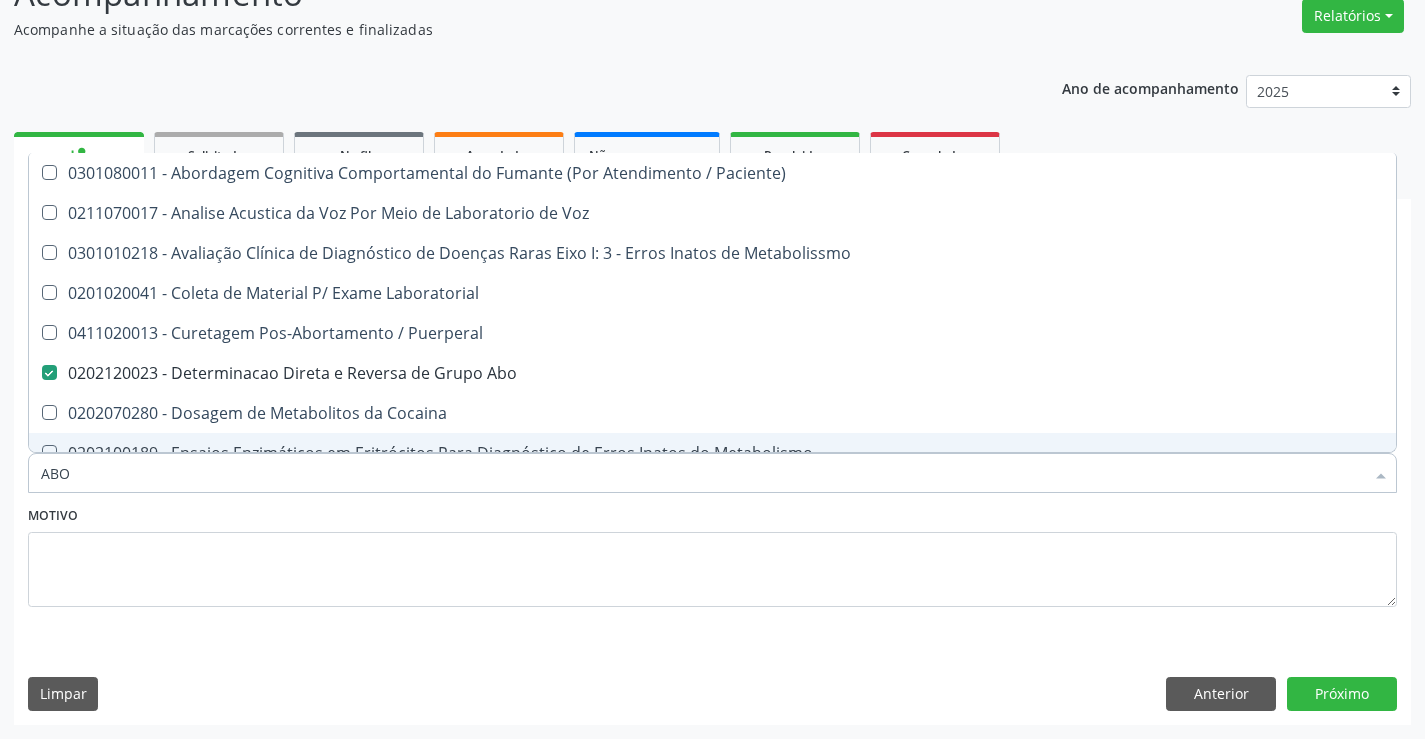 type on "ABO" 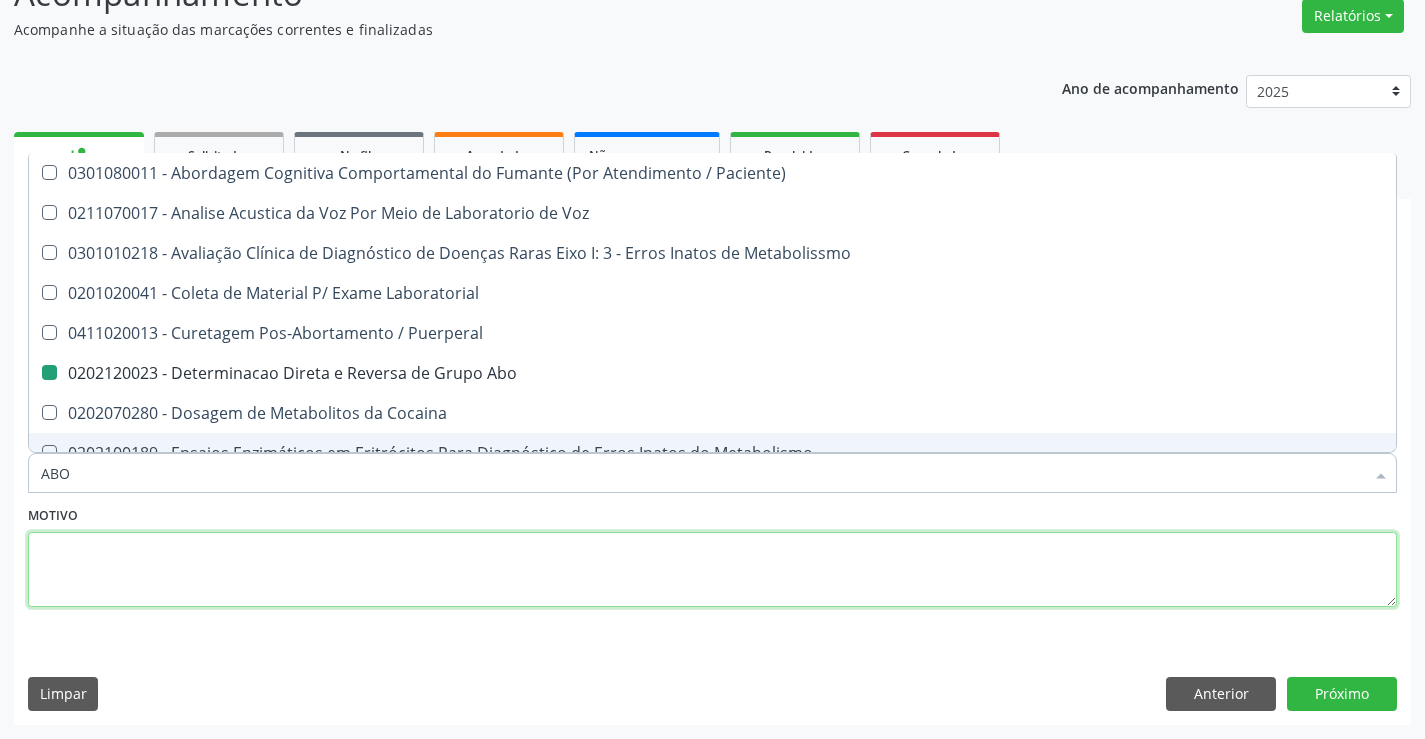click at bounding box center (712, 570) 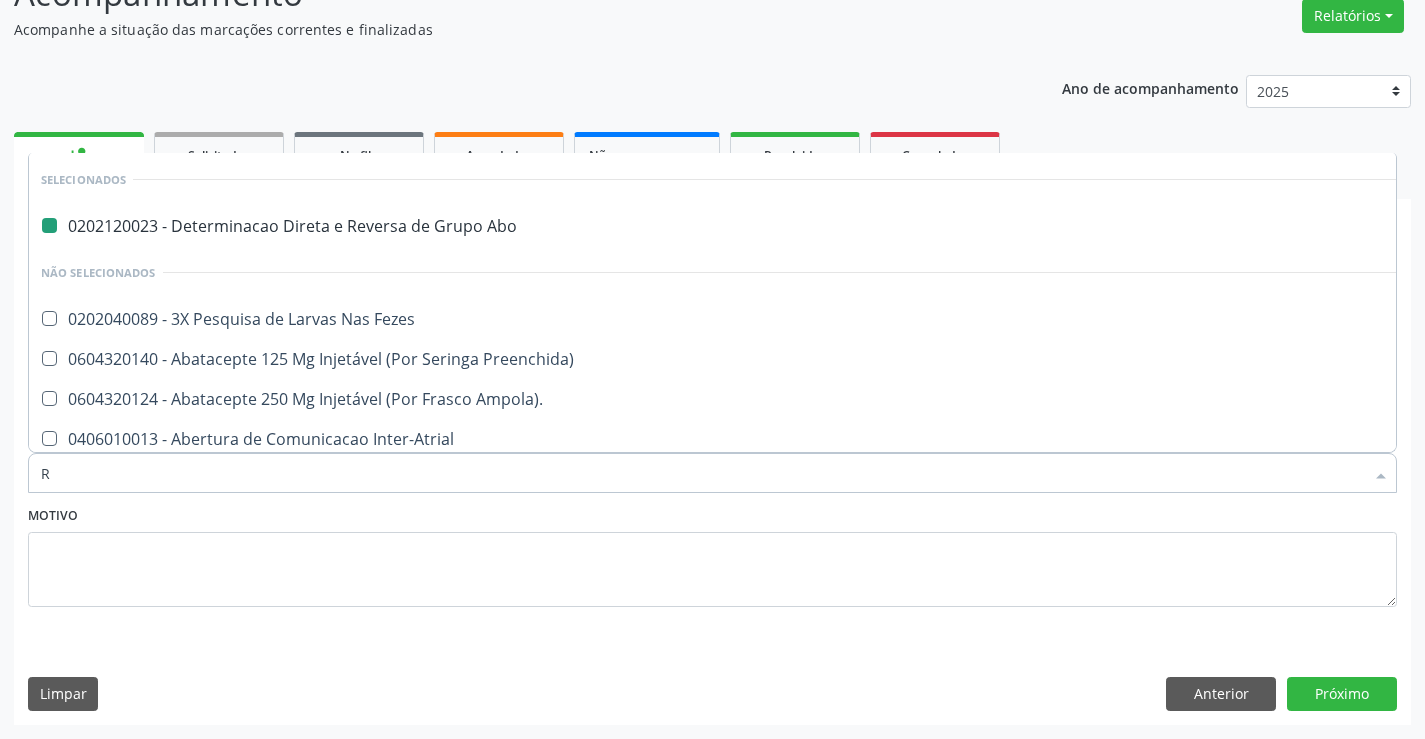 type on "RH" 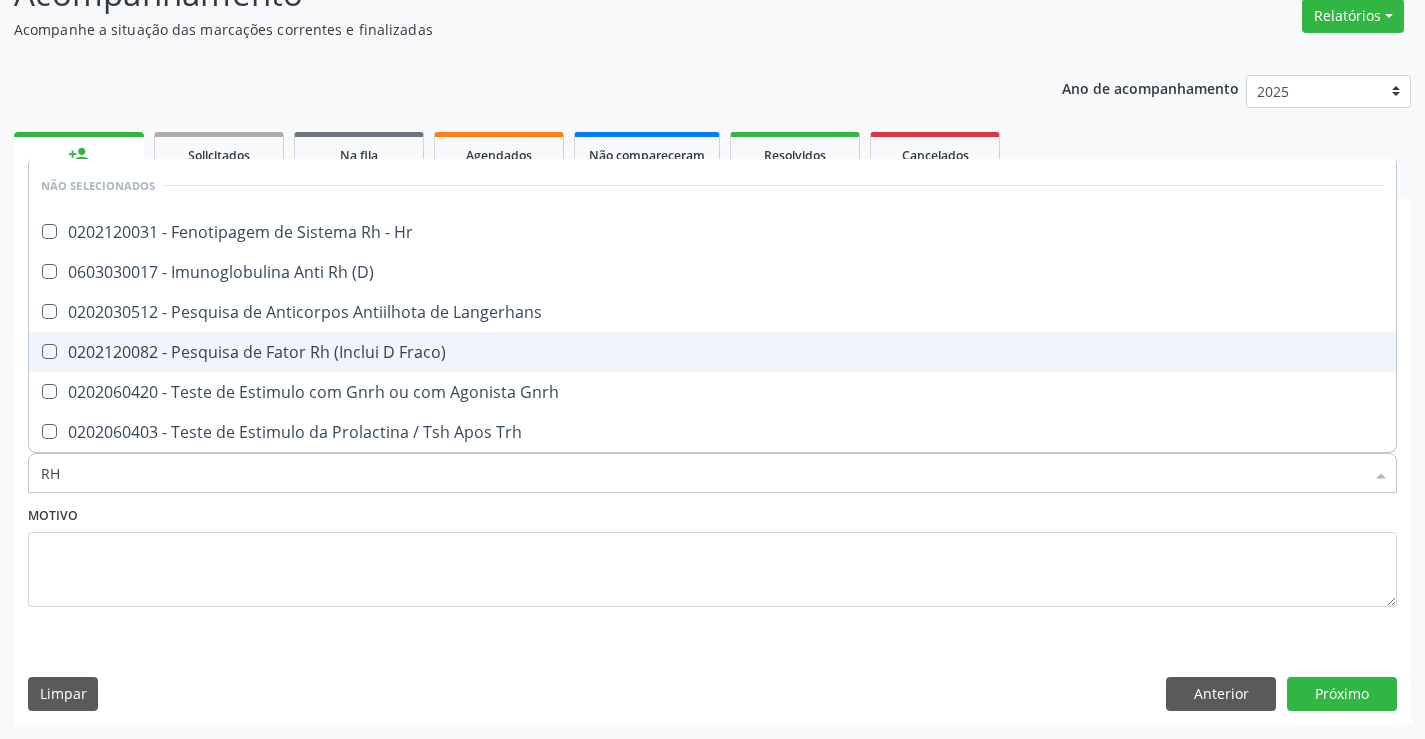 click on "0202120082 - Pesquisa de Fator Rh (Inclui D Fraco)" at bounding box center [712, 352] 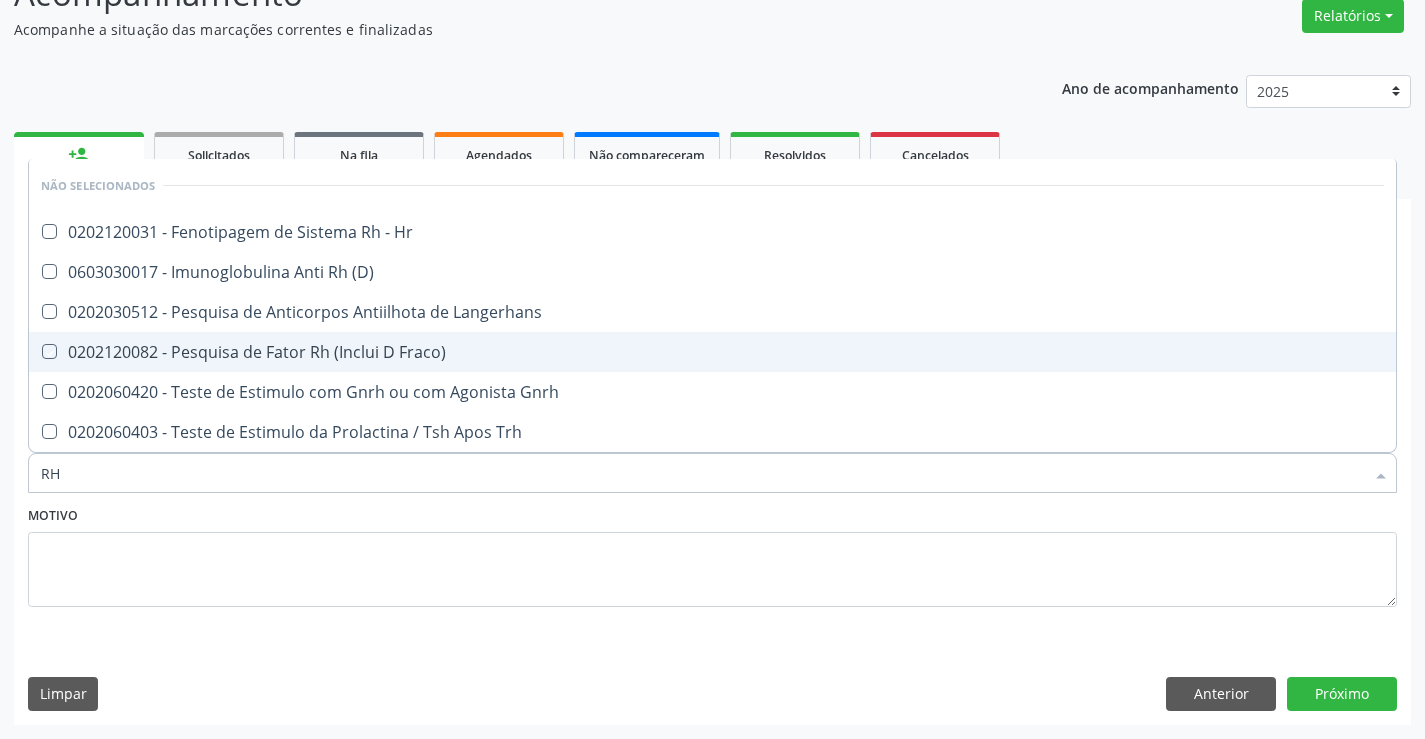 checkbox on "true" 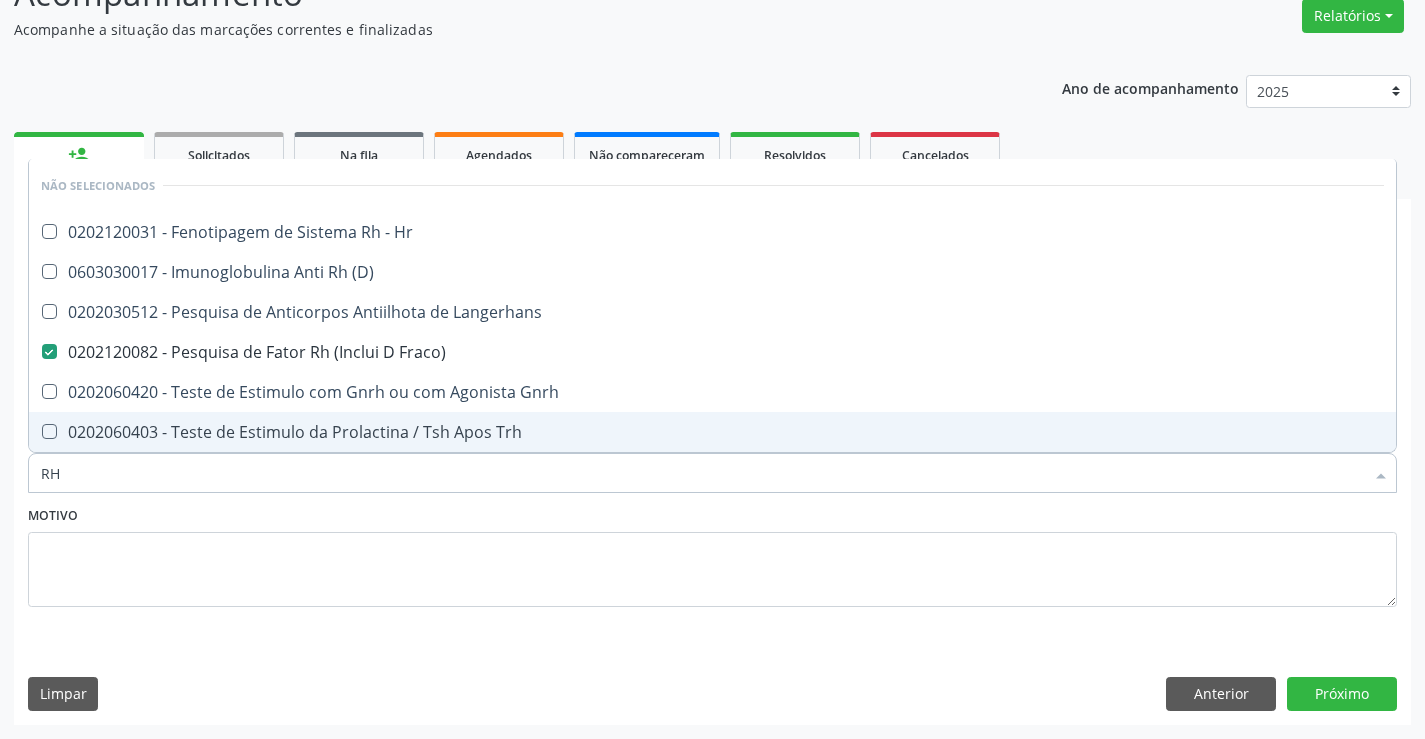 type on "RH" 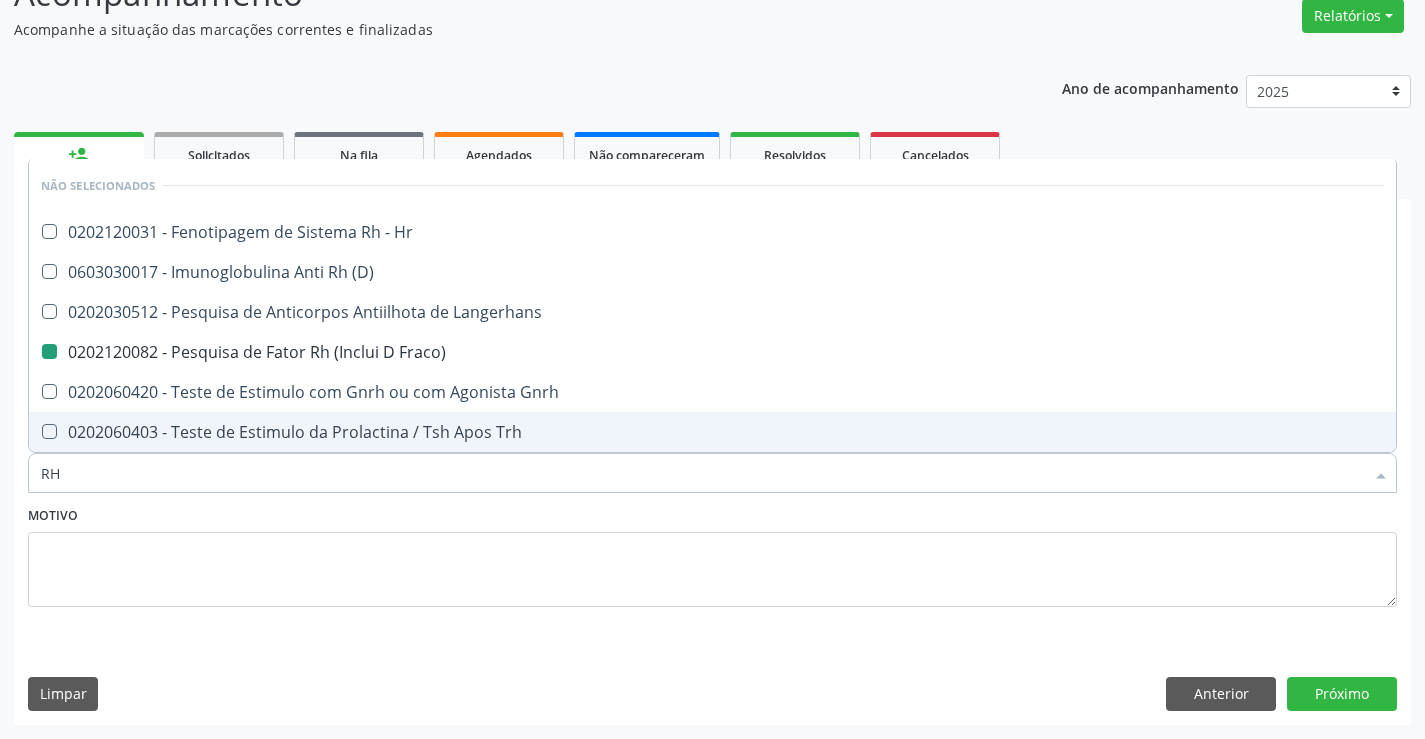 drag, startPoint x: 246, startPoint y: 624, endPoint x: 111, endPoint y: 518, distance: 171.64207 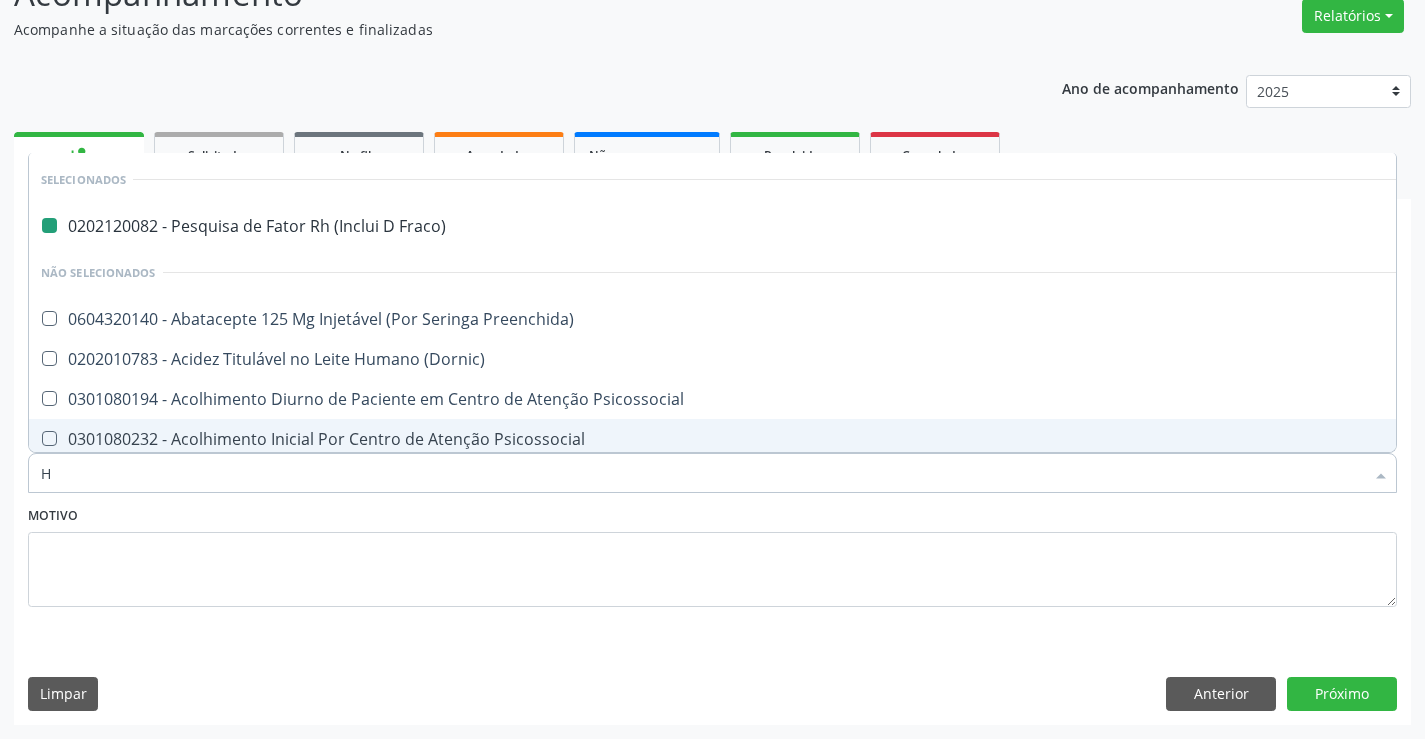 type on "HE" 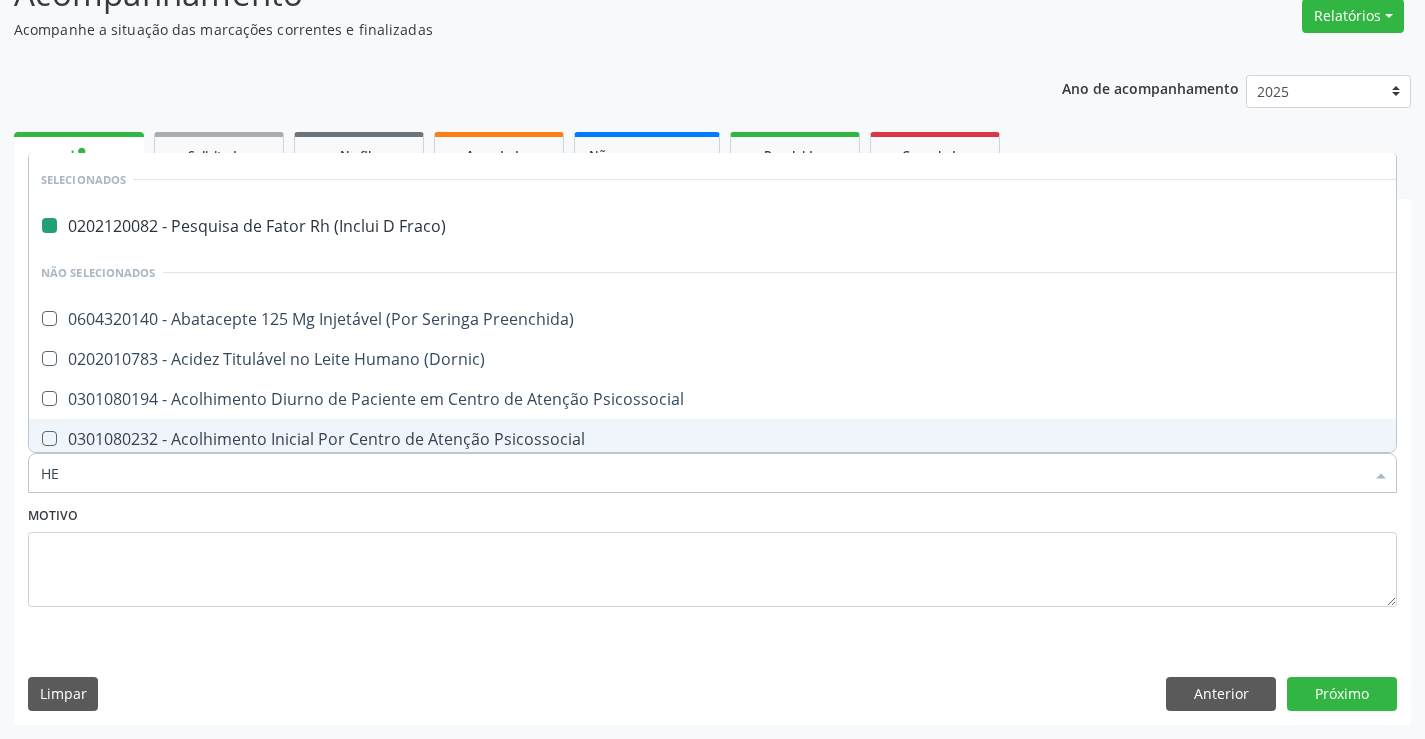 checkbox on "false" 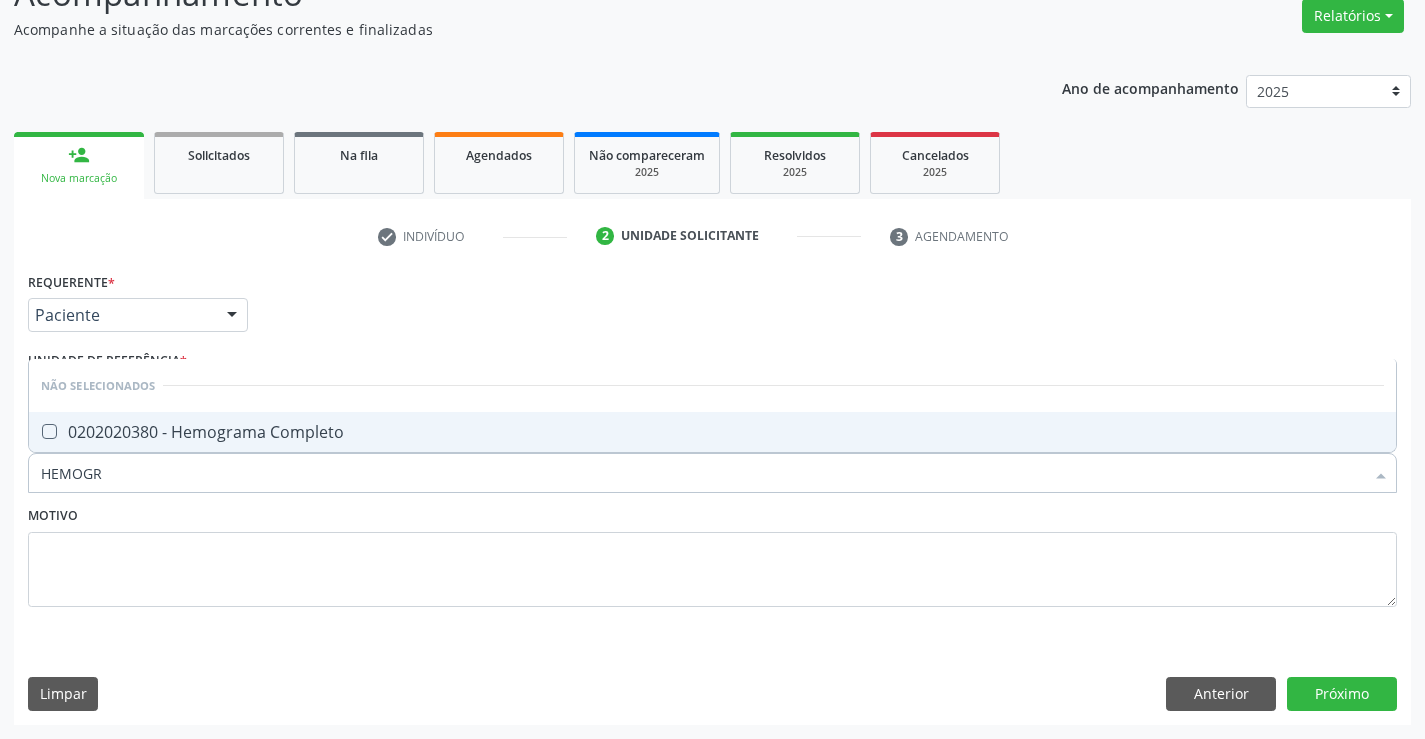 type on "HEMOGRA" 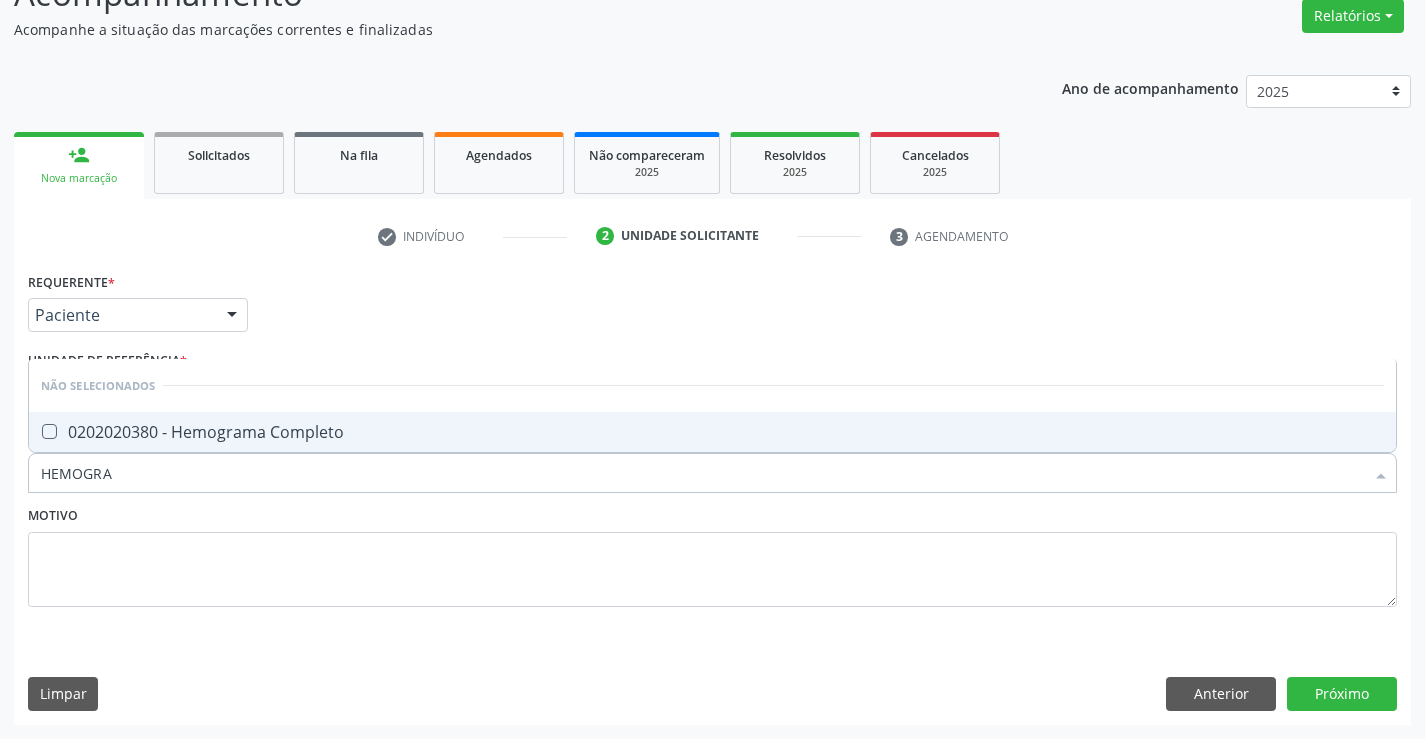 click on "0202020380 - Hemograma Completo" at bounding box center (712, 432) 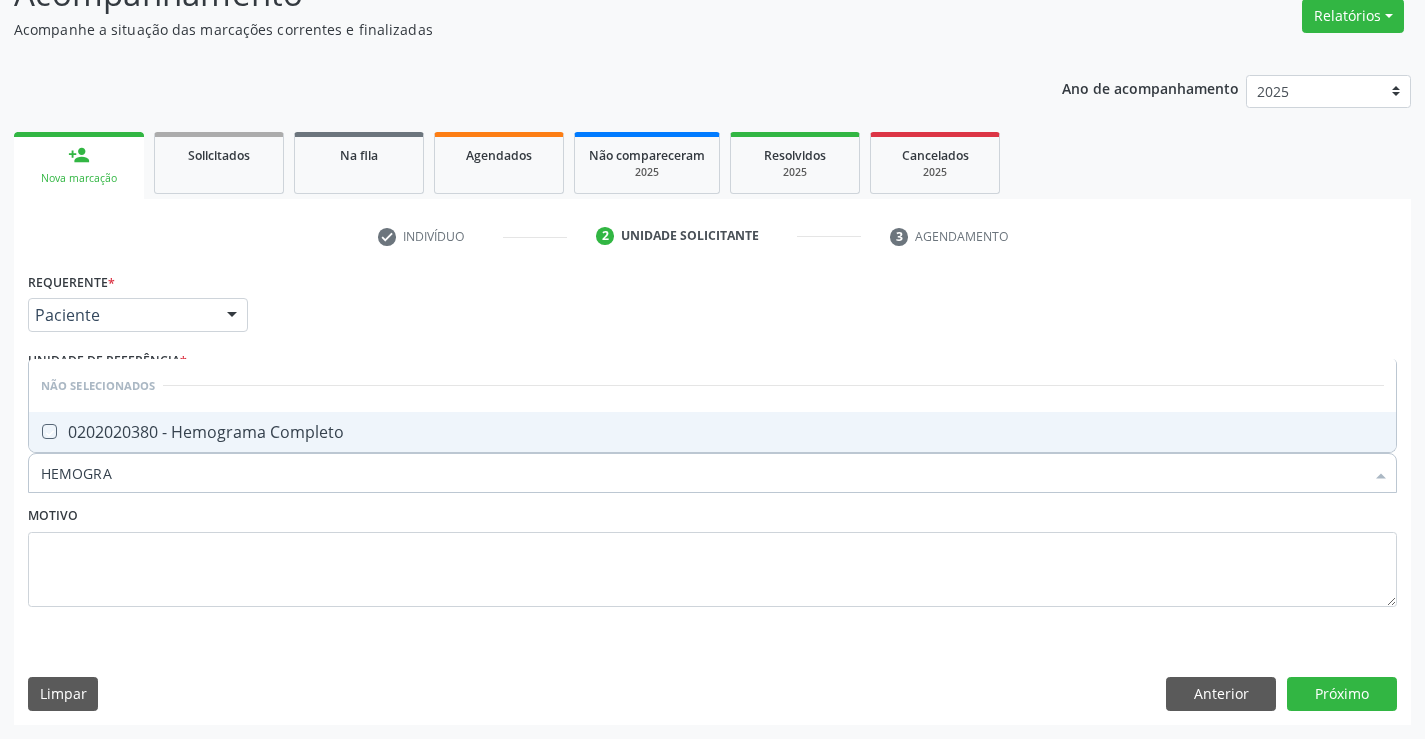 checkbox on "true" 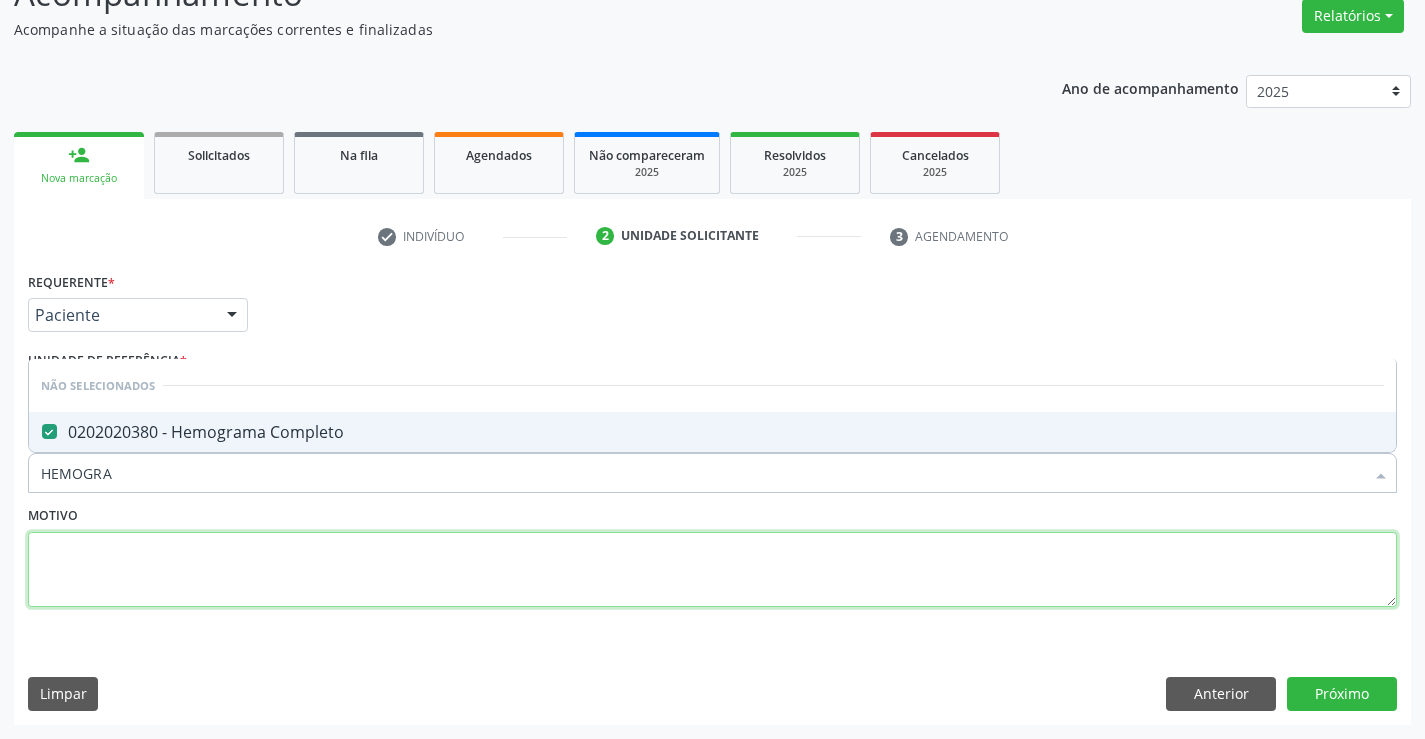 click at bounding box center [712, 570] 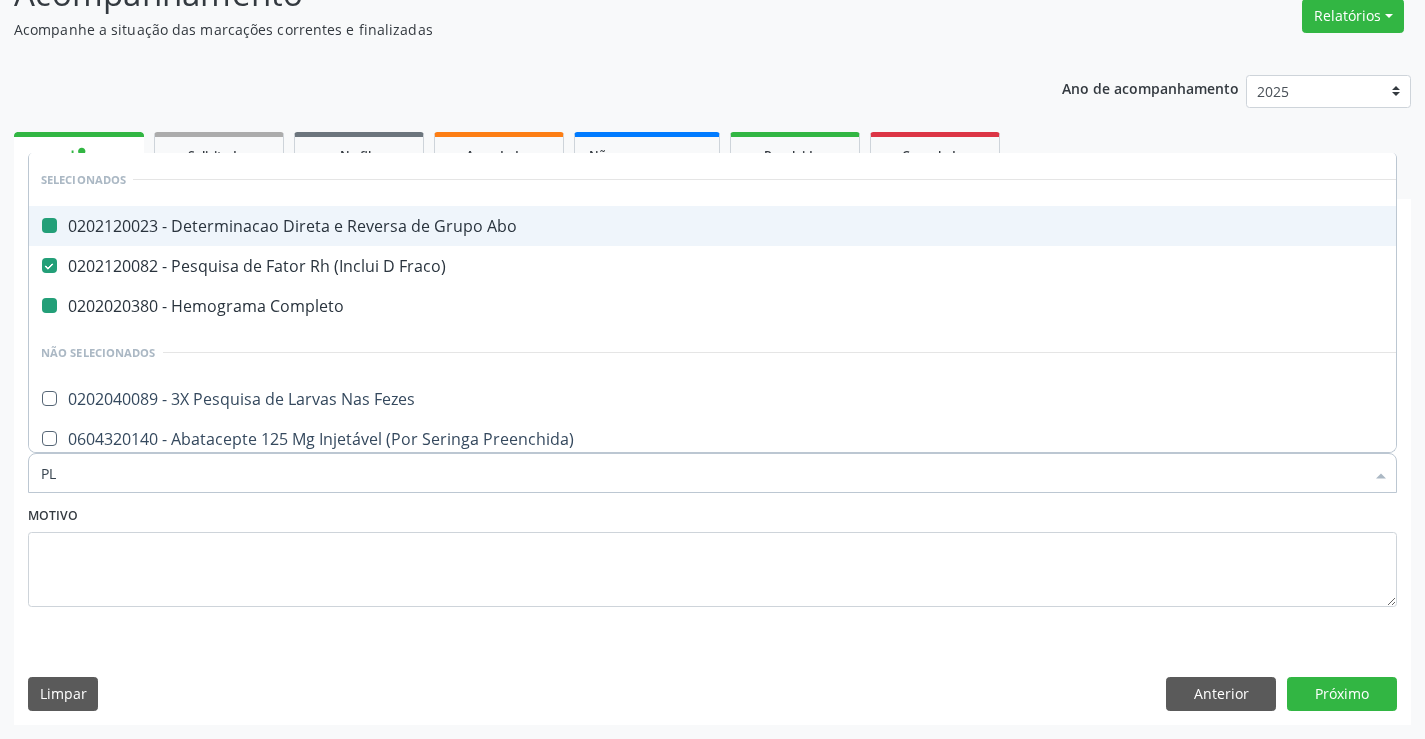 type on "PLA" 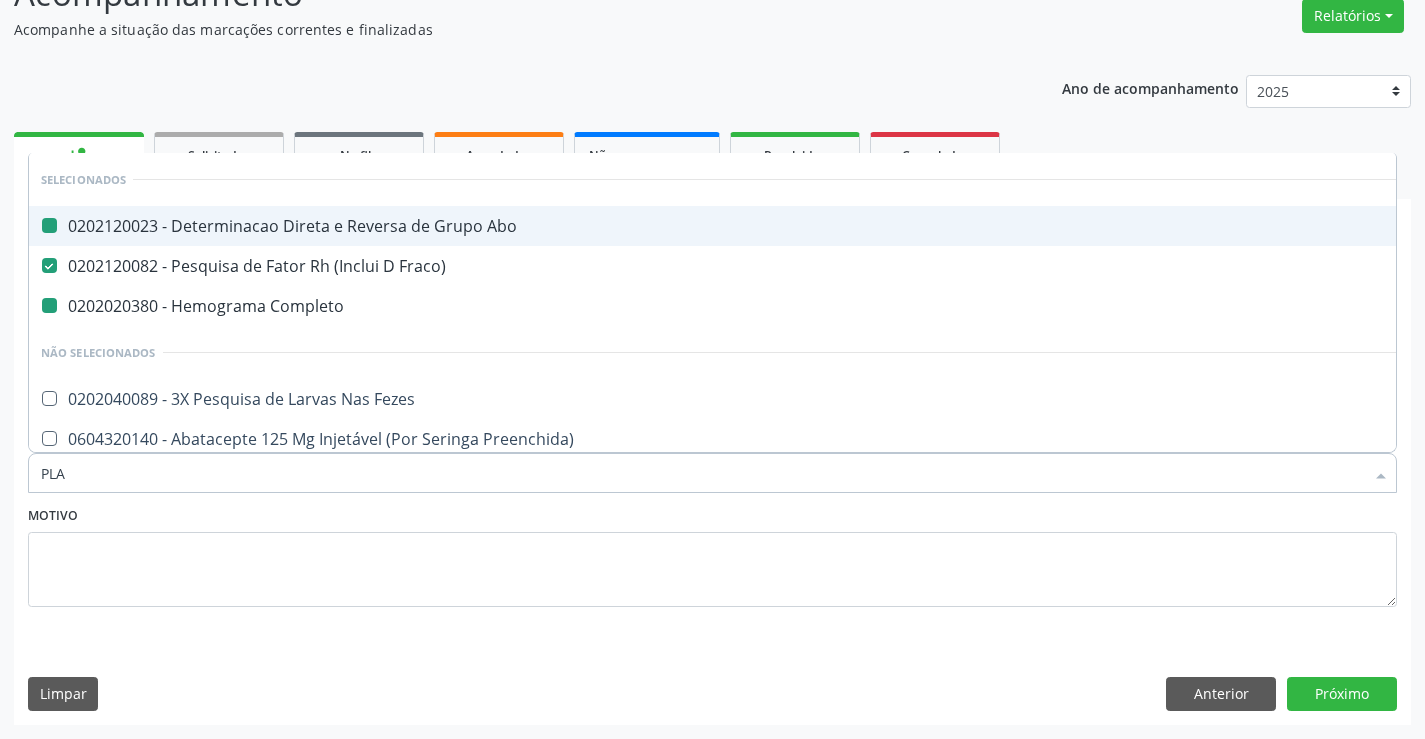 checkbox on "false" 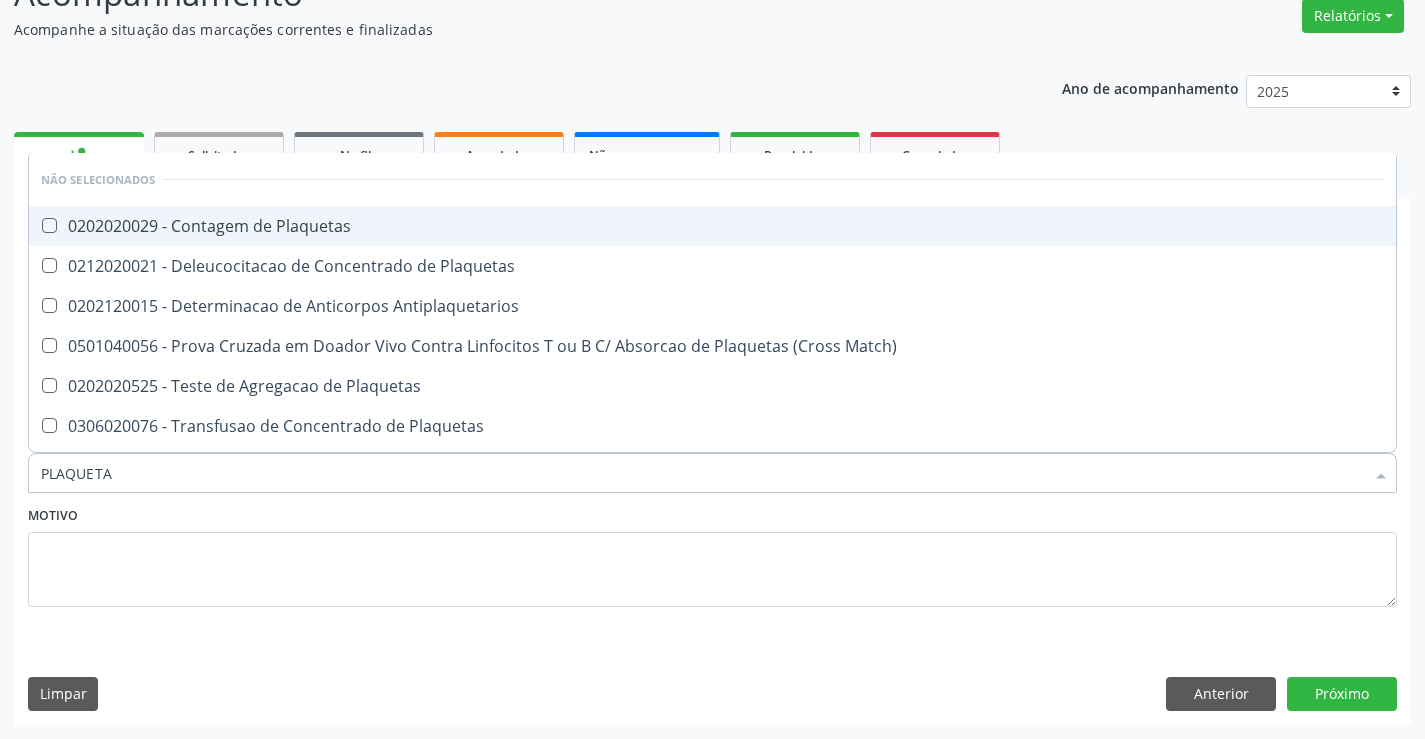 type on "[NAME]" 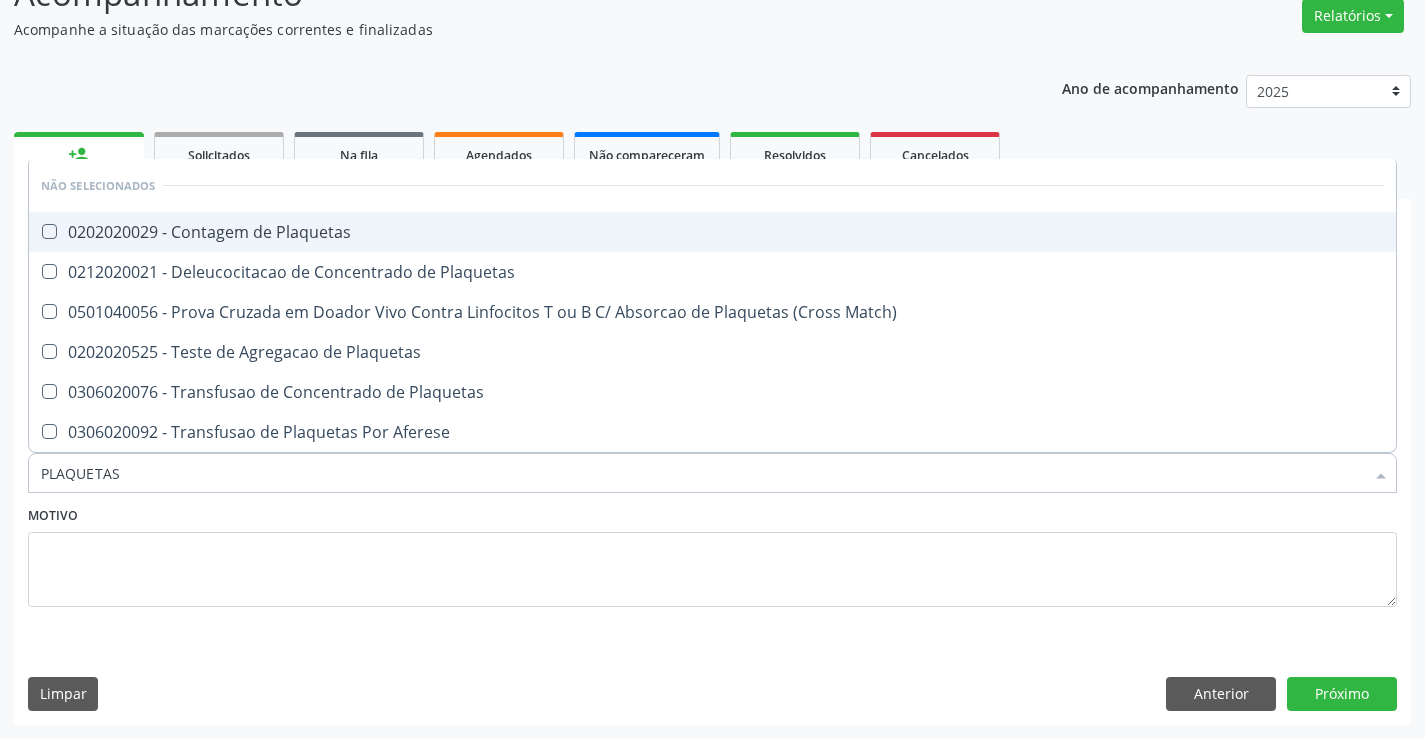 click on "0202020029 - Contagem de Plaquetas" at bounding box center [712, 232] 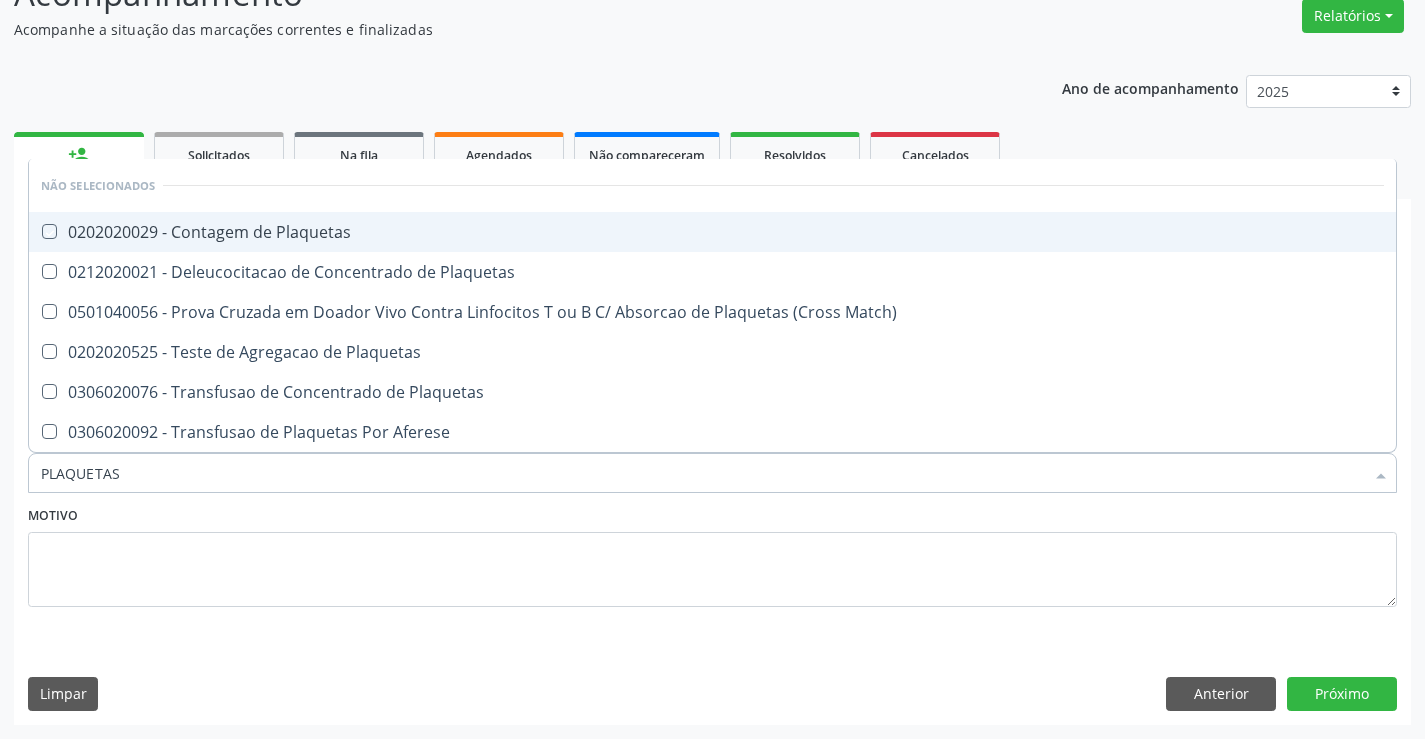 checkbox on "true" 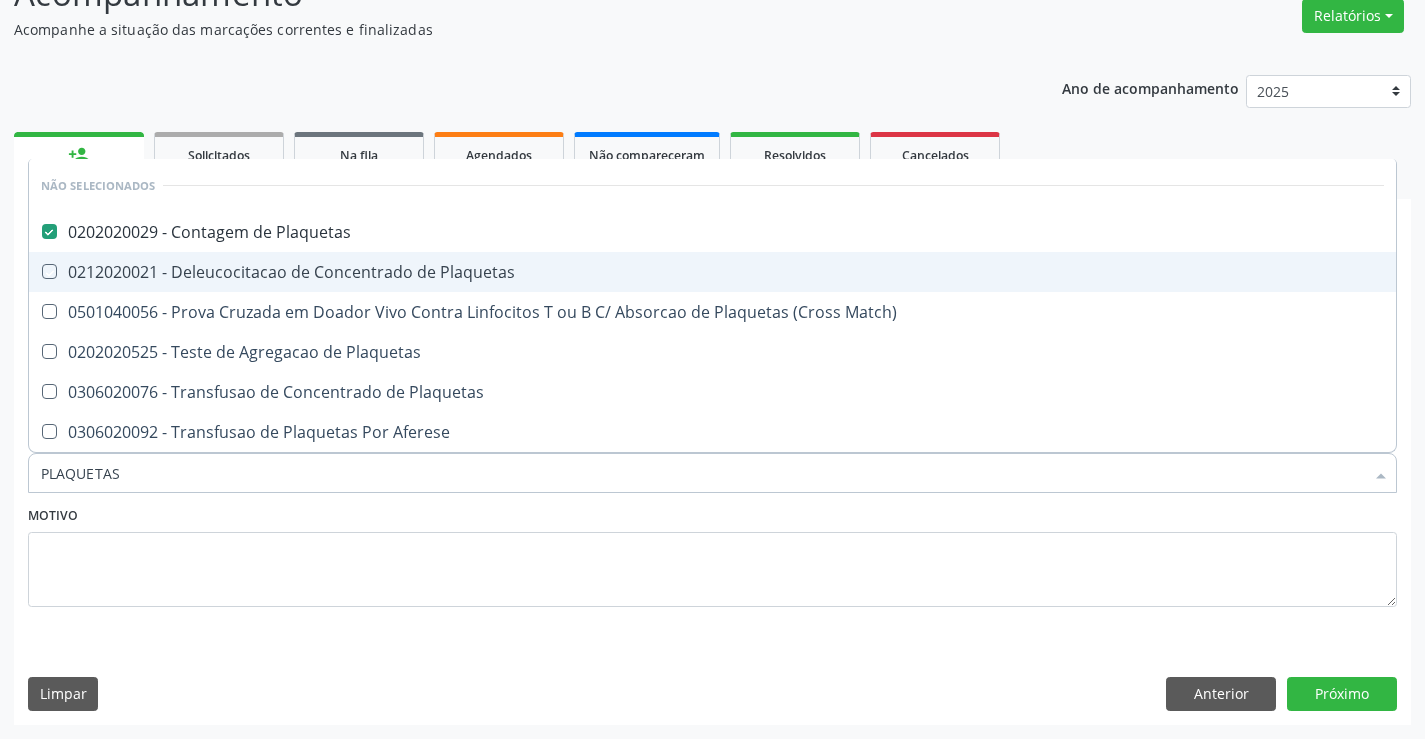 click on "Requerente
*
Paciente         Médico(a)   Enfermeiro(a)   Paciente
Nenhum resultado encontrado para: "   "
Não há nenhuma opção para ser exibida.
UF
[STATE]         [STATE]
Nenhum resultado encontrado para: "   "
Não há nenhuma opção para ser exibida.
Município
[CITY]         [CITY]
Nenhum resultado encontrado para: "   "
Não há nenhuma opção para ser exibida.
Médico Solicitante
Por favor, selecione a Unidade de Atendimento primeiro
Nenhum resultado encontrado para: "   "
Não há nenhuma opção para ser exibida.
Unidade de referência
*
Unidade Basica de Saude da Familia Maninho Ferreira         Unidade Basica de Saude da Familia Dr Paulo Sudre   Centro de Enfrentamento Para Covid 19 de [CITY]       PSF Lage dos Negros III" at bounding box center [712, 495] 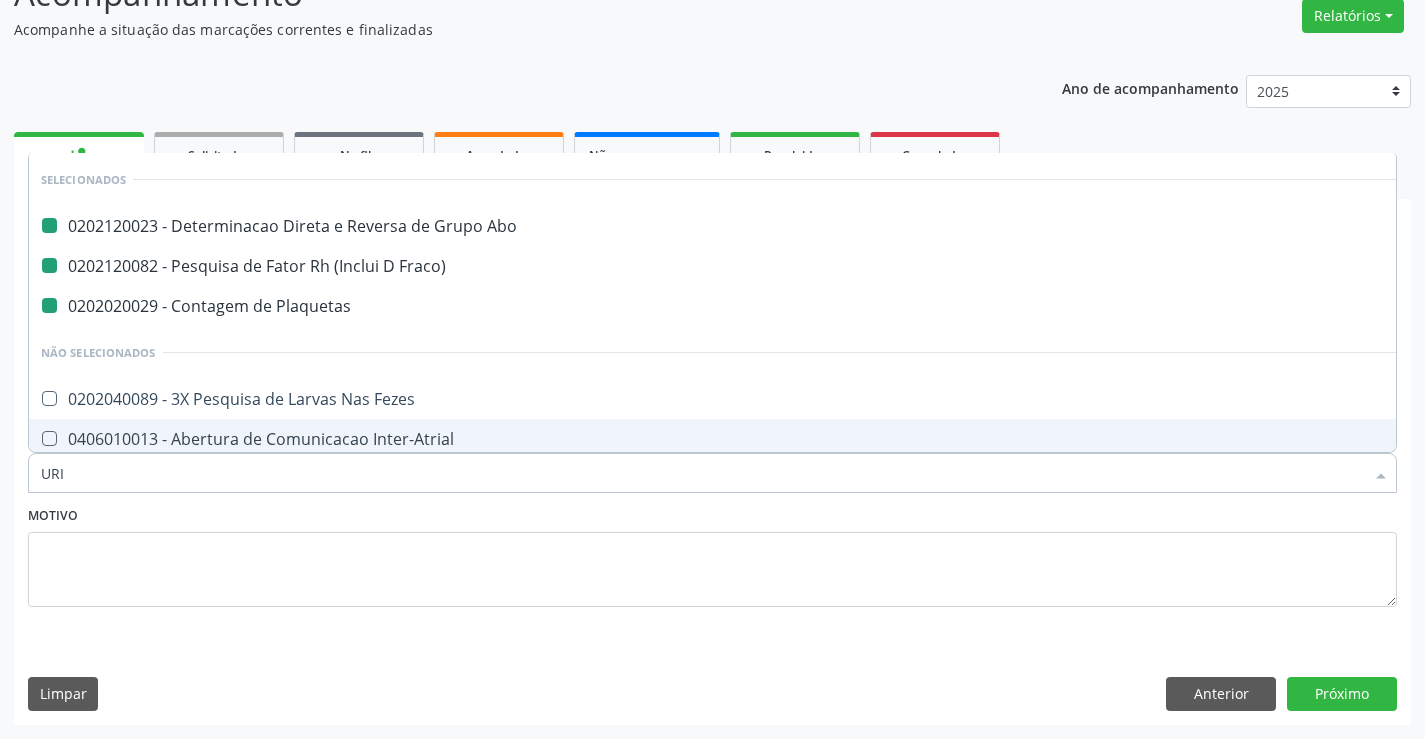 type on "URIN" 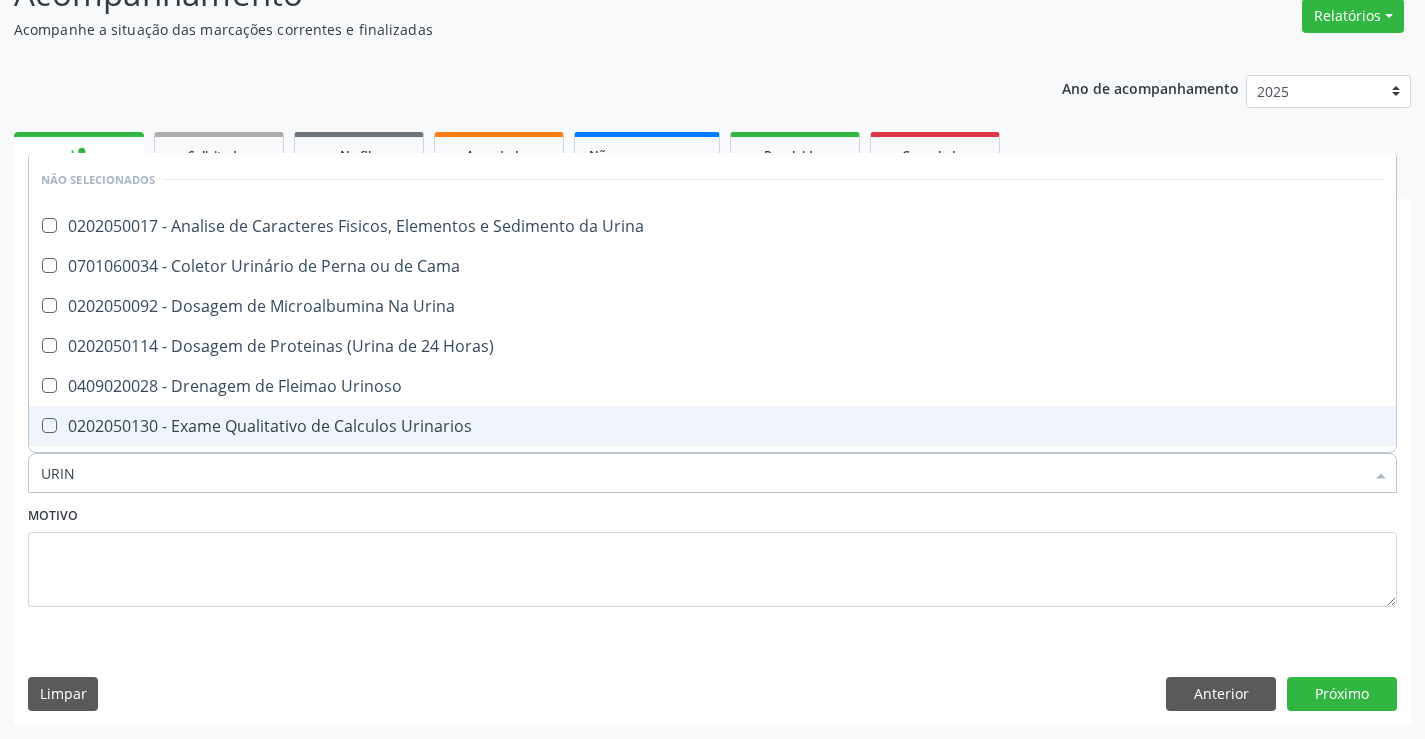type on "URINA" 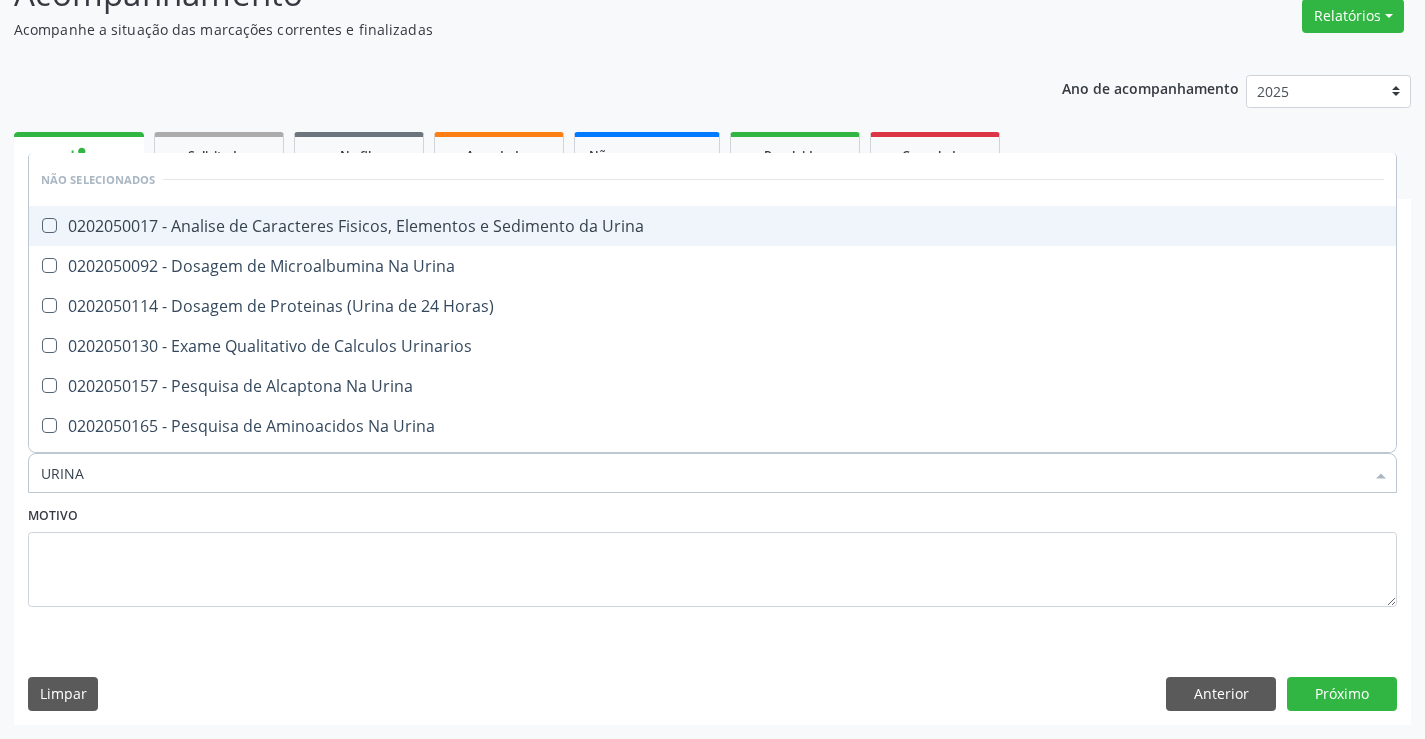click on "0202050017 - Analise de Caracteres Fisicos, Elementos e Sedimento da Urina" at bounding box center [712, 226] 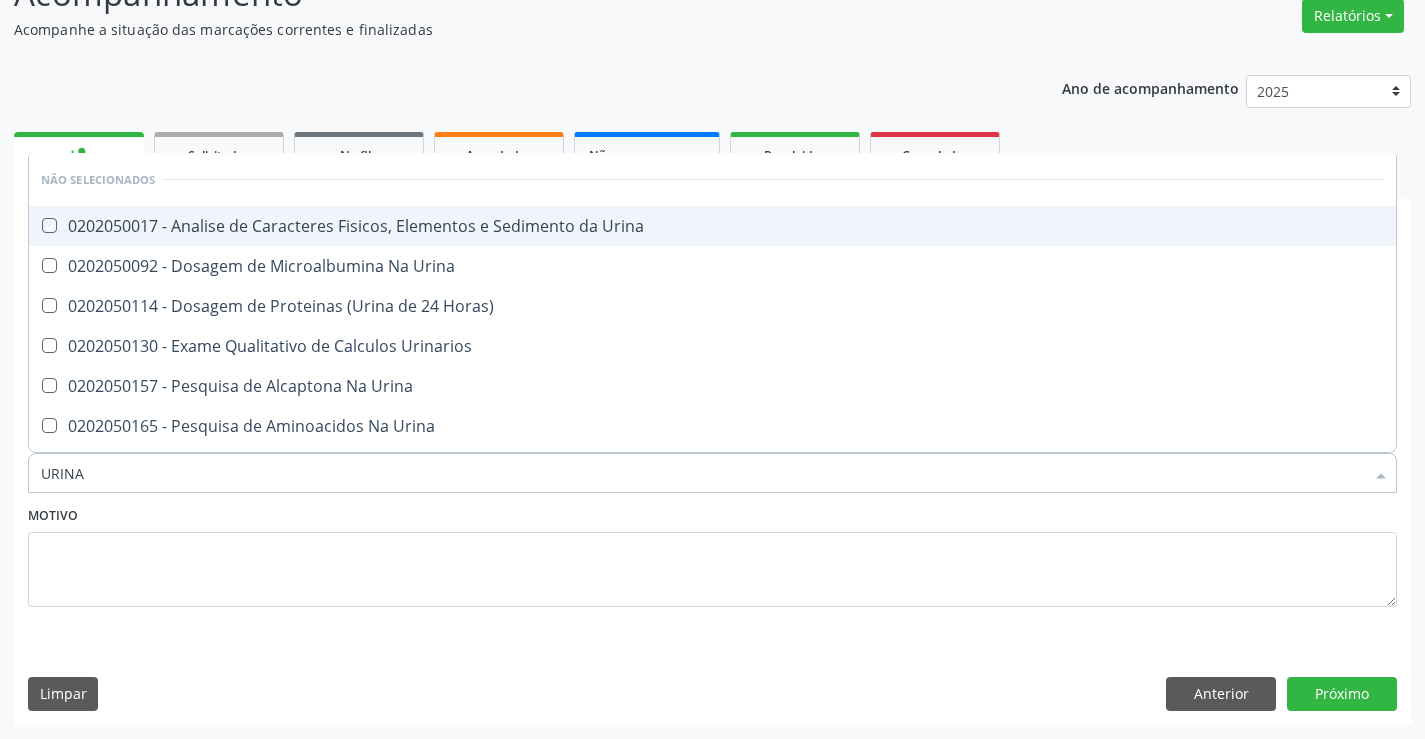 checkbox on "true" 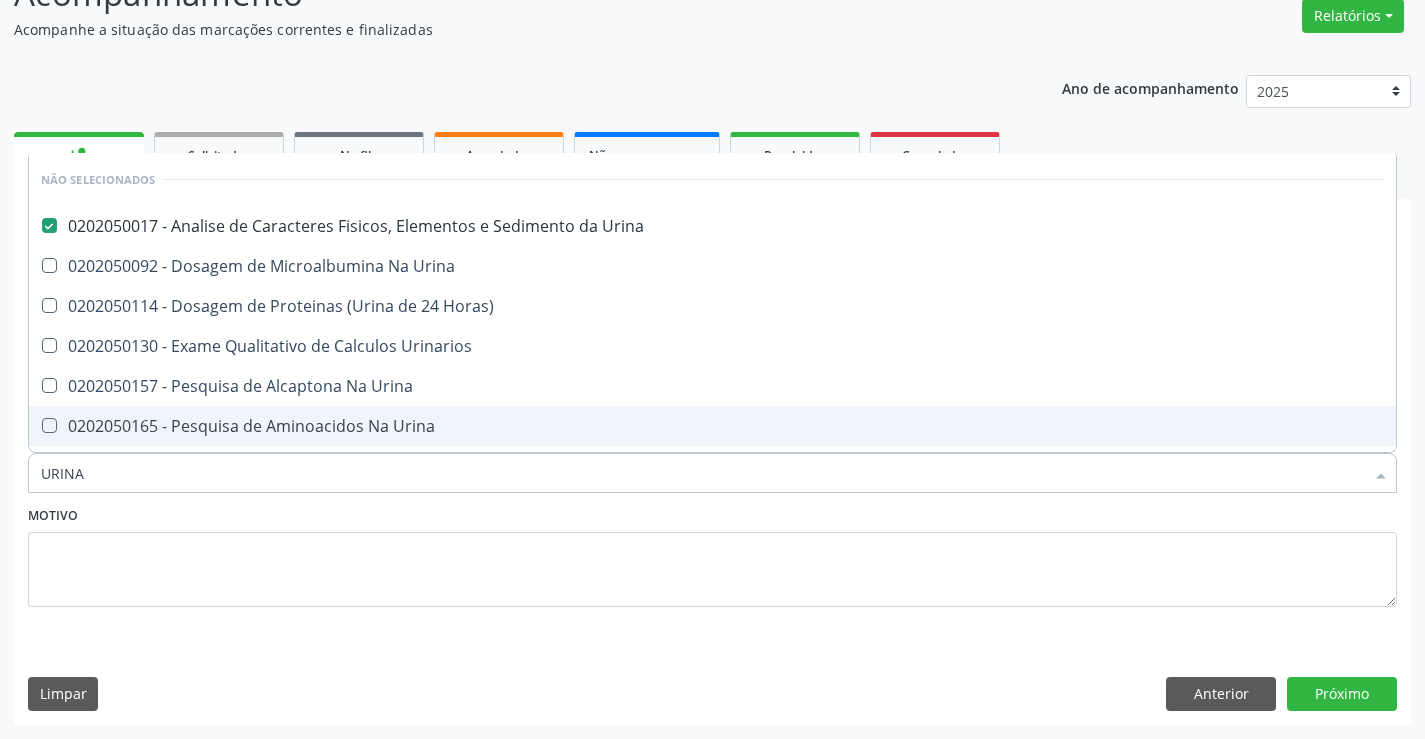 drag, startPoint x: 379, startPoint y: 490, endPoint x: 327, endPoint y: 470, distance: 55.713554 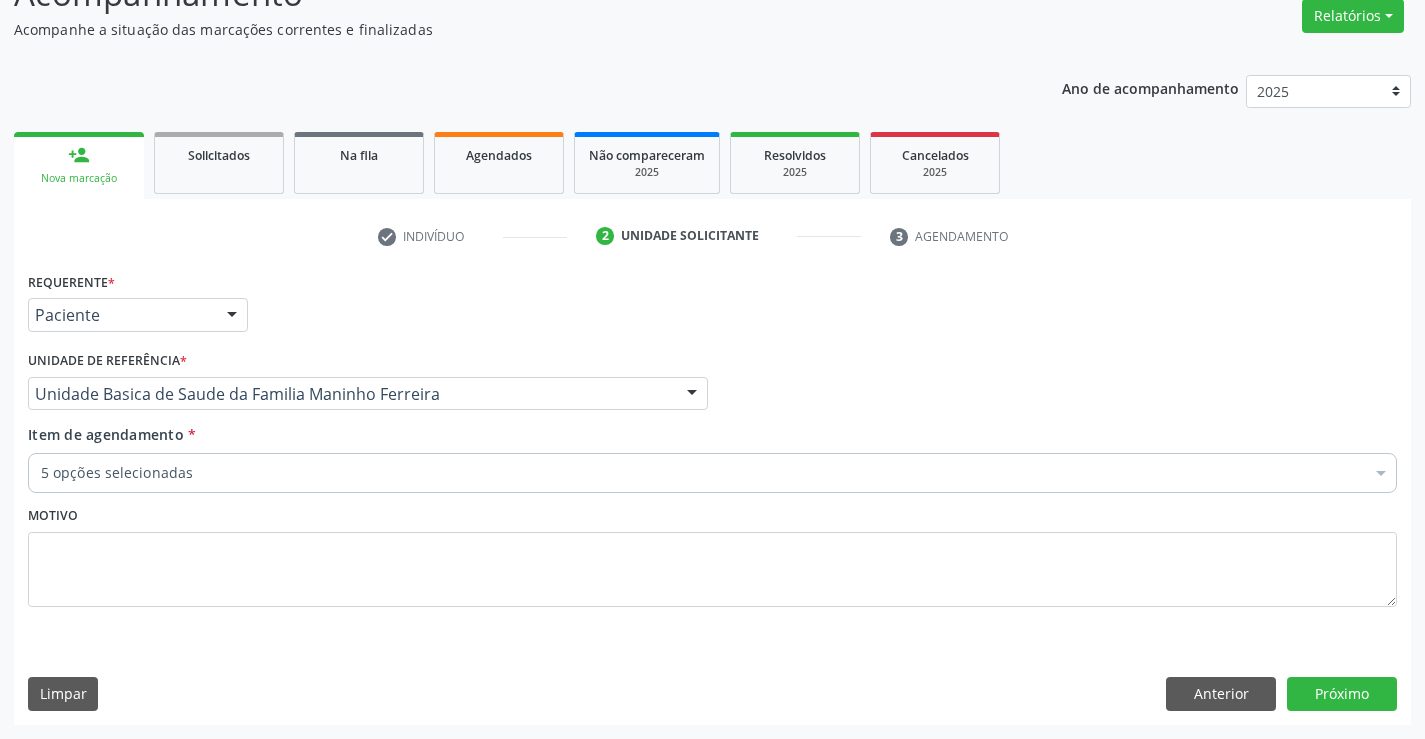 scroll, scrollTop: 74, scrollLeft: 0, axis: vertical 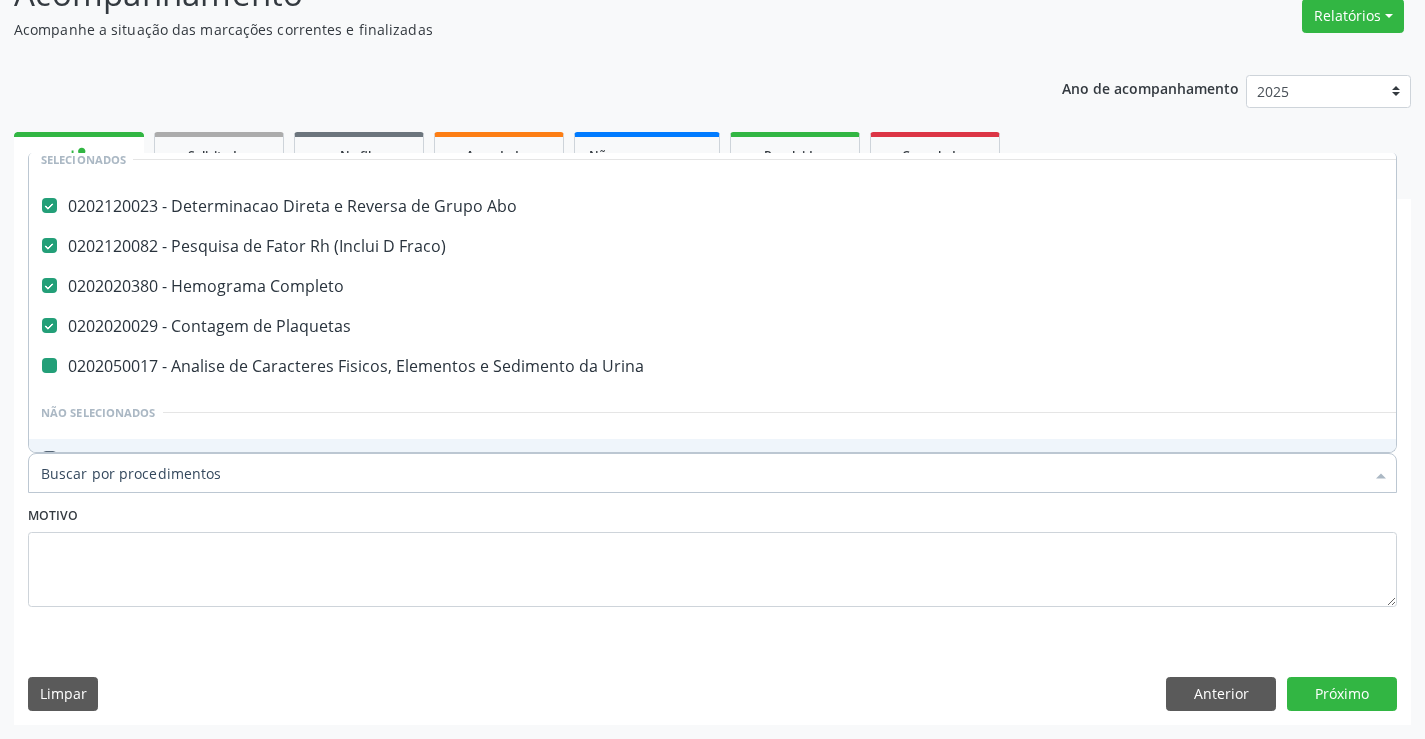 type on "G" 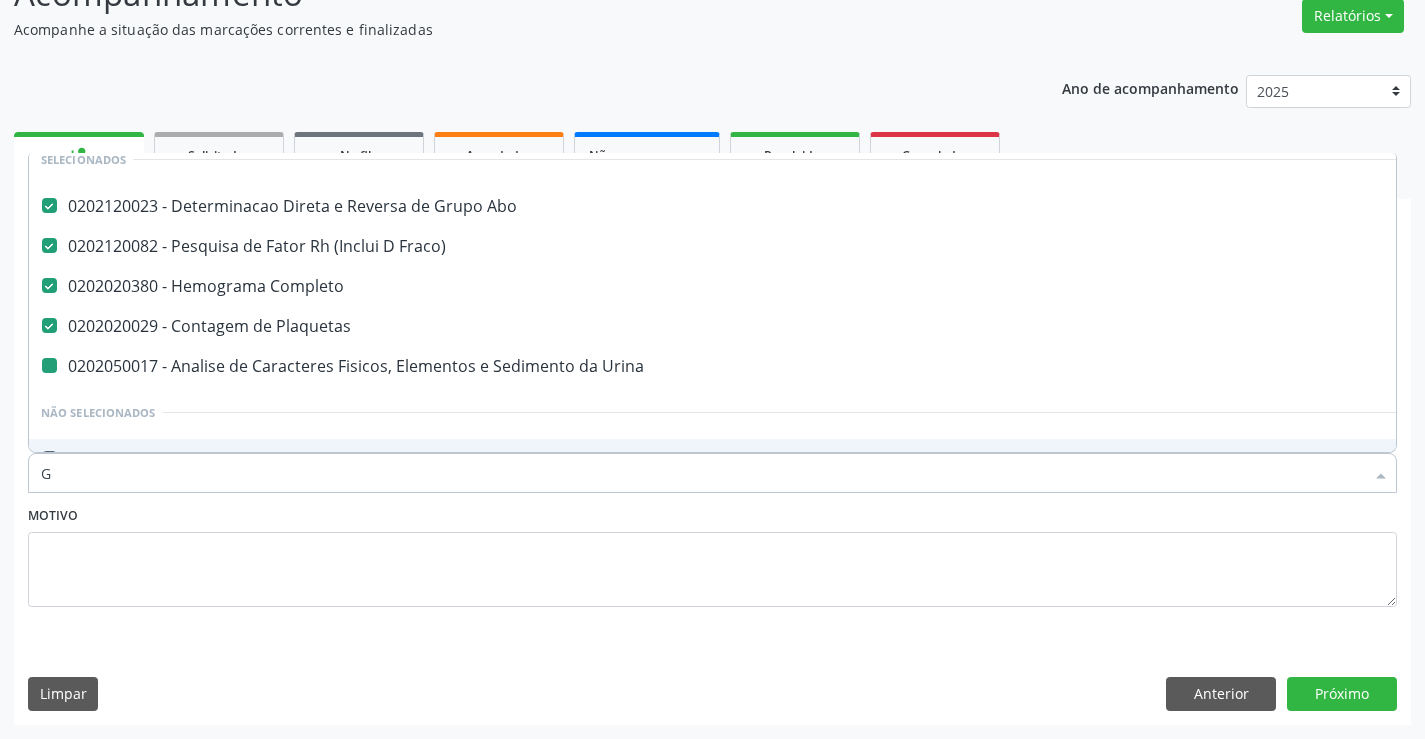 checkbox on "false" 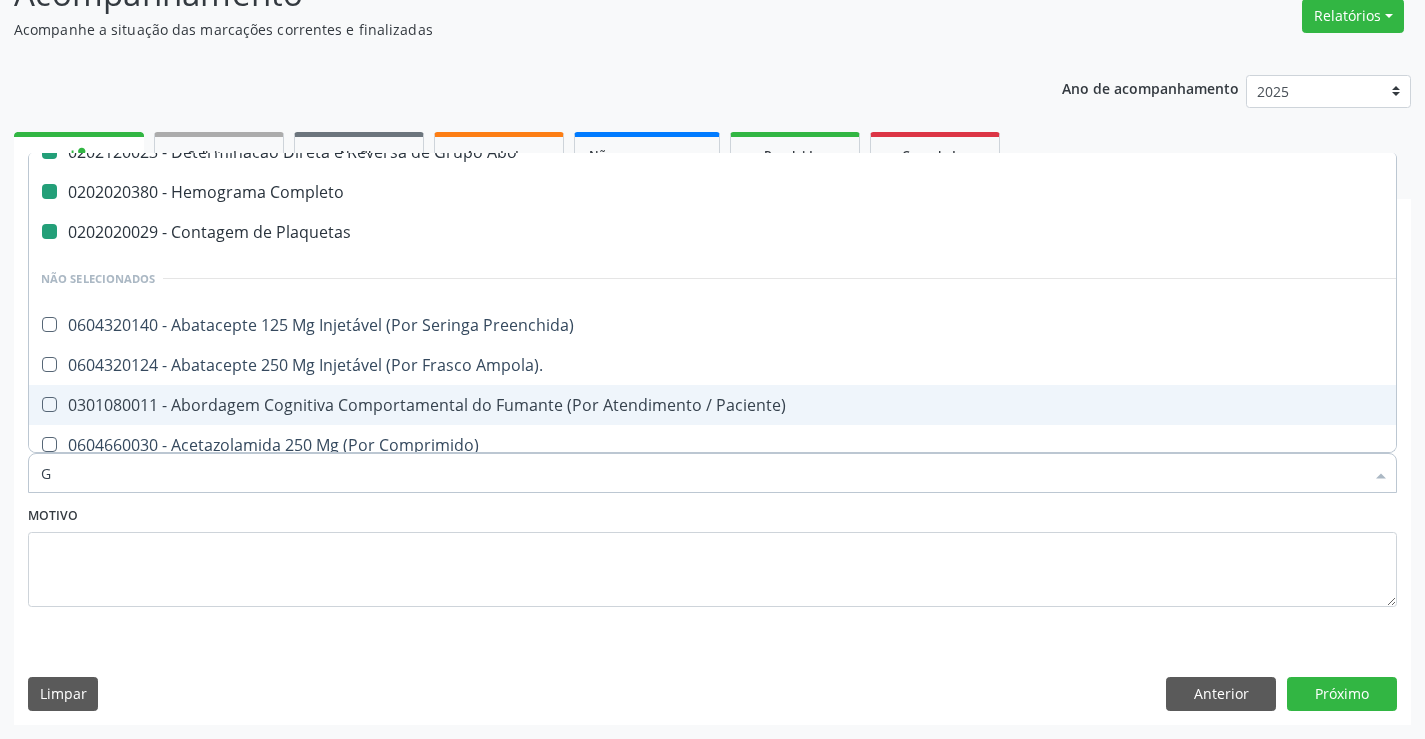 type on "GL" 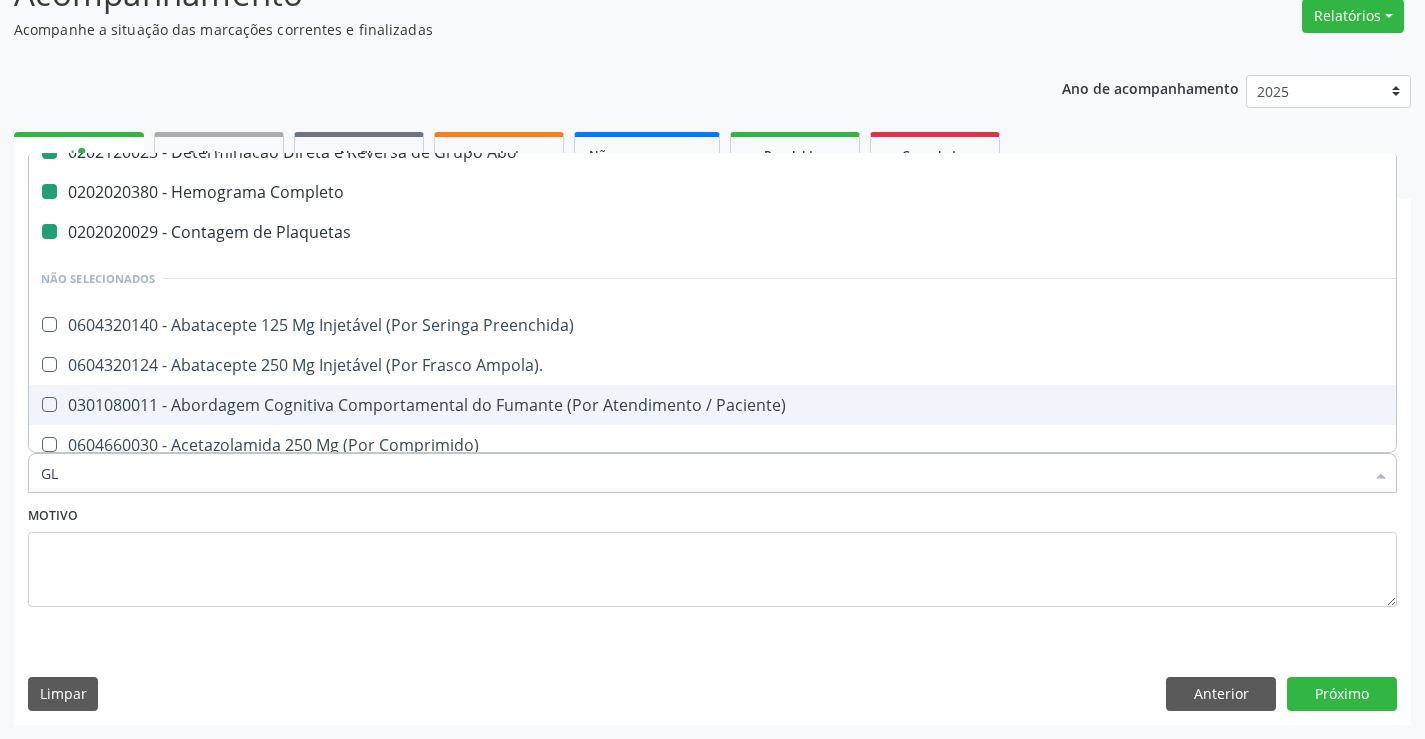 checkbox on "false" 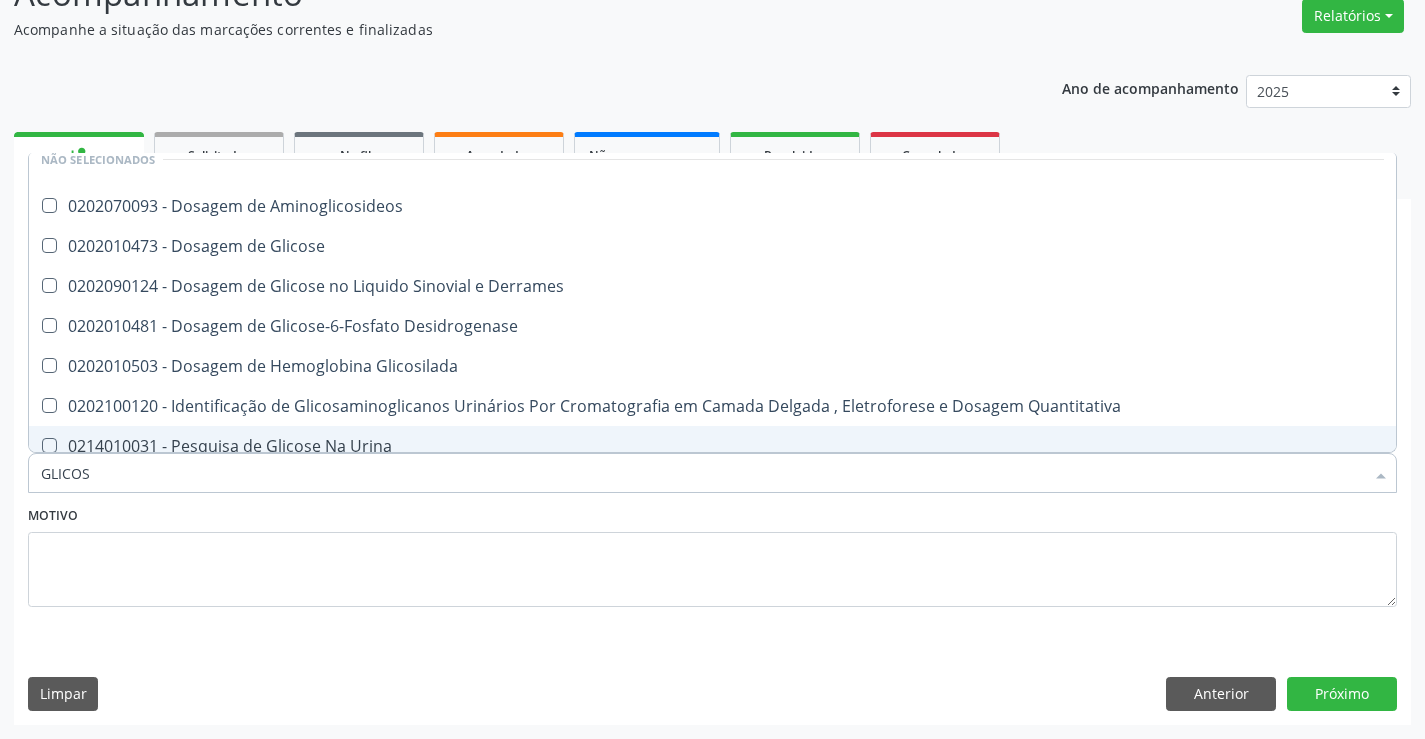 type on "GLICOSE" 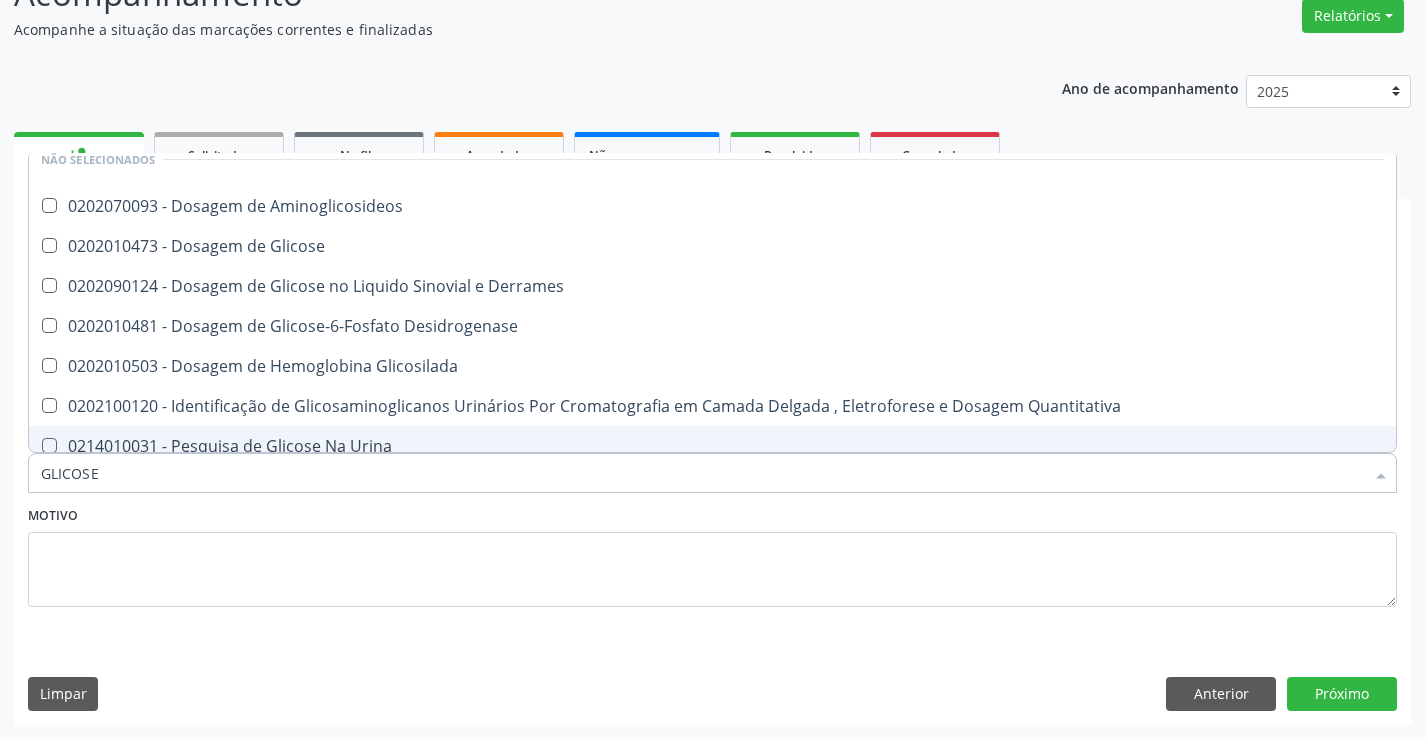 scroll, scrollTop: 0, scrollLeft: 0, axis: both 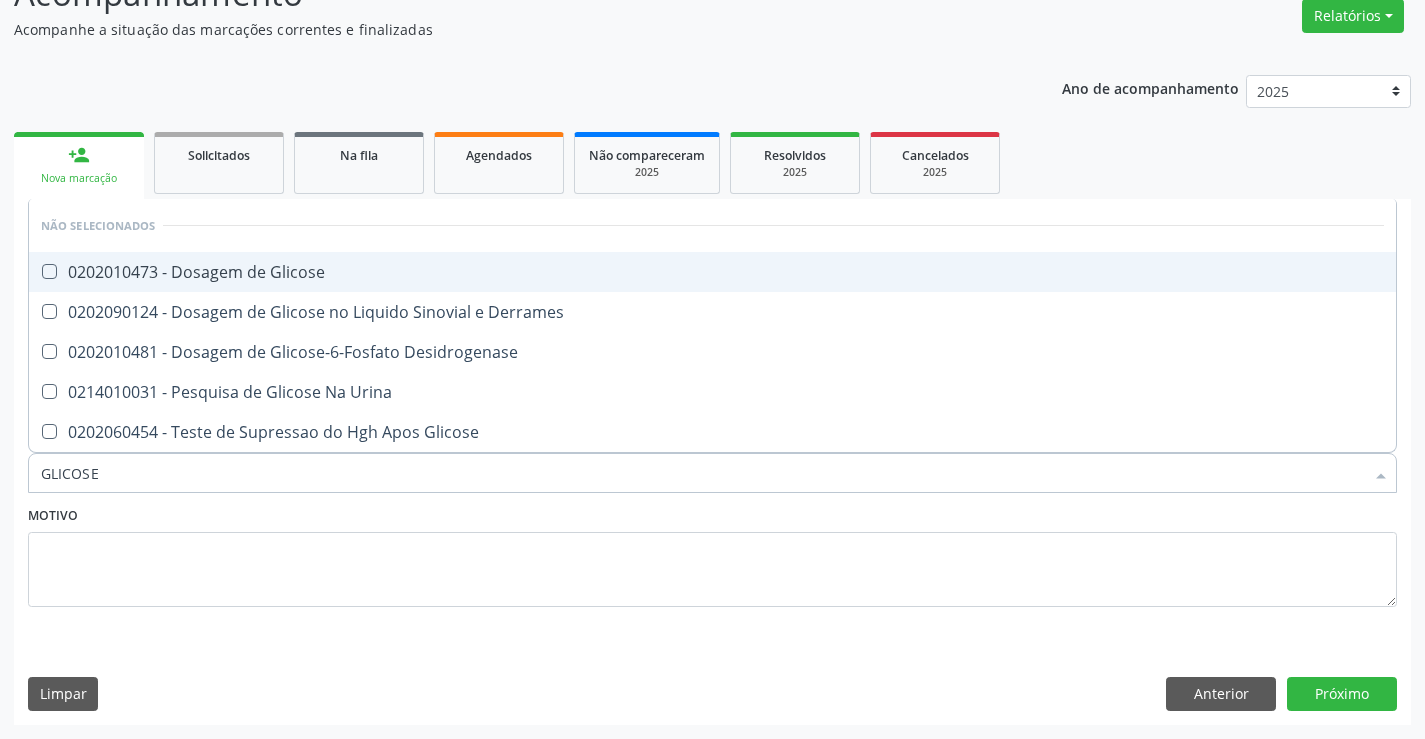click on "0202010473 - Dosagem de Glicose" at bounding box center [712, 272] 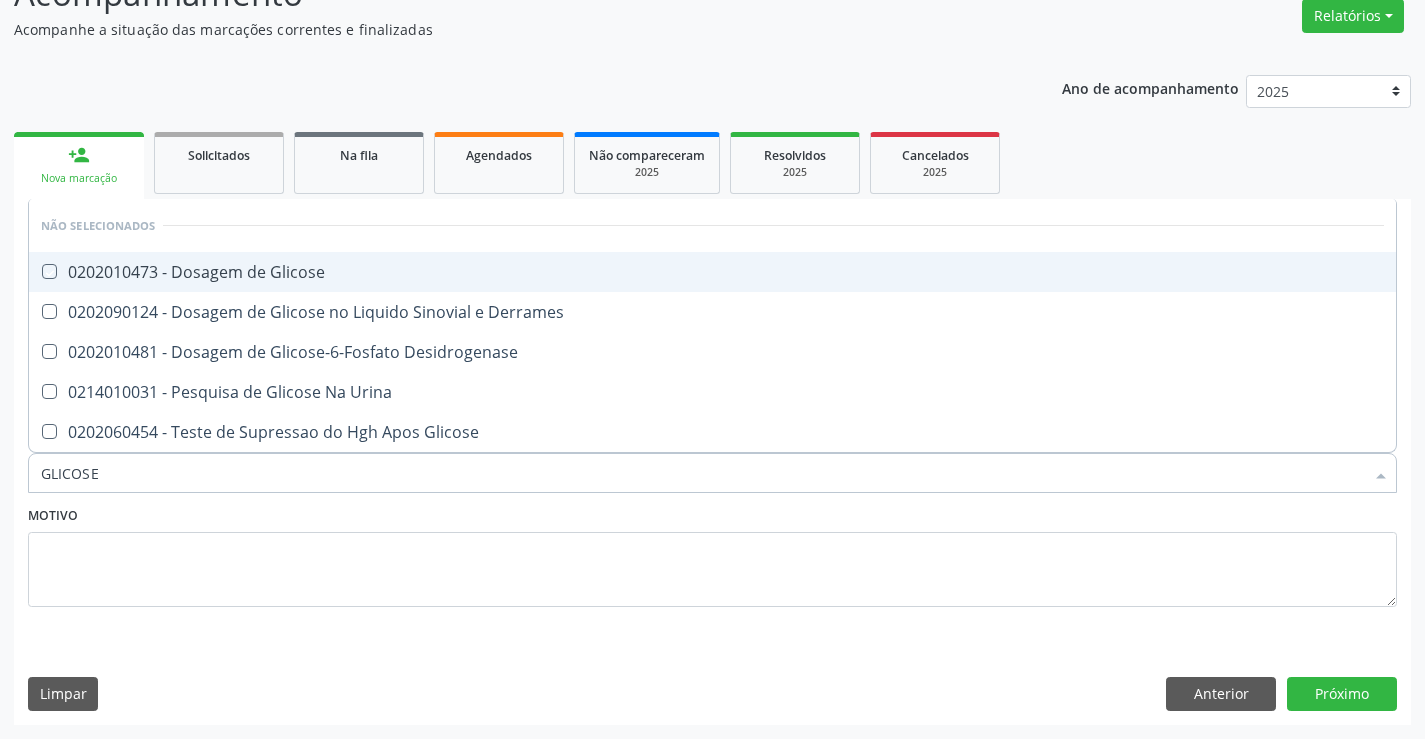 checkbox on "true" 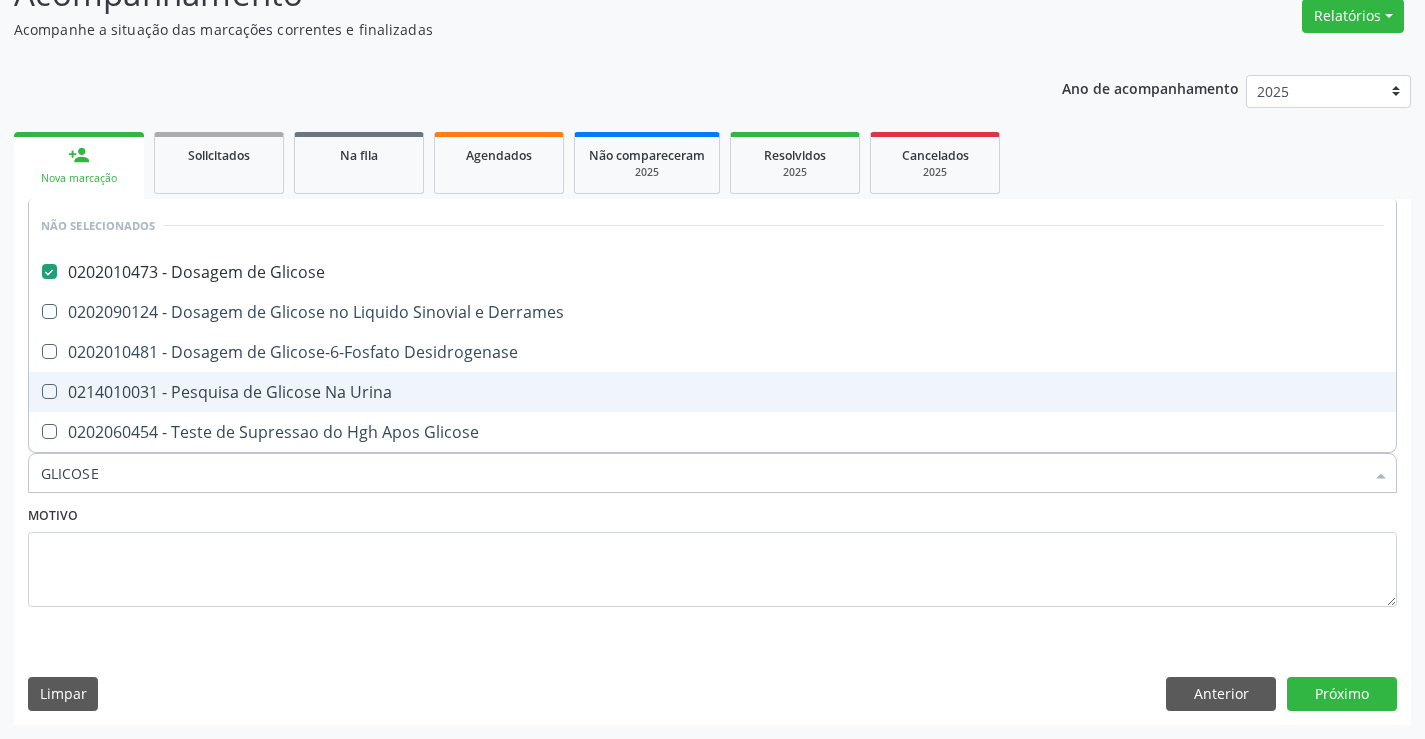 click on "[NEIGHBORHOOD]" at bounding box center (712, 495) 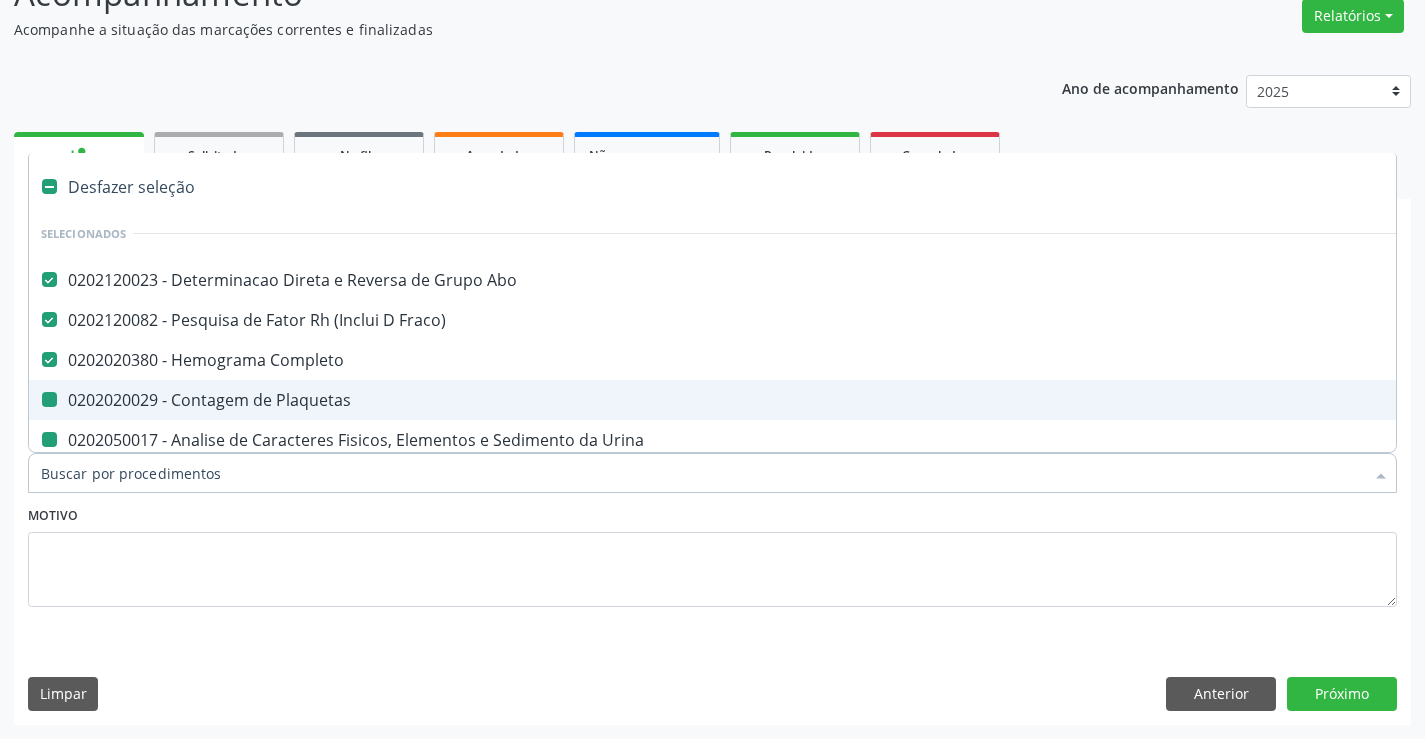 type on "F" 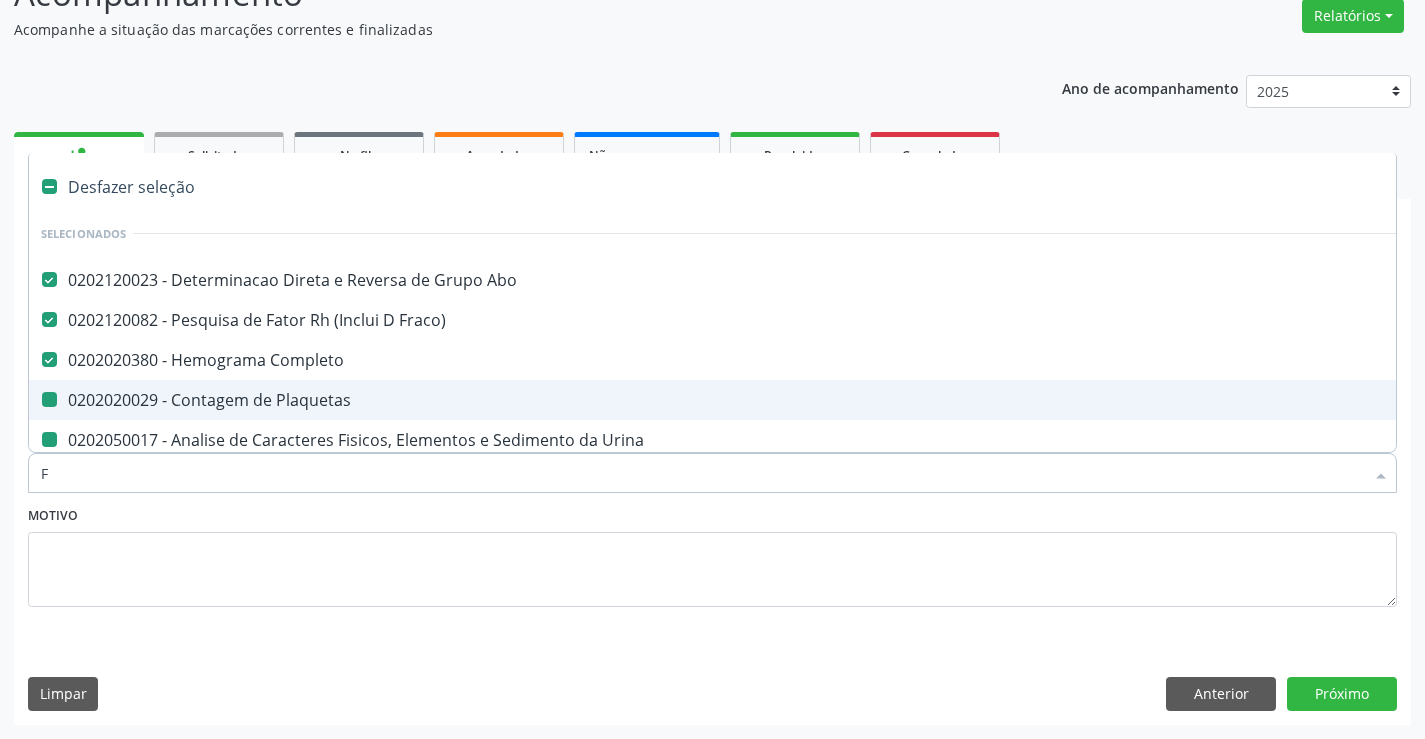 checkbox on "false" 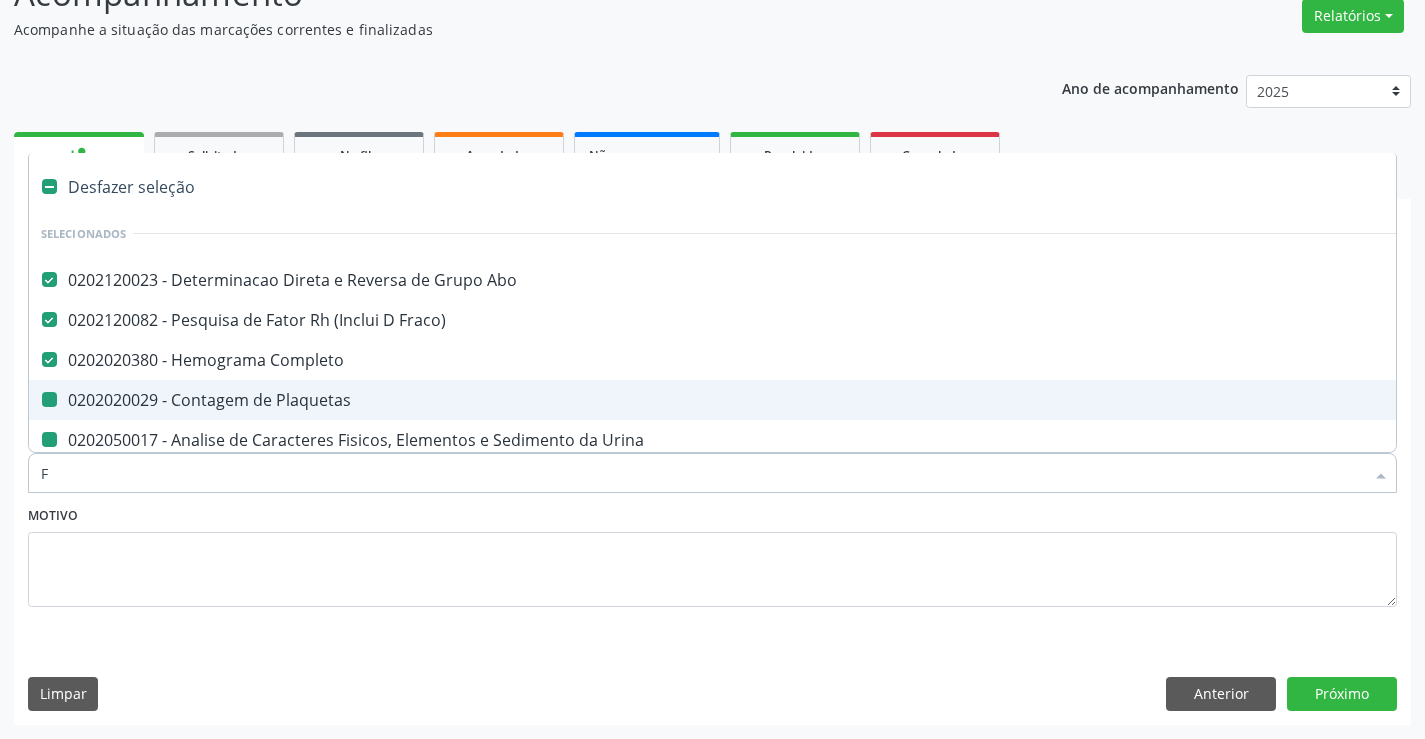 checkbox on "false" 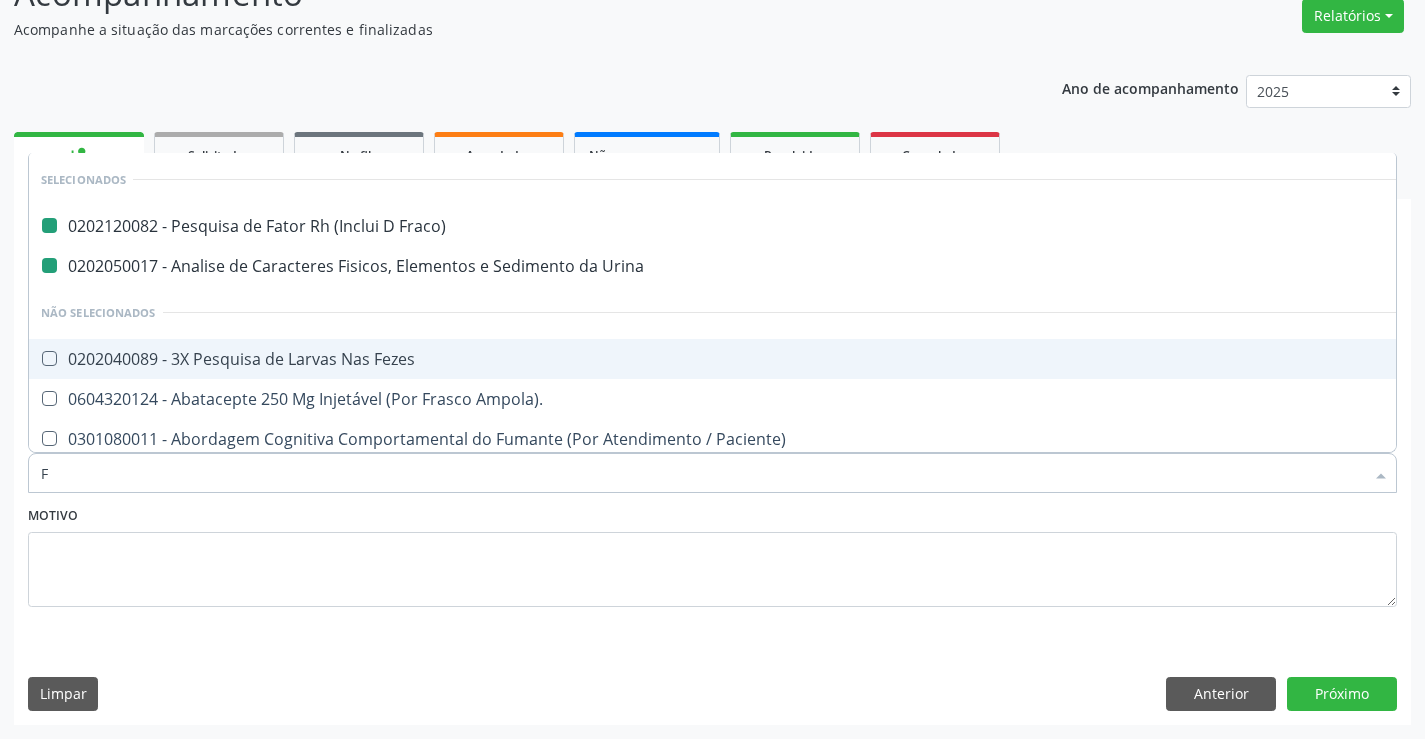 type on "FE" 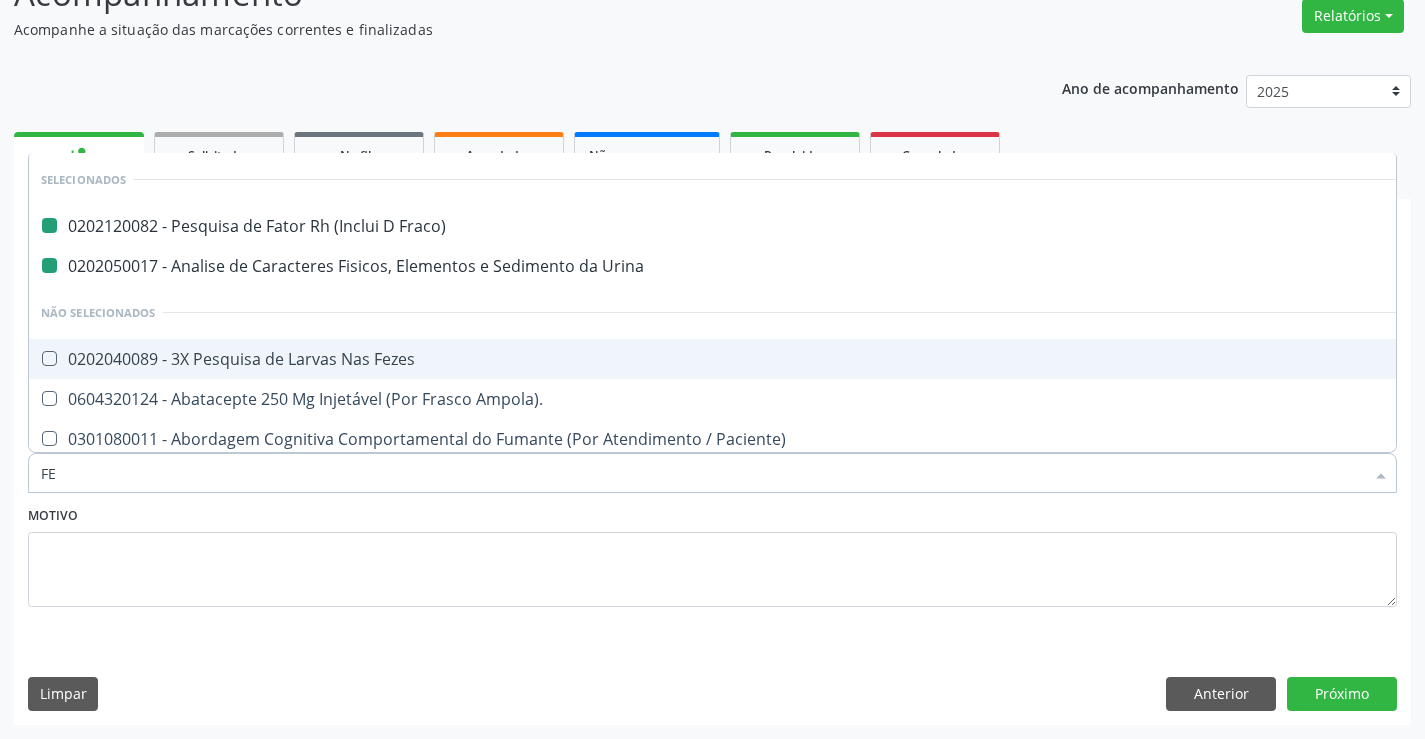 checkbox on "false" 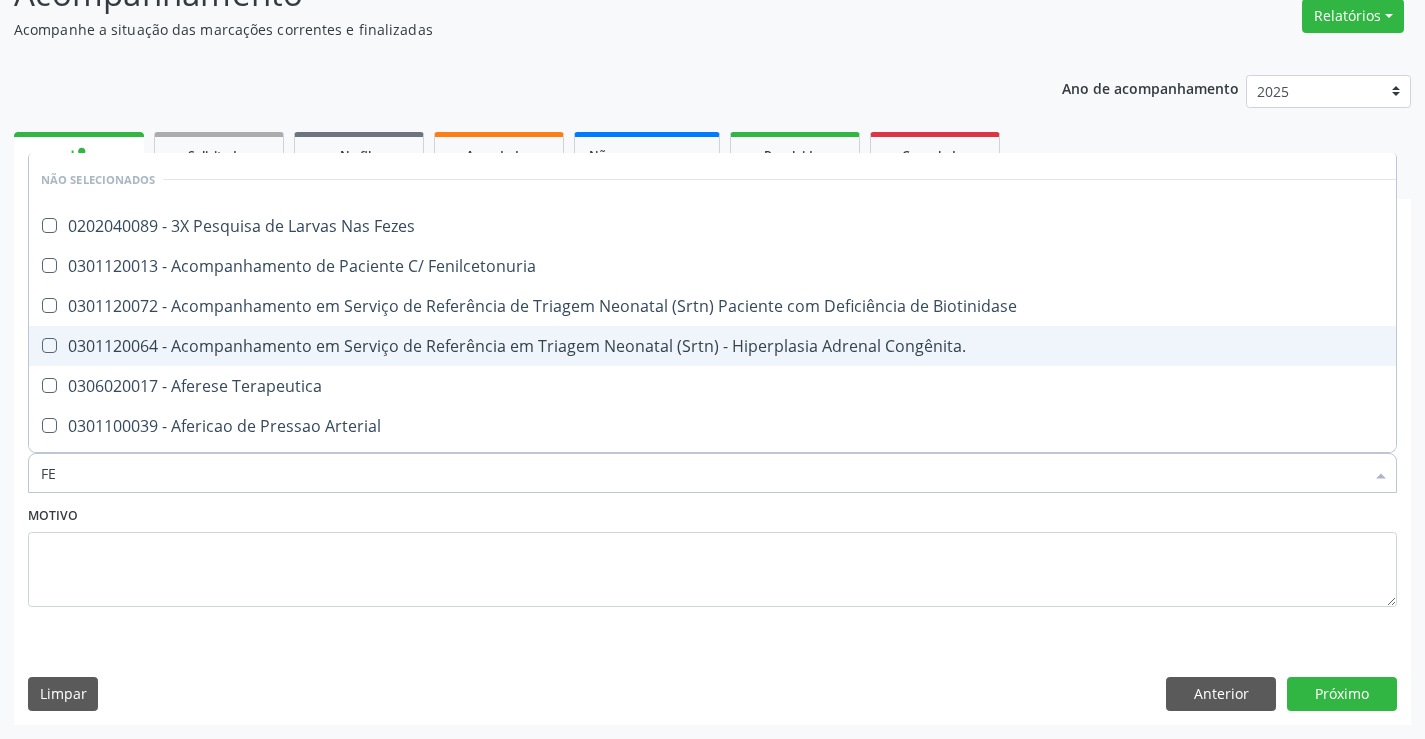 type on "FEZ" 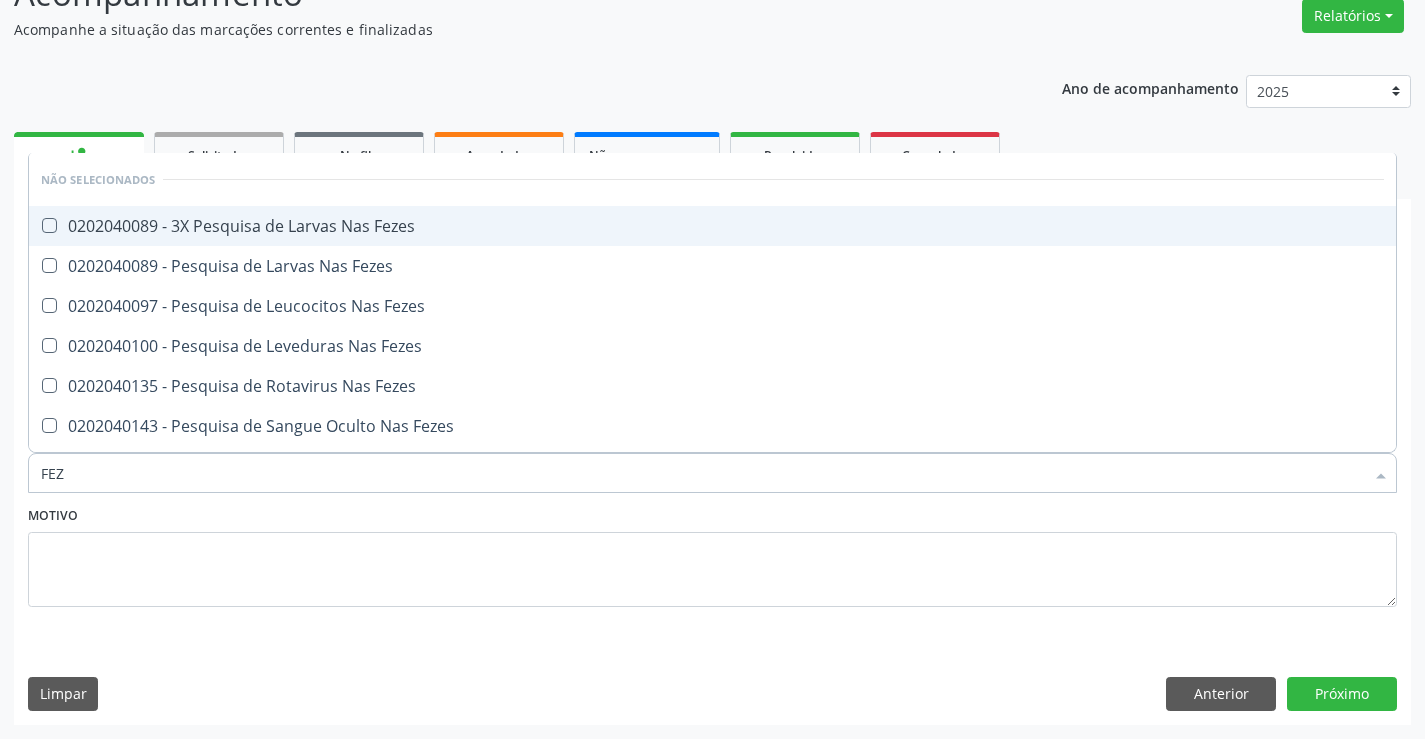 click on "0202040089 - 3X Pesquisa de Larvas Nas Fezes" at bounding box center [712, 226] 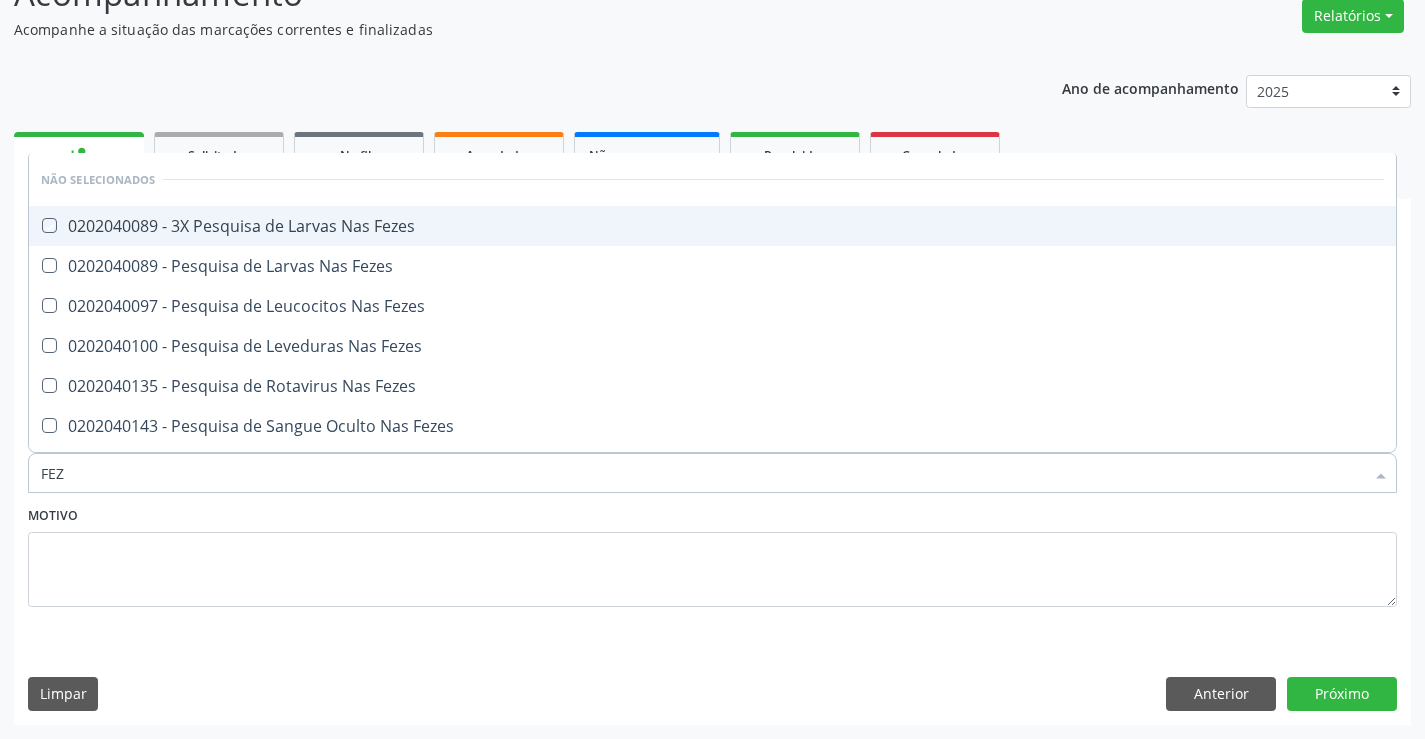checkbox on "true" 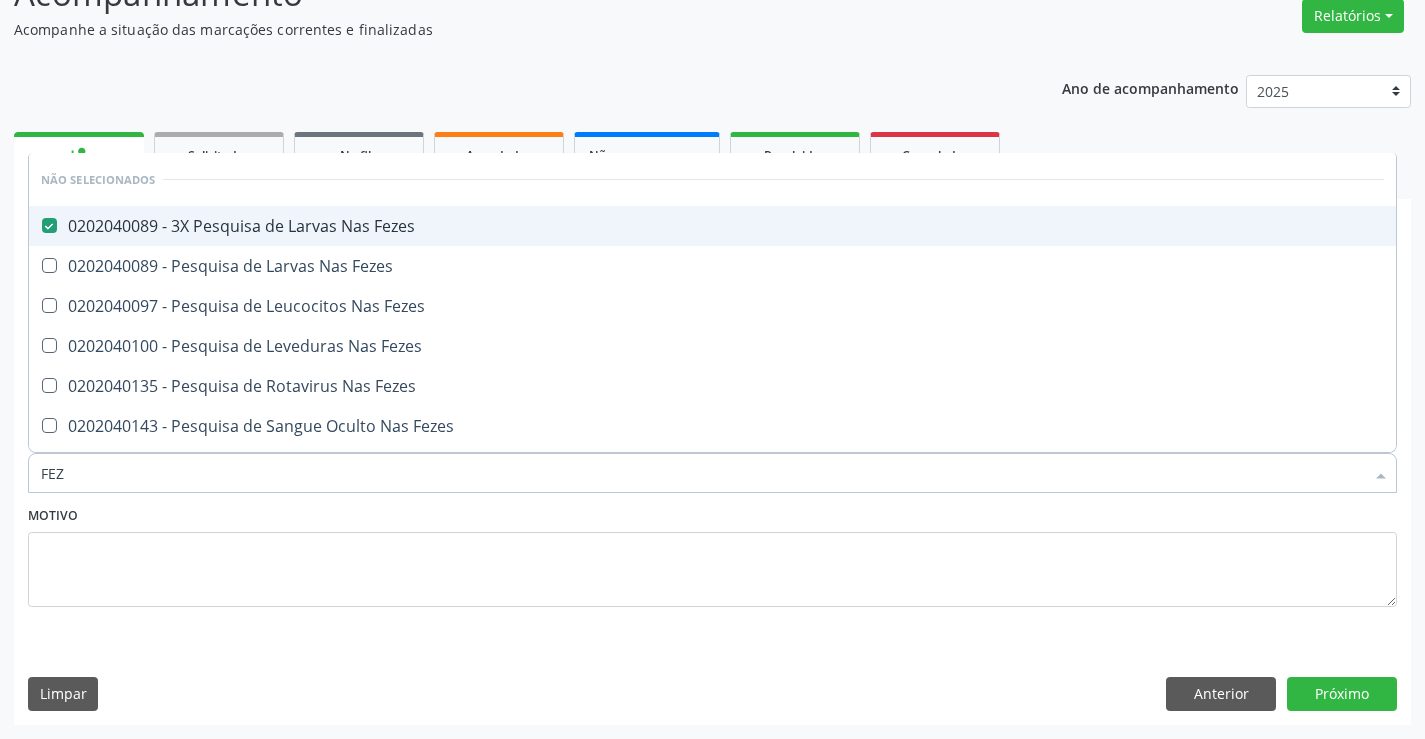 click on "Motivo" at bounding box center [712, 561] 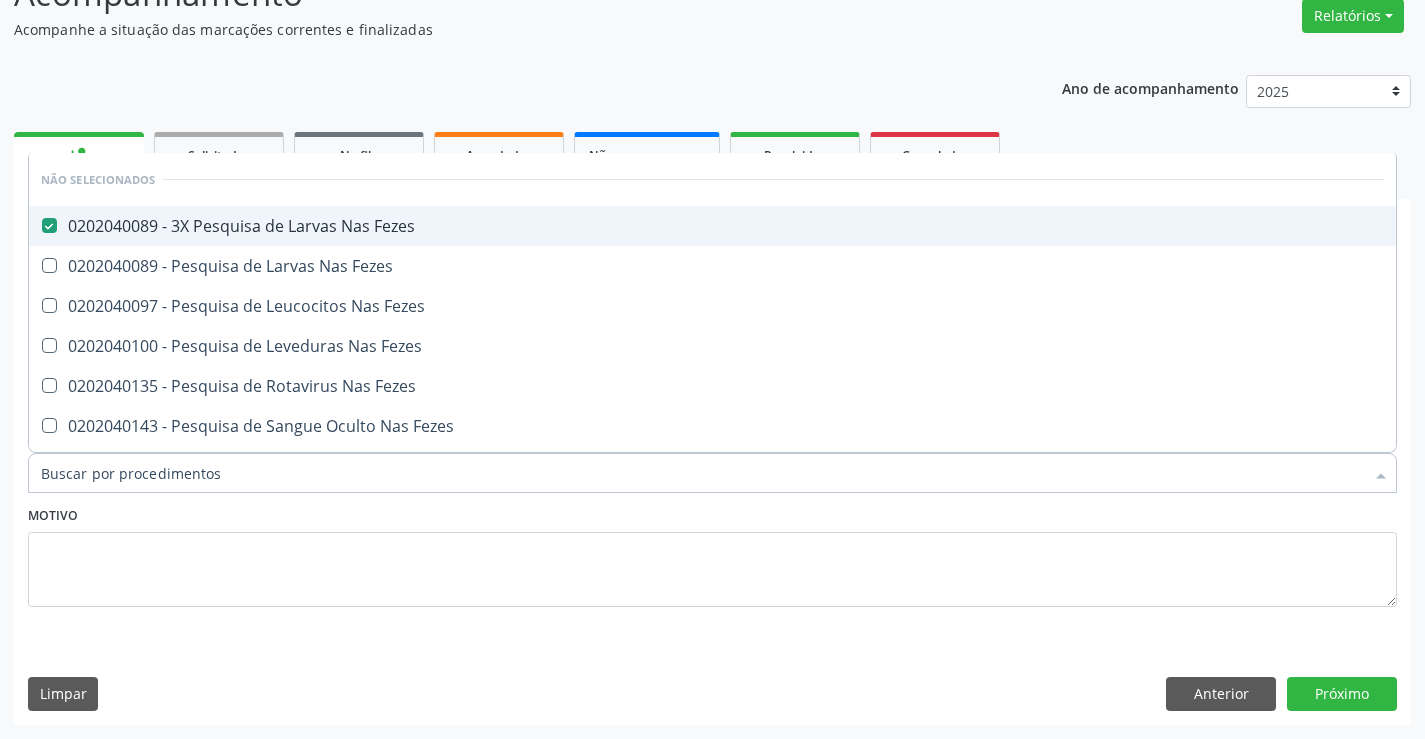 checkbox on "true" 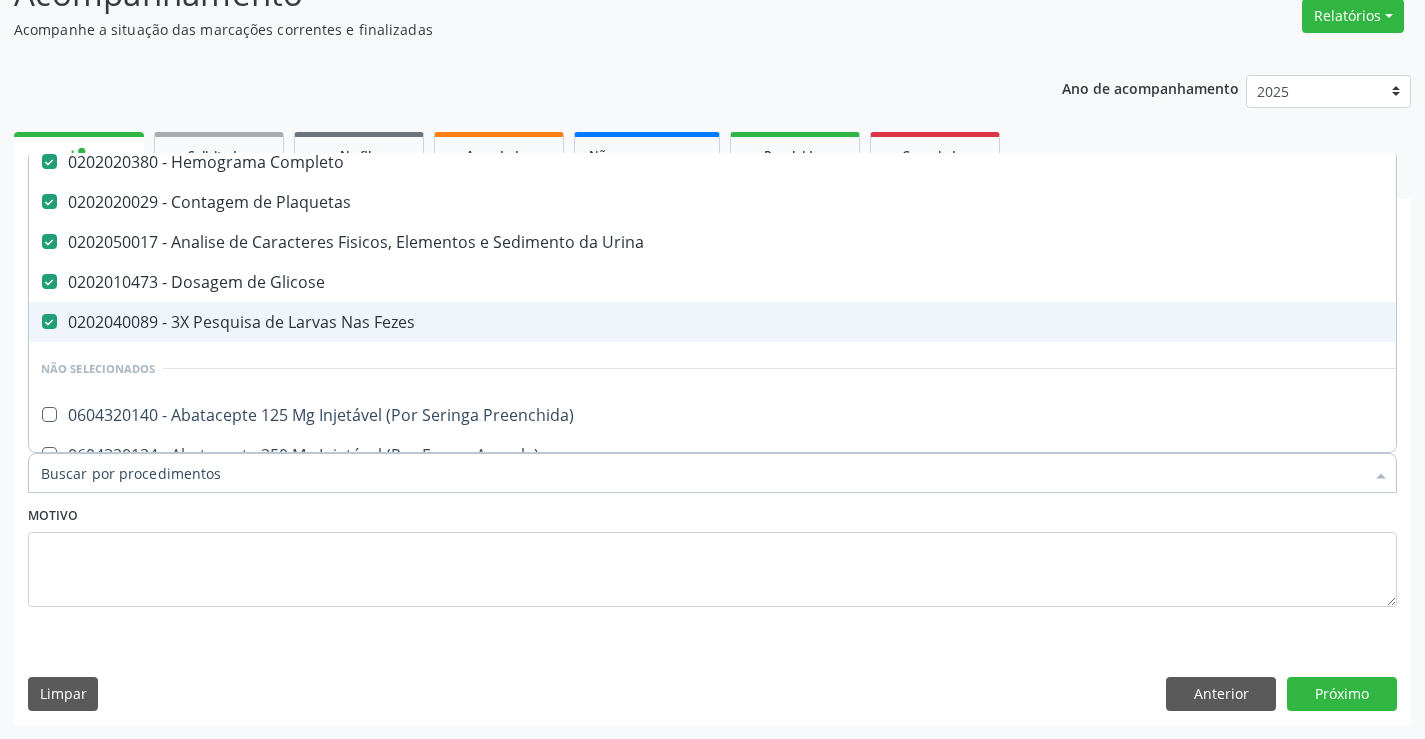 scroll, scrollTop: 300, scrollLeft: 0, axis: vertical 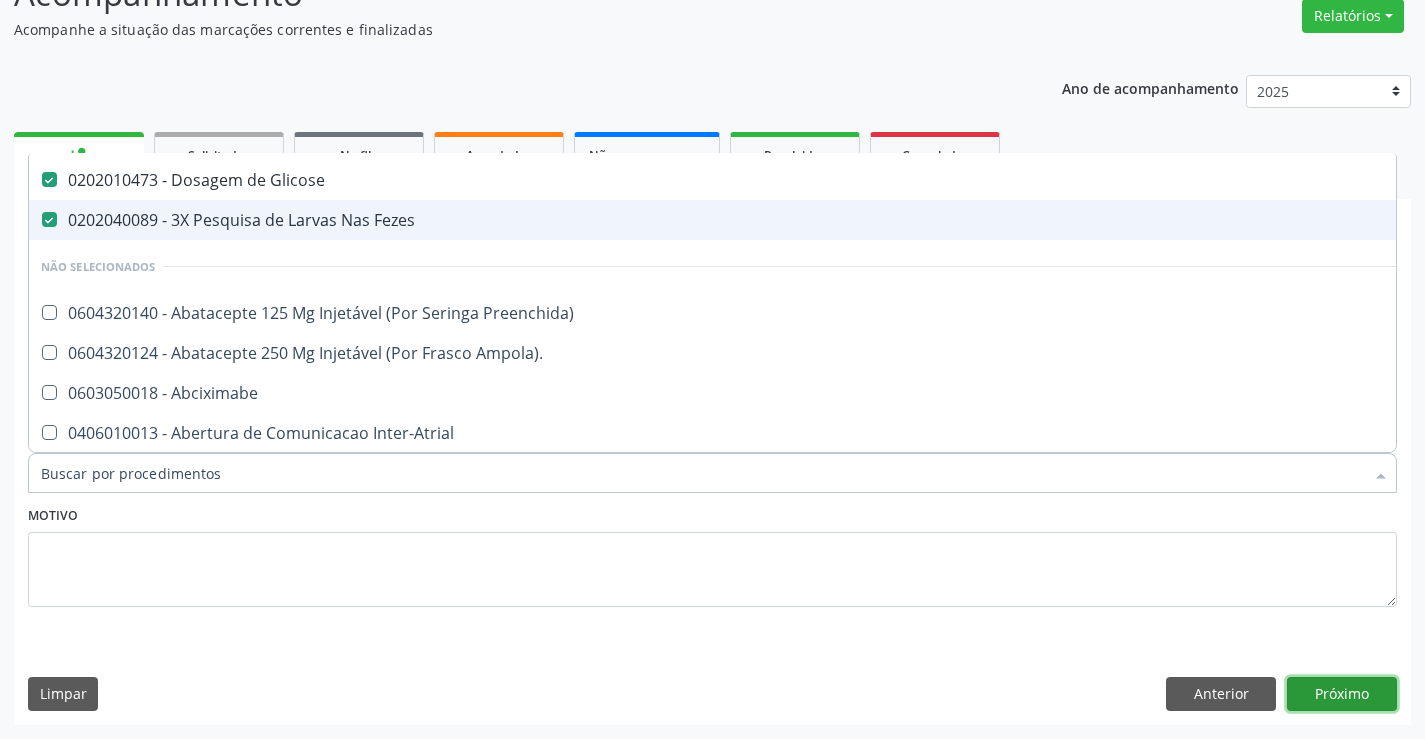 click on "Próximo" at bounding box center (1342, 694) 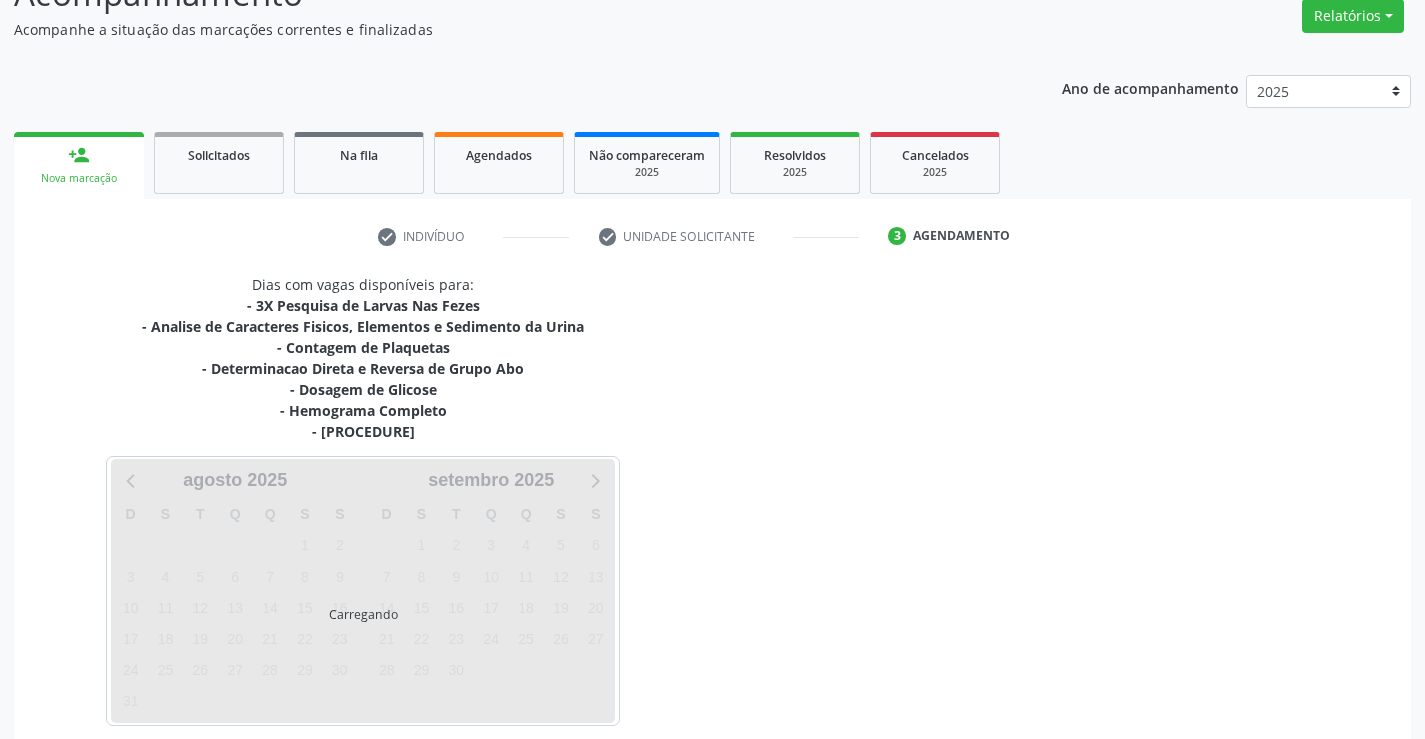 scroll, scrollTop: 0, scrollLeft: 0, axis: both 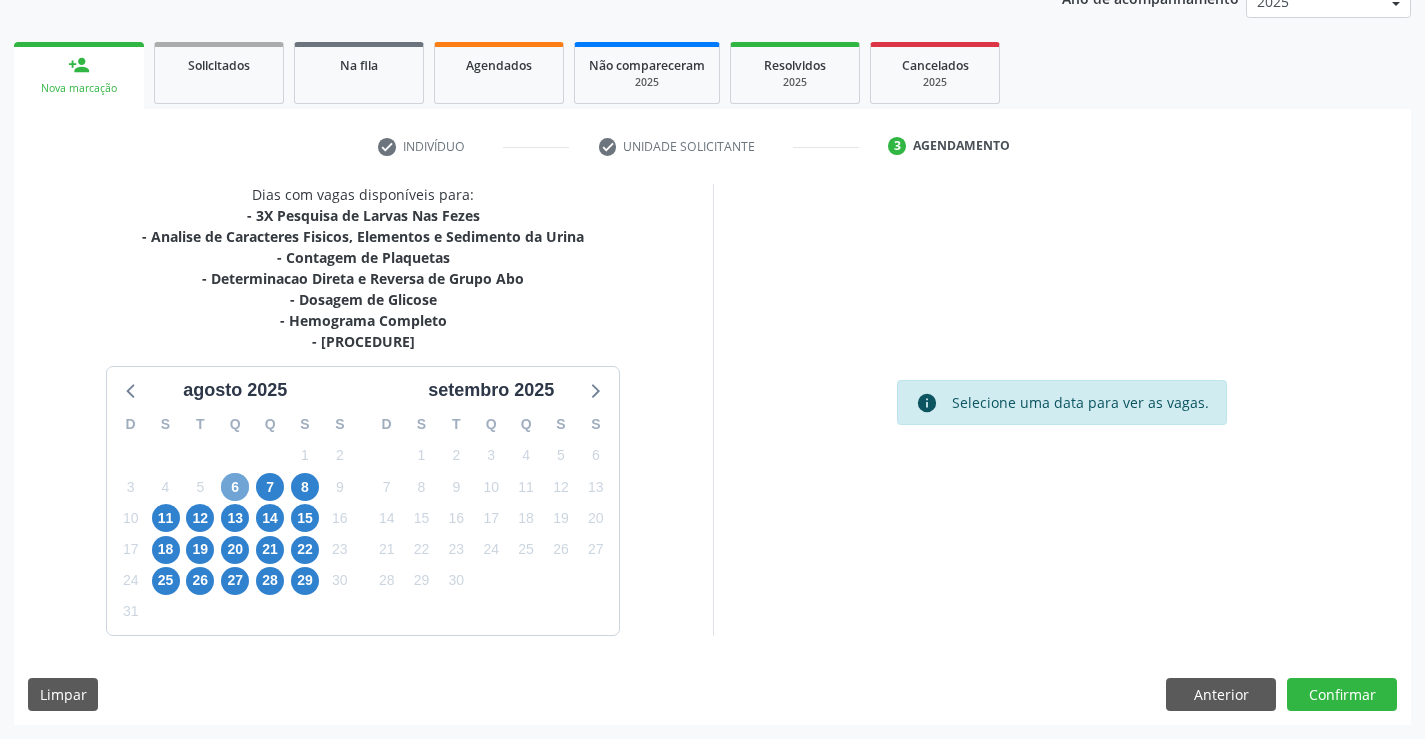 click on "6" at bounding box center (235, 487) 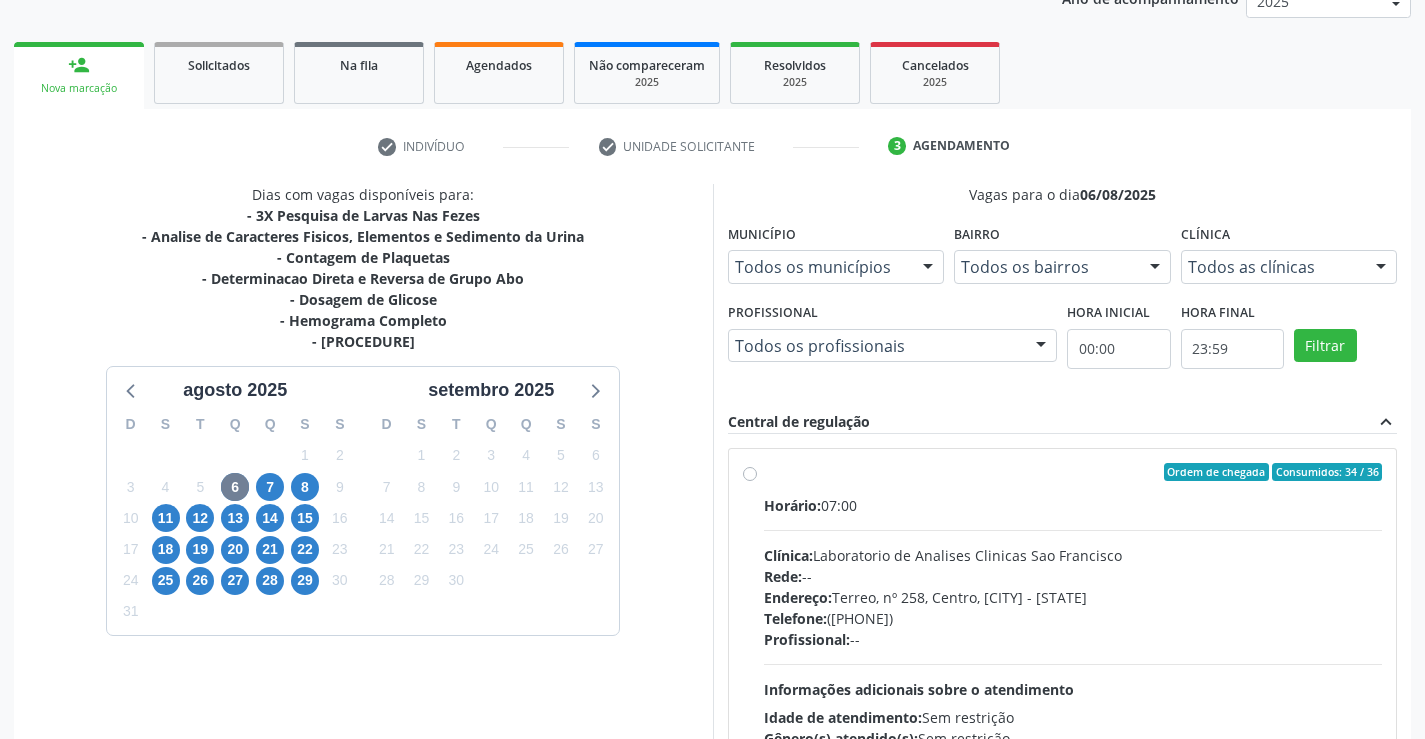 drag, startPoint x: 1084, startPoint y: 566, endPoint x: 1439, endPoint y: 538, distance: 356.1025 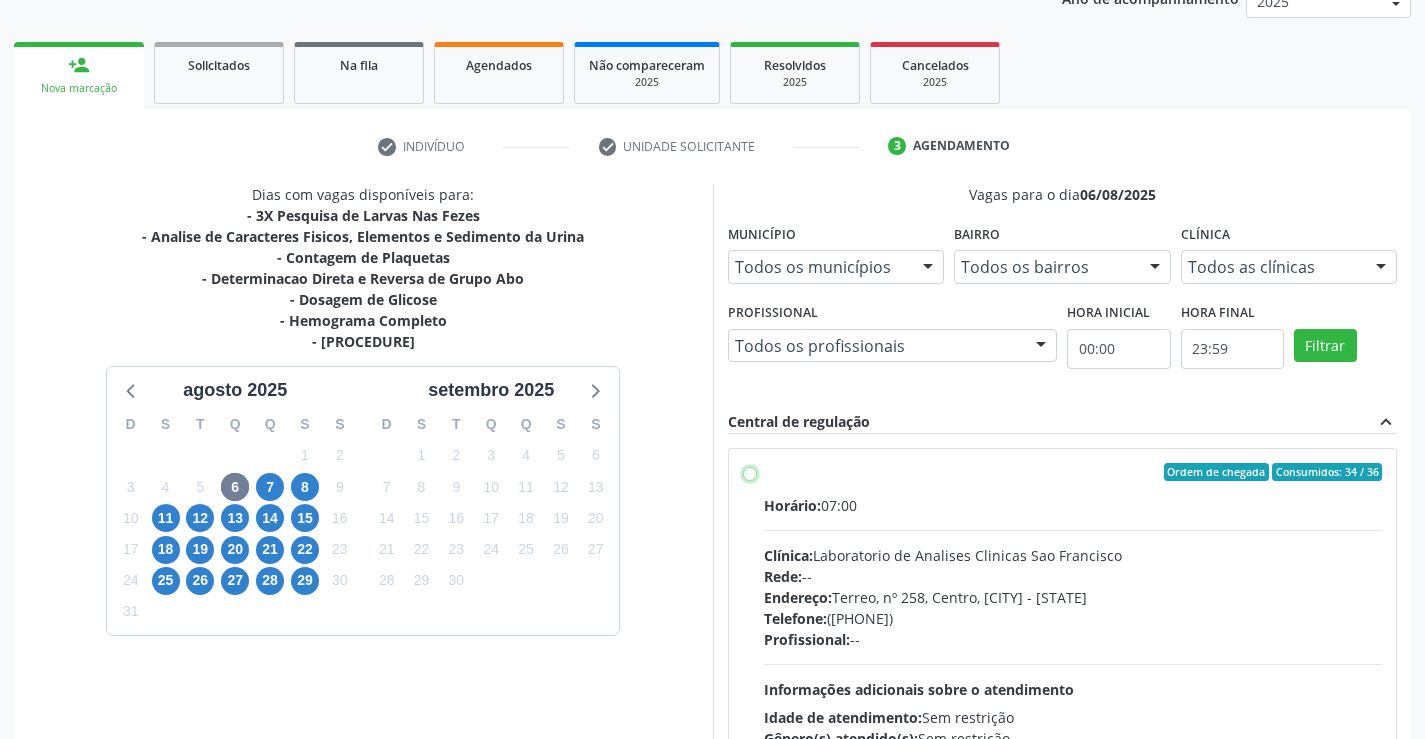 click on "Ordem de chegada
Consumidos: 34 / 36
Horário:   07:00
Clínica:  Laboratorio de Analises Clinicas Sao Francisco
Rede:
--
Endereço:   Terreo, nº 258, Centro, Campo Formoso - BA
Telefone:   (74) 36453588
Profissional:
--
Informações adicionais sobre o atendimento
Idade de atendimento:
Sem restrição
Gênero(s) atendido(s):
Sem restrição
Informações adicionais:
--" at bounding box center [750, 472] 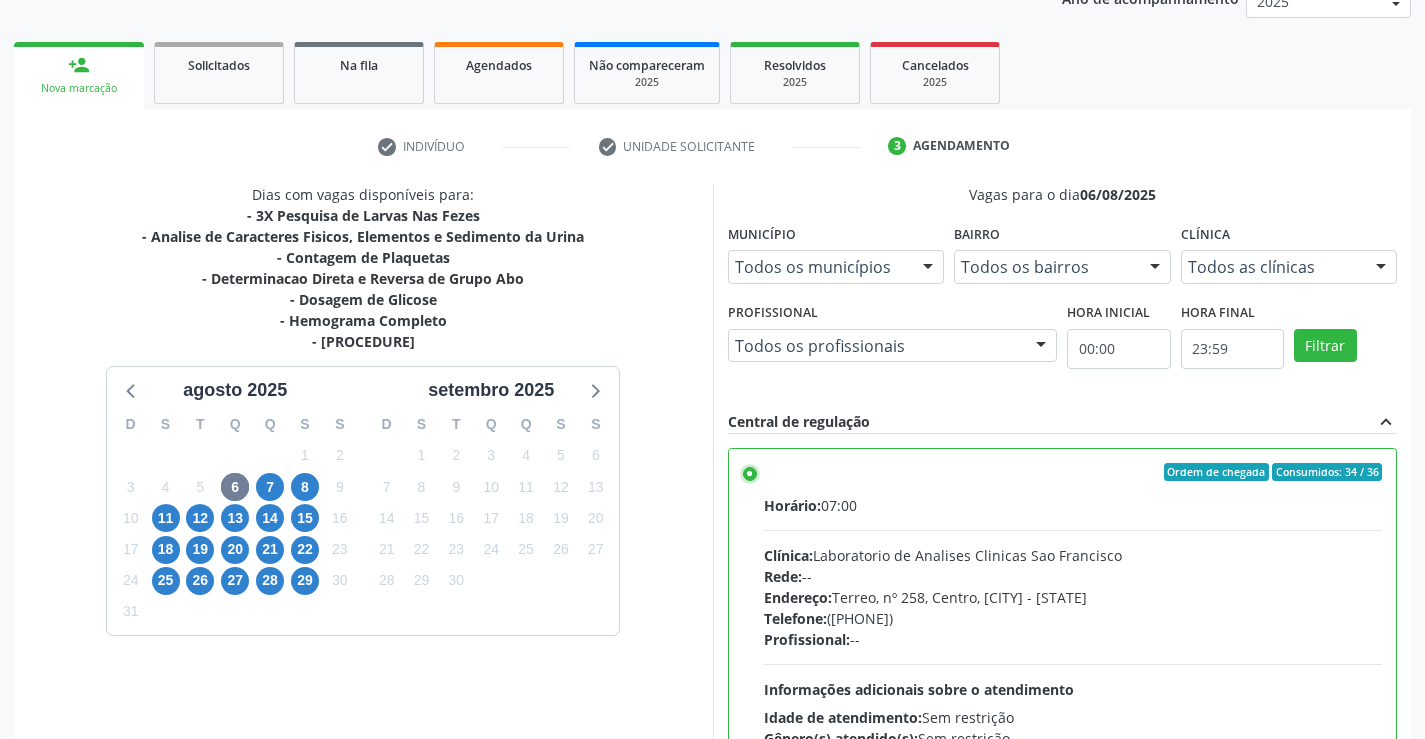 scroll, scrollTop: 456, scrollLeft: 0, axis: vertical 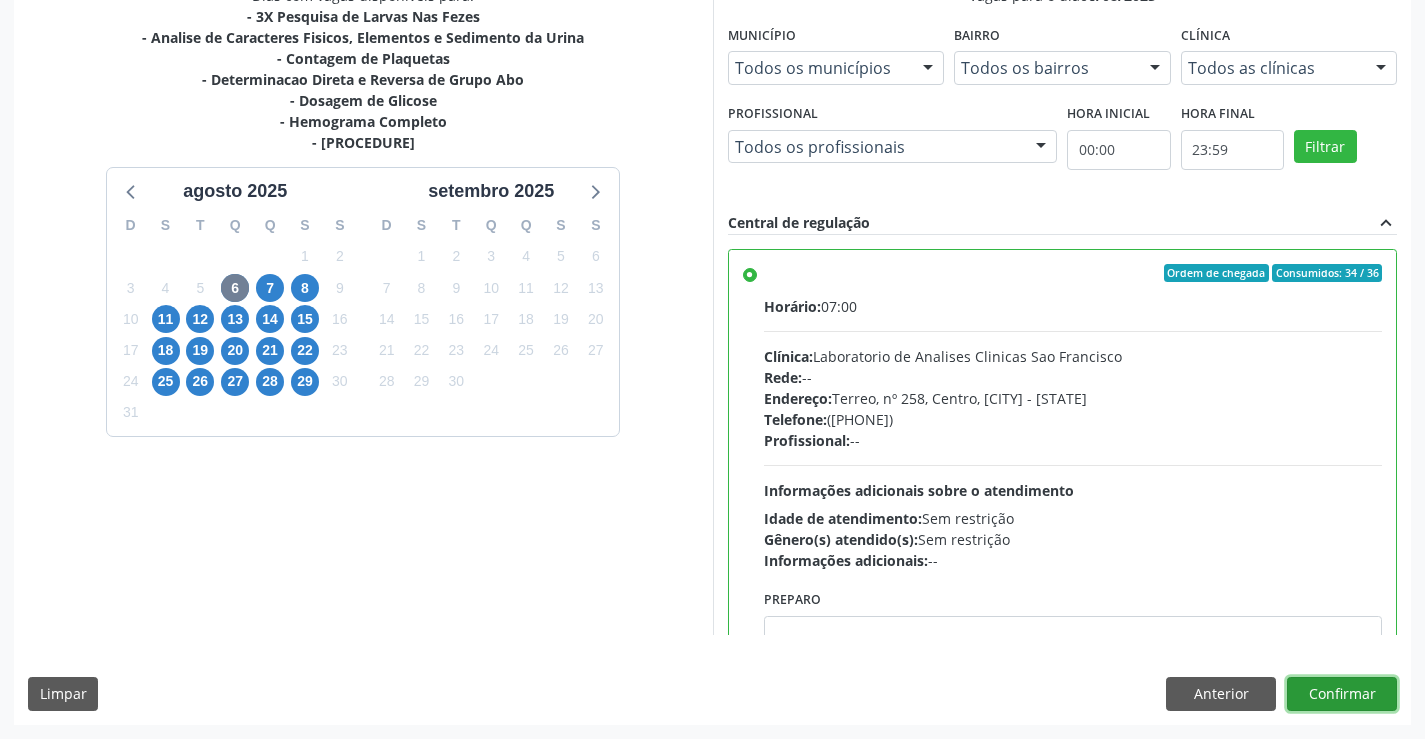 click on "Confirmar" at bounding box center [1342, 694] 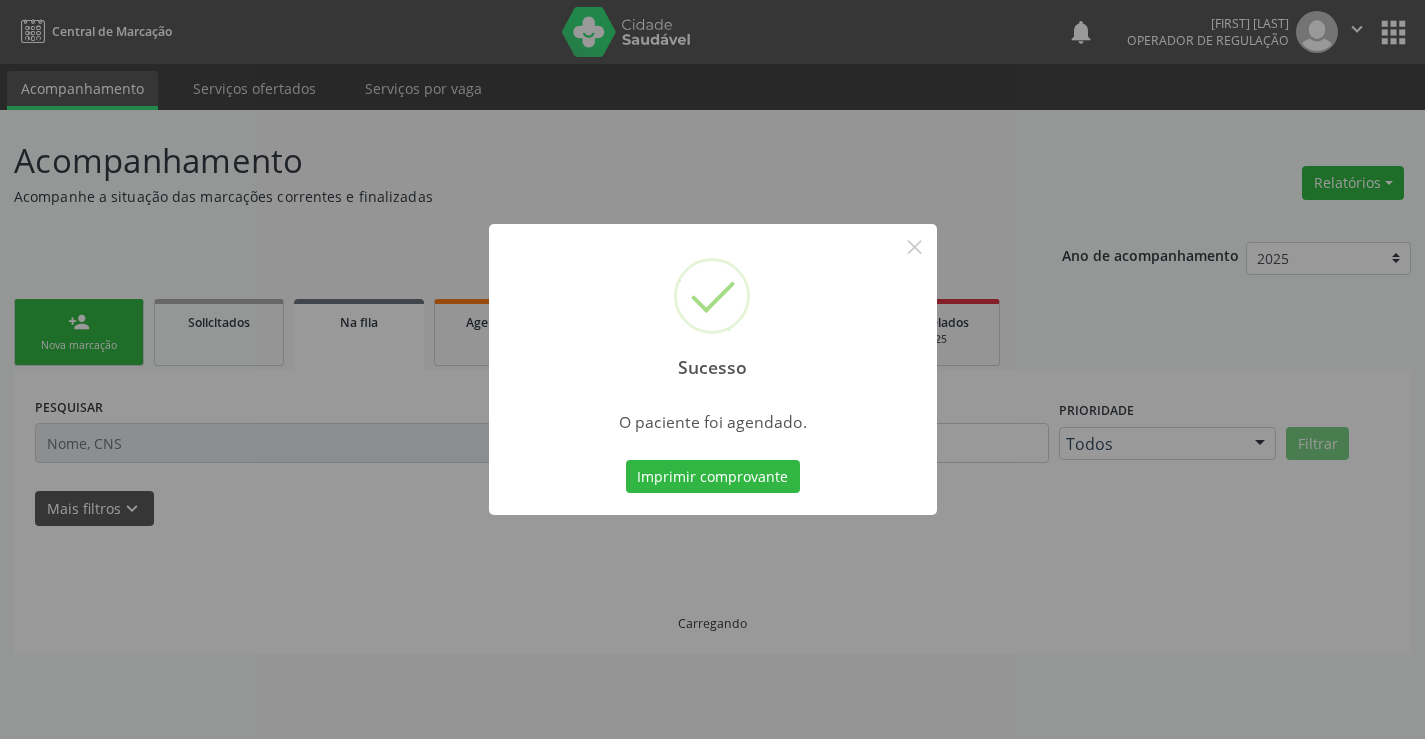 scroll, scrollTop: 0, scrollLeft: 0, axis: both 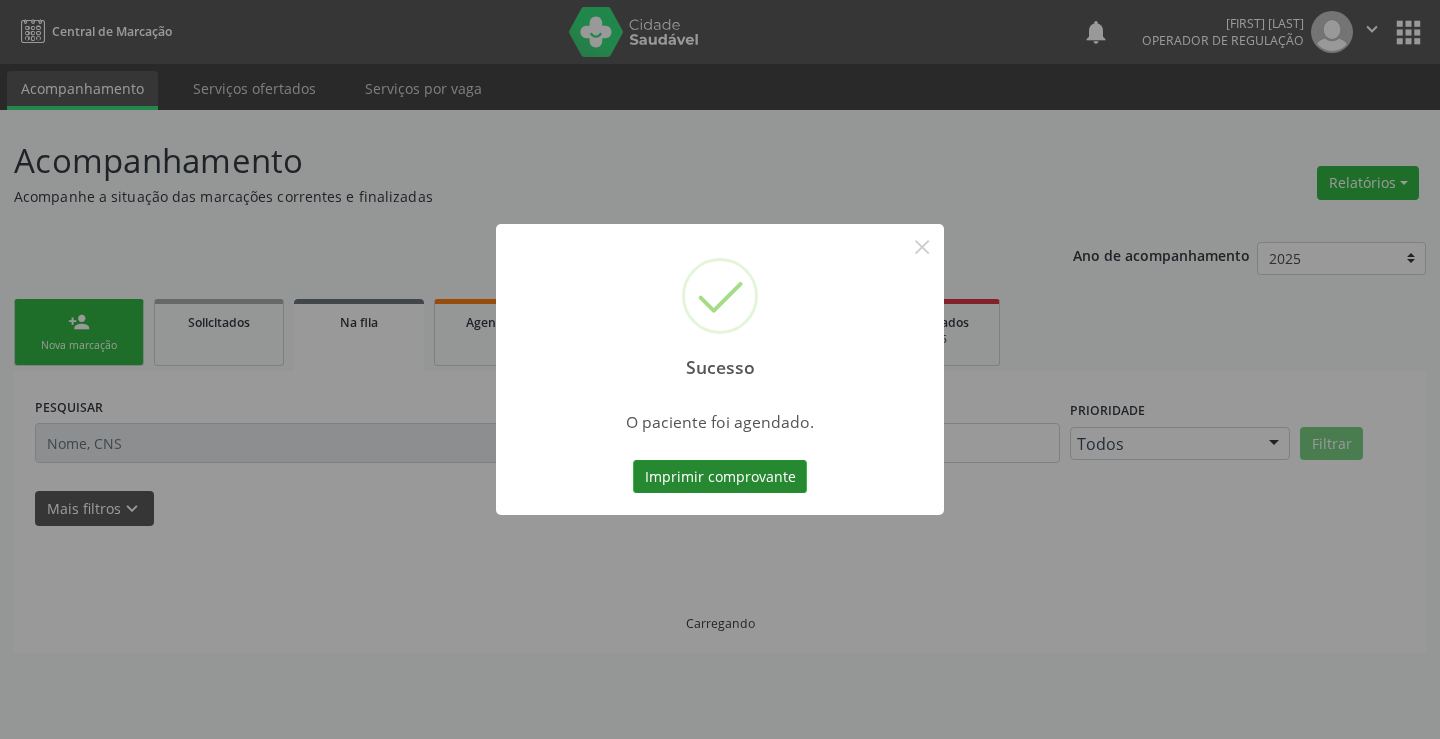 click on "Imprimir comprovante" at bounding box center [720, 477] 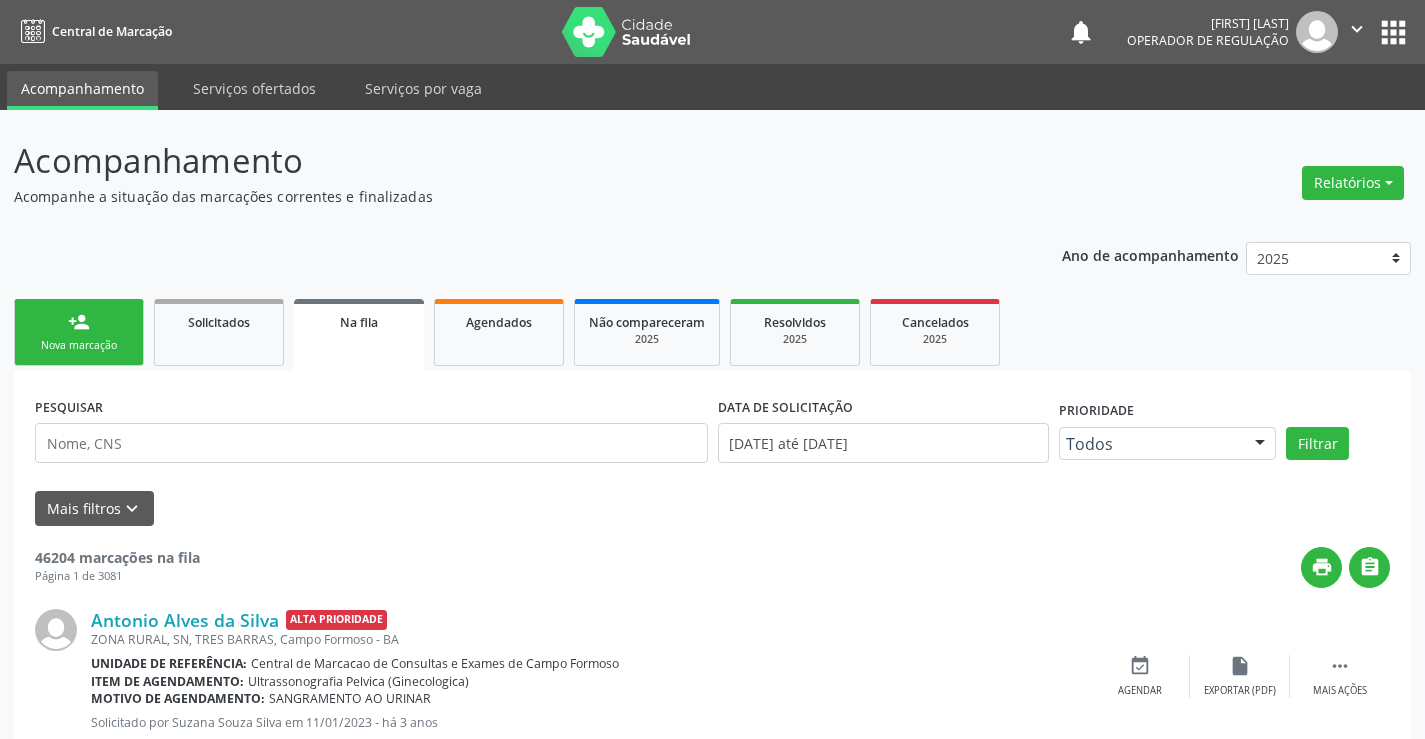 click on "person_add
Nova marcação" at bounding box center [79, 332] 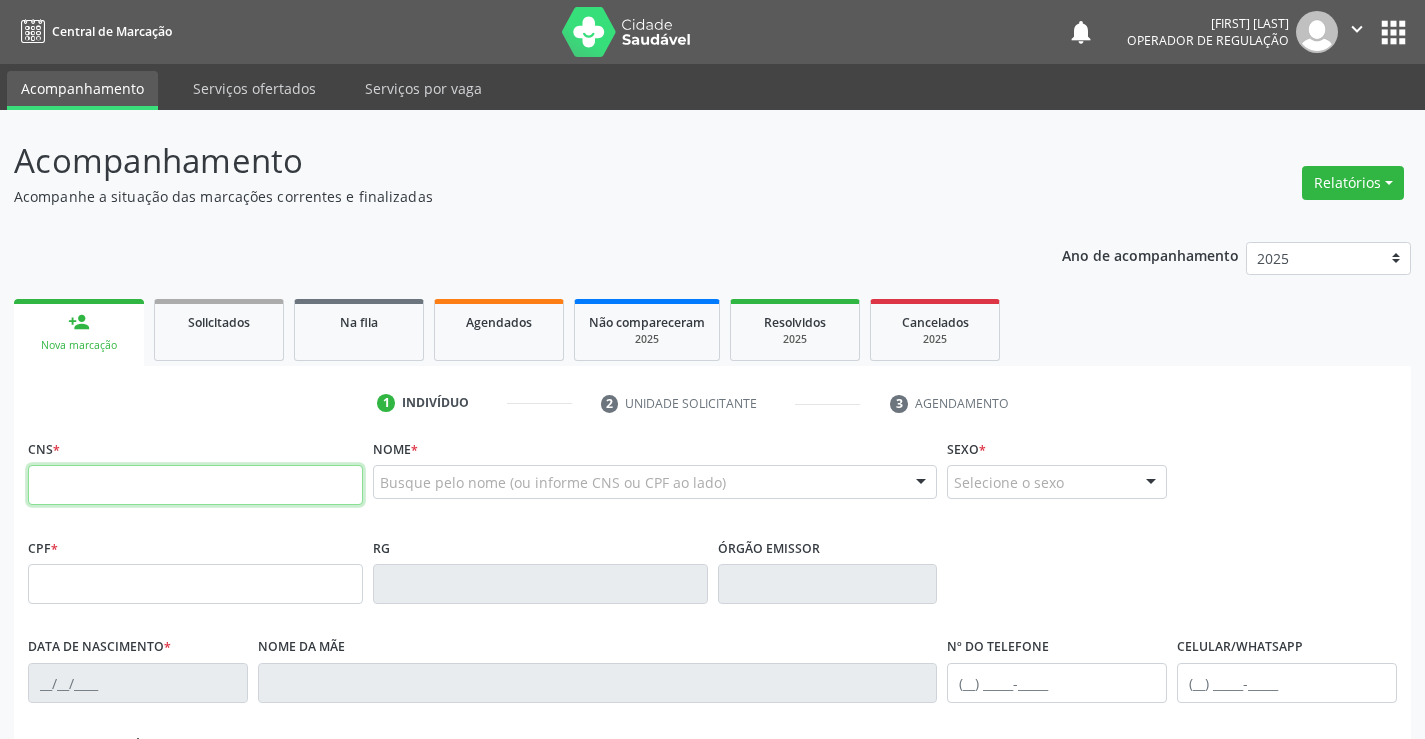 click at bounding box center (195, 485) 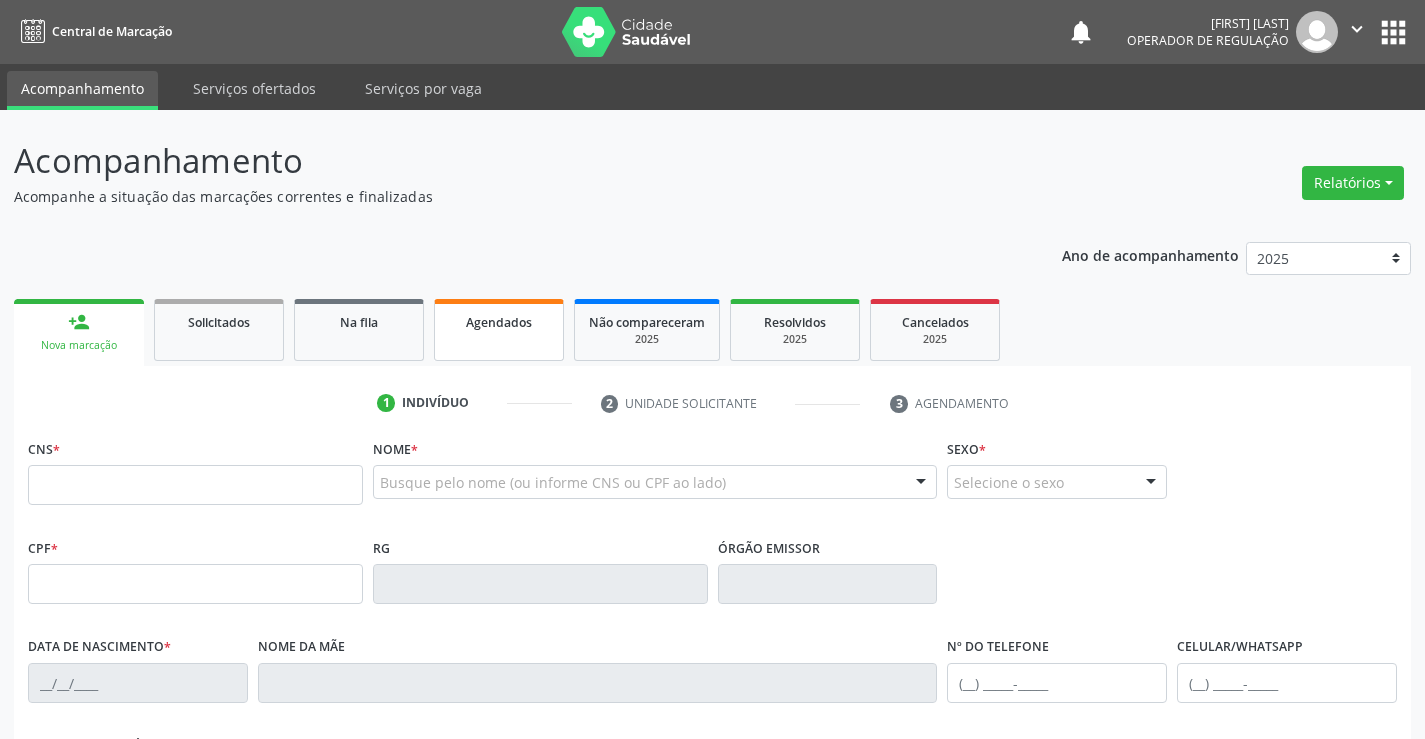 click on "Agendados" at bounding box center [499, 330] 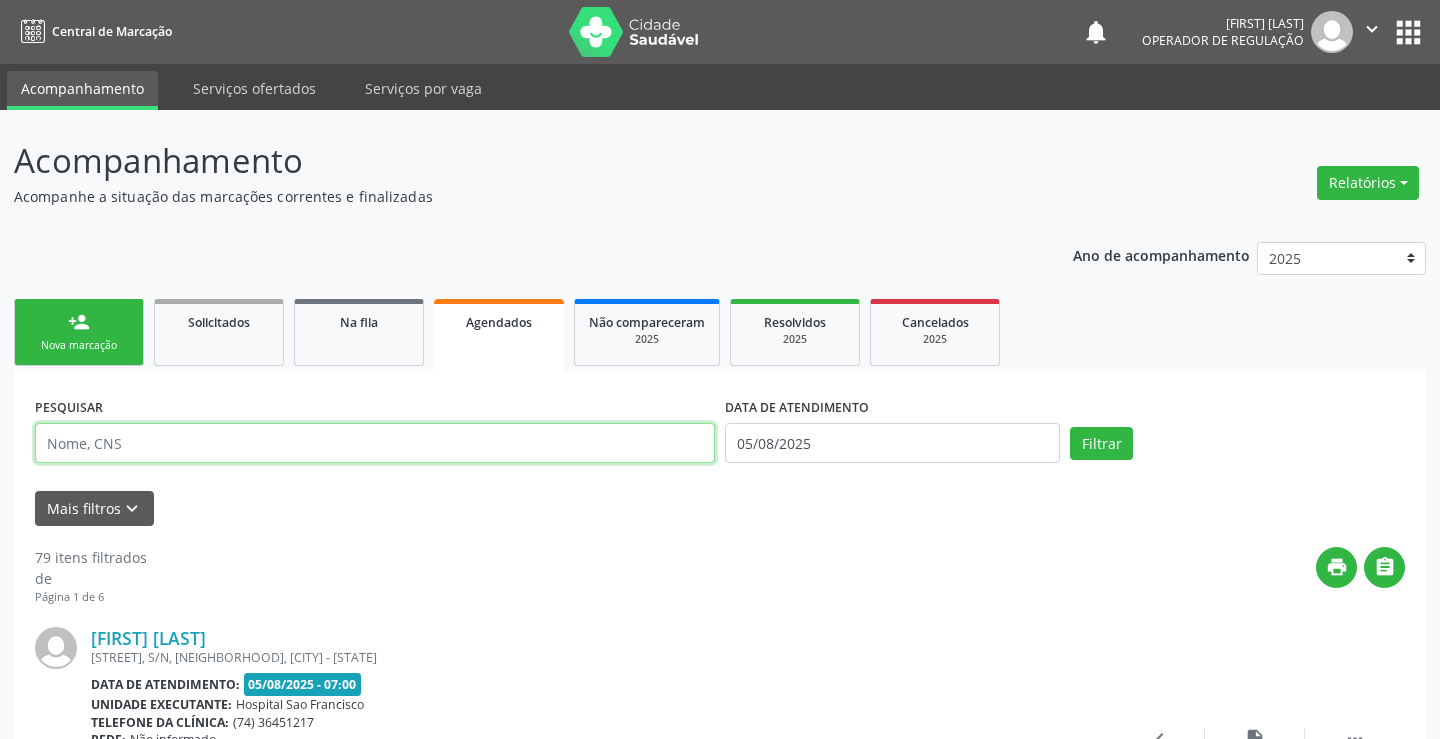click at bounding box center (375, 443) 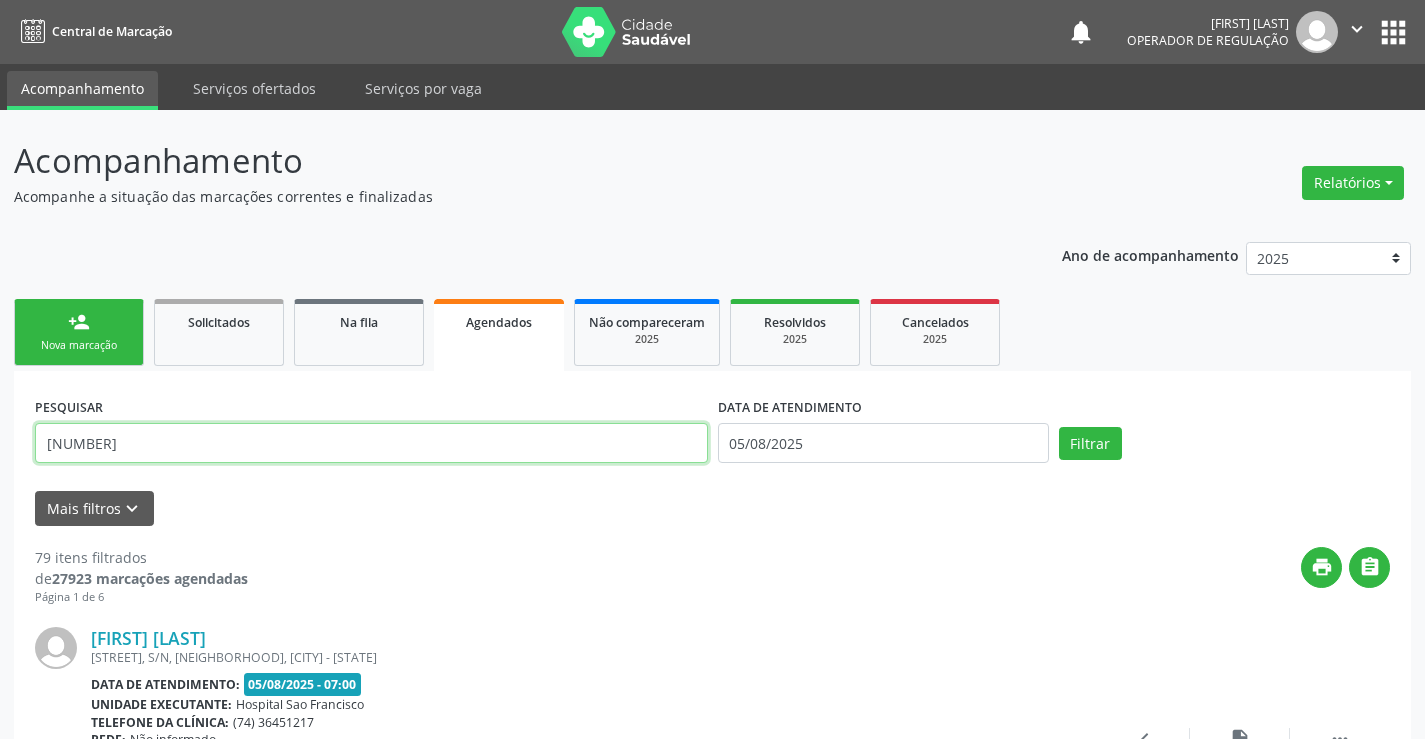 type on "70000735536703" 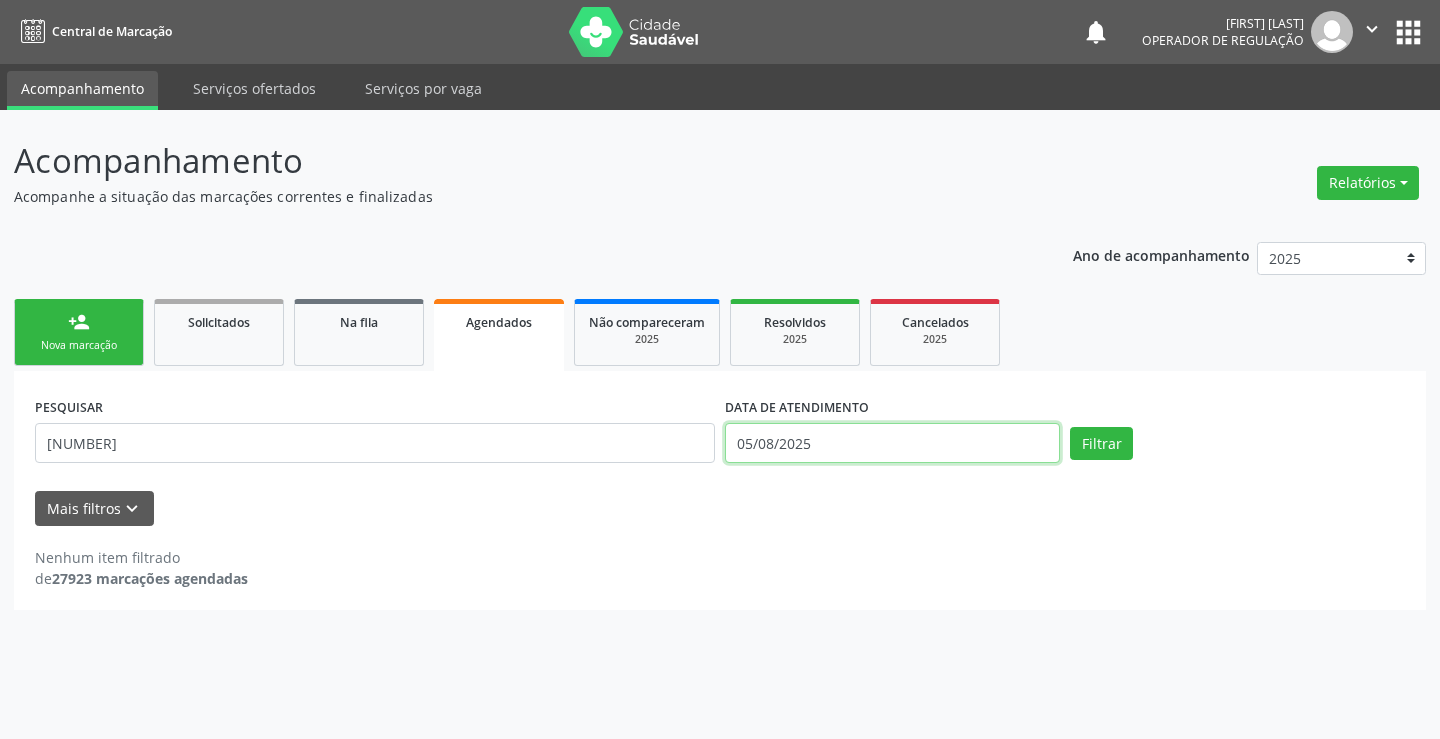 click on "05/08/2025" at bounding box center (892, 443) 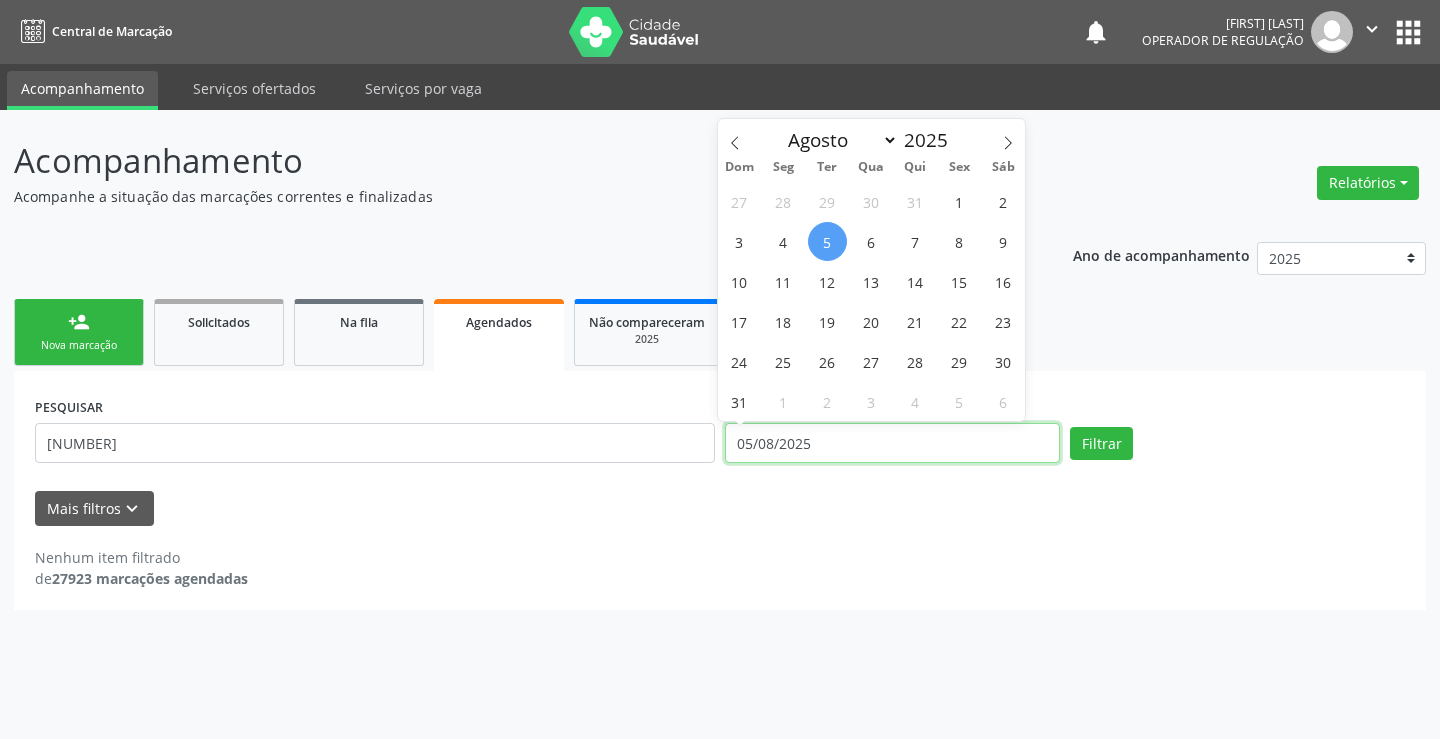 type 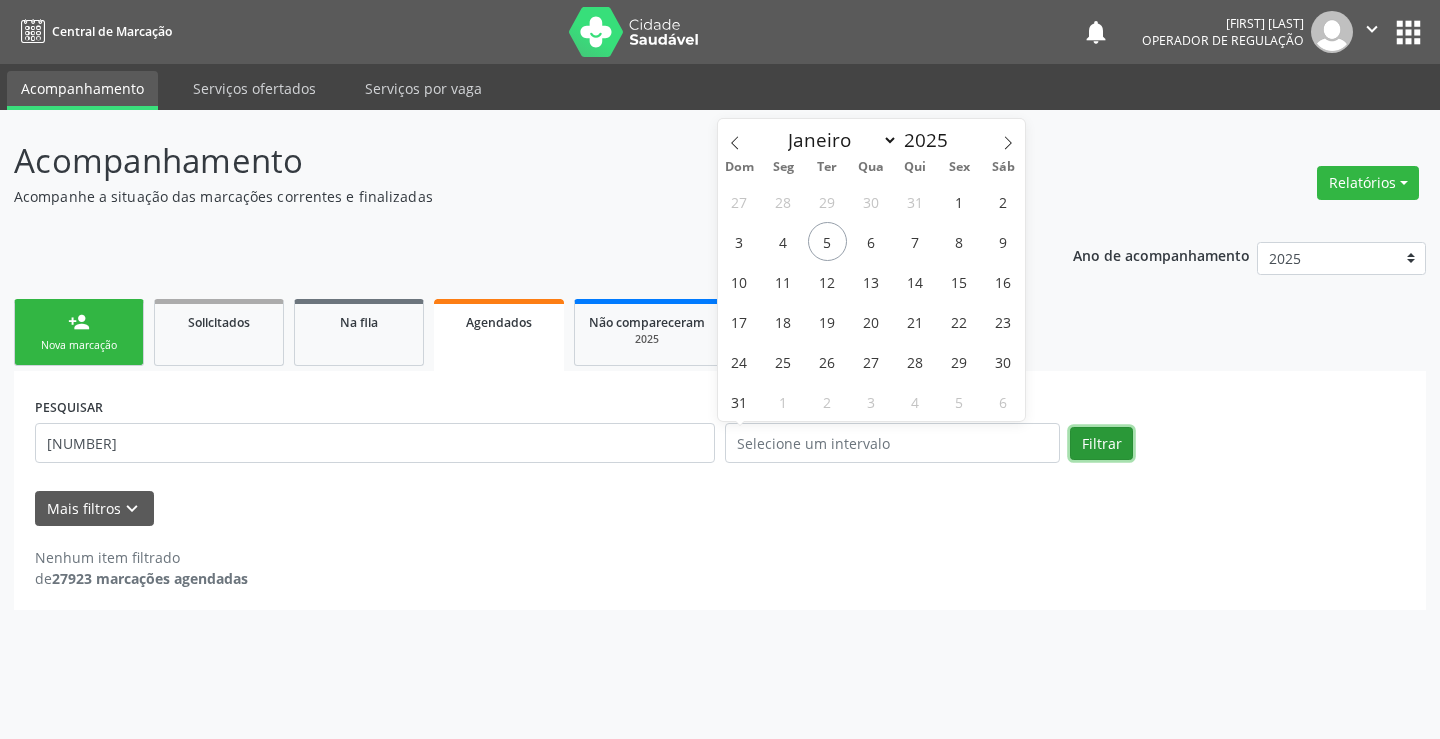 click on "Filtrar" at bounding box center (1101, 444) 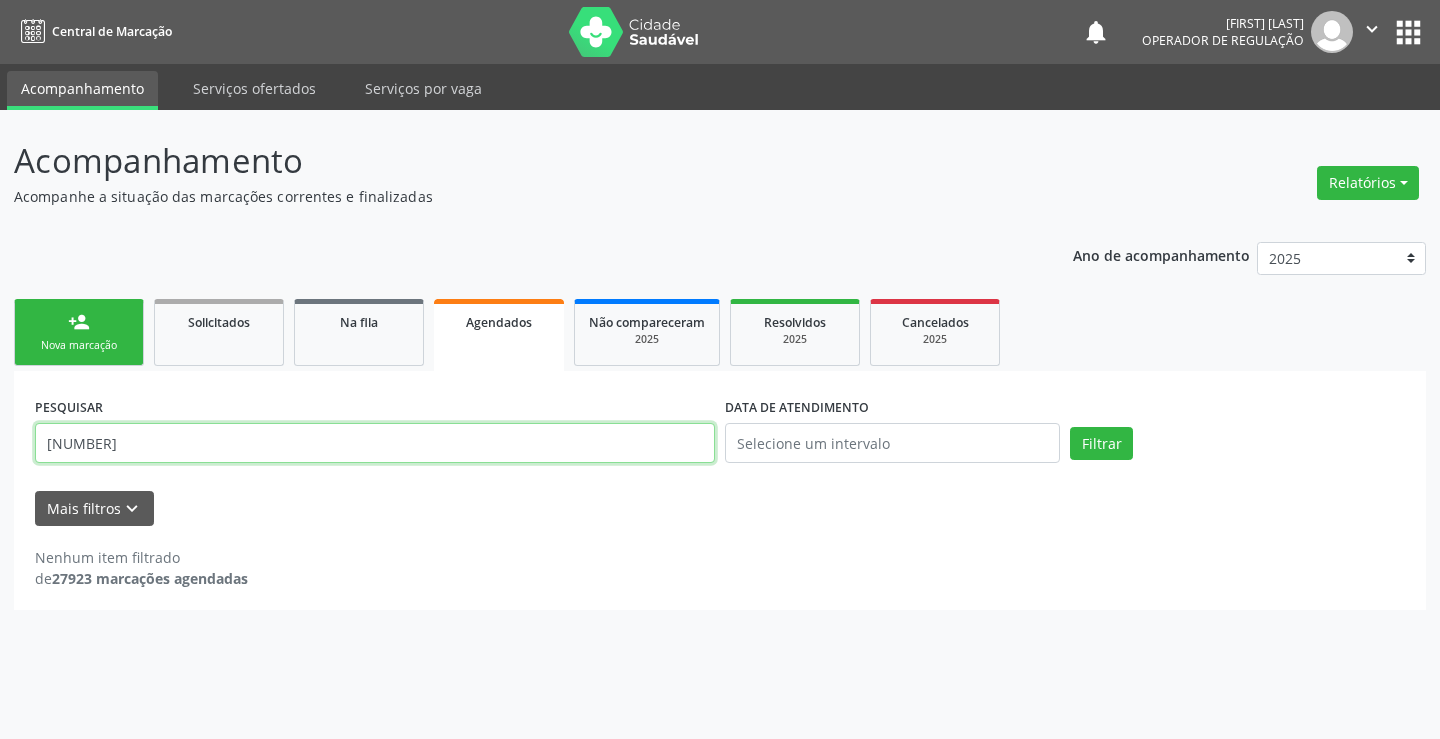 drag, startPoint x: 175, startPoint y: 435, endPoint x: 0, endPoint y: 434, distance: 175.00285 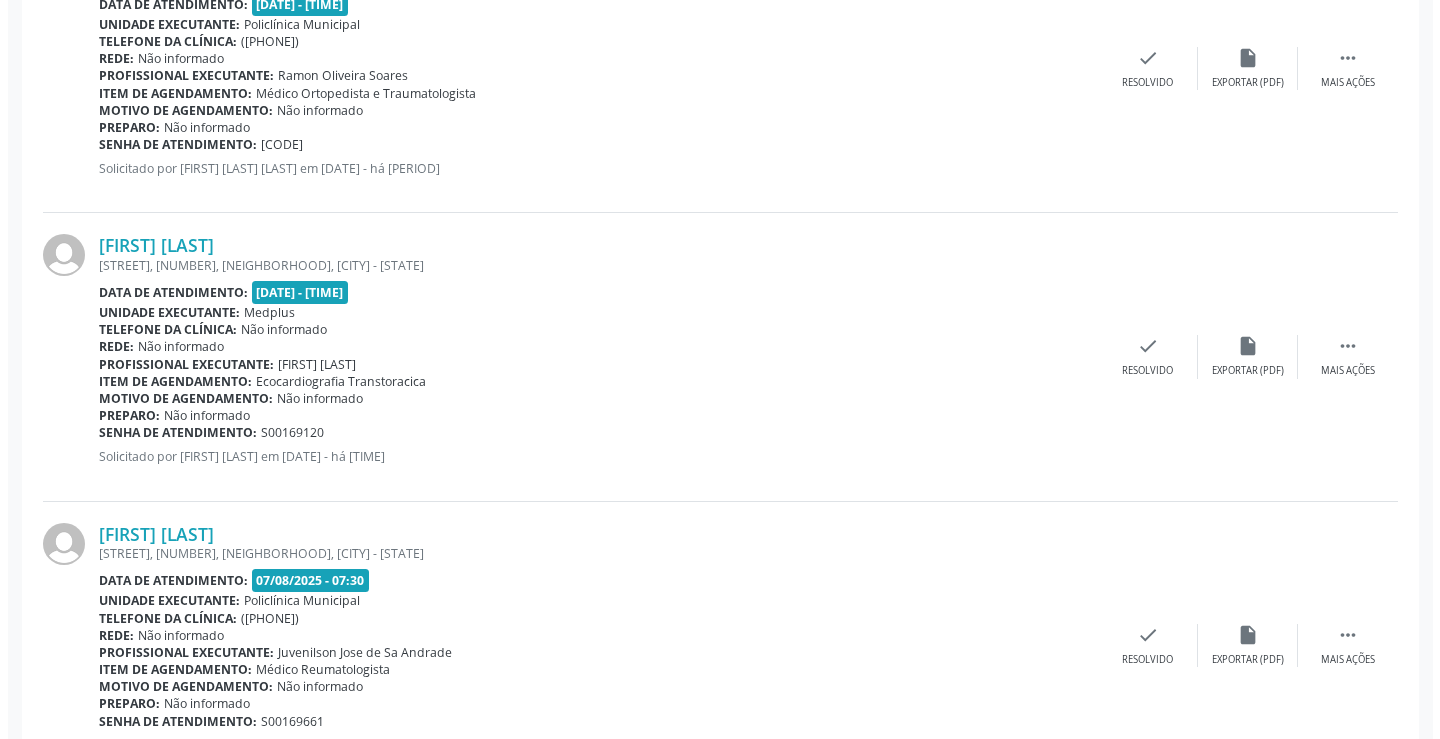 scroll, scrollTop: 2495, scrollLeft: 0, axis: vertical 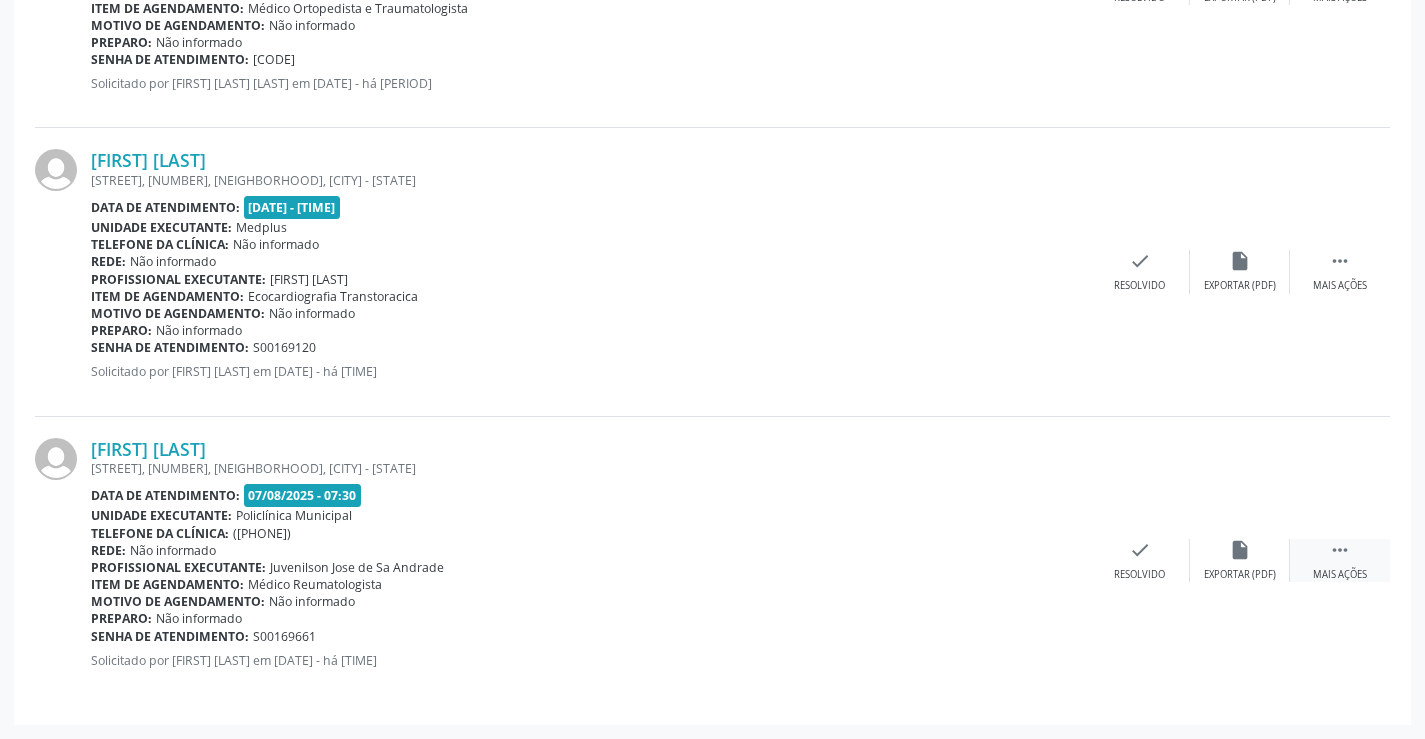 click on "Mais ações" at bounding box center (1340, 575) 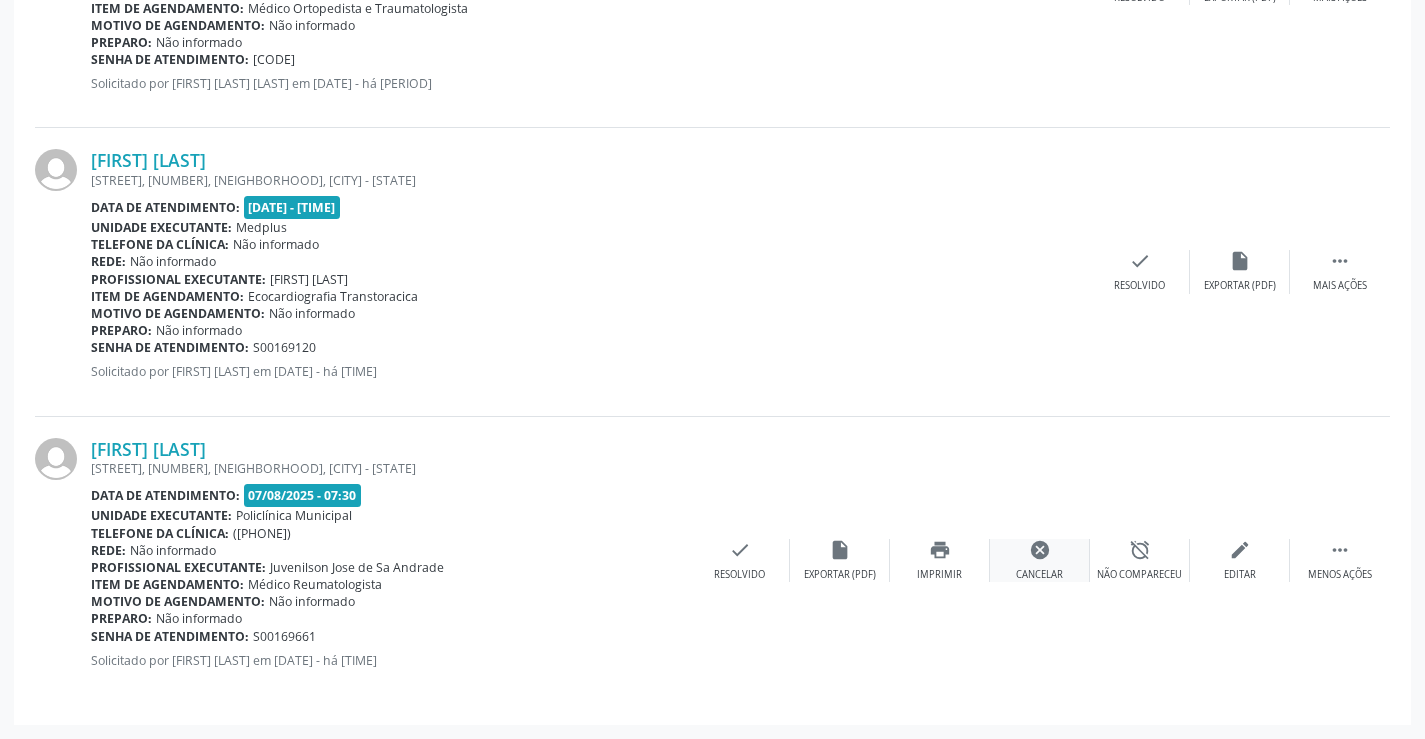 click on "cancel" at bounding box center [1040, 550] 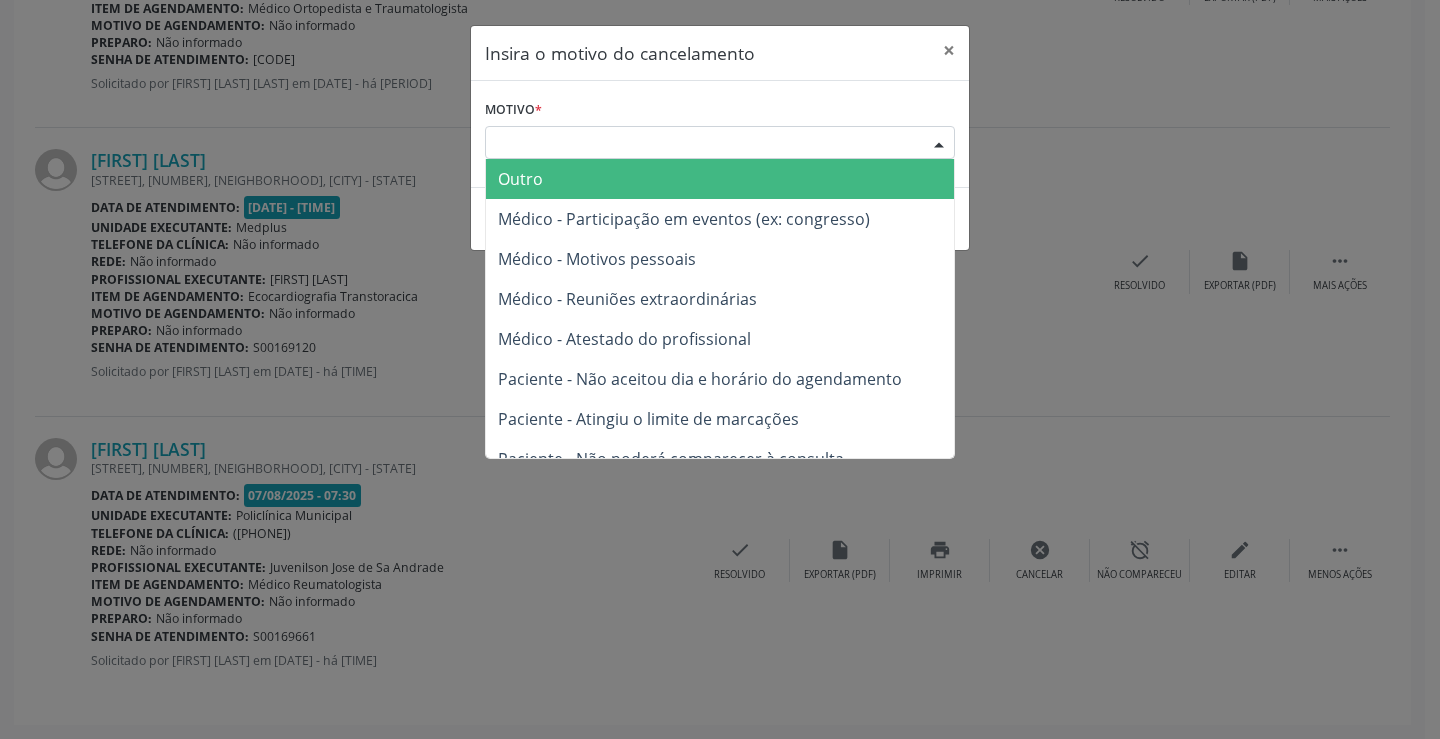 click on "Escolha o motivo" at bounding box center (720, 143) 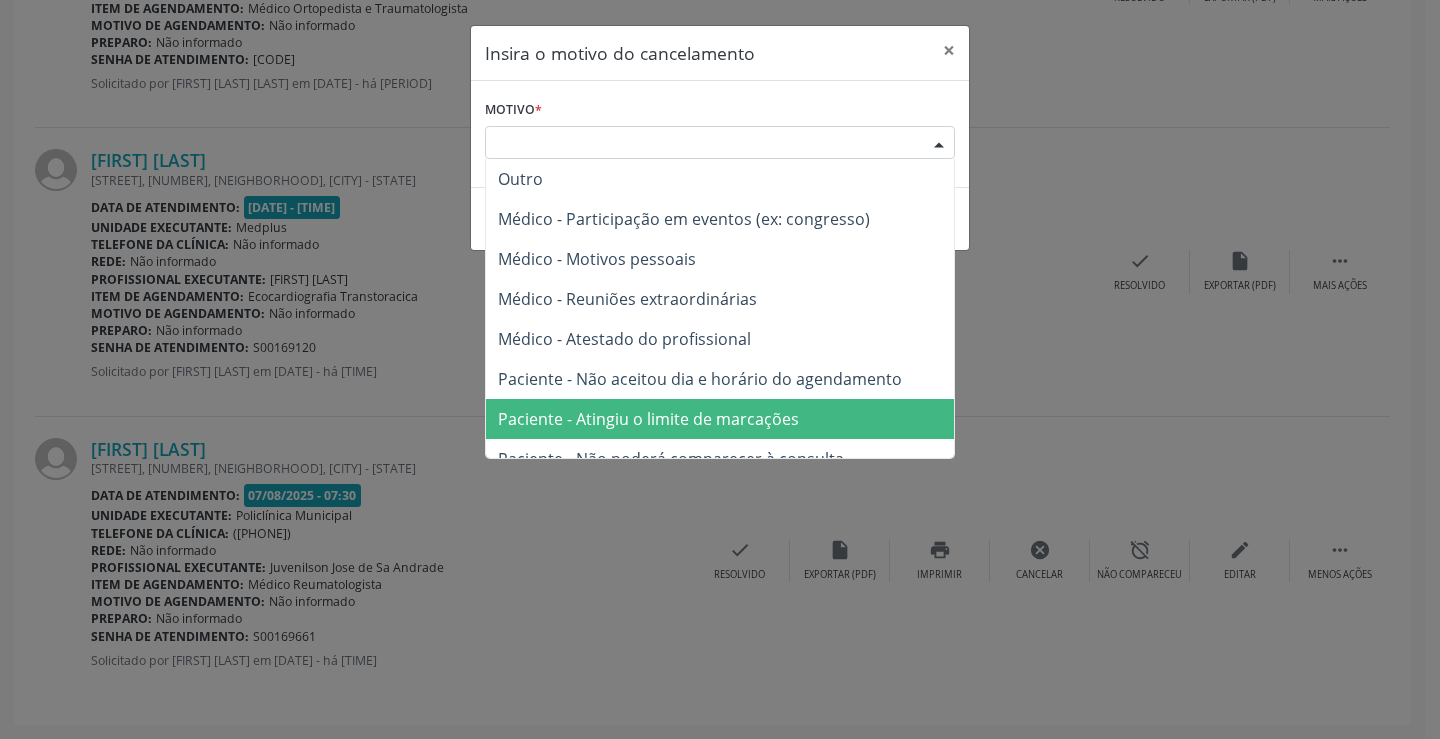 click on "Paciente - Atingiu o limite de marcações" at bounding box center [648, 419] 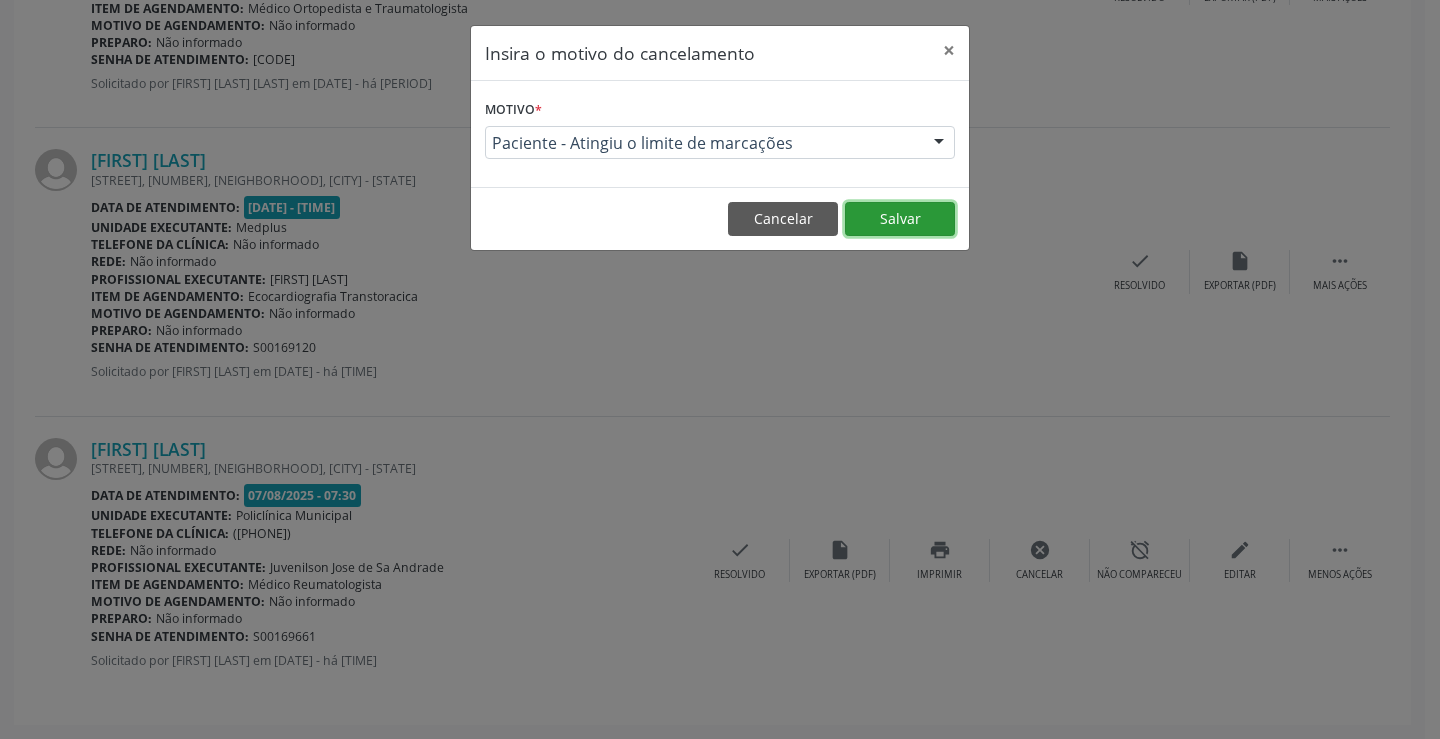 click on "Salvar" at bounding box center (900, 219) 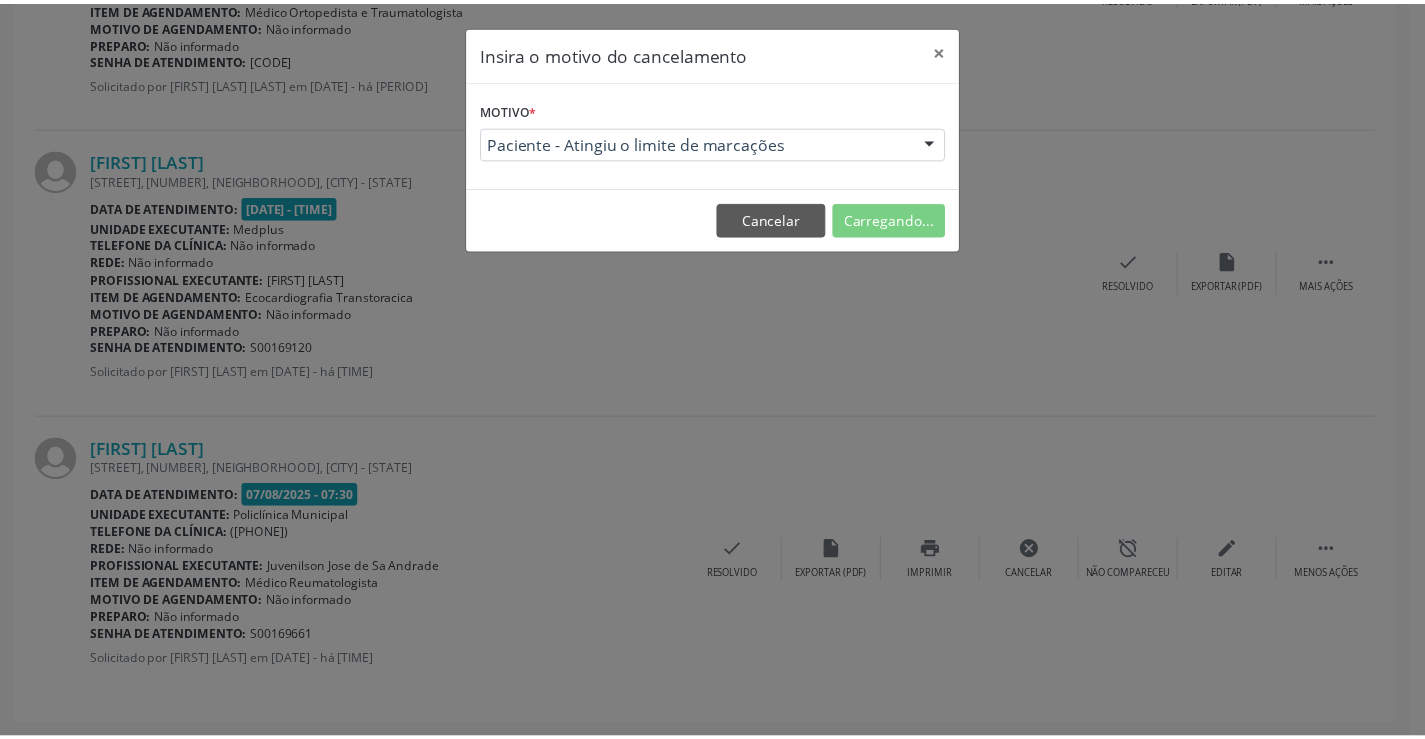 scroll, scrollTop: 0, scrollLeft: 0, axis: both 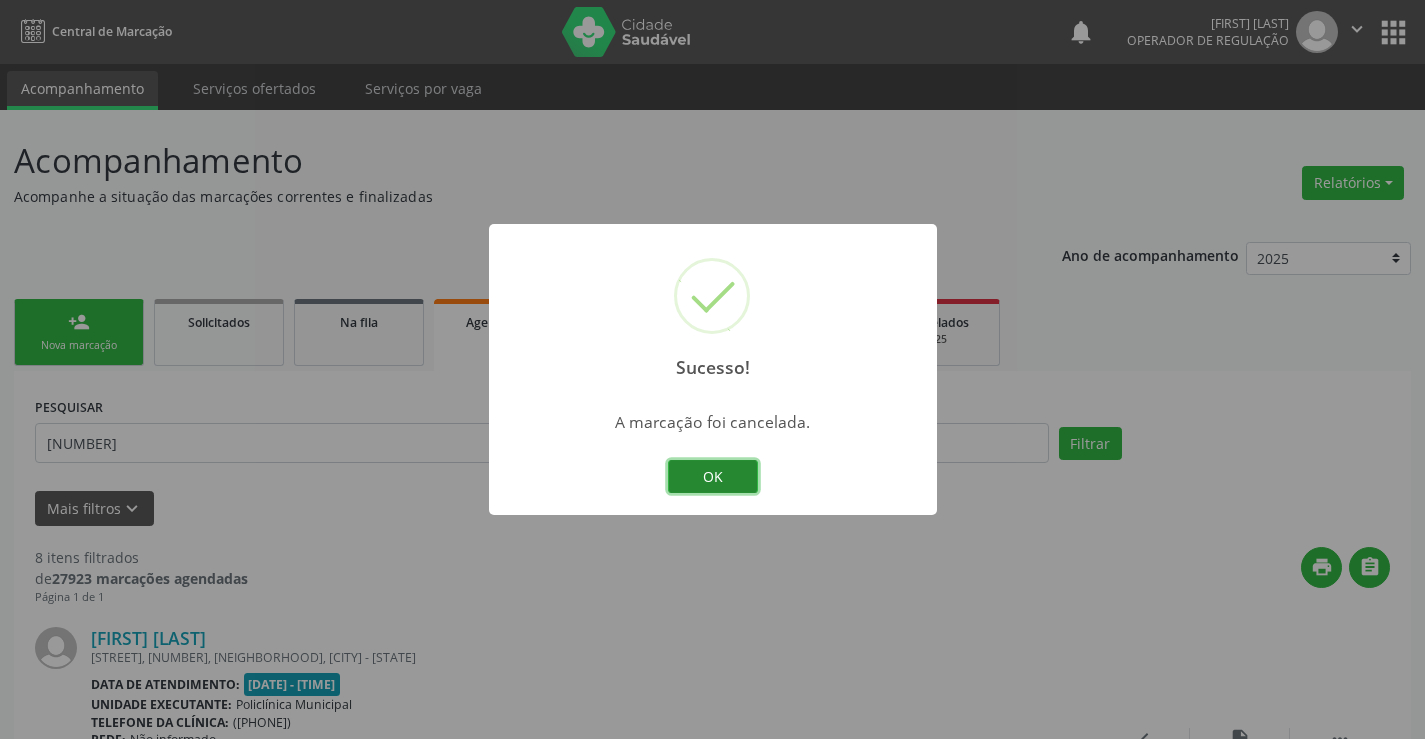 click on "OK" at bounding box center (713, 477) 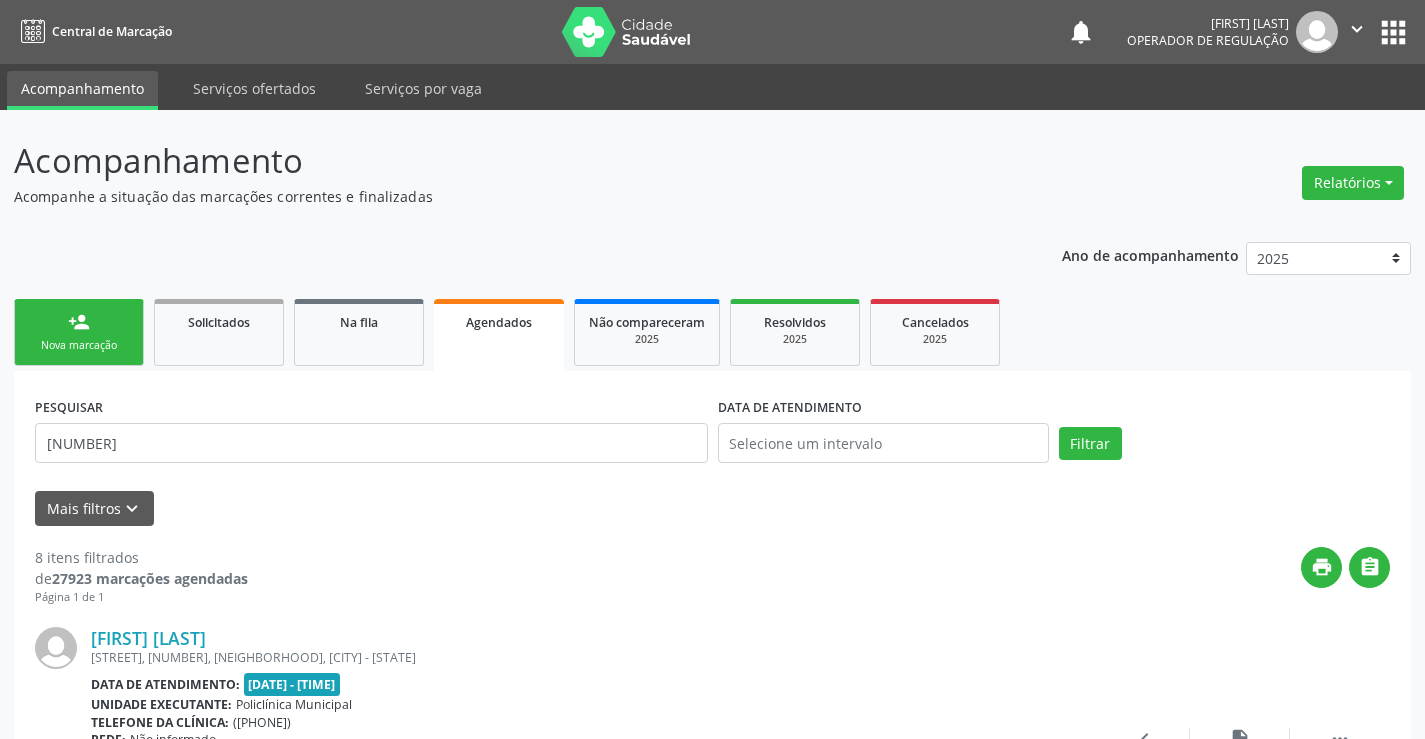 click on "person_add
Nova marcação" at bounding box center [79, 332] 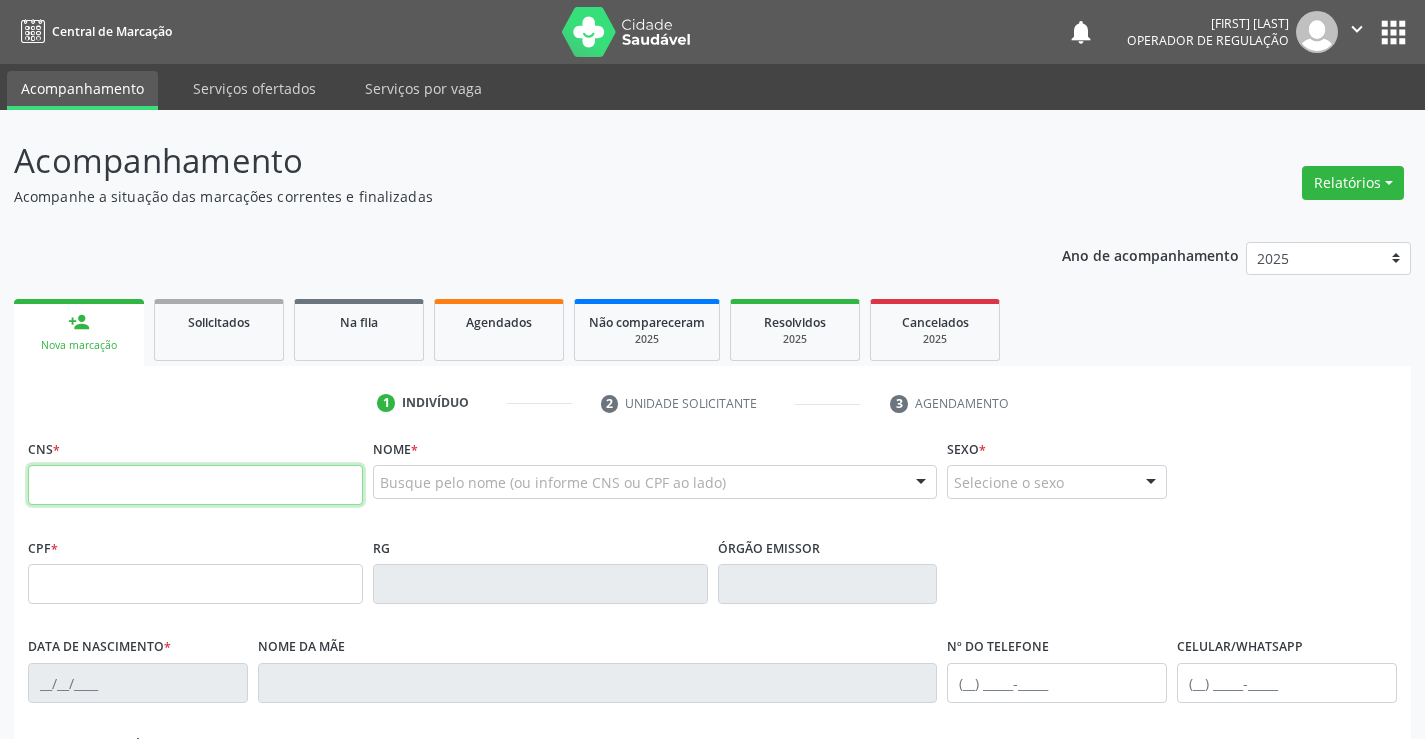 click at bounding box center [195, 485] 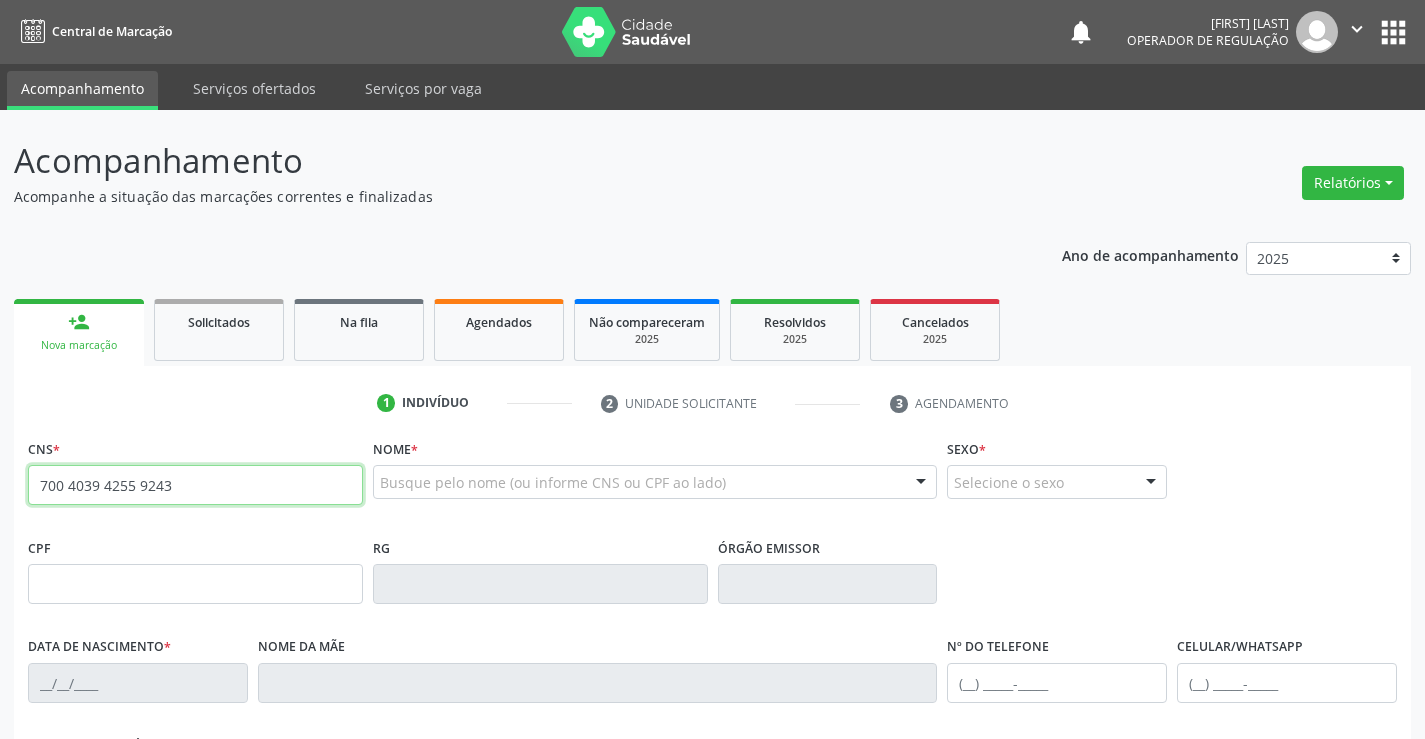 type on "700 4039 4255 9243" 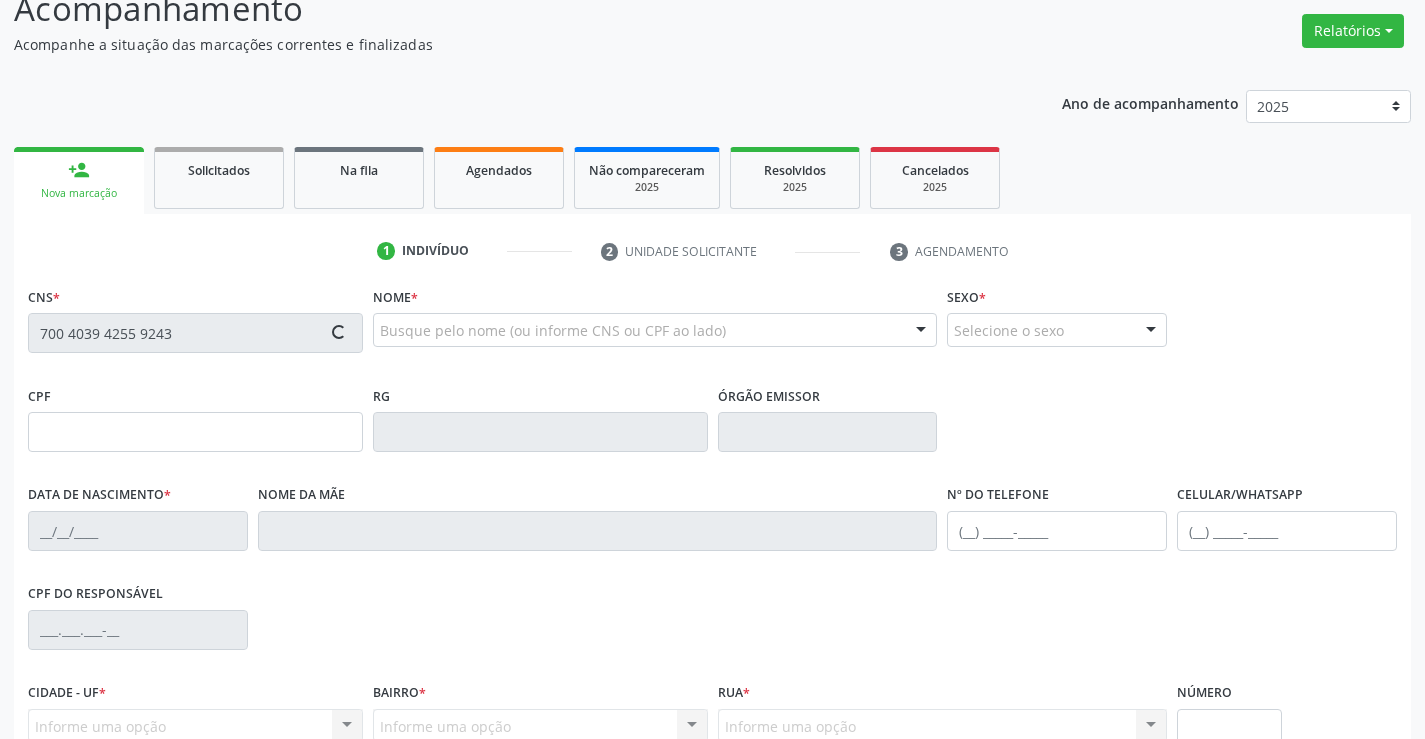 scroll, scrollTop: 300, scrollLeft: 0, axis: vertical 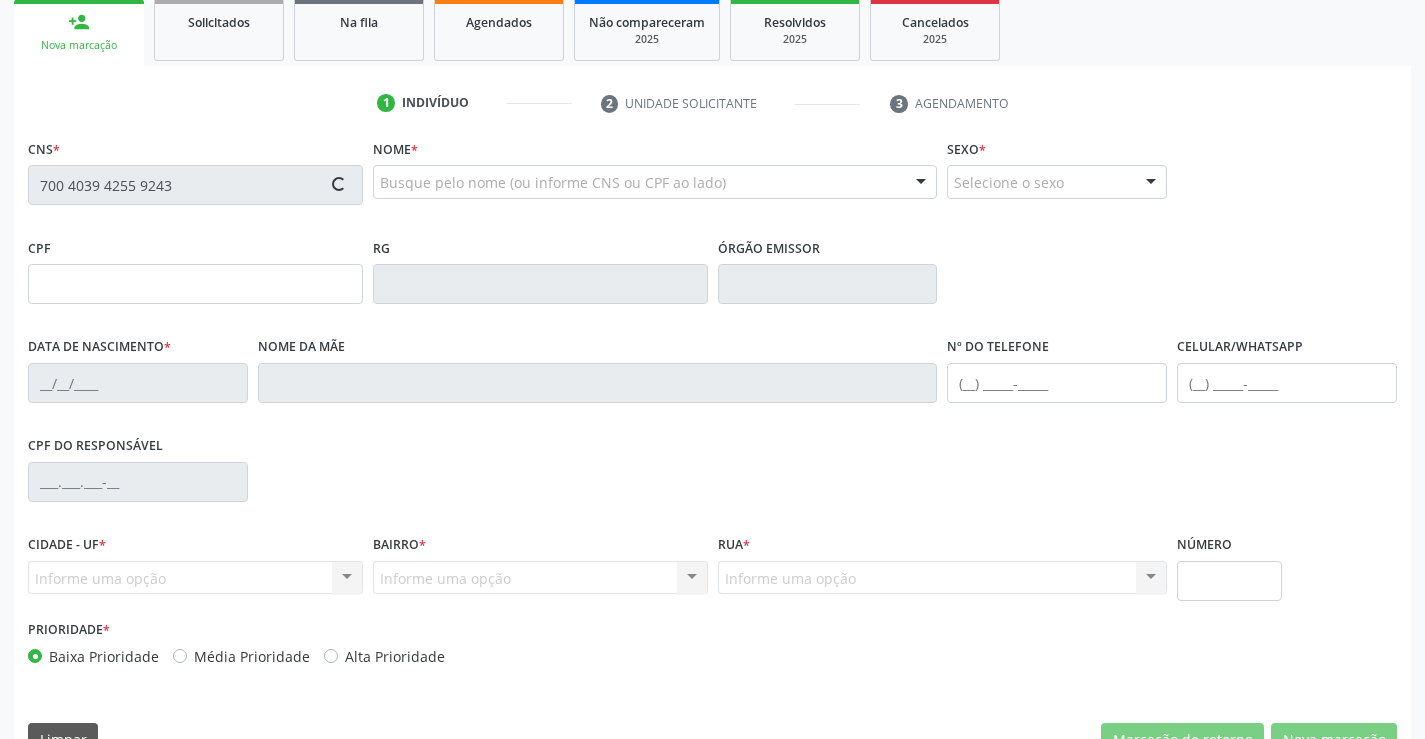 type on "11/05/1993" 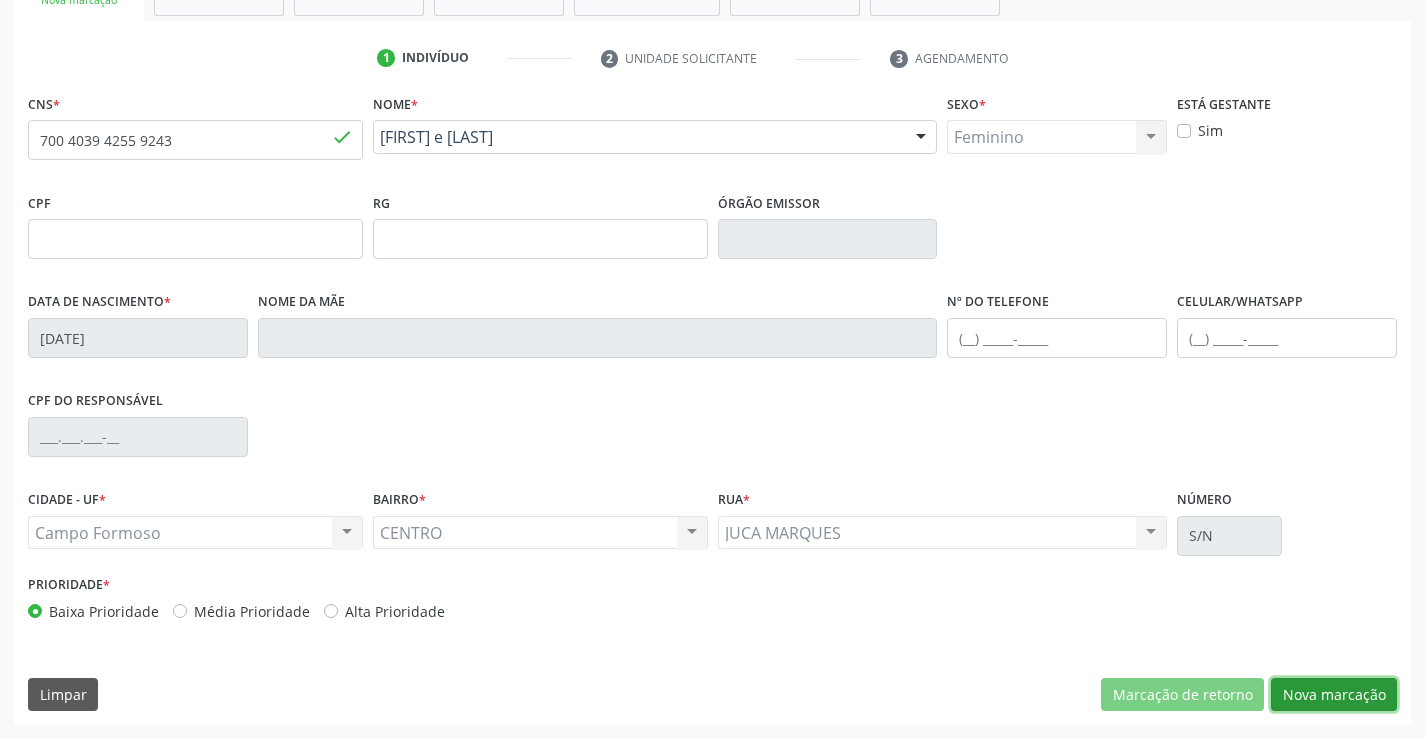 click on "Nova marcação" at bounding box center (1334, 695) 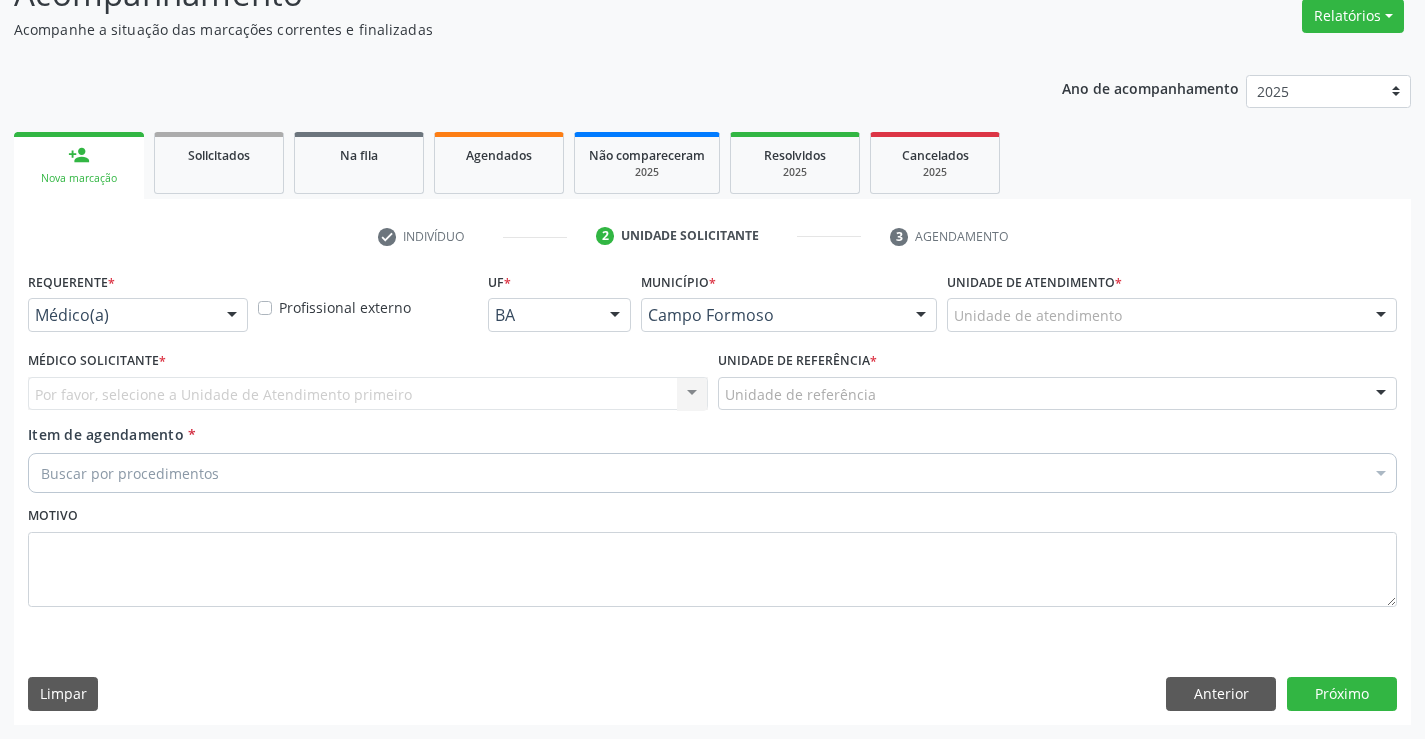 scroll, scrollTop: 167, scrollLeft: 0, axis: vertical 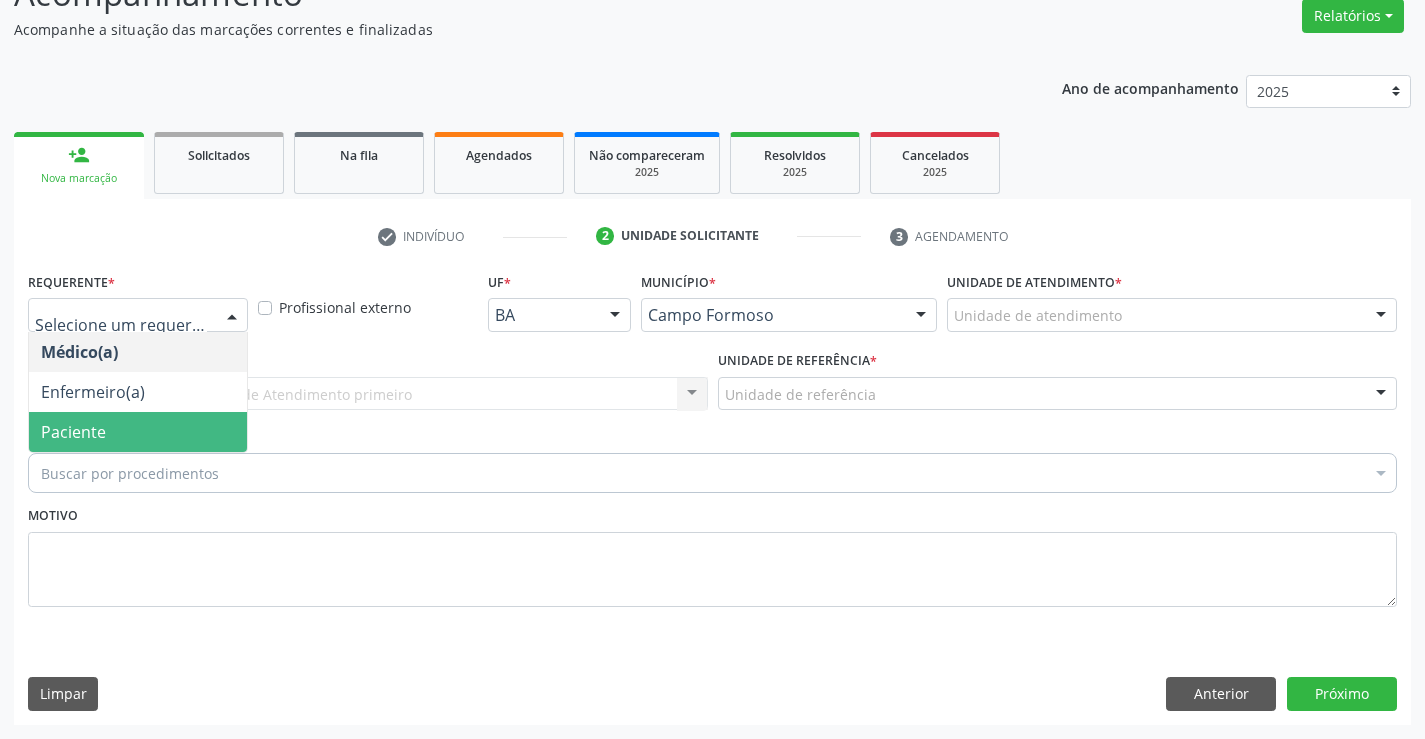 click on "Paciente" at bounding box center [138, 432] 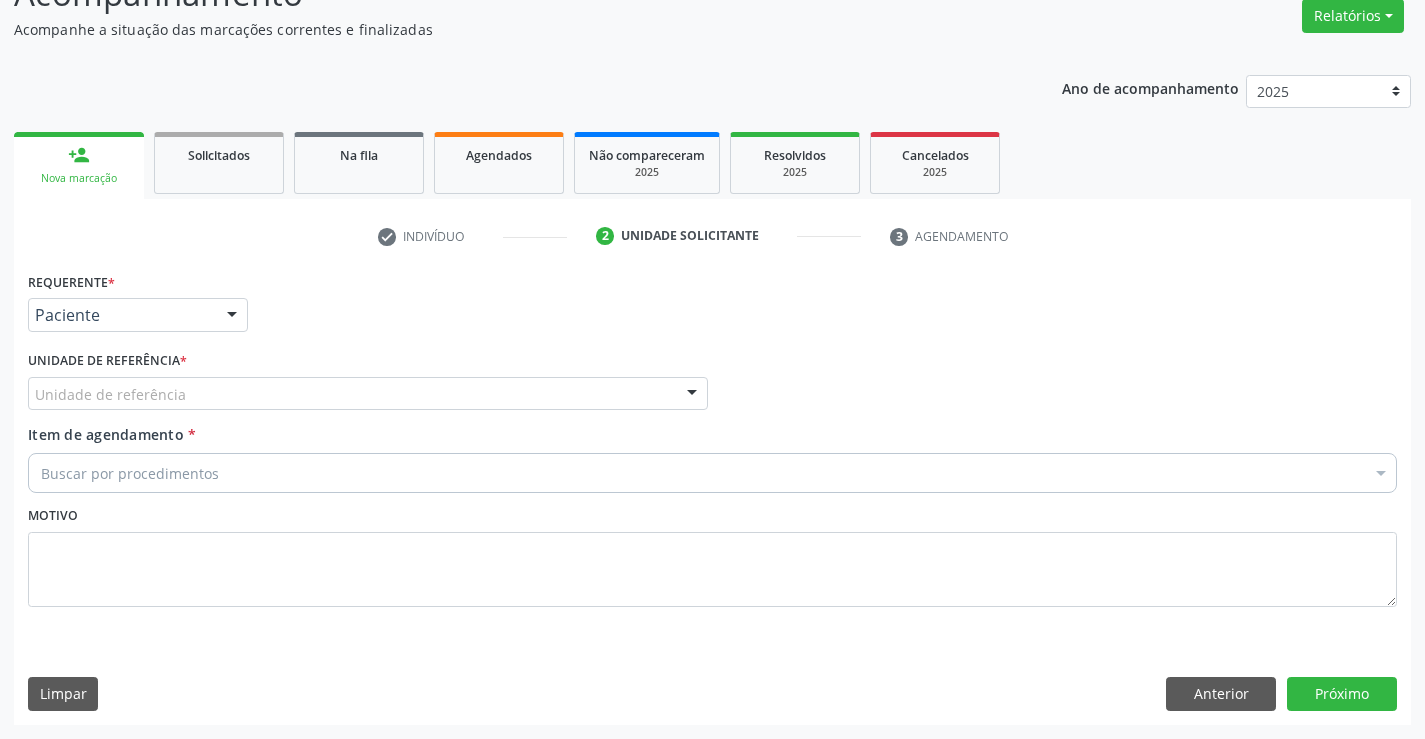 drag, startPoint x: 252, startPoint y: 398, endPoint x: 234, endPoint y: 434, distance: 40.24922 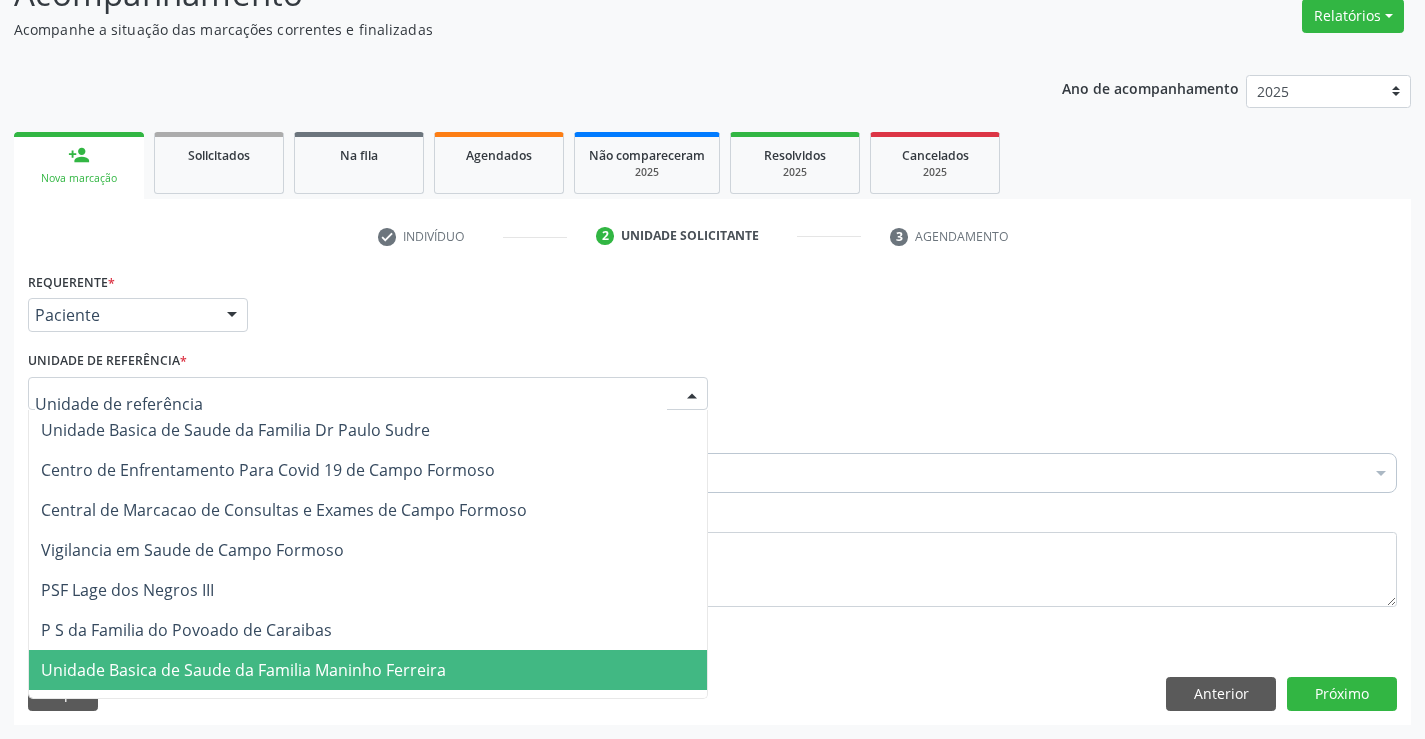 click on "Unidade Basica de Saude da Familia Maninho Ferreira" at bounding box center [243, 670] 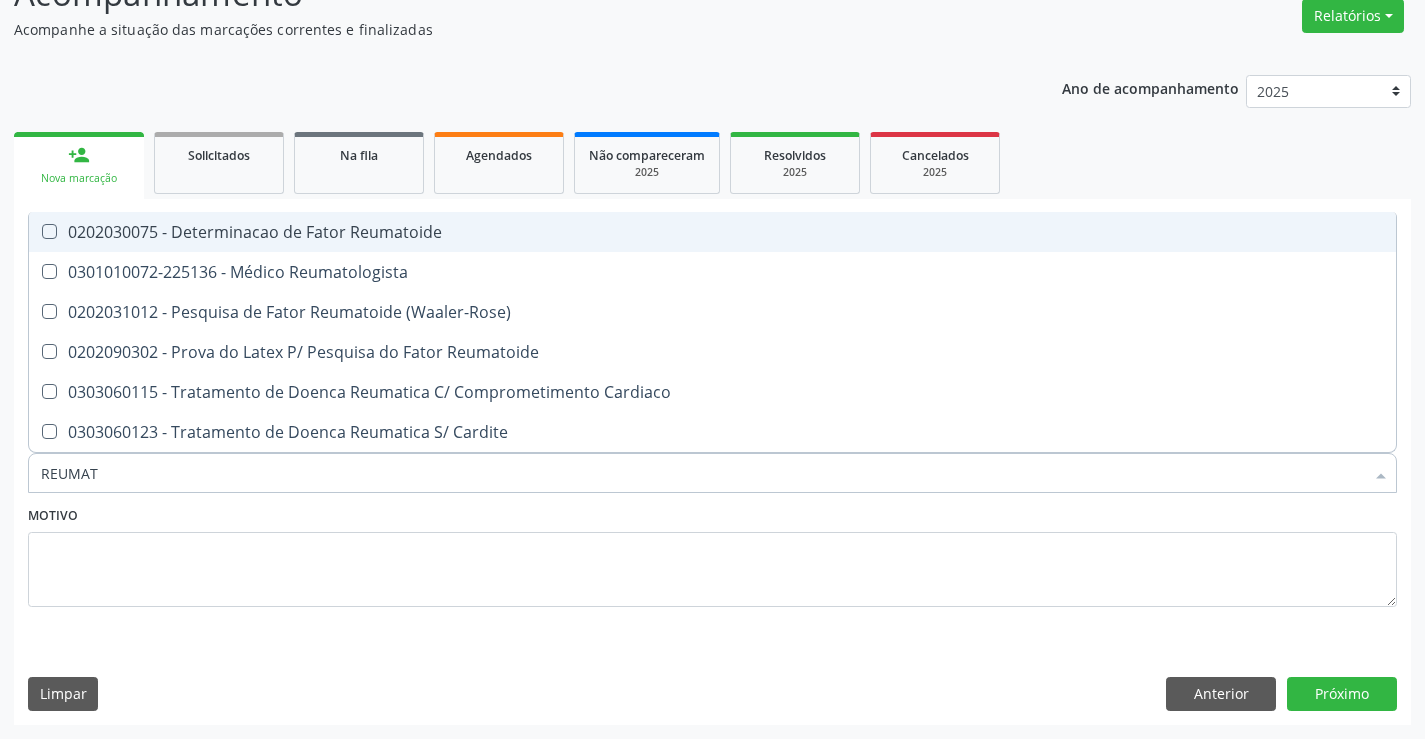 type on "REUMATO" 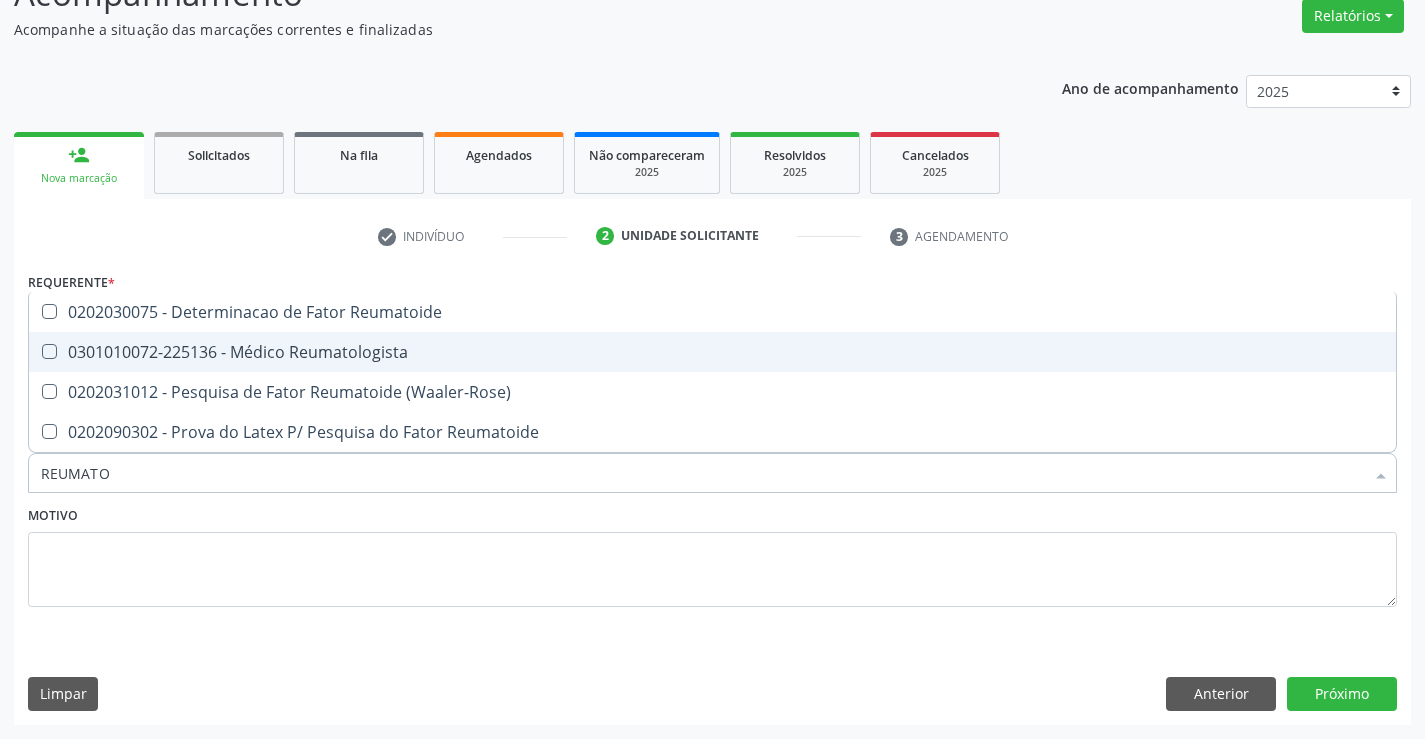 click on "0301010072-225136 - Médico Reumatologista" at bounding box center (712, 352) 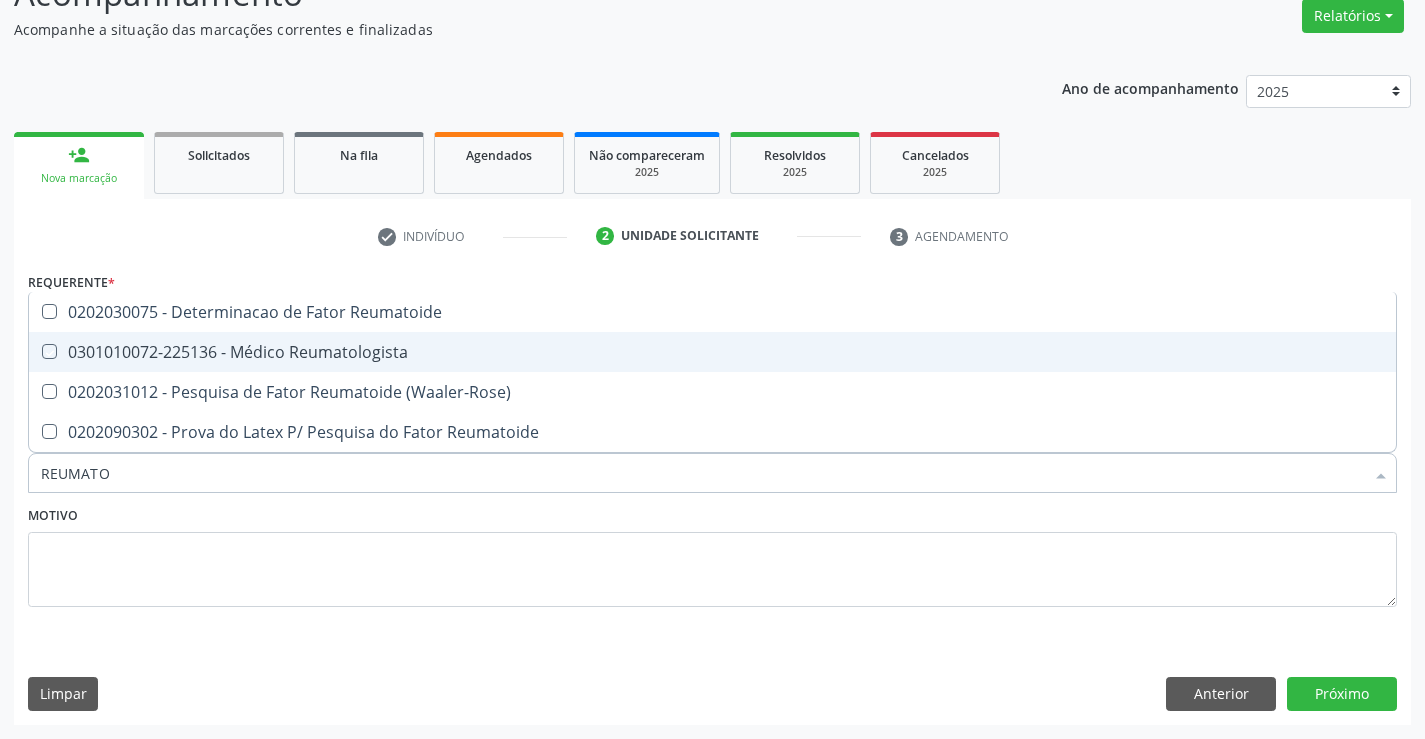 checkbox on "true" 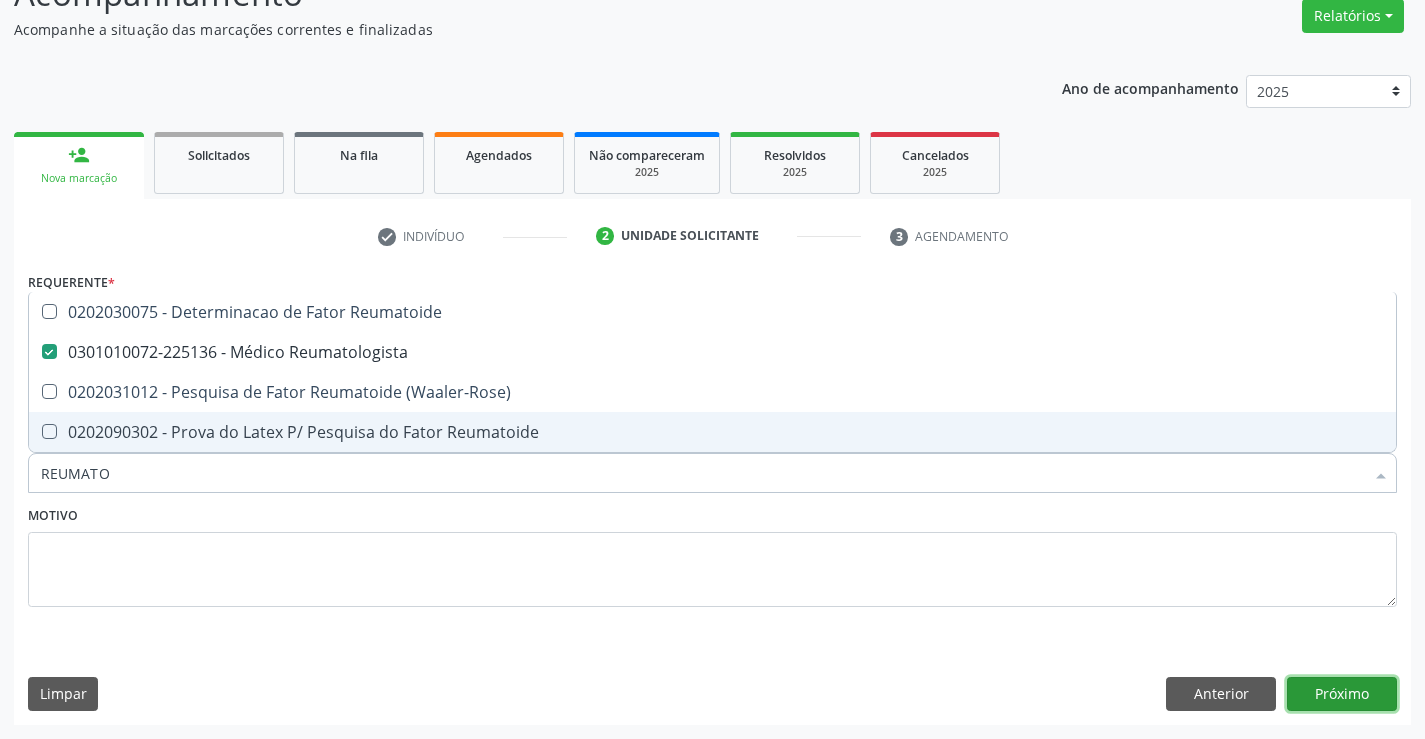 click on "Próximo" at bounding box center (1342, 694) 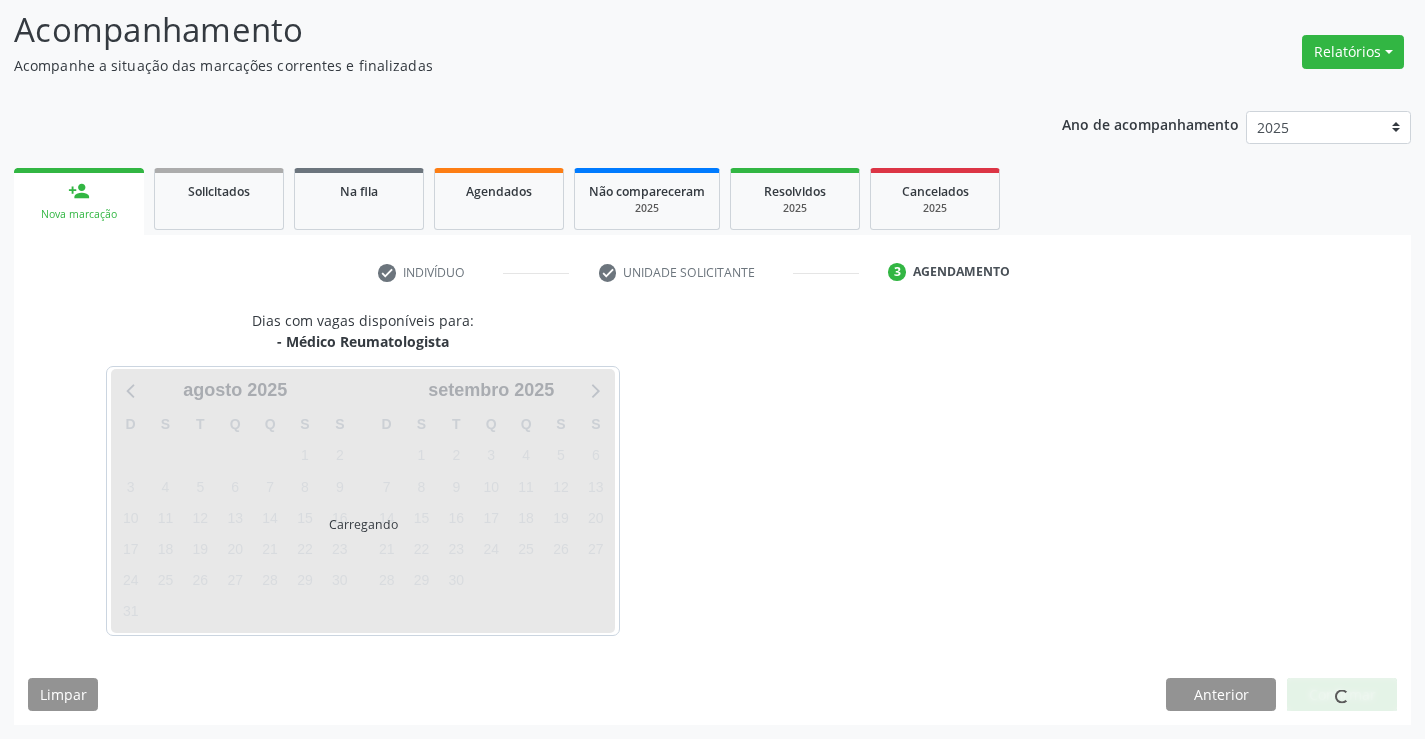 scroll, scrollTop: 131, scrollLeft: 0, axis: vertical 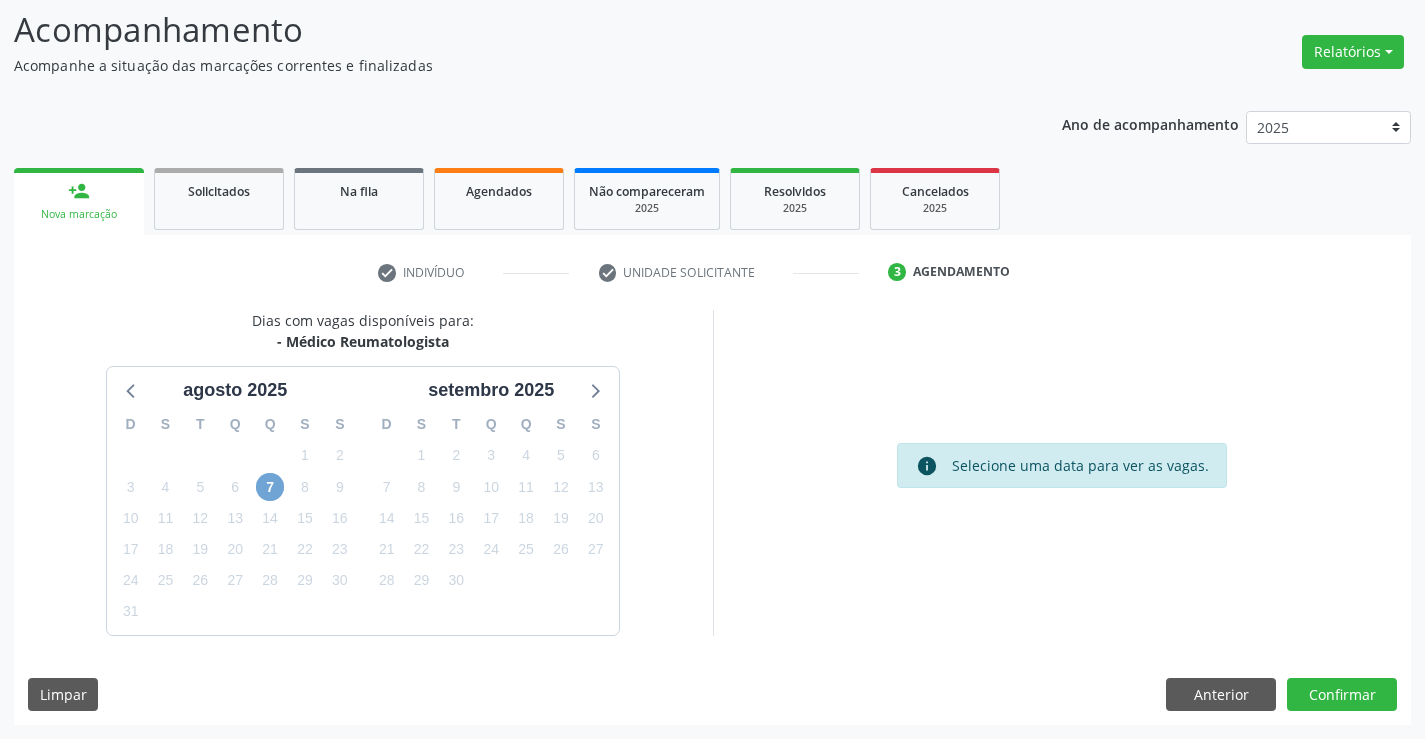 click on "7" at bounding box center [270, 487] 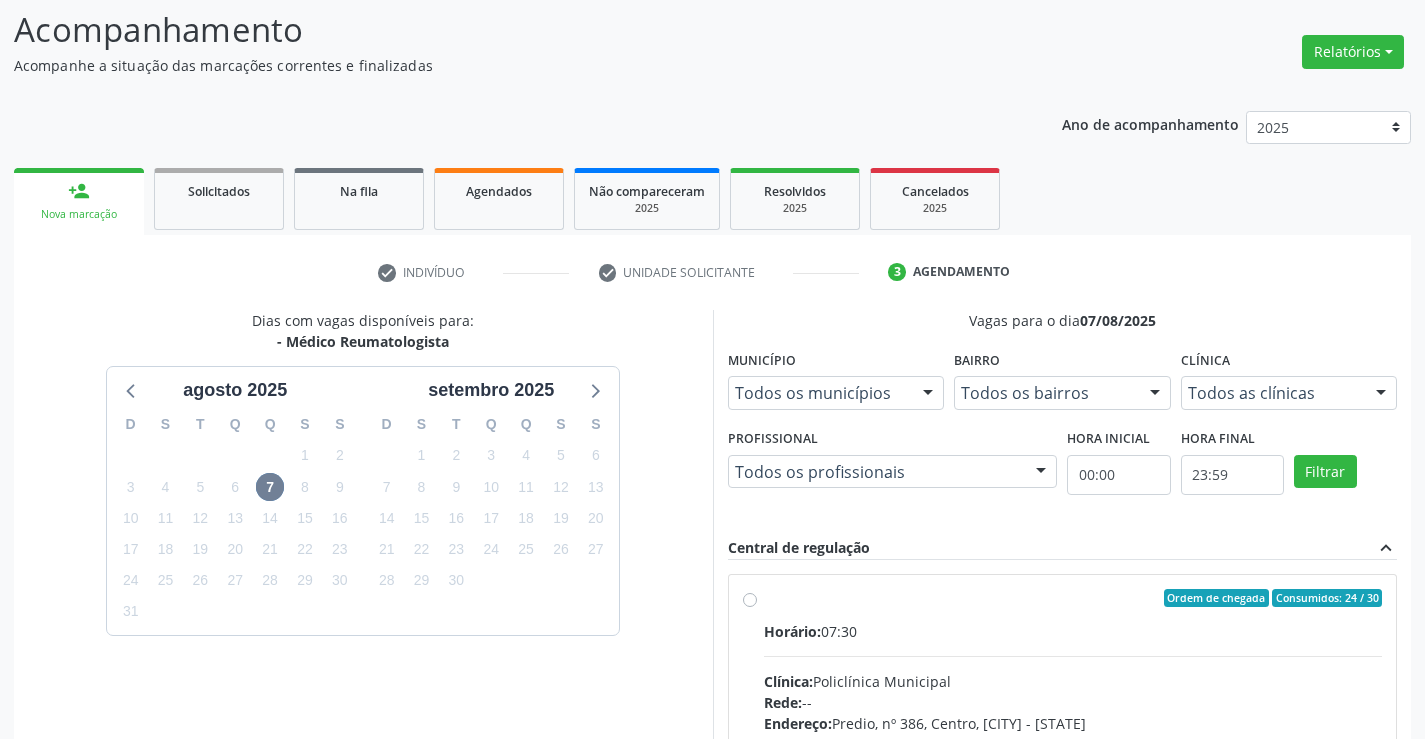 click on "Horário:   07:30
Clínica:  Policlínica Municipal
Rede:
--
Endereço:   Predio, nº 386, Centro, Campo Formoso - BA
Telefone:   (74) 6451312
Profissional:
Juvenilson Jose de Sa Andrade
Informações adicionais sobre o atendimento
Idade de atendimento:
de 0 a 120 anos
Gênero(s) atendido(s):
Masculino e Feminino
Informações adicionais:
--" at bounding box center (1073, 758) 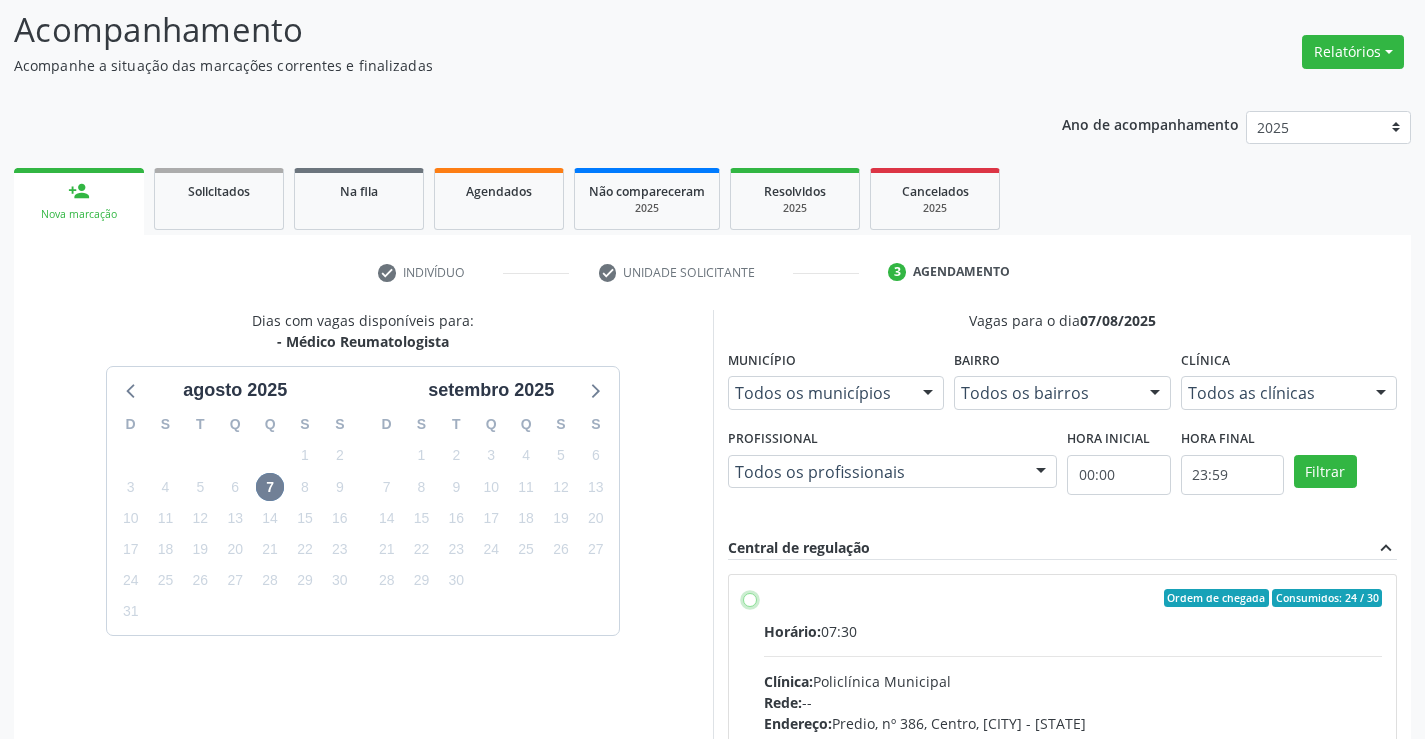 click on "Ordem de chegada
Consumidos: 24 / 30
Horário:   07:30
Clínica:  Policlínica Municipal
Rede:
--
Endereço:   Predio, nº 386, Centro, Campo Formoso - BA
Telefone:   (74) 6451312
Profissional:
Juvenilson Jose de Sa Andrade
Informações adicionais sobre o atendimento
Idade de atendimento:
de 0 a 120 anos
Gênero(s) atendido(s):
Masculino e Feminino
Informações adicionais:
--" at bounding box center (750, 598) 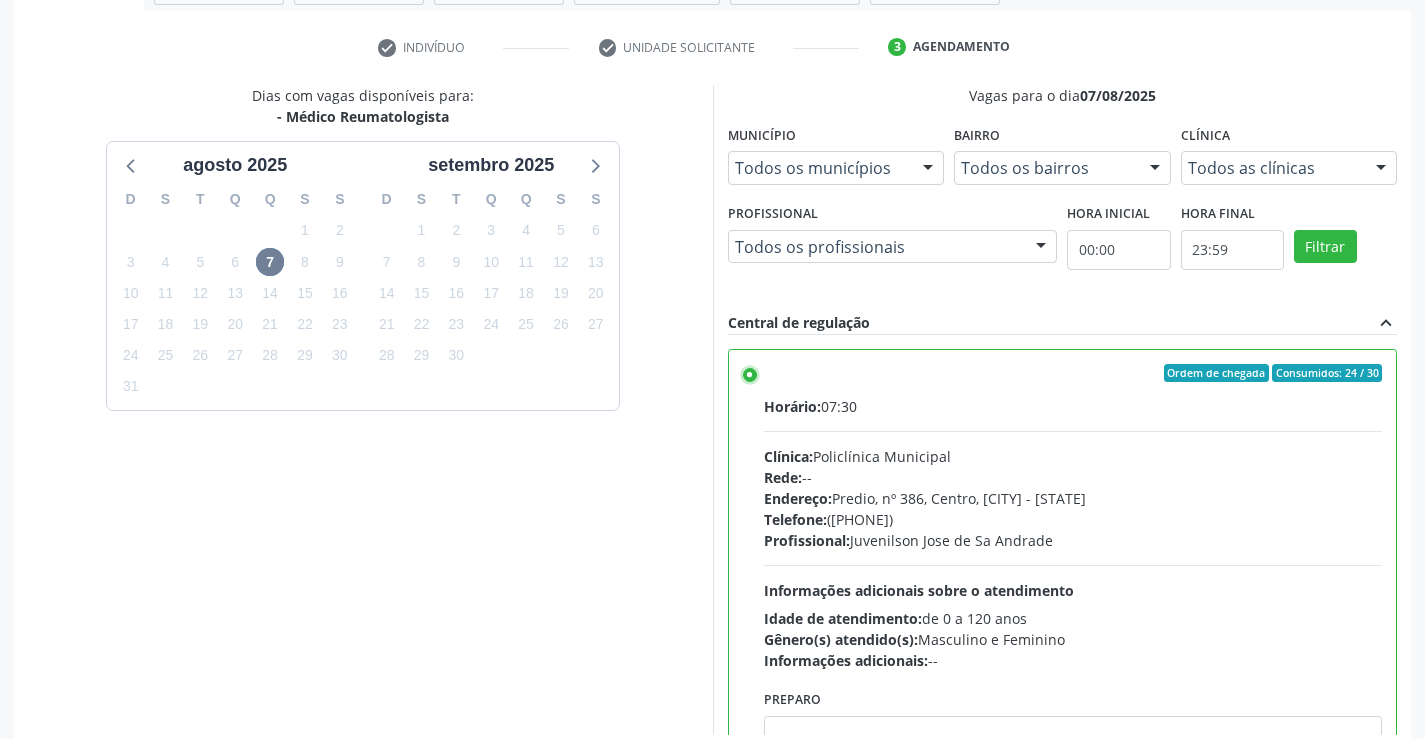 scroll, scrollTop: 456, scrollLeft: 0, axis: vertical 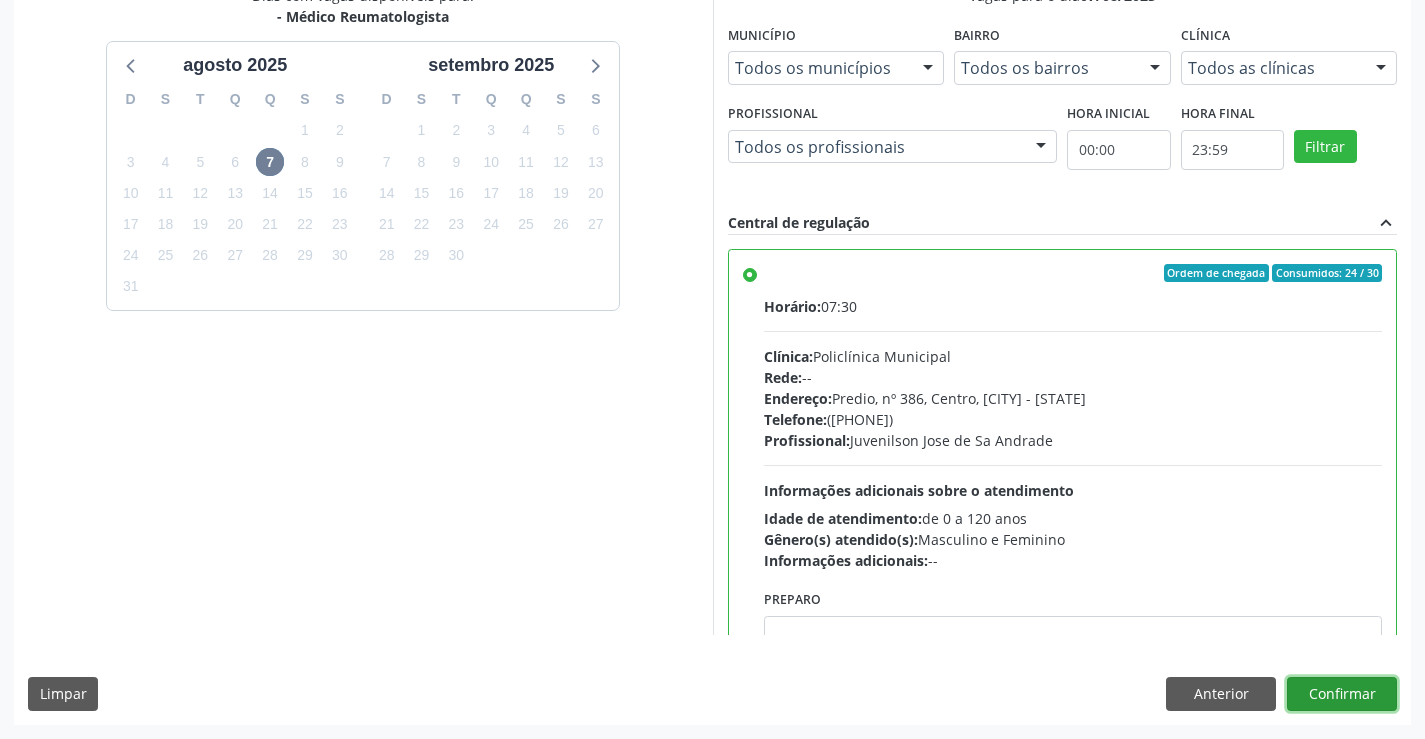 click on "Confirmar" at bounding box center [1342, 694] 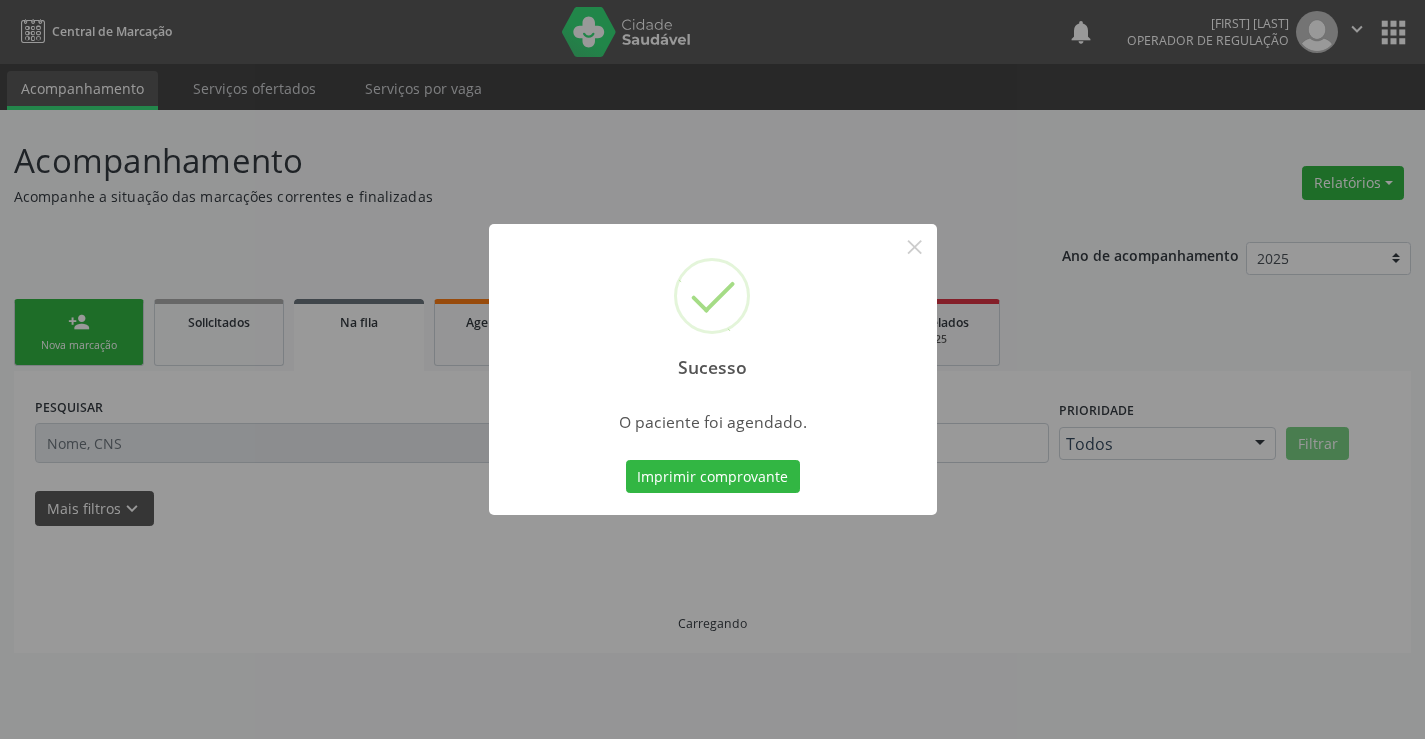 scroll, scrollTop: 0, scrollLeft: 0, axis: both 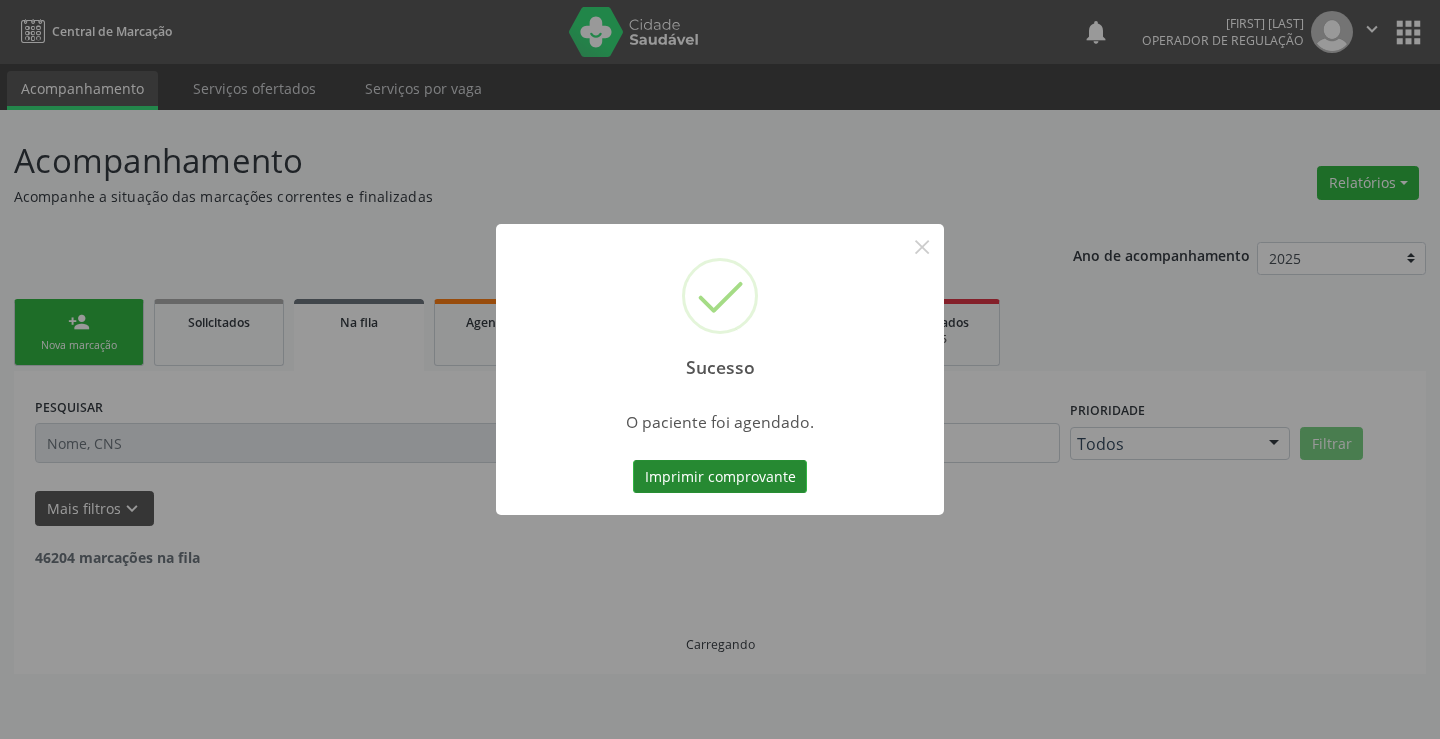 click on "Imprimir comprovante" at bounding box center [720, 477] 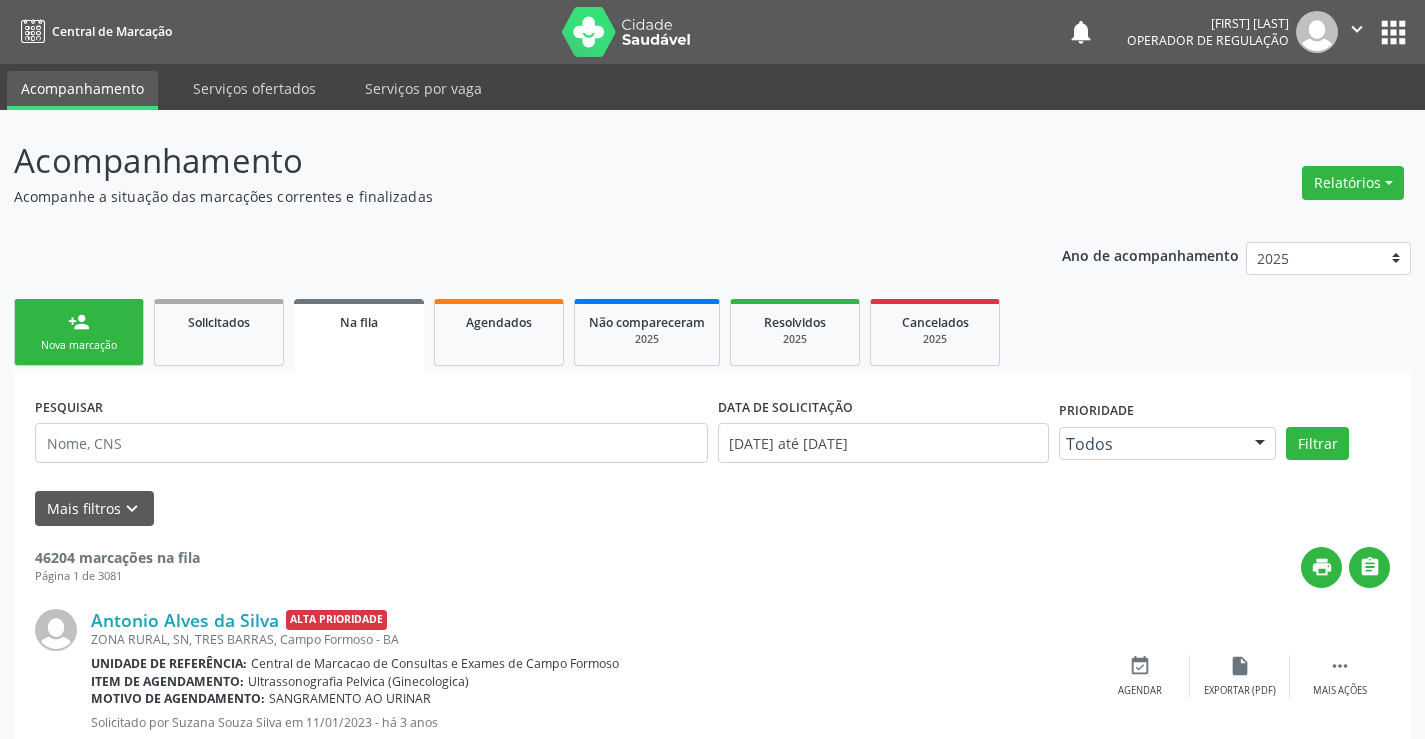 click on "person_add
Nova marcação" at bounding box center (79, 332) 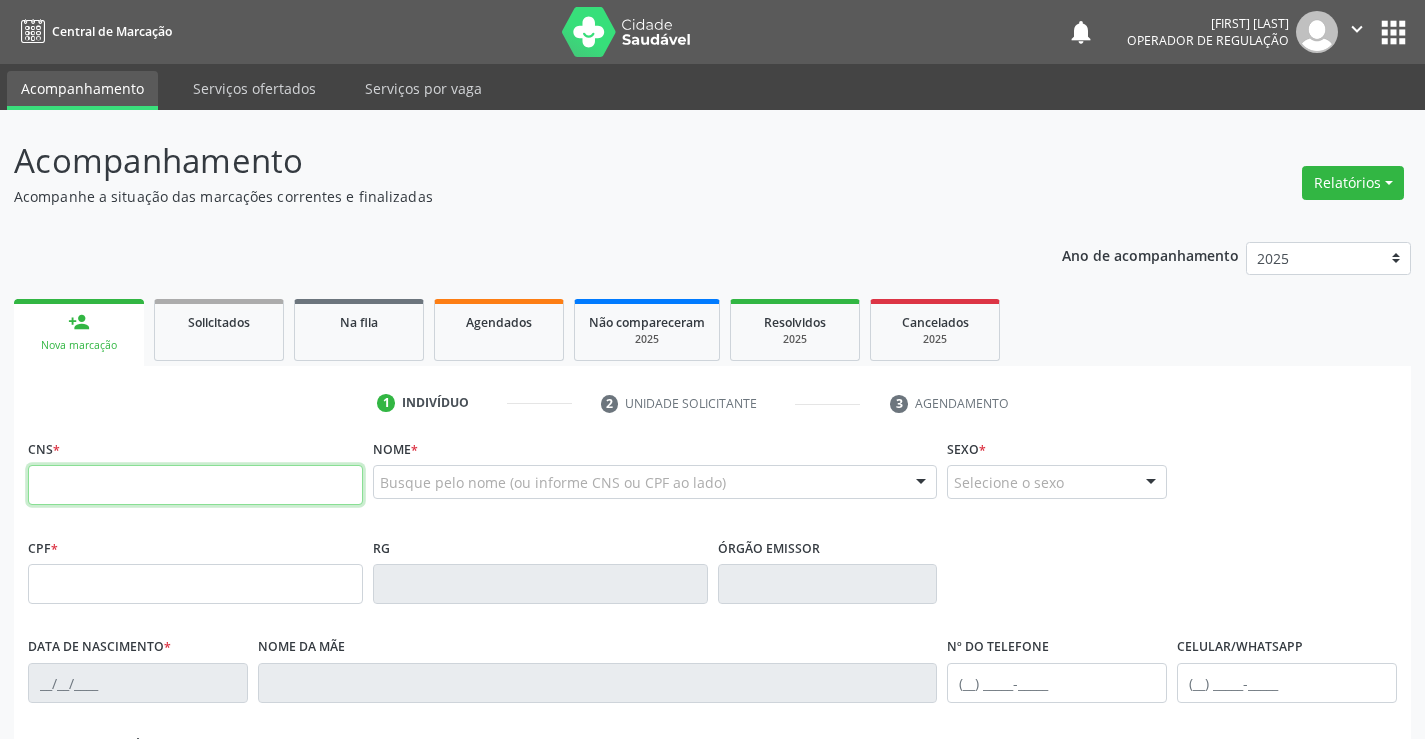 click at bounding box center (195, 485) 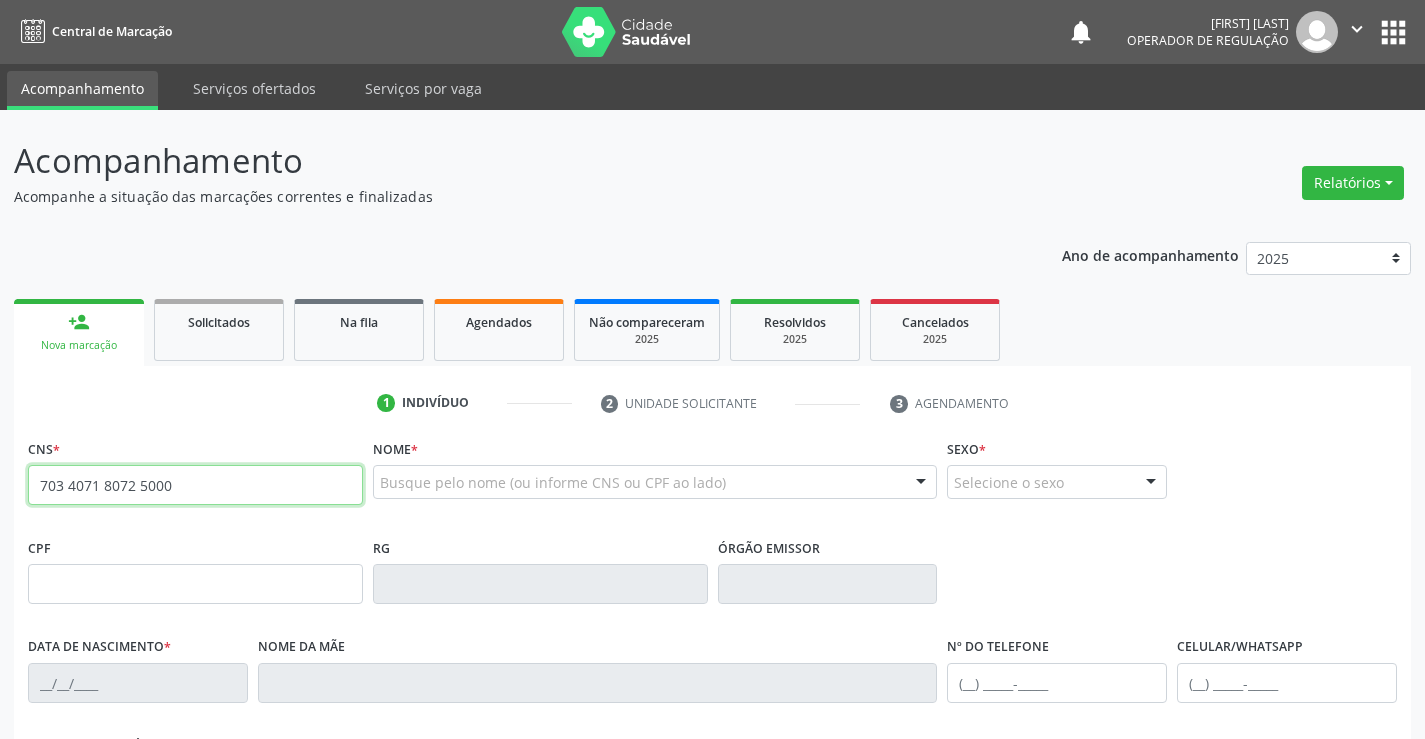type on "703 4071 8072 5000" 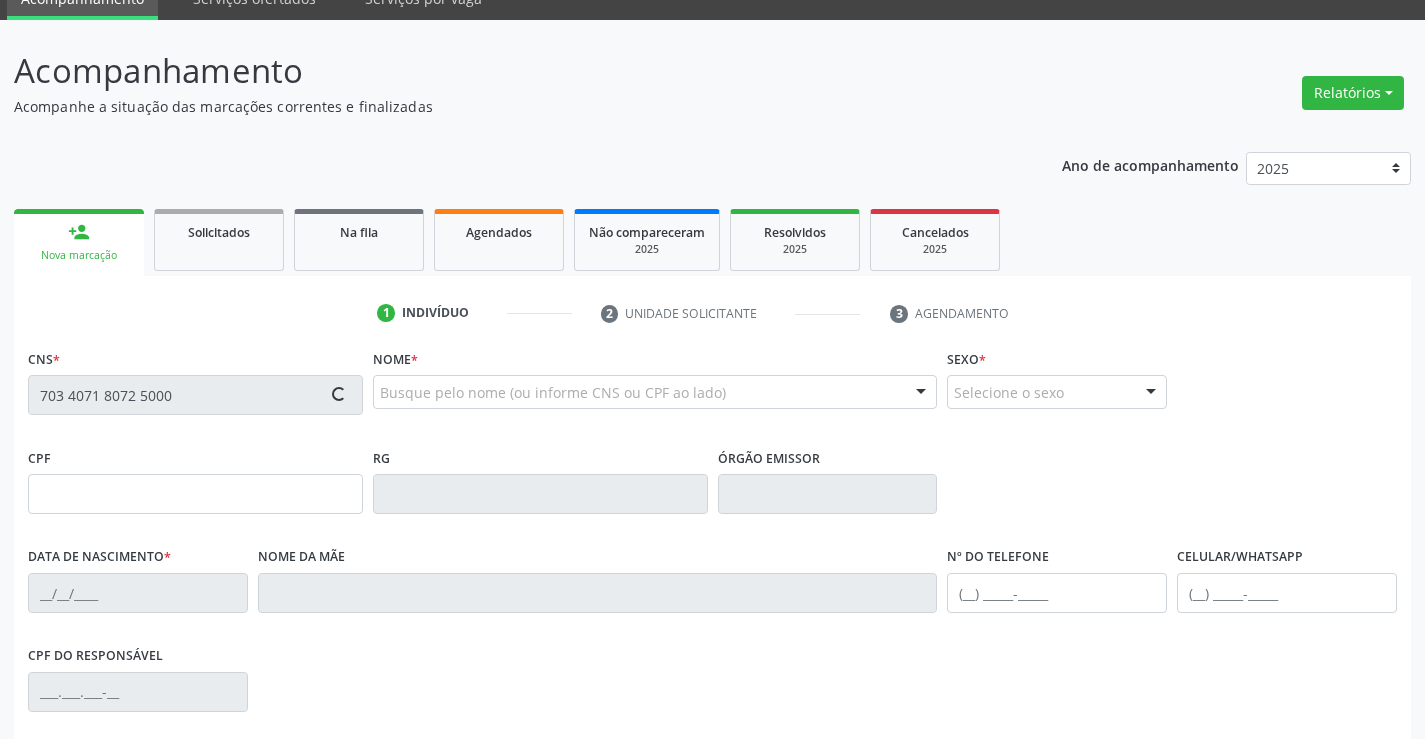 scroll, scrollTop: 200, scrollLeft: 0, axis: vertical 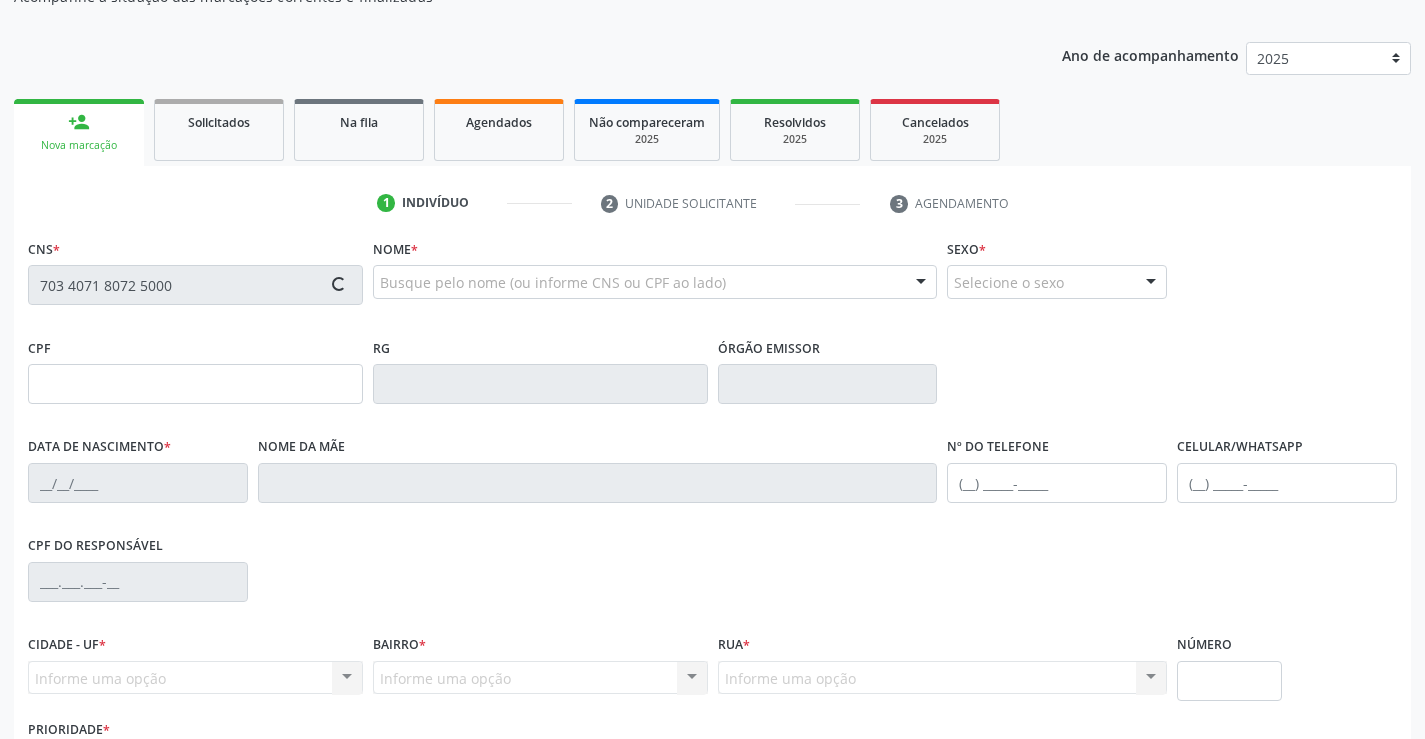 type on "02/03/1997" 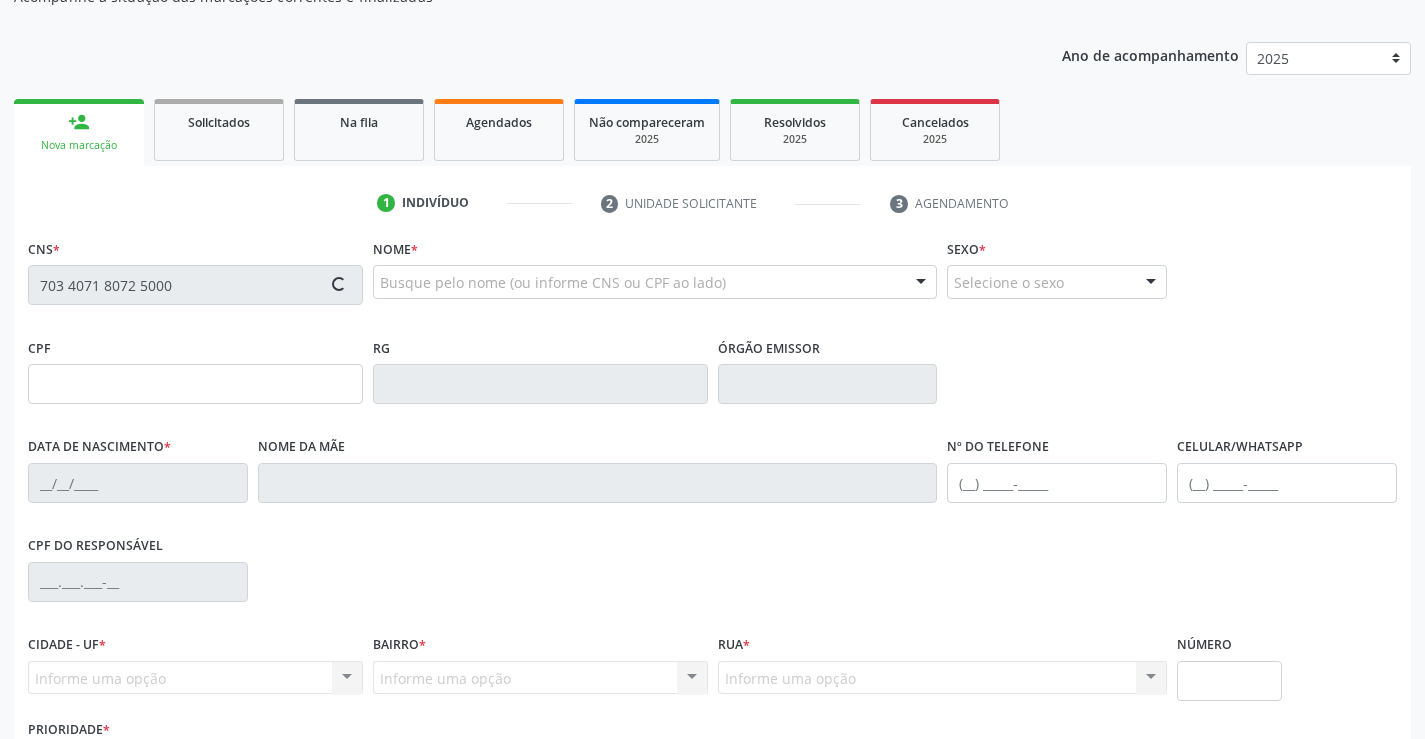 type on "S/N" 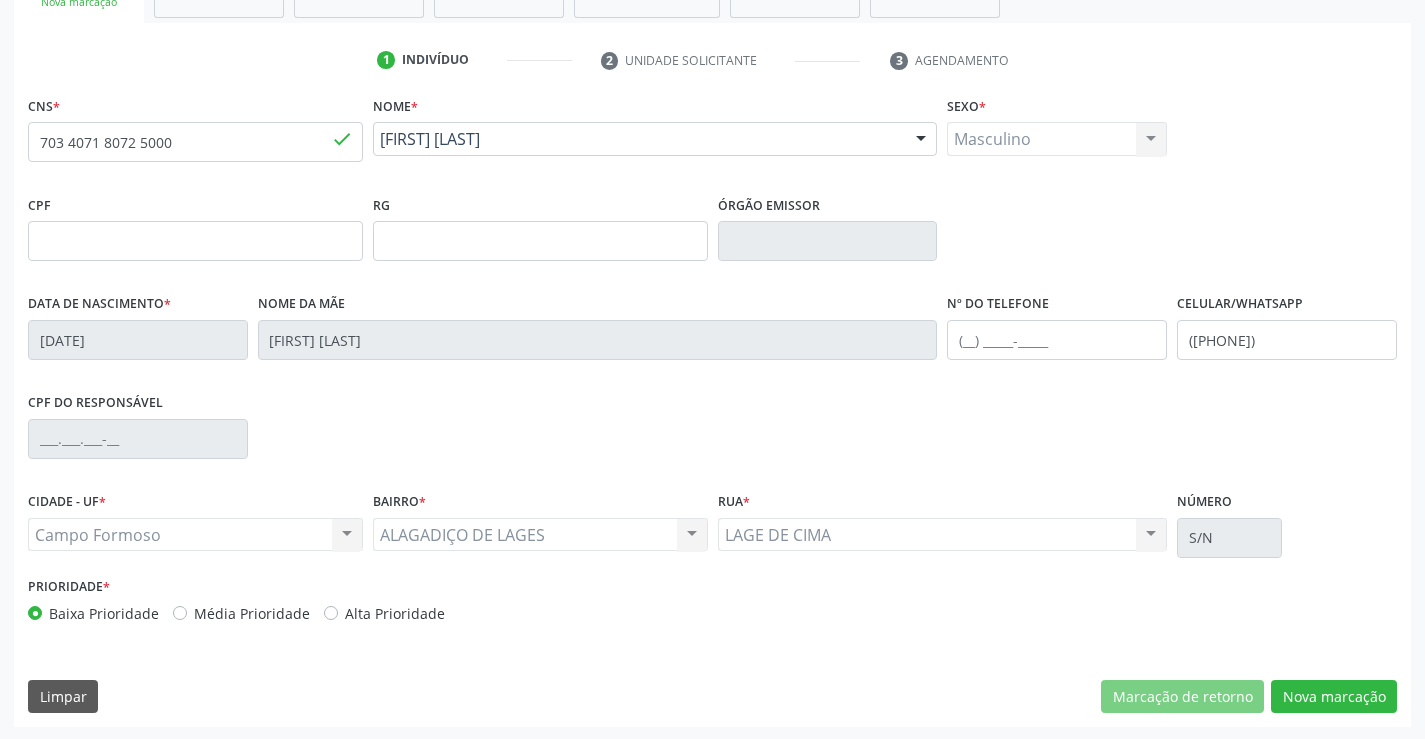 scroll, scrollTop: 345, scrollLeft: 0, axis: vertical 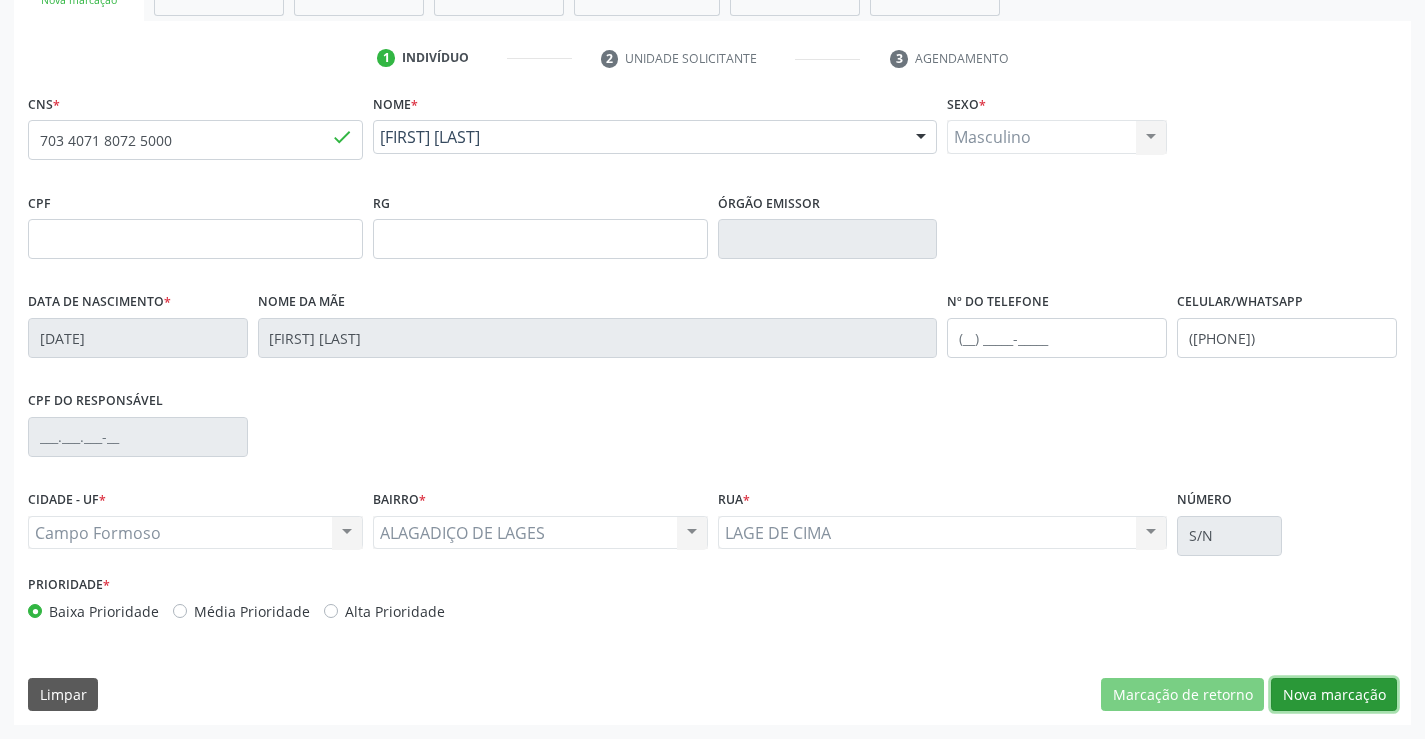 click on "Nova marcação" at bounding box center (1334, 695) 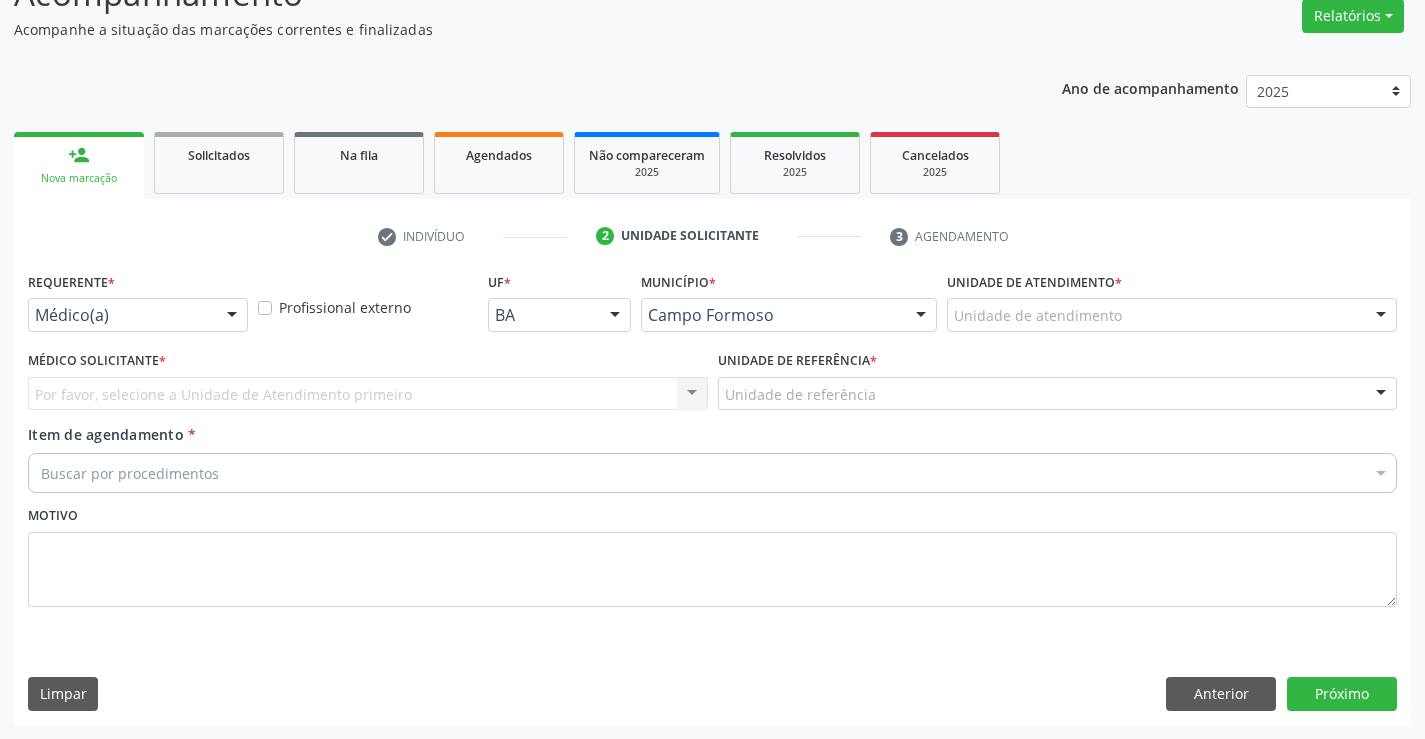 scroll, scrollTop: 167, scrollLeft: 0, axis: vertical 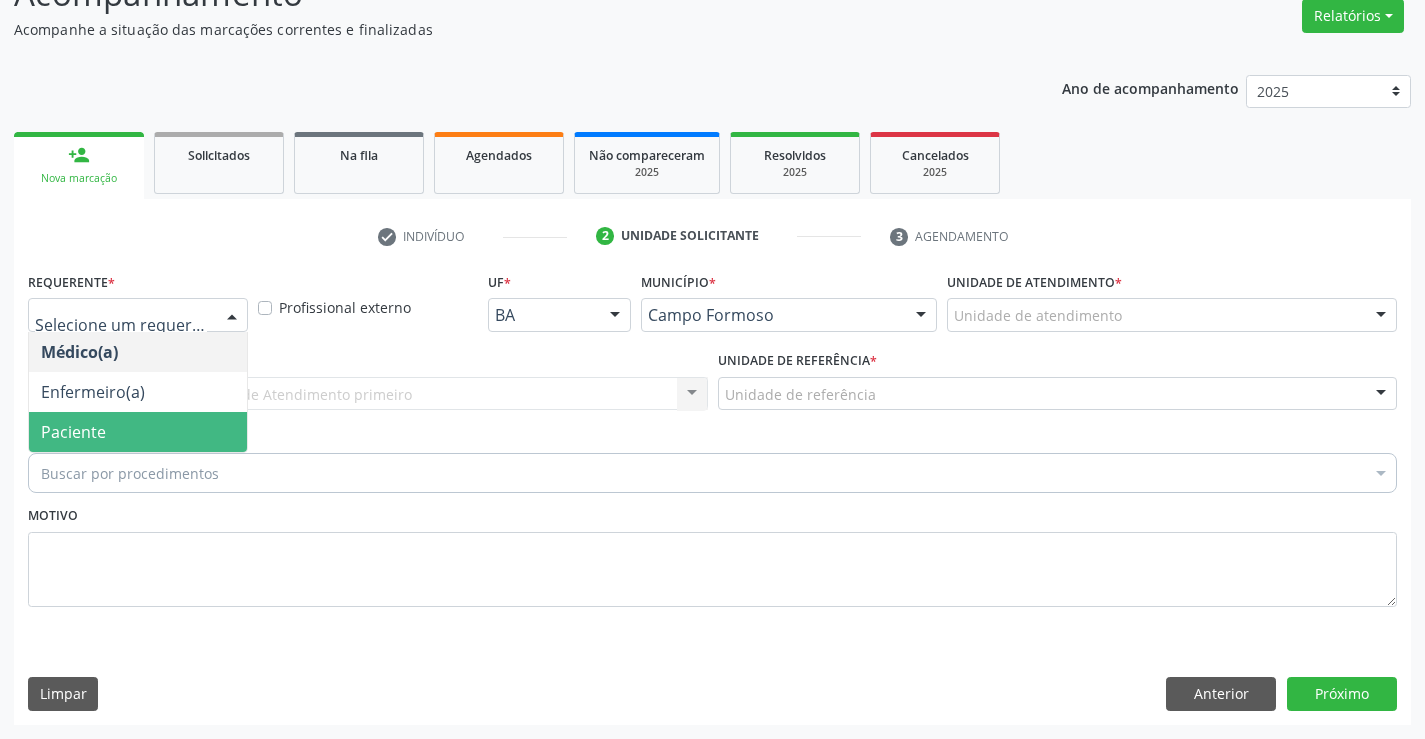 click on "Paciente" at bounding box center [73, 432] 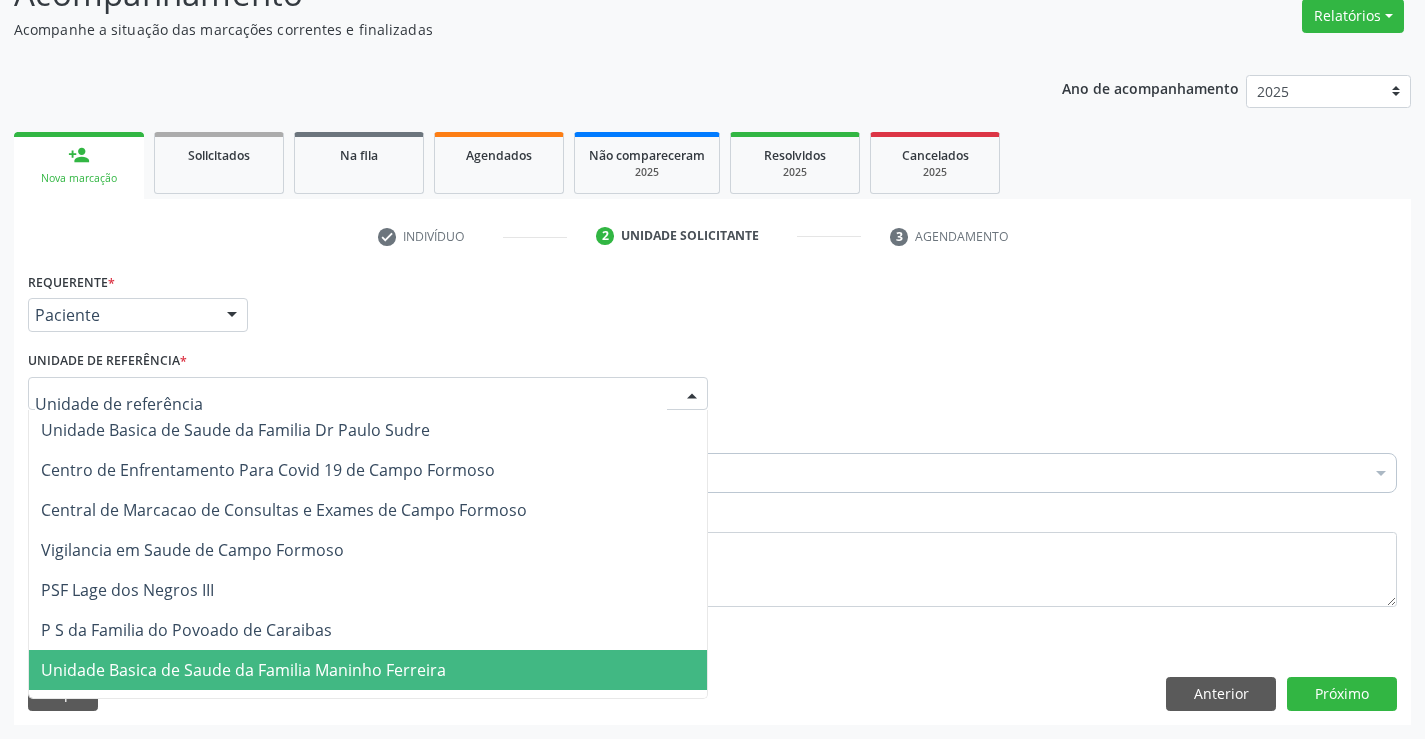 click on "Unidade Basica de Saude da Familia Maninho Ferreira" at bounding box center [243, 670] 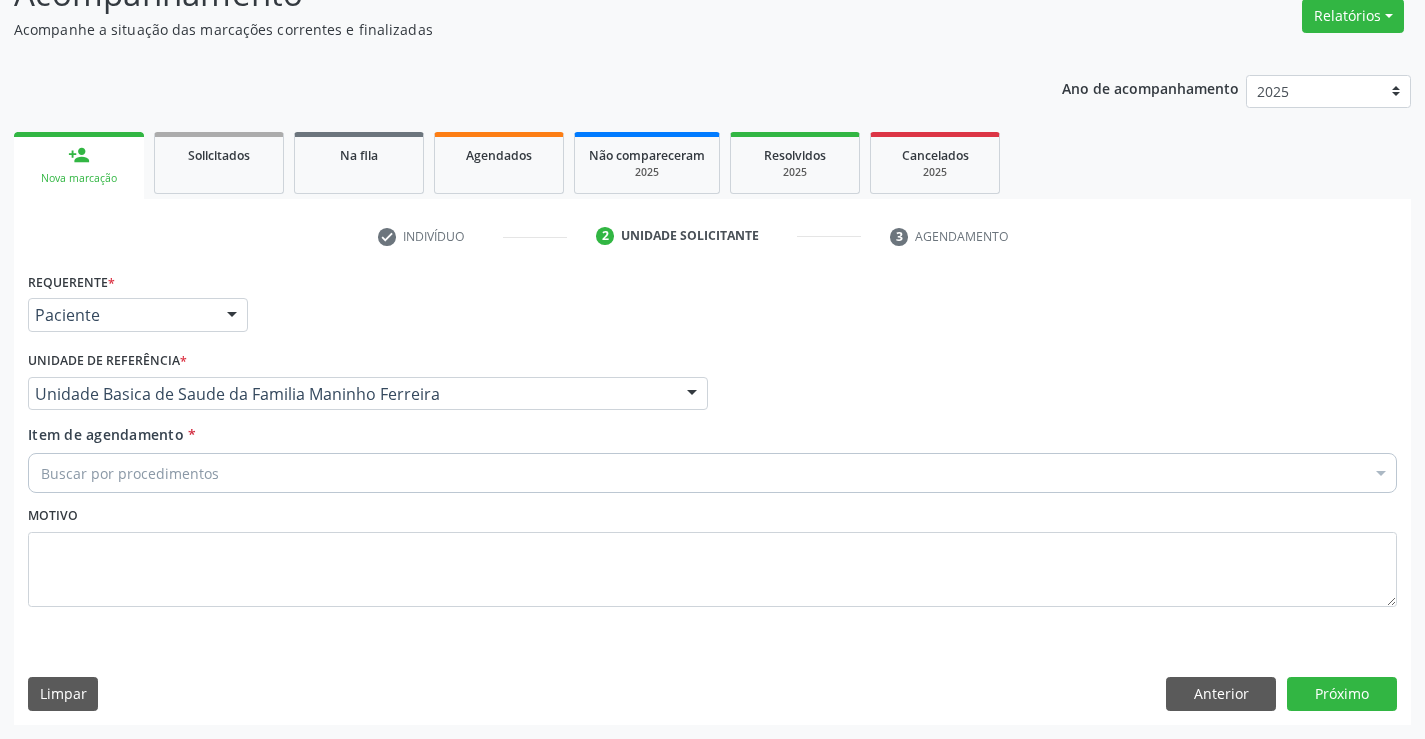 click on "Buscar por procedimentos" at bounding box center [712, 473] 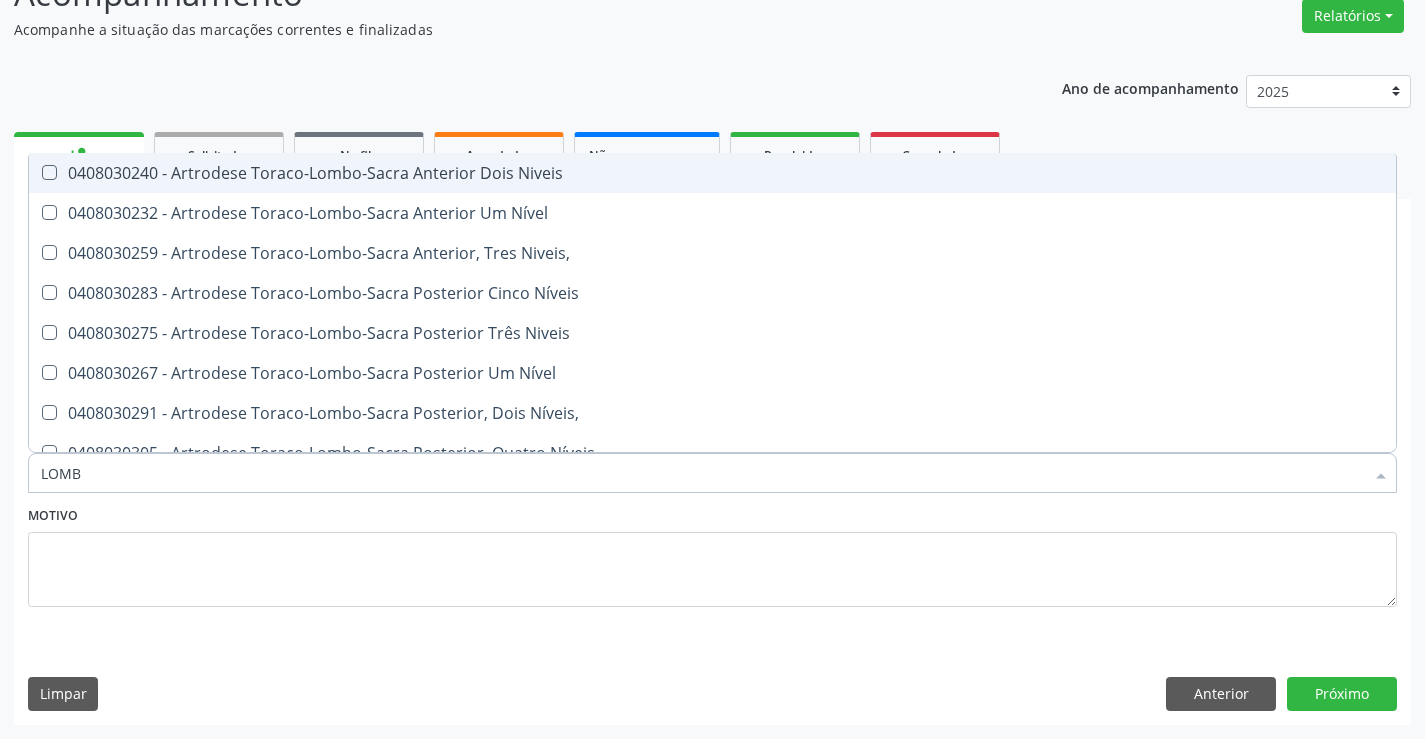 type on "LOMBO" 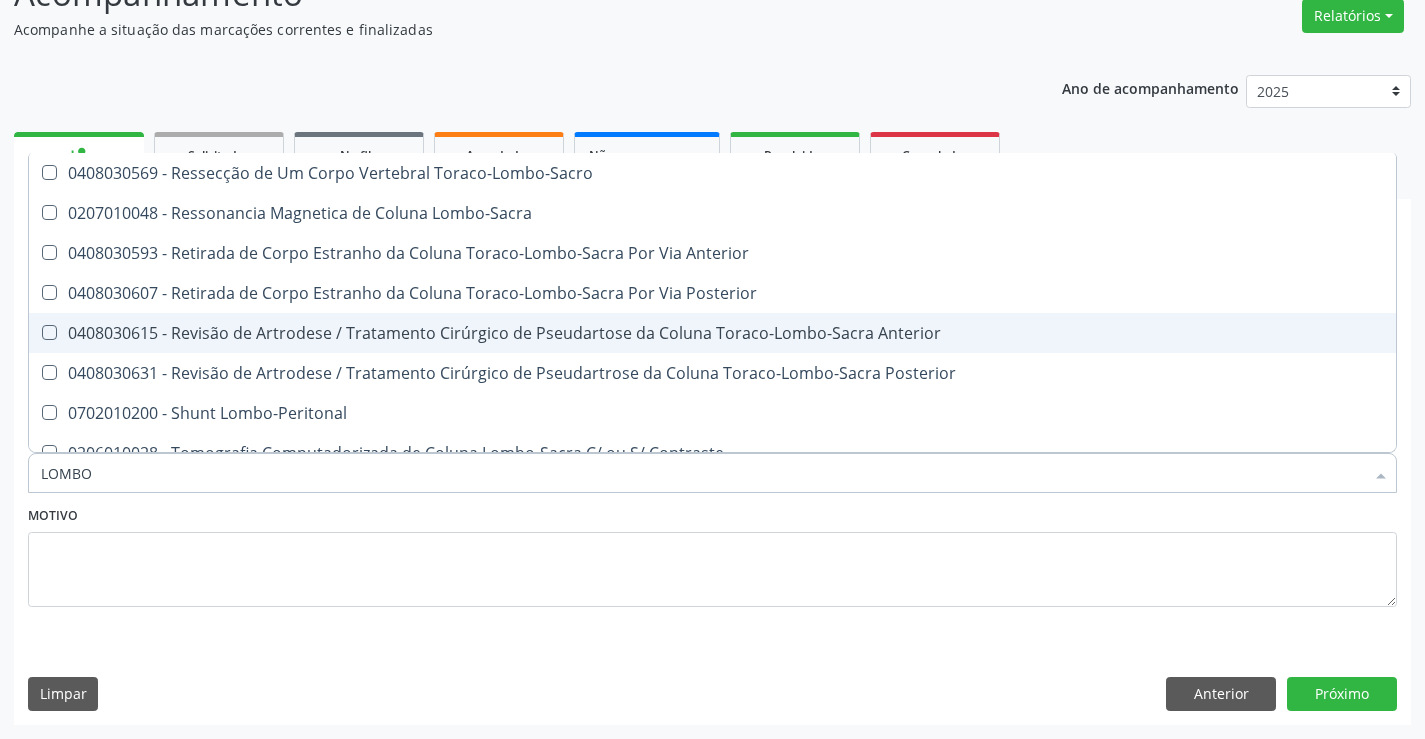 scroll, scrollTop: 800, scrollLeft: 0, axis: vertical 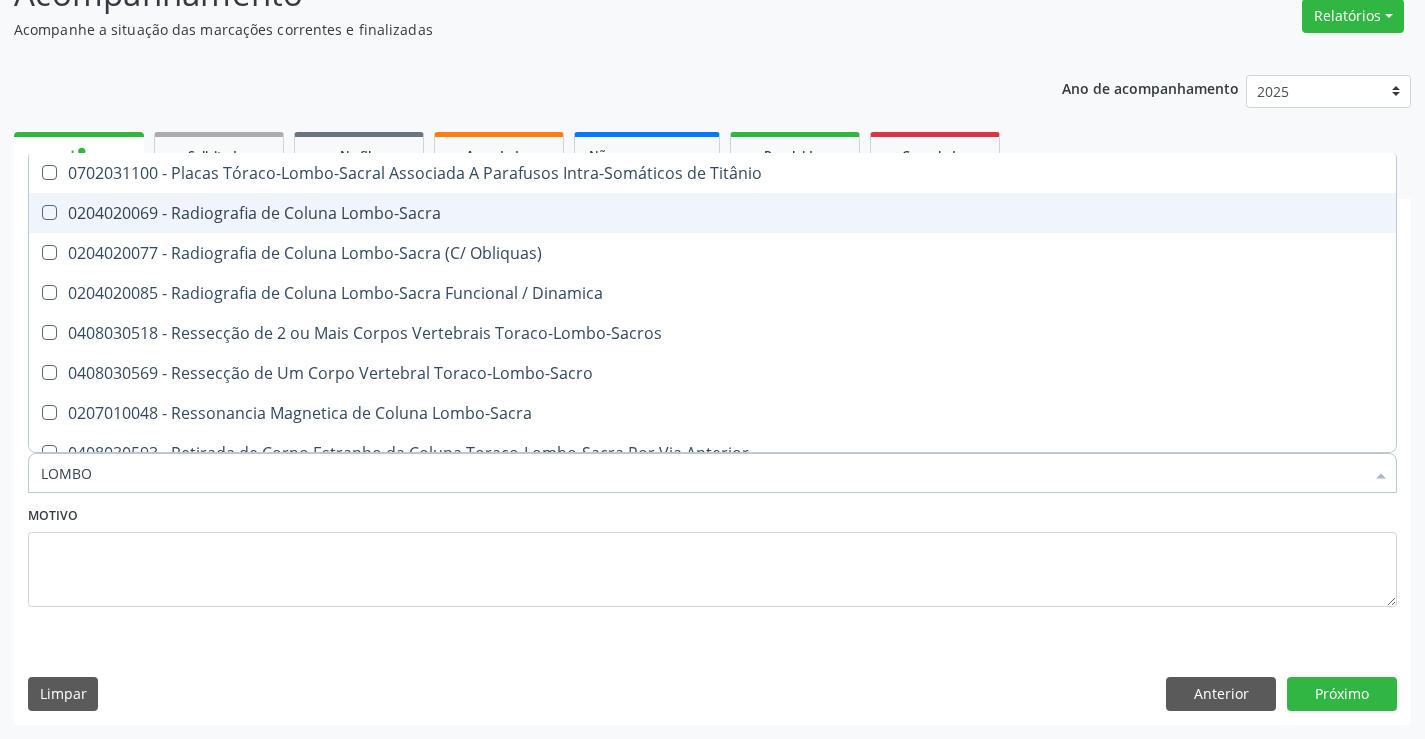 click on "0204020069 - Radiografia de Coluna Lombo-Sacra" at bounding box center [712, 213] 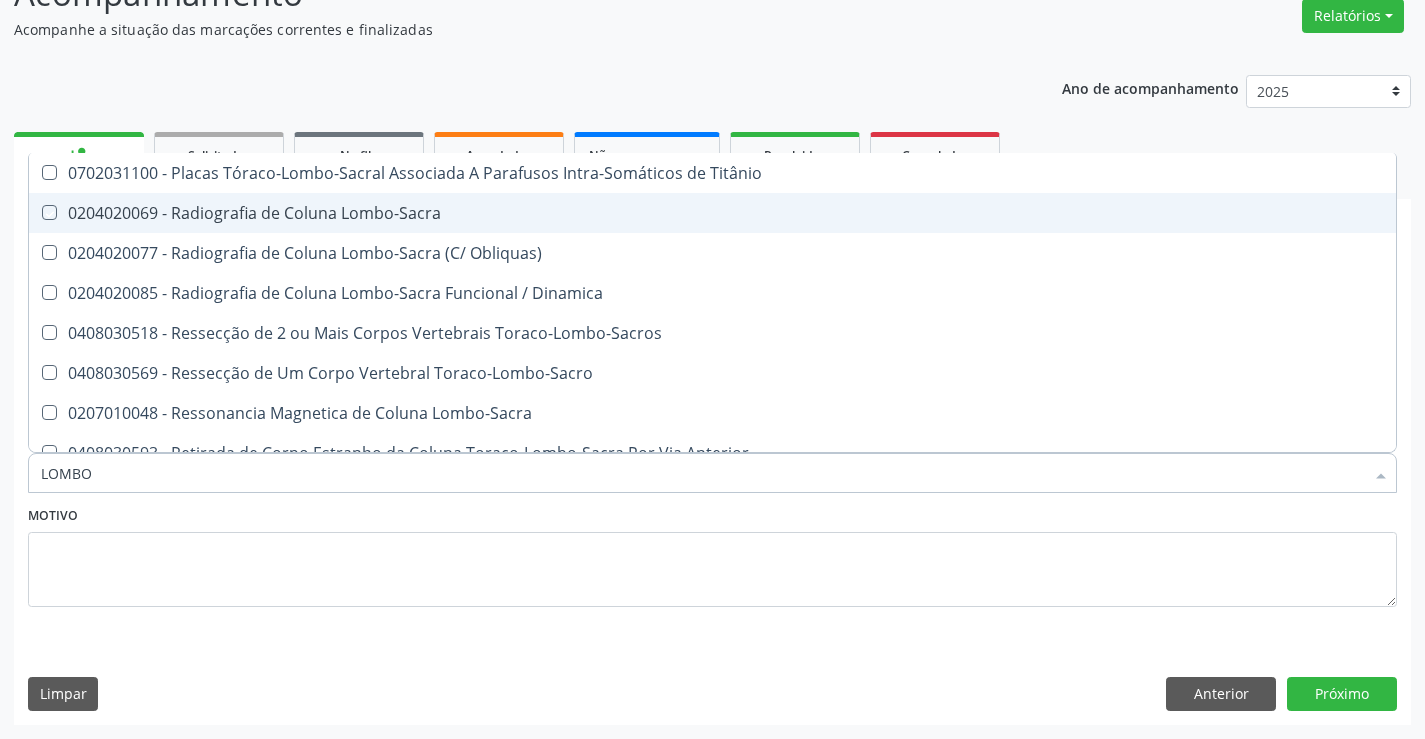 checkbox on "true" 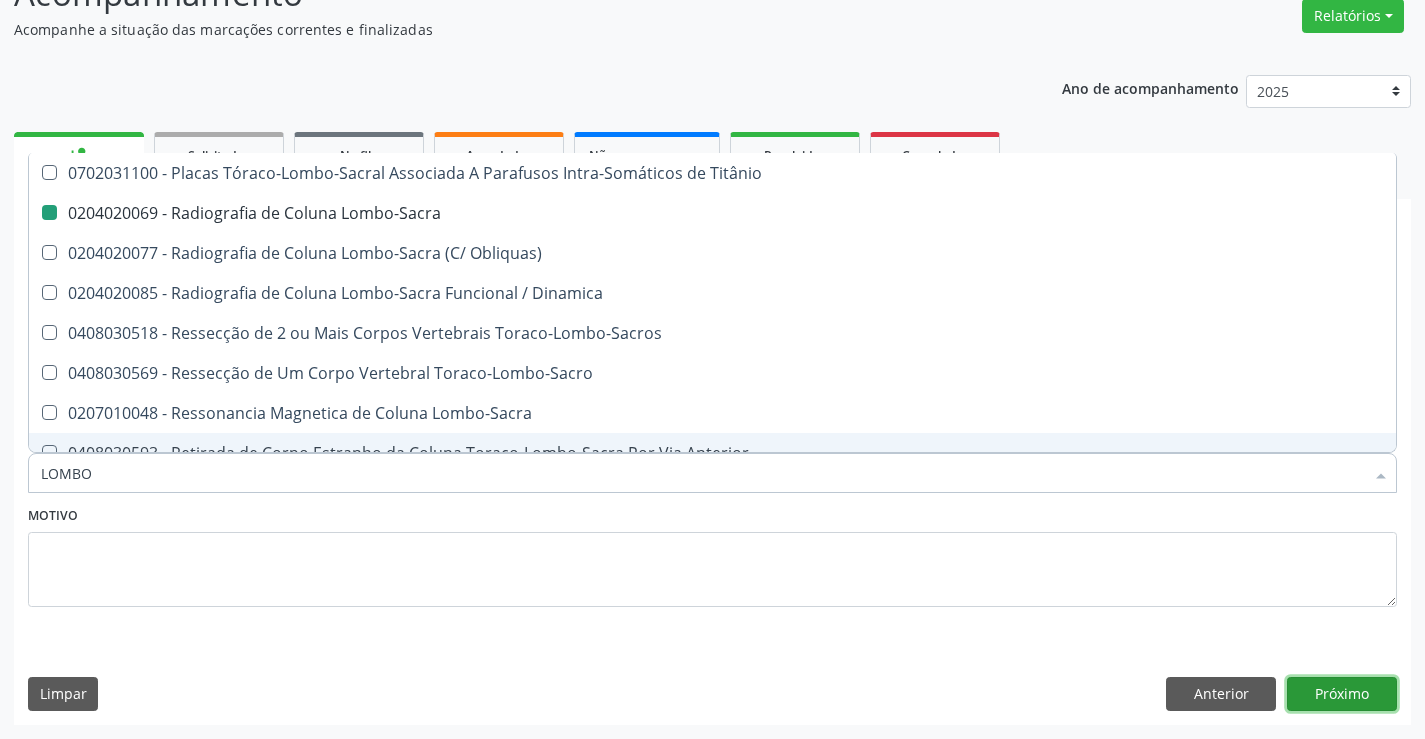 click on "Próximo" at bounding box center (1342, 694) 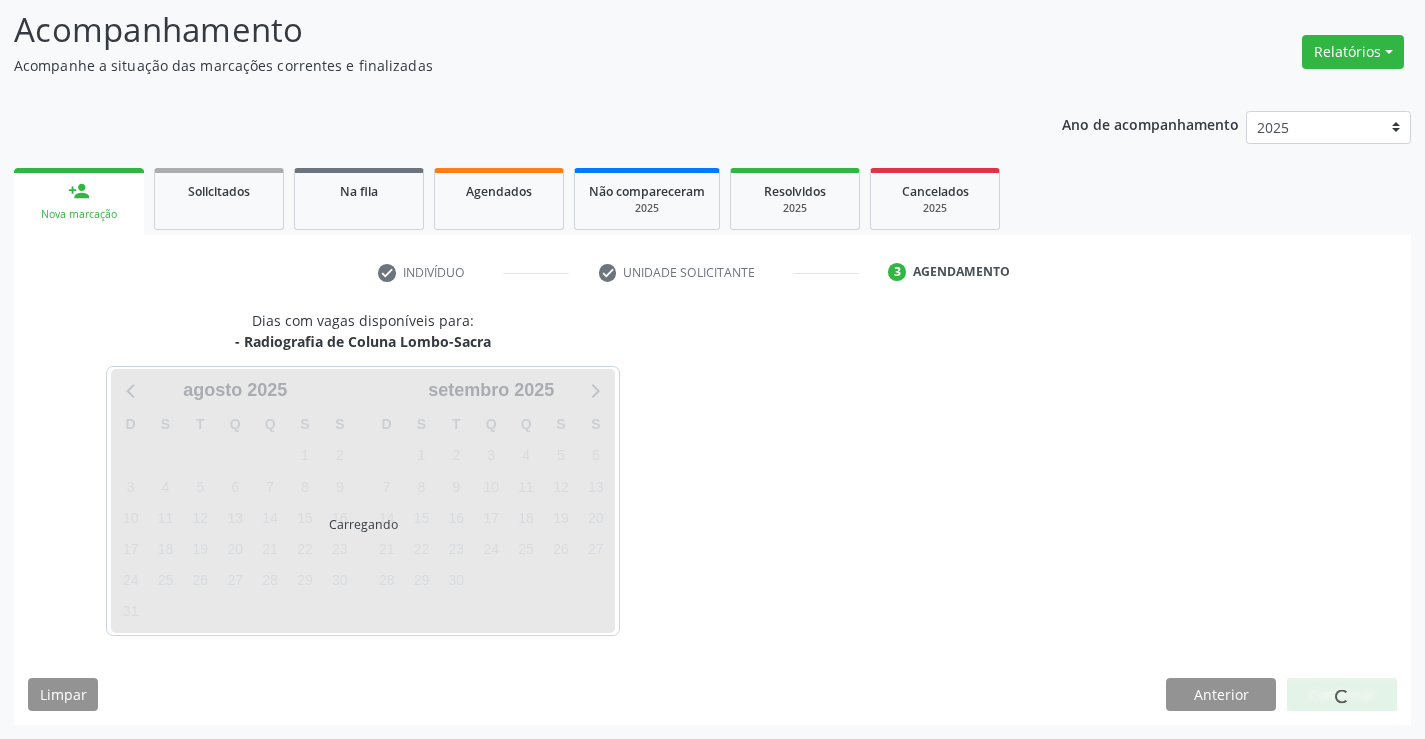 scroll, scrollTop: 131, scrollLeft: 0, axis: vertical 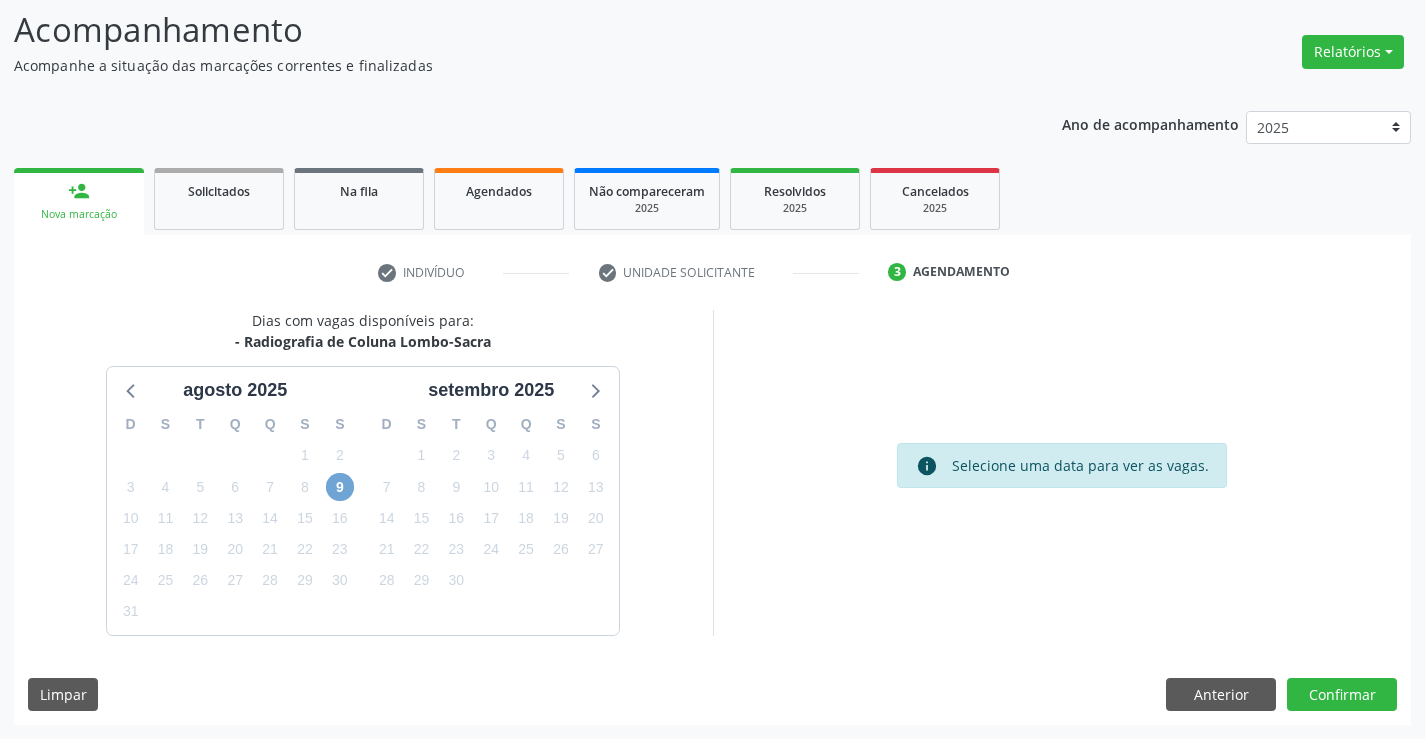 click on "9" at bounding box center [340, 487] 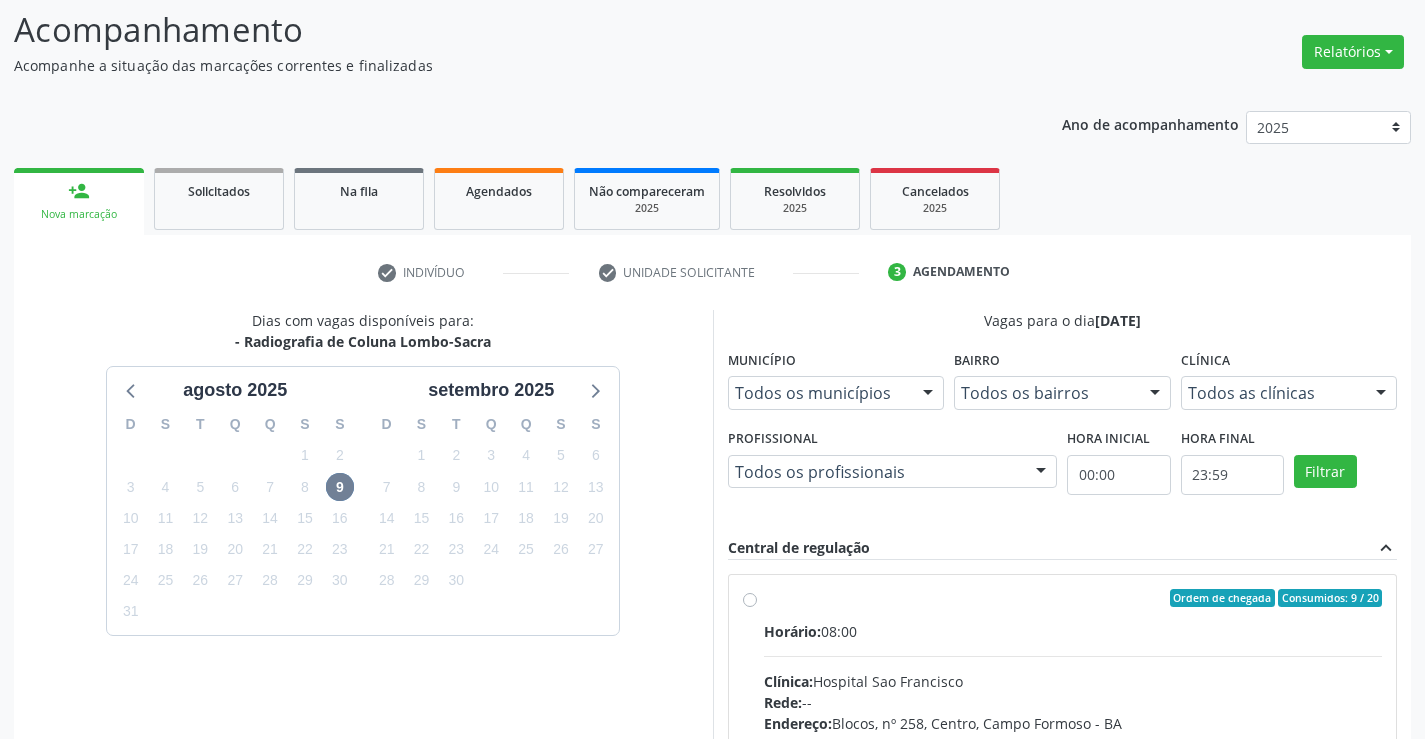 scroll, scrollTop: 131, scrollLeft: 0, axis: vertical 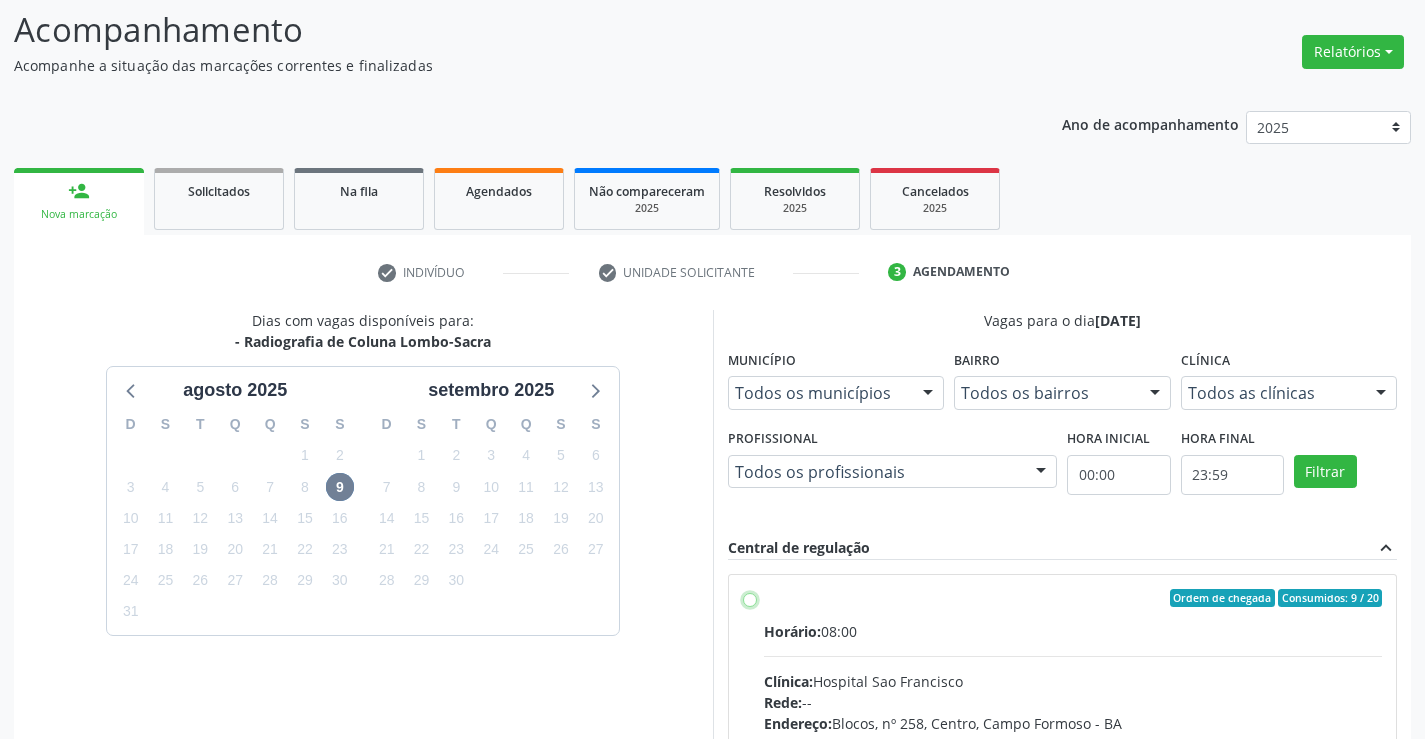 click on "Ordem de chegada
Consumidos: 9 / 20
Horário:   08:00
Clínica:  Hospital Sao Francisco
Rede:
--
Endereço:   Blocos, nº 258, Centro, Campo Formoso - BA
Telefone:   (74) 36451217
Profissional:
Joel da Rocha Almeida
Informações adicionais sobre o atendimento
Idade de atendimento:
de 0 a 120 anos
Gênero(s) atendido(s):
Masculino e Feminino
Informações adicionais:
--" at bounding box center [750, 598] 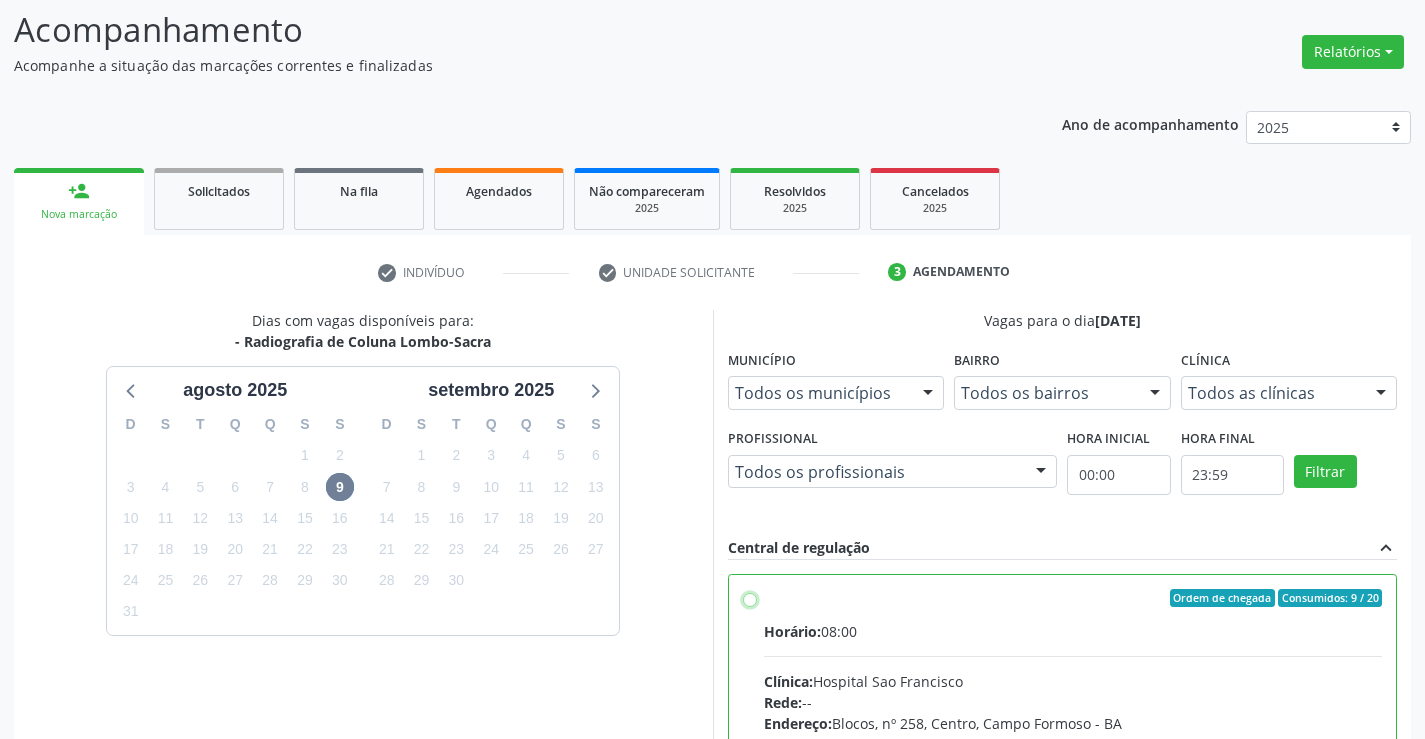 radio on "true" 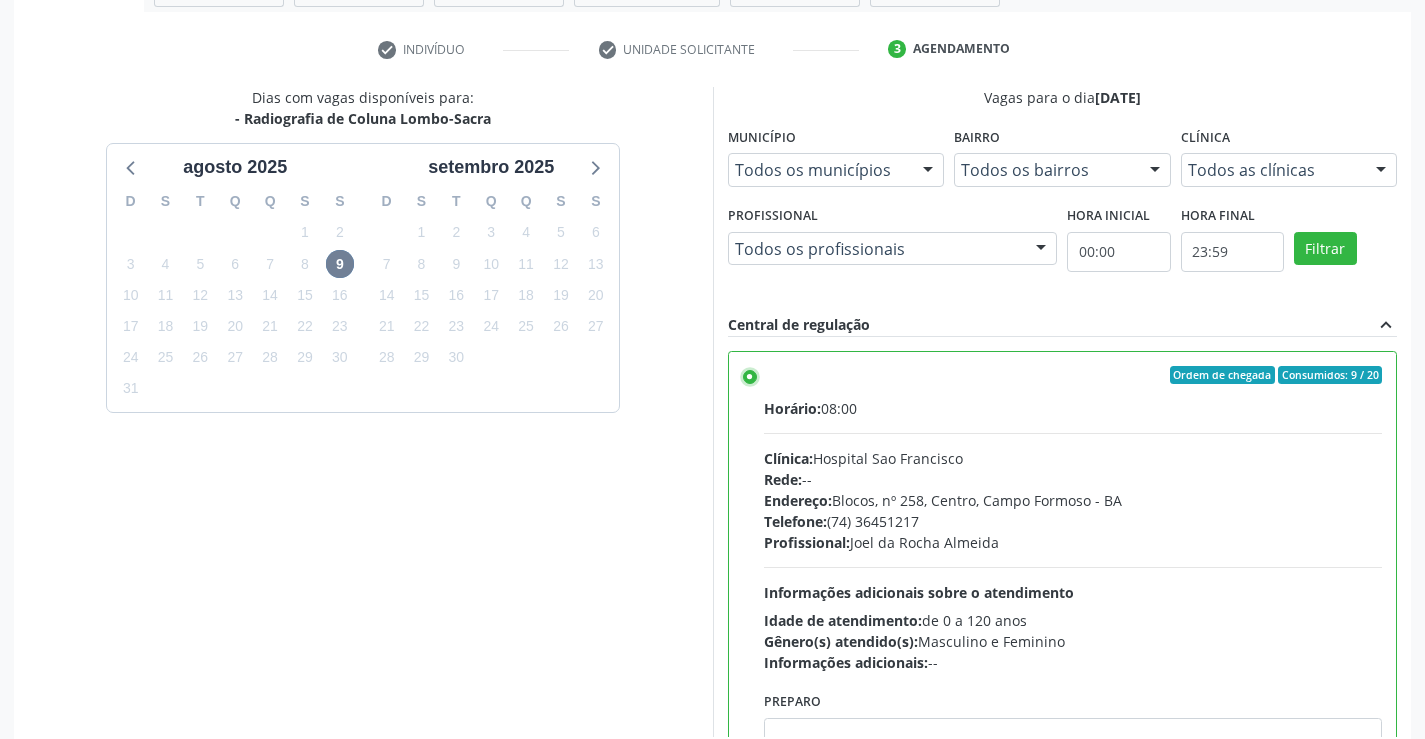 scroll, scrollTop: 456, scrollLeft: 0, axis: vertical 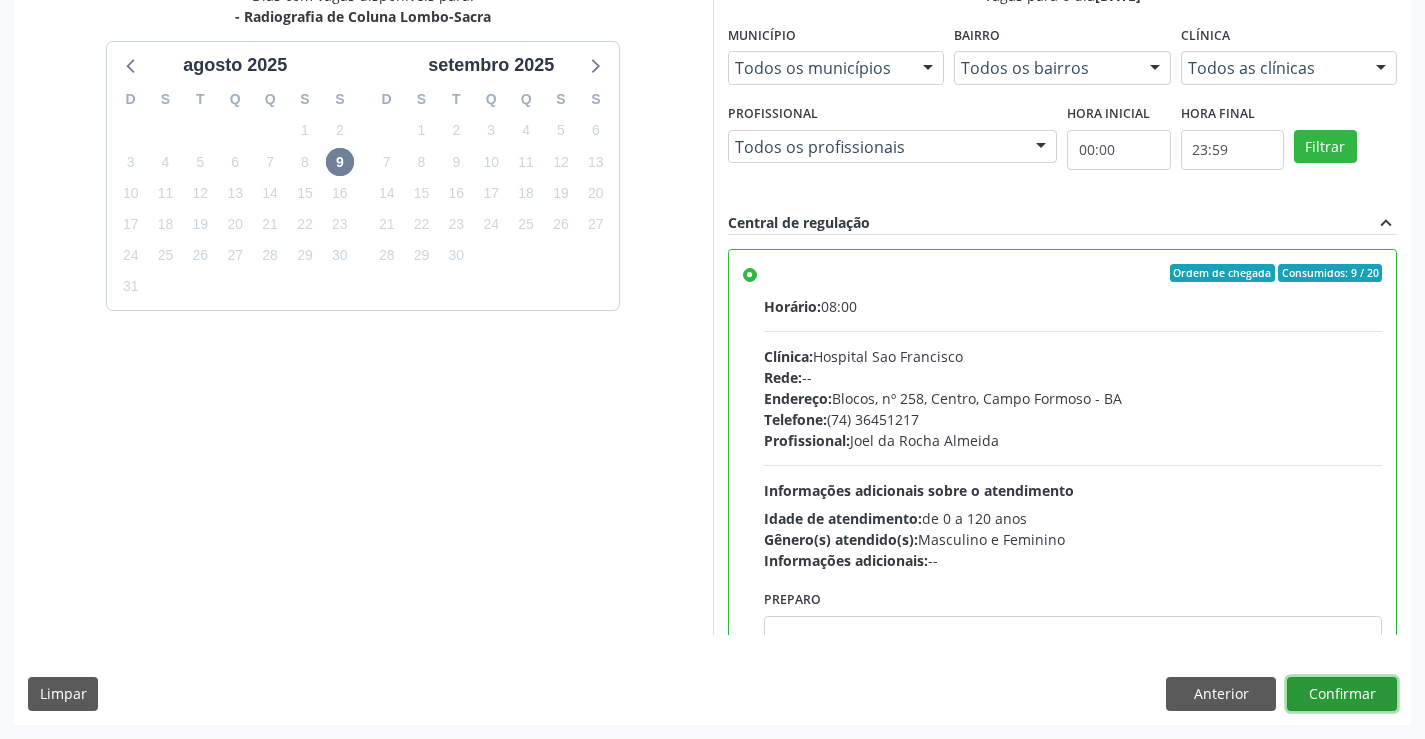 click on "Confirmar" at bounding box center (1342, 694) 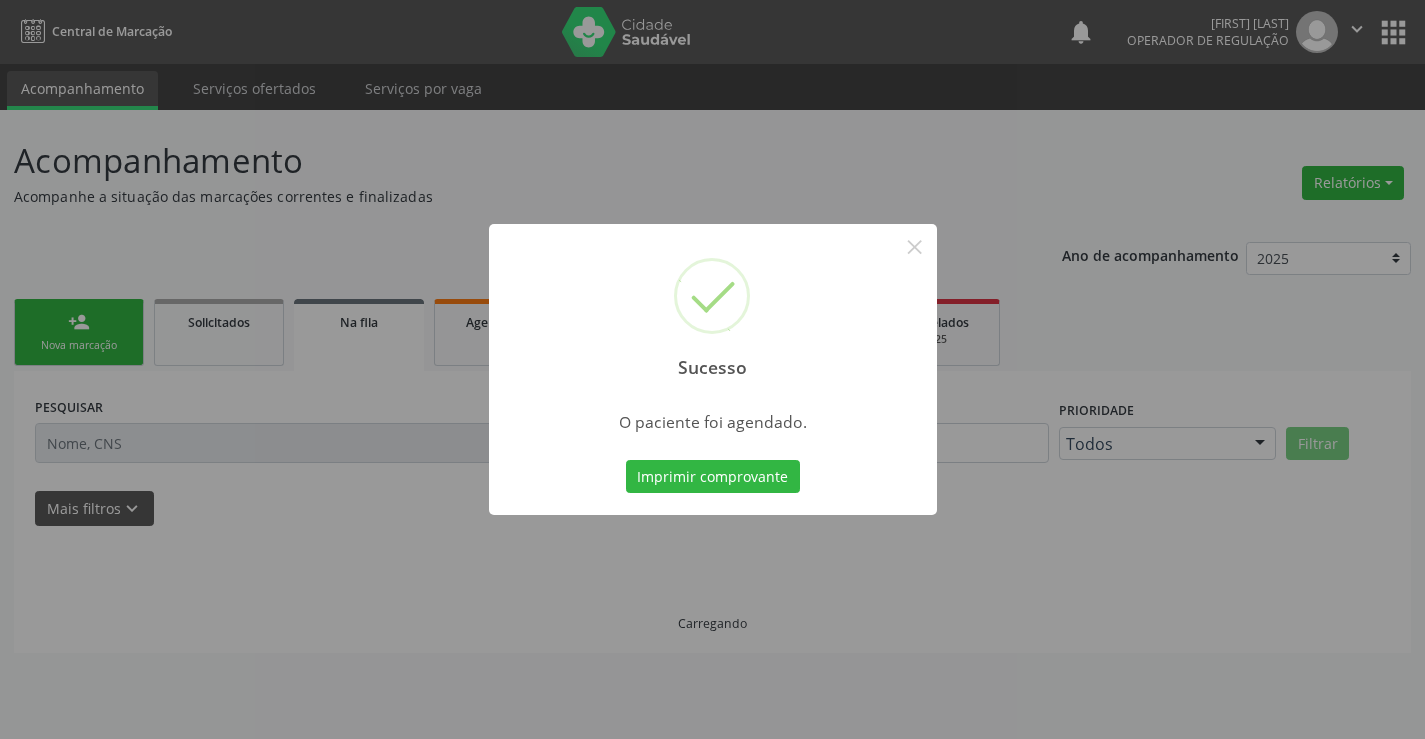 scroll, scrollTop: 0, scrollLeft: 0, axis: both 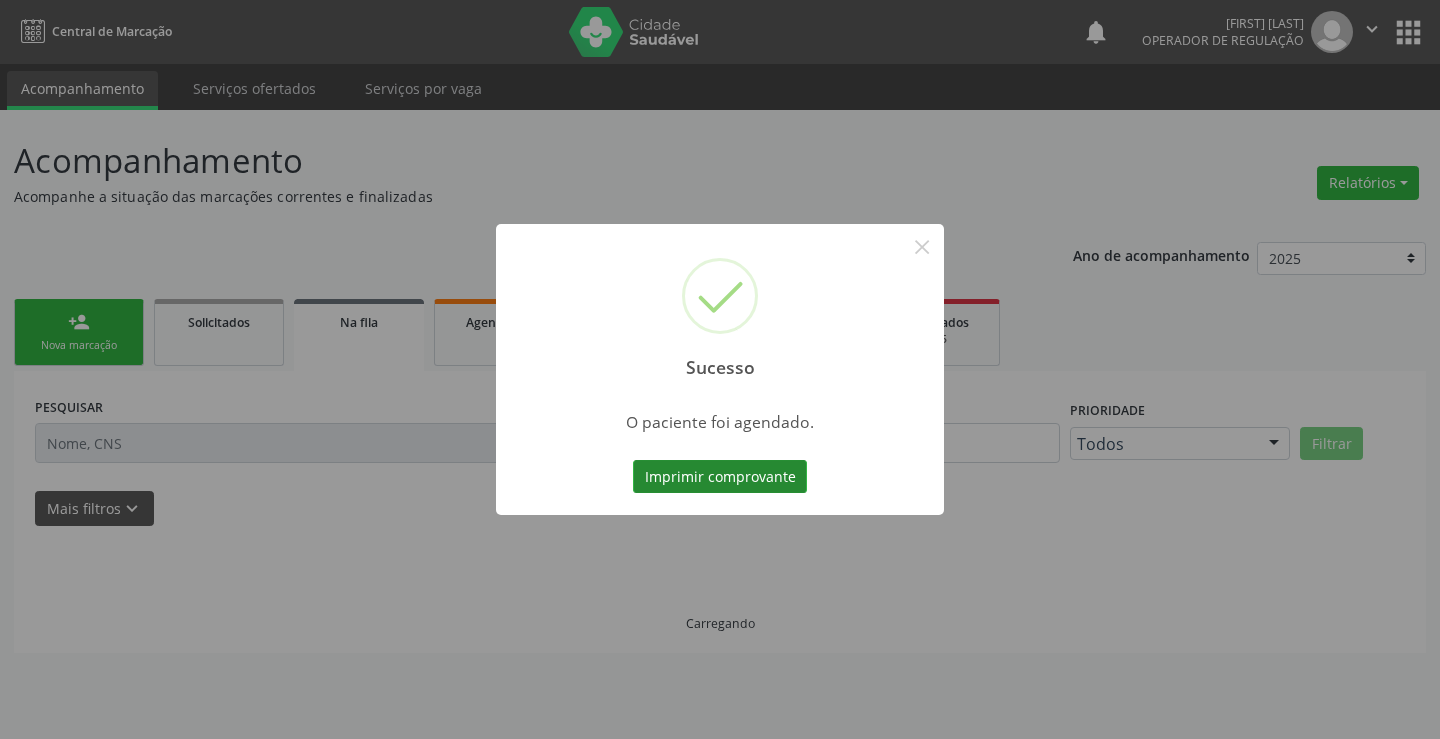 click on "Imprimir comprovante" at bounding box center [720, 477] 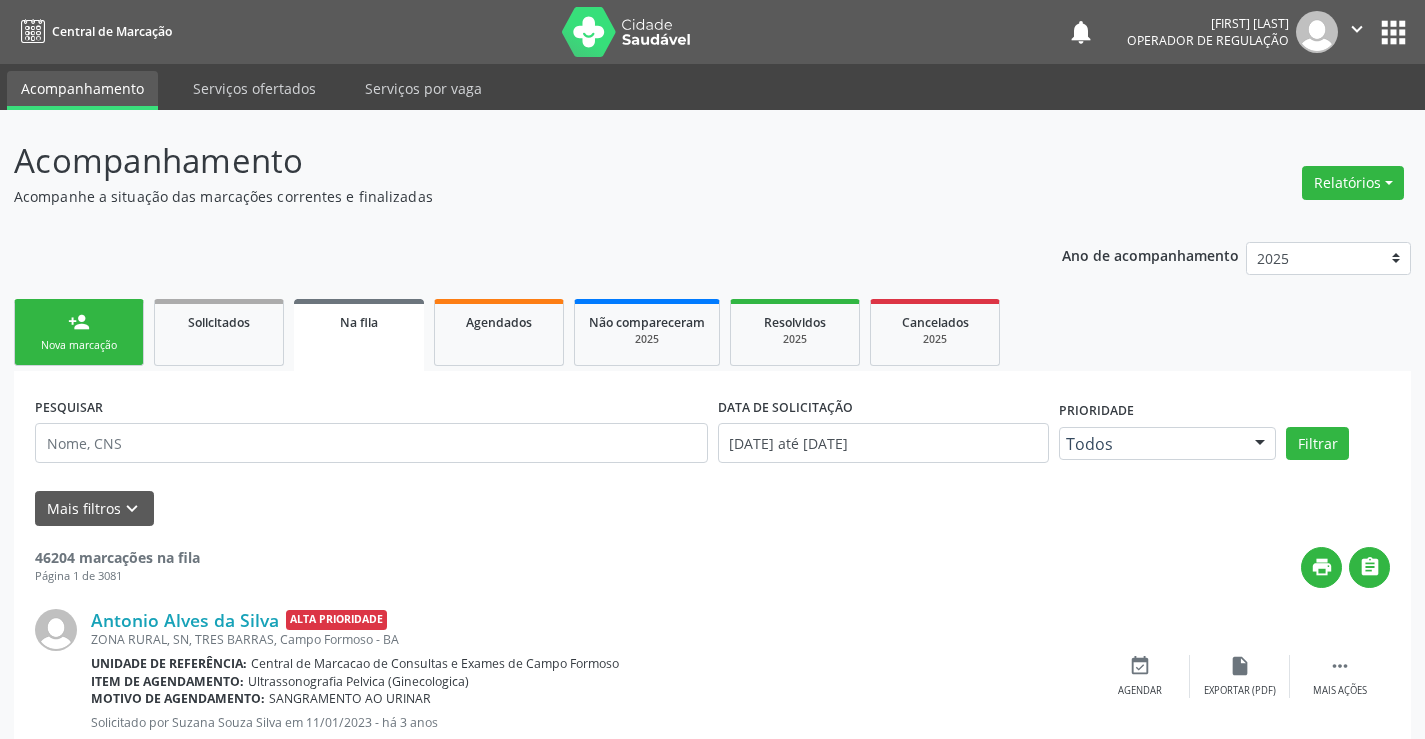 click on "person_add
Nova marcação" at bounding box center (79, 332) 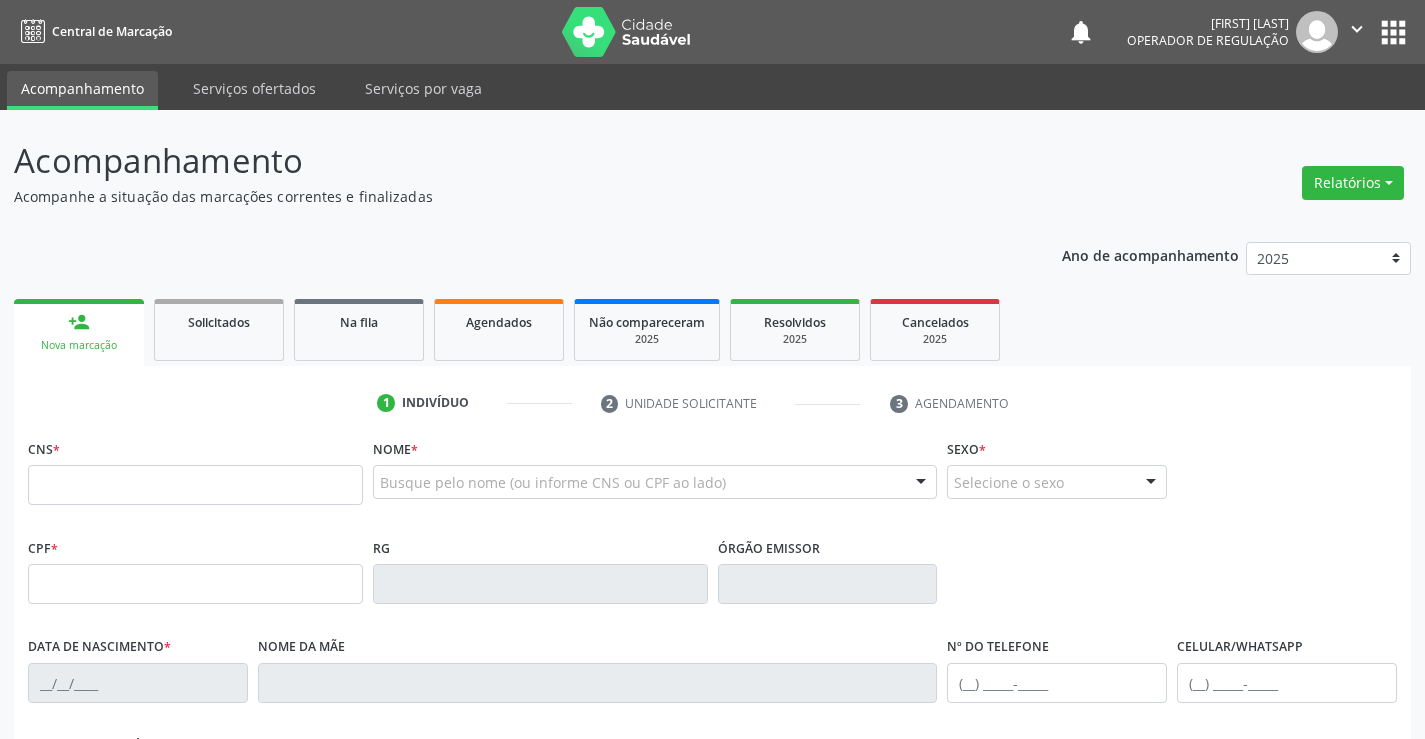 drag, startPoint x: 131, startPoint y: 465, endPoint x: 133, endPoint y: 492, distance: 27.073973 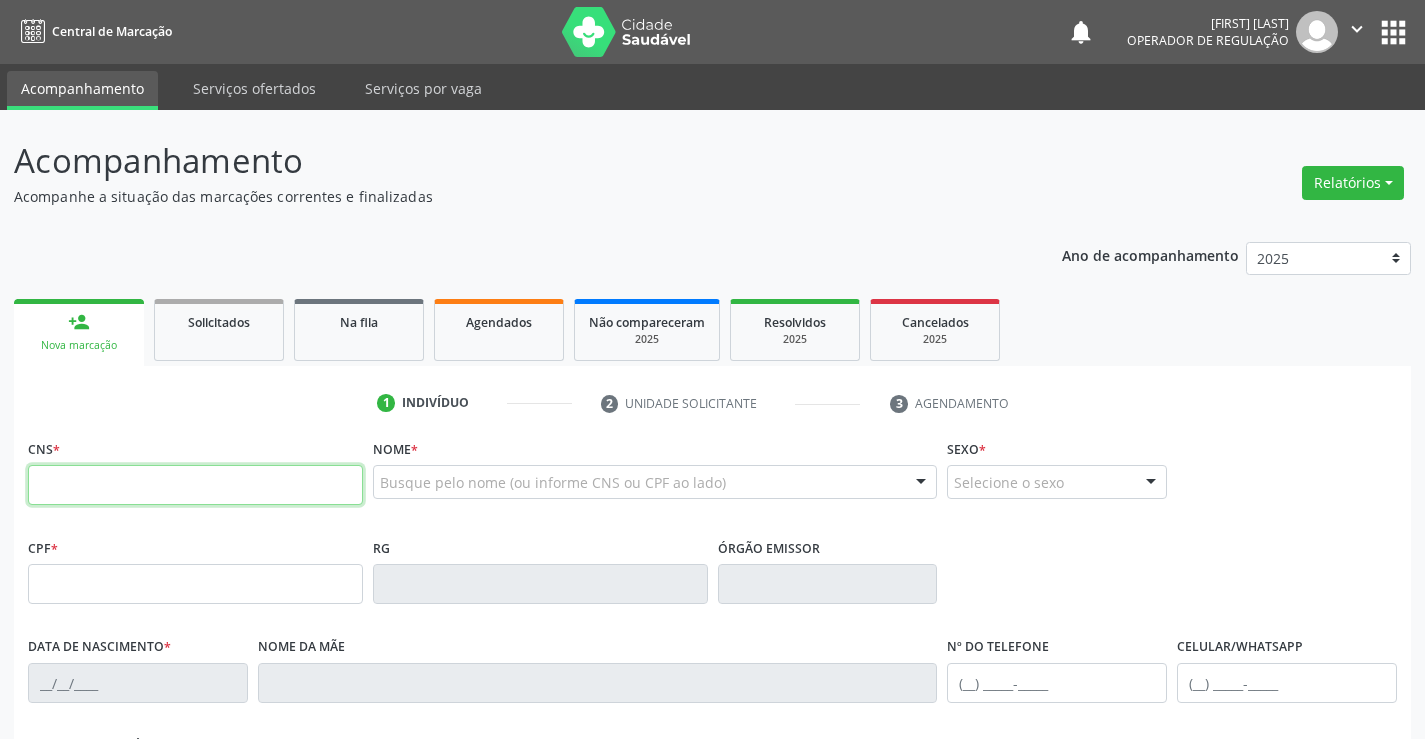 click at bounding box center (195, 485) 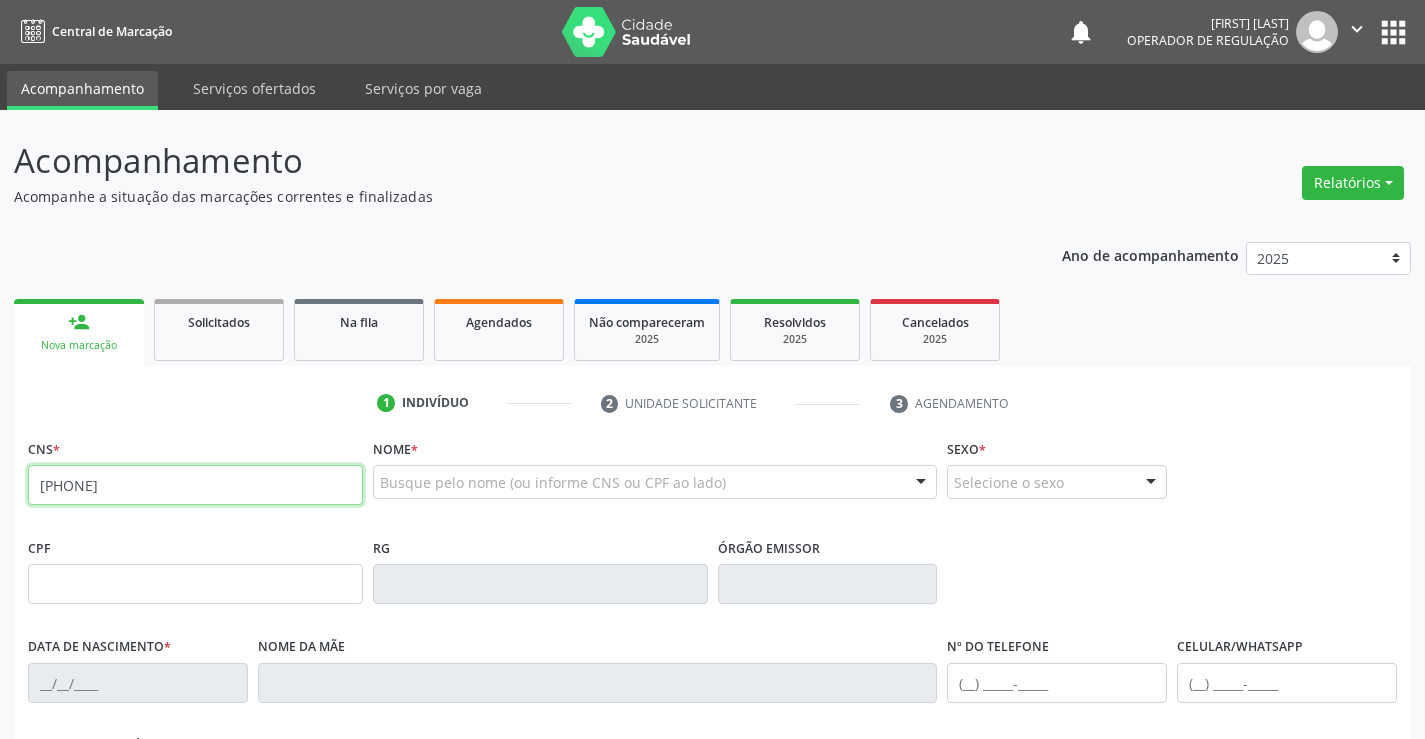 type on "700 0038 0490 8807" 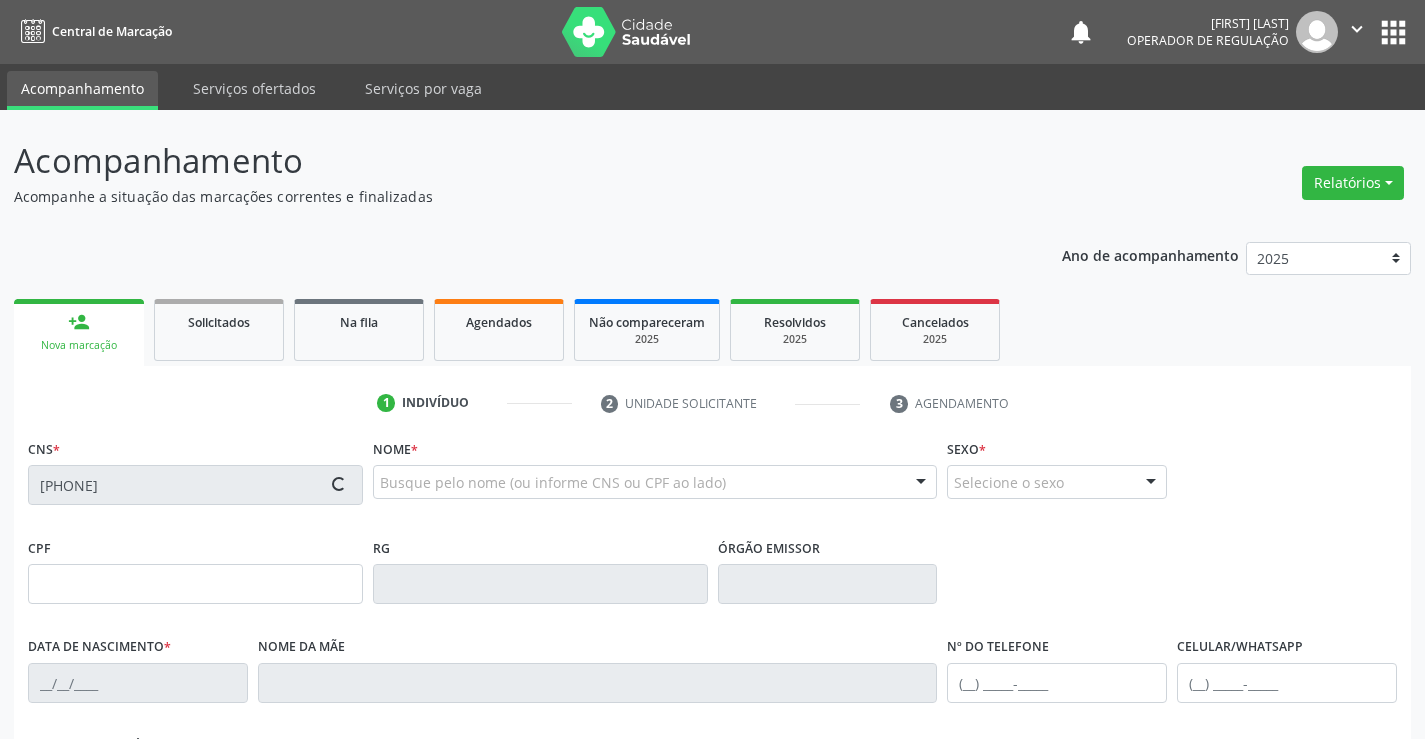 type on "2160730491" 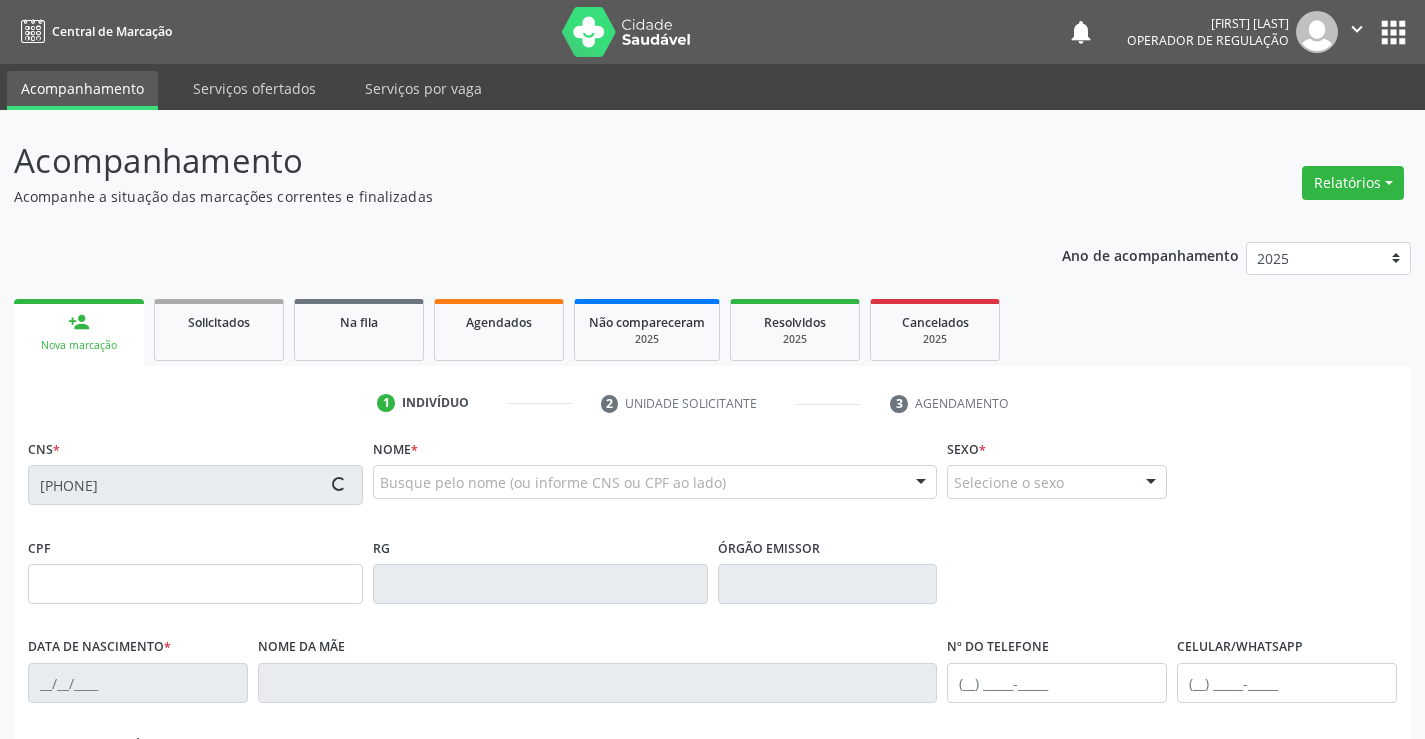 type on "11/11/2005" 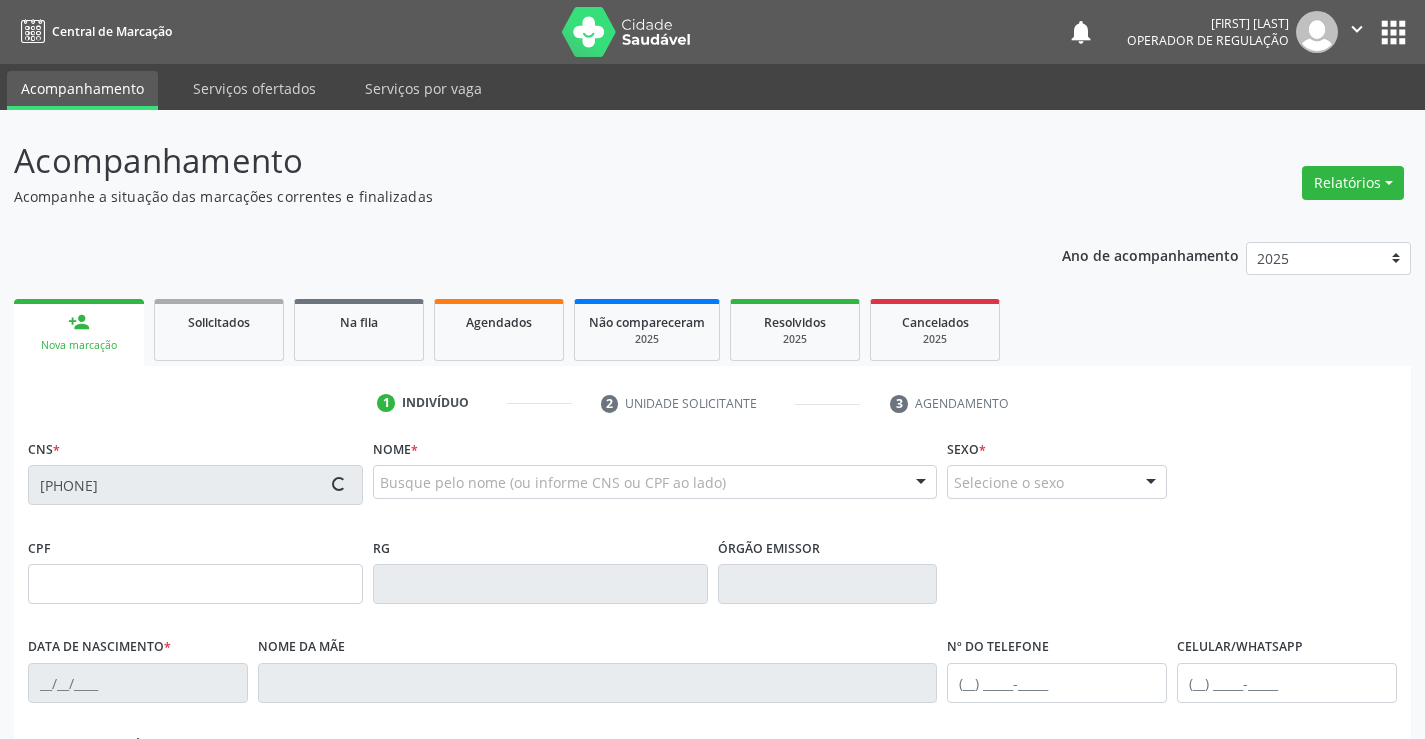 type on "(74) 98836-2924" 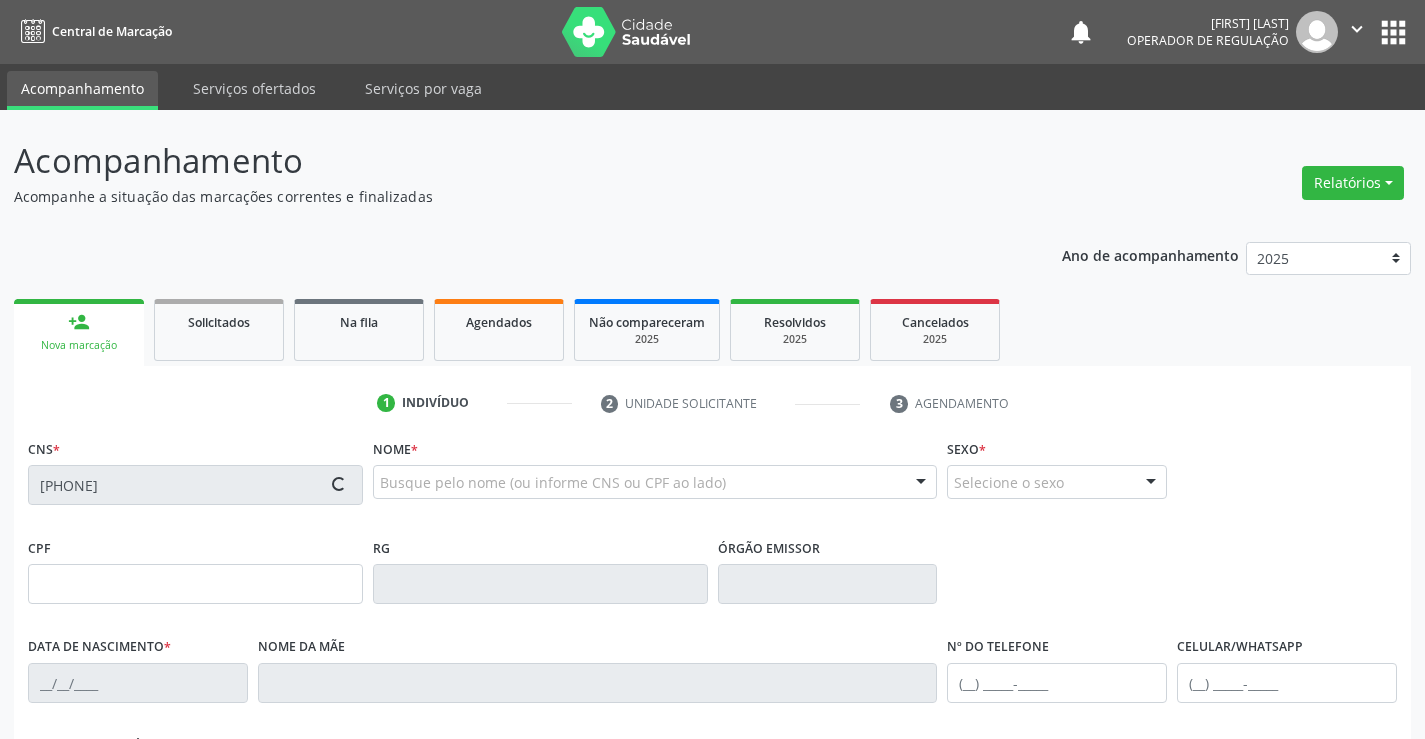 type on "(74) 98836-2924" 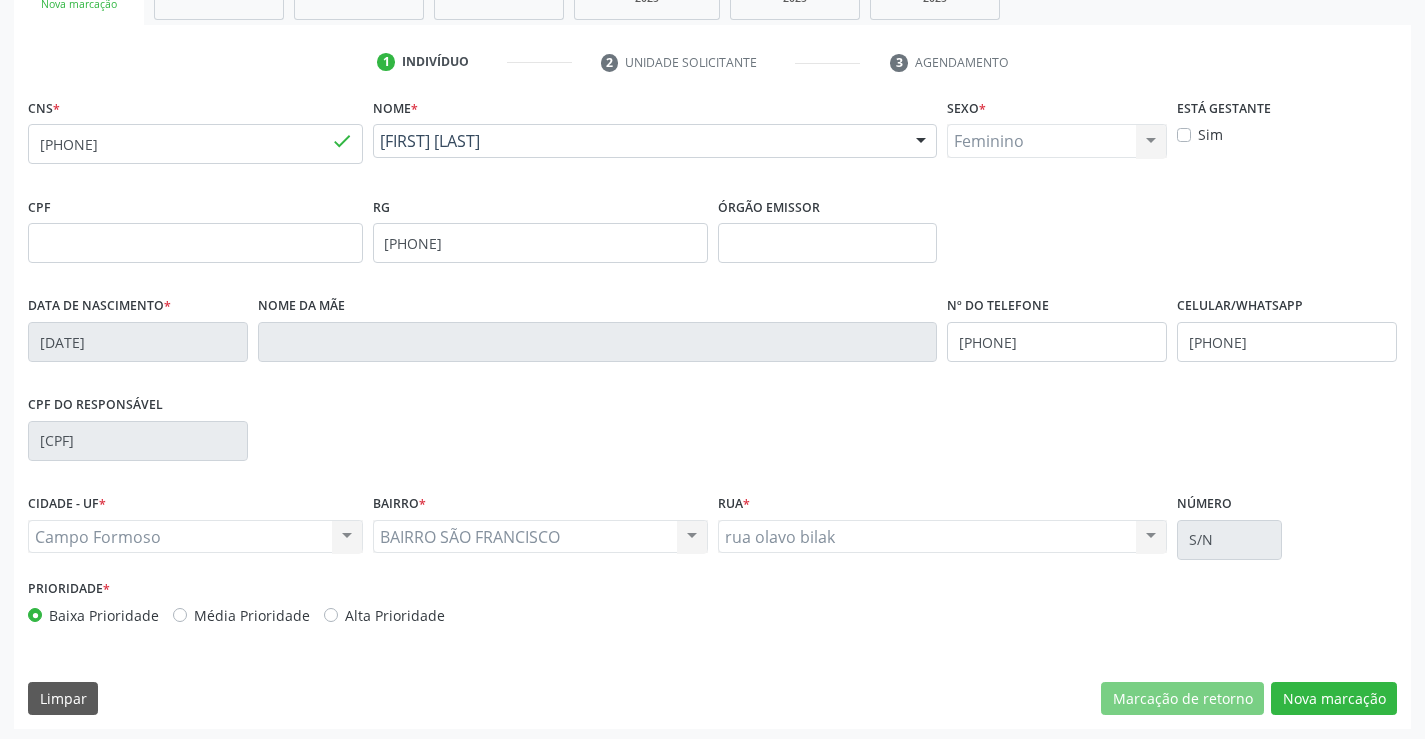 scroll, scrollTop: 345, scrollLeft: 0, axis: vertical 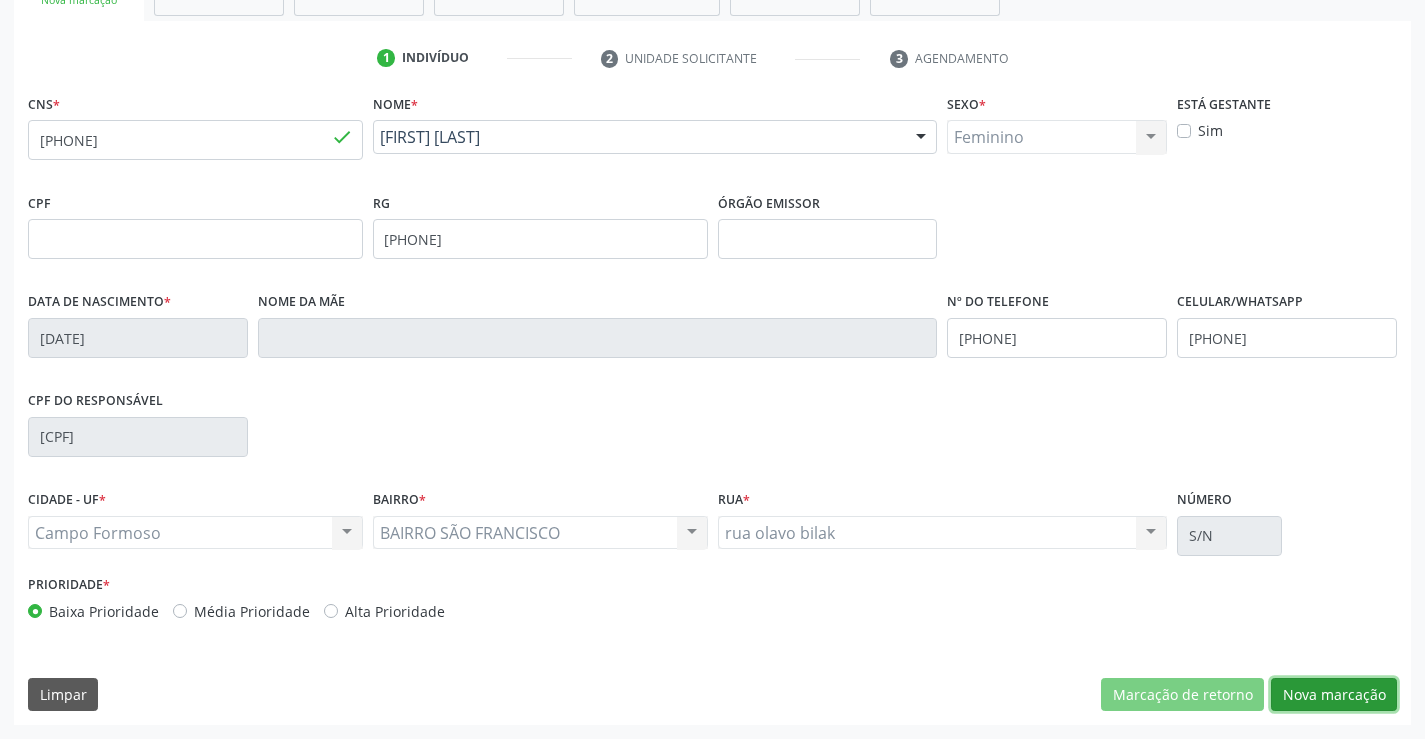 click on "Nova marcação" at bounding box center [1334, 695] 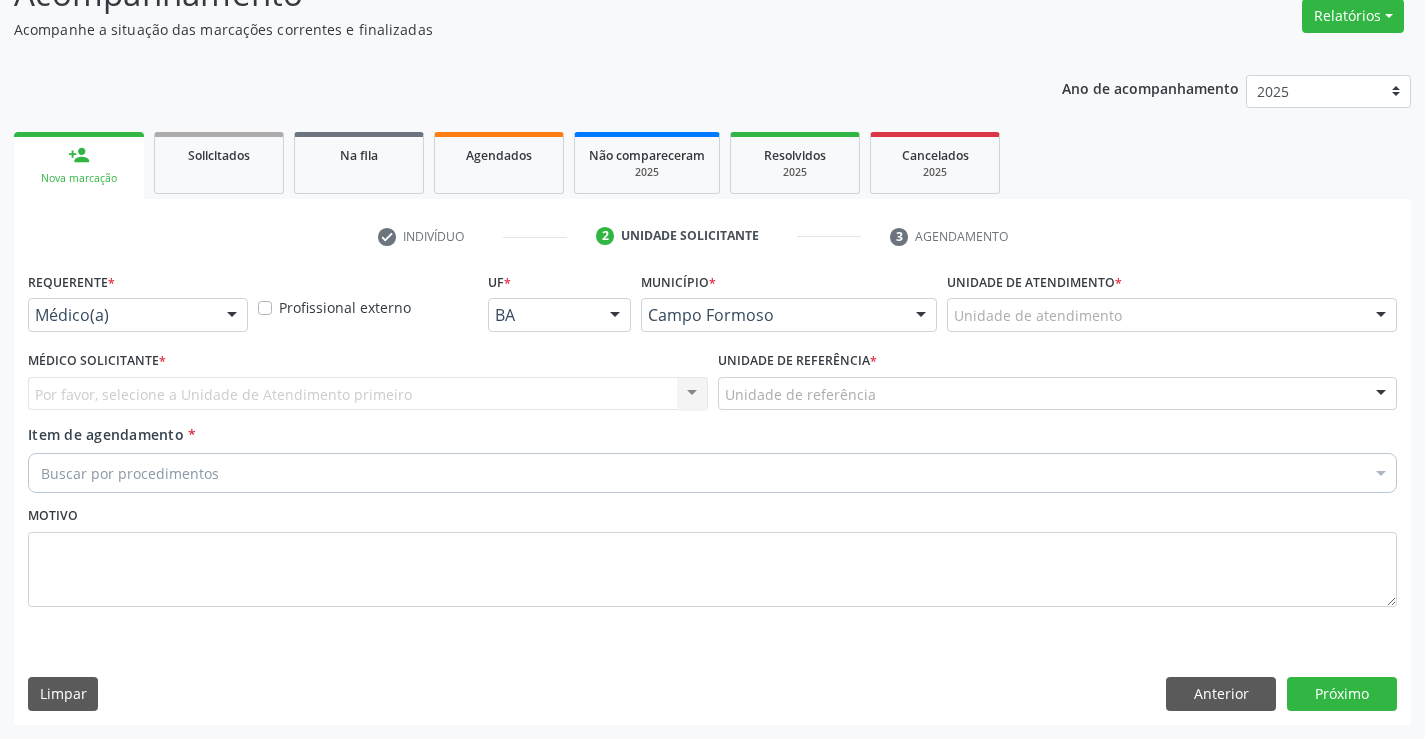 scroll, scrollTop: 167, scrollLeft: 0, axis: vertical 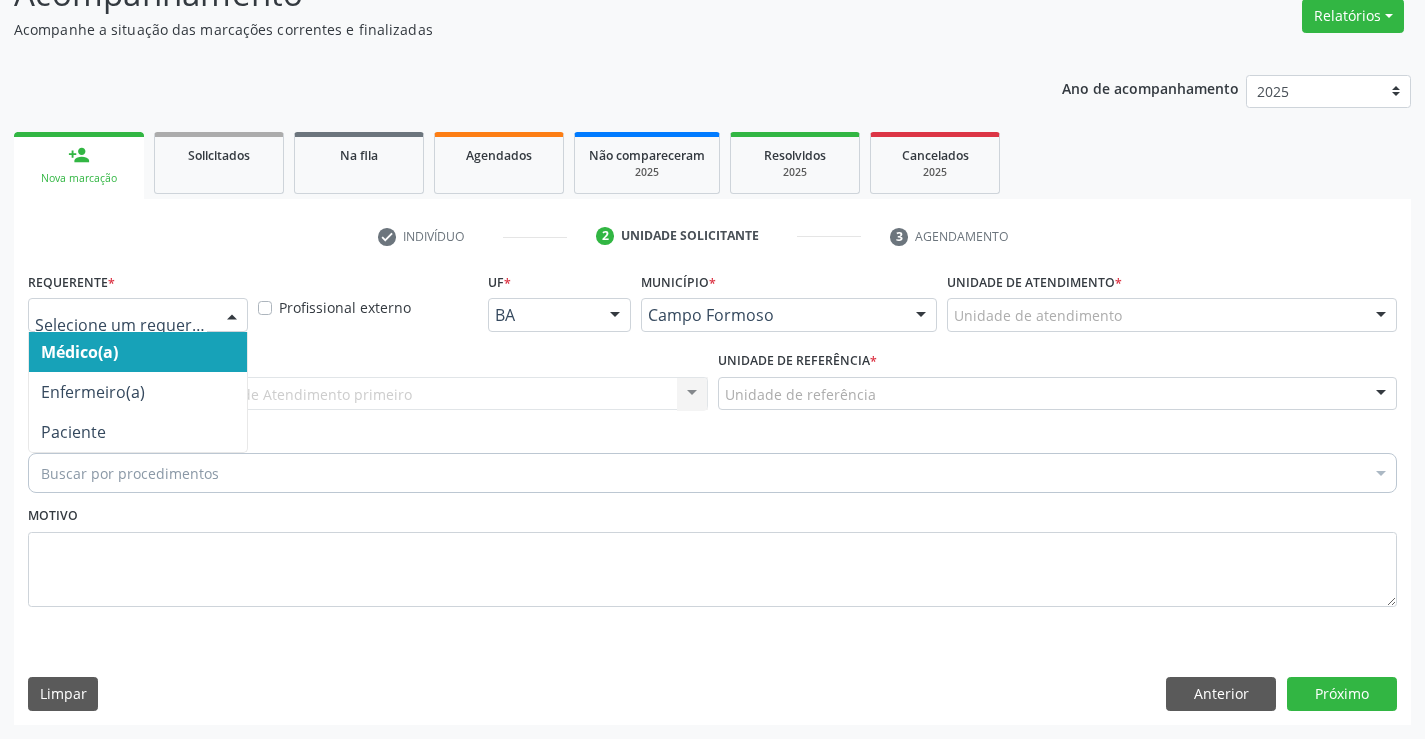 click at bounding box center (138, 315) 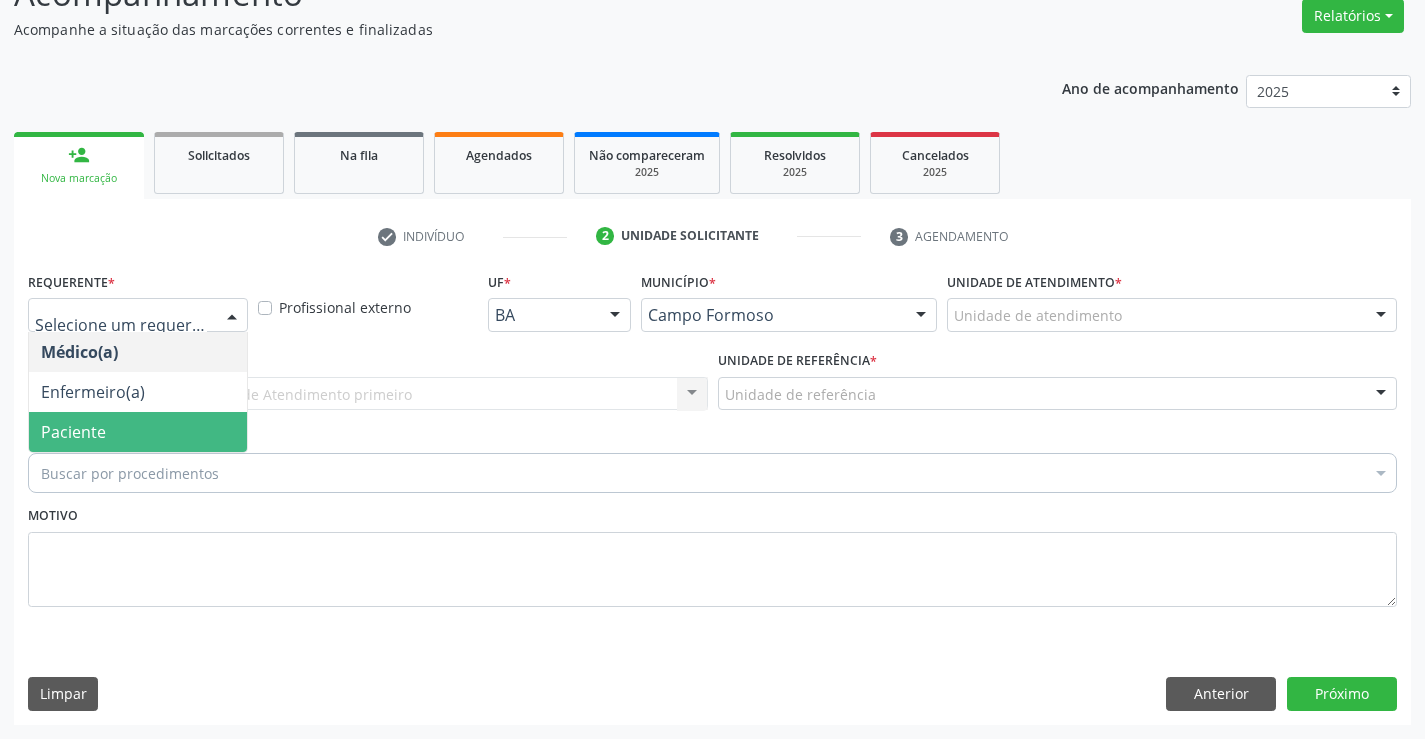 click on "Paciente" at bounding box center (138, 432) 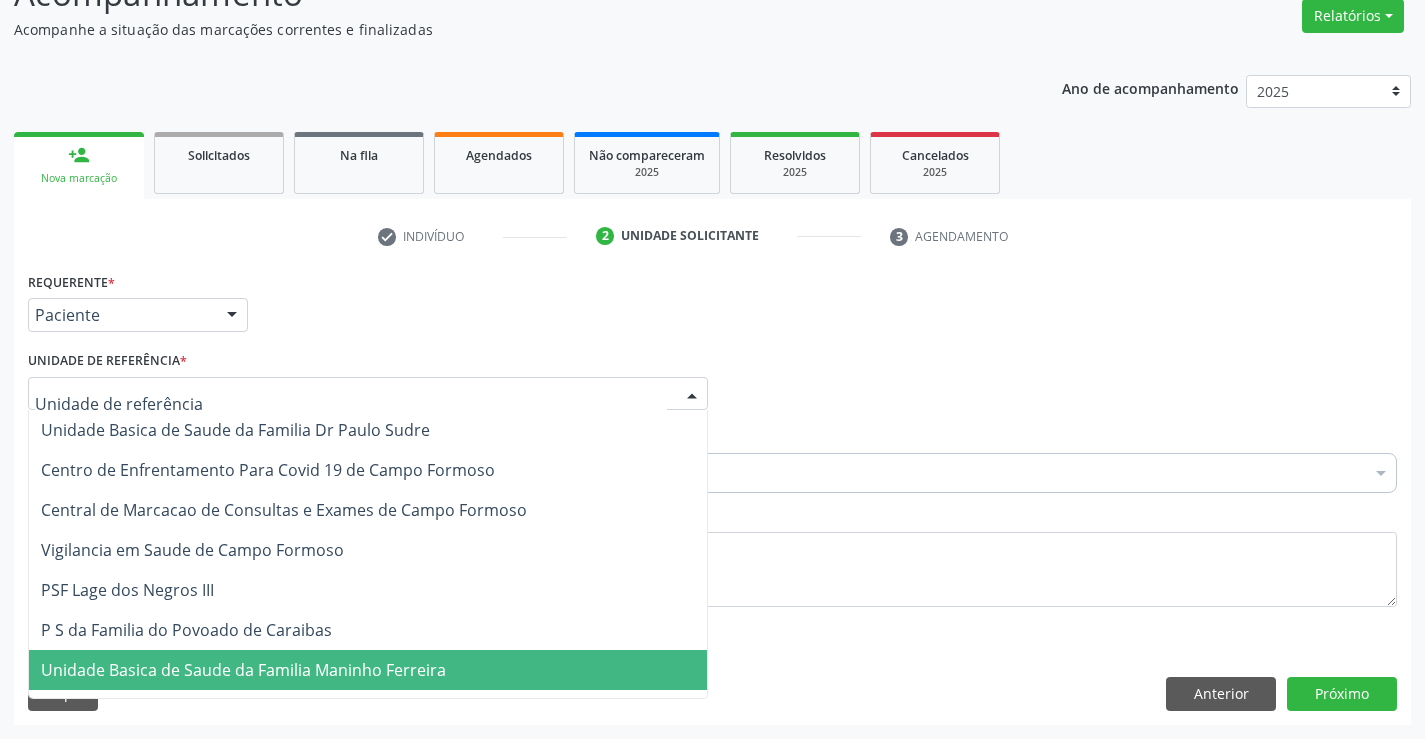 drag, startPoint x: 180, startPoint y: 672, endPoint x: 183, endPoint y: 652, distance: 20.22375 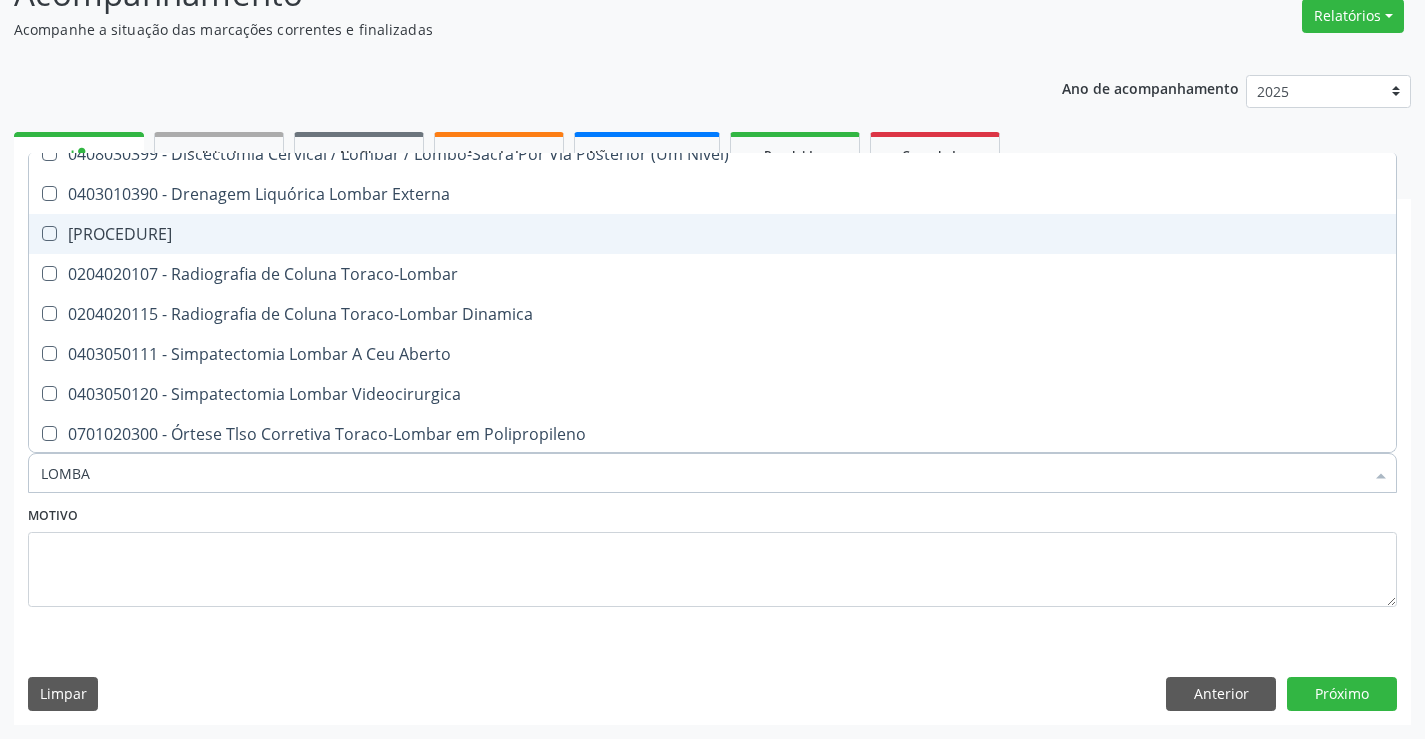 scroll, scrollTop: 181, scrollLeft: 0, axis: vertical 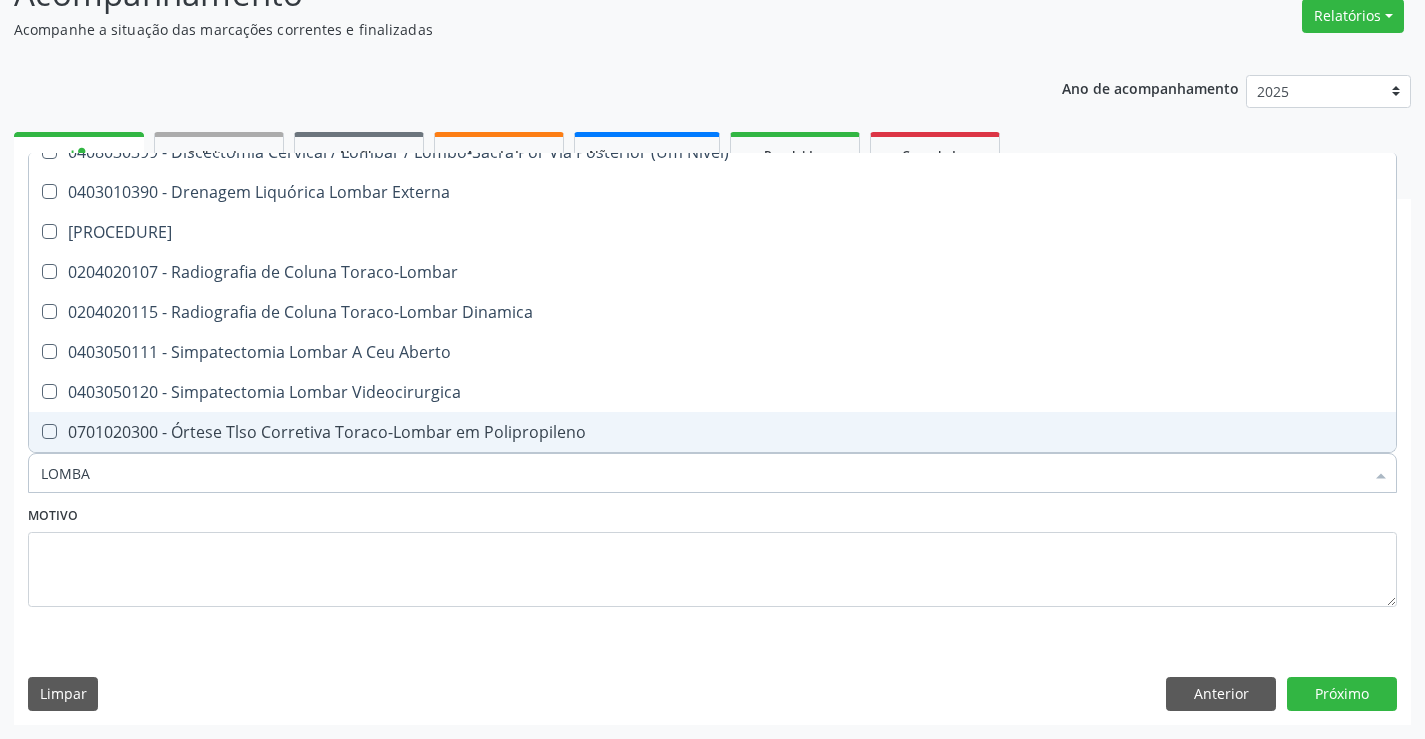 drag, startPoint x: 120, startPoint y: 472, endPoint x: 118, endPoint y: 413, distance: 59.03389 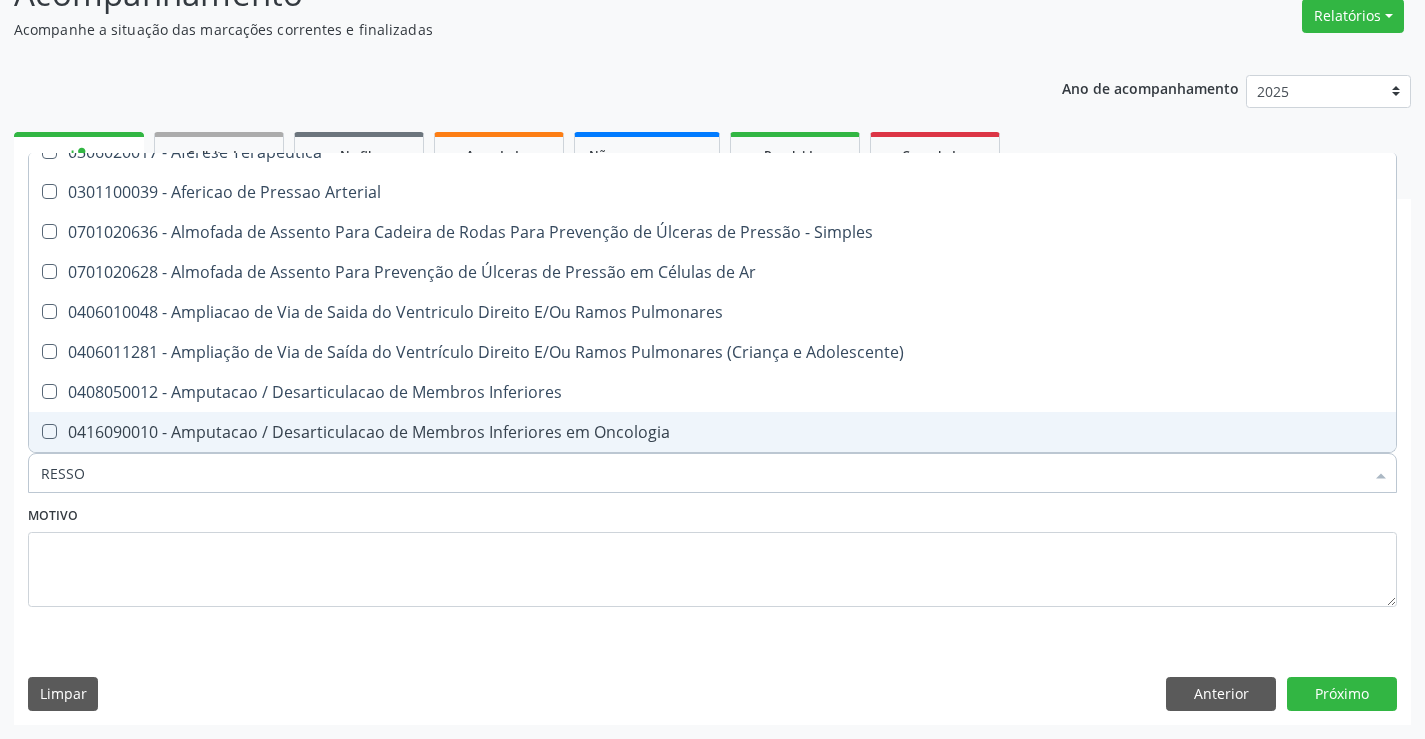 type on "RESSON" 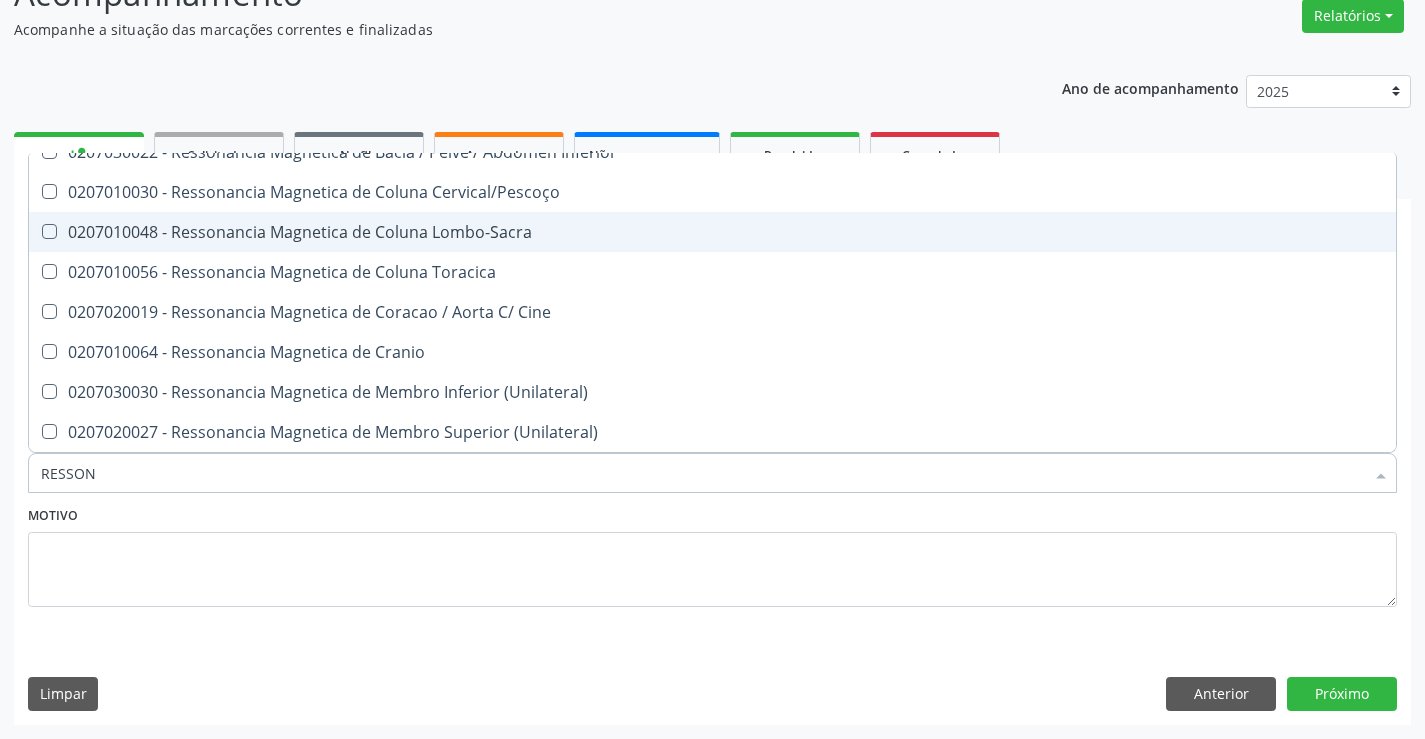 click on "0207010048 - Ressonancia Magnetica de Coluna Lombo-Sacra" at bounding box center (712, 232) 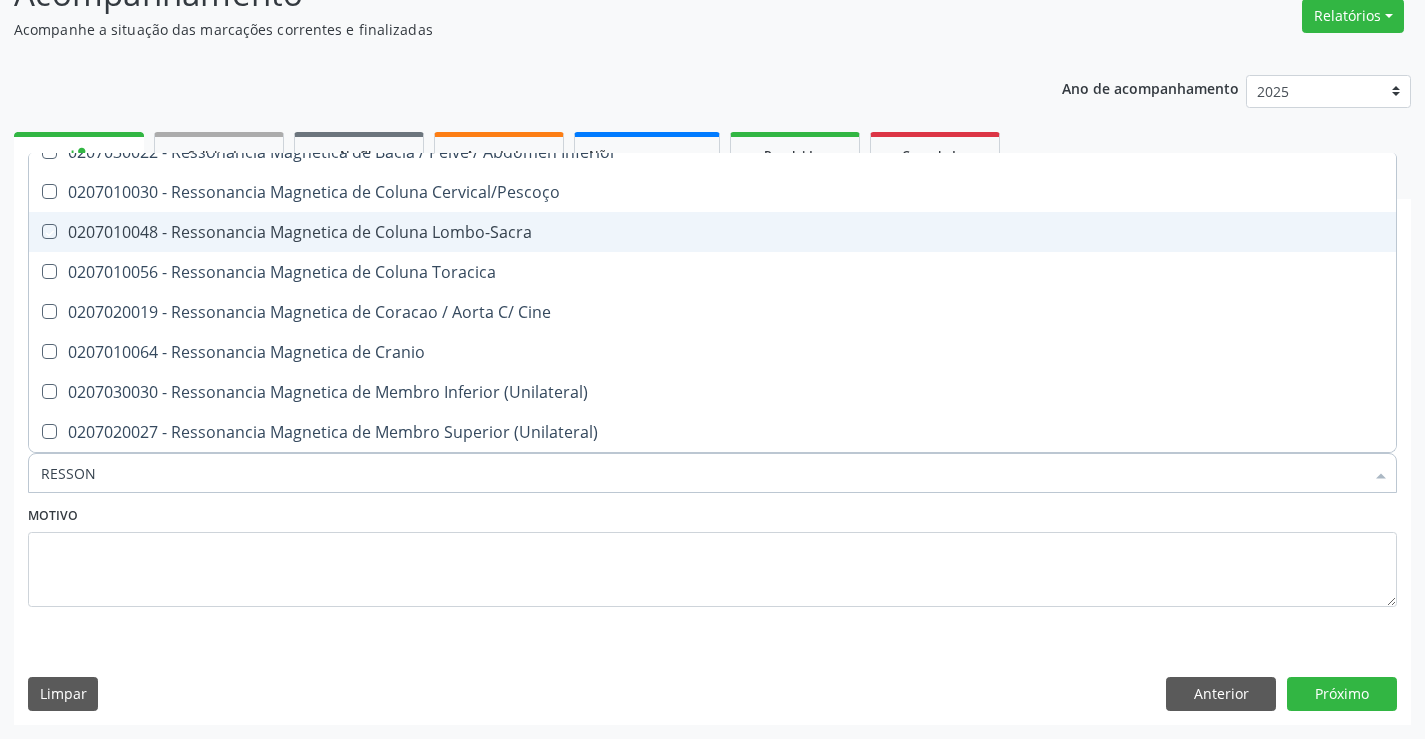 checkbox on "true" 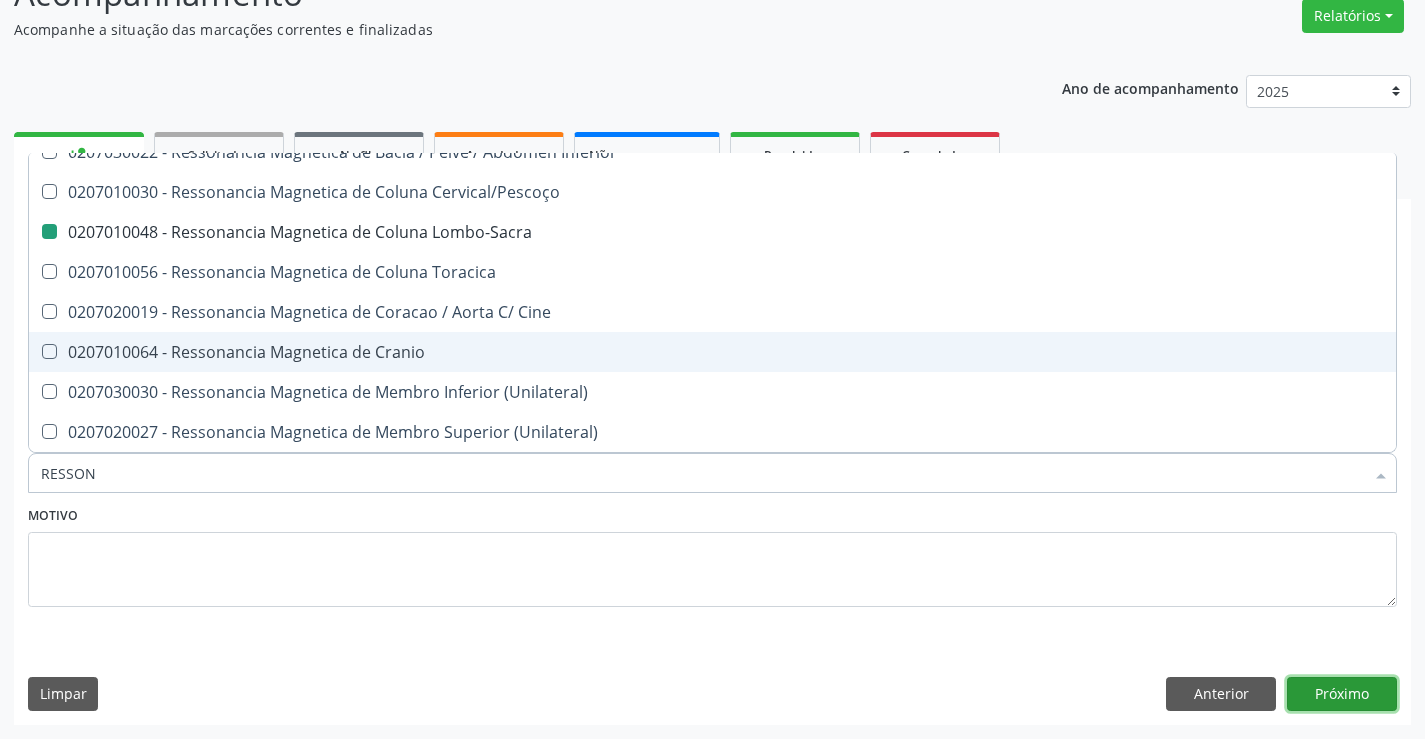 click on "Próximo" at bounding box center (1342, 694) 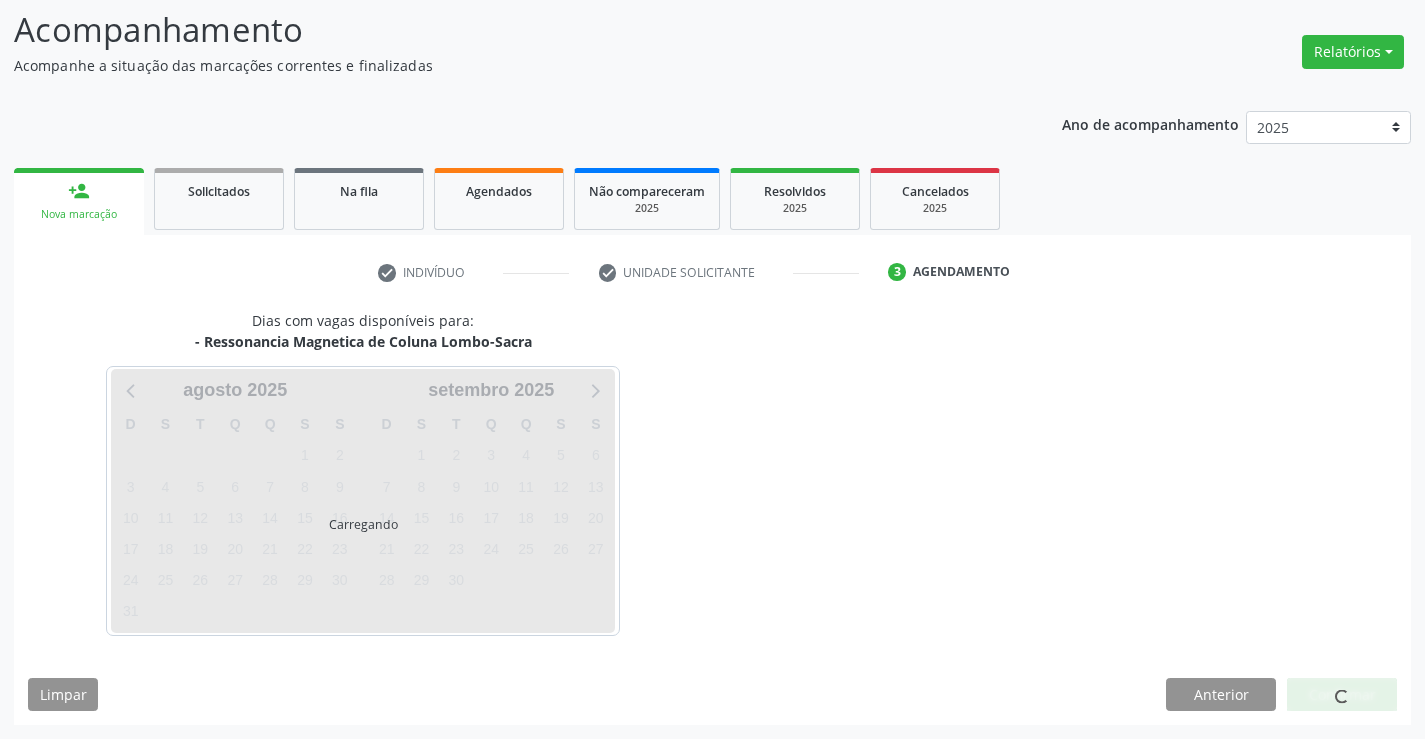 scroll, scrollTop: 131, scrollLeft: 0, axis: vertical 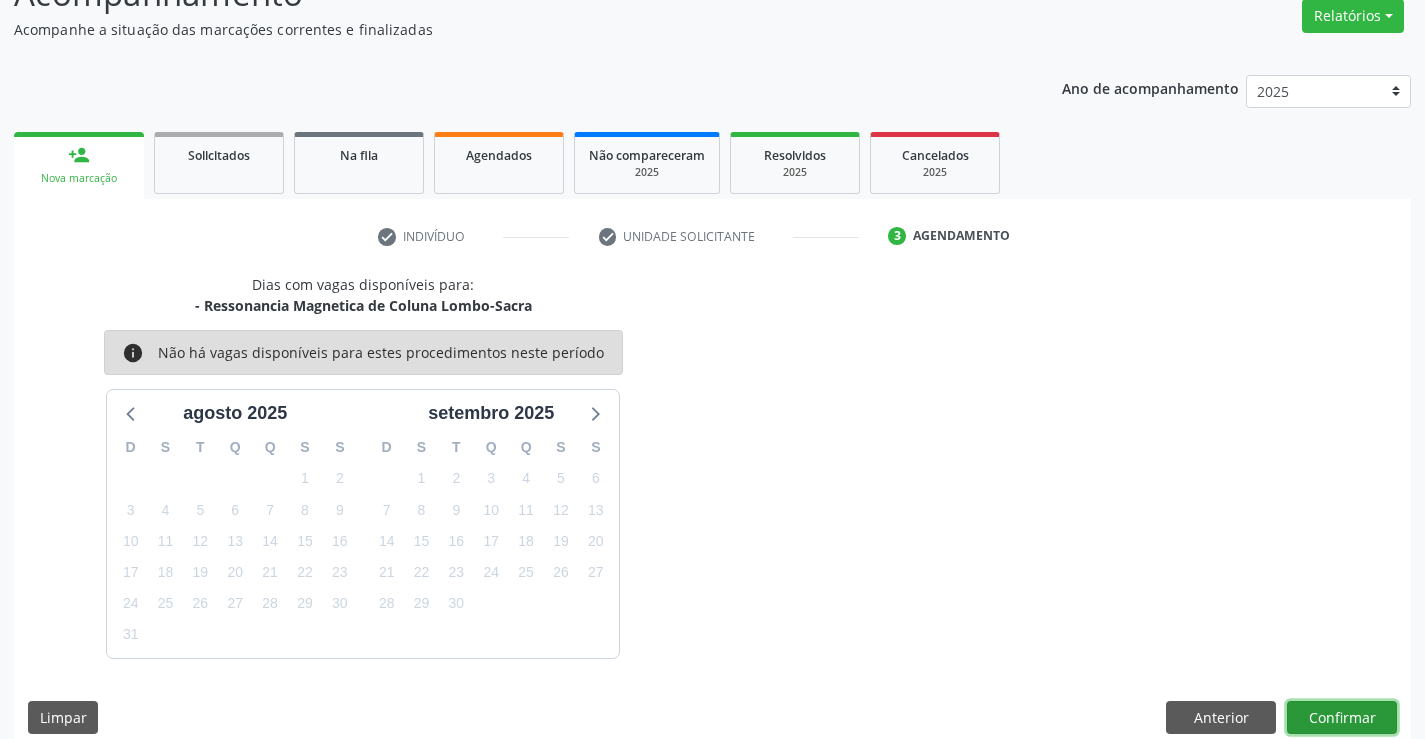 click on "Confirmar" at bounding box center (1342, 718) 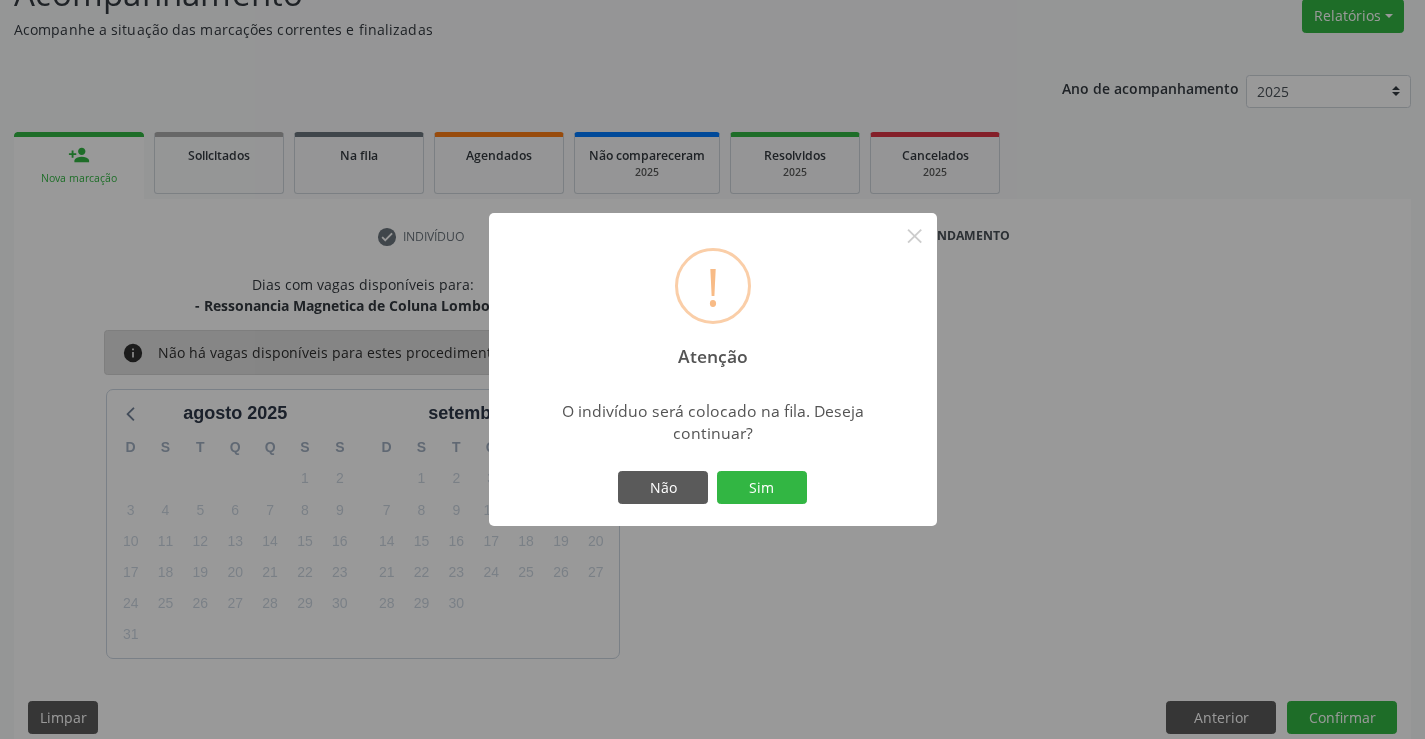 click on "Sim" at bounding box center [762, 488] 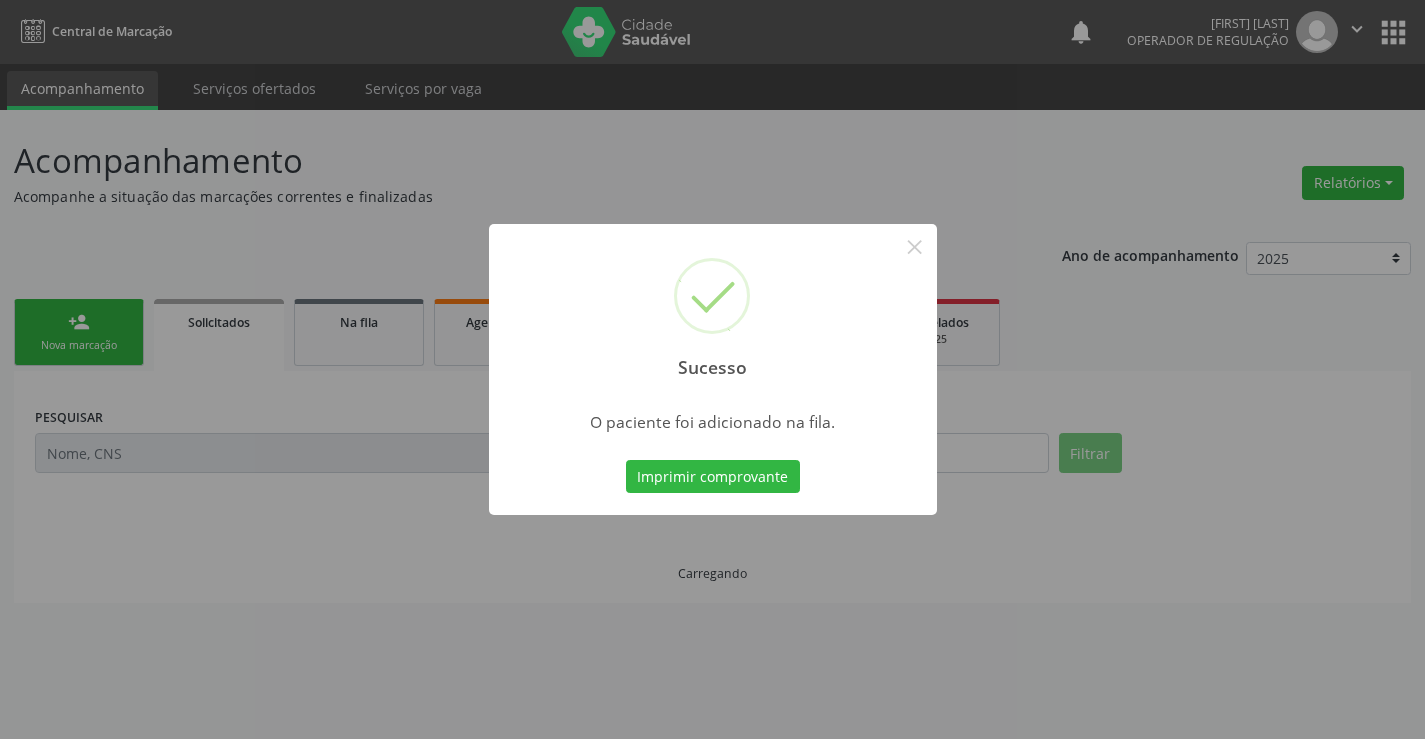 scroll, scrollTop: 0, scrollLeft: 0, axis: both 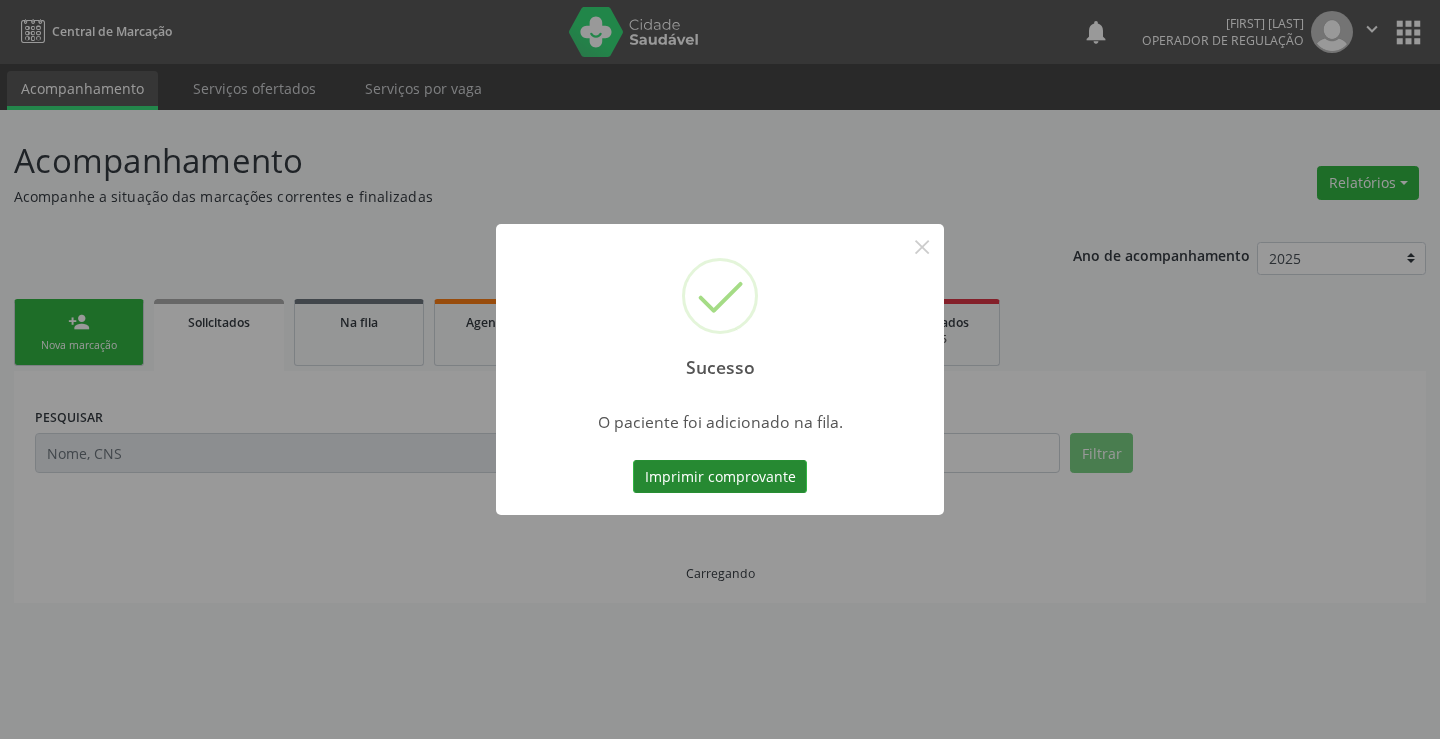 click on "Imprimir comprovante" at bounding box center [720, 477] 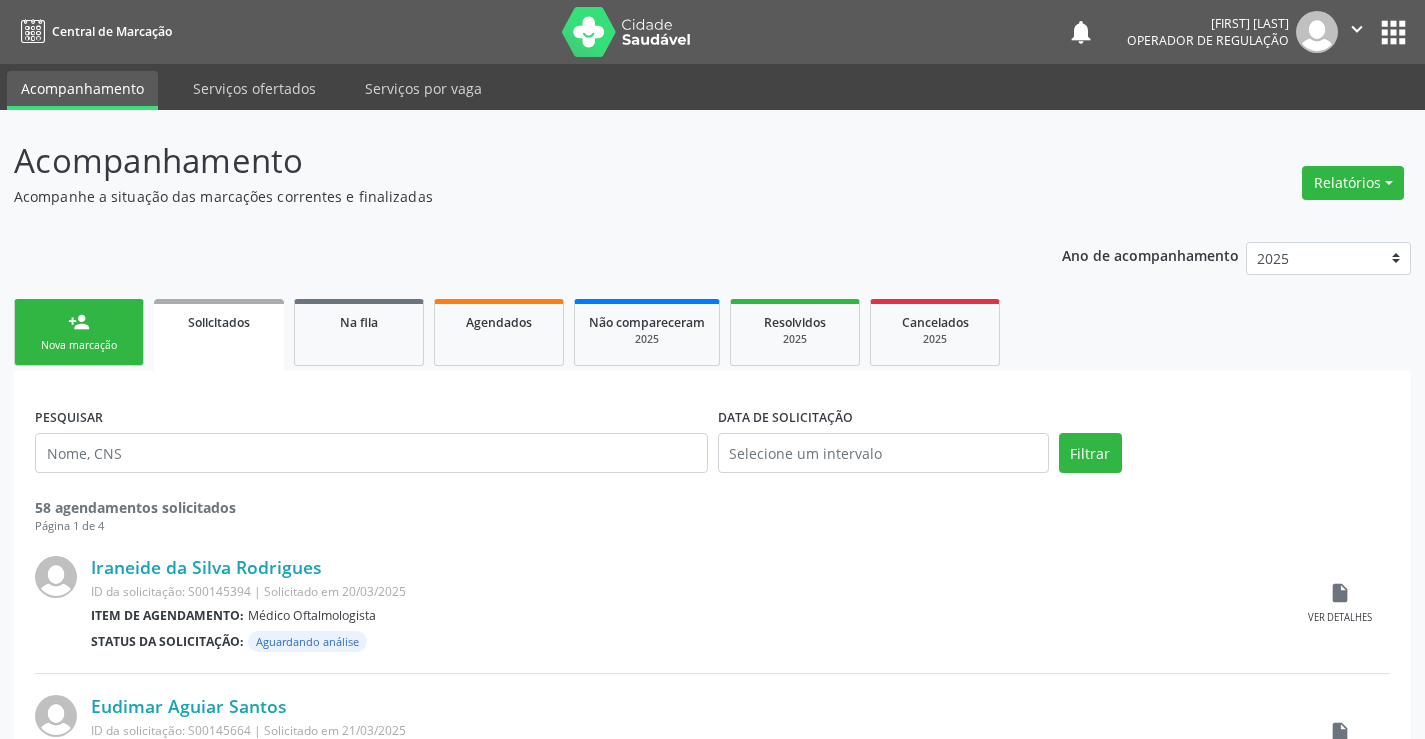click on "Nova marcação" at bounding box center (79, 345) 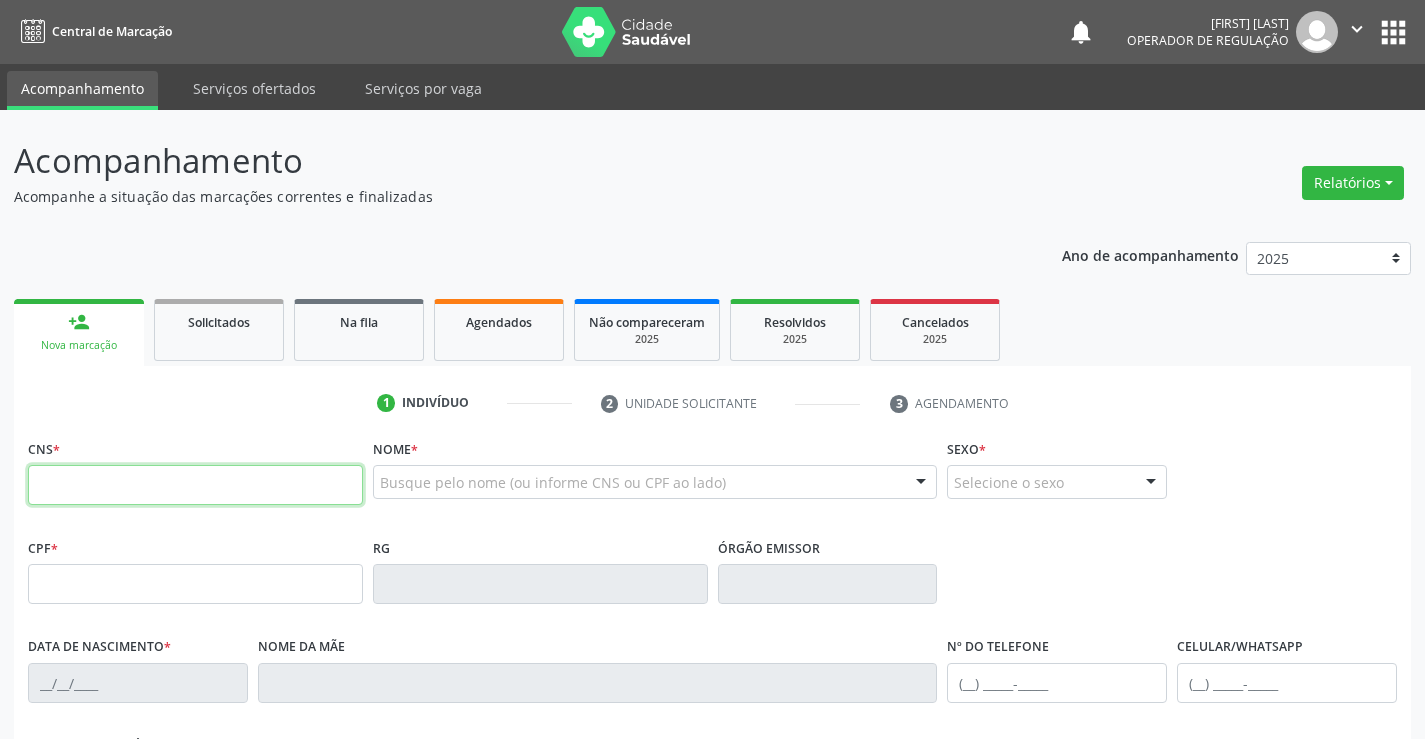 click at bounding box center (195, 485) 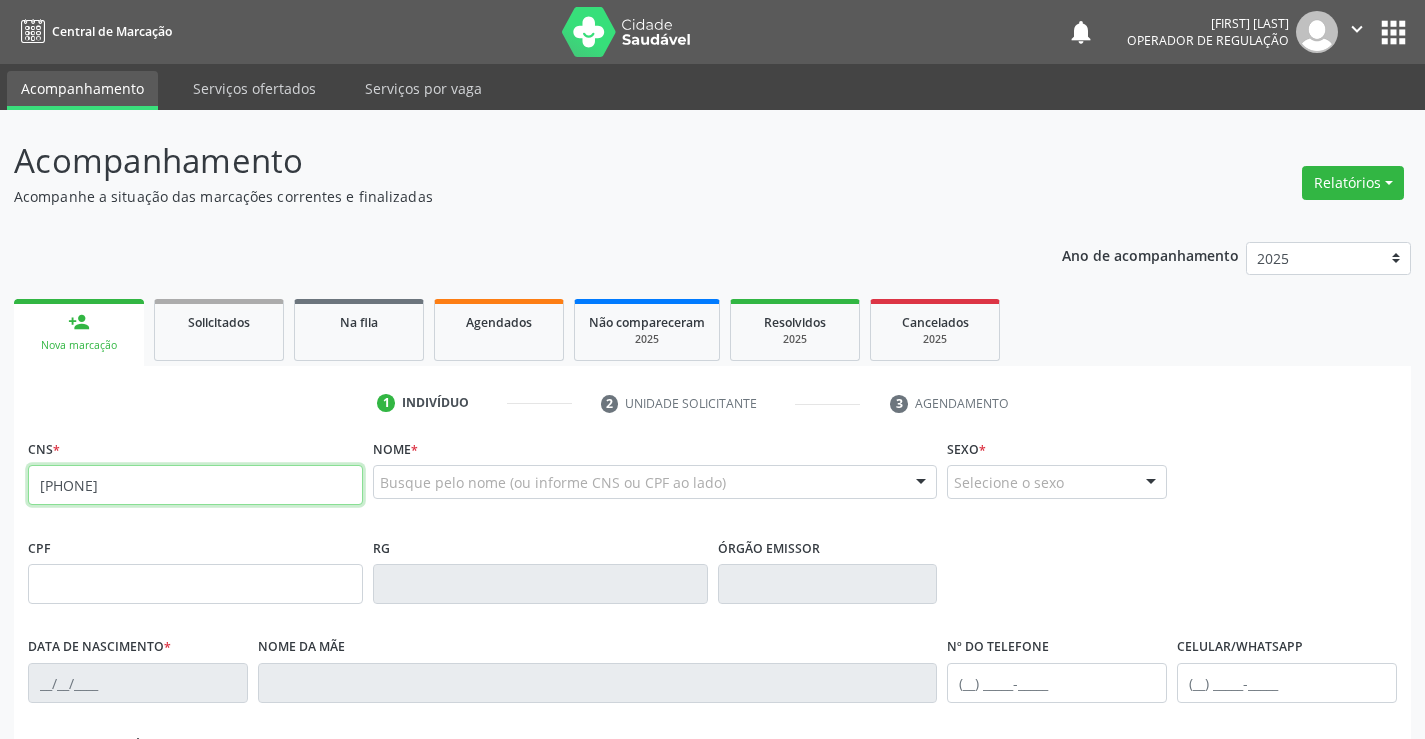 type on "700 0064 5631 0800" 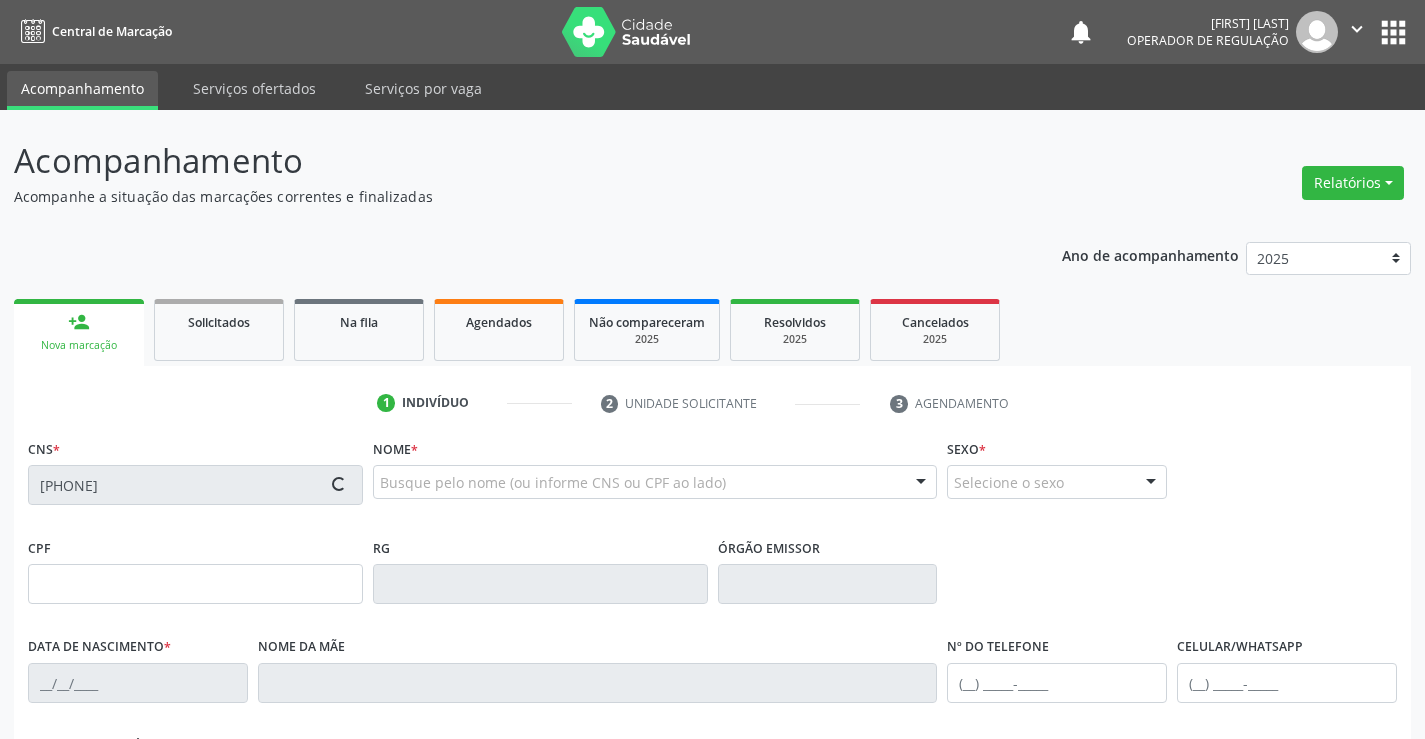 type on "17/08/1959" 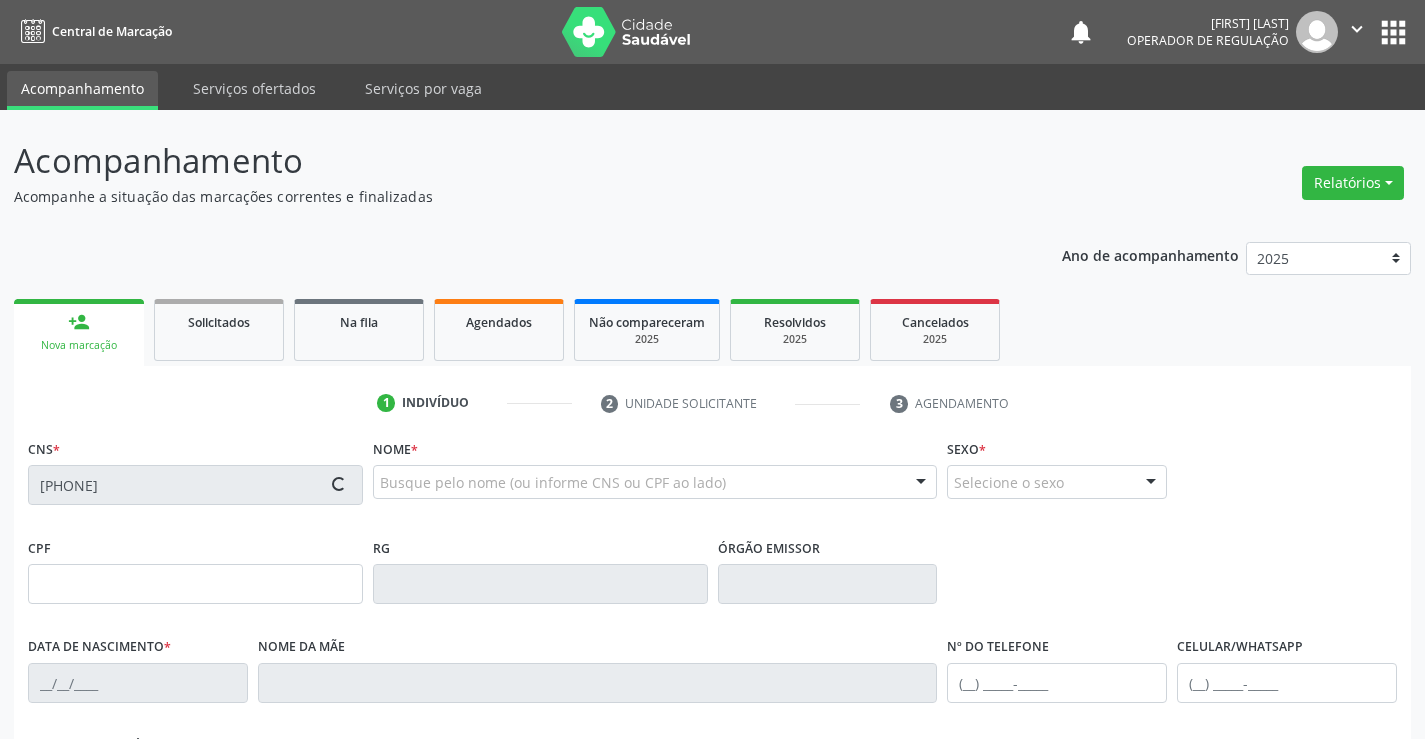 type on "(74) 98871-8163" 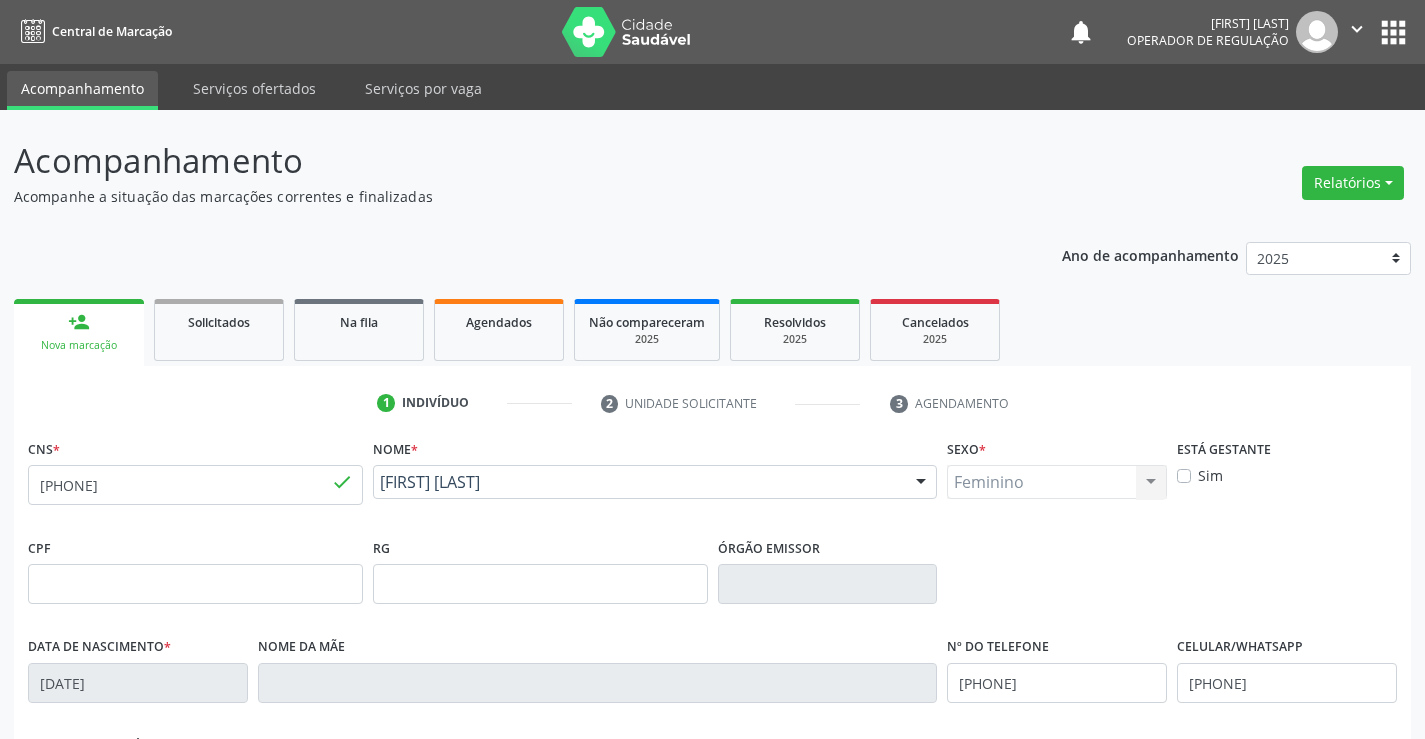 scroll, scrollTop: 345, scrollLeft: 0, axis: vertical 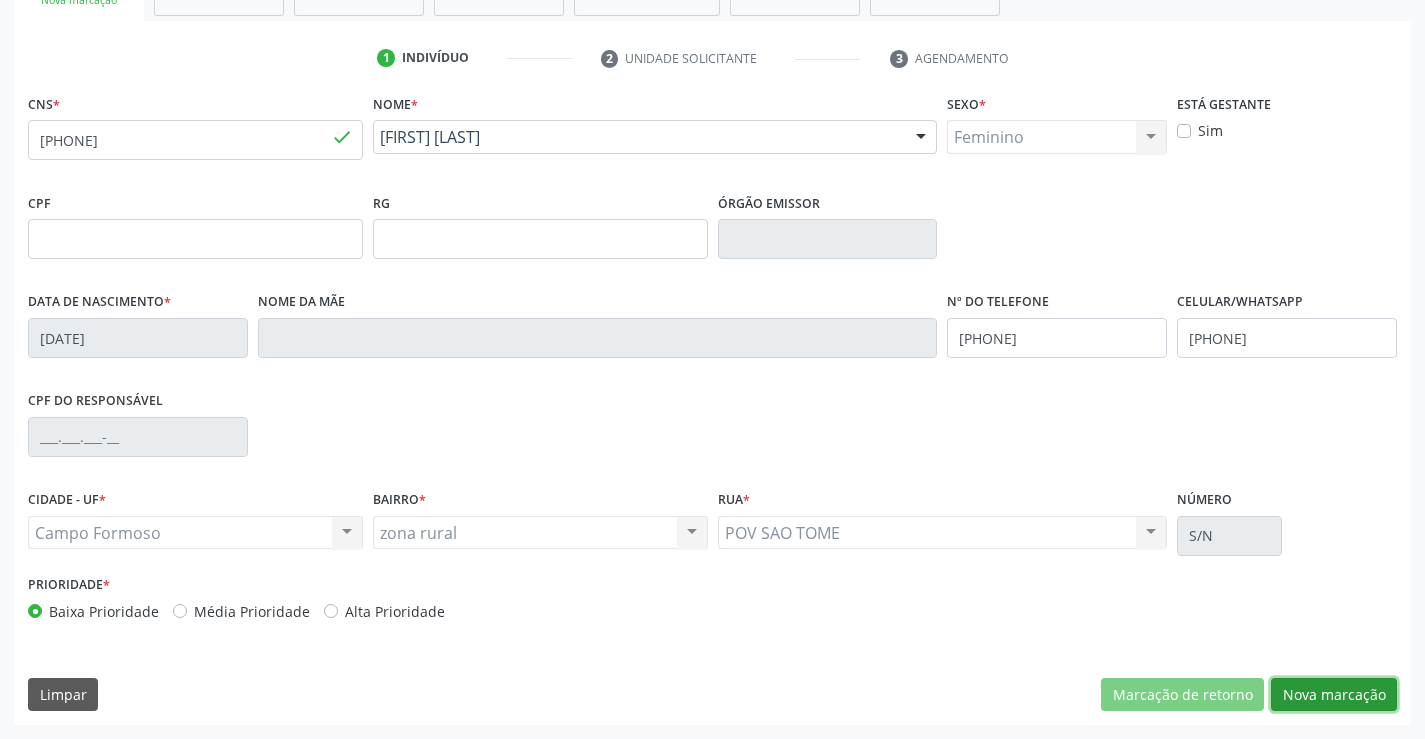 click on "Nova marcação" at bounding box center (1334, 695) 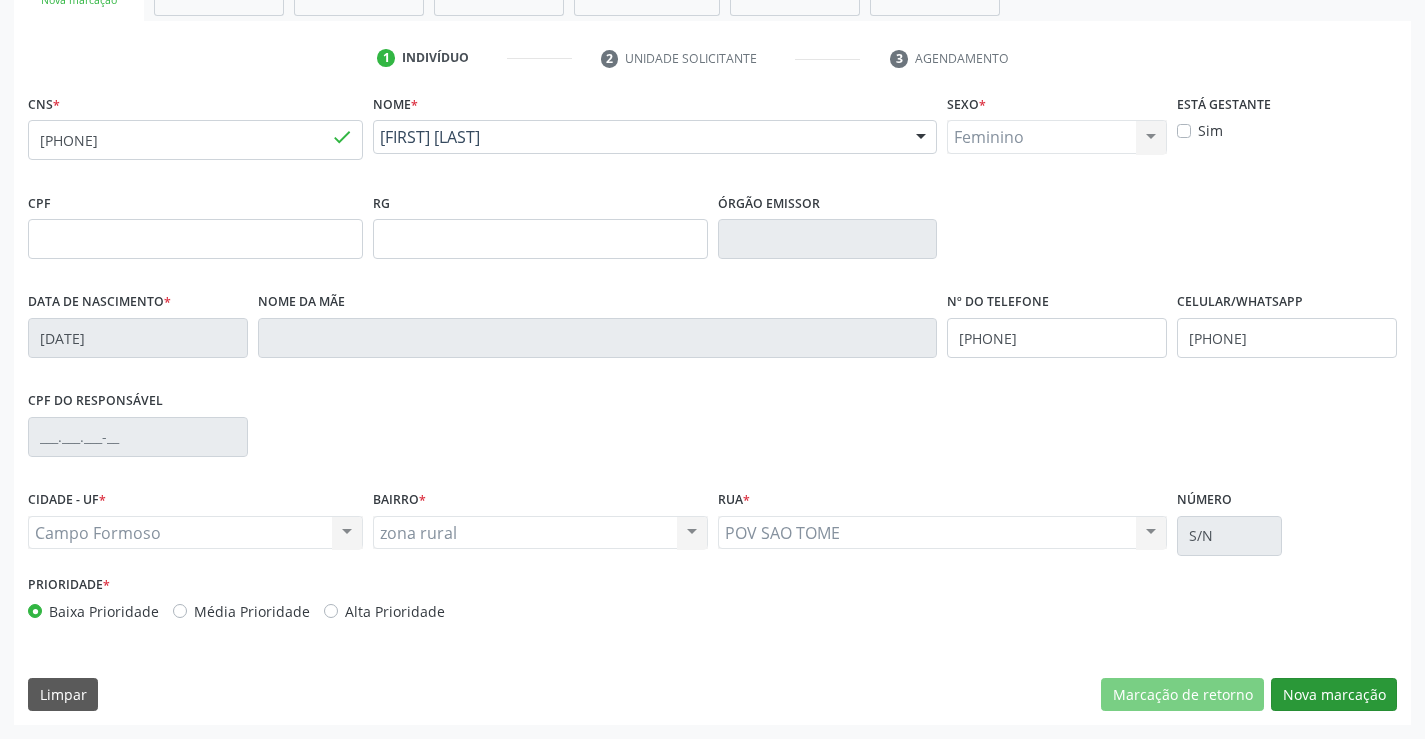 scroll, scrollTop: 167, scrollLeft: 0, axis: vertical 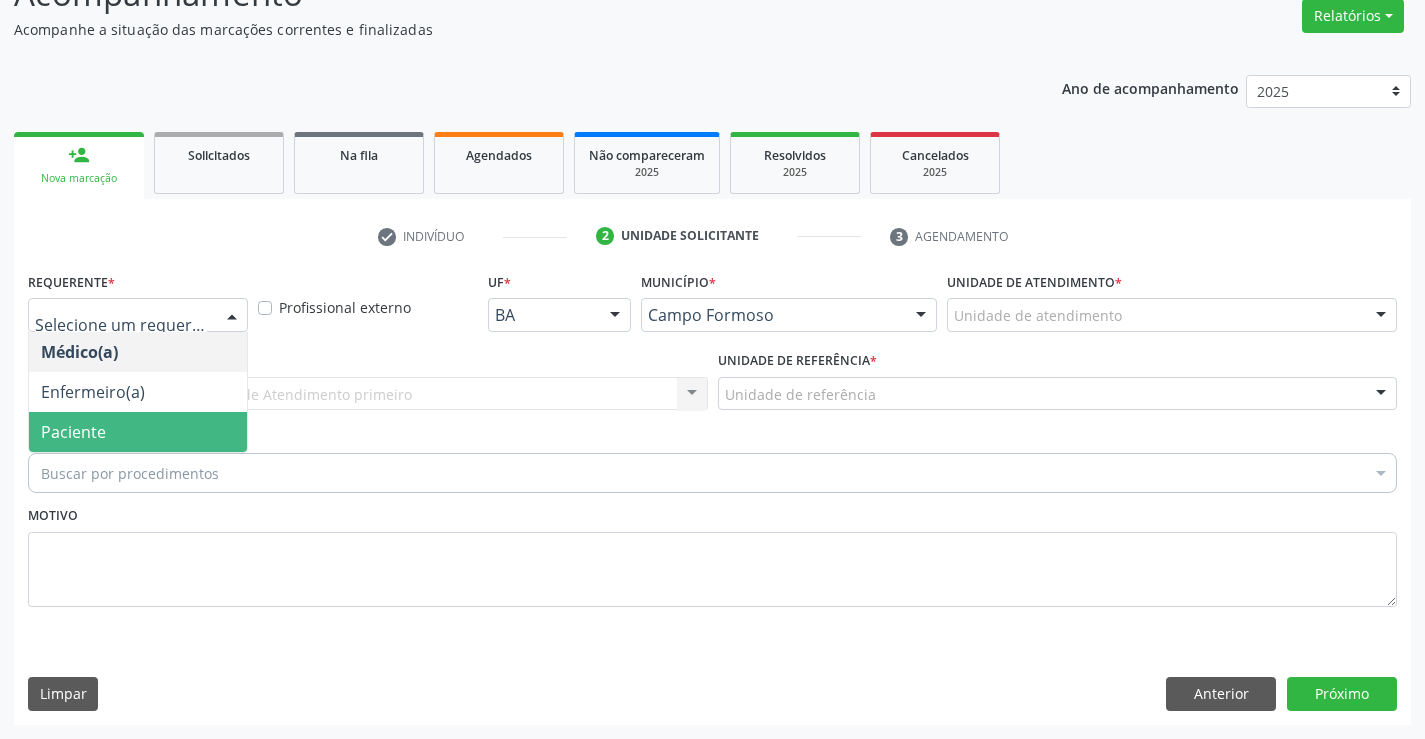 click on "Paciente" at bounding box center (73, 432) 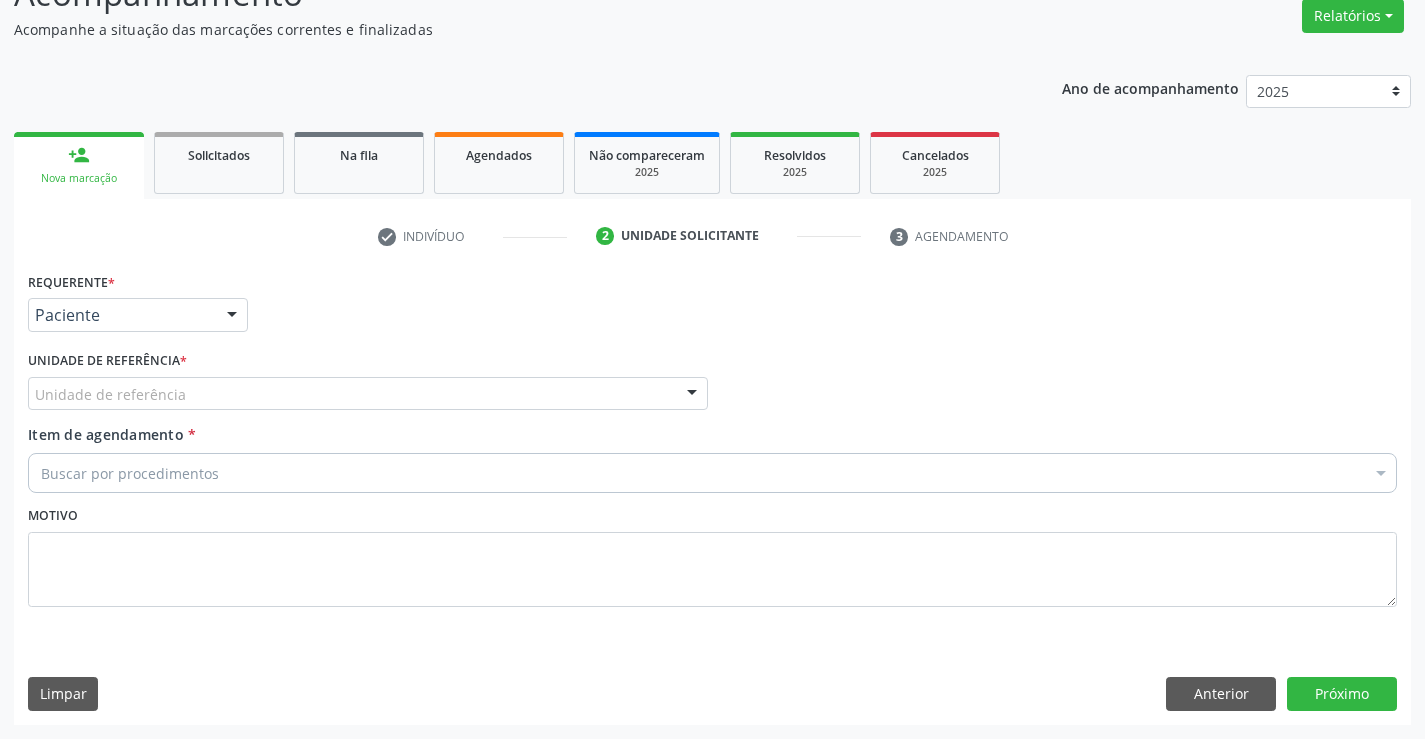 click on "Unidade de referência" at bounding box center (368, 394) 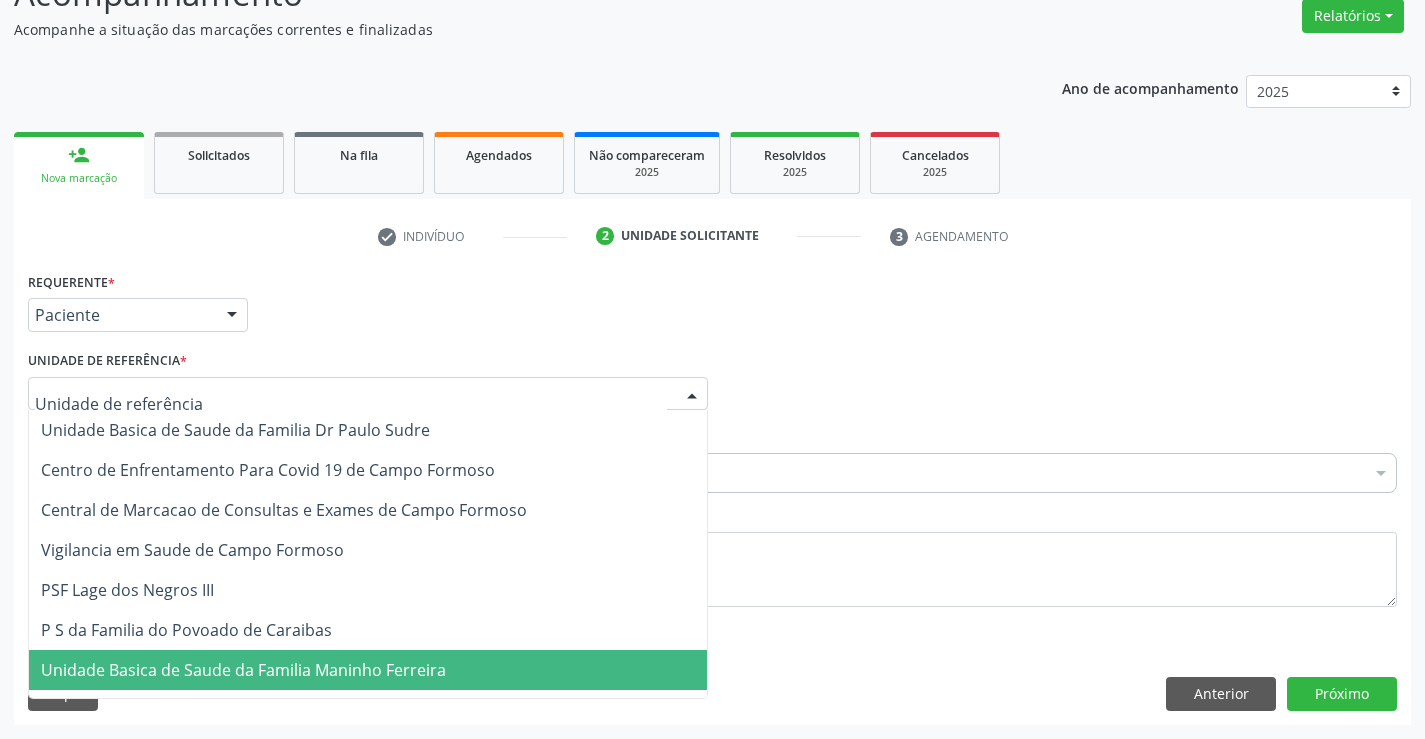 click on "Unidade Basica de Saude da Familia Maninho Ferreira" at bounding box center [243, 670] 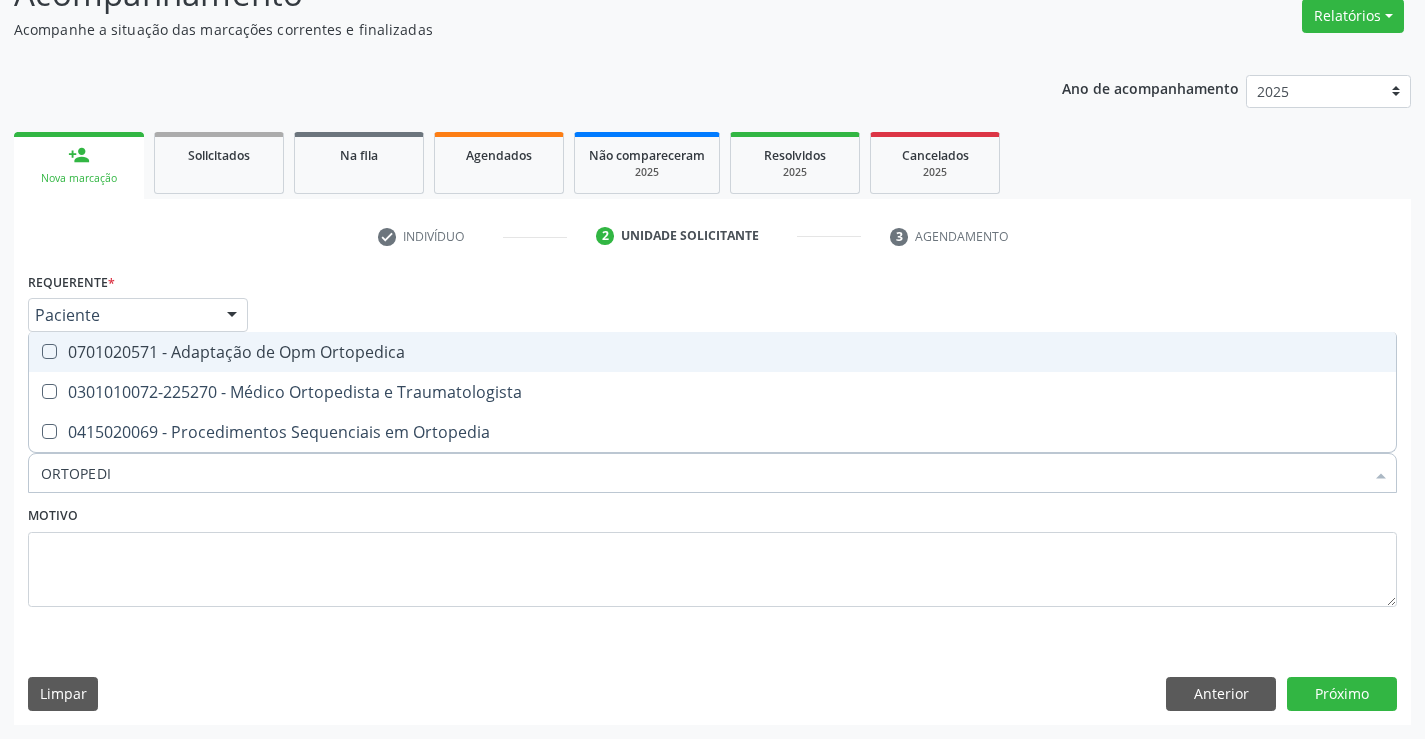 type on "ORTOPEDIS" 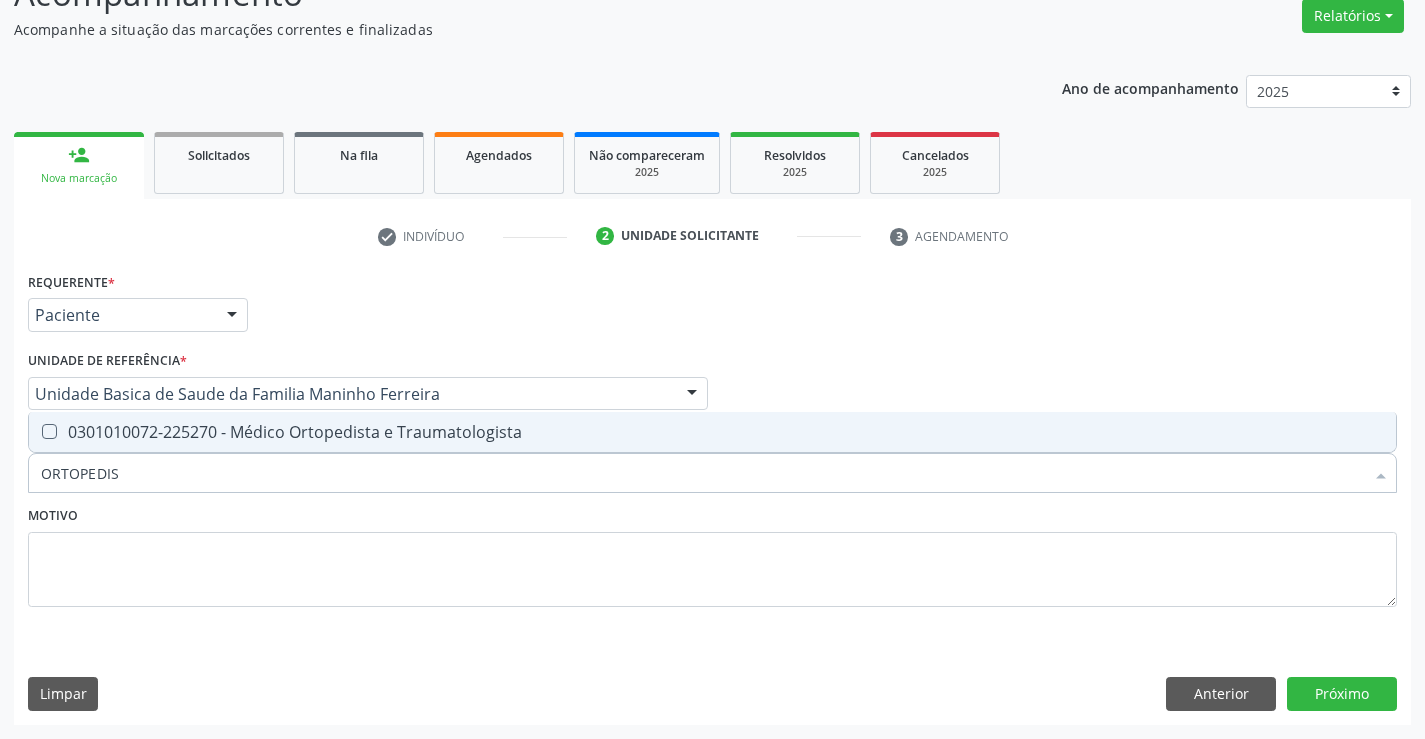 click on "0301010072-225270 - Médico Ortopedista e Traumatologista" at bounding box center (712, 432) 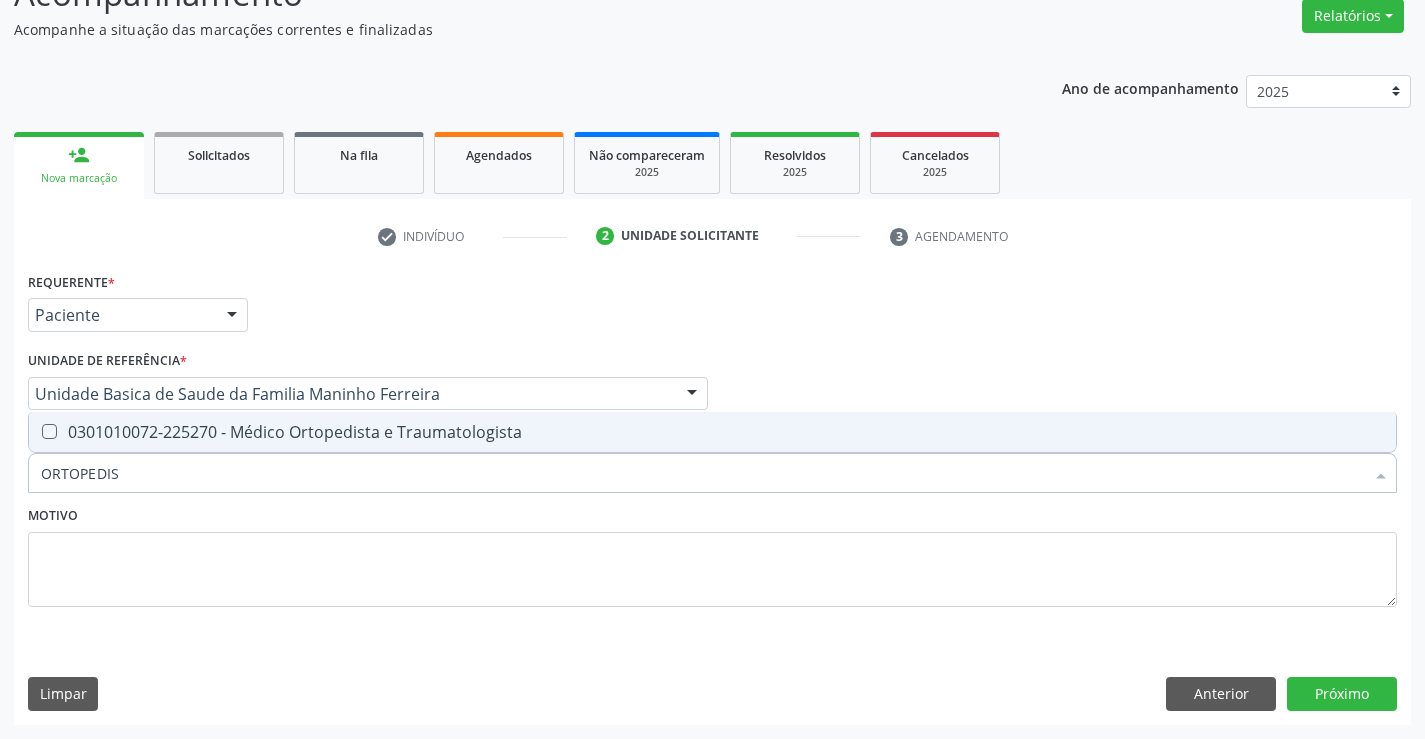 checkbox on "true" 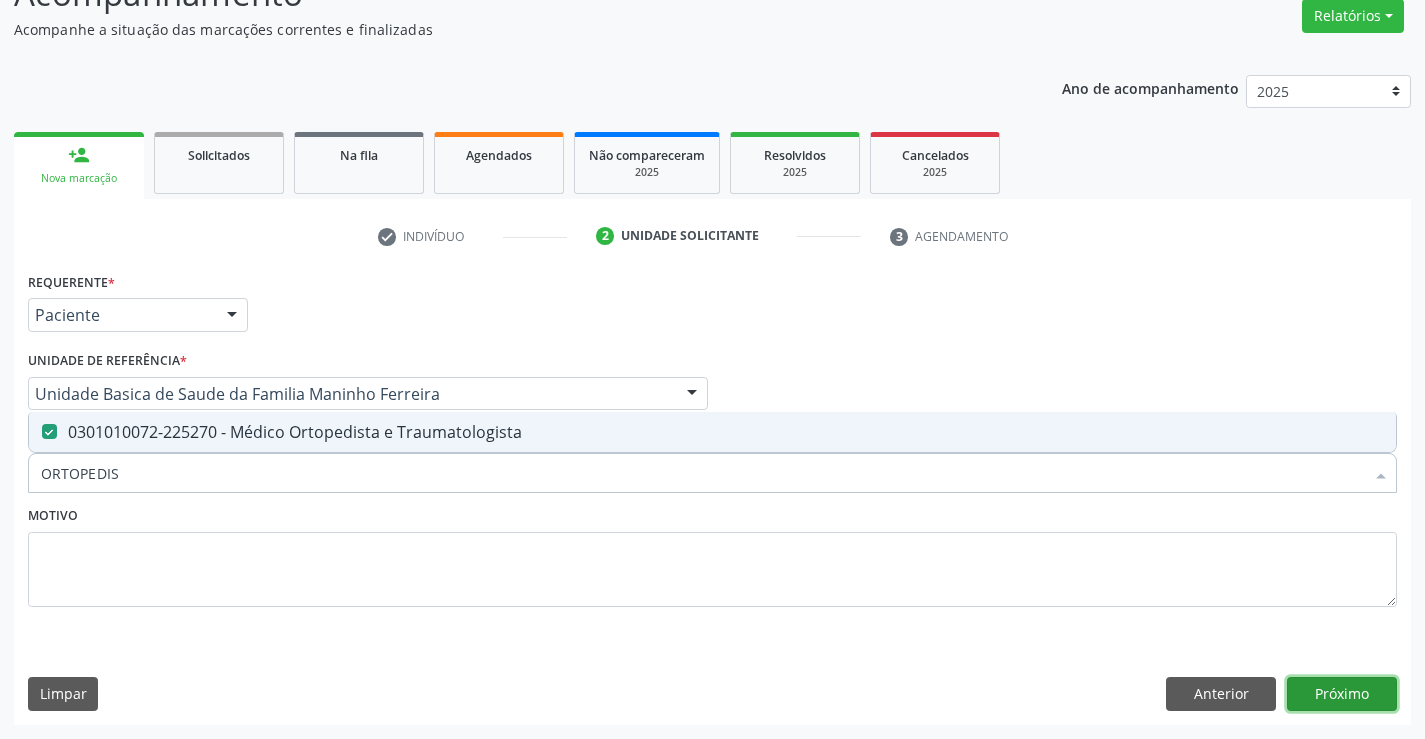 click on "Próximo" at bounding box center [1342, 694] 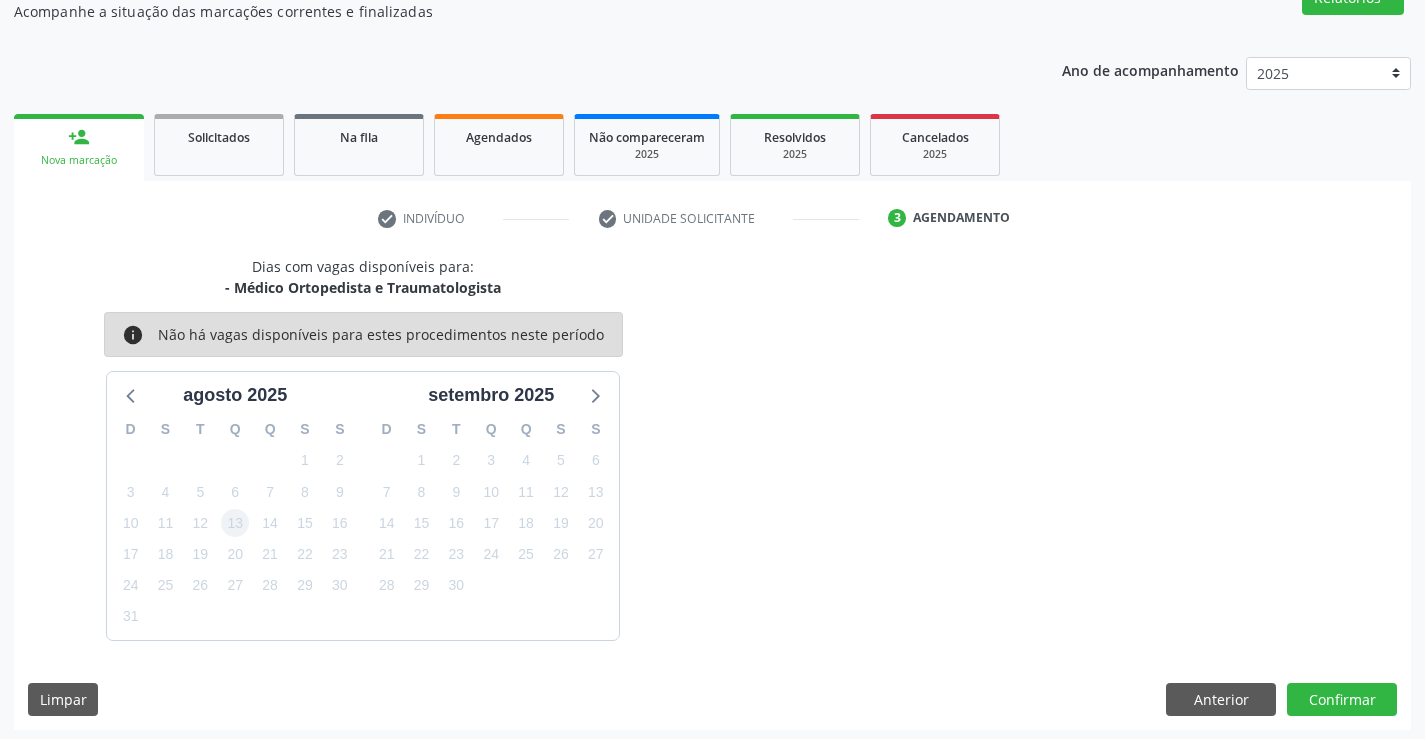 scroll, scrollTop: 190, scrollLeft: 0, axis: vertical 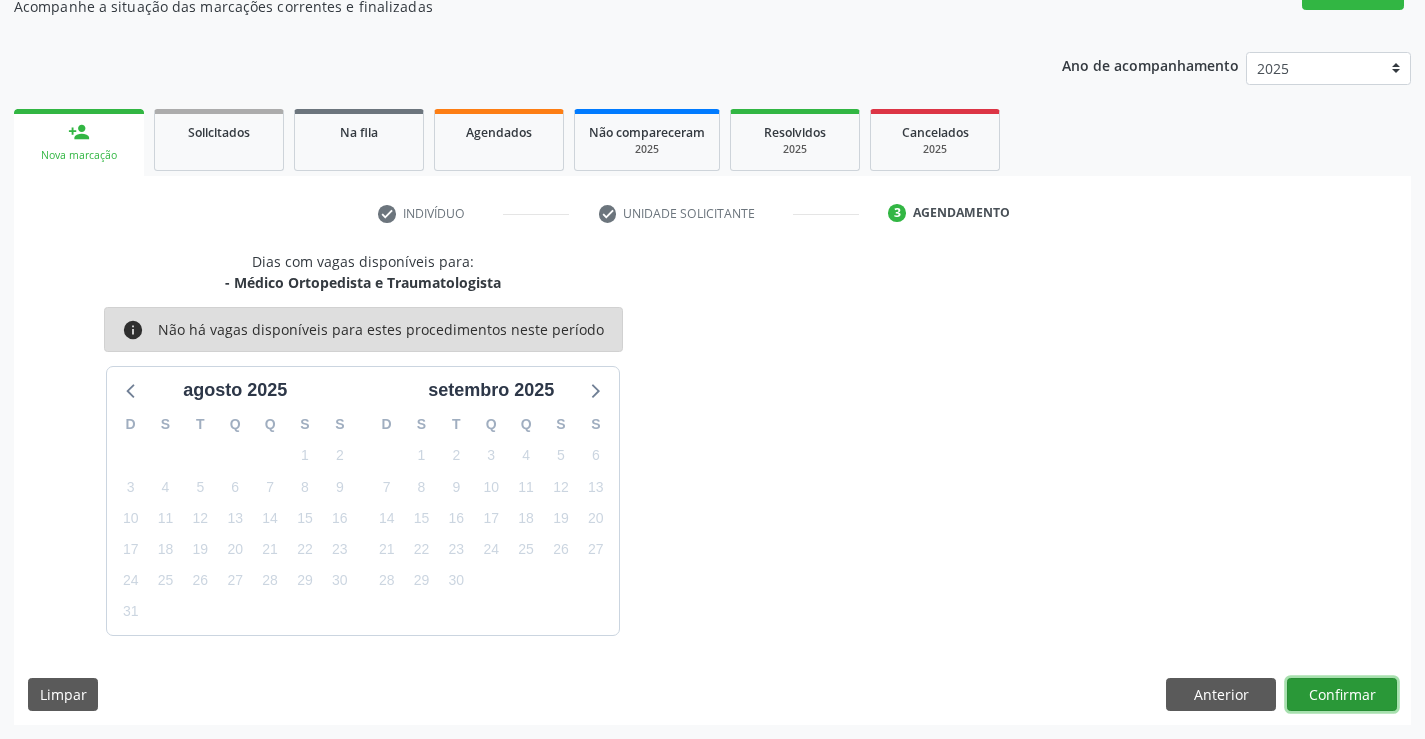 click on "Confirmar" at bounding box center [1342, 695] 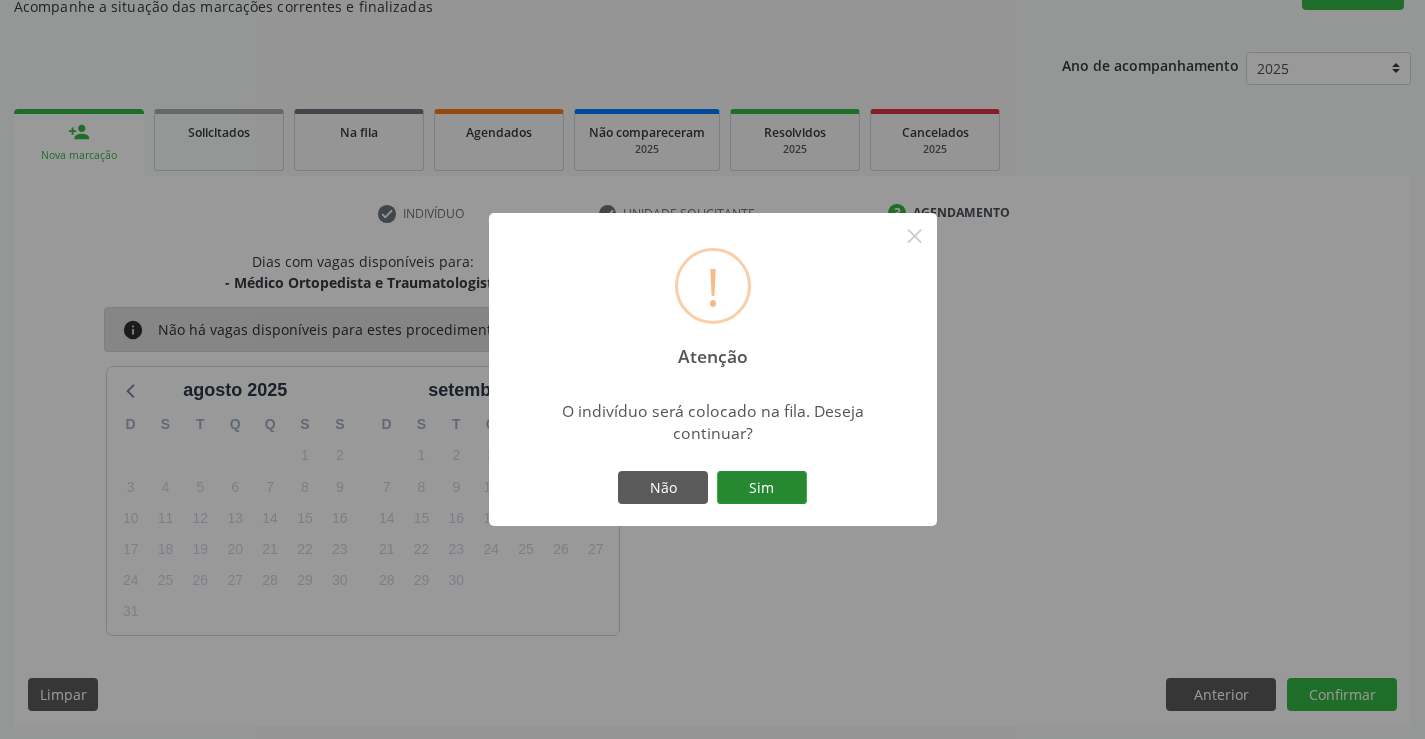 click on "Sim" at bounding box center [762, 488] 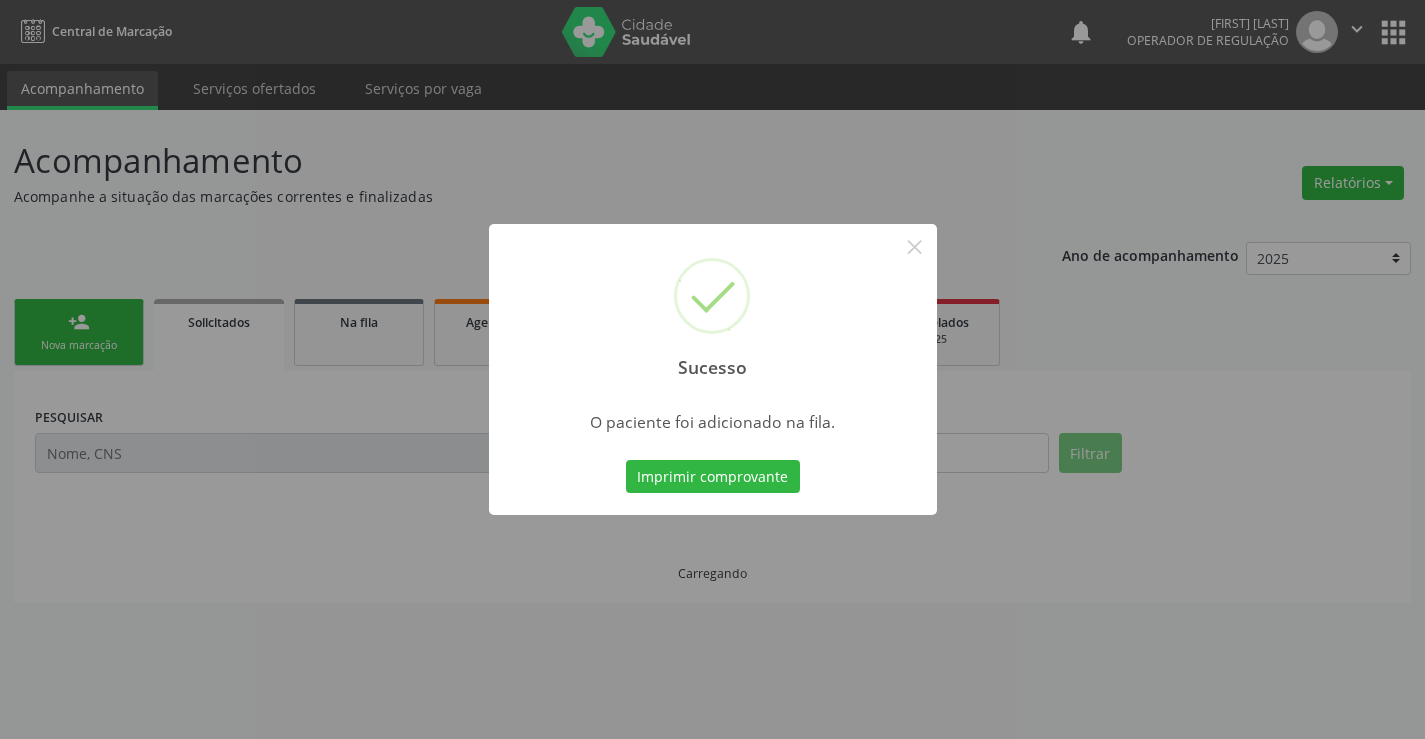 scroll, scrollTop: 0, scrollLeft: 0, axis: both 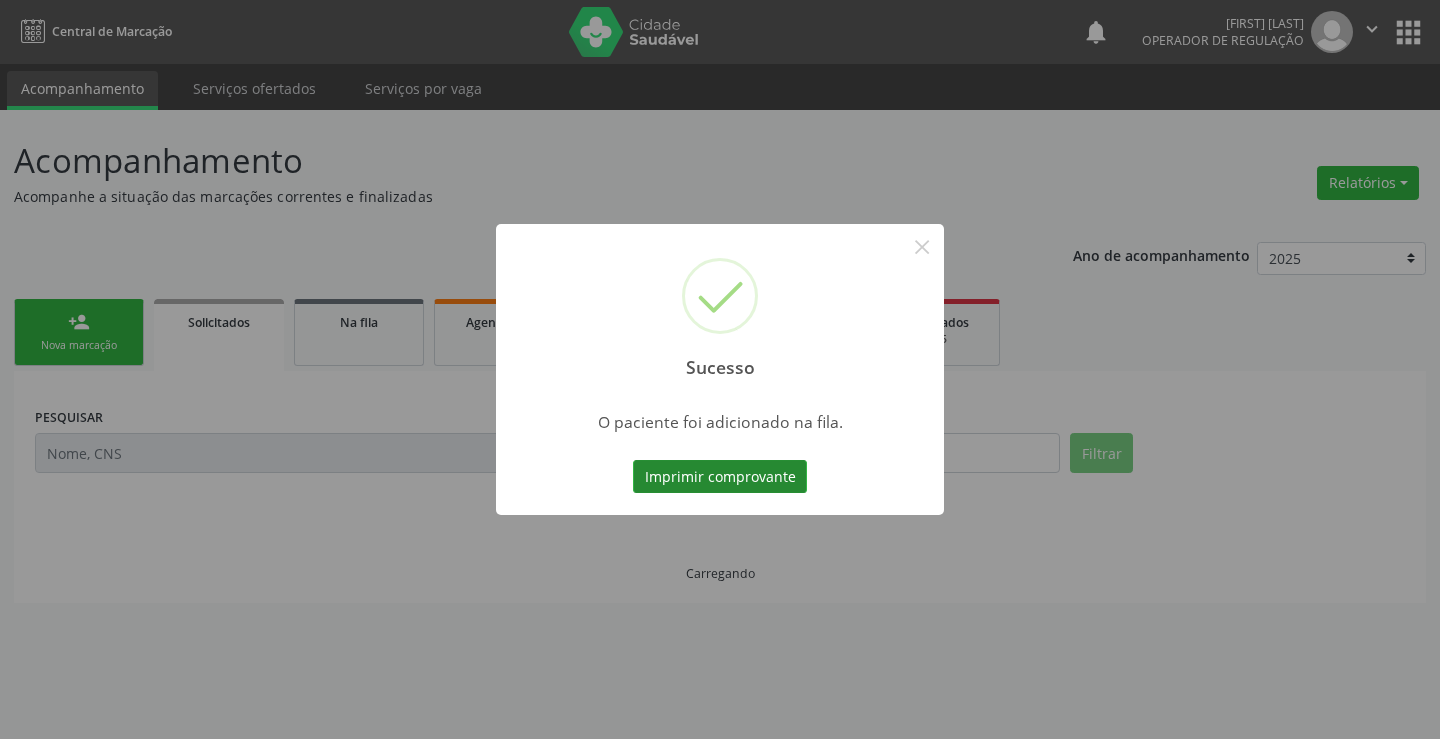 click on "Imprimir comprovante" at bounding box center [720, 477] 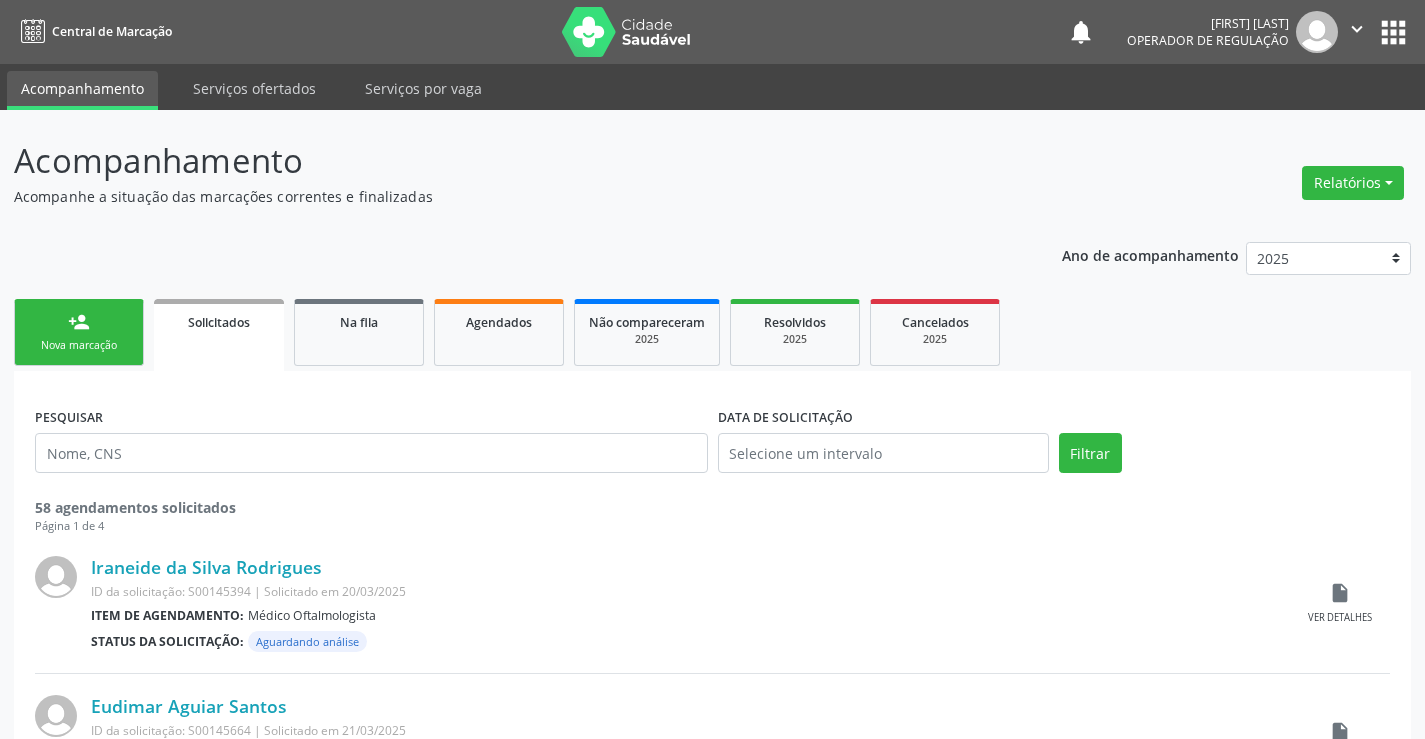 click on "Nova marcação" at bounding box center [79, 345] 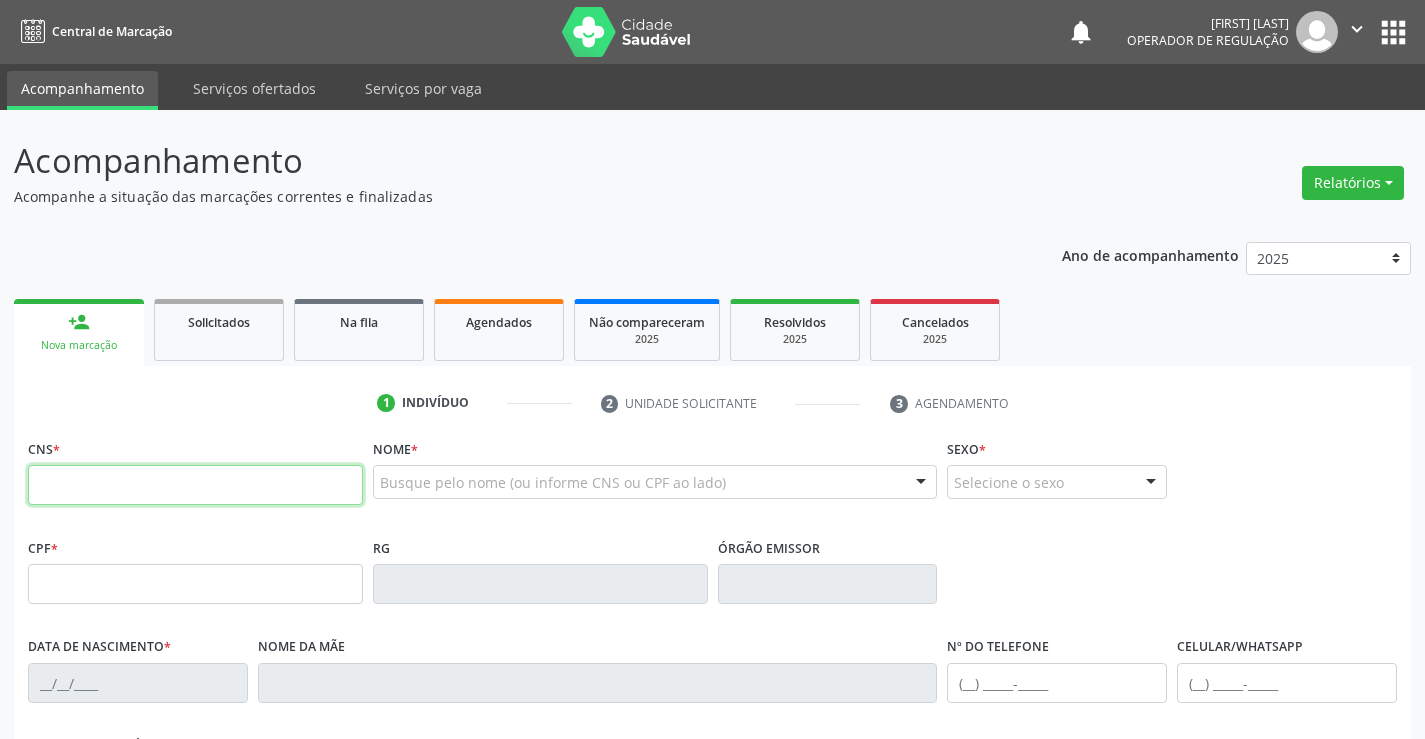 click at bounding box center (195, 485) 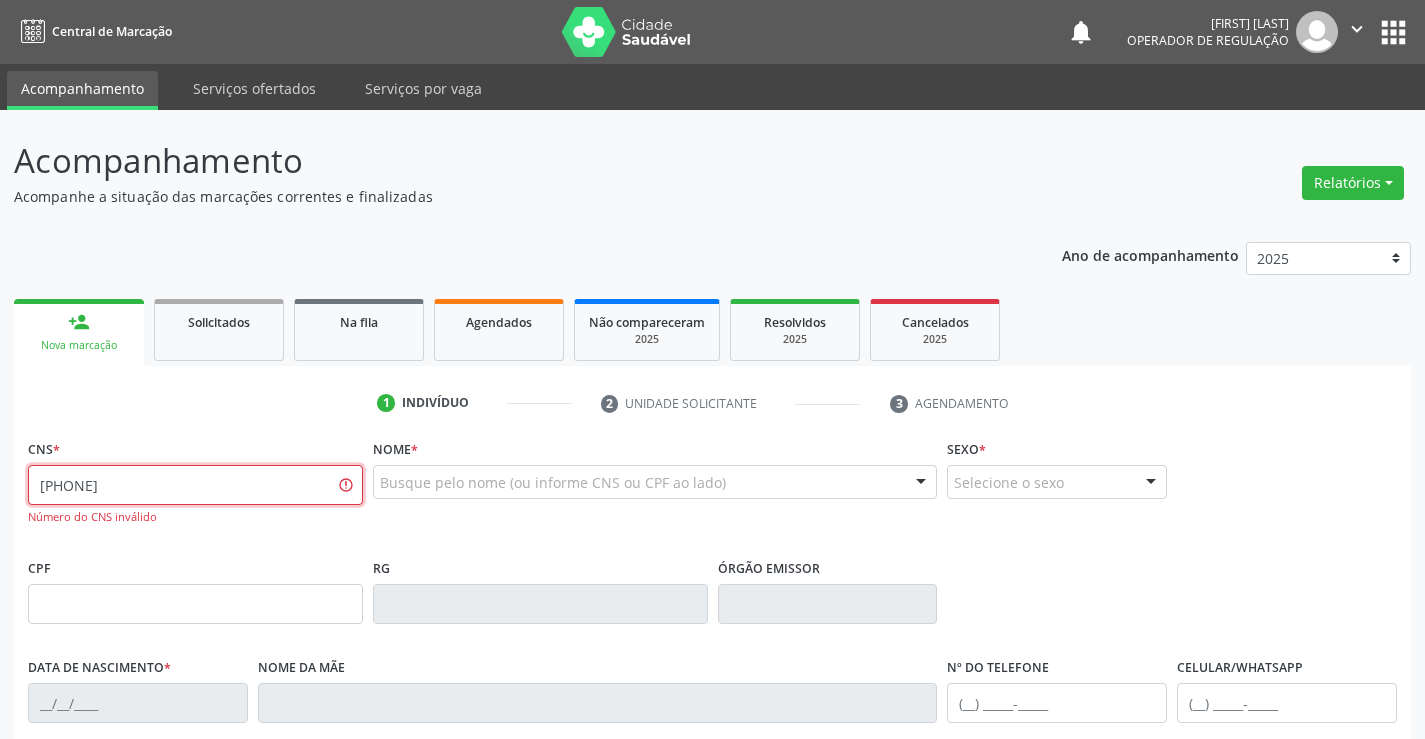click on "Acompanhamento
Acompanhe a situação das marcações correntes e finalizadas
Relatórios
Acompanhamento
Consolidado
Procedimentos realizados
Ano de acompanhamento
2025 2024 2023
person_add
Nova marcação
Solicitados   Na fila   Agendados   Não compareceram
2025
Resolvidos
2025
Cancelados
2025
1
Indivíduo
2
Unidade solicitante
3
Agendamento
CNS
*
705 0048 9541 0758
Número do CNS inválido
Nome
*
Busque pelo nome (ou informe CNS ou CPF ao lado)
Nenhum resultado encontrado para: "   "
Digite o nome
Sexo
*
Selecione o sexo
Masculino   Feminino
Nenhum resultado encontrado para: "   "" at bounding box center (712, 607) 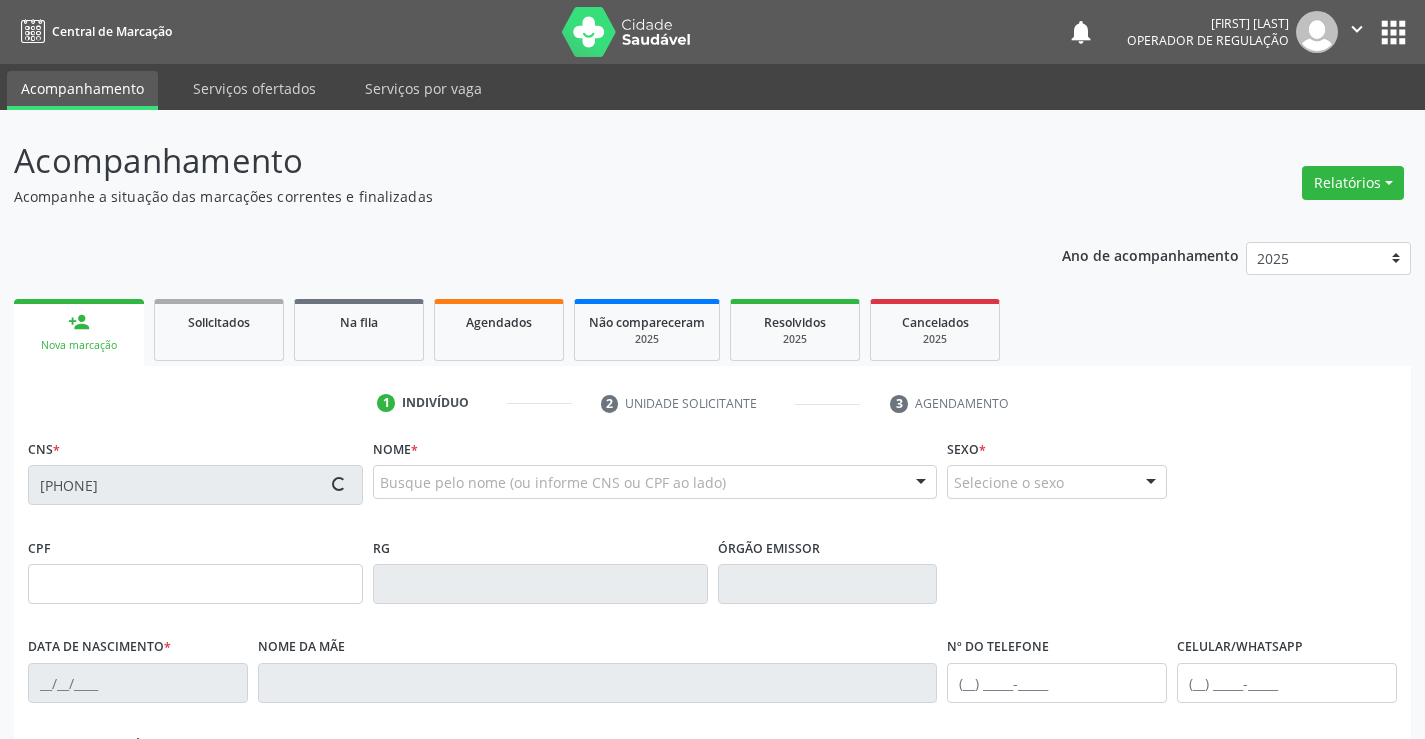 type on "913.464.605-15" 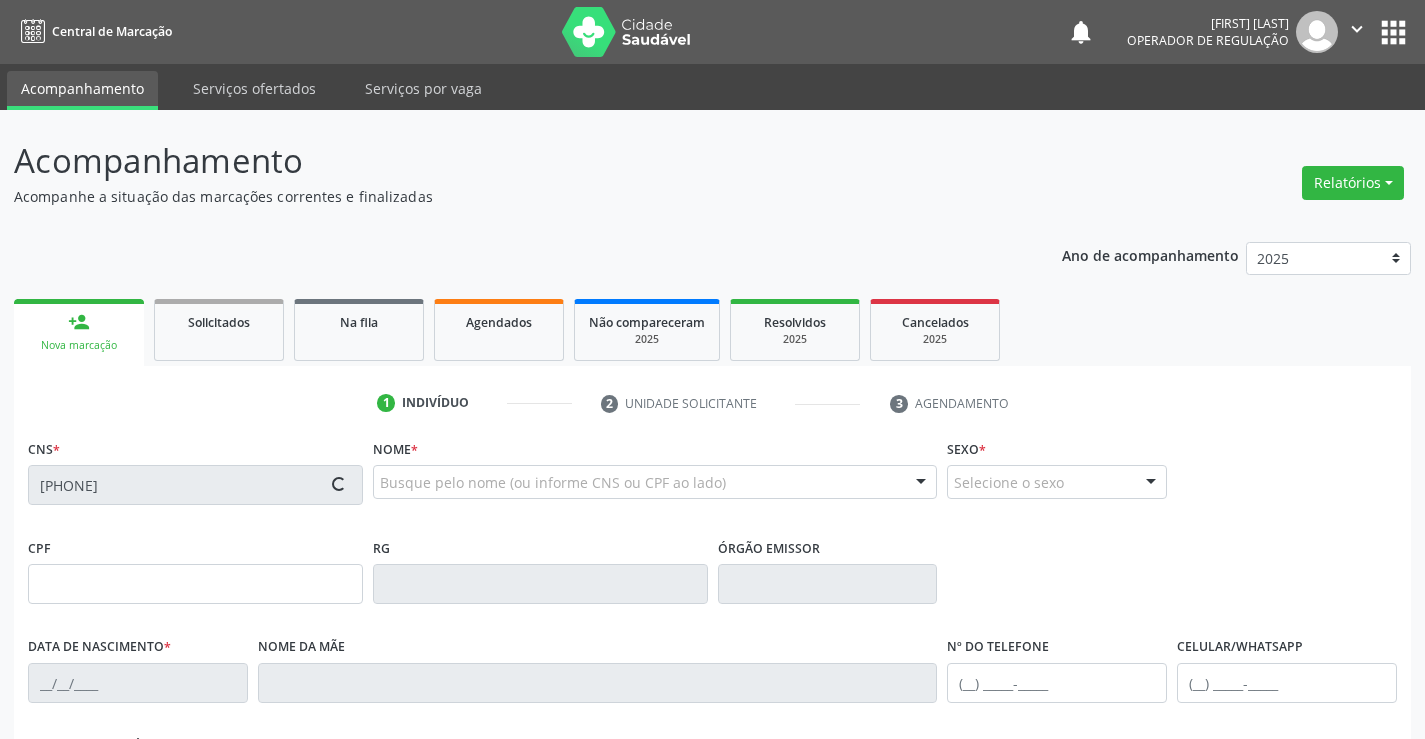 type on "01/02/1975" 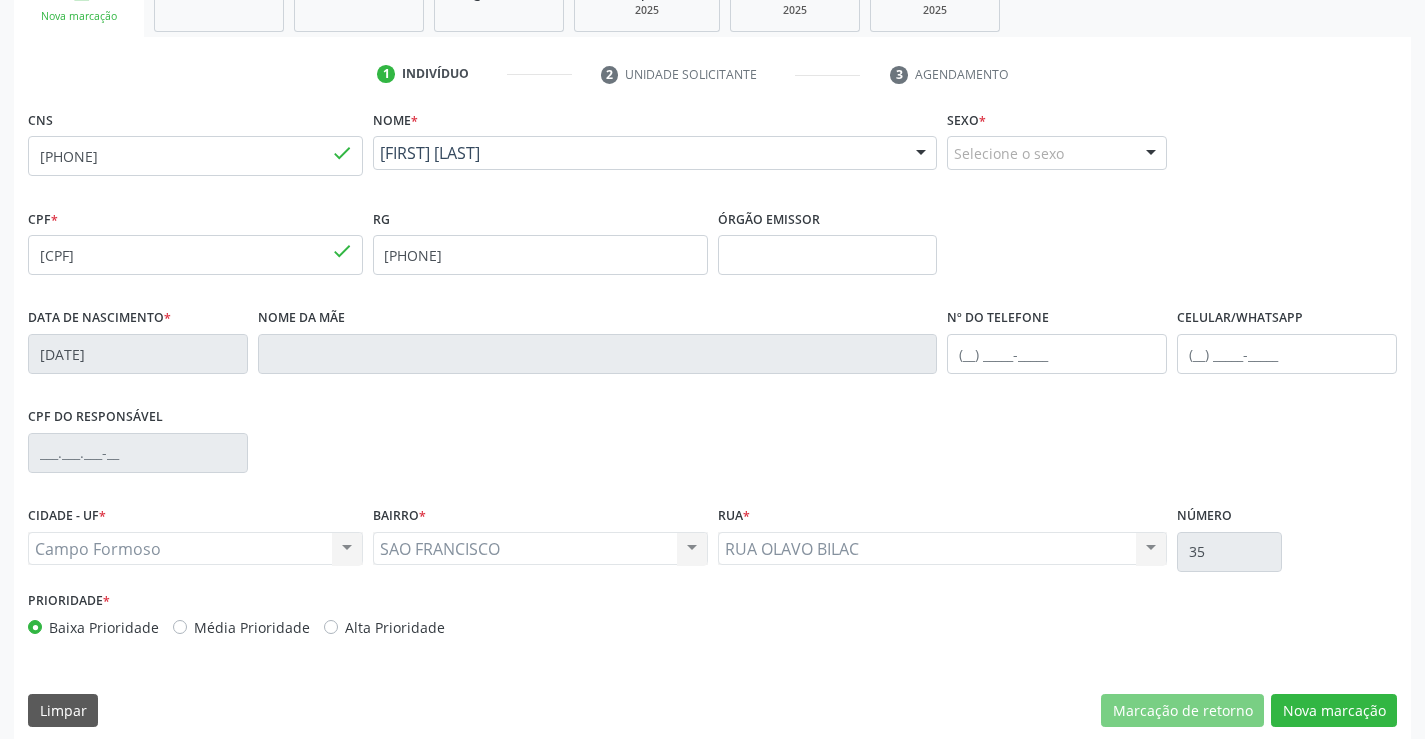 scroll, scrollTop: 345, scrollLeft: 0, axis: vertical 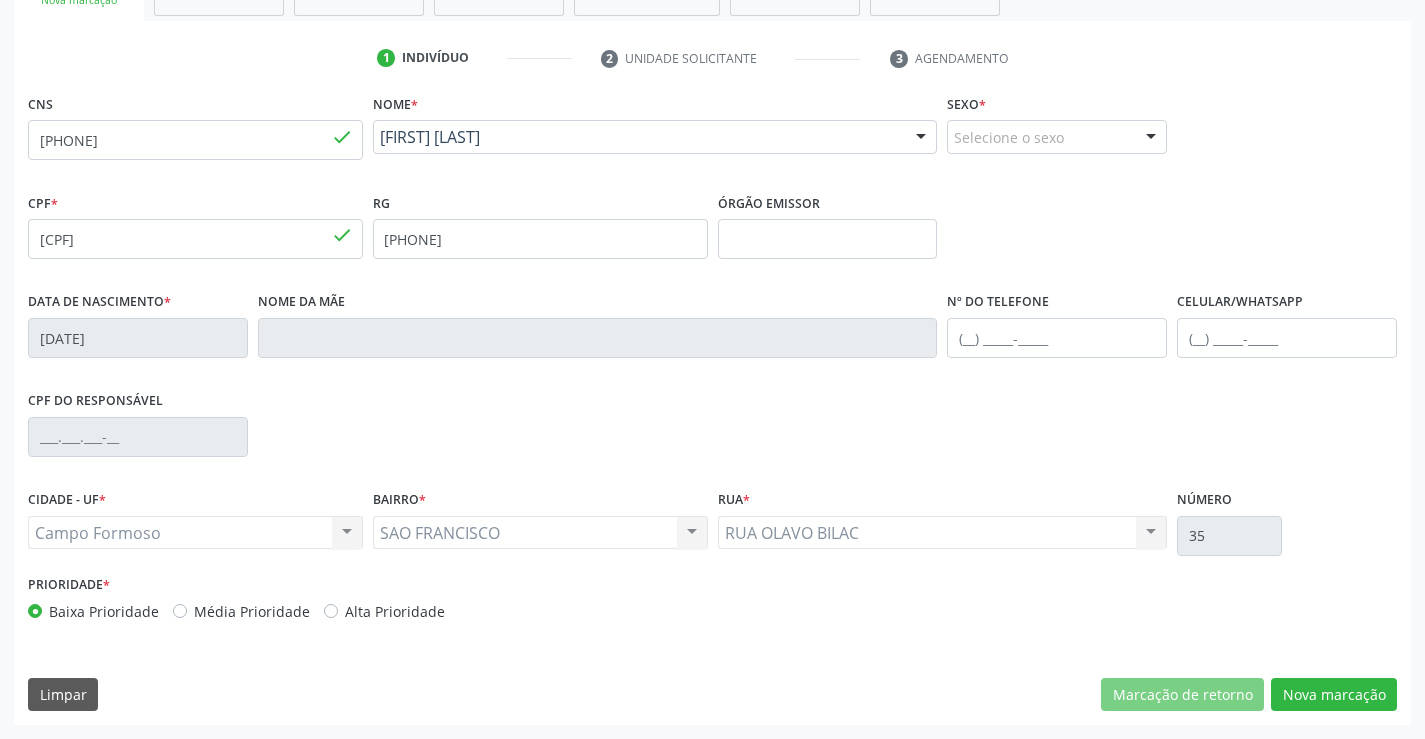 click on "Sexo
*
Selecione o sexo
Masculino   Feminino
Nenhum resultado encontrado para: "   "
Não há nenhuma opção para ser exibida." at bounding box center [1057, 128] 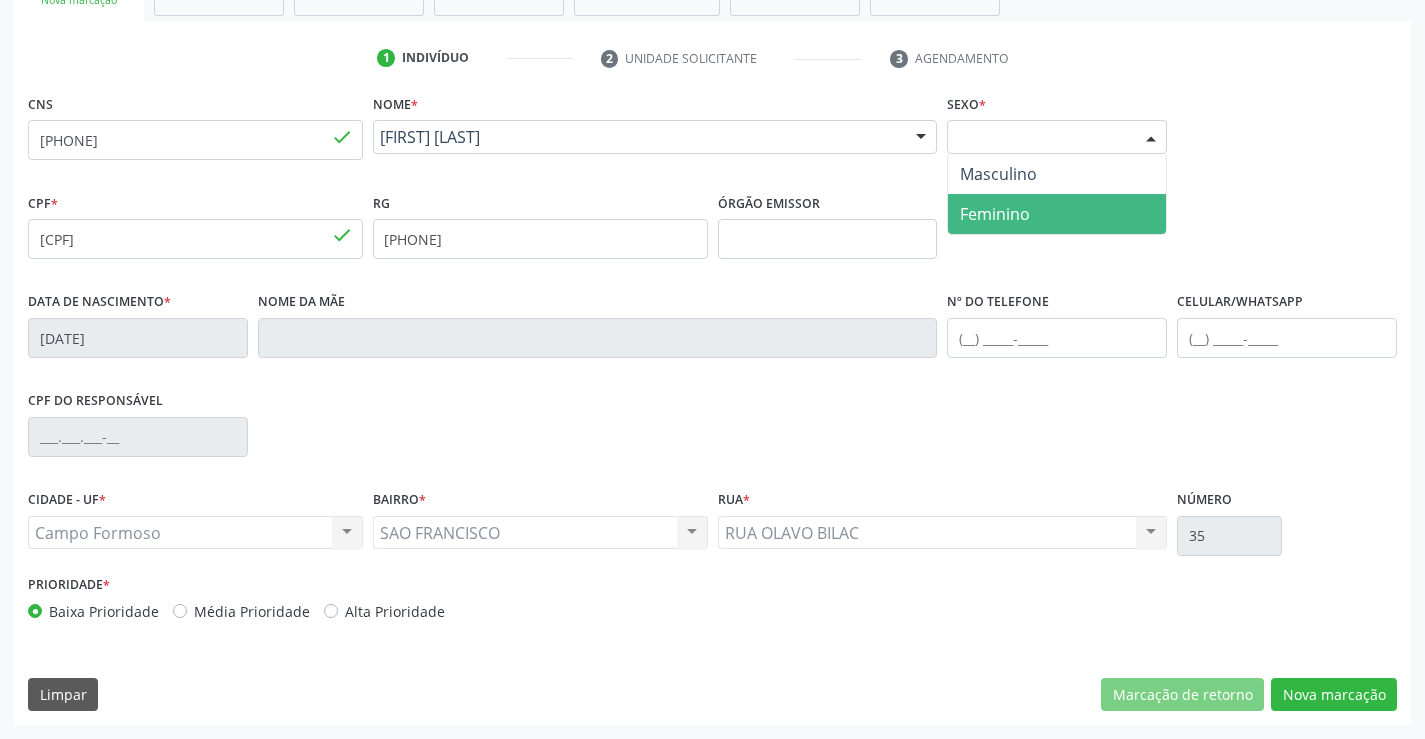 click on "Feminino" at bounding box center (995, 214) 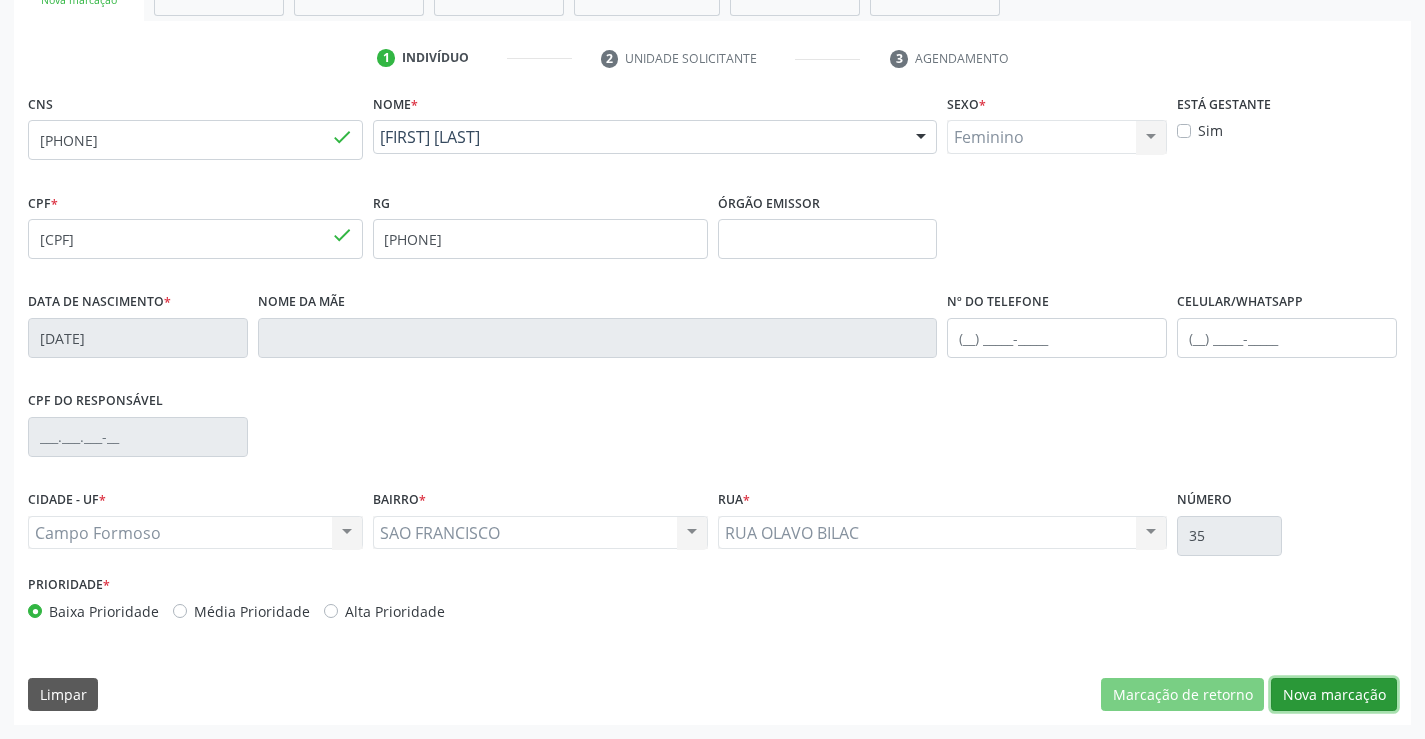 drag, startPoint x: 1313, startPoint y: 688, endPoint x: 1374, endPoint y: 675, distance: 62.369865 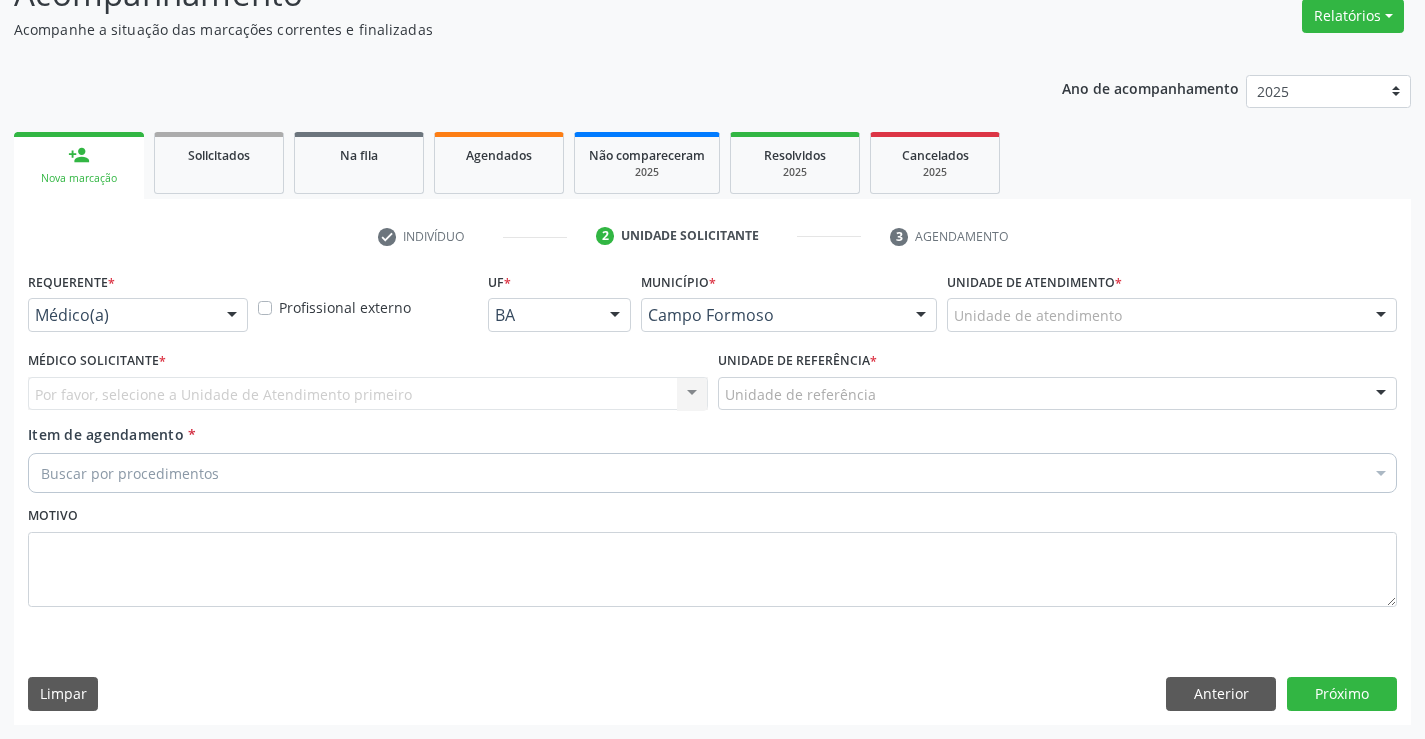 scroll, scrollTop: 167, scrollLeft: 0, axis: vertical 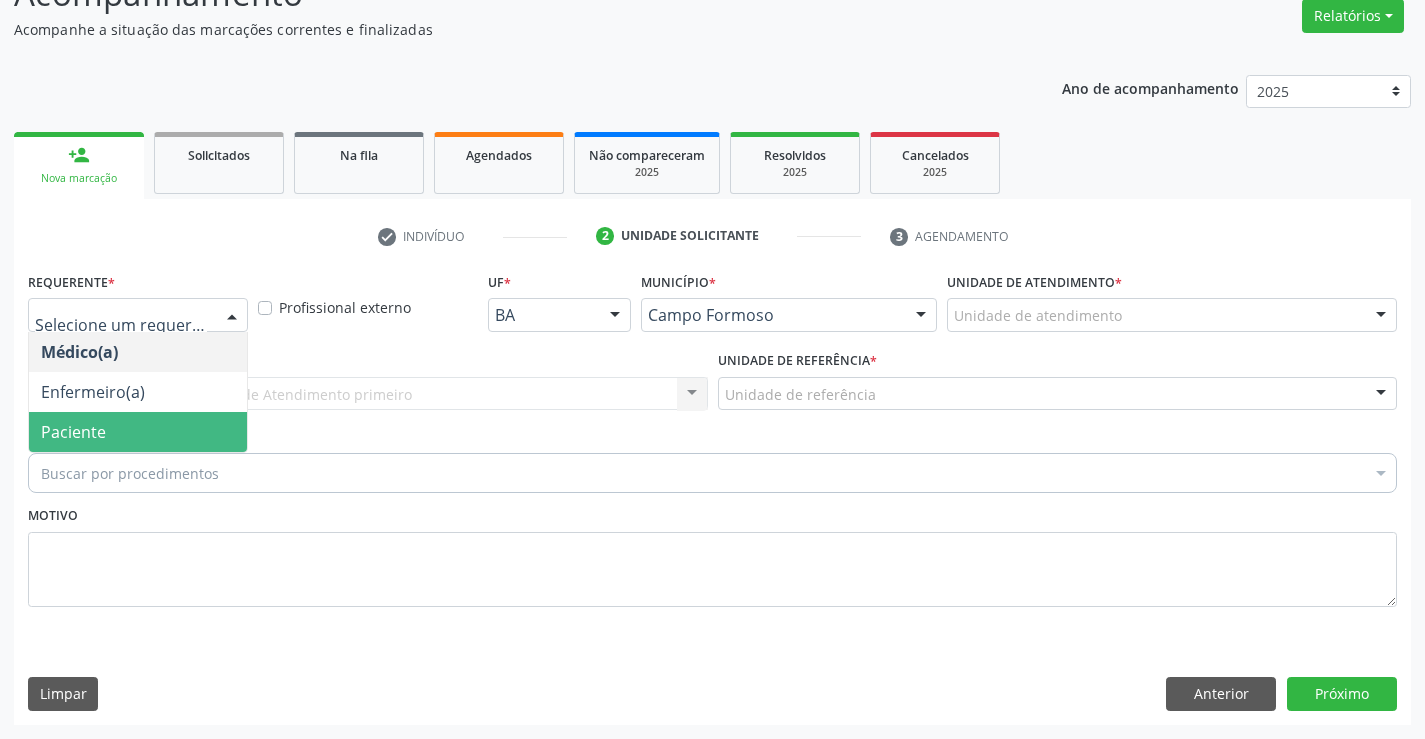 click on "Paciente" at bounding box center (138, 432) 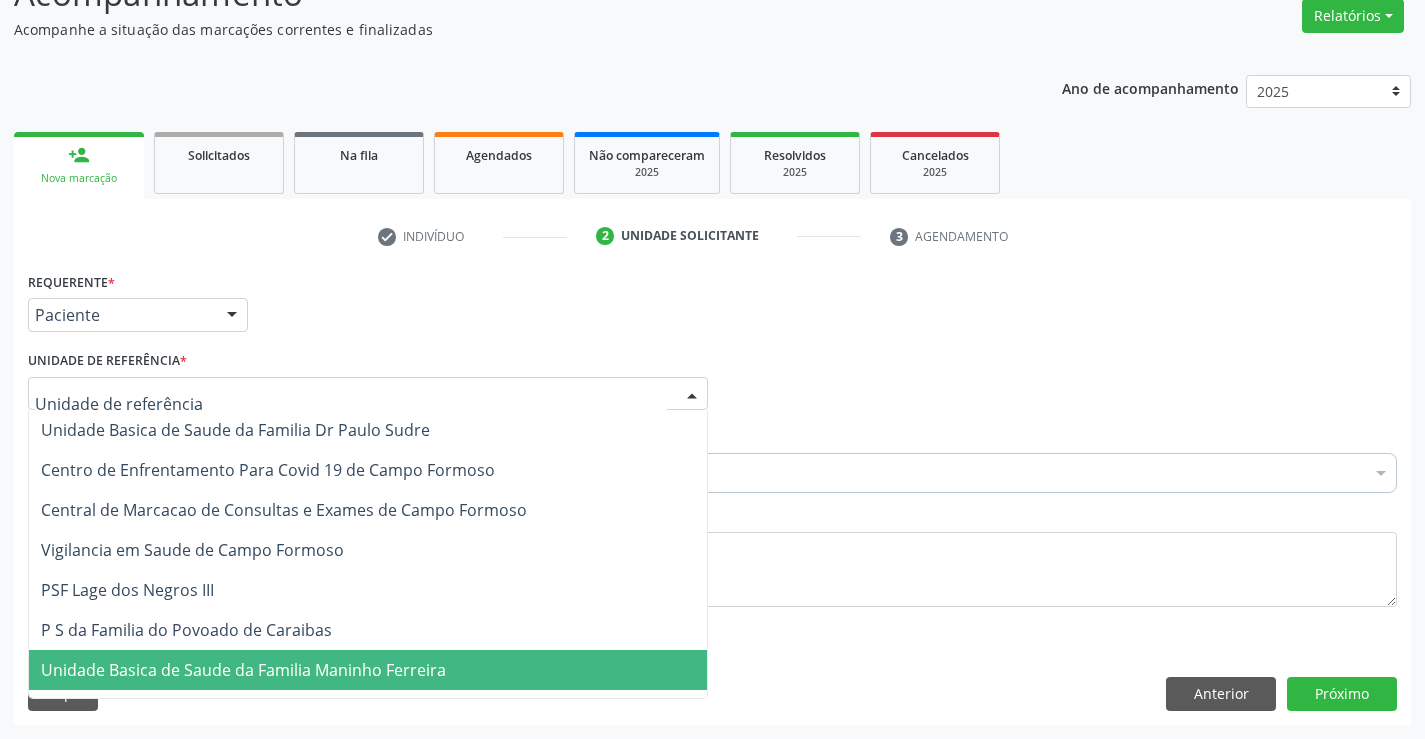 click on "Unidade Basica de Saude da Familia Maninho Ferreira" at bounding box center (243, 670) 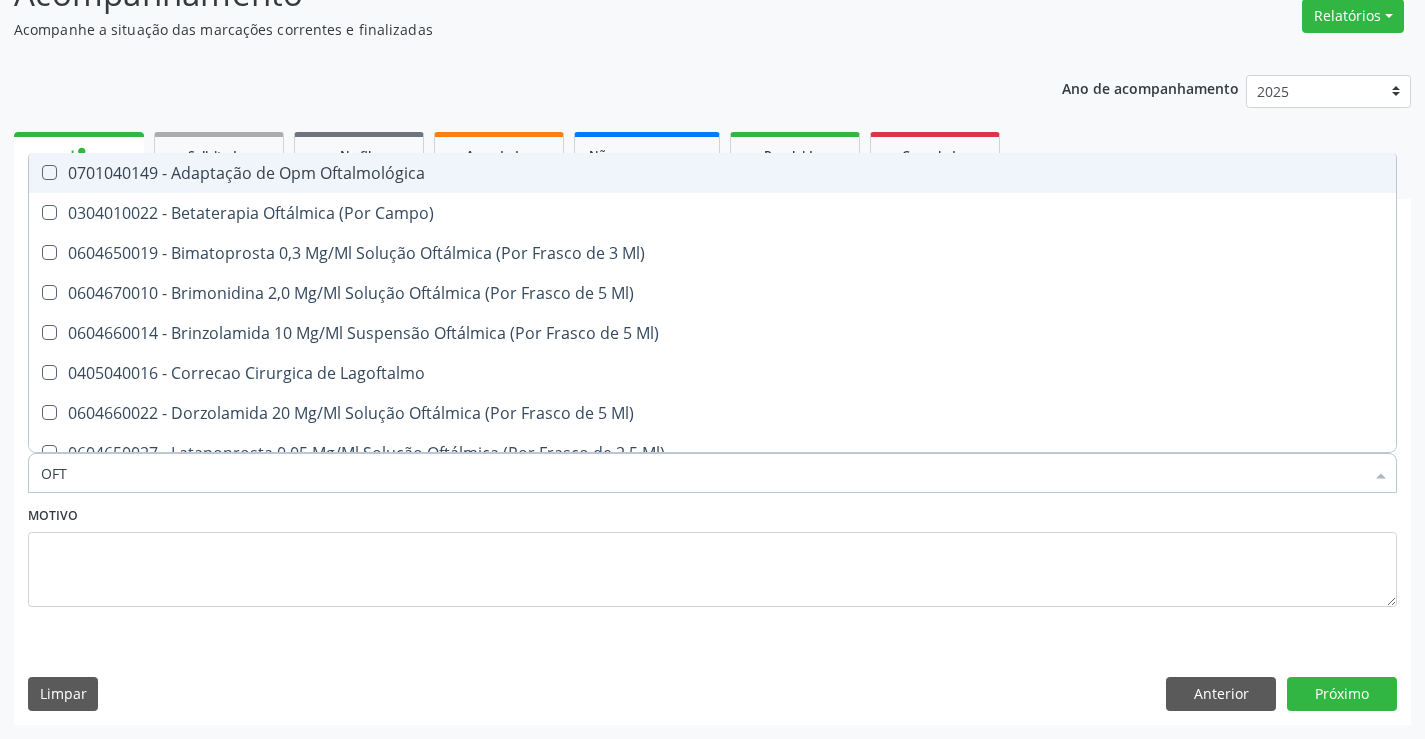 type on "OFTA" 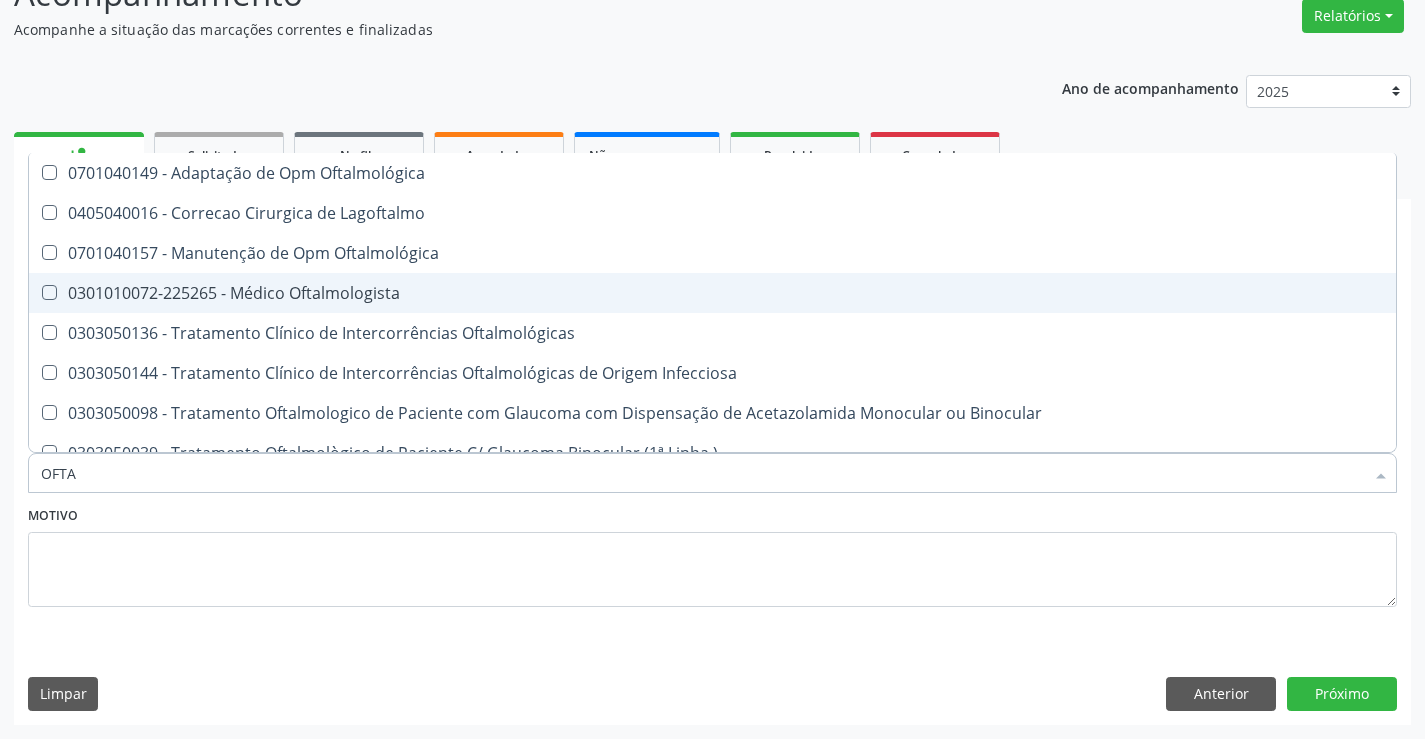 click on "0301010072-225265 - Médico Oftalmologista" at bounding box center [712, 293] 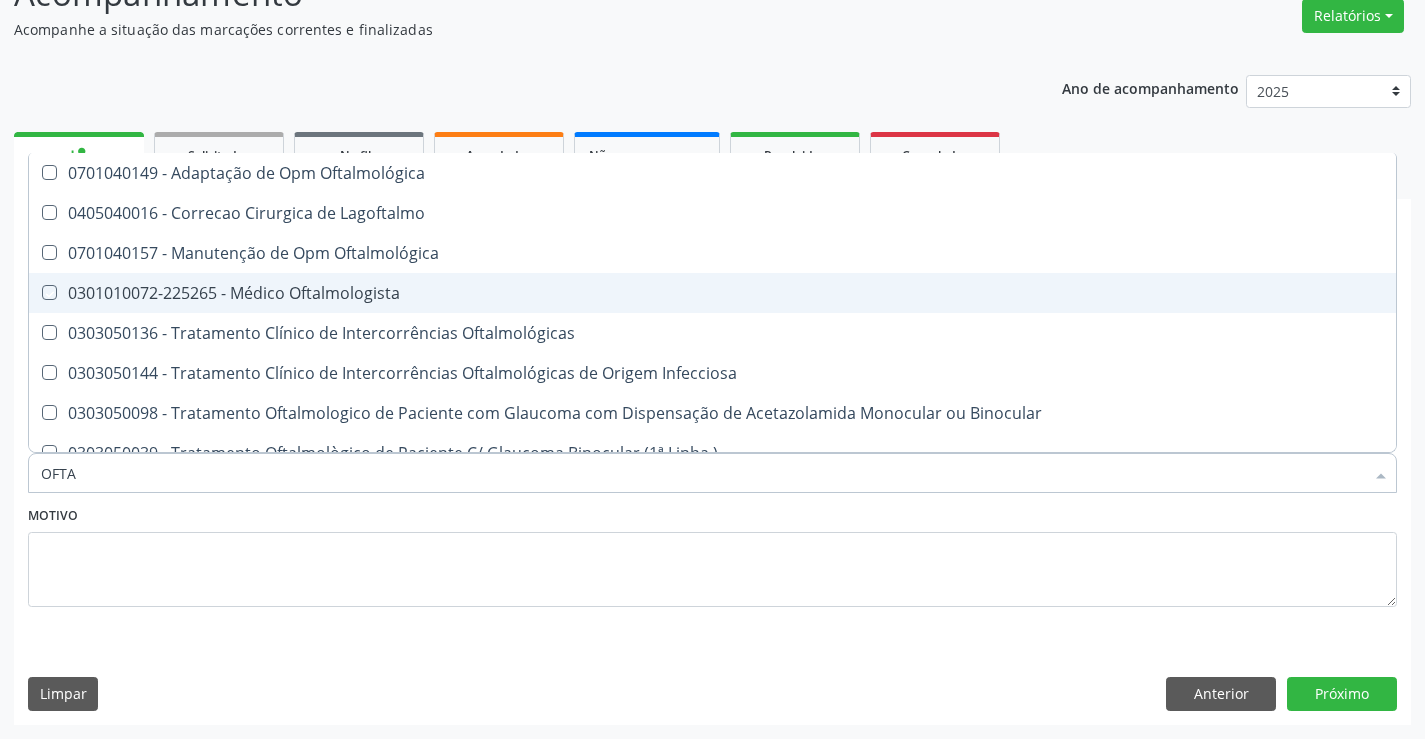 checkbox on "true" 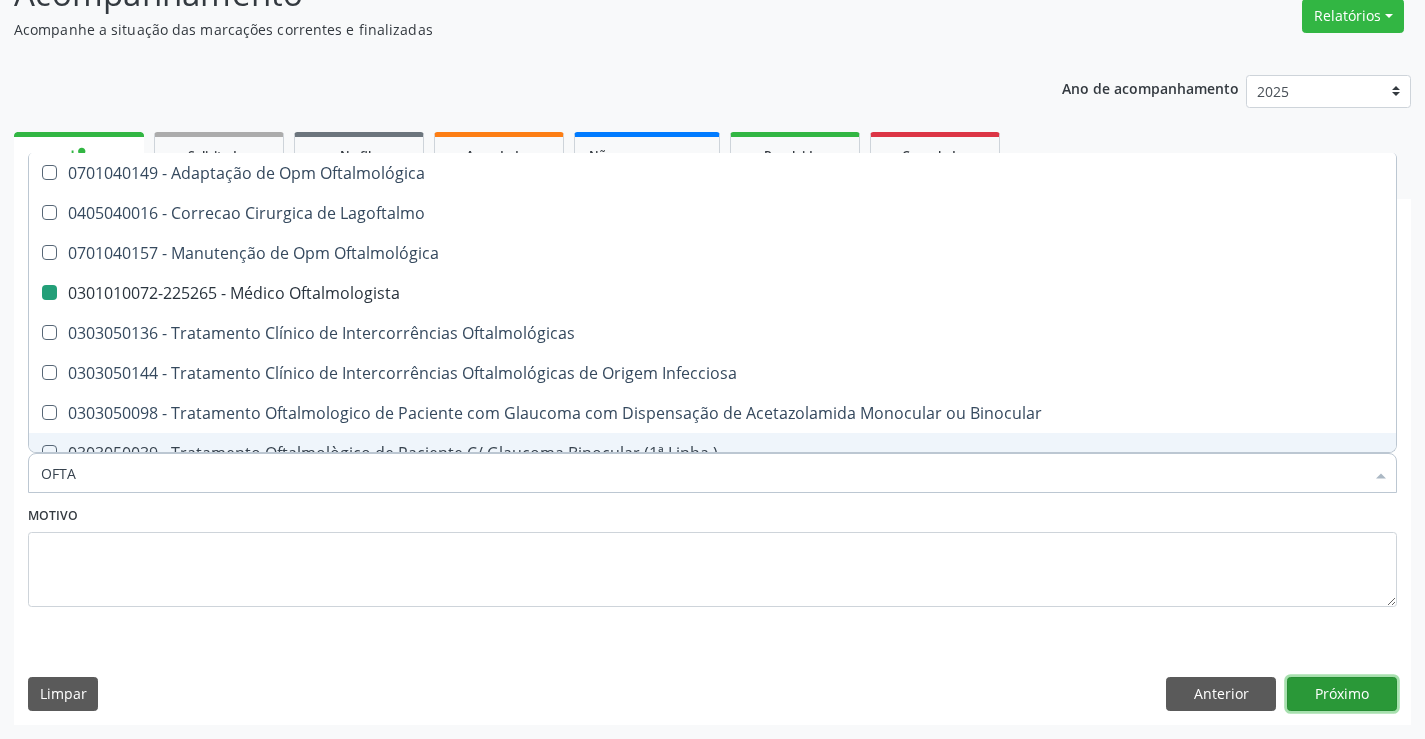 click on "Próximo" at bounding box center [1342, 694] 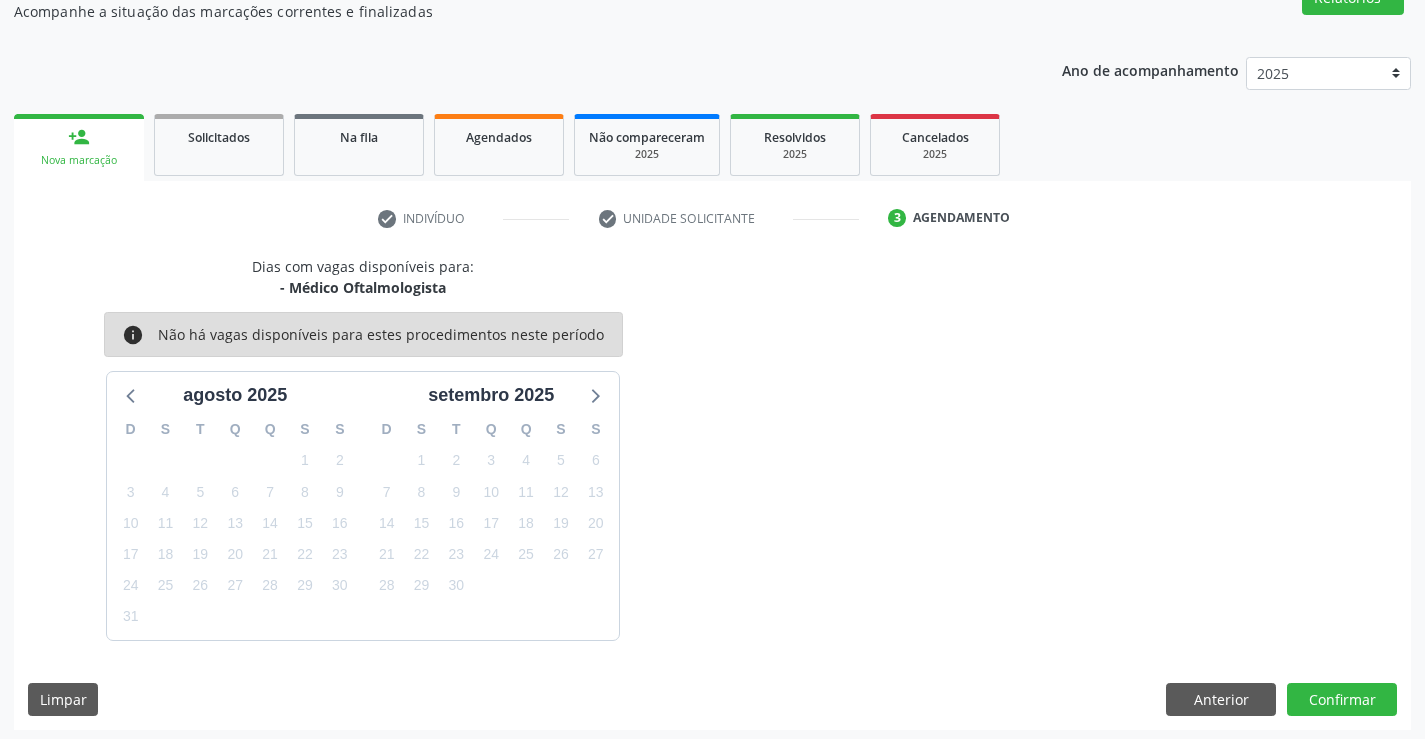 scroll, scrollTop: 190, scrollLeft: 0, axis: vertical 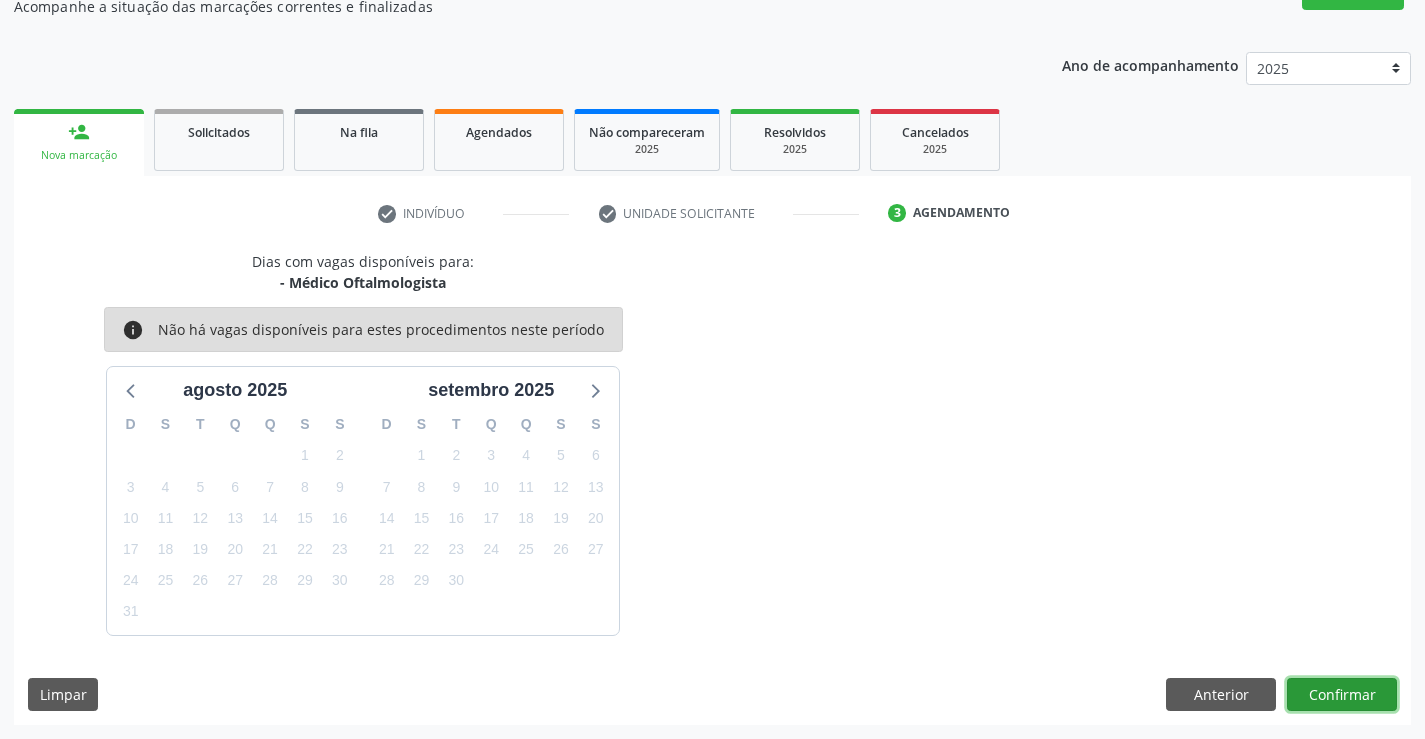 click on "Confirmar" at bounding box center [1342, 695] 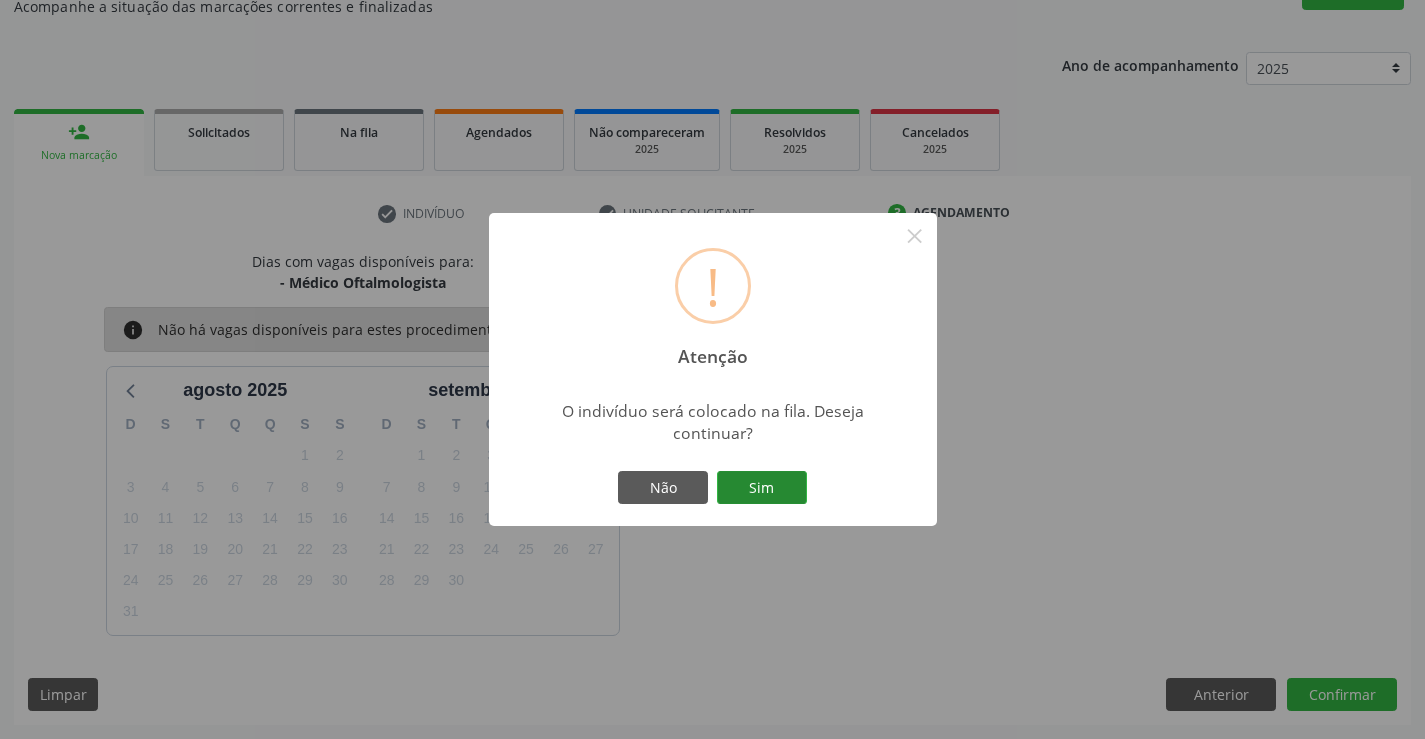 click on "Sim" at bounding box center [762, 488] 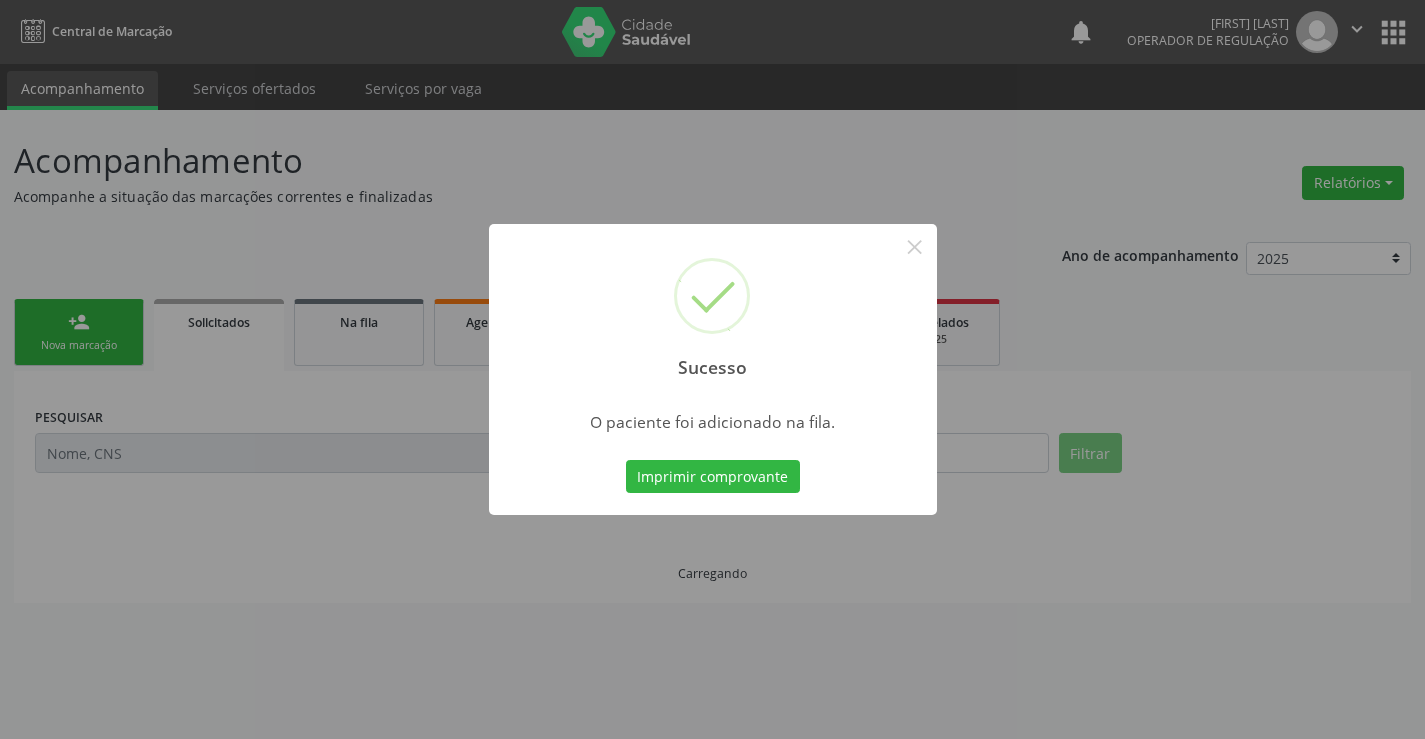 scroll, scrollTop: 0, scrollLeft: 0, axis: both 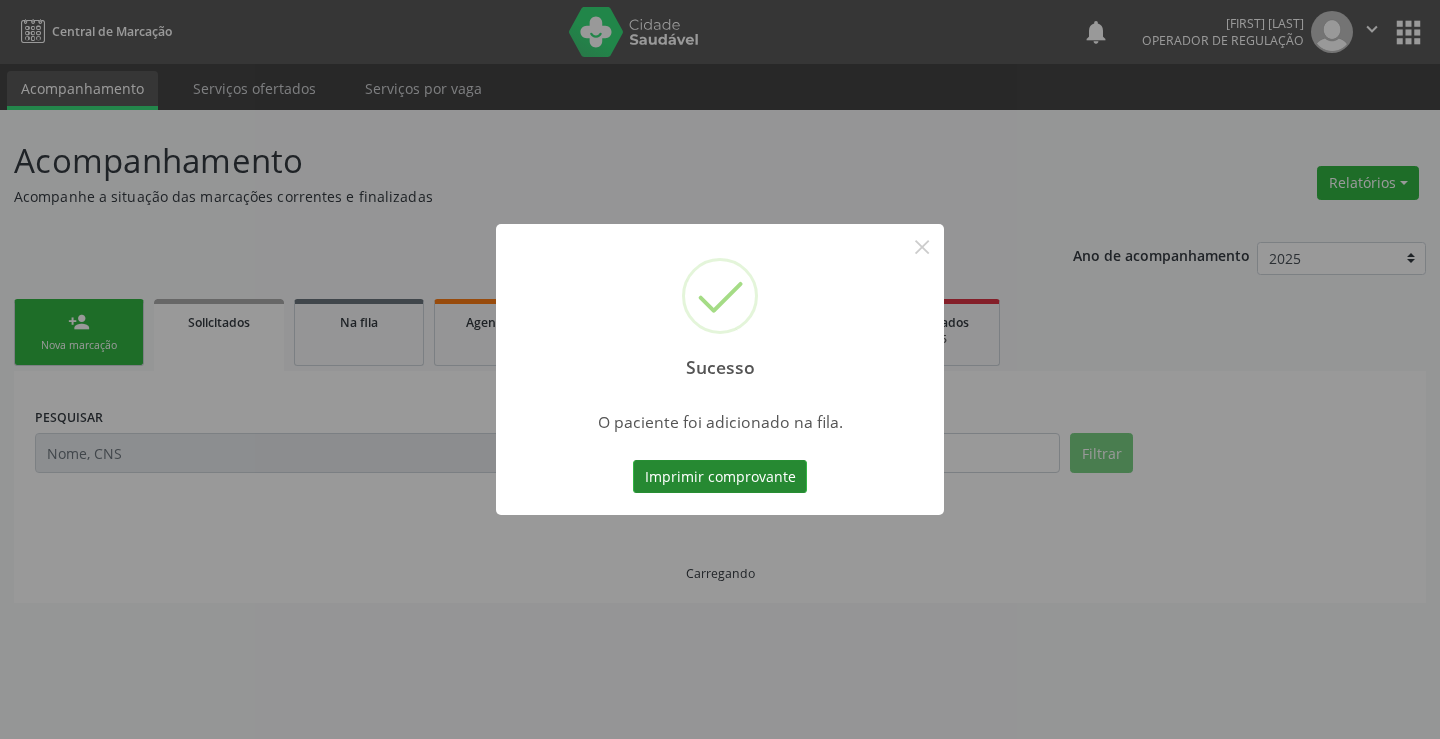 click on "Imprimir comprovante" at bounding box center (720, 477) 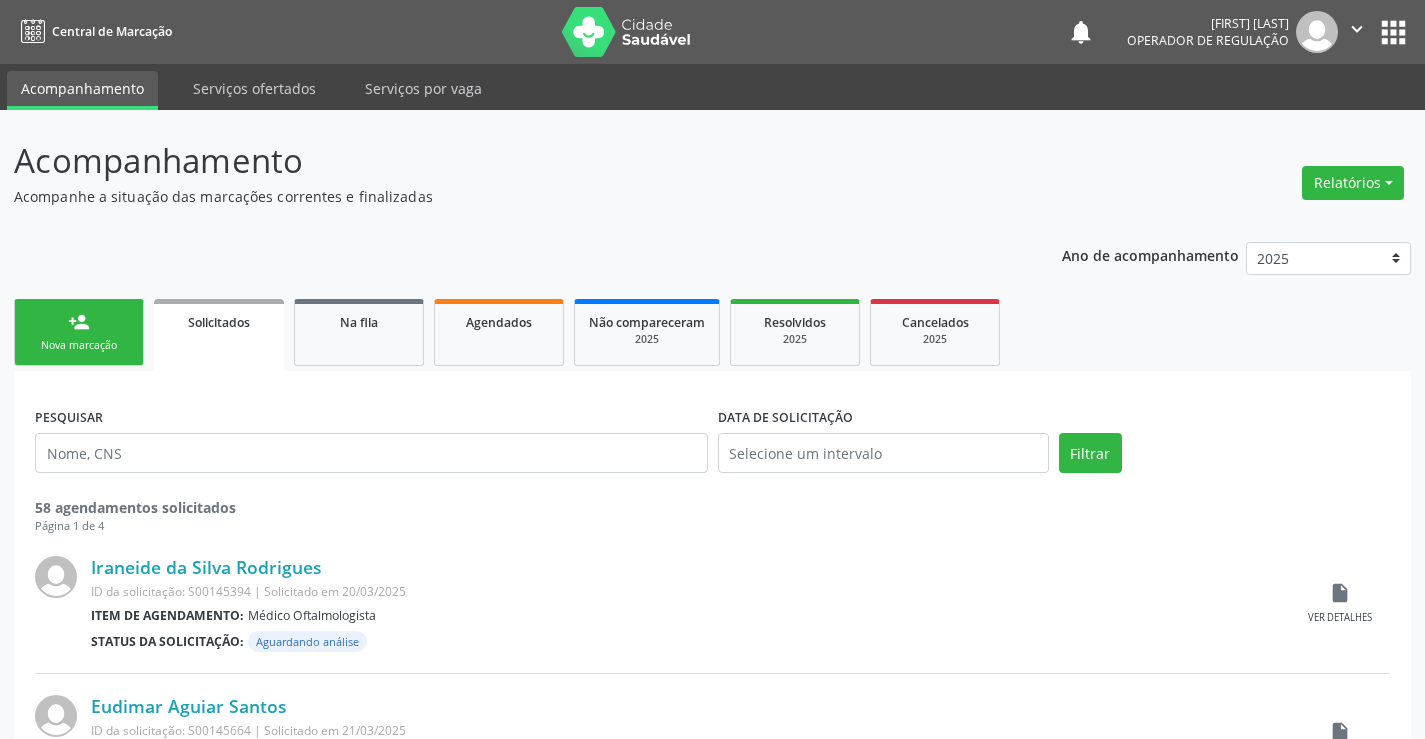 drag, startPoint x: 84, startPoint y: 318, endPoint x: 108, endPoint y: 357, distance: 45.79301 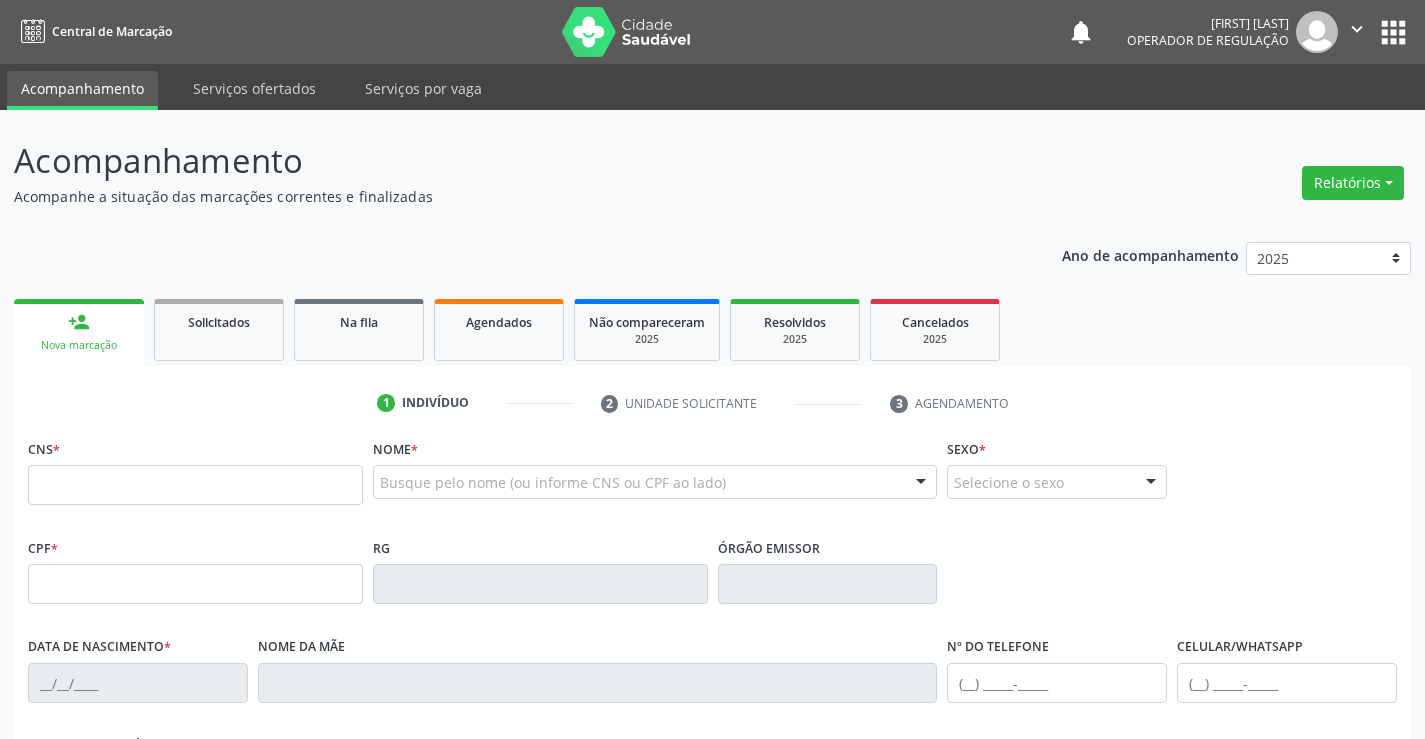 click on "Nova marcação" at bounding box center [79, 345] 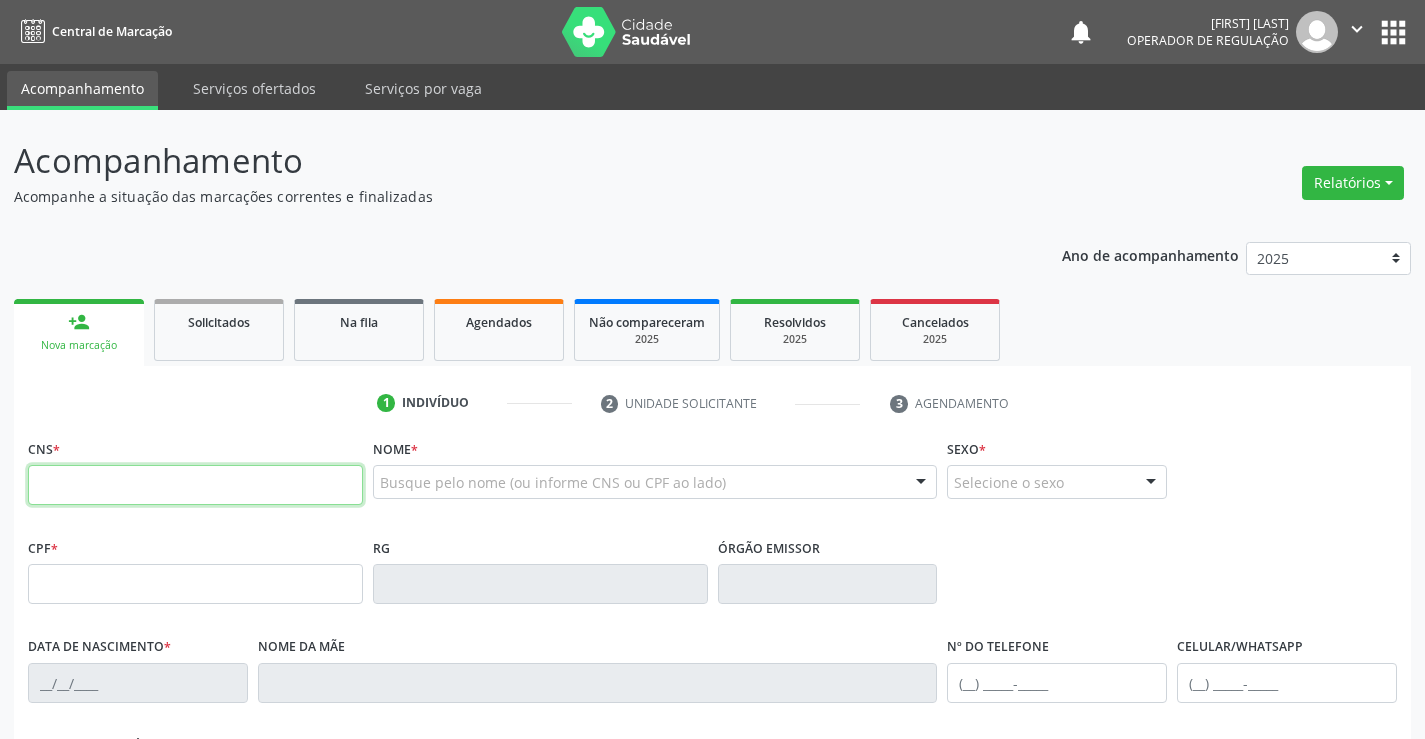 click at bounding box center [195, 485] 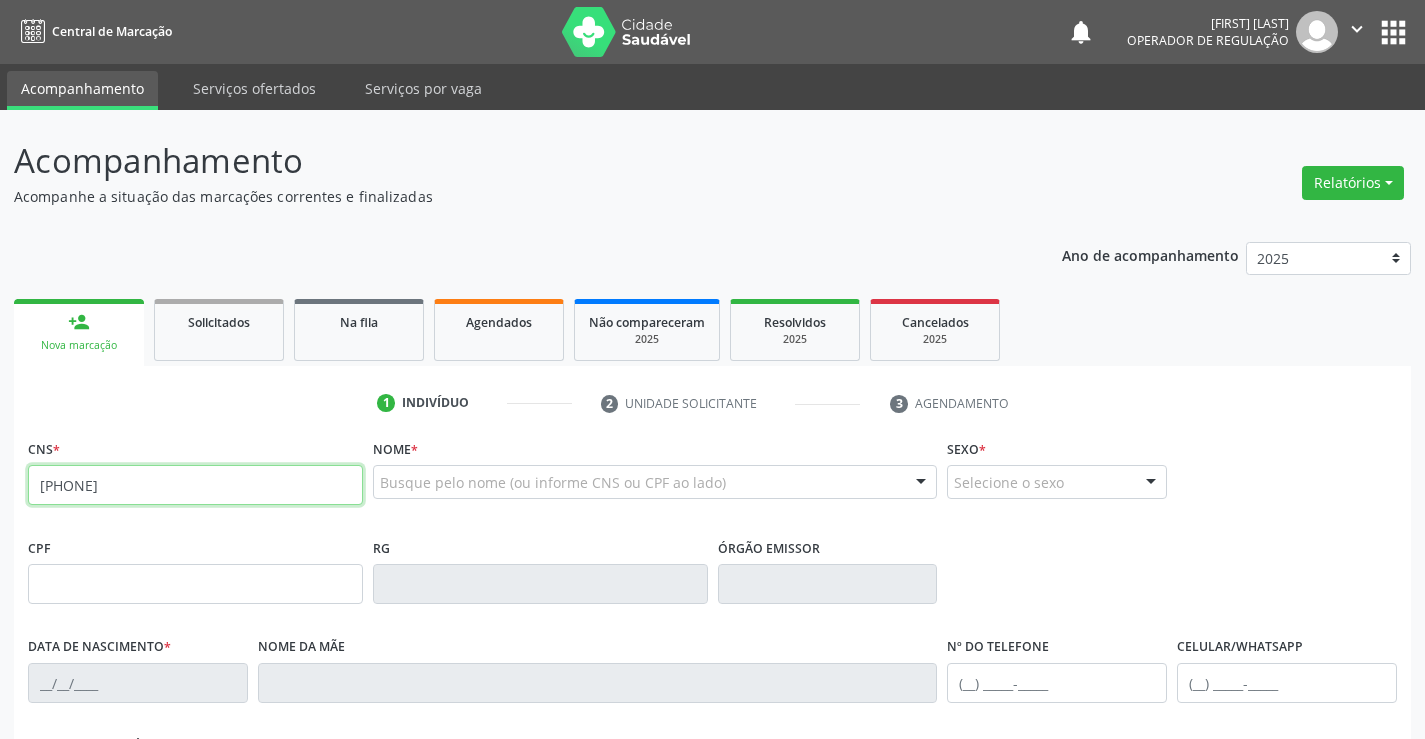 type on "704 0083 9505 2461" 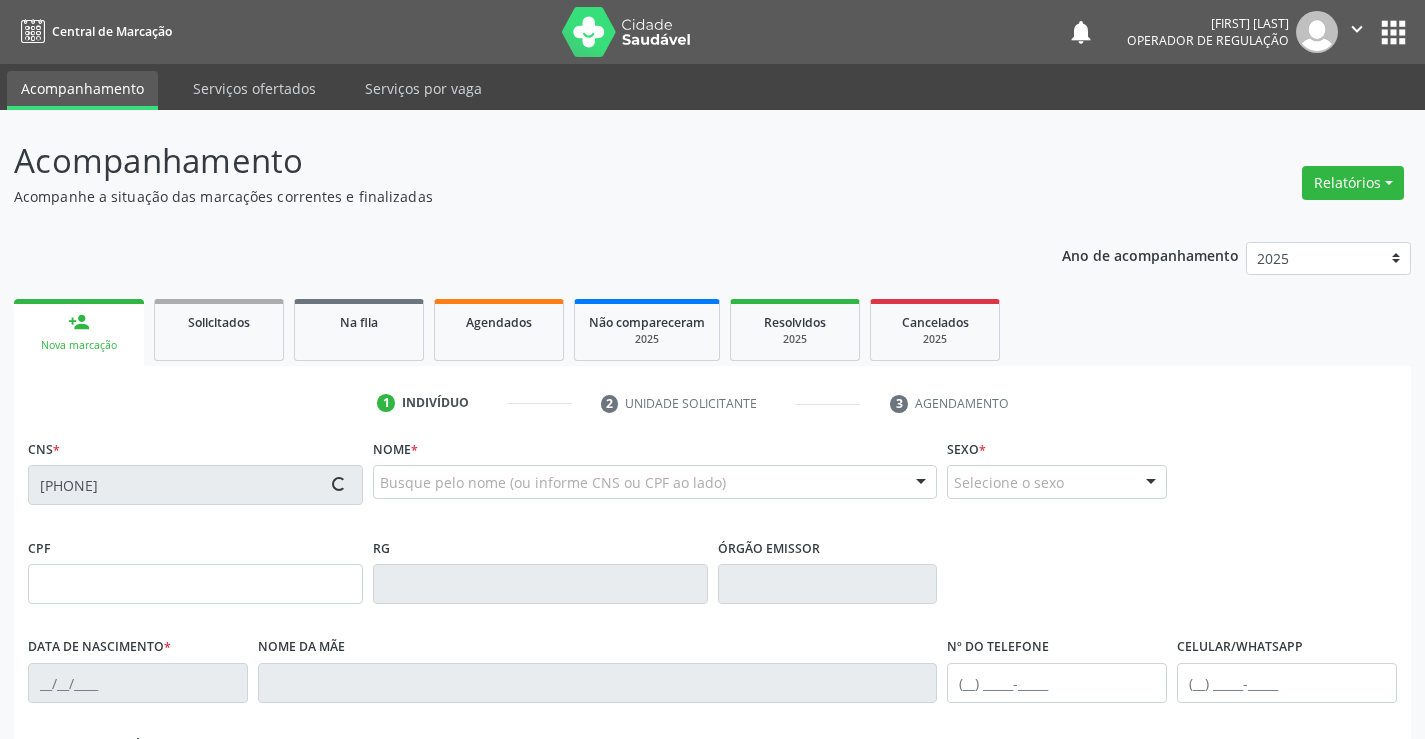 type on "1133041027" 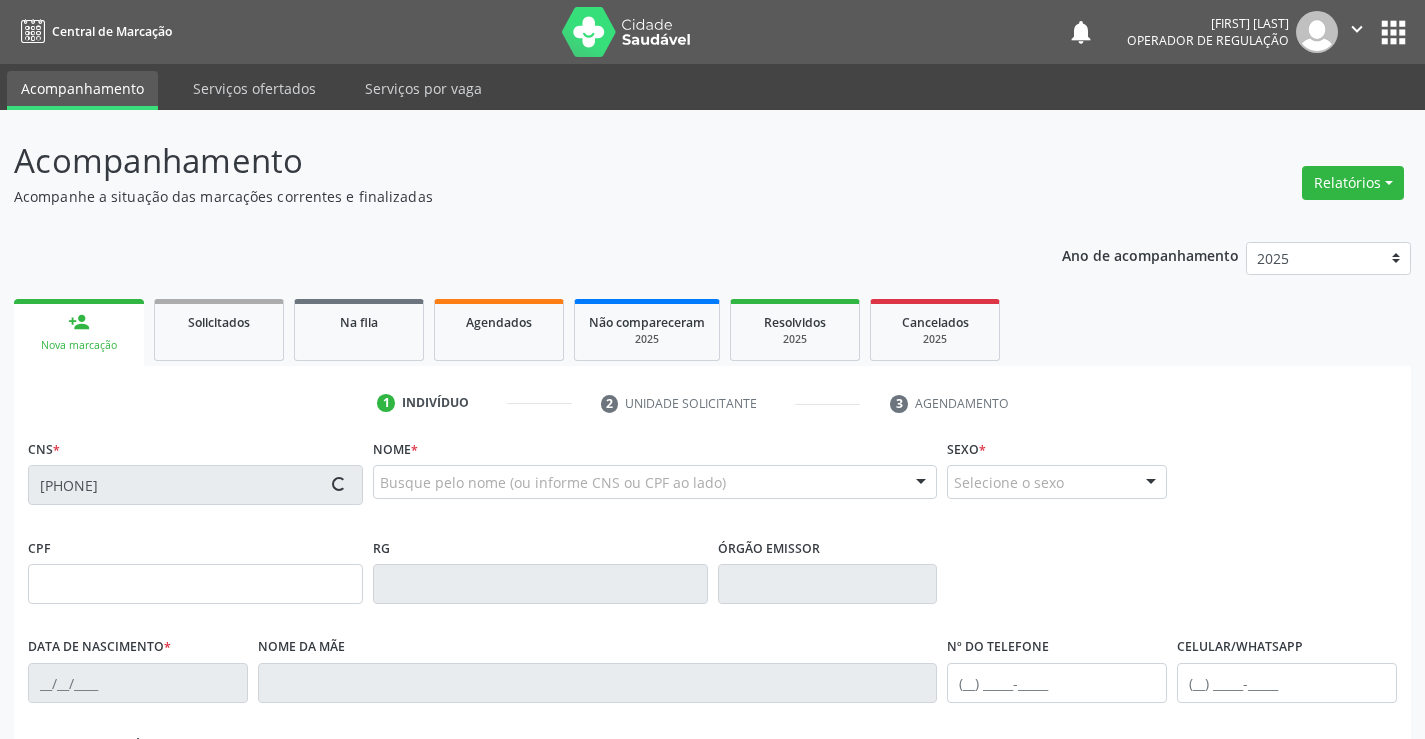 type on "(74) 98821-9490" 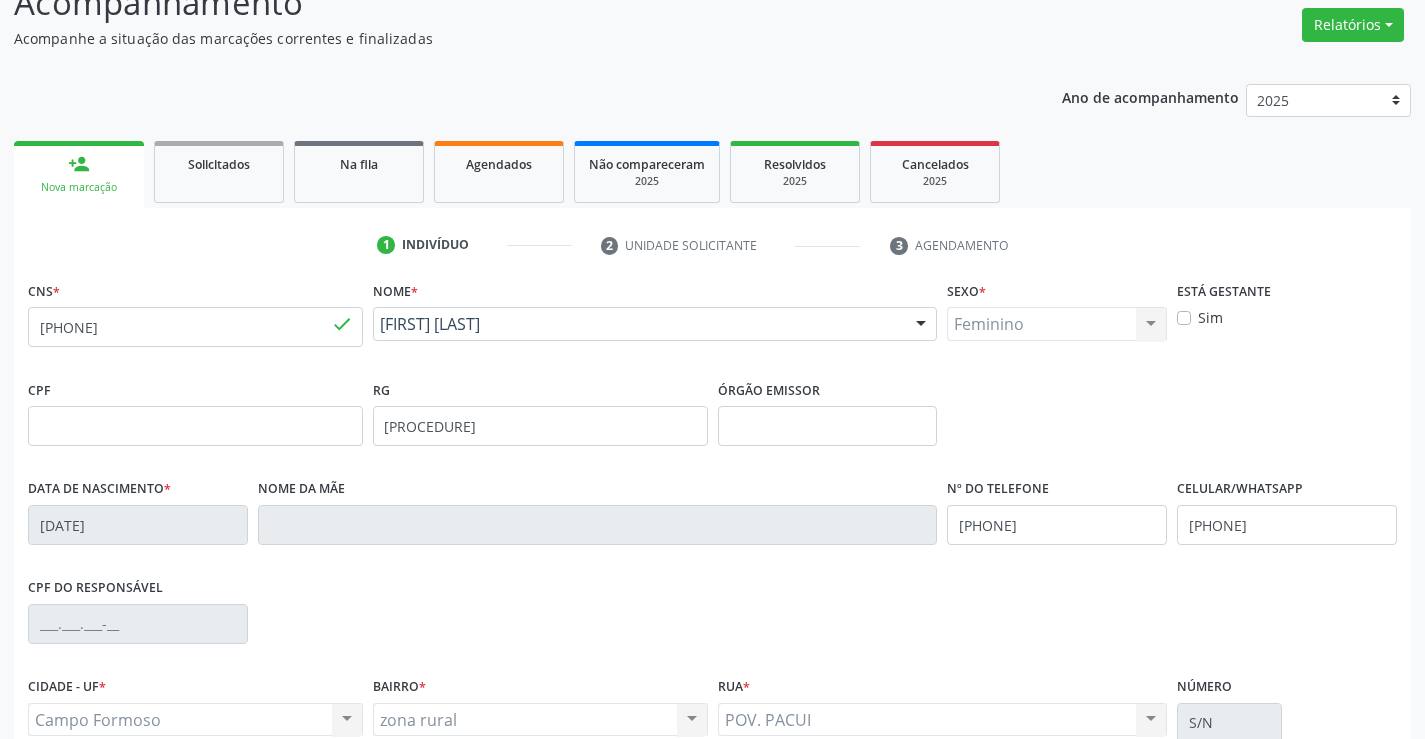 scroll, scrollTop: 345, scrollLeft: 0, axis: vertical 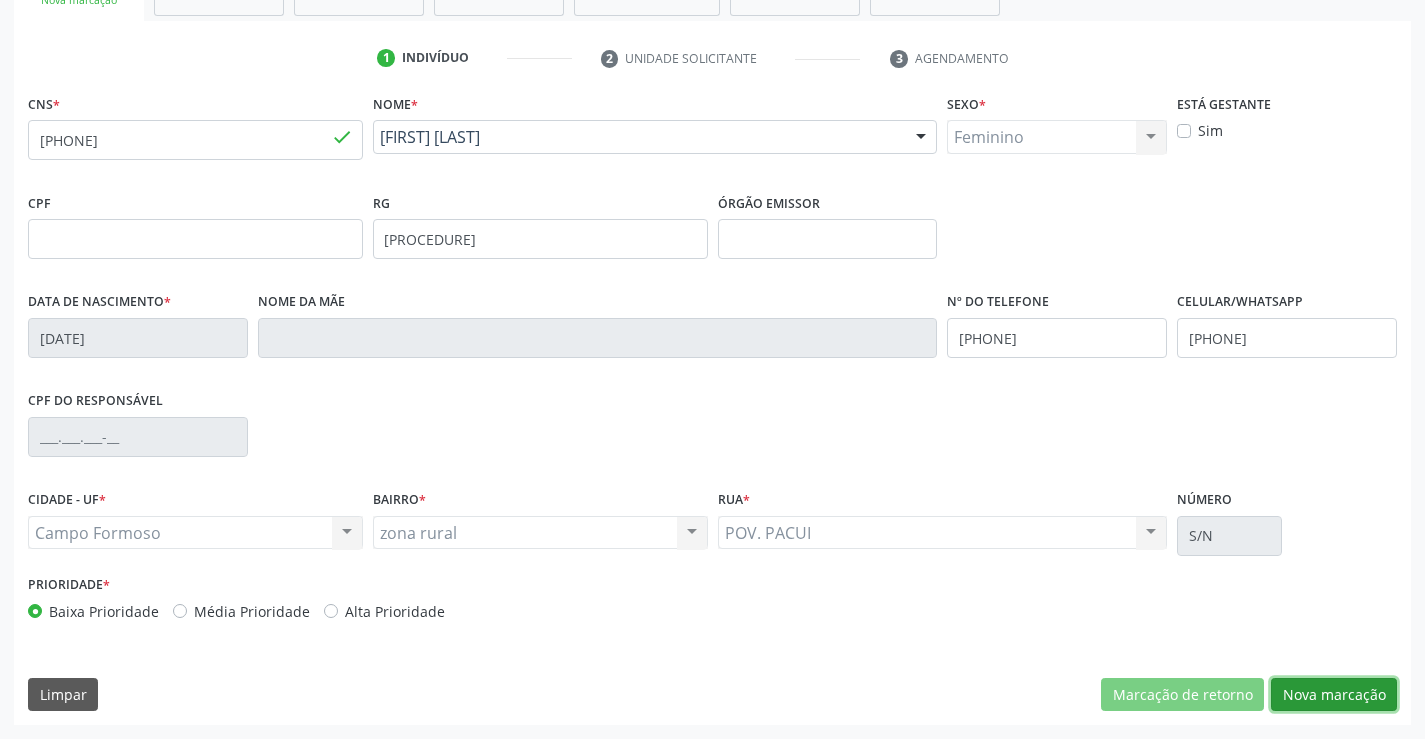 click on "Nova marcação" at bounding box center (1334, 695) 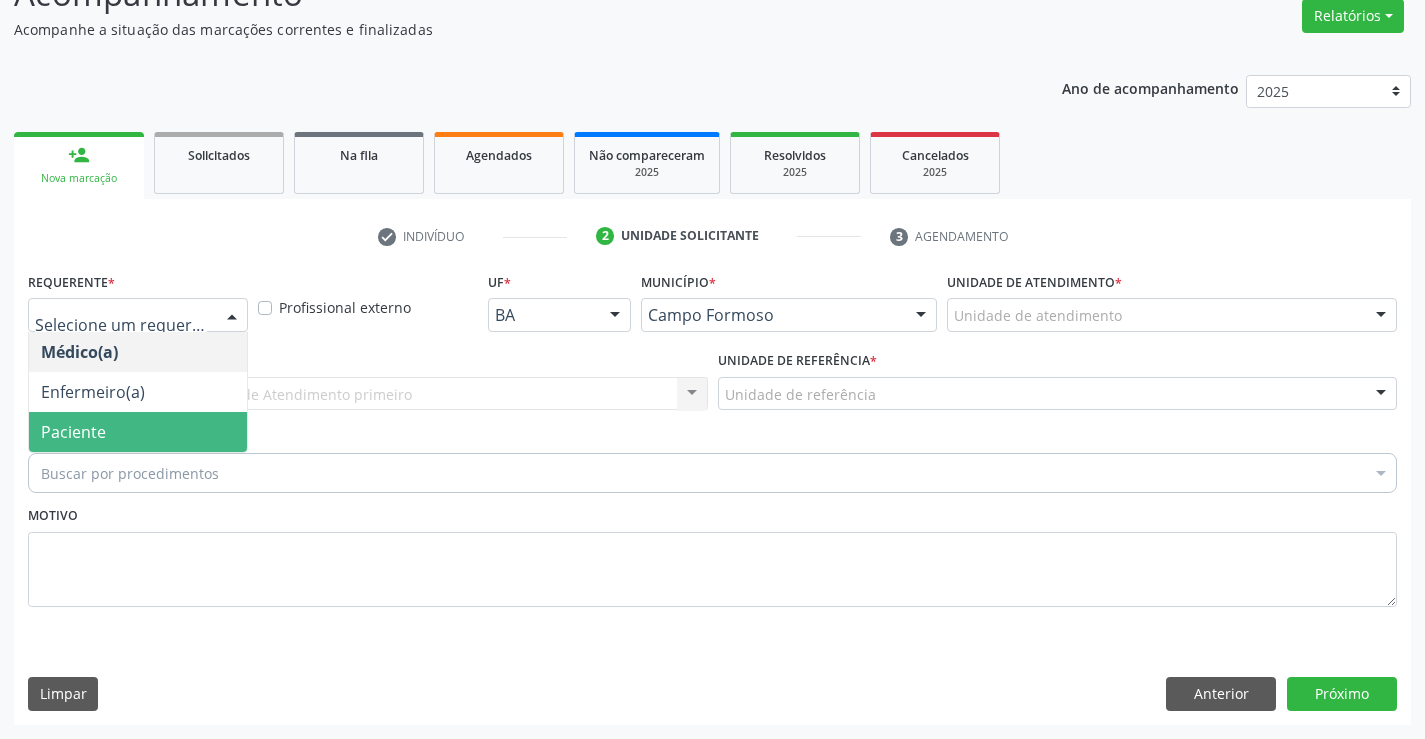 click on "Paciente" at bounding box center (138, 432) 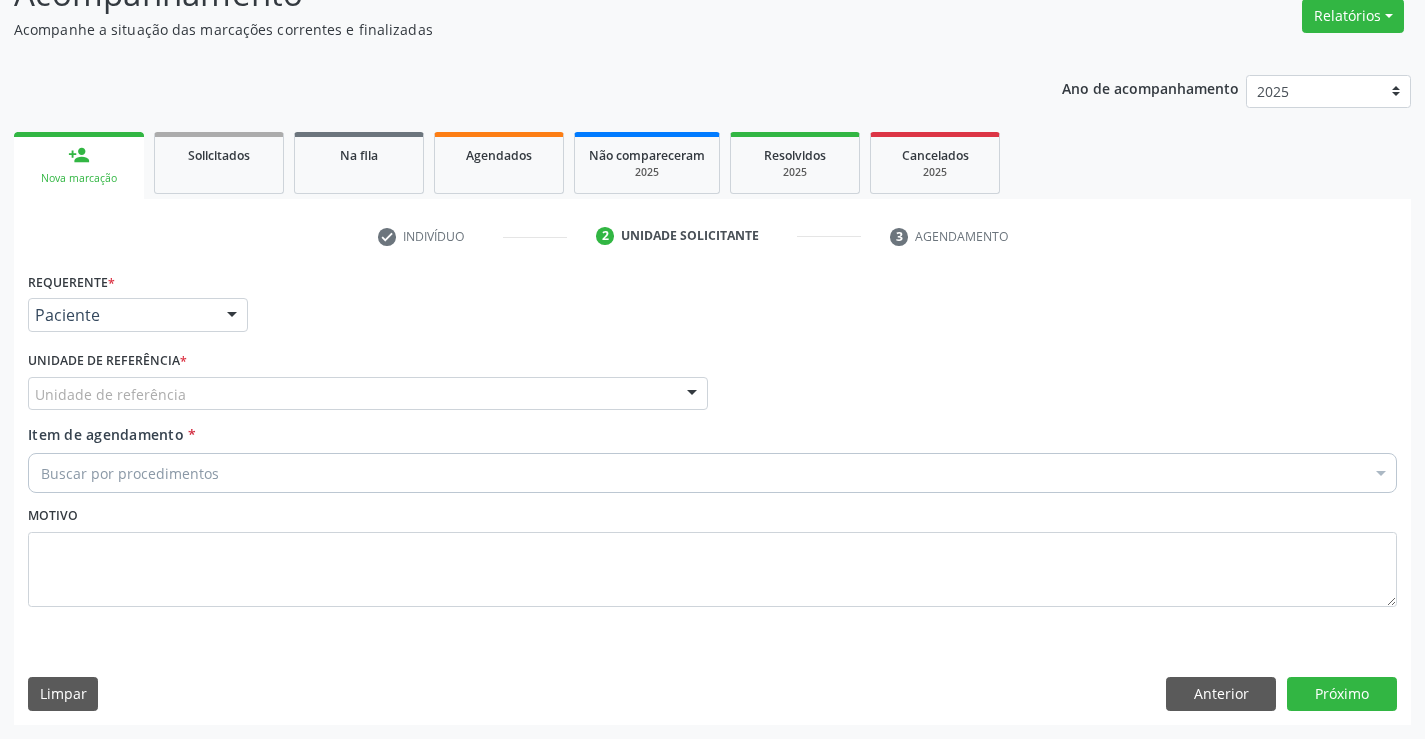 click on "Unidade de referência" at bounding box center (368, 394) 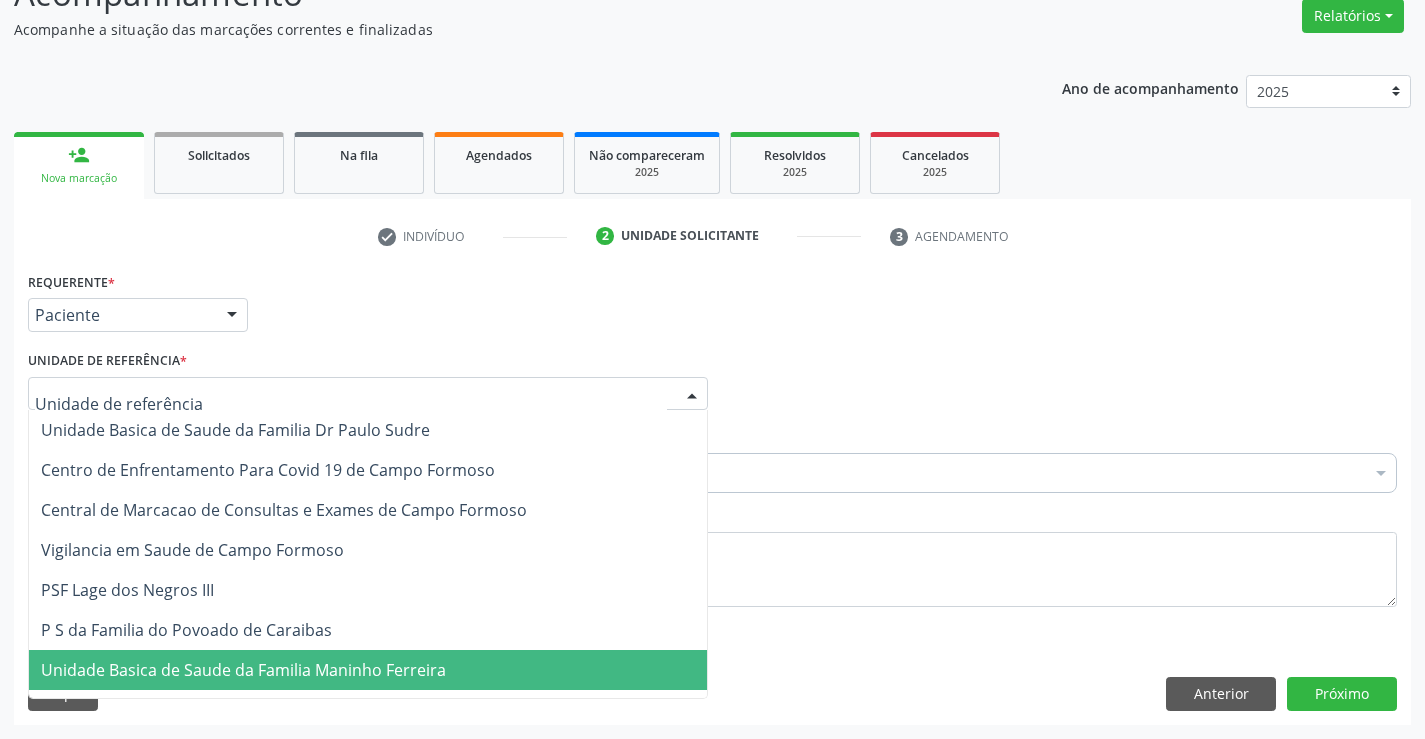 click on "Unidade Basica de Saude da Familia Maninho Ferreira" at bounding box center [368, 670] 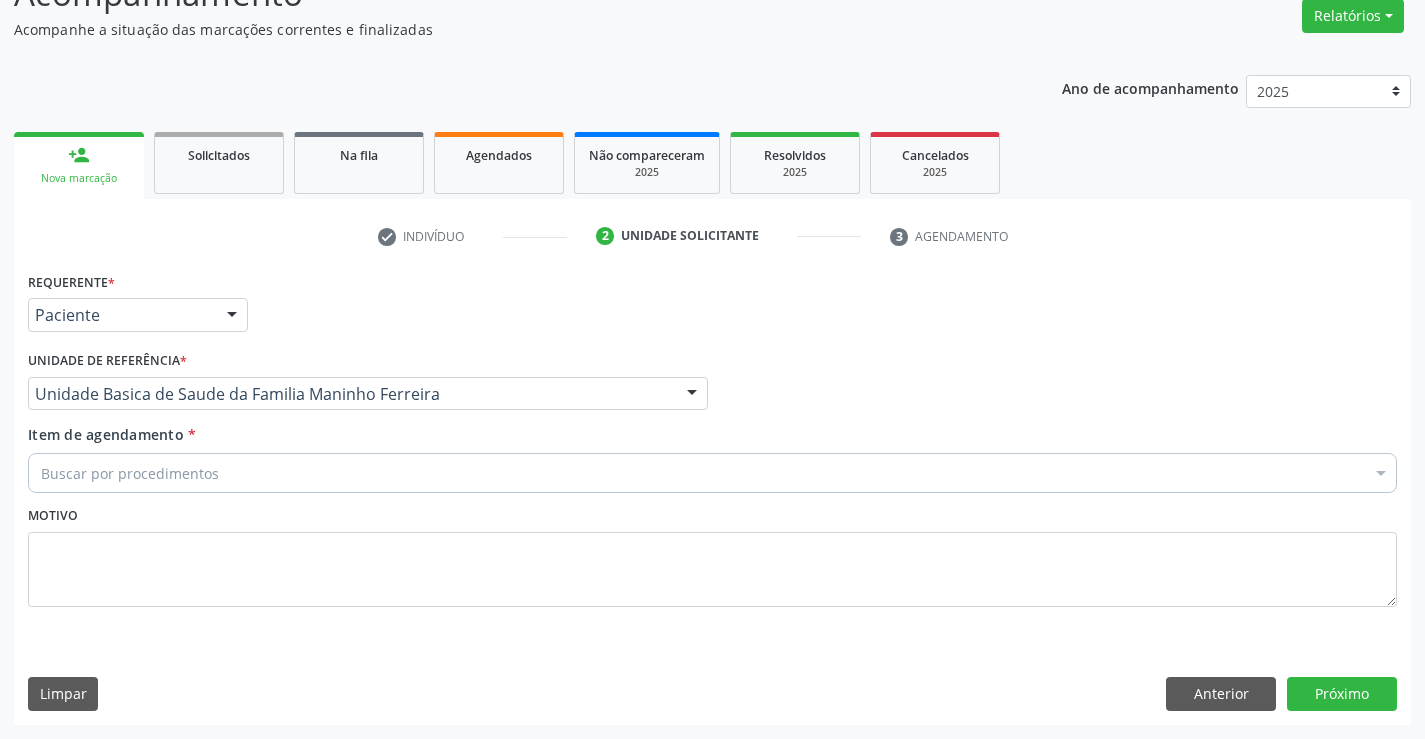 click on "Buscar por procedimentos" at bounding box center (712, 473) 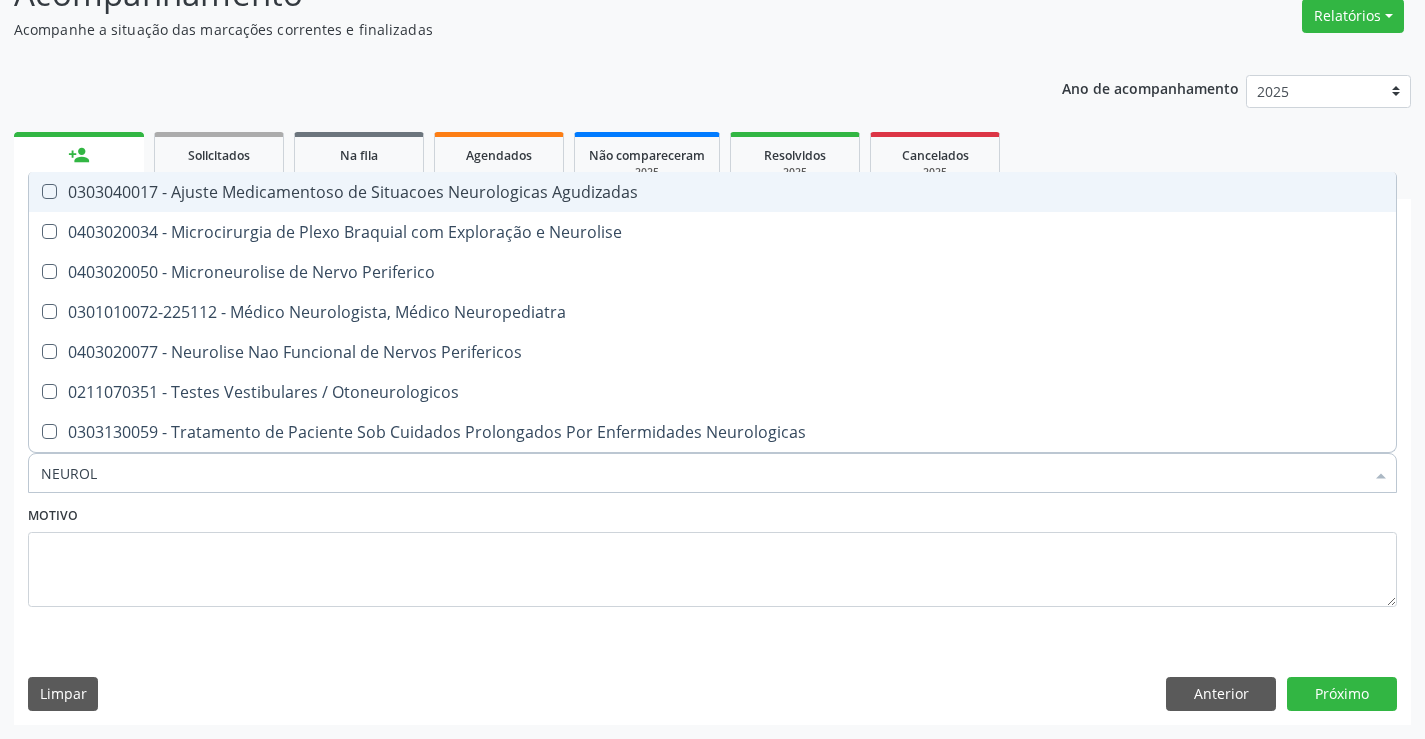 type on "NEUROLO" 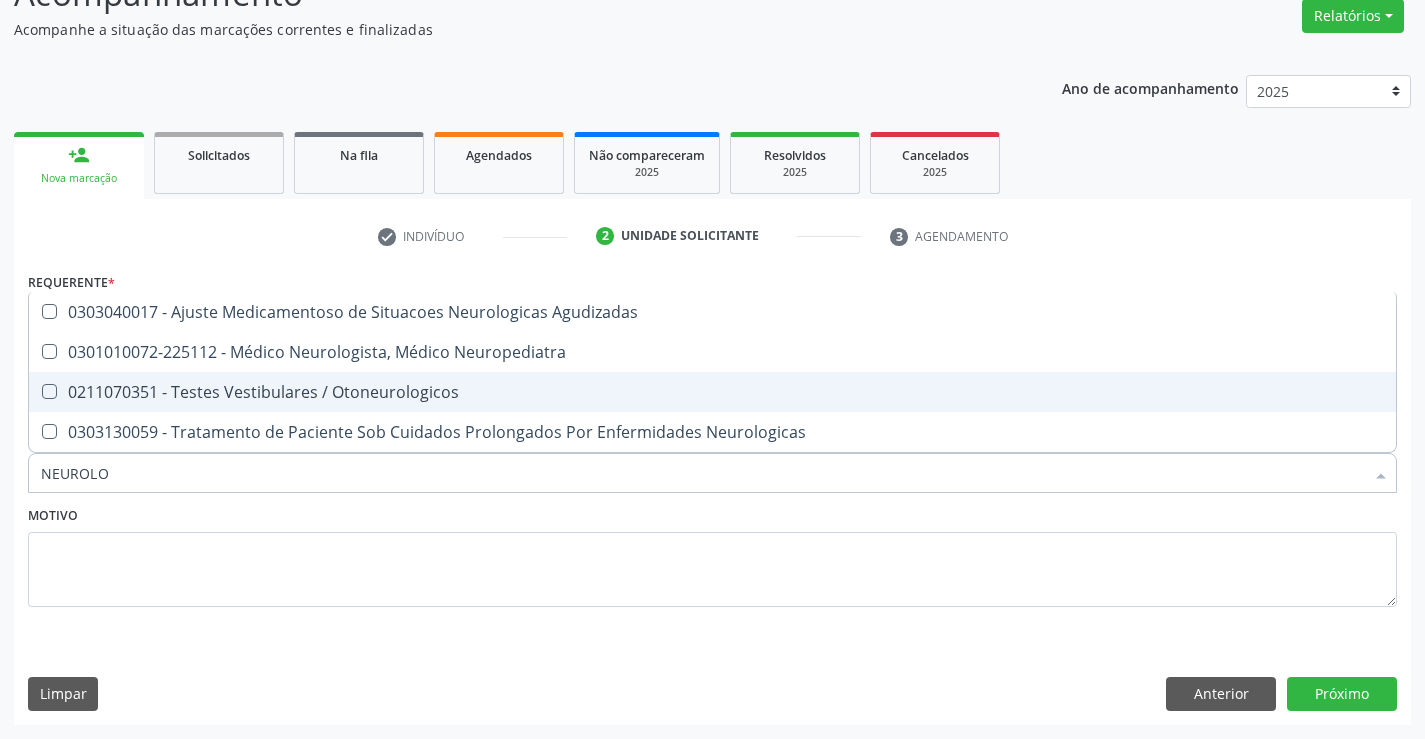 click on "0301010072-225112 - Médico Neurologista, Médico Neuropediatra" at bounding box center [712, 352] 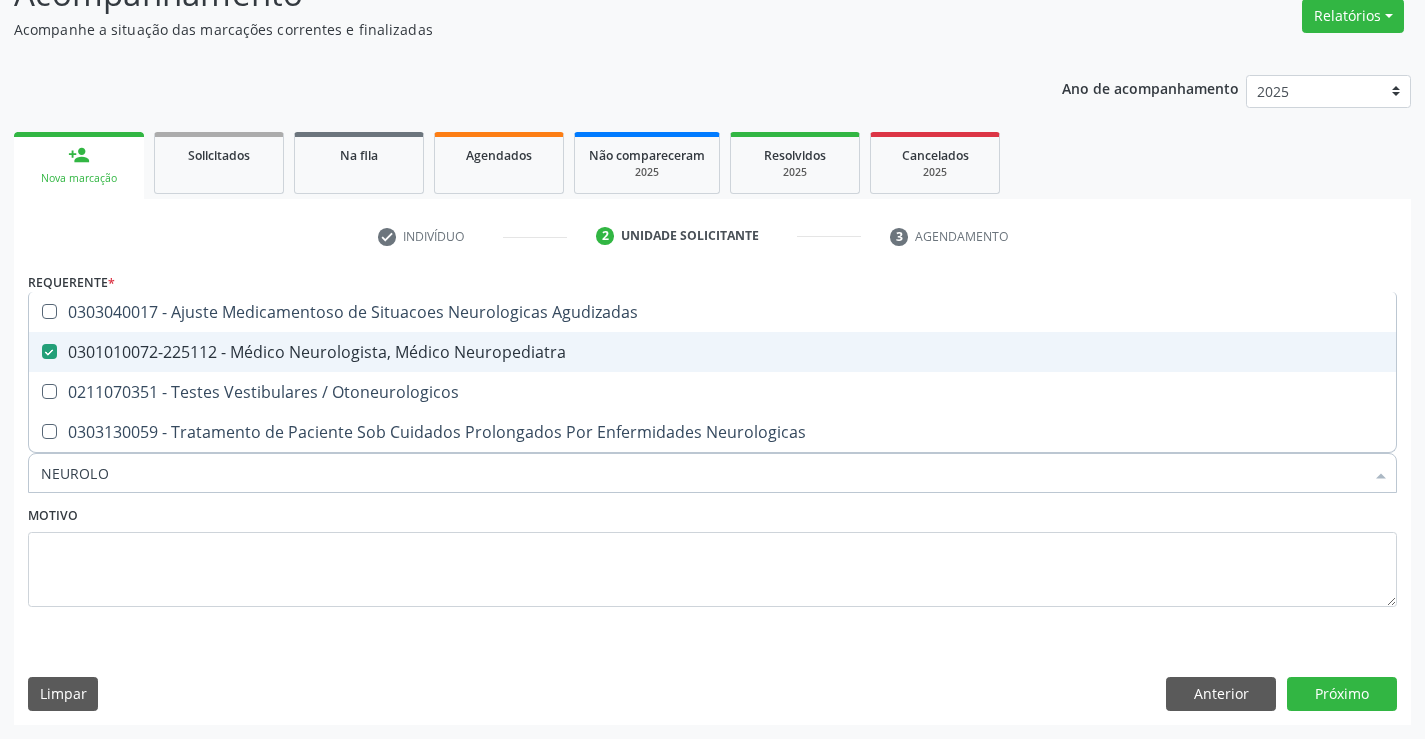 click on "Requerente
*
Paciente         Médico(a)   Enfermeiro(a)   Paciente
Nenhum resultado encontrado para: "   "
Não há nenhuma opção para ser exibida.
UF
BA         BA
Nenhum resultado encontrado para: "   "
Não há nenhuma opção para ser exibida.
Município
Campo Formoso         Campo Formoso
Nenhum resultado encontrado para: "   "
Não há nenhuma opção para ser exibida.
Médico Solicitante
Por favor, selecione a Unidade de Atendimento primeiro
Nenhum resultado encontrado para: "   "
Não há nenhuma opção para ser exibida.
Unidade de referência
*
Unidade Basica de Saude da Familia Maninho Ferreira         Unidade Basica de Saude da Familia Dr Paulo Sudre   Centro de Enfrentamento Para Covid 19 de Campo Formoso       PSF Lage dos Negros III" at bounding box center [712, 495] 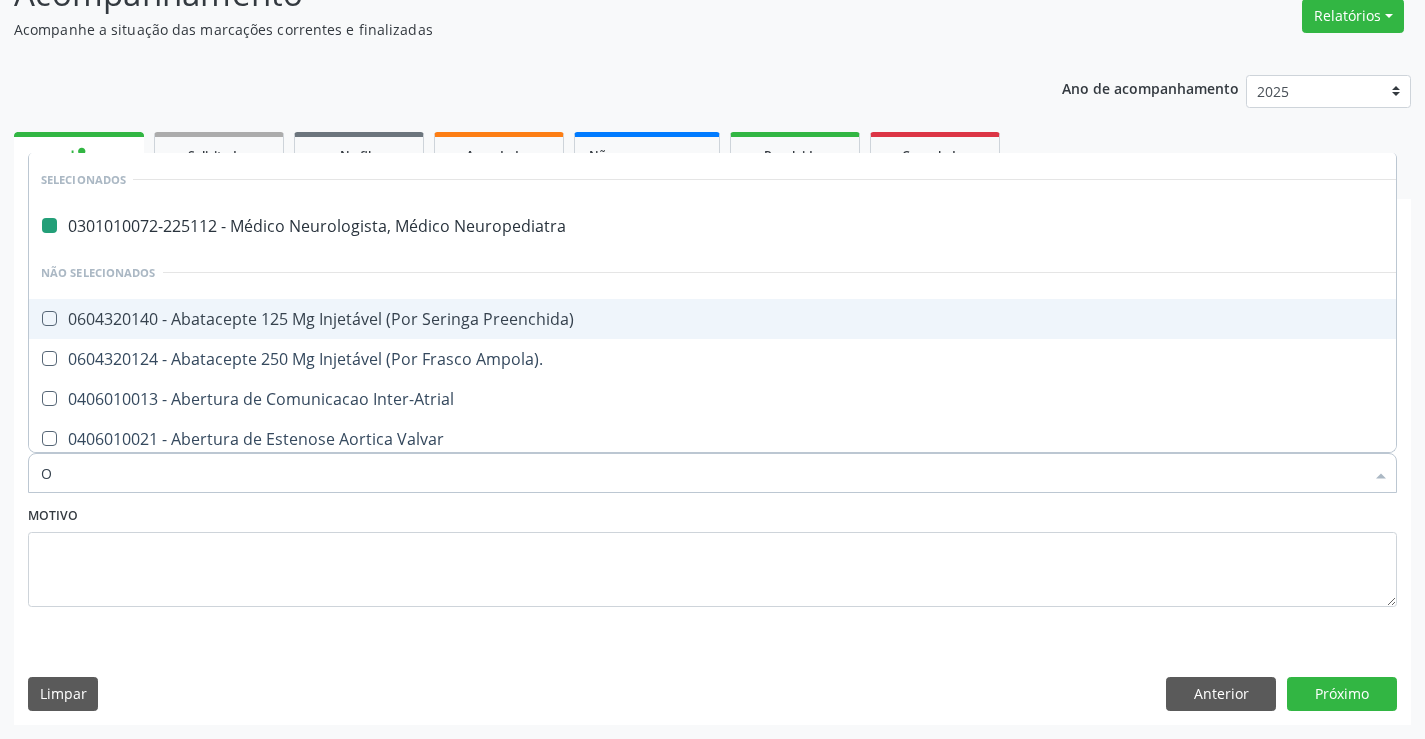 type on "OT" 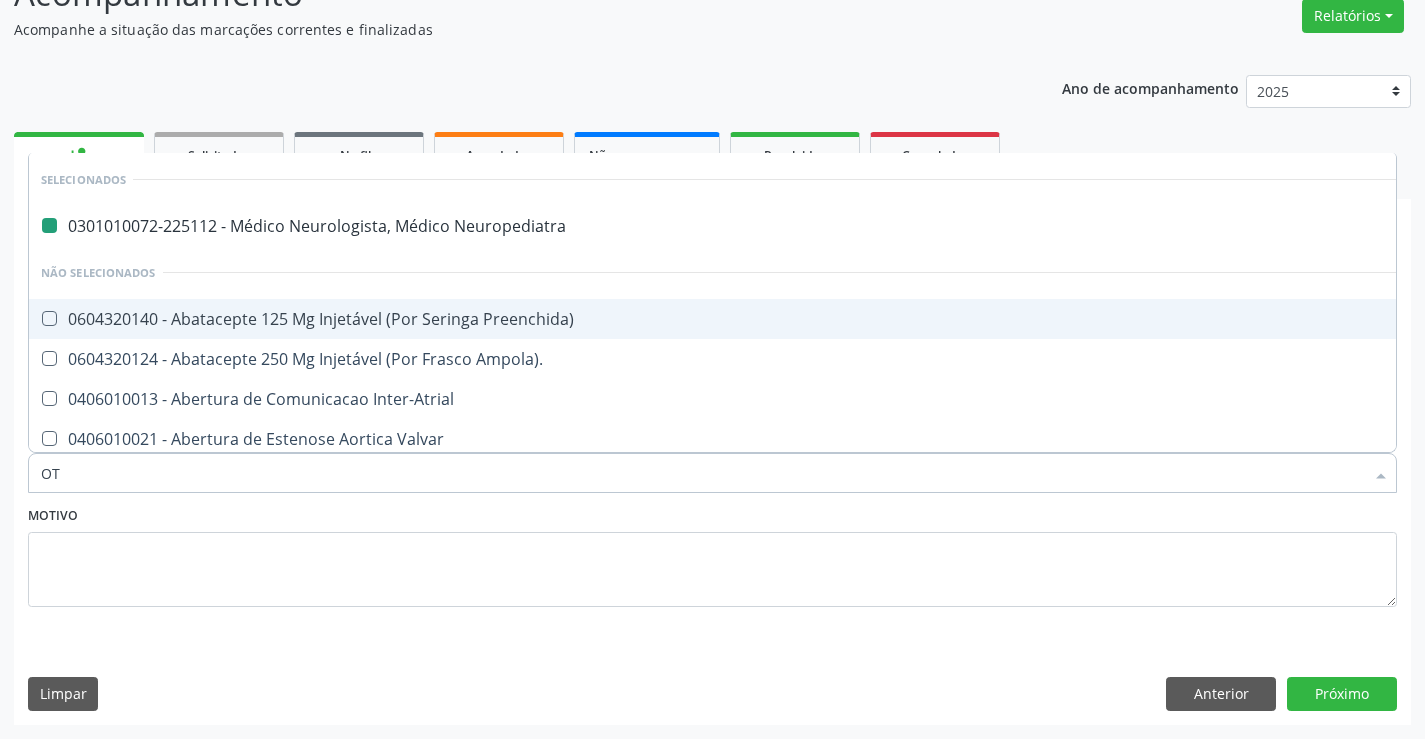 checkbox on "false" 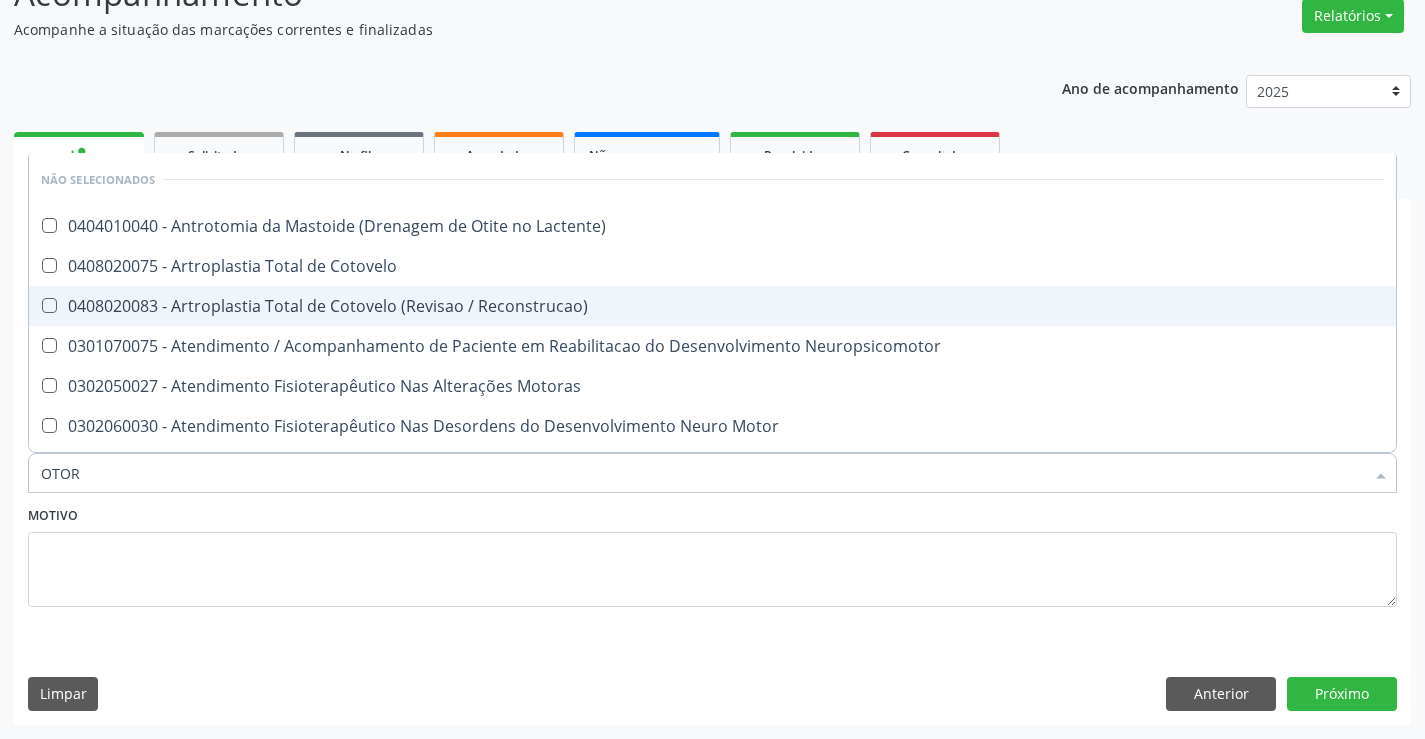 type on "OTORR" 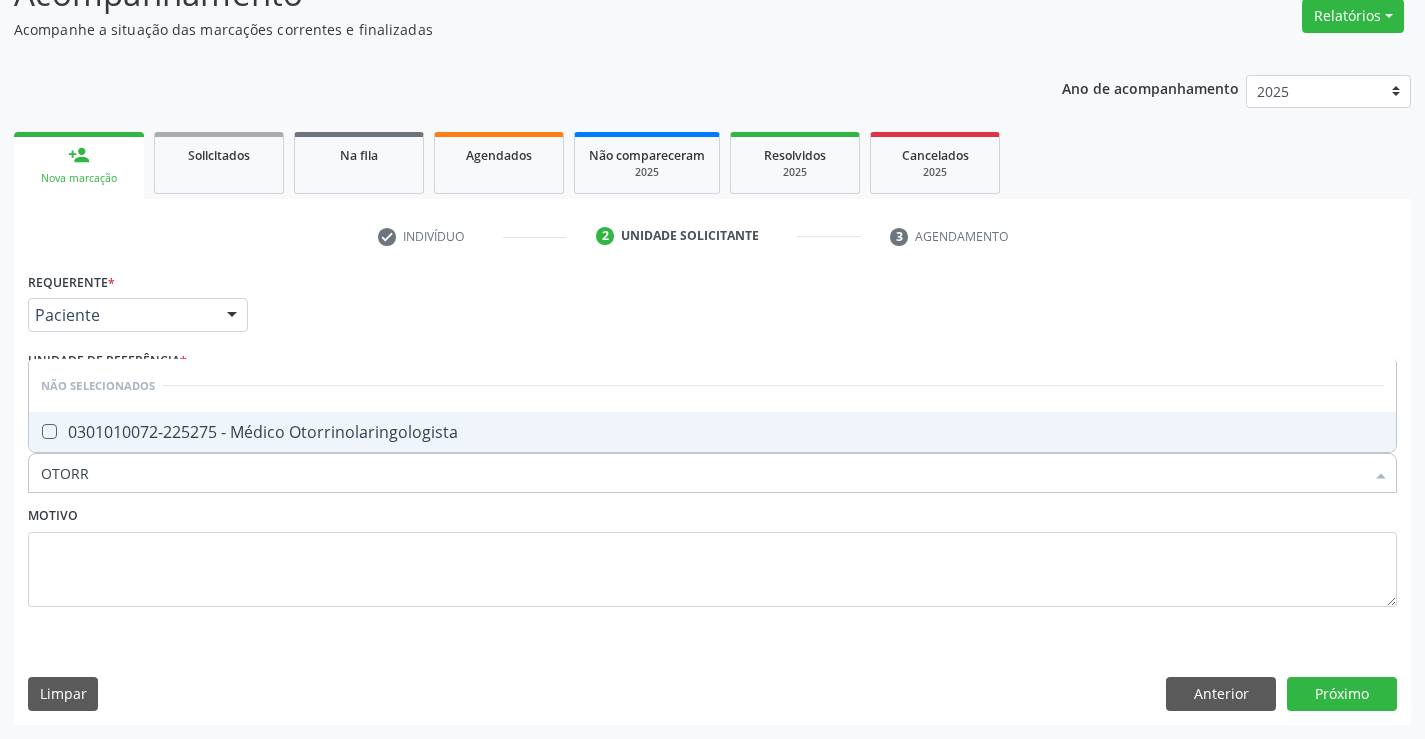 click on "0301010072-225275 - Médico Otorrinolaringologista" at bounding box center [712, 432] 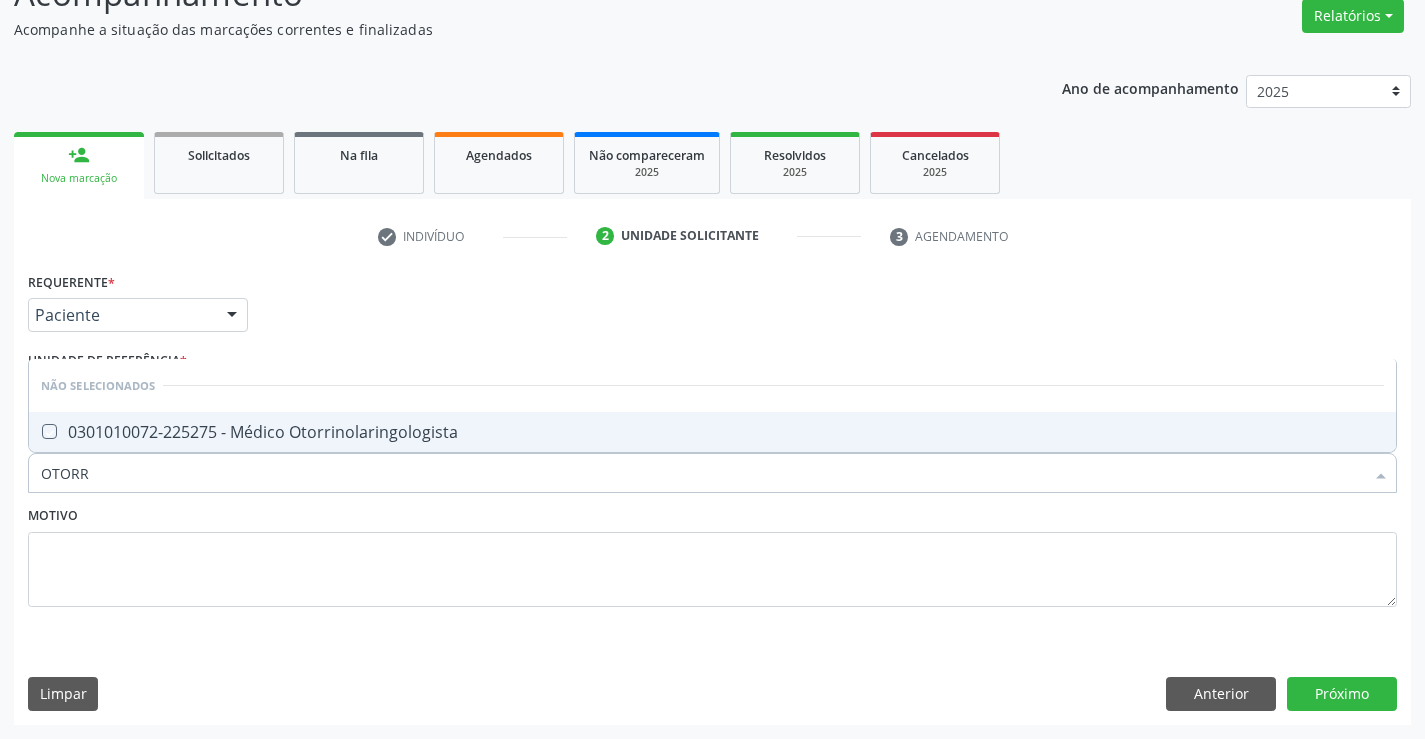 checkbox on "true" 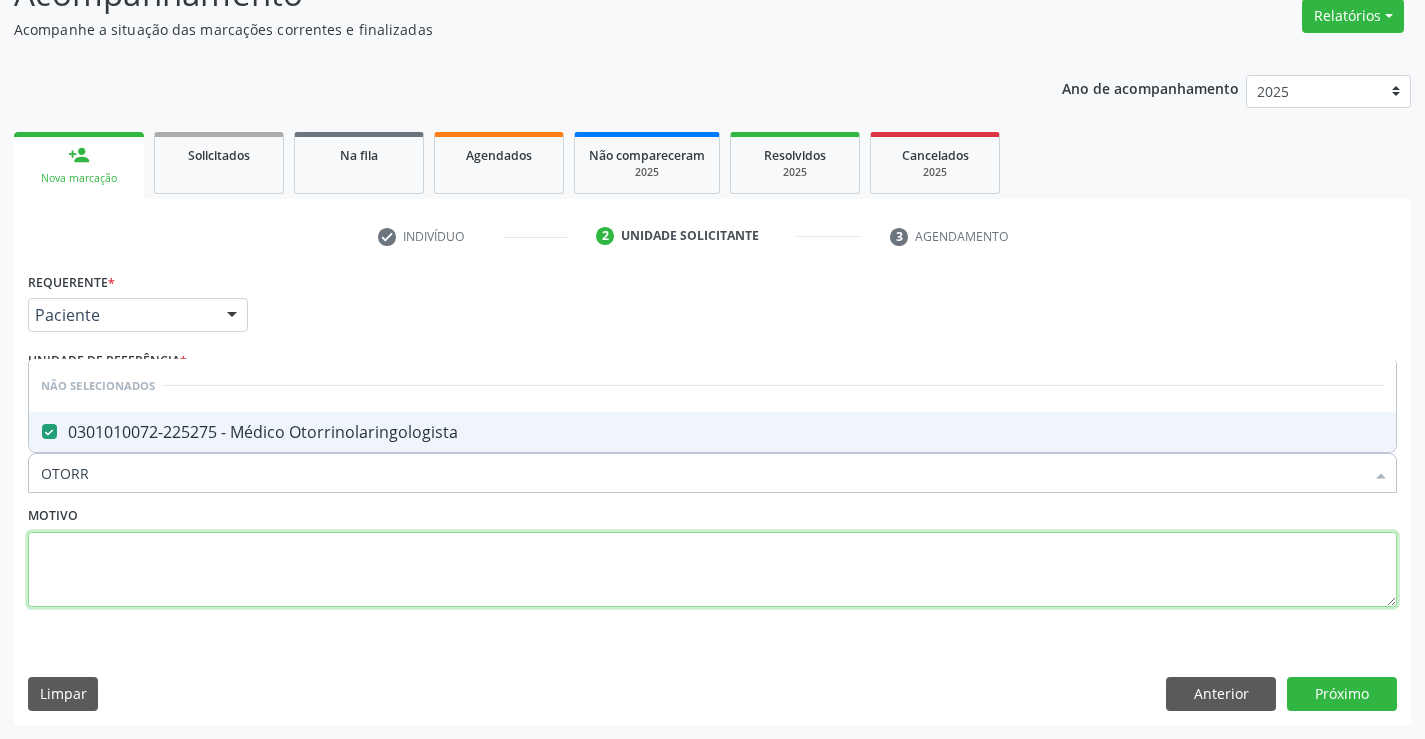 click at bounding box center (712, 570) 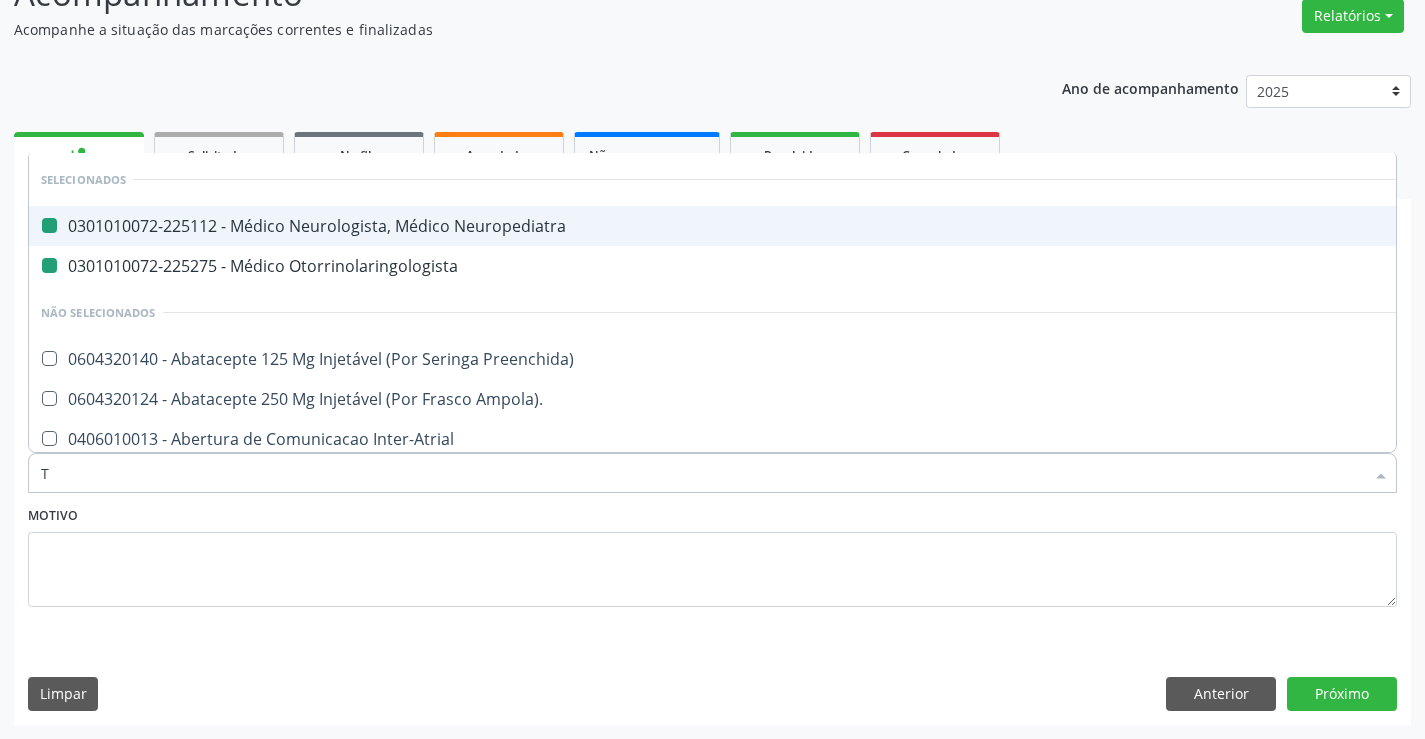 type on "TE" 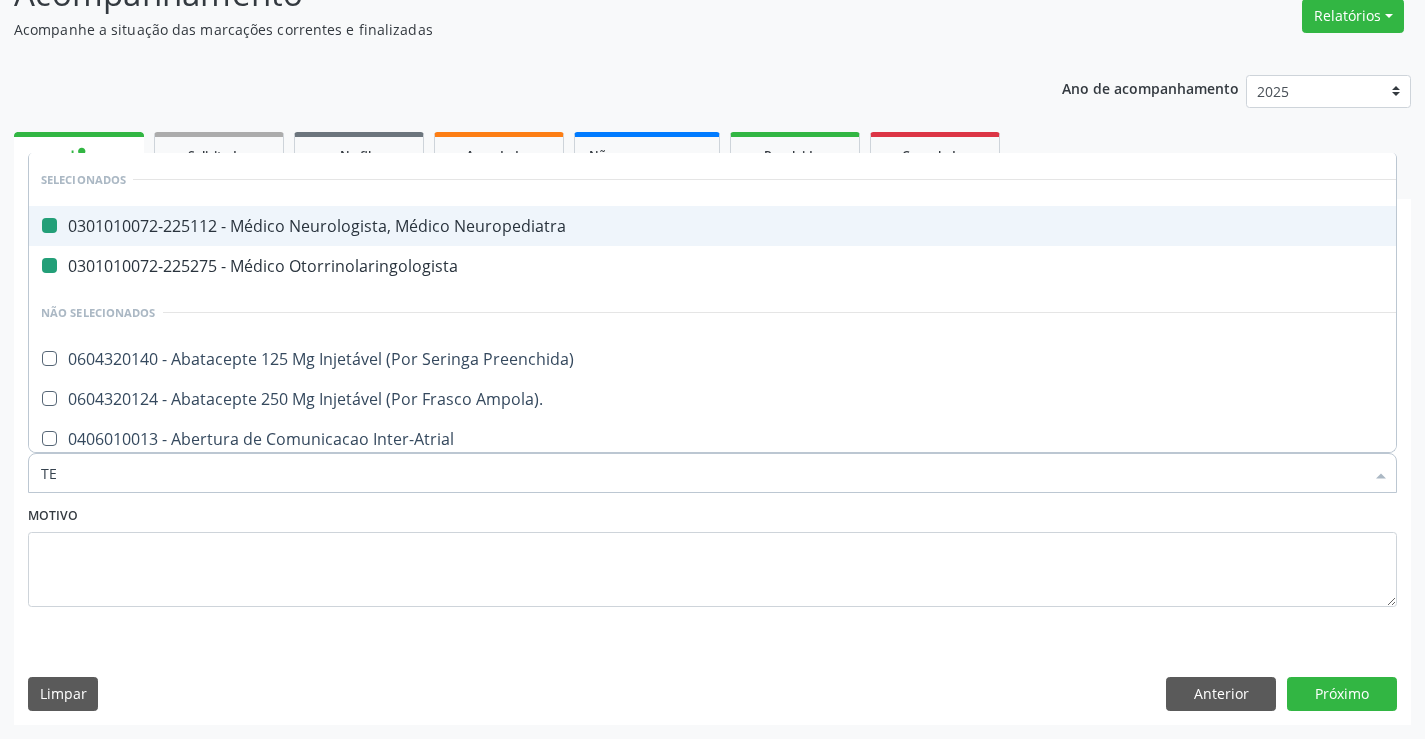 checkbox on "false" 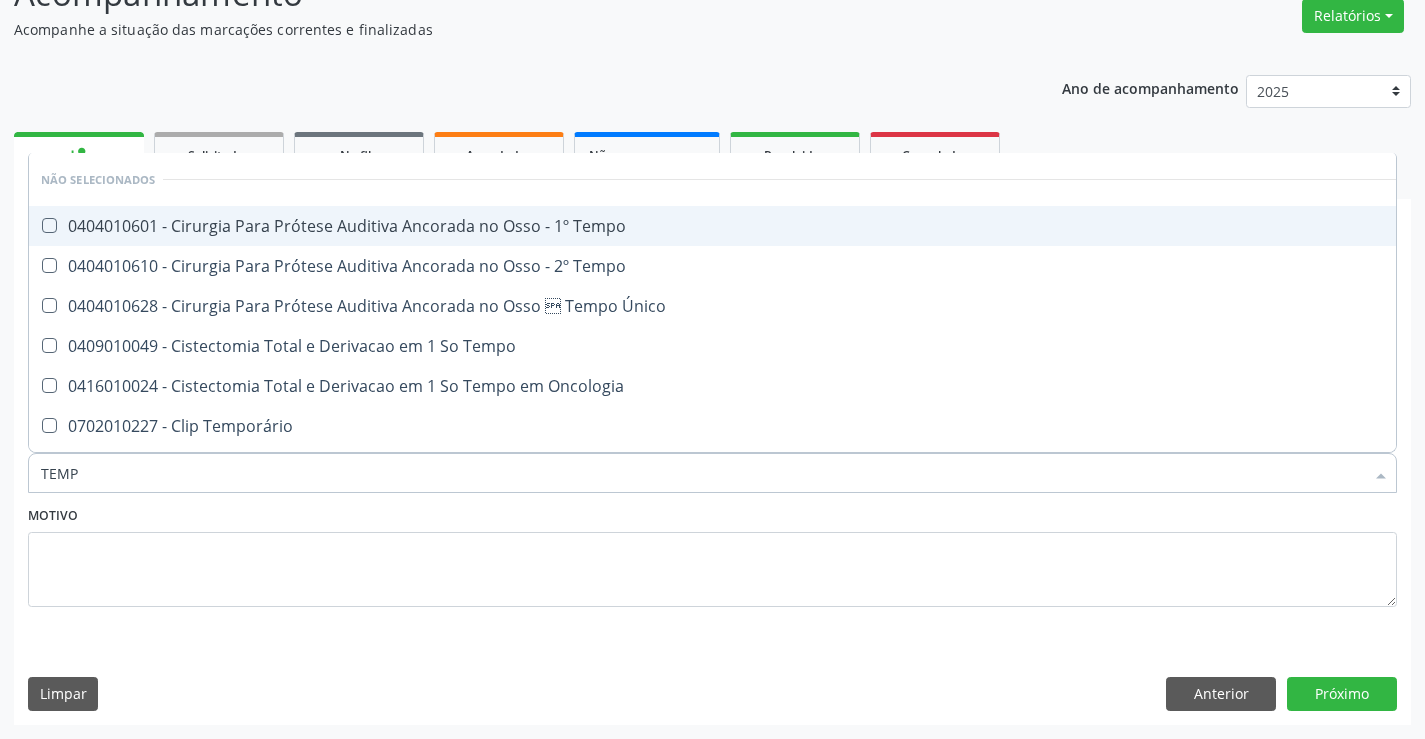 type on "TEMPO" 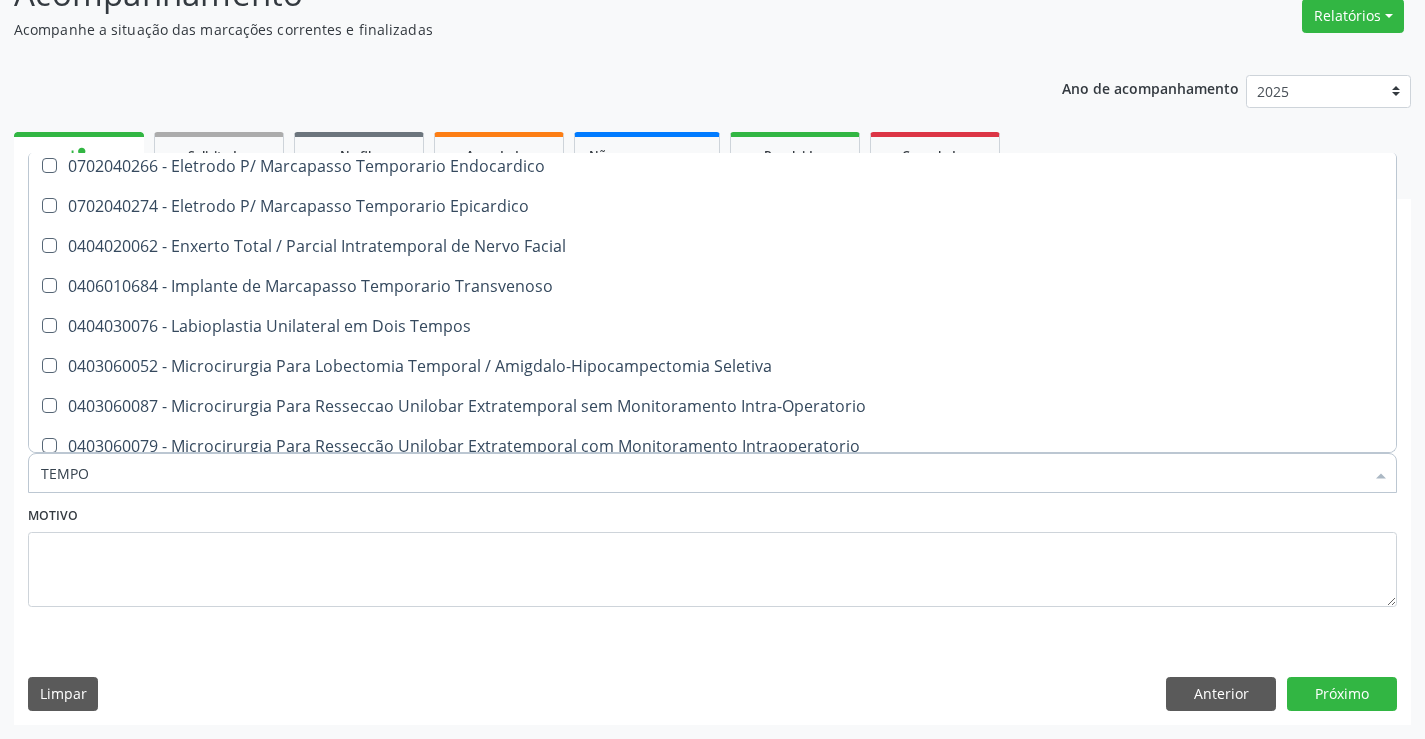 scroll, scrollTop: 969, scrollLeft: 0, axis: vertical 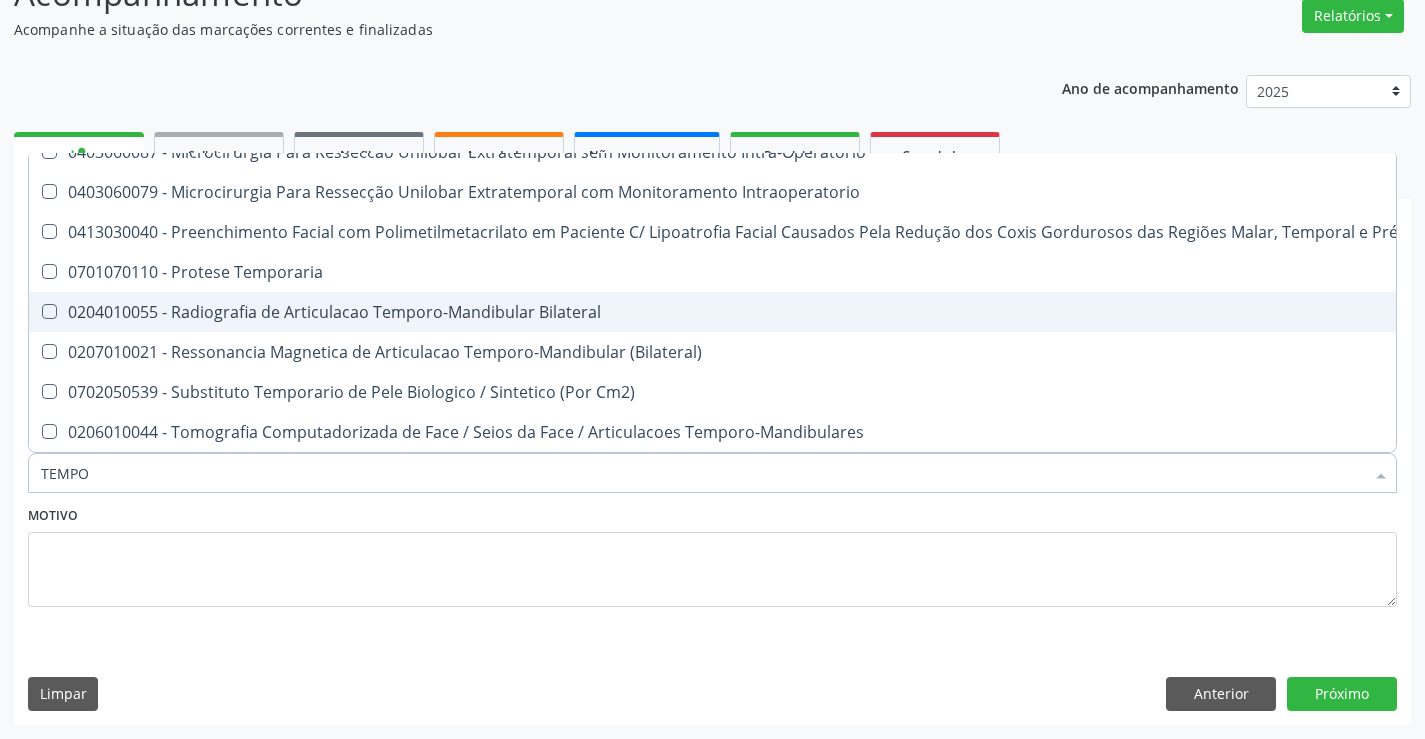 click on "0204010055 - Radiografia de Articulacao Temporo-Mandibular Bilateral" at bounding box center [756, 312] 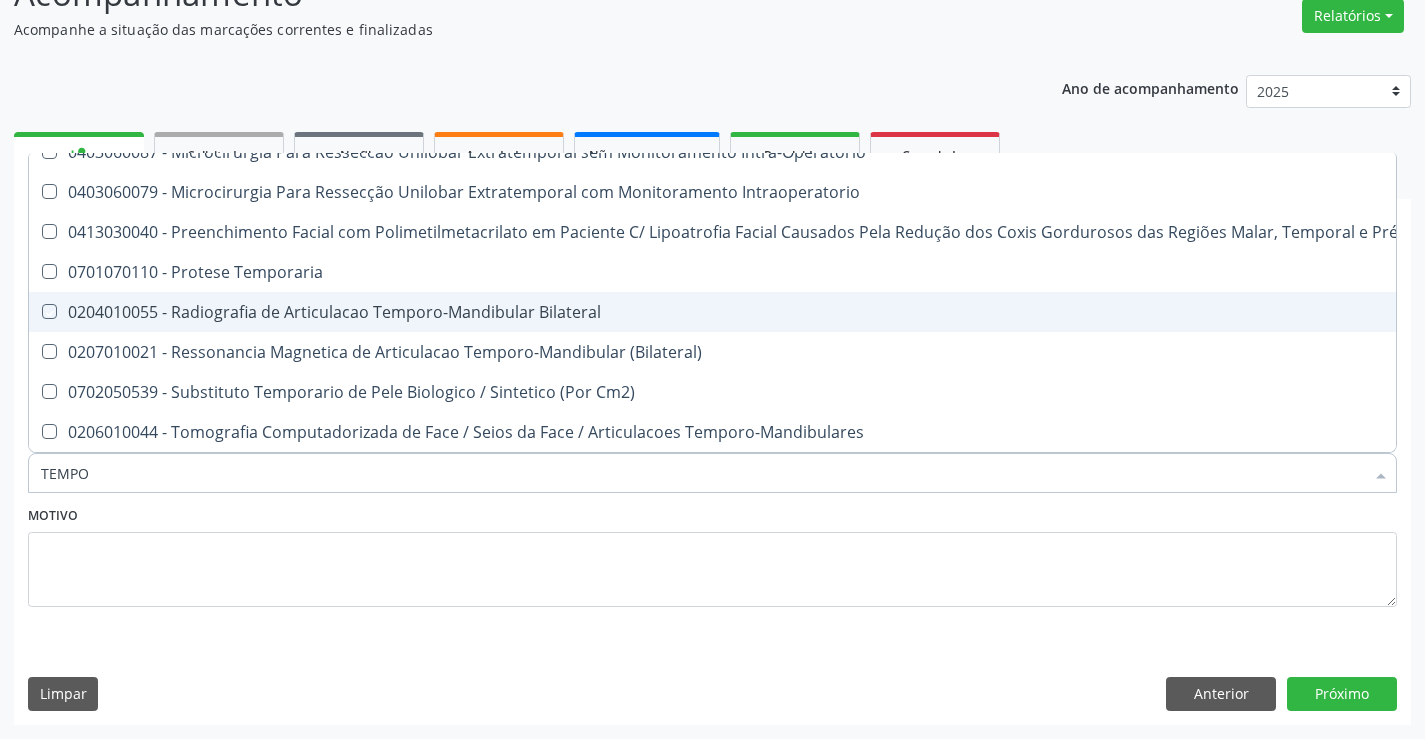 checkbox on "true" 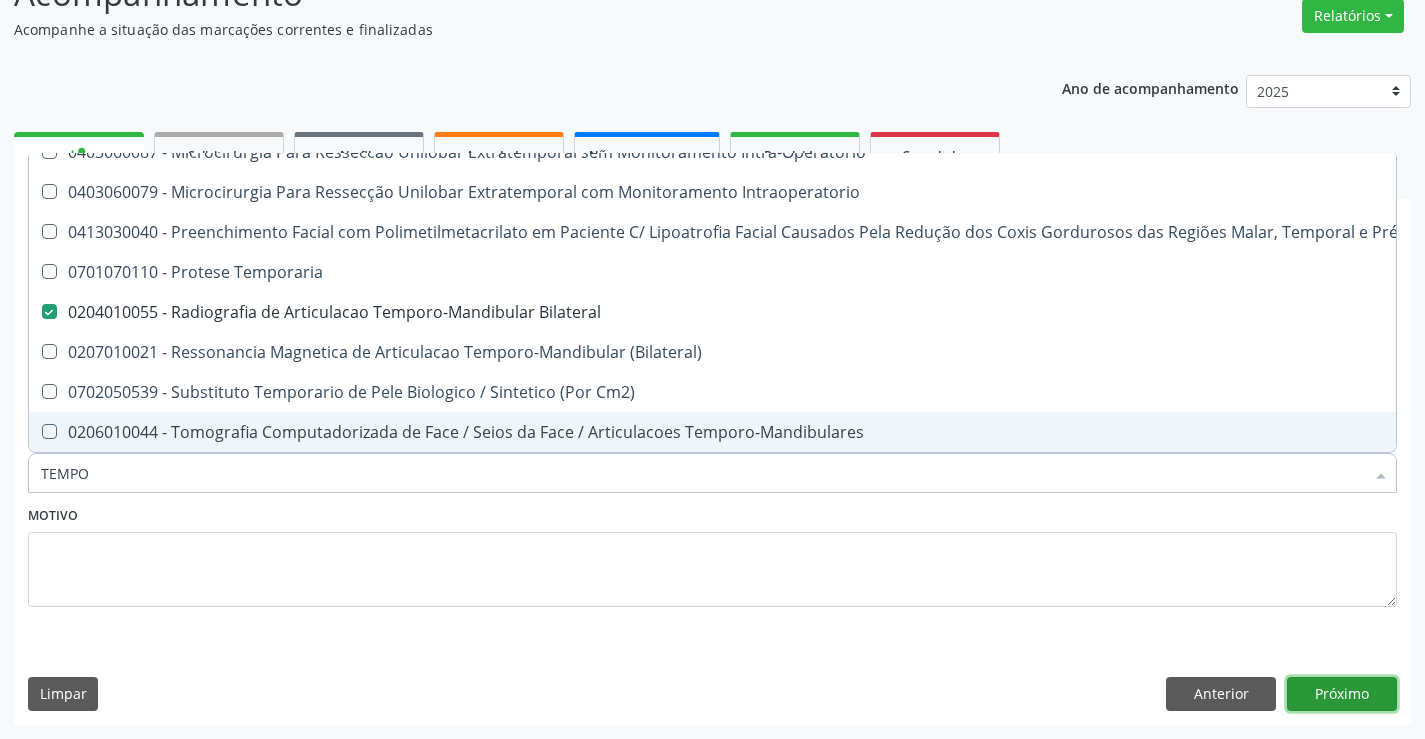click on "Próximo" at bounding box center (1342, 694) 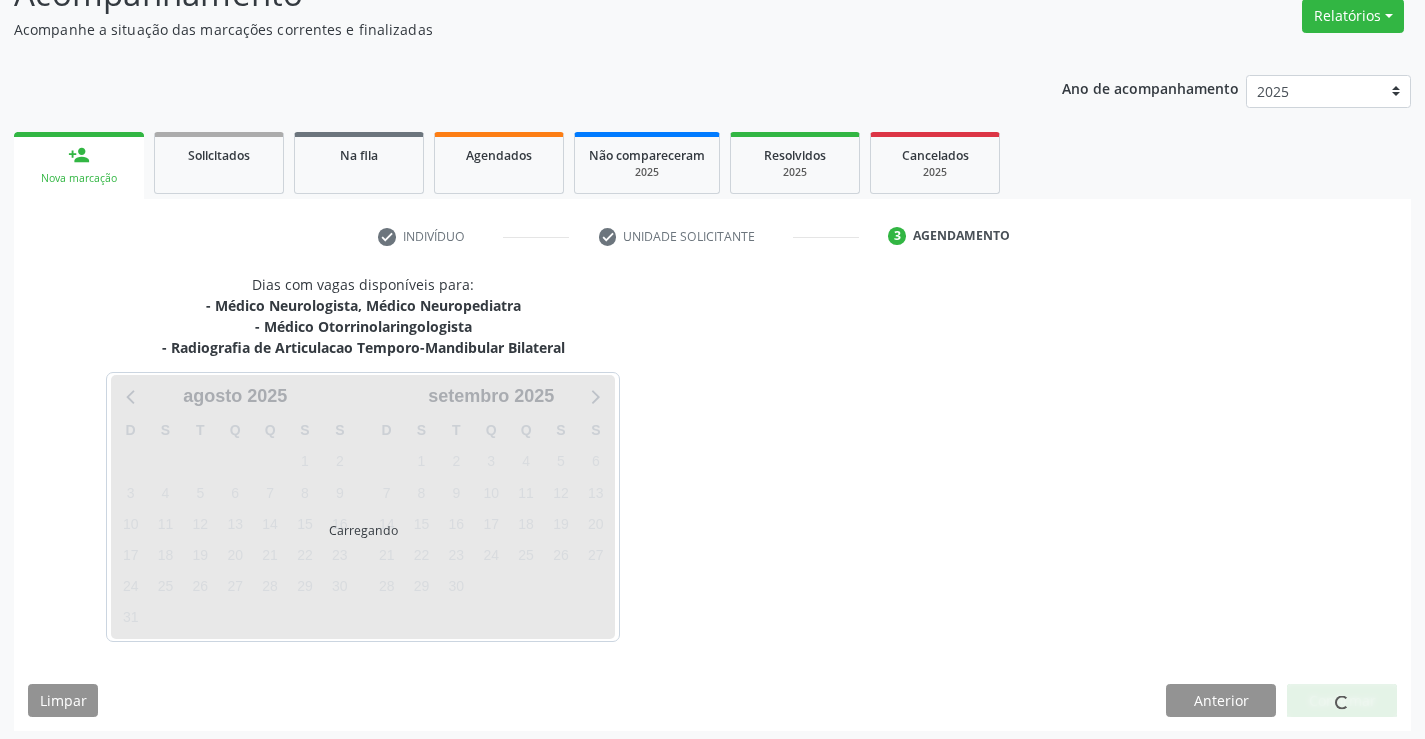 scroll, scrollTop: 0, scrollLeft: 0, axis: both 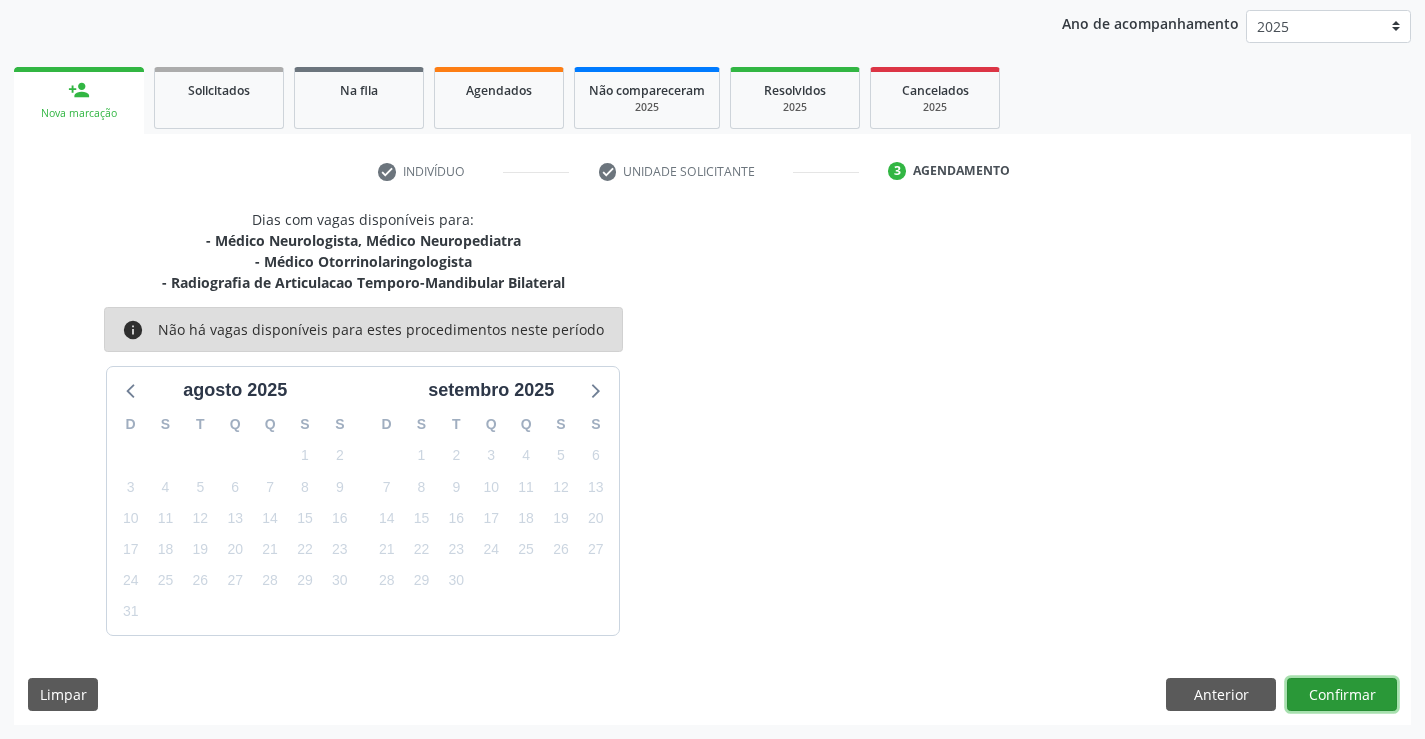 click on "Confirmar" at bounding box center (1342, 695) 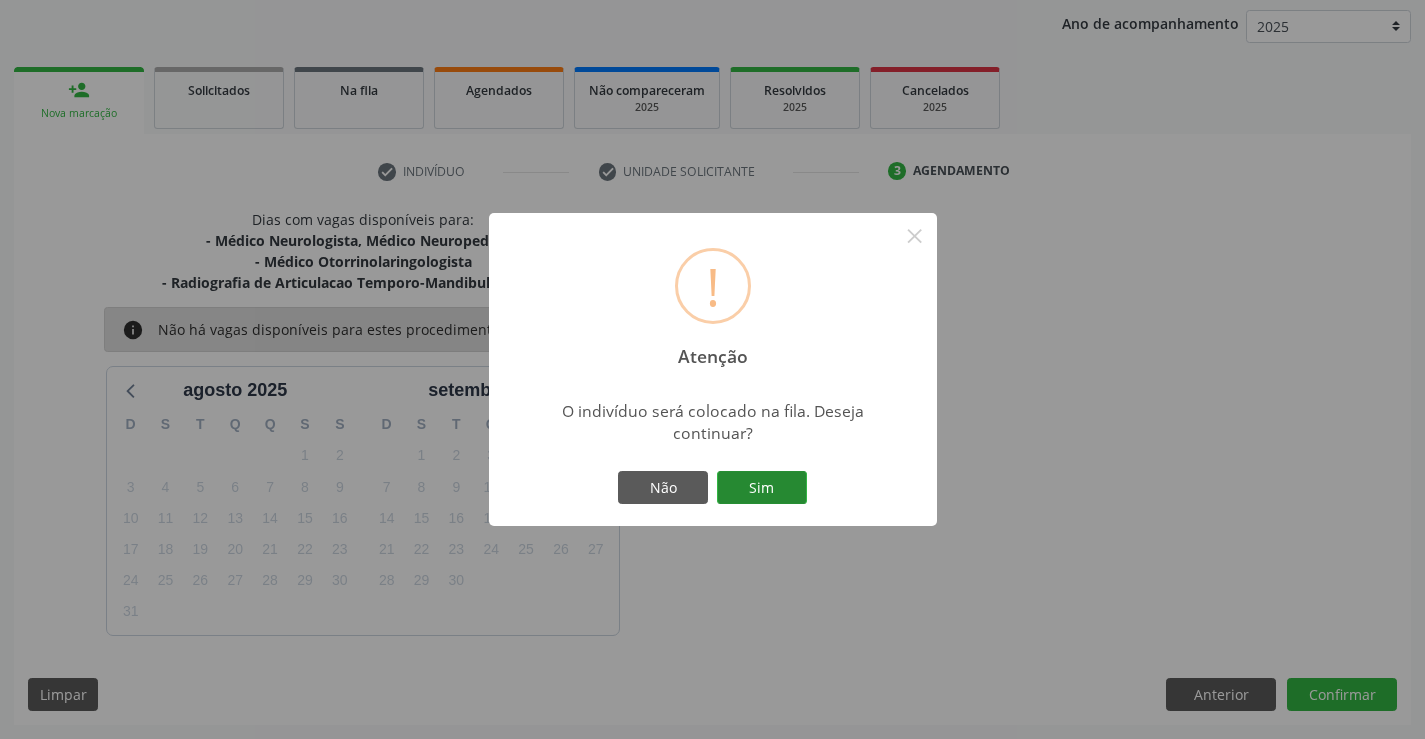click on "Sim" at bounding box center [762, 488] 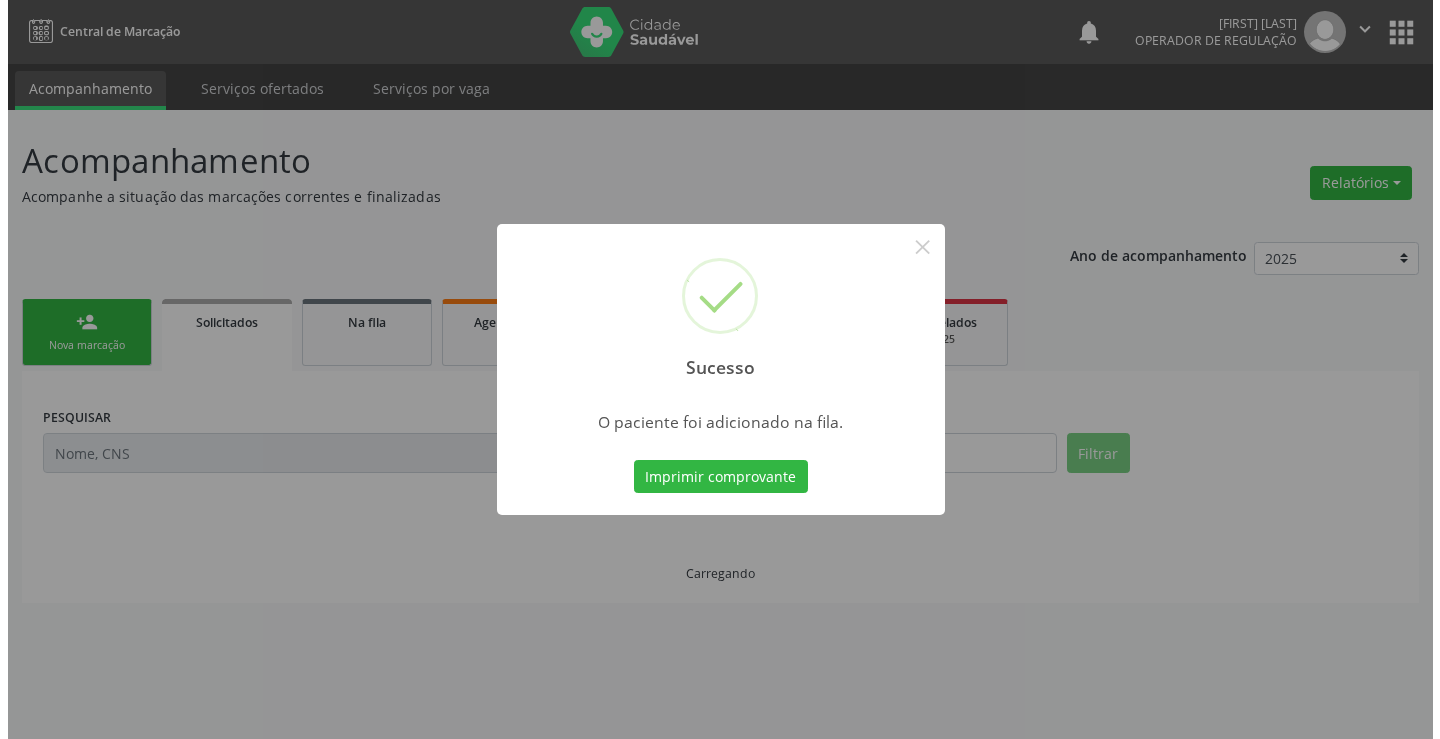 scroll, scrollTop: 0, scrollLeft: 0, axis: both 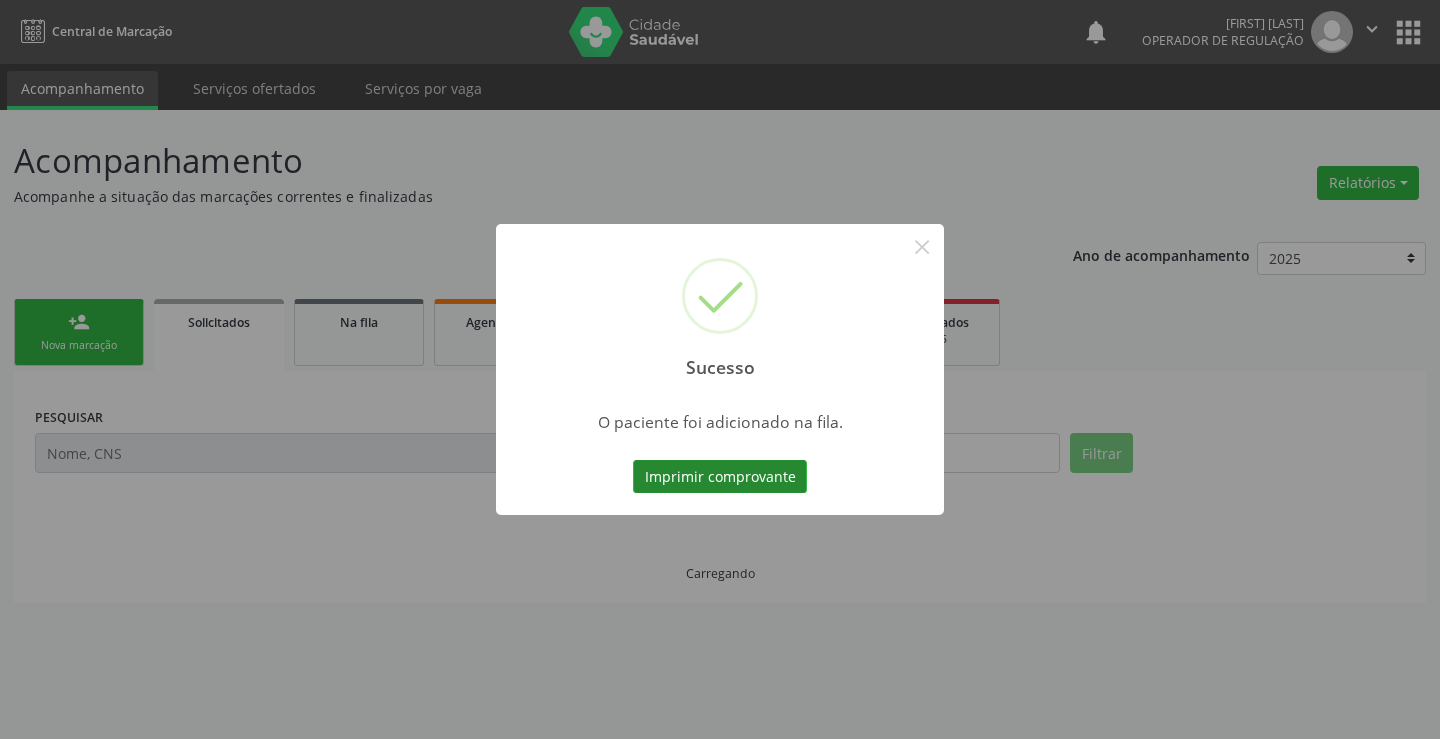 click on "Imprimir comprovante" at bounding box center [720, 477] 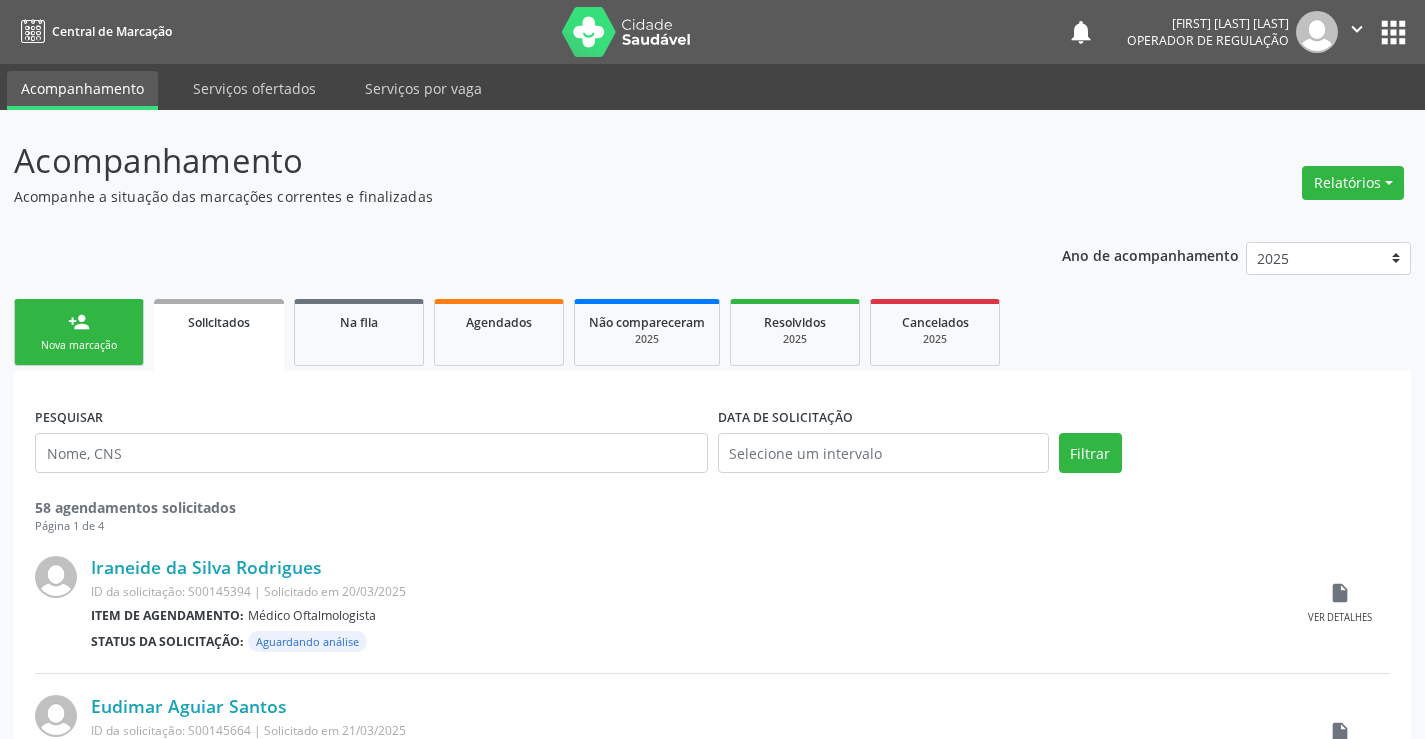 scroll, scrollTop: 0, scrollLeft: 0, axis: both 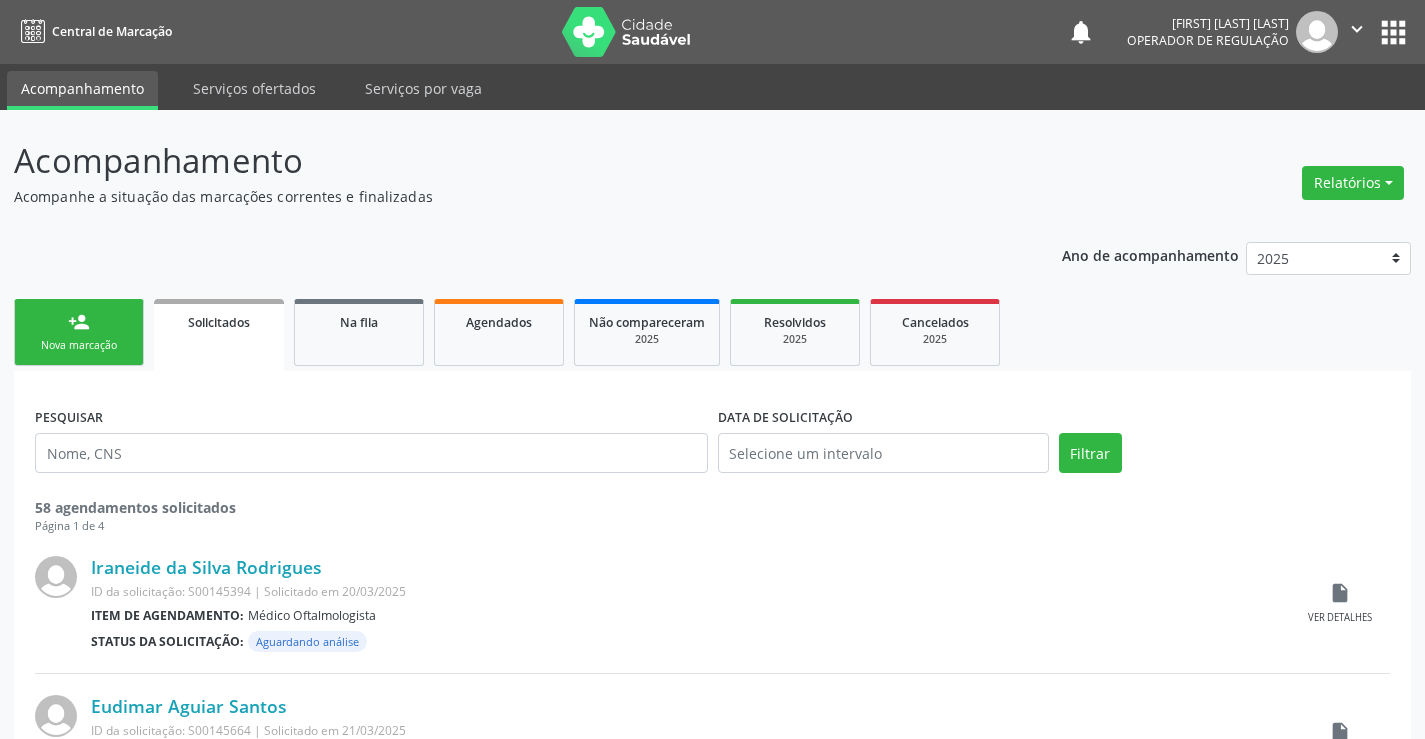 click on "person_add
Nova marcação" at bounding box center [79, 332] 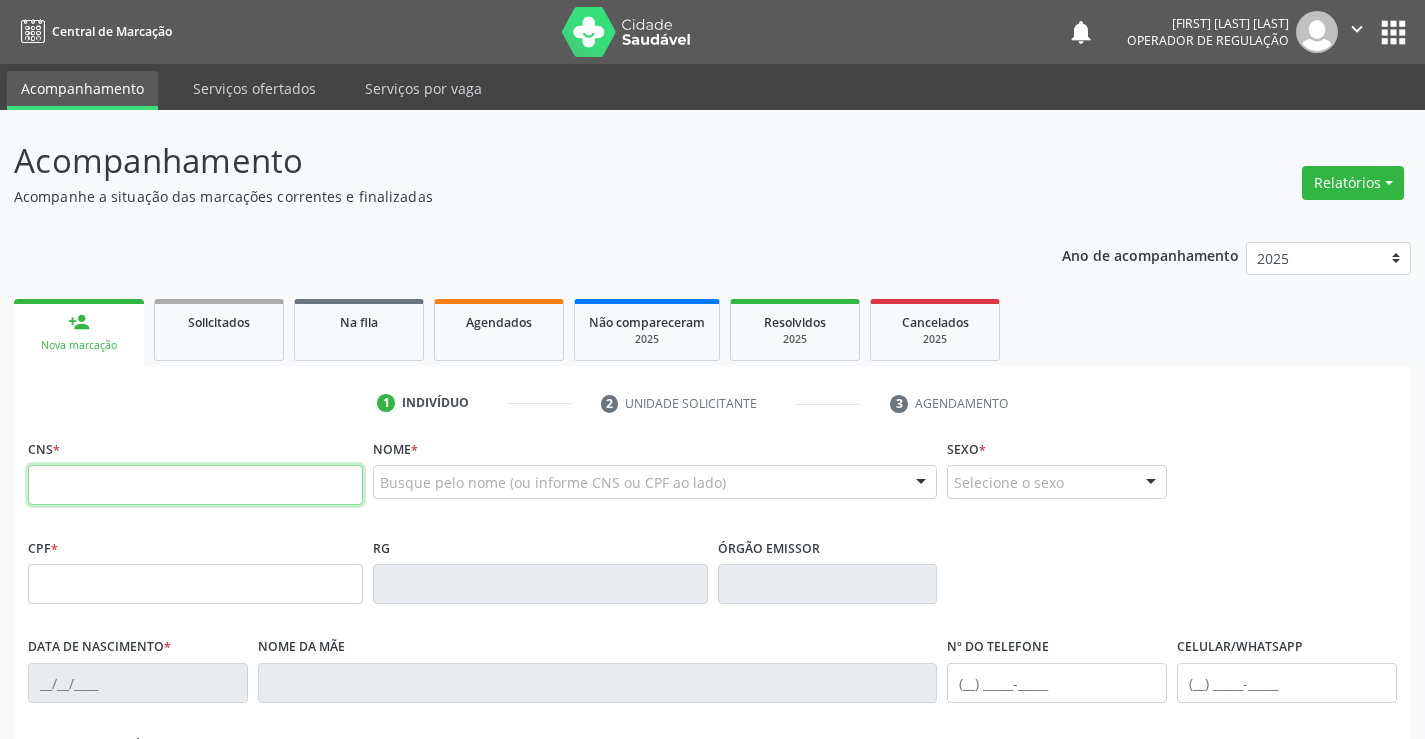 click at bounding box center (195, 485) 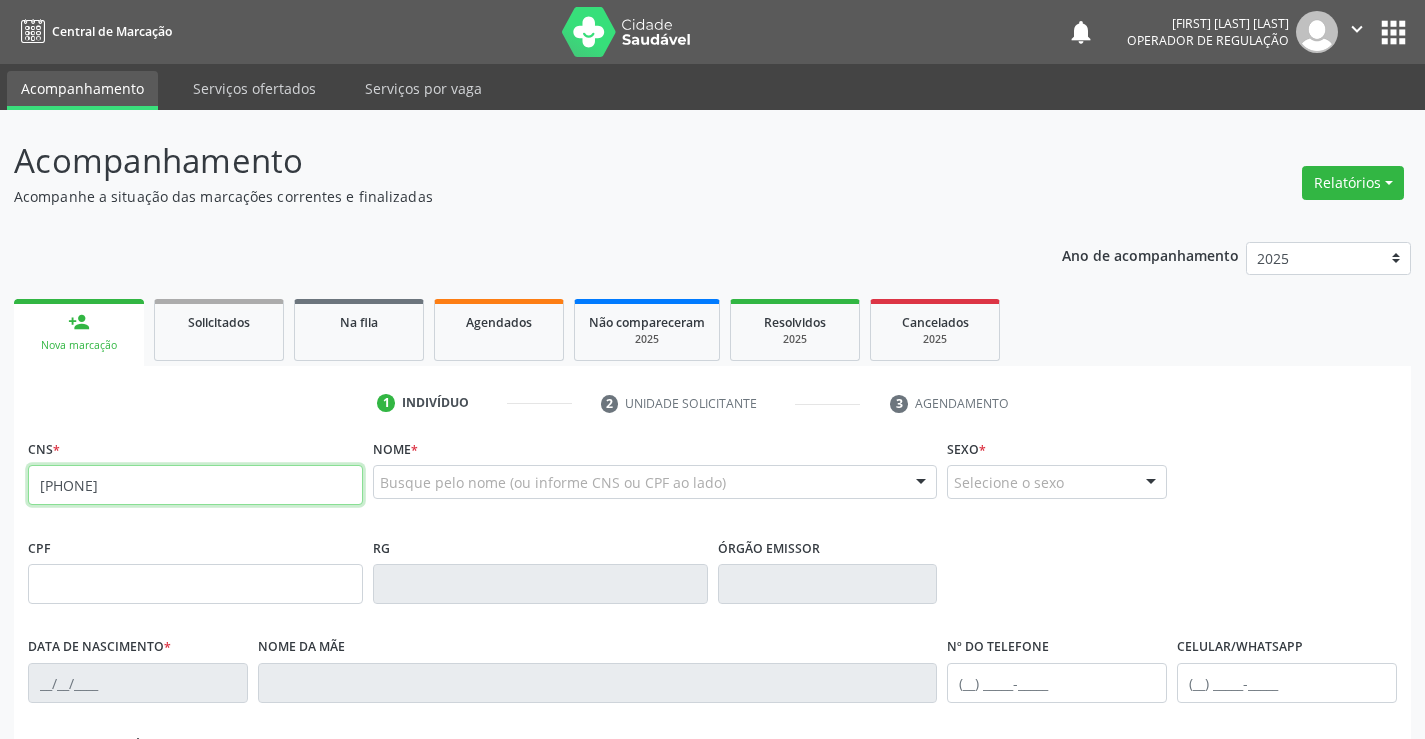 type on "[PHONE]" 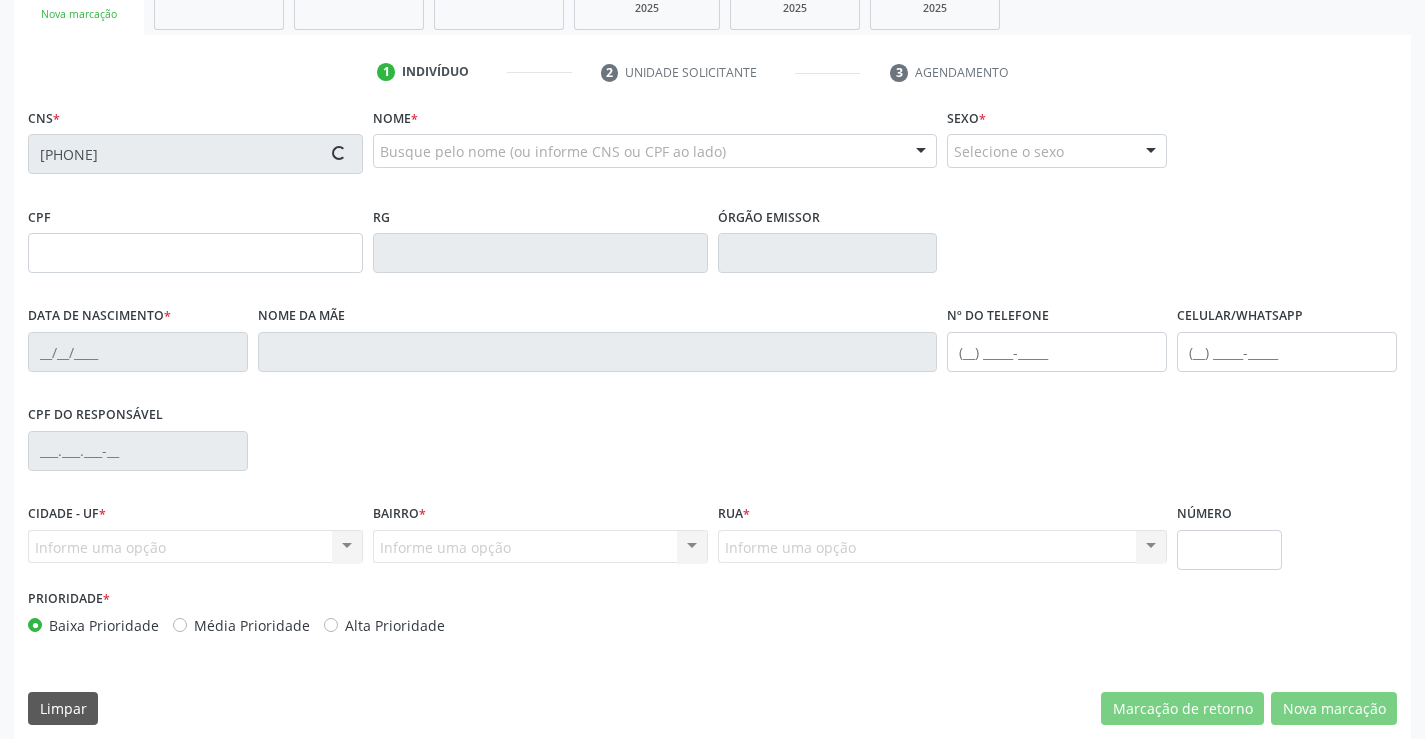 scroll, scrollTop: 345, scrollLeft: 0, axis: vertical 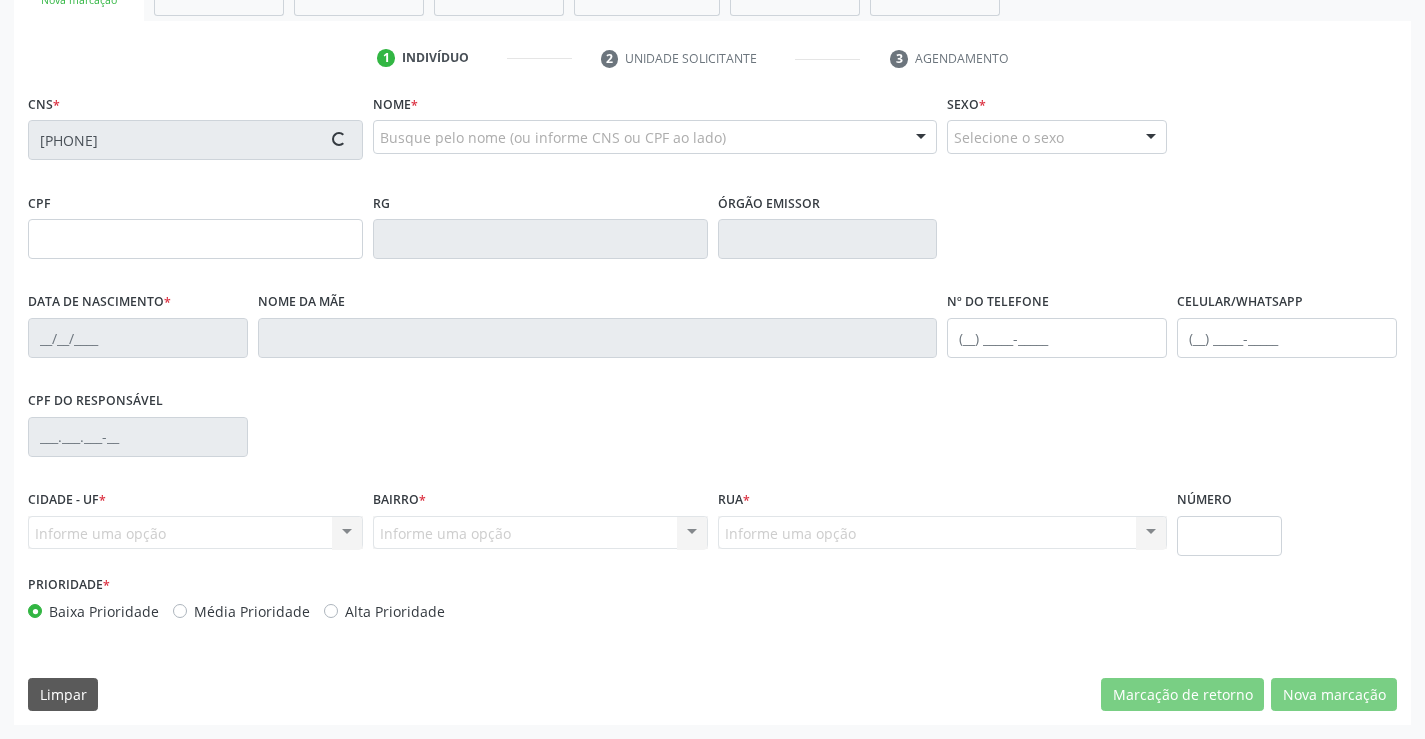 type on "[PHONE]" 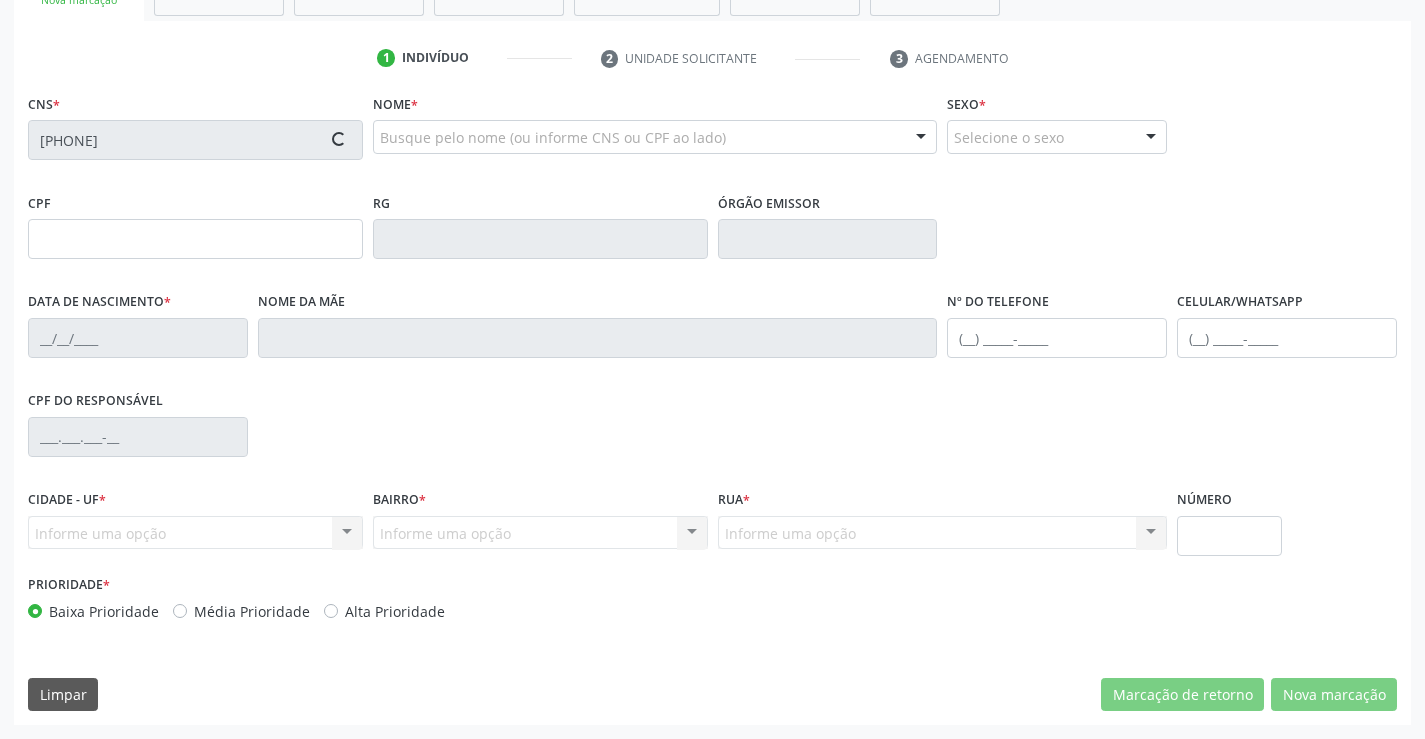 type on "[DATE]" 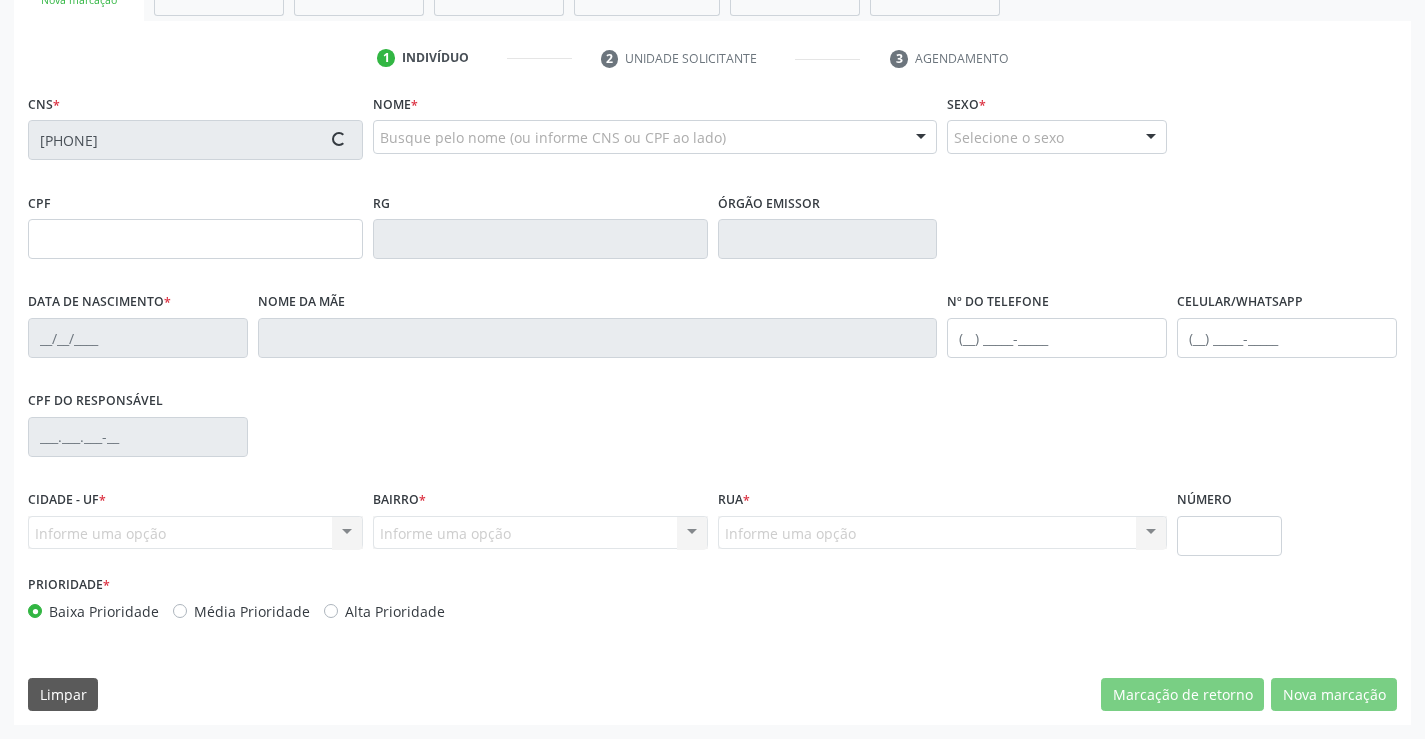 type on "S/N" 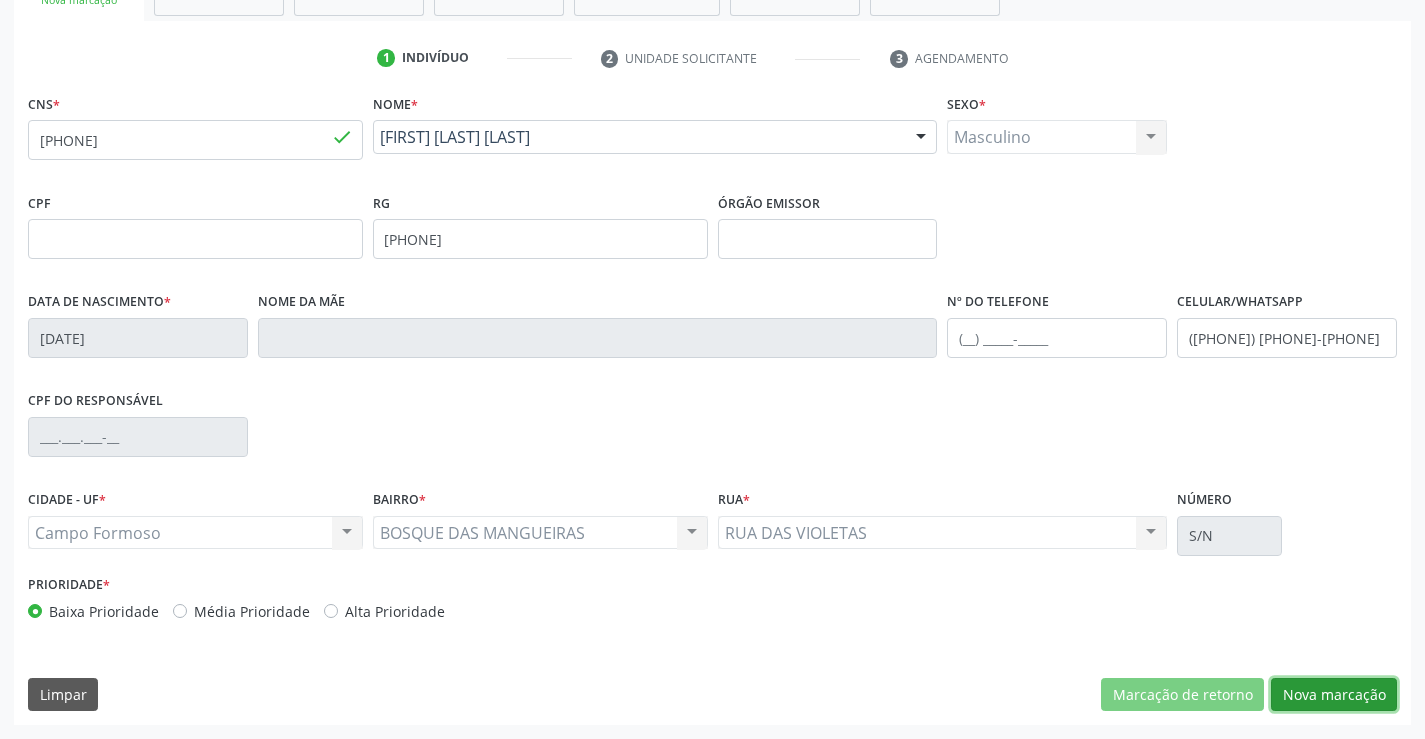click on "Nova marcação" at bounding box center (1334, 695) 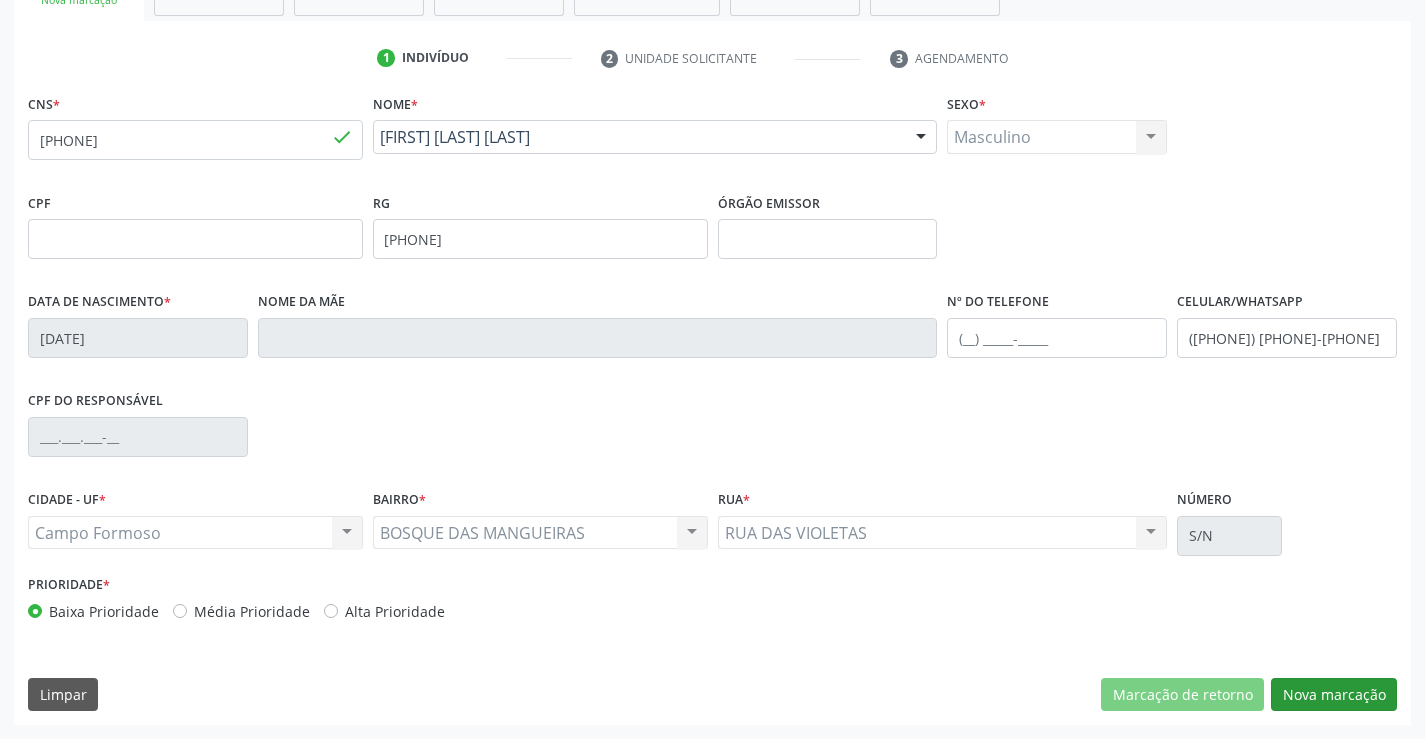 scroll, scrollTop: 167, scrollLeft: 0, axis: vertical 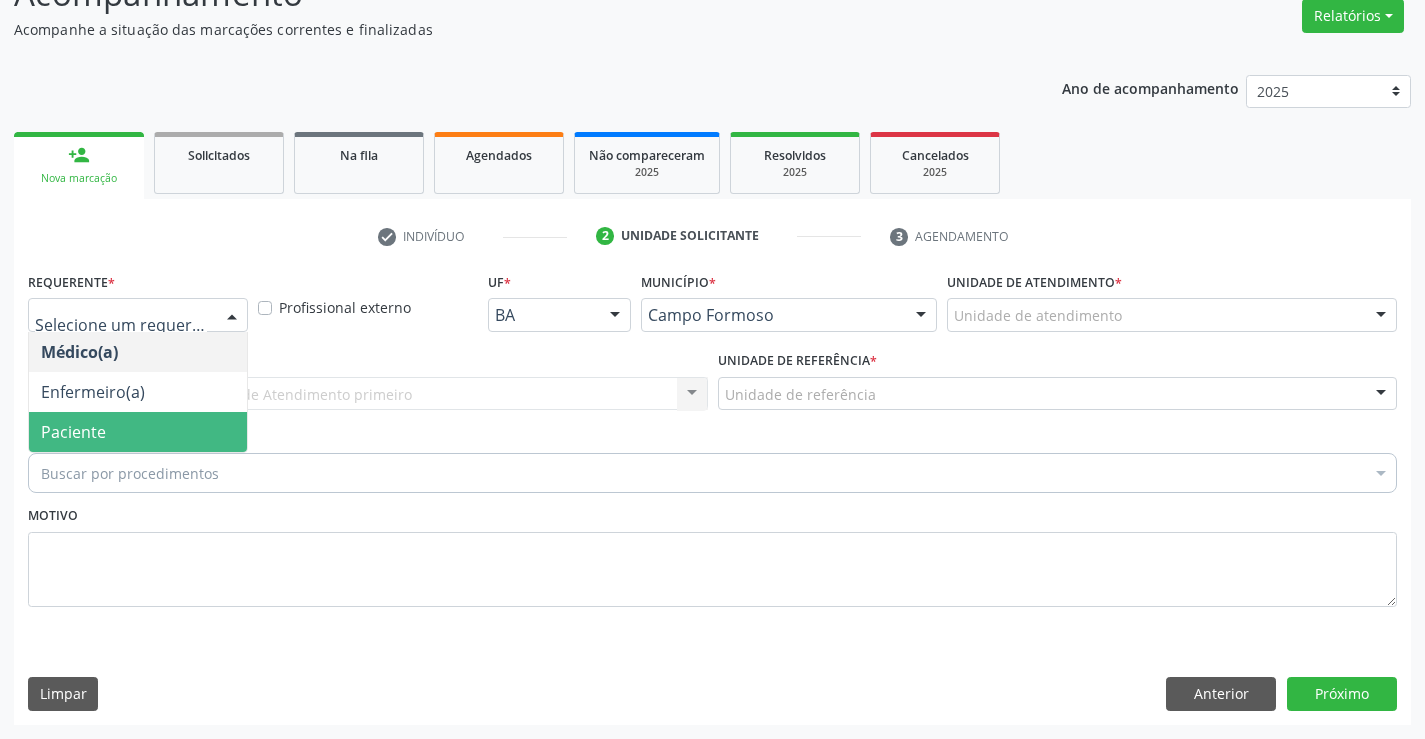 click on "Paciente" at bounding box center (138, 432) 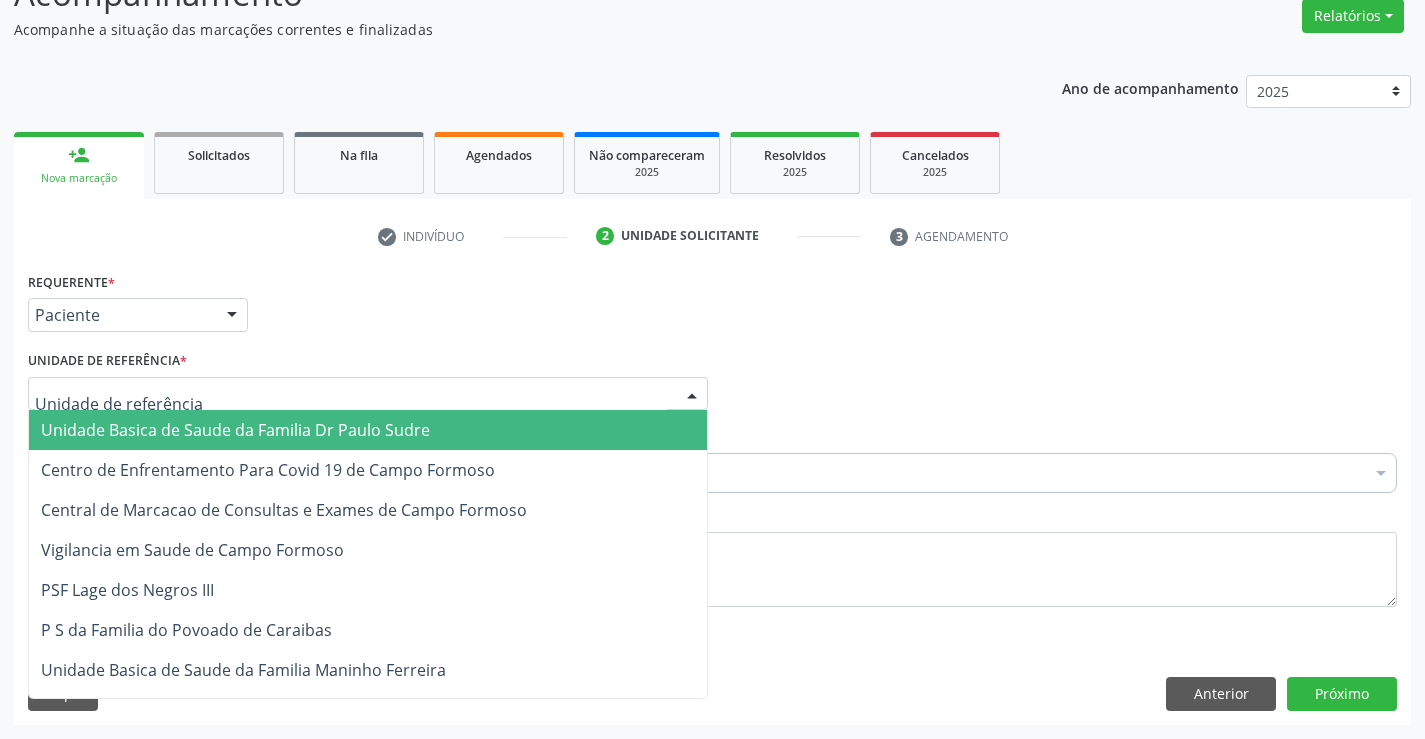 click at bounding box center [368, 394] 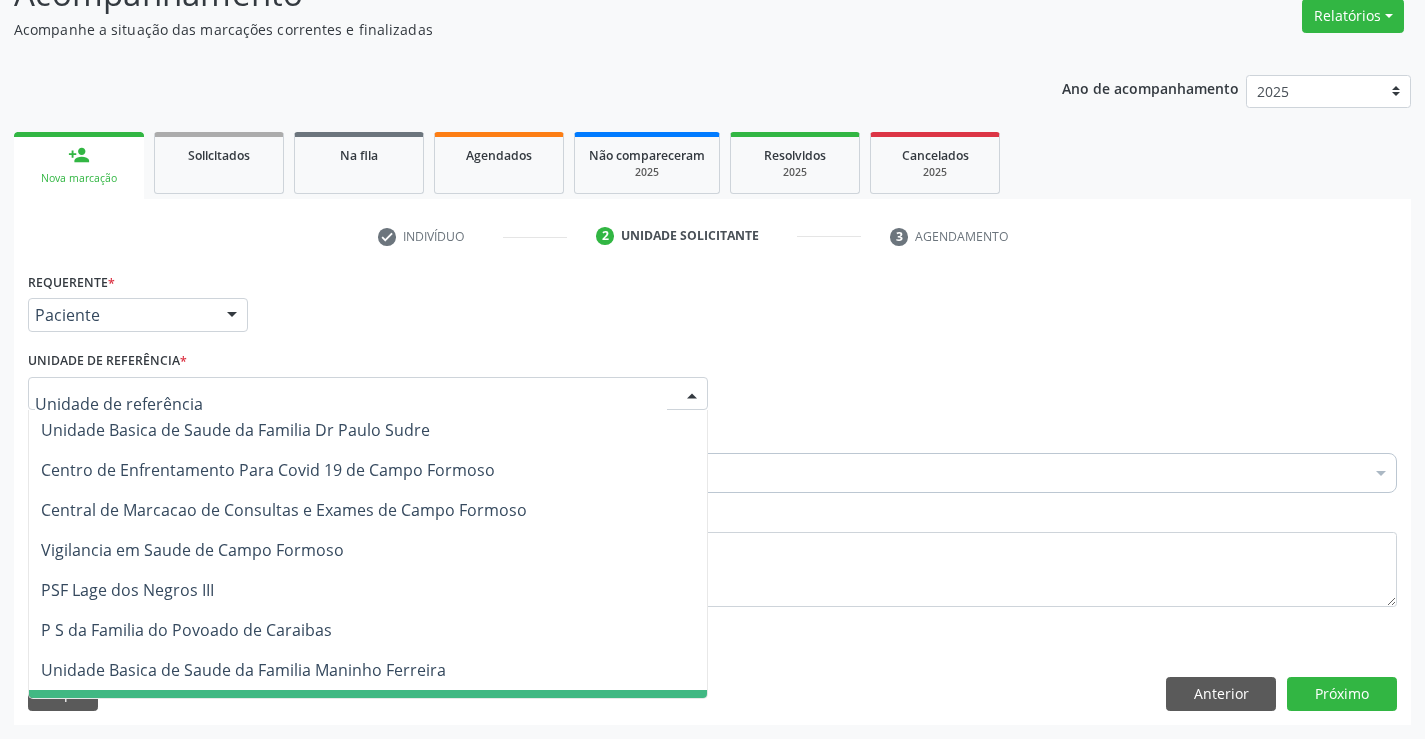 click on "Unidade Basica de Saude da Familia Maninho Ferreira" at bounding box center (368, 670) 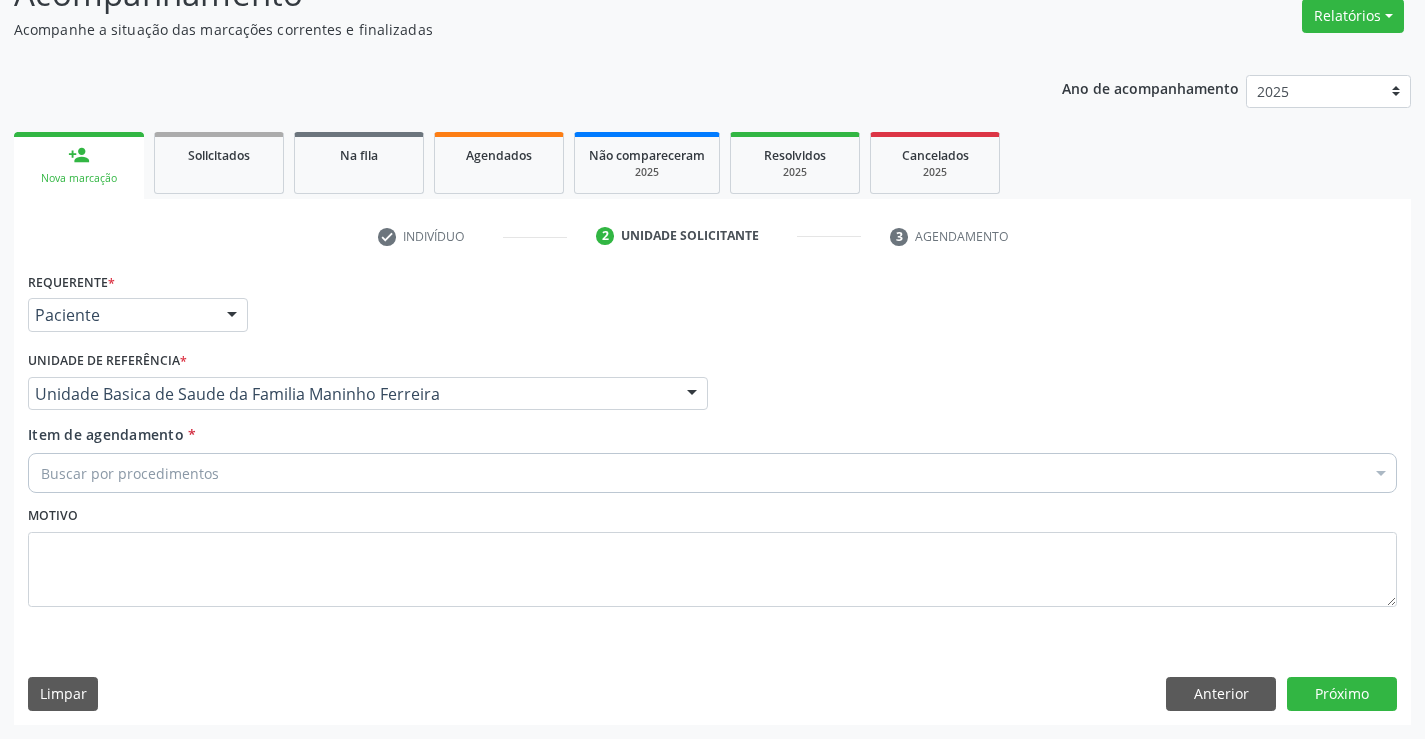 click on "Buscar por procedimentos" at bounding box center (712, 473) 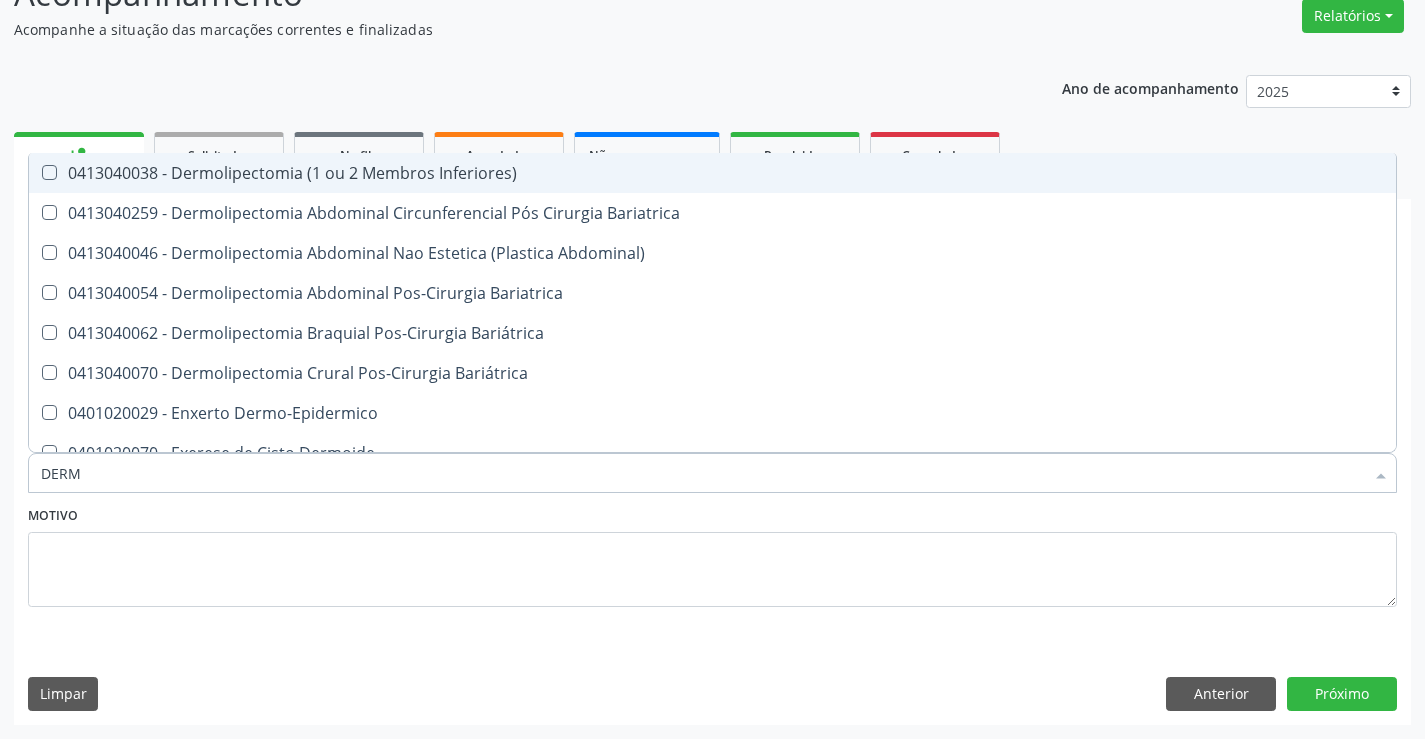 type on "DERMA" 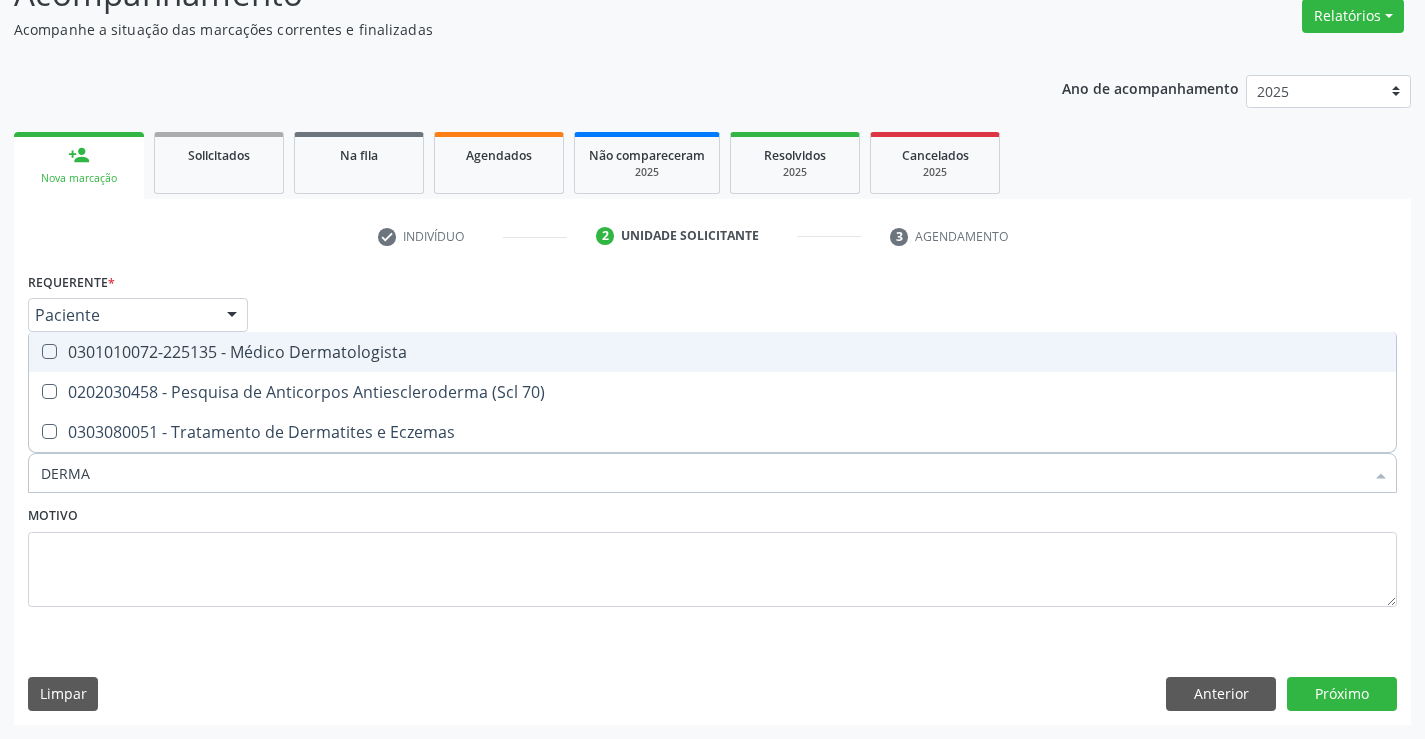 click on "0301010072-225135 - Médico Dermatologista" at bounding box center [712, 352] 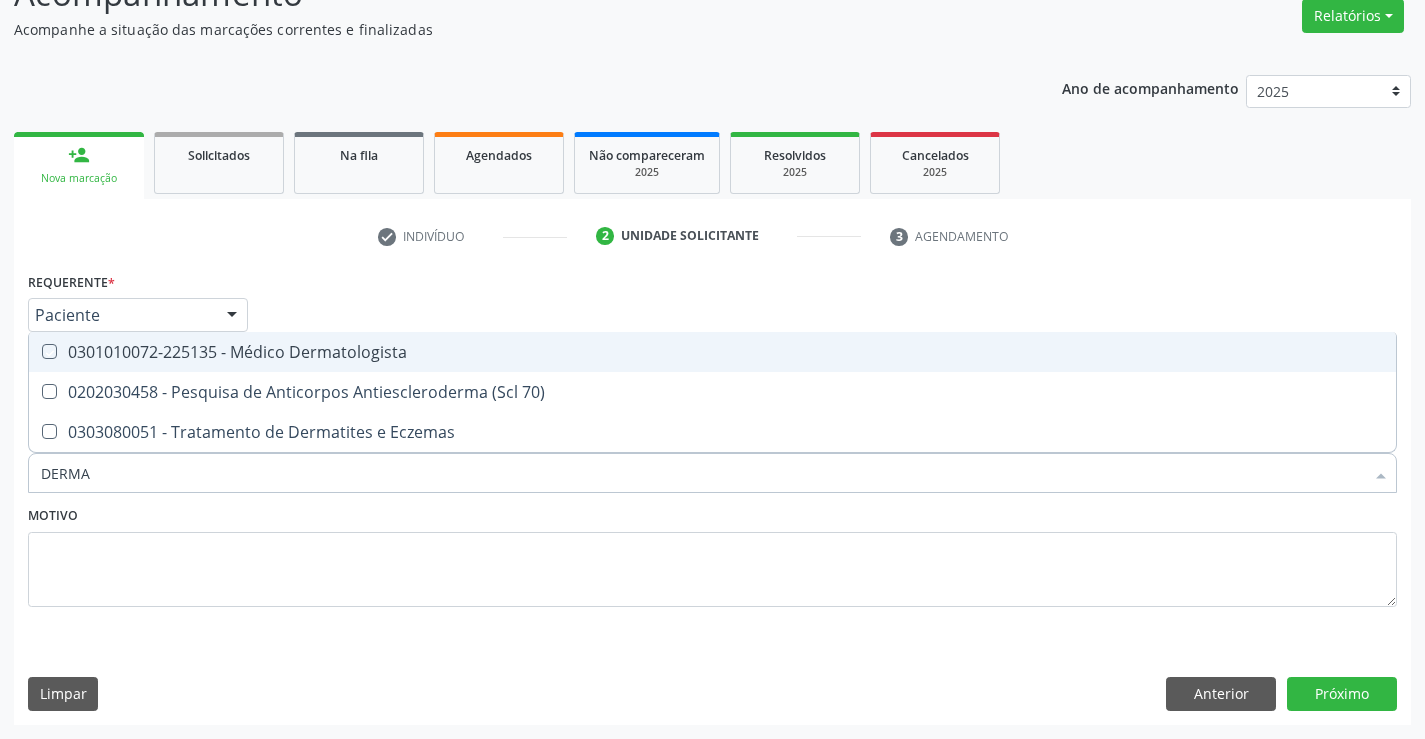 checkbox on "true" 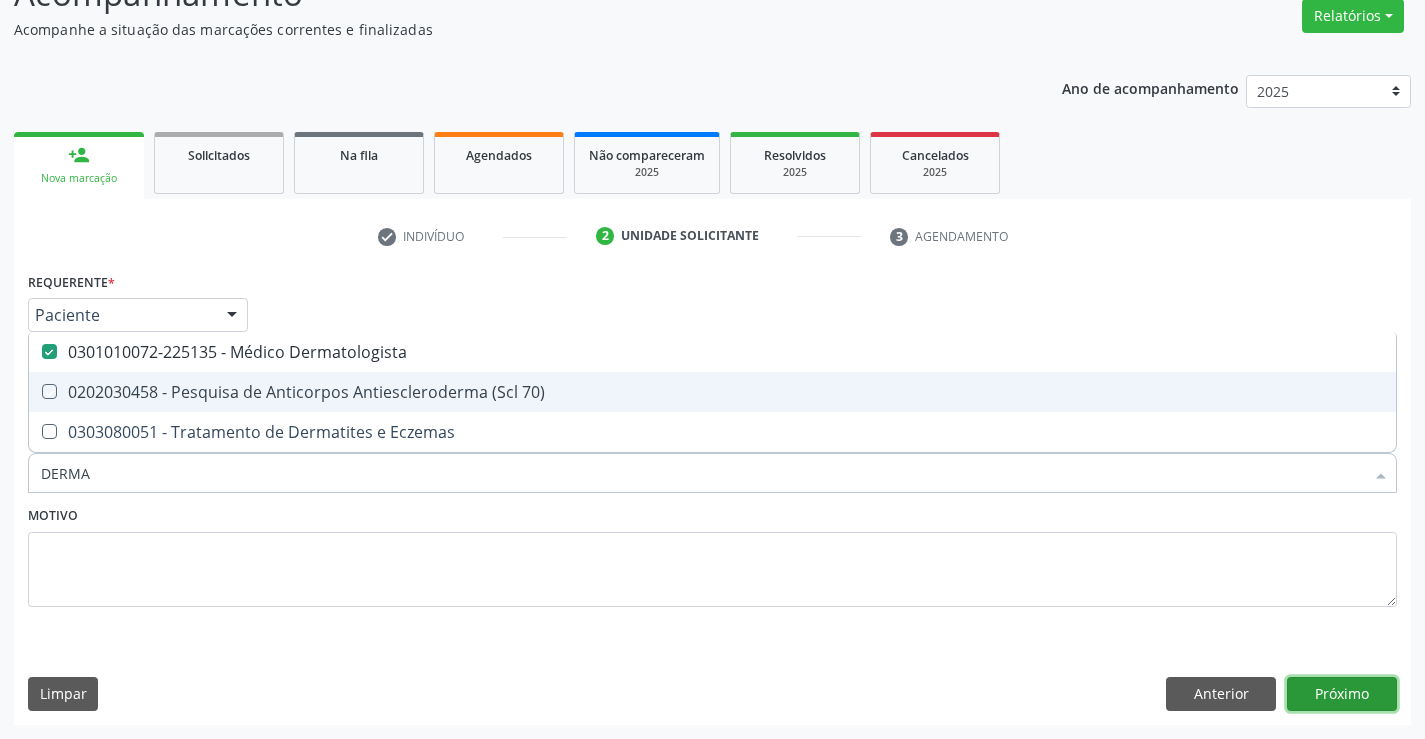 click on "Próximo" at bounding box center [1342, 694] 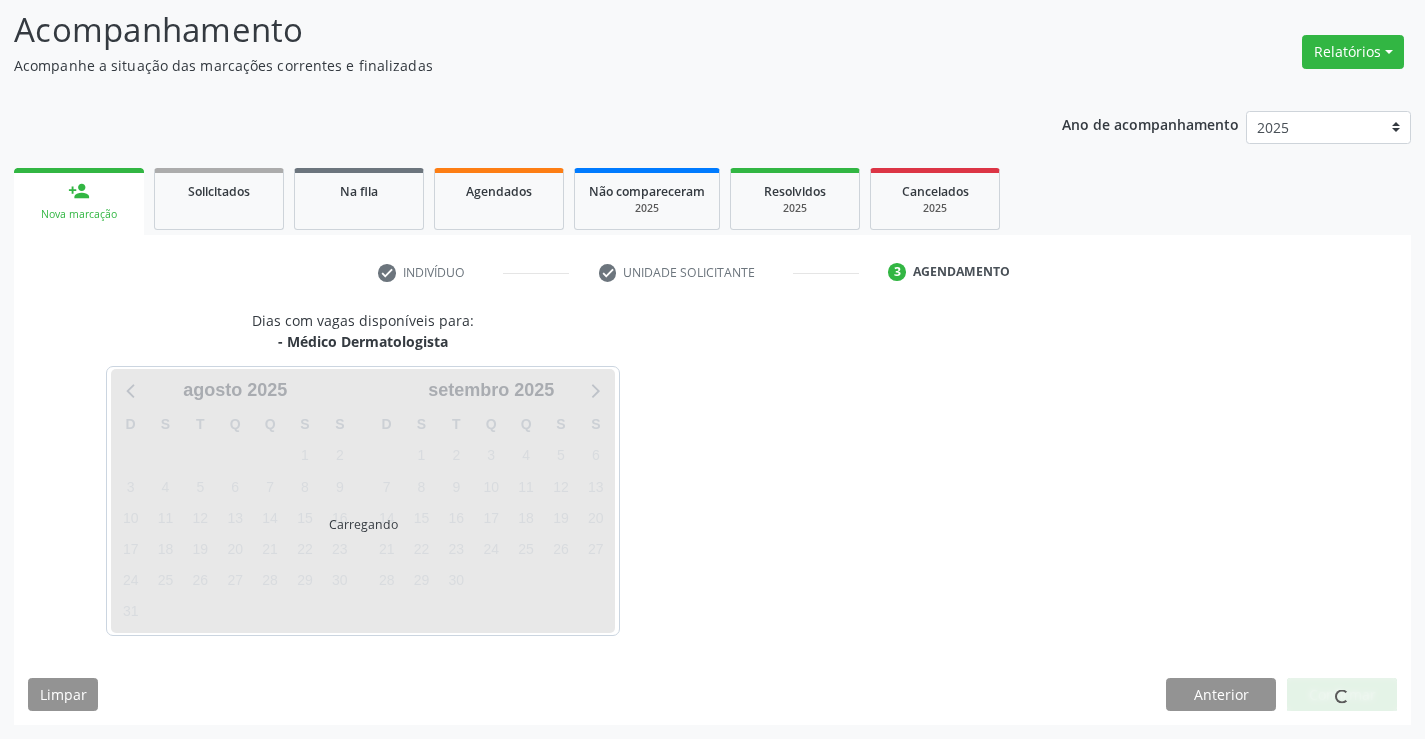 scroll, scrollTop: 131, scrollLeft: 0, axis: vertical 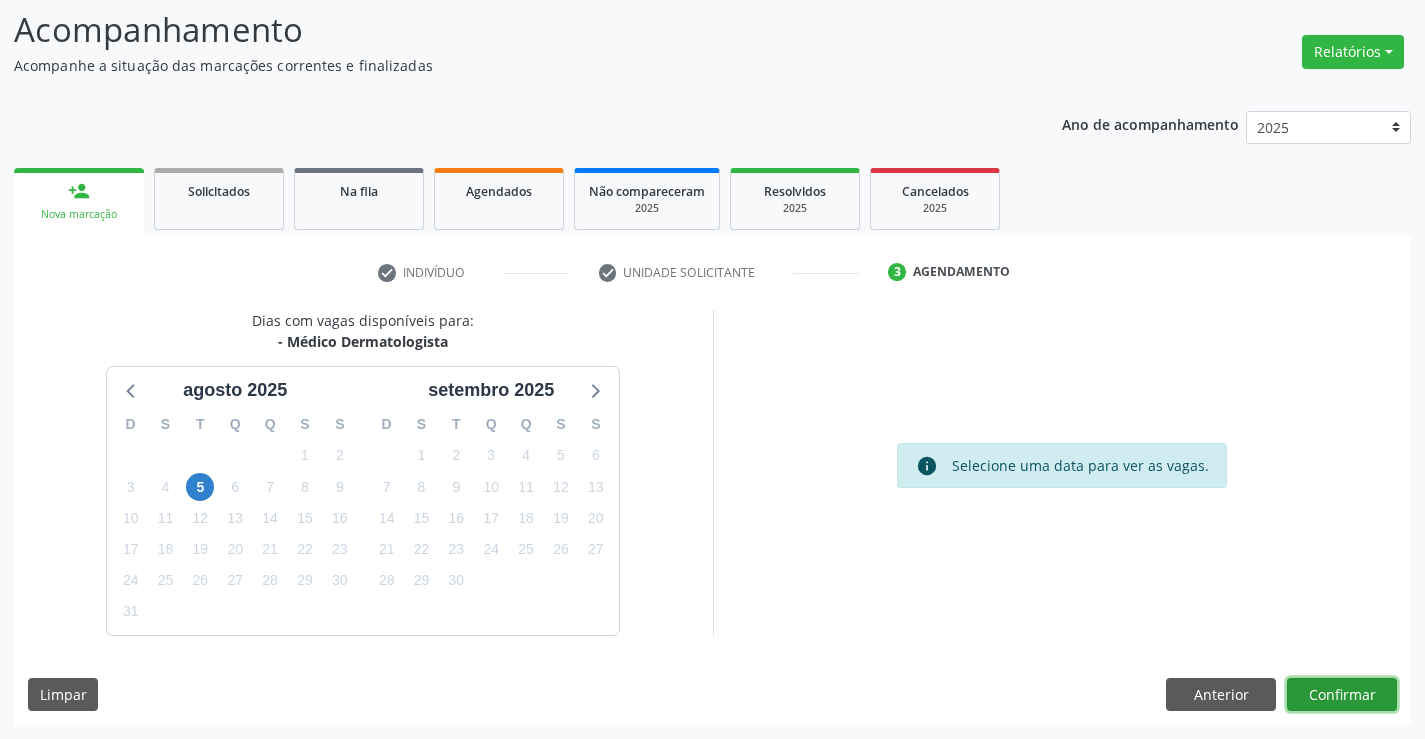 click on "Confirmar" at bounding box center (1342, 695) 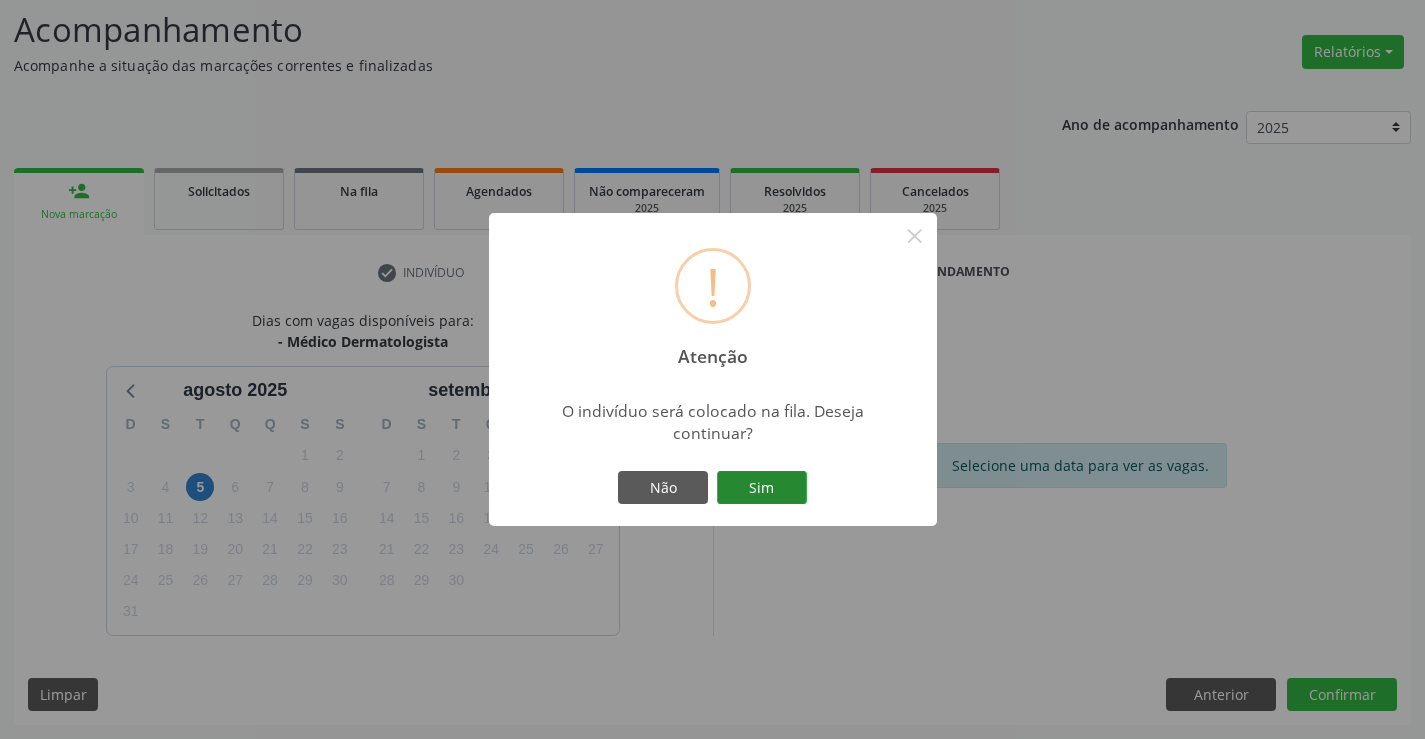 click on "Sim" at bounding box center [762, 488] 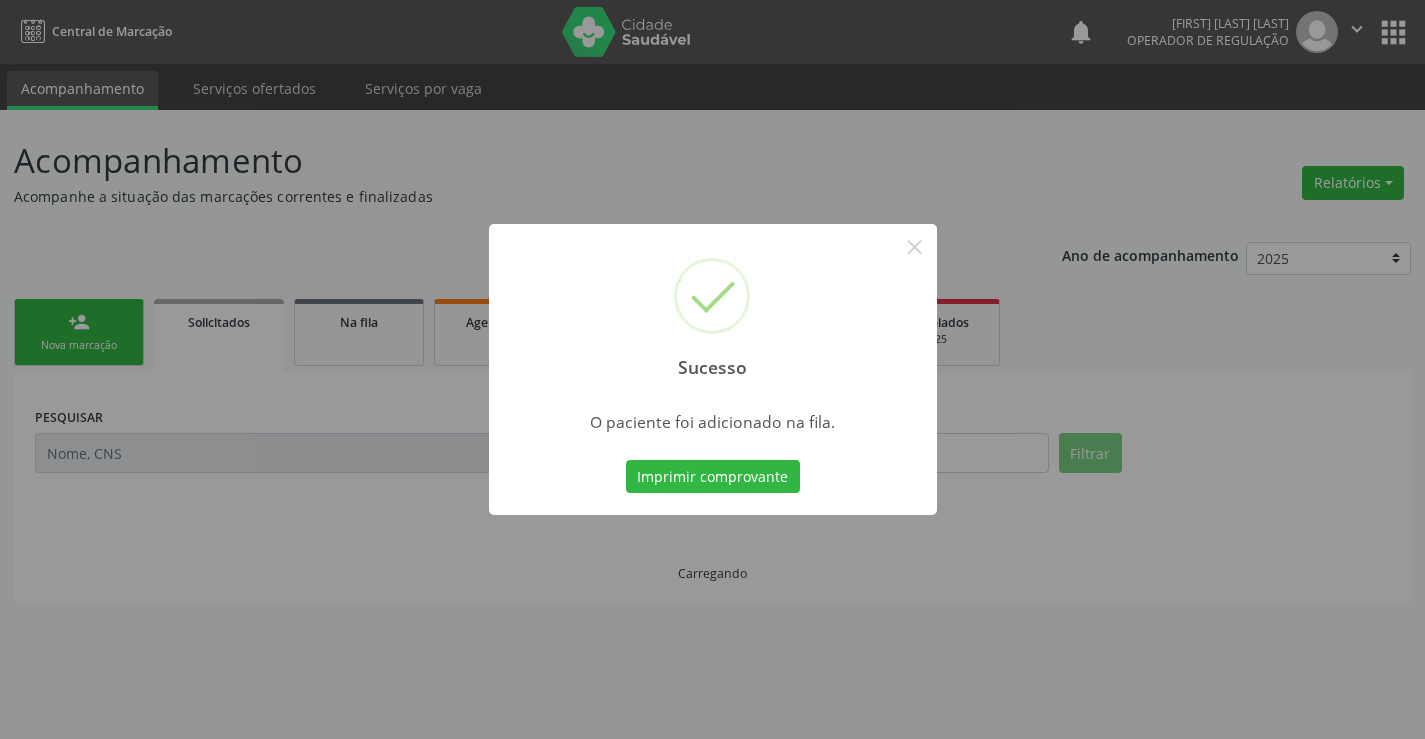 scroll, scrollTop: 0, scrollLeft: 0, axis: both 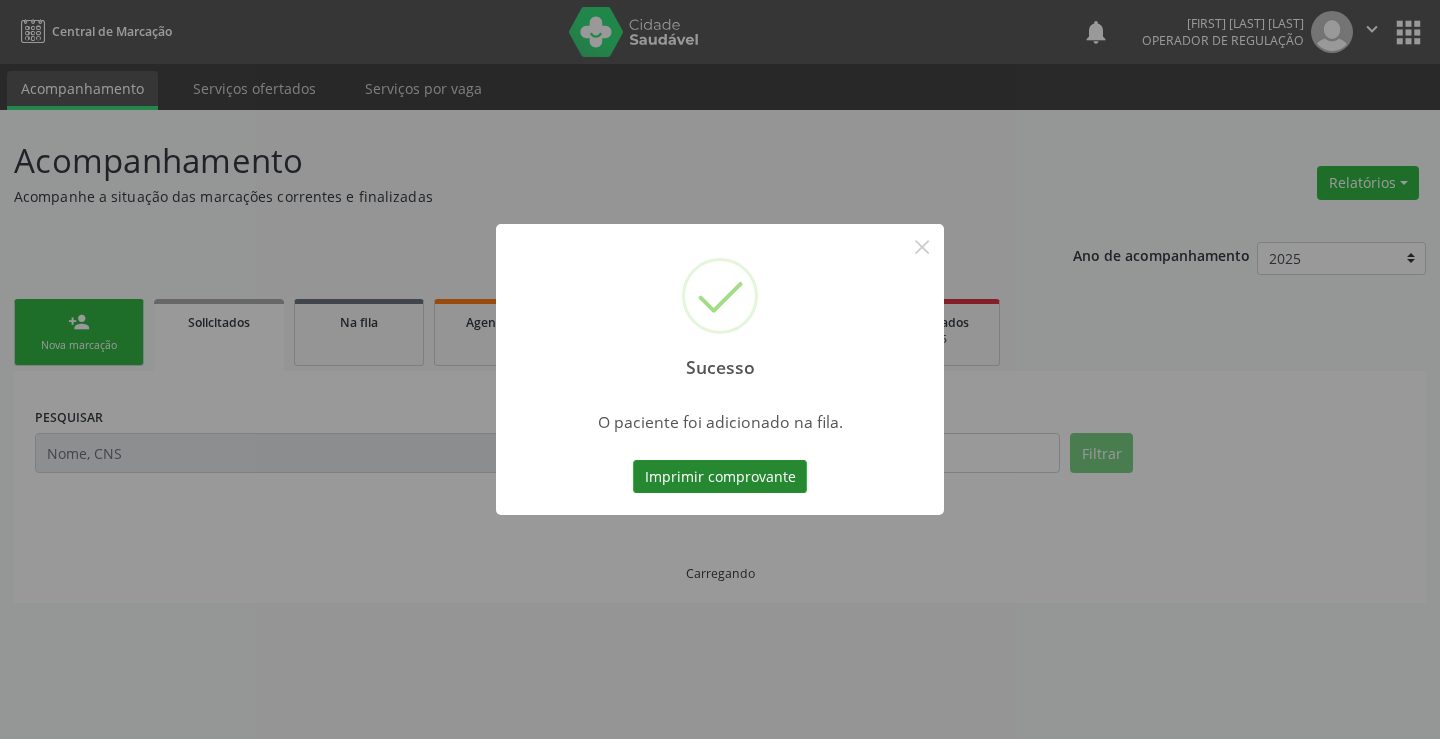 click on "Imprimir comprovante" at bounding box center (720, 477) 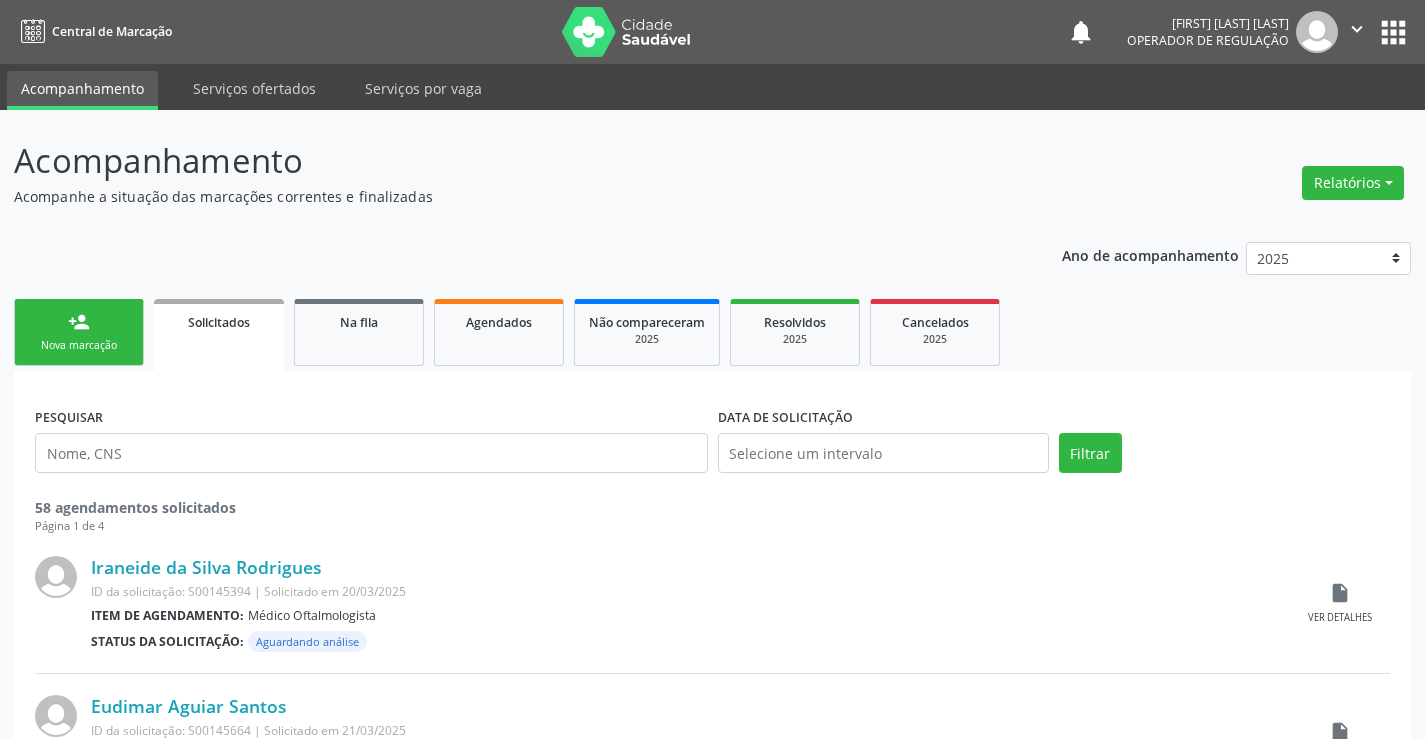 click on "Nova marcação" at bounding box center [79, 345] 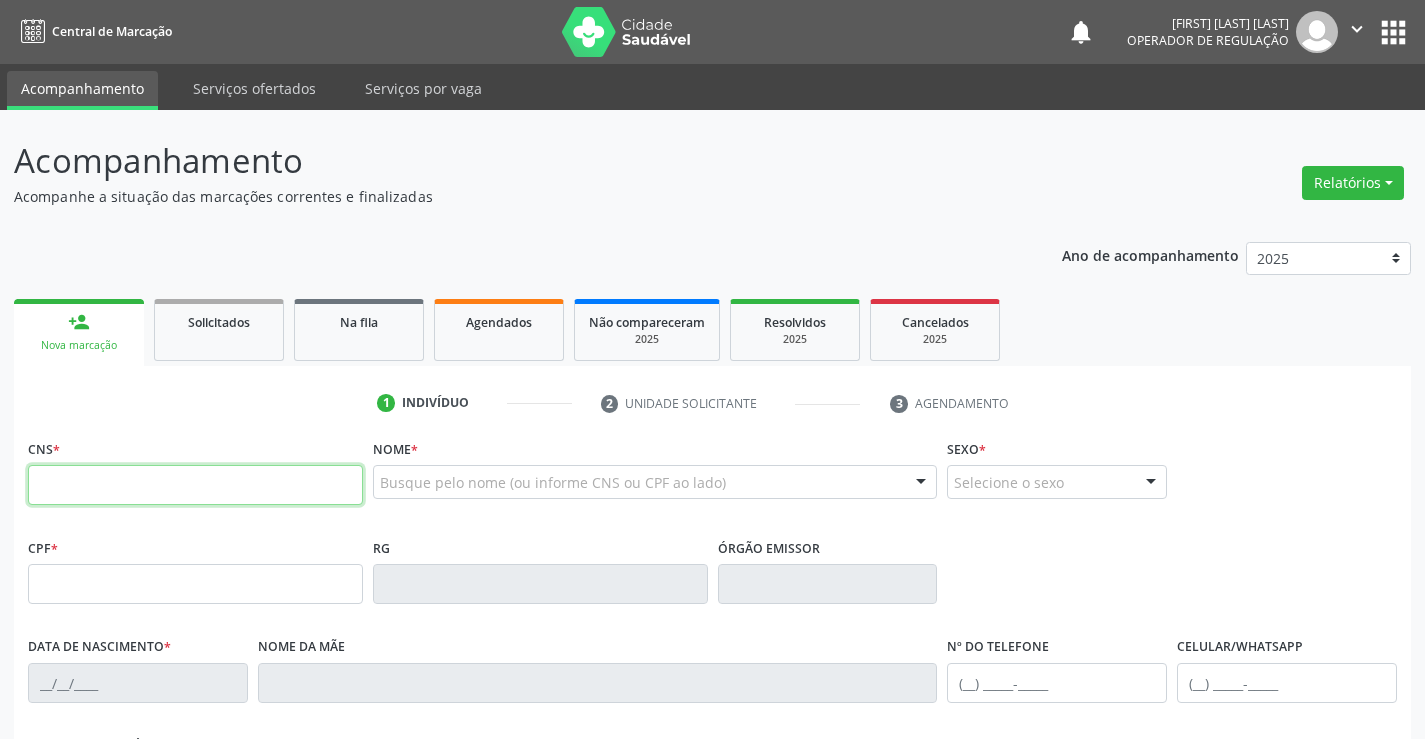 click at bounding box center [195, 485] 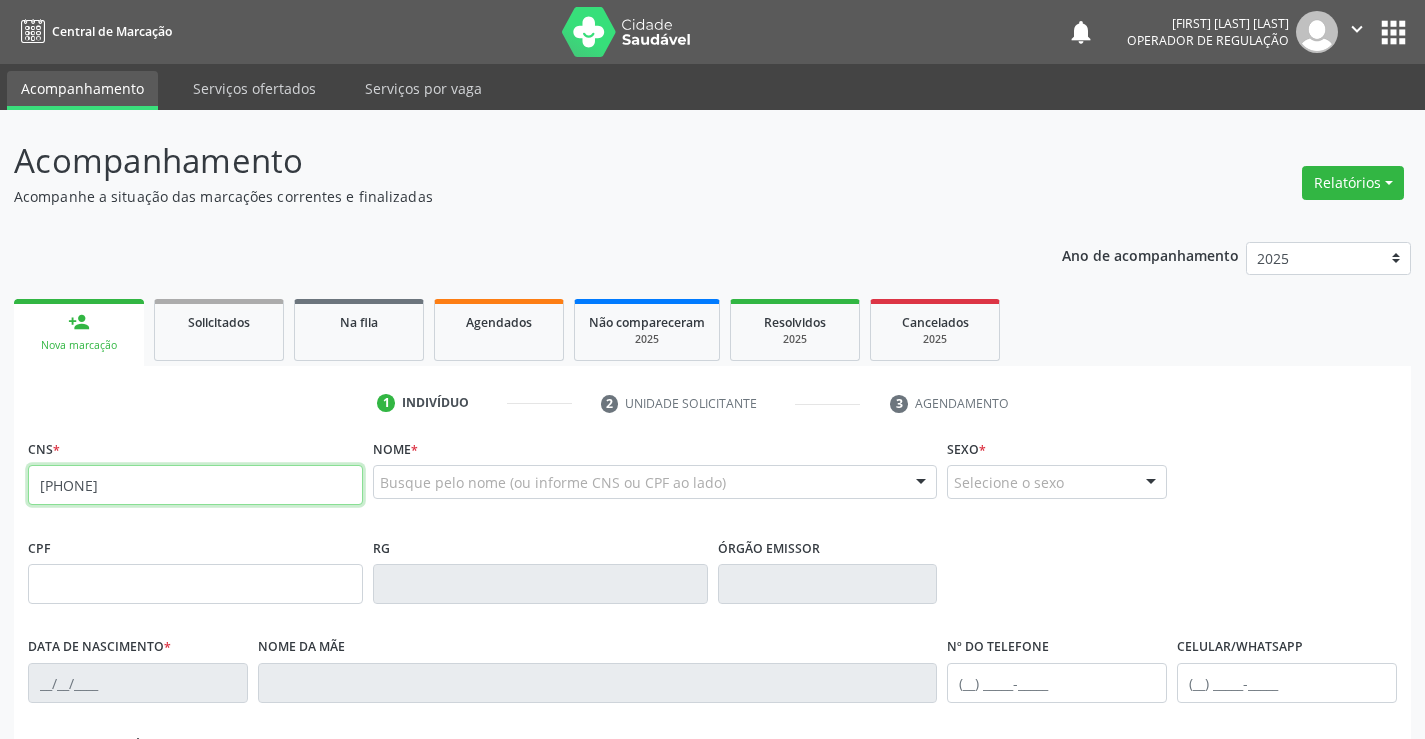 type on "[PHONE]" 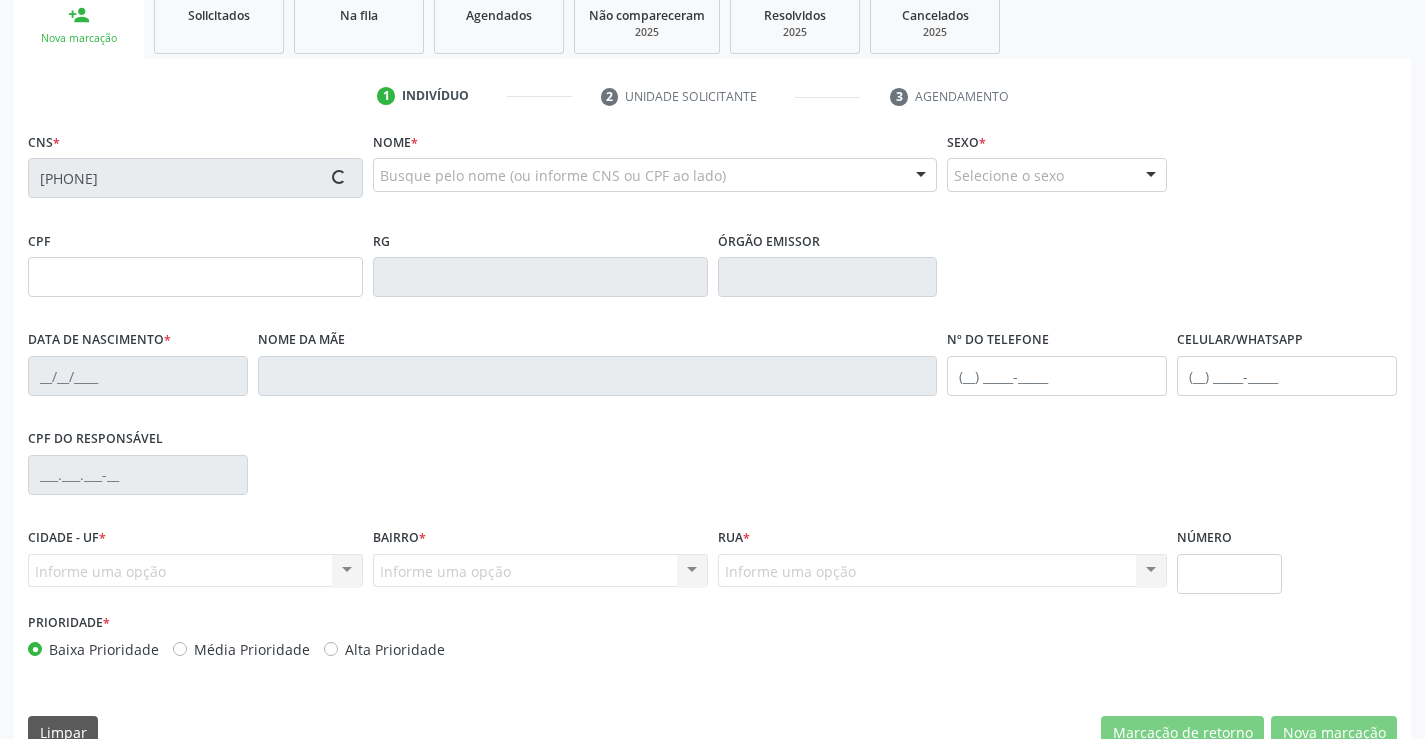 scroll, scrollTop: 345, scrollLeft: 0, axis: vertical 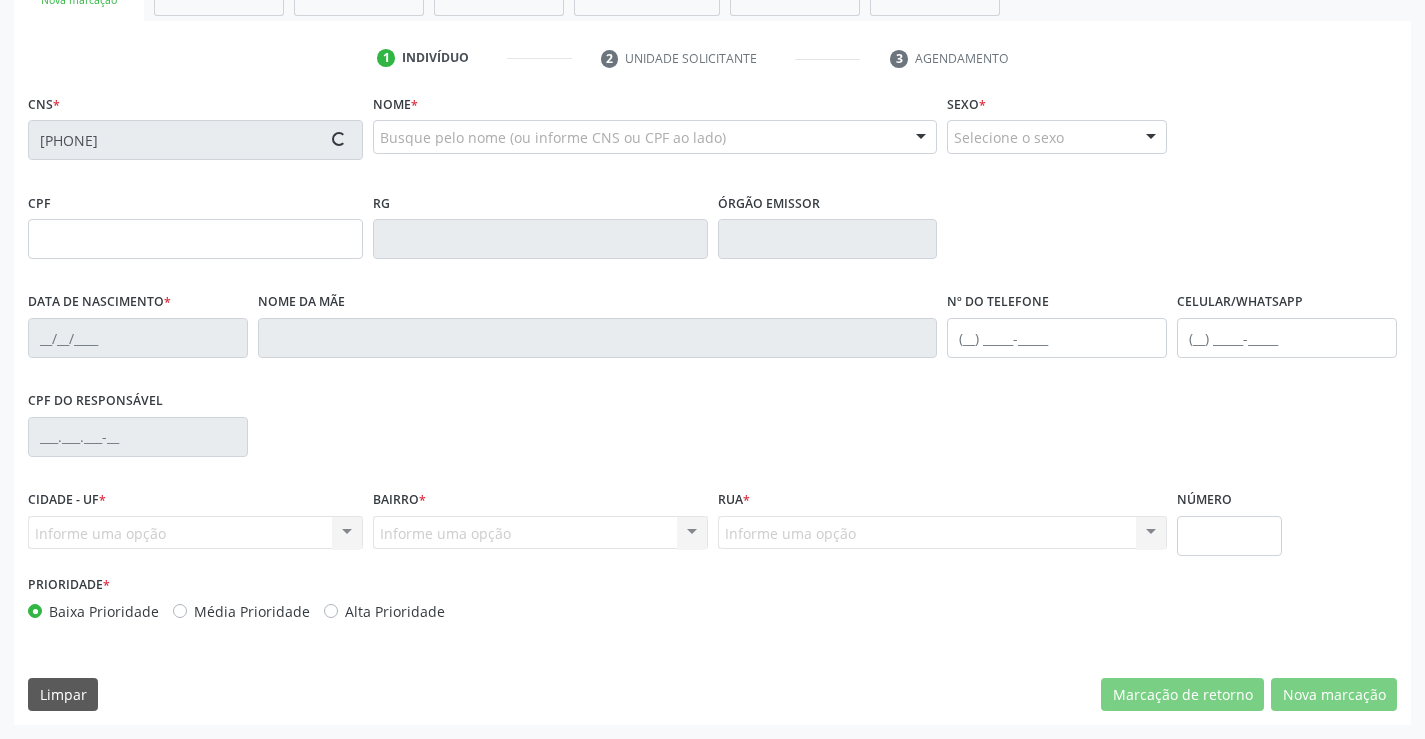 type on "[PHONE]" 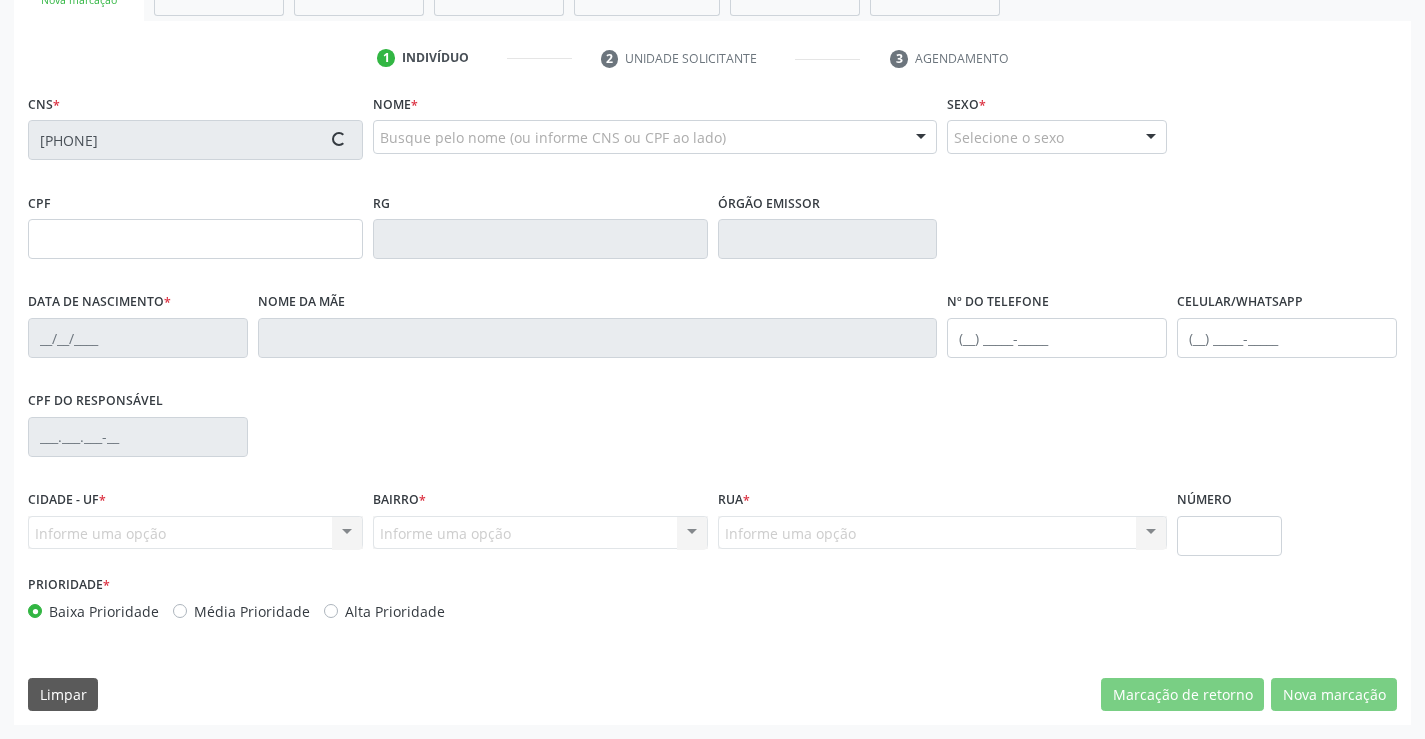type on "[CPF]" 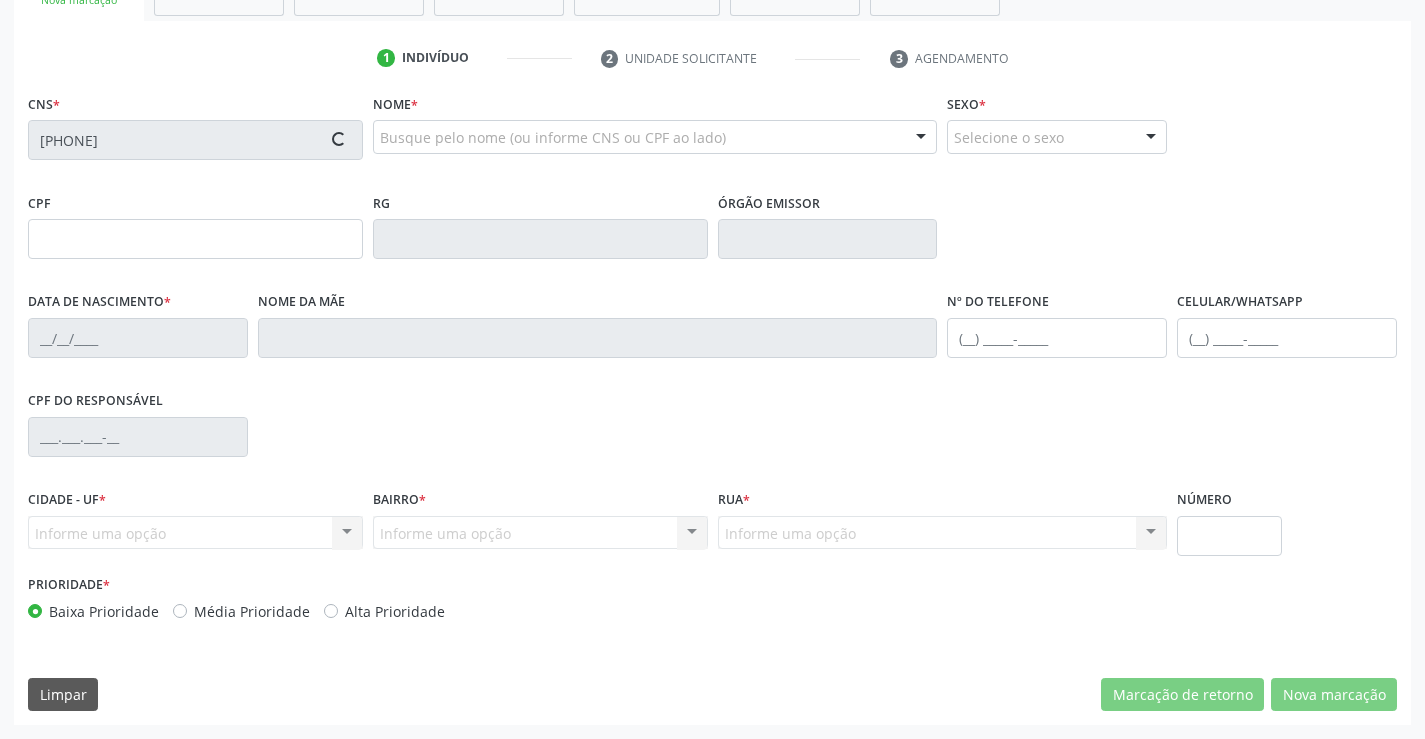 type on "SN" 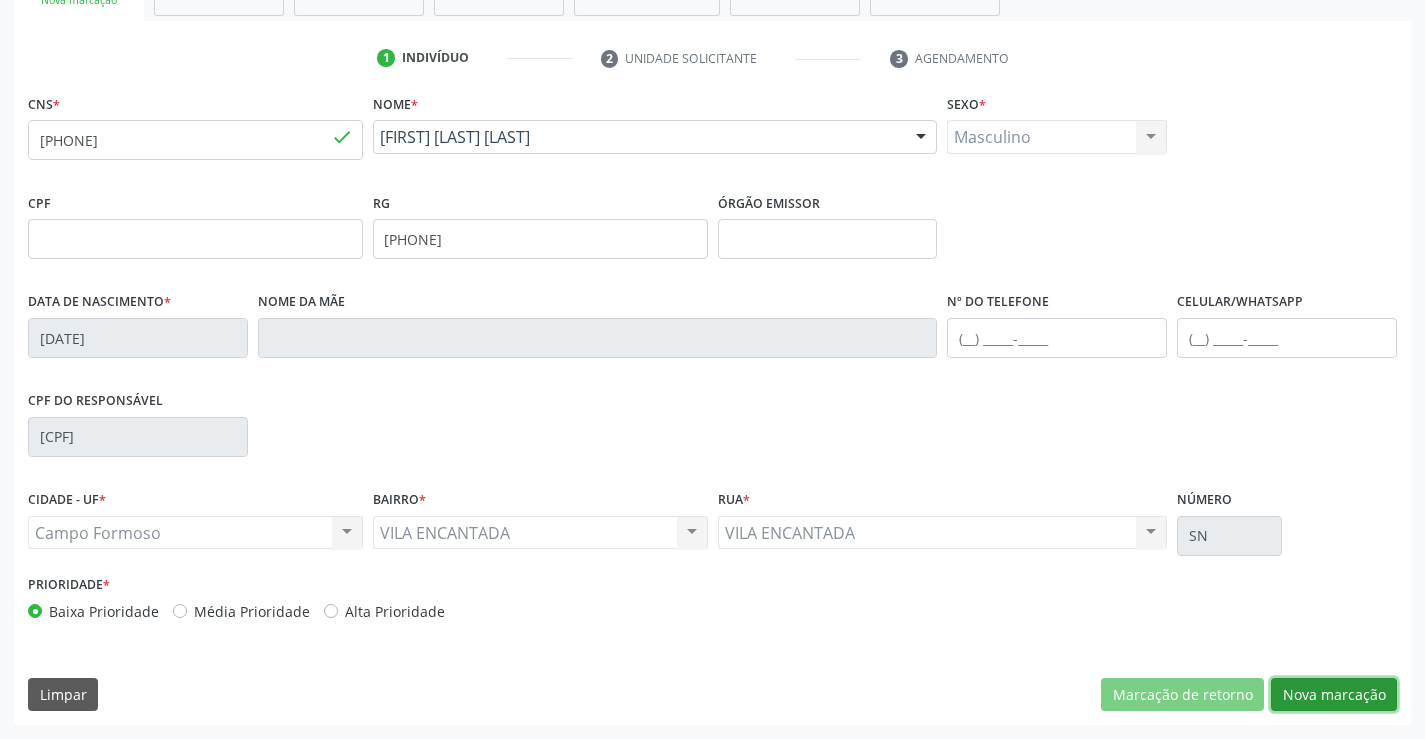 click on "Nova marcação" at bounding box center [1334, 695] 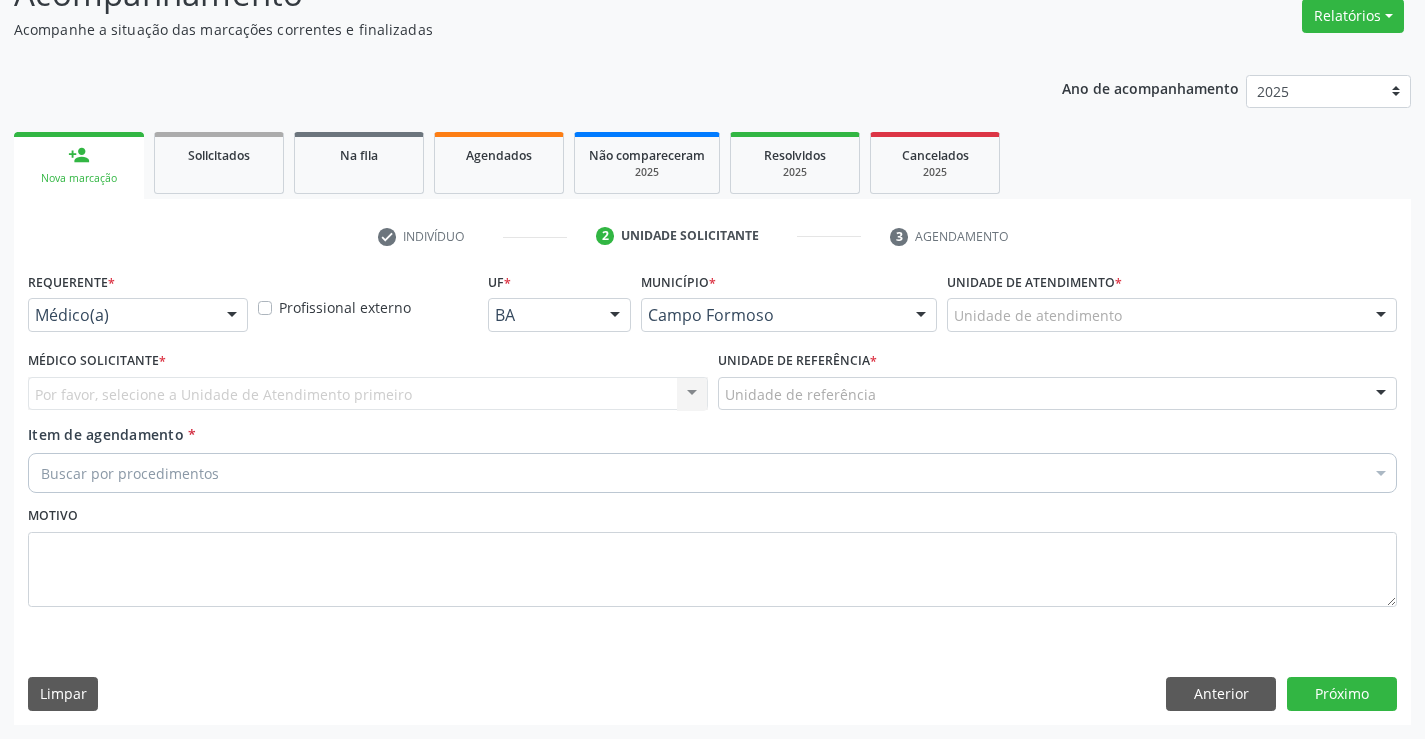 scroll, scrollTop: 167, scrollLeft: 0, axis: vertical 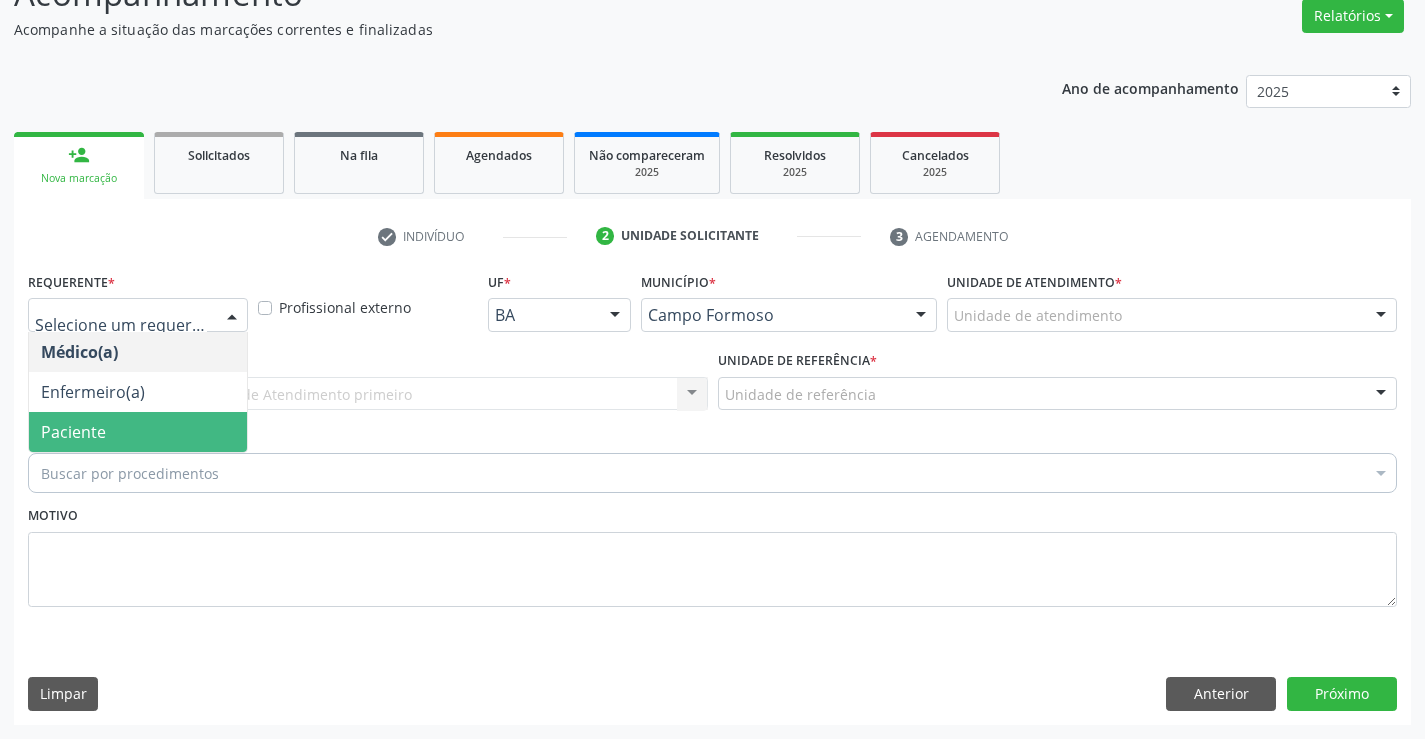click on "Paciente" at bounding box center [138, 432] 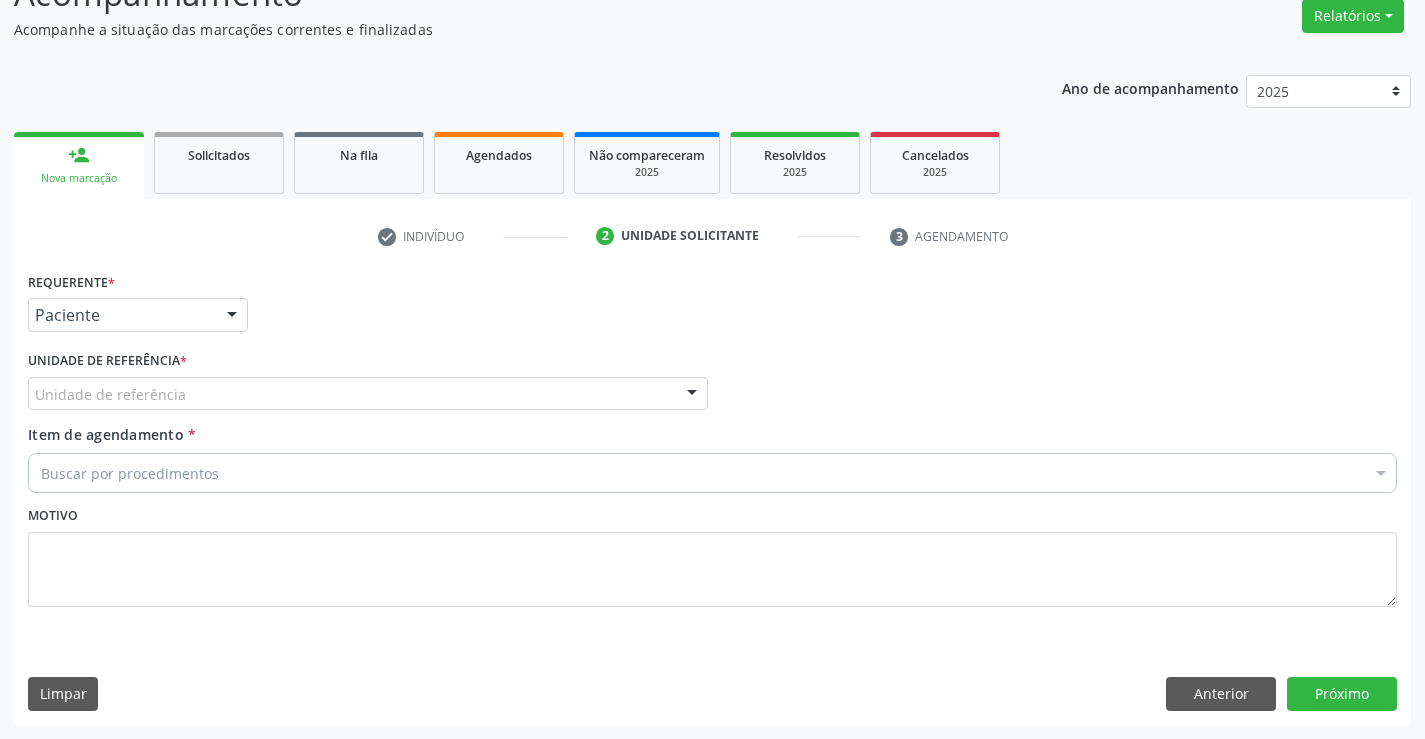 drag, startPoint x: 188, startPoint y: 396, endPoint x: 190, endPoint y: 425, distance: 29.068884 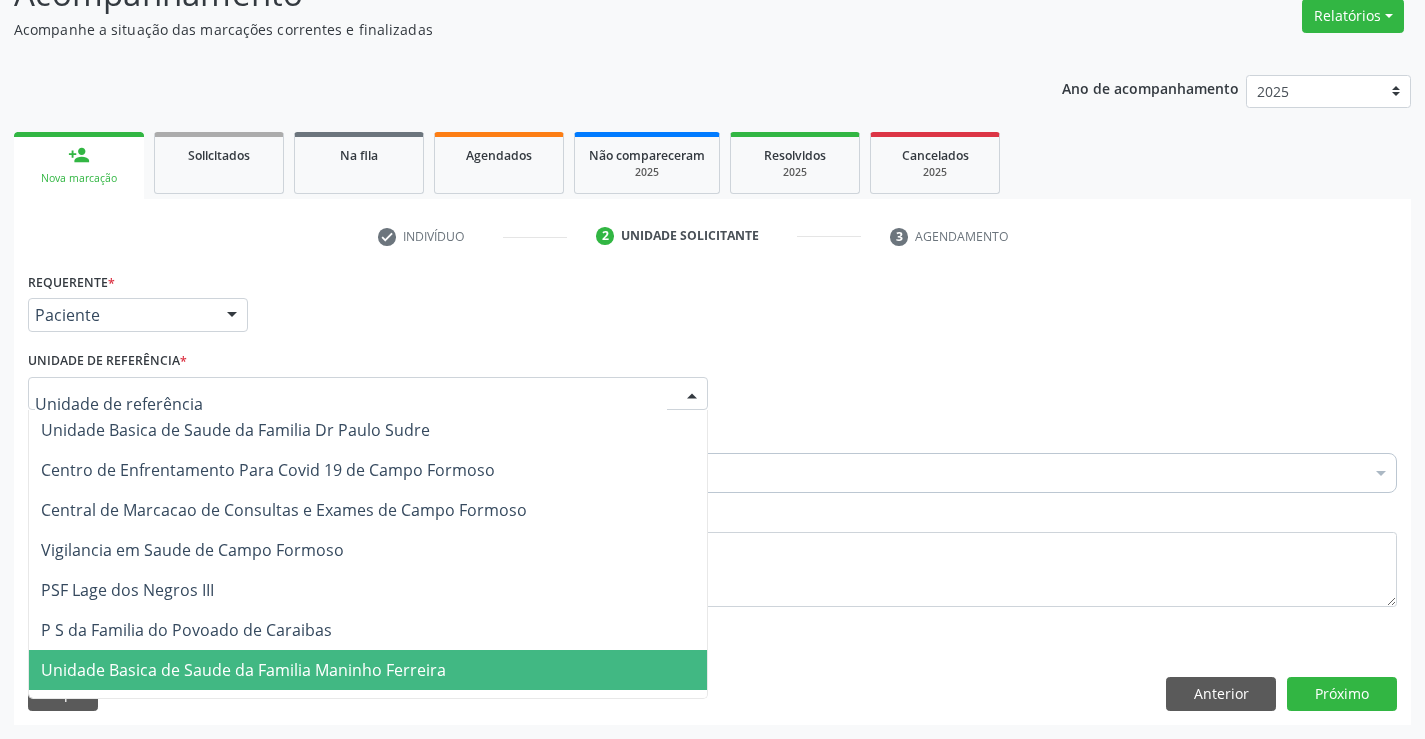 drag, startPoint x: 222, startPoint y: 680, endPoint x: 177, endPoint y: 560, distance: 128.16005 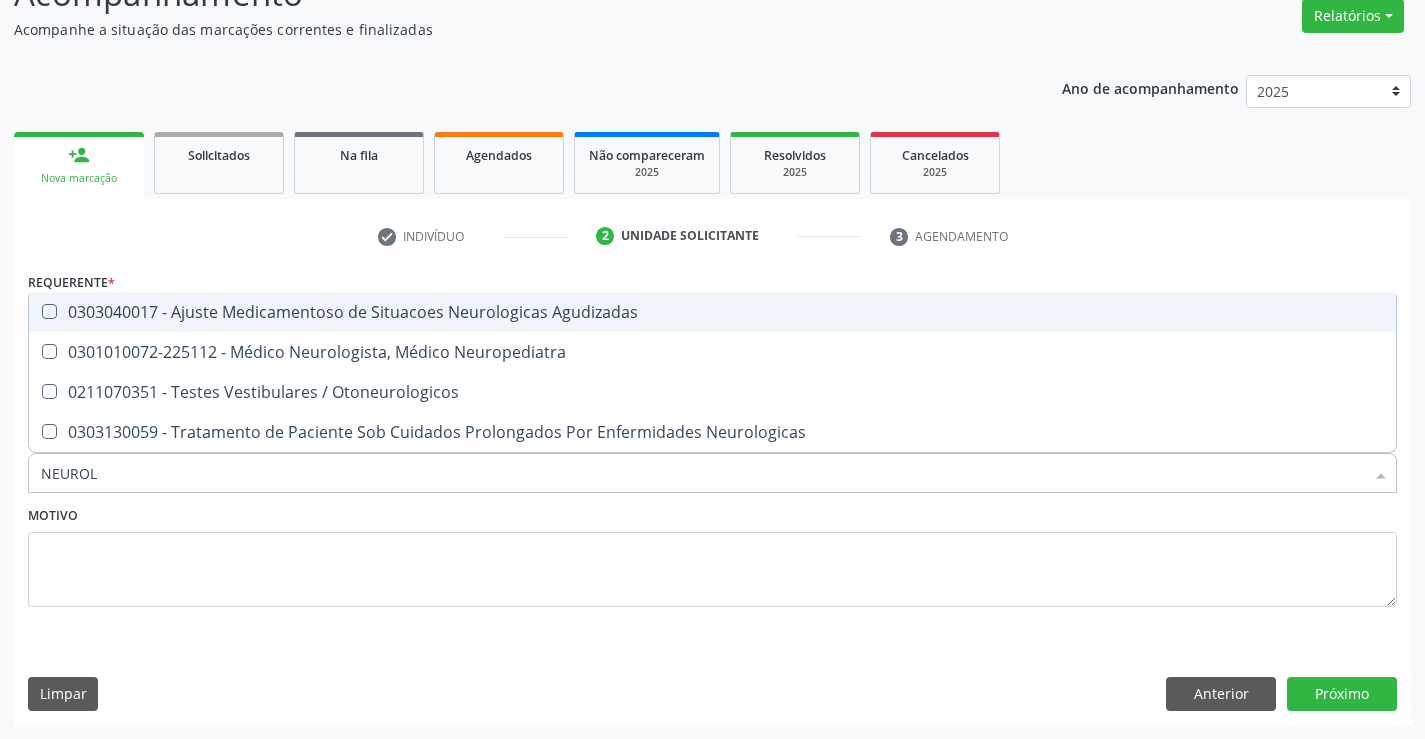 type on "NEUROLO" 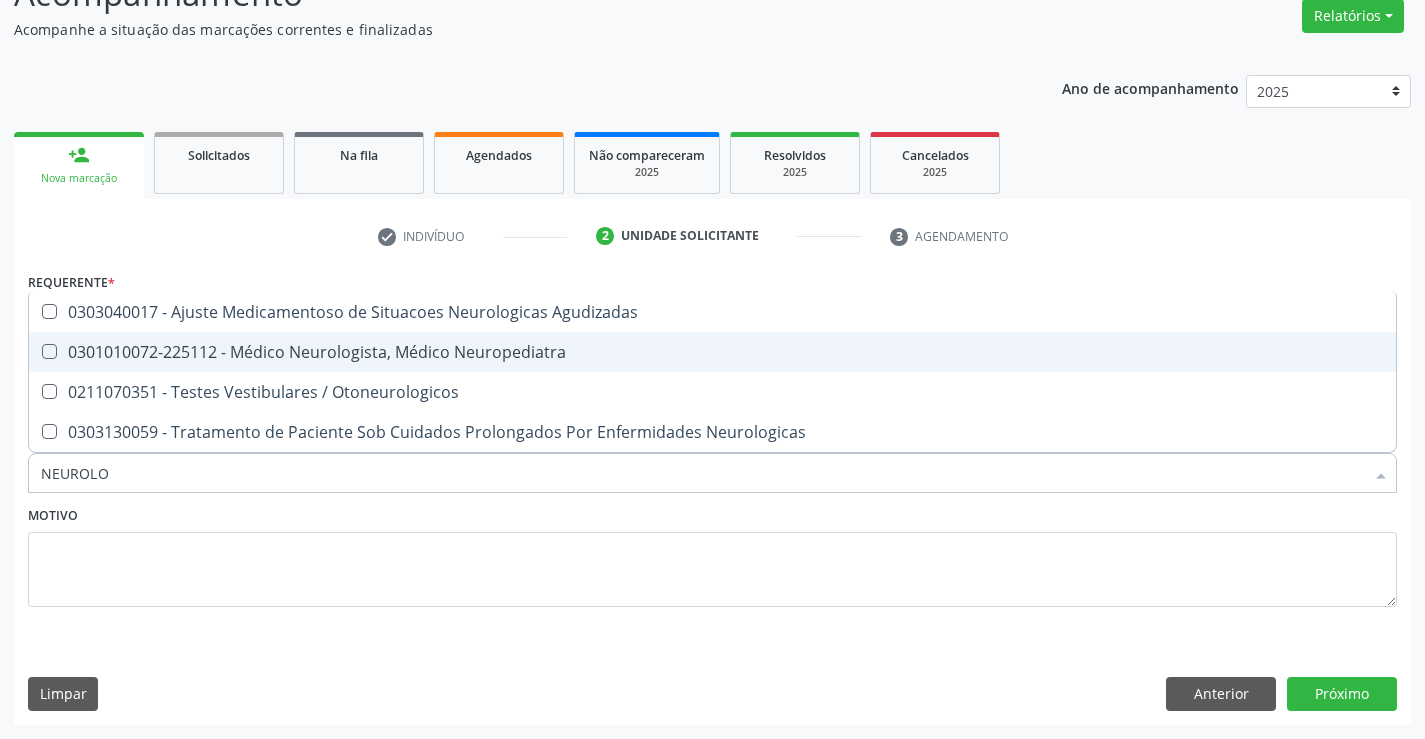 click on "0301010072-225112 - Médico Neurologista, Médico Neuropediatra" at bounding box center [712, 352] 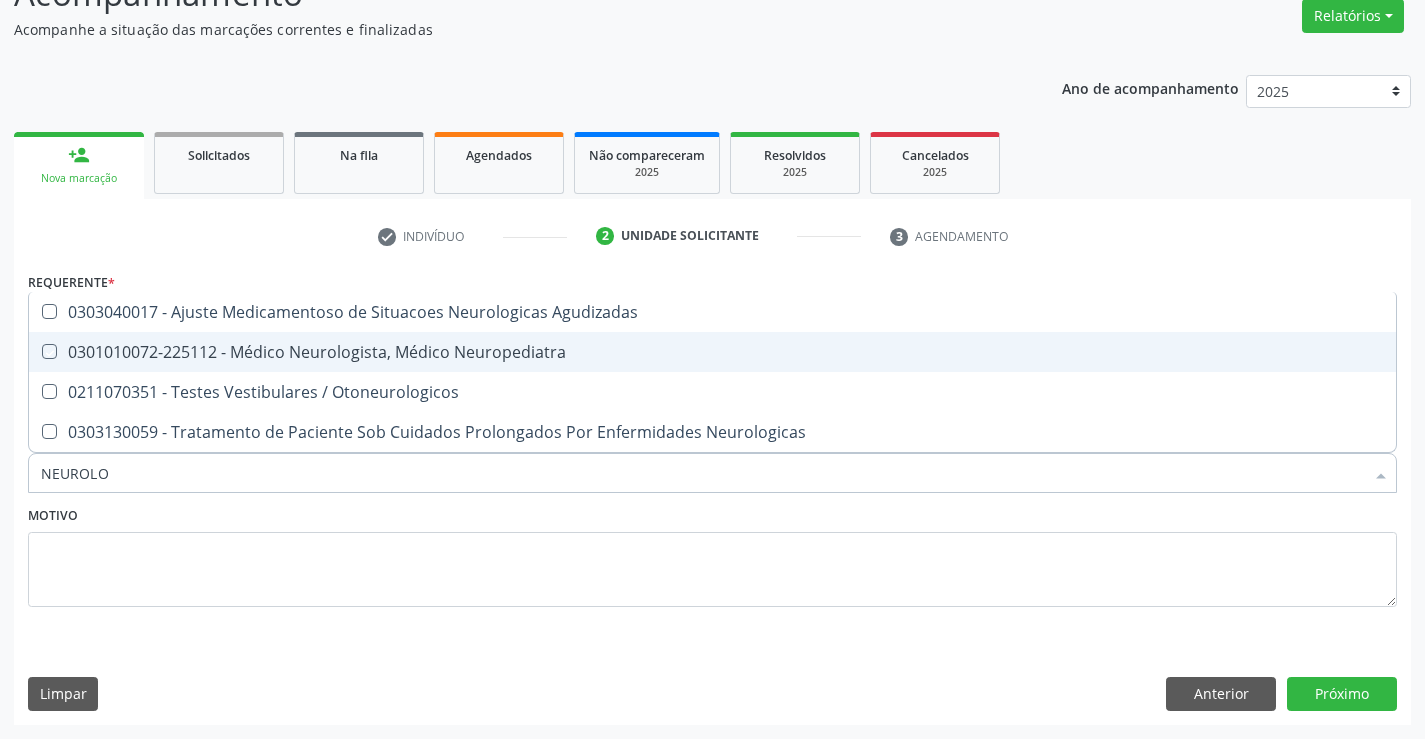 checkbox on "true" 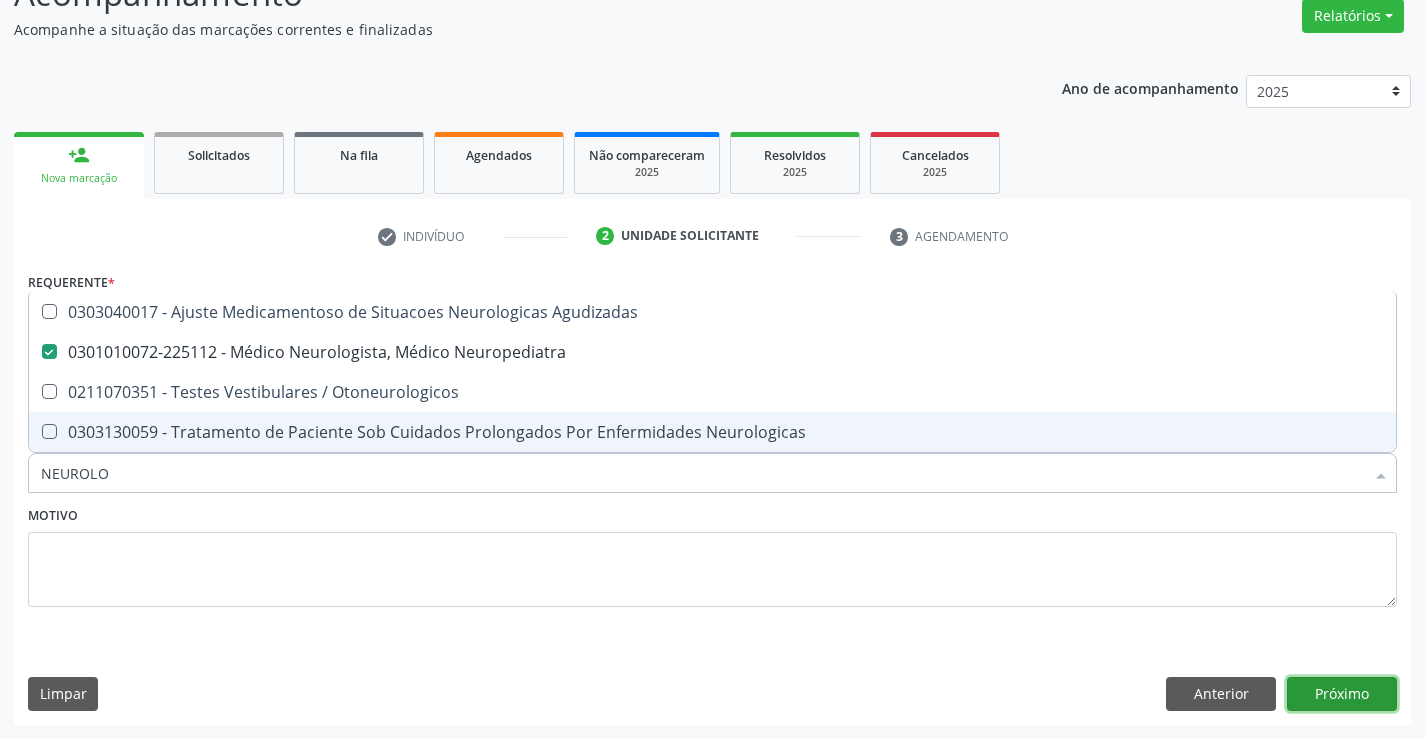 click on "Próximo" at bounding box center (1342, 694) 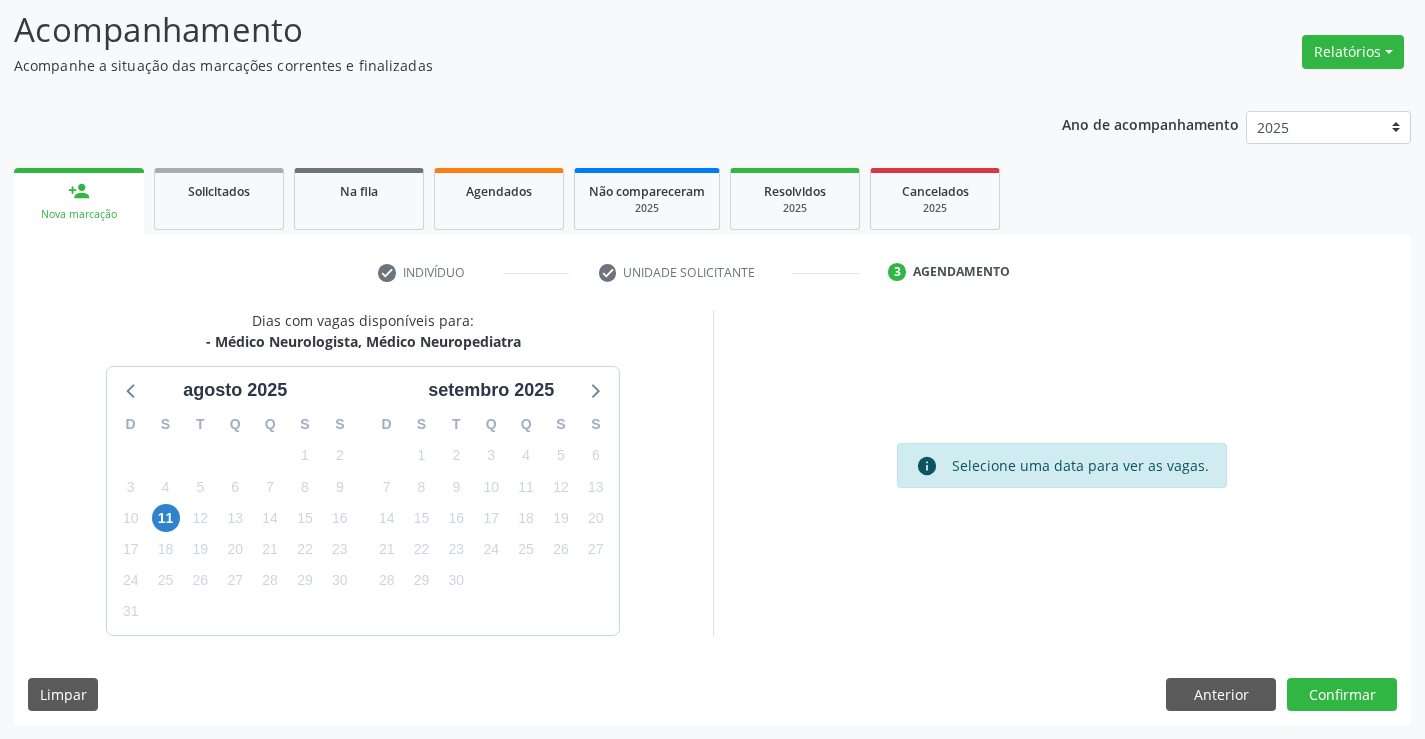 scroll, scrollTop: 131, scrollLeft: 0, axis: vertical 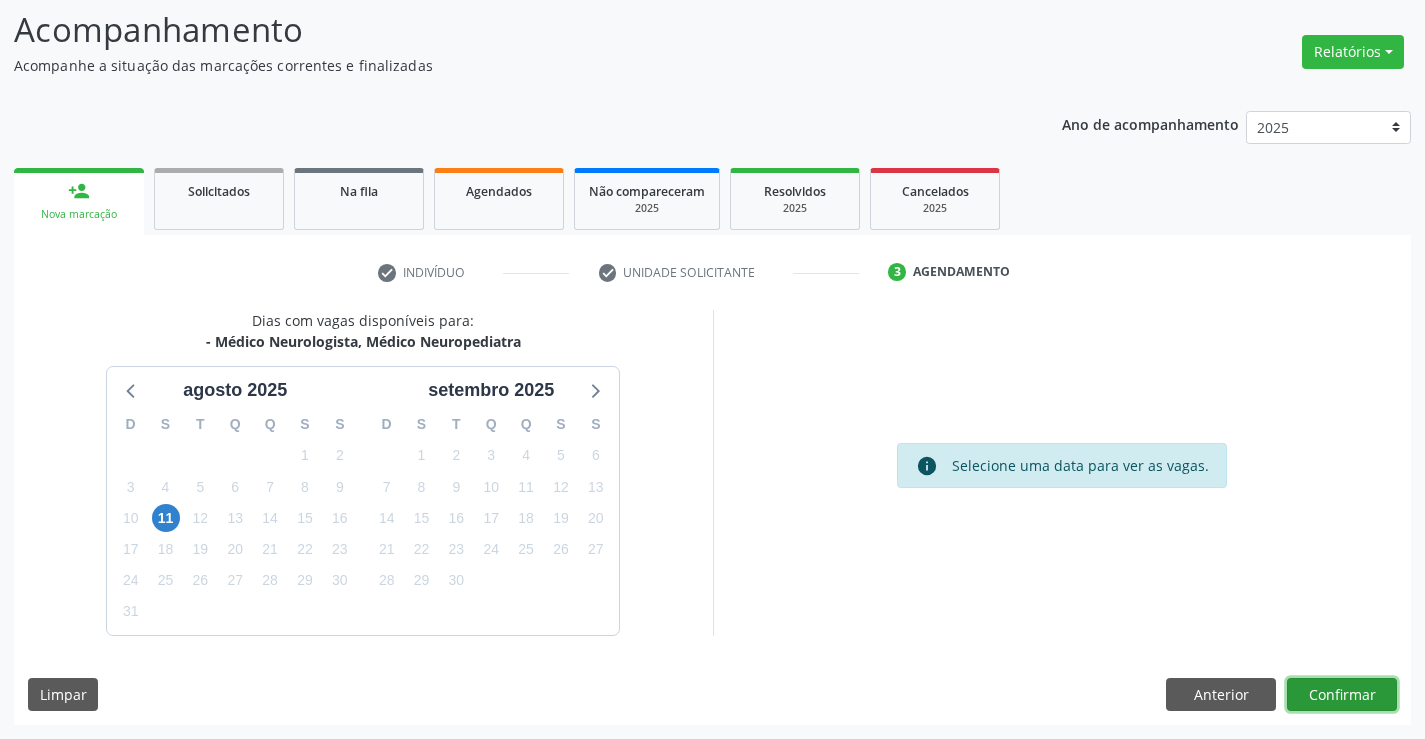 click on "Confirmar" at bounding box center [1342, 695] 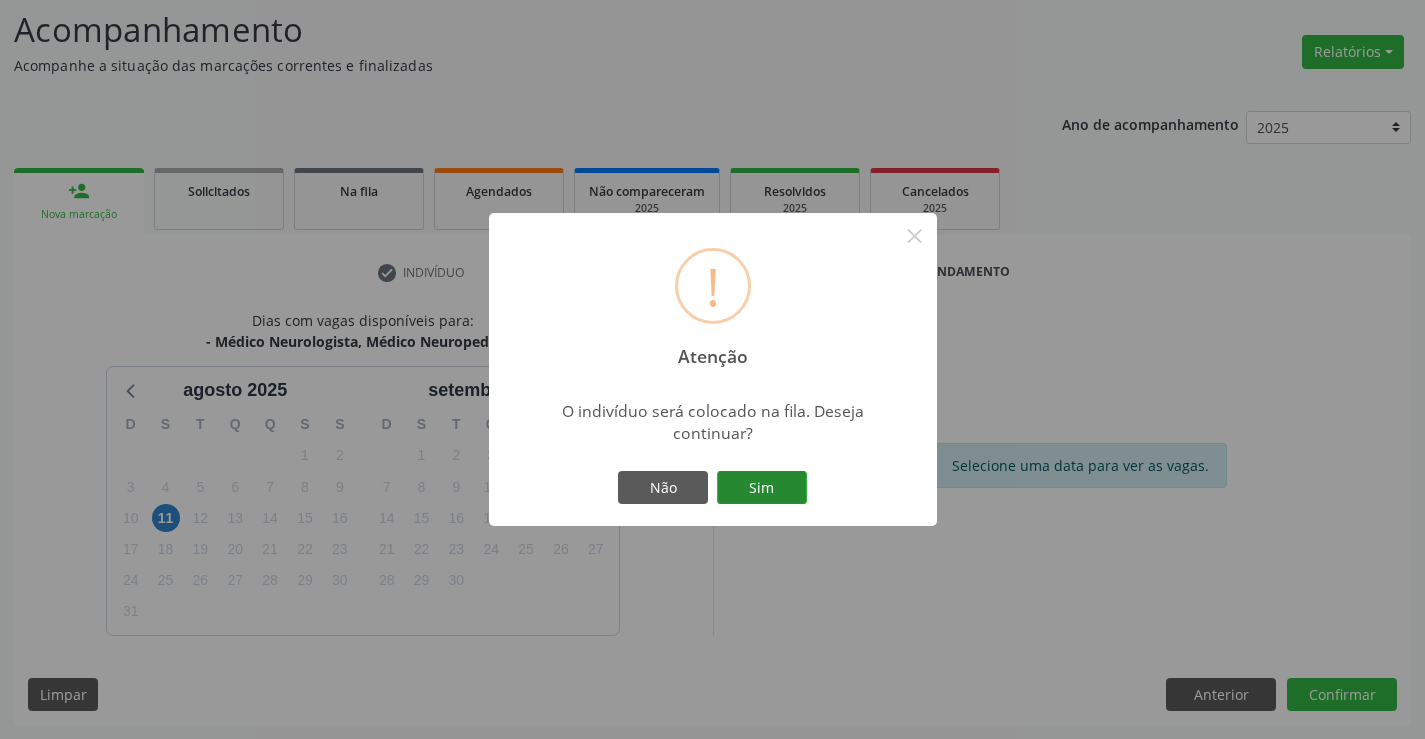click on "Sim" at bounding box center (762, 488) 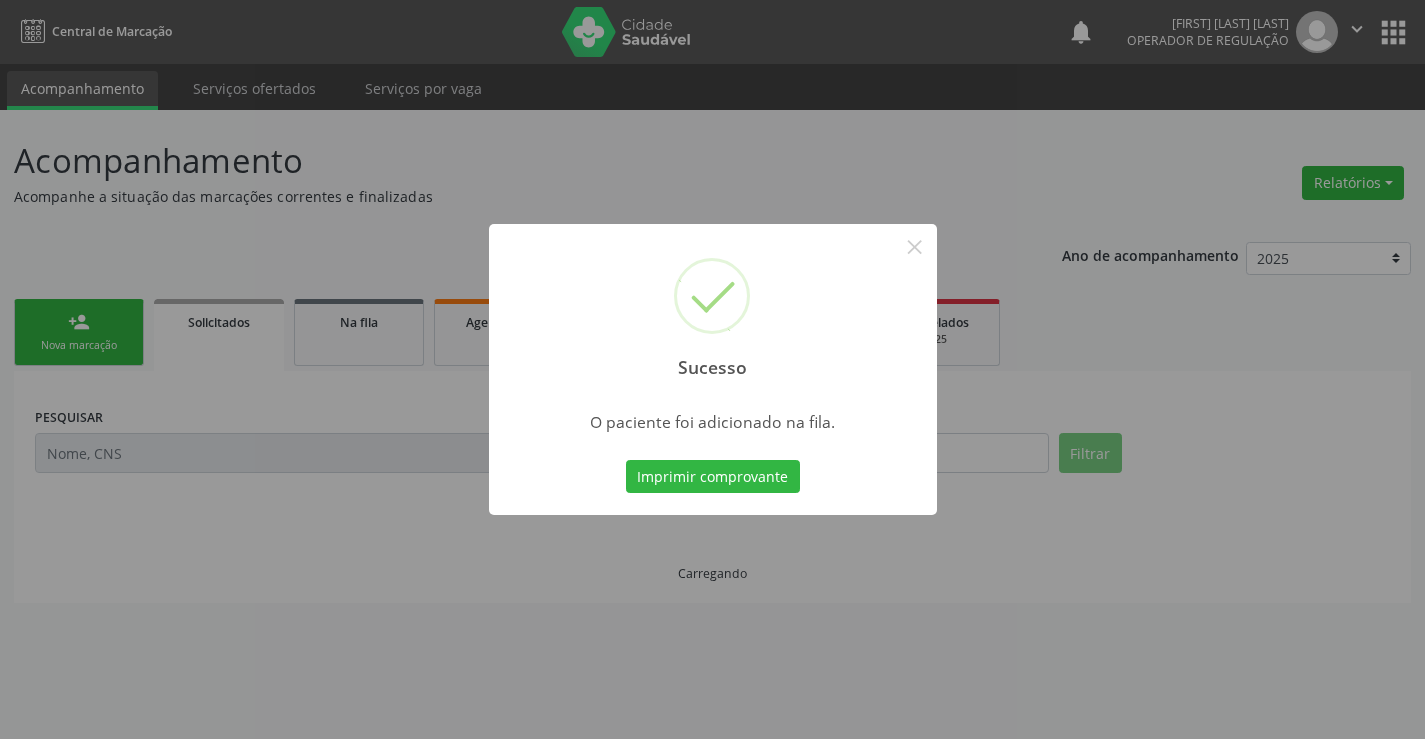 scroll, scrollTop: 0, scrollLeft: 0, axis: both 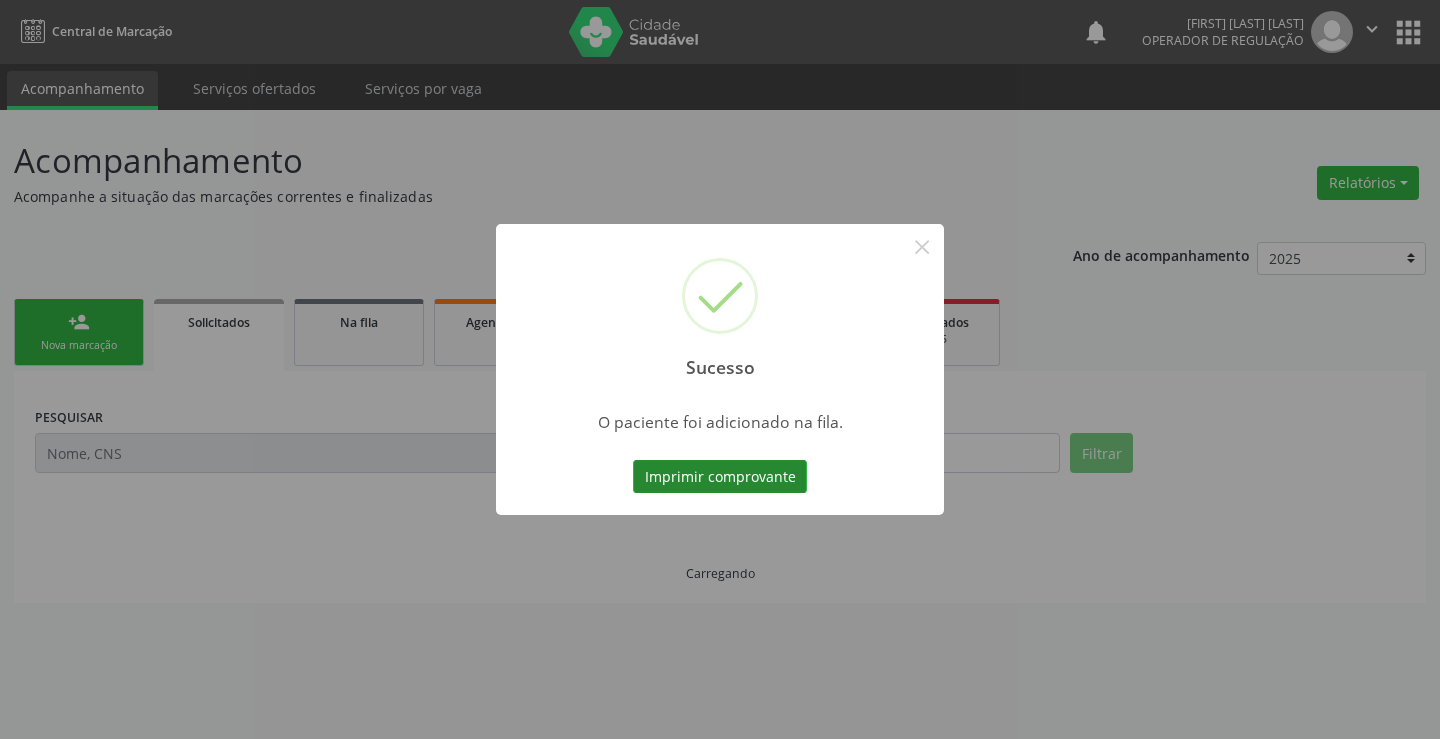 click on "Imprimir comprovante" at bounding box center (720, 477) 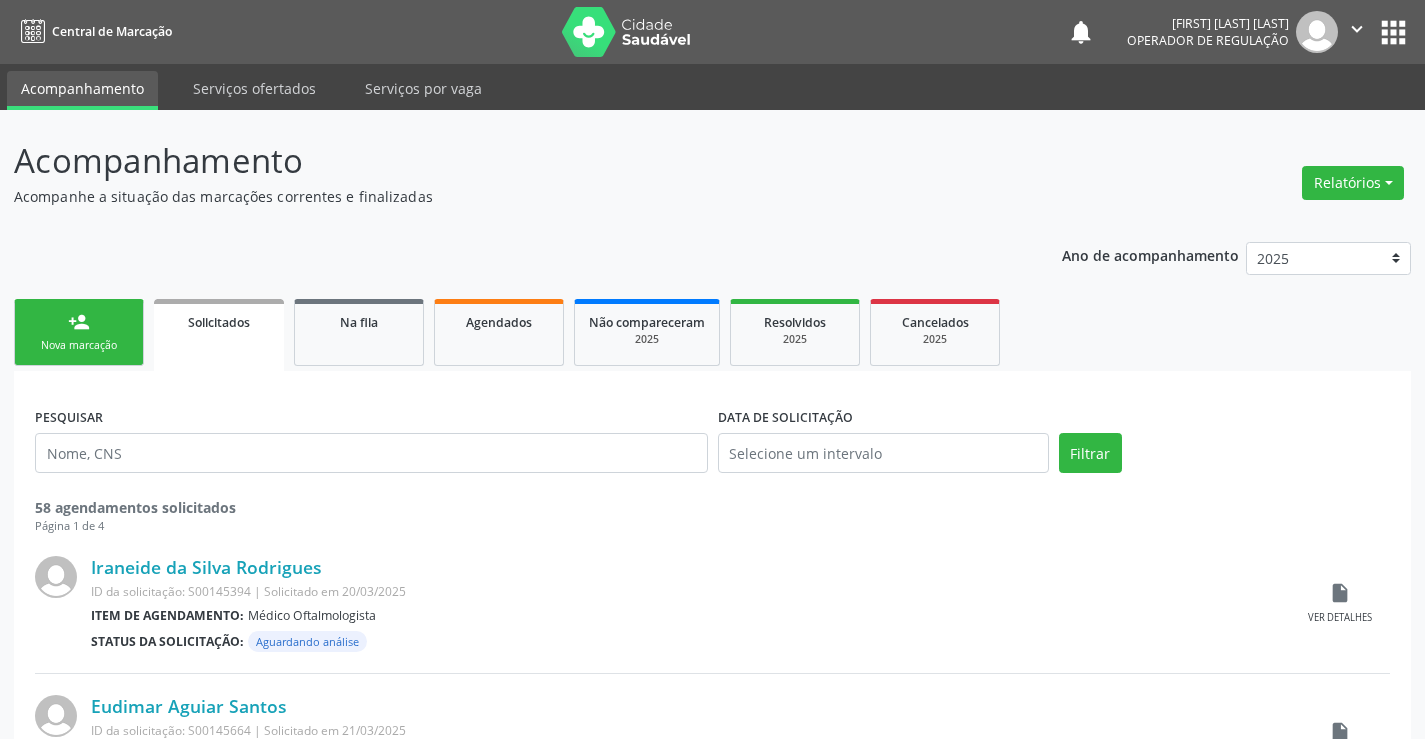 click on "person_add
Nova marcação" at bounding box center (79, 332) 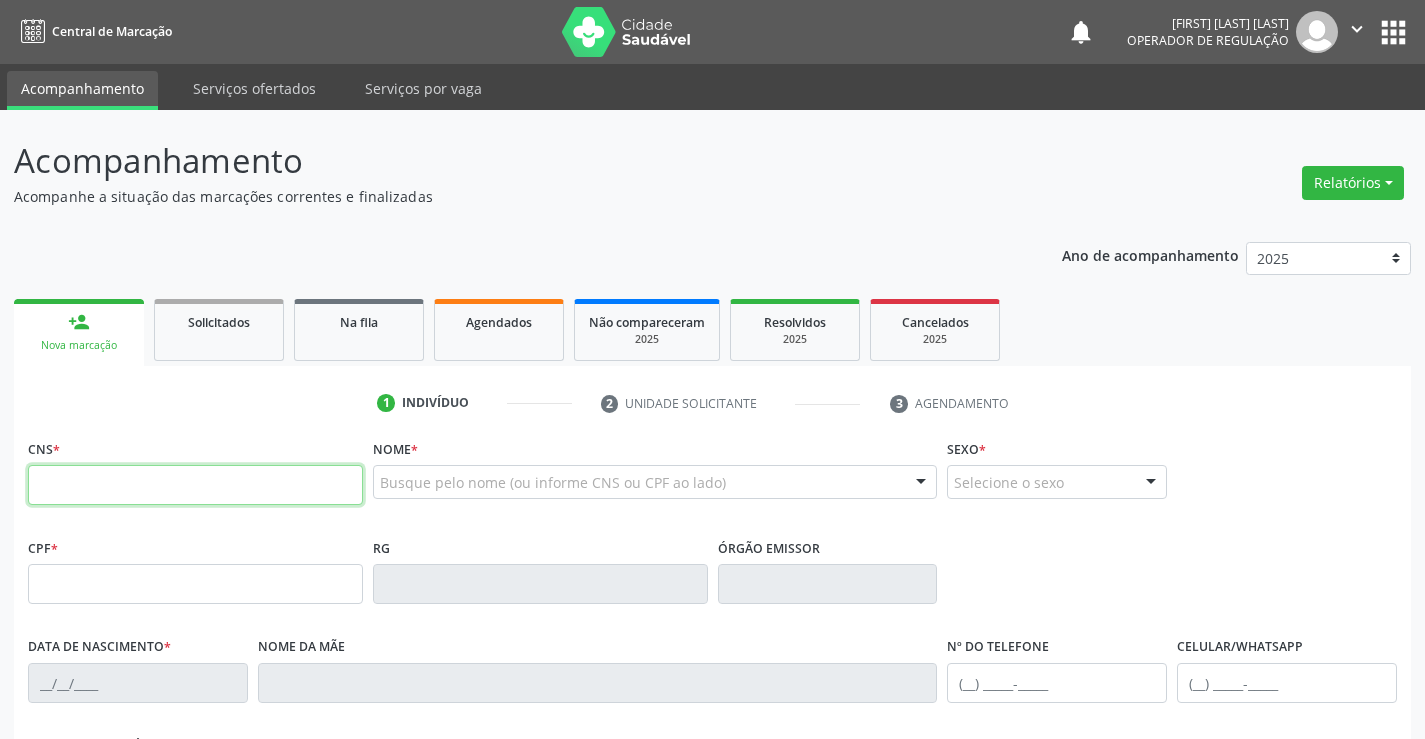 click at bounding box center (195, 485) 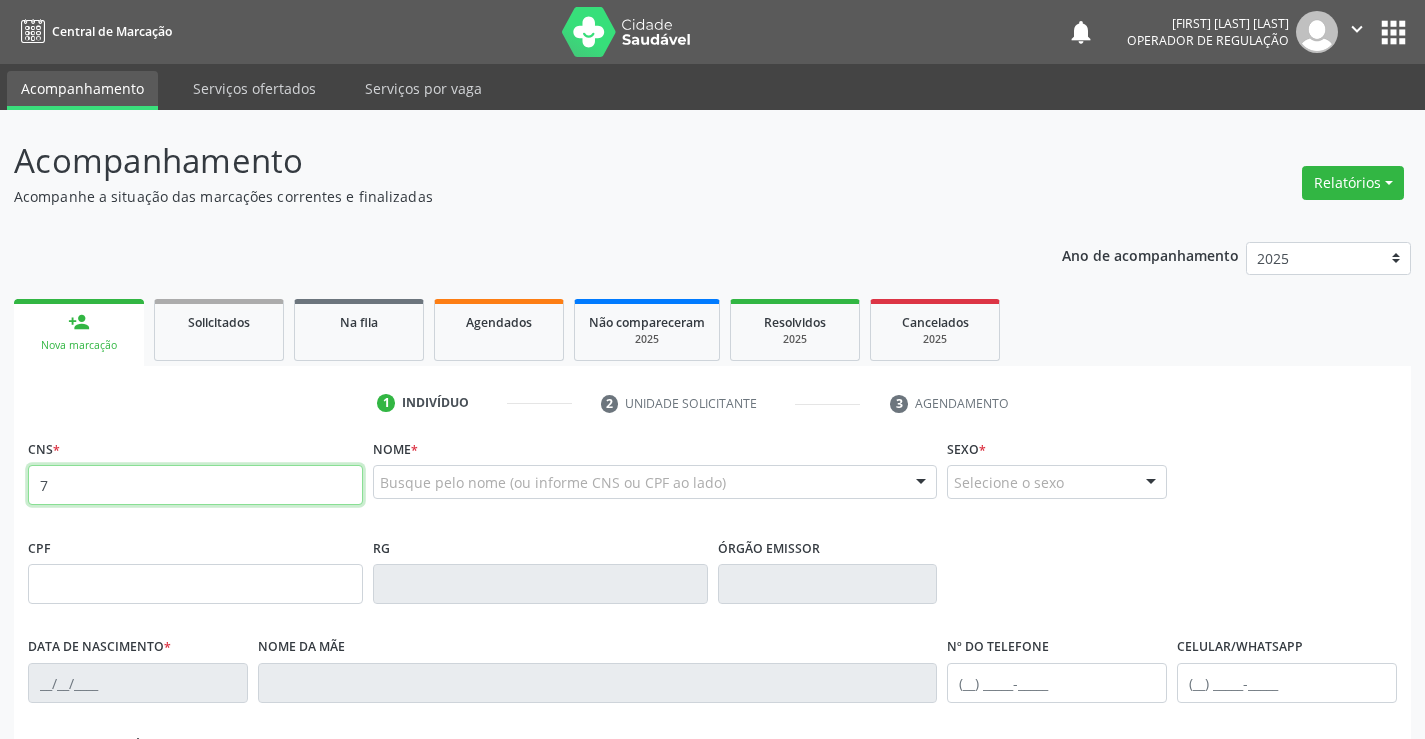click on "7" at bounding box center (195, 485) 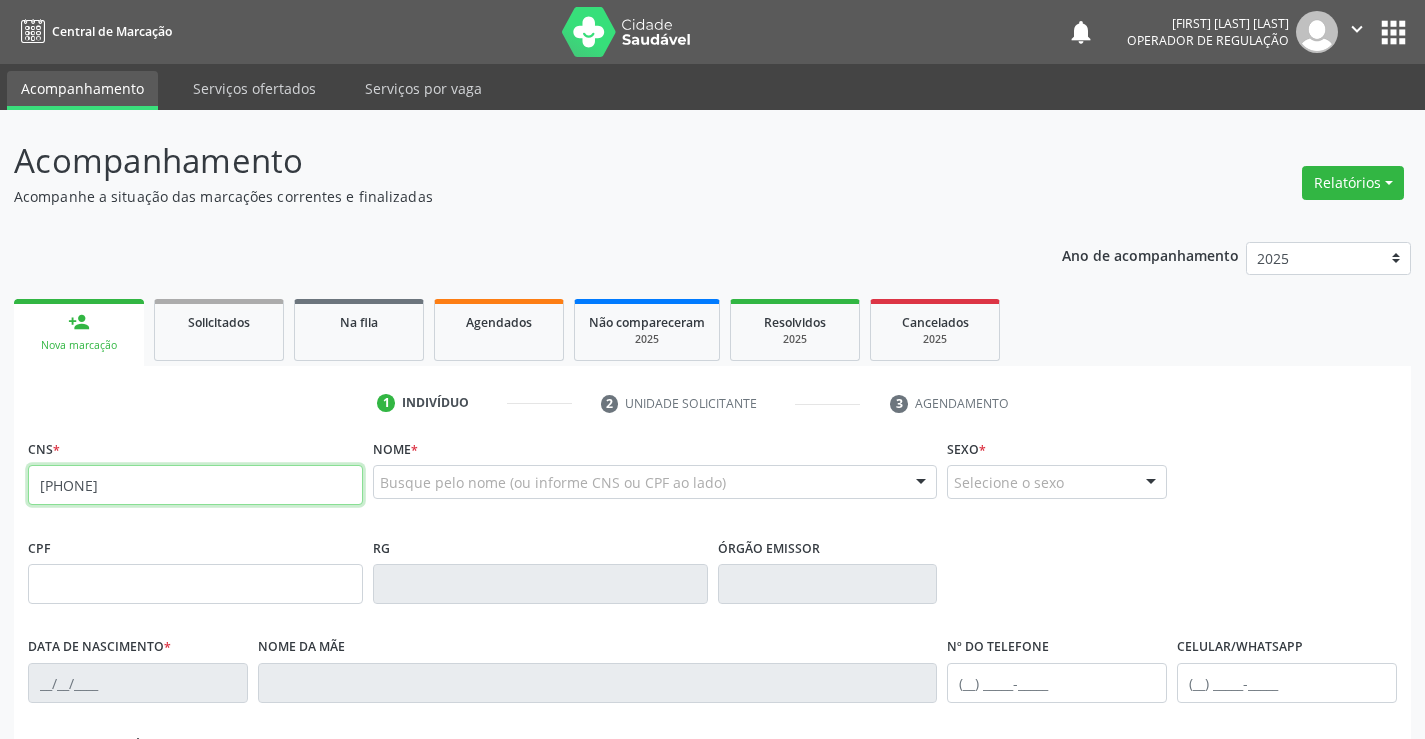 type on "[PHONE]" 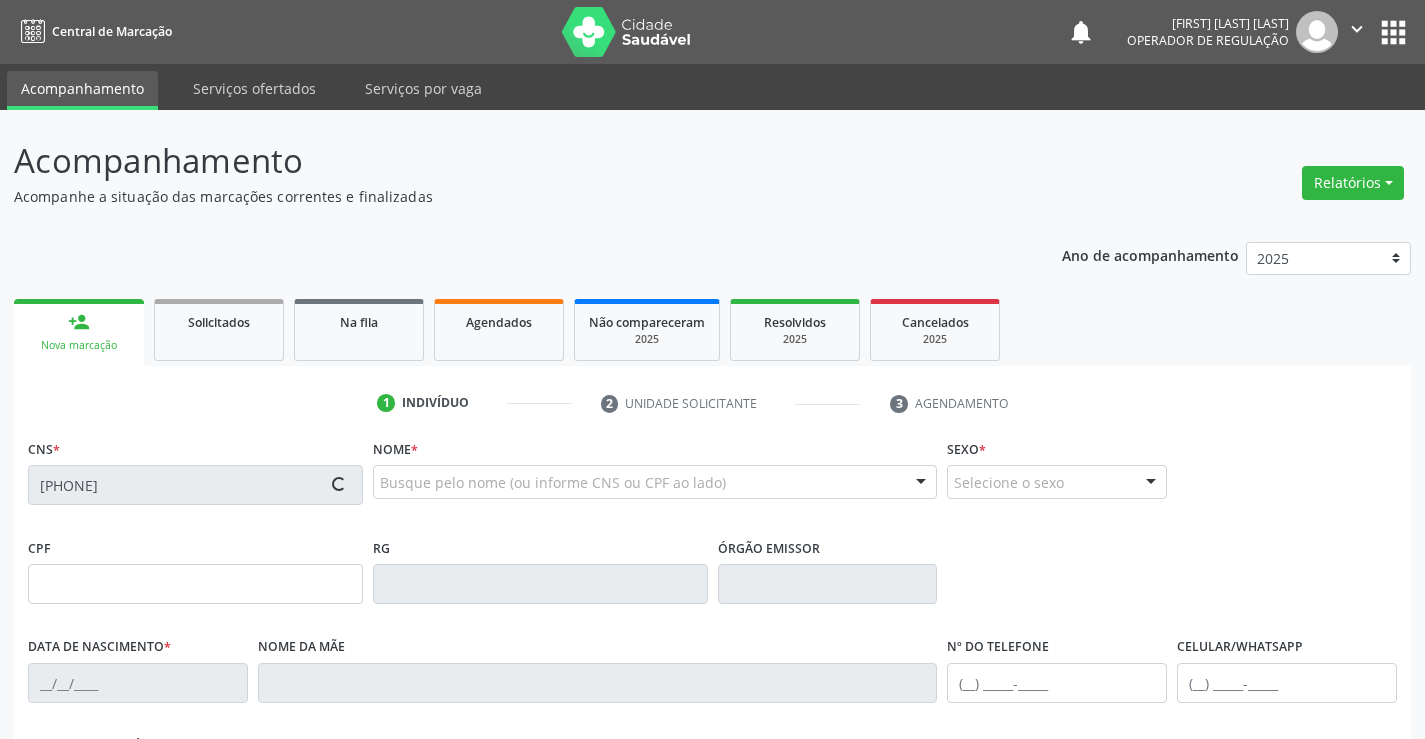 type on "[PHONE]" 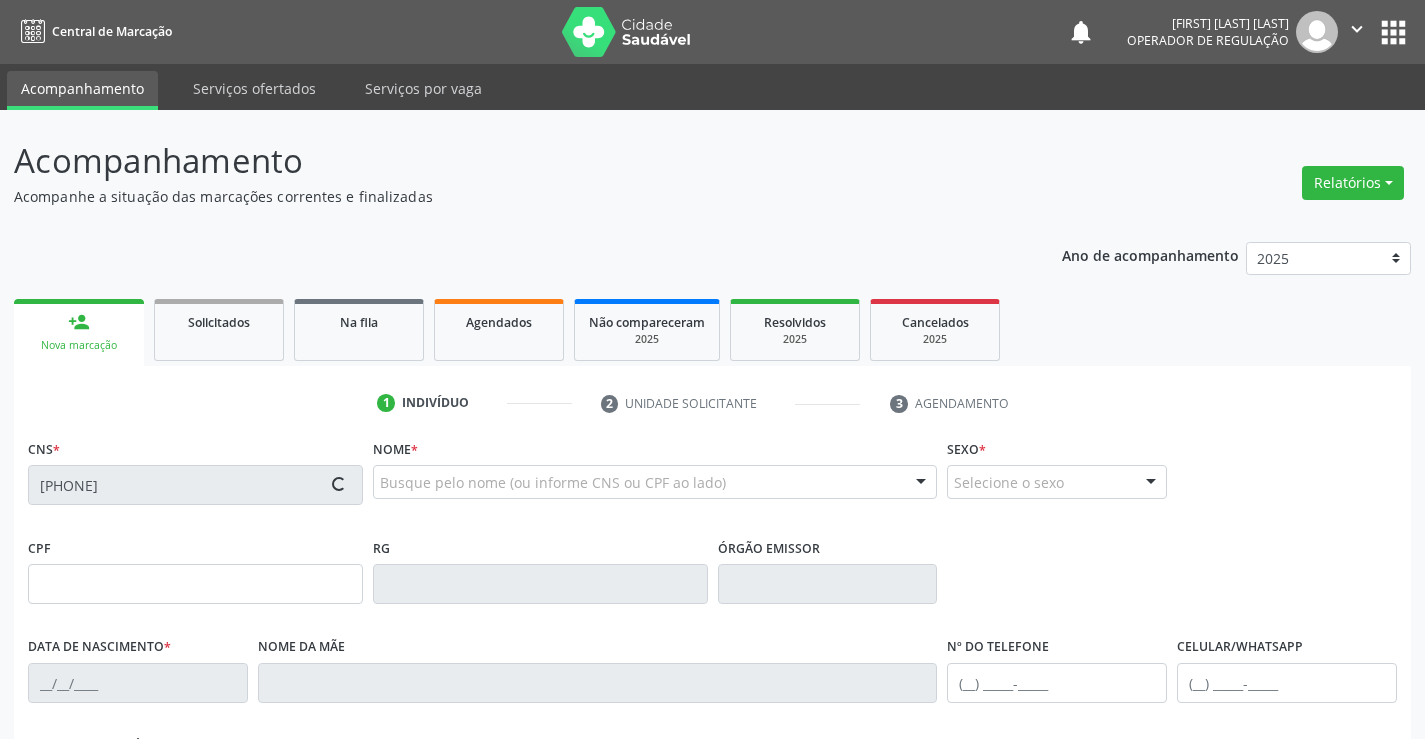 type on "[DATE]" 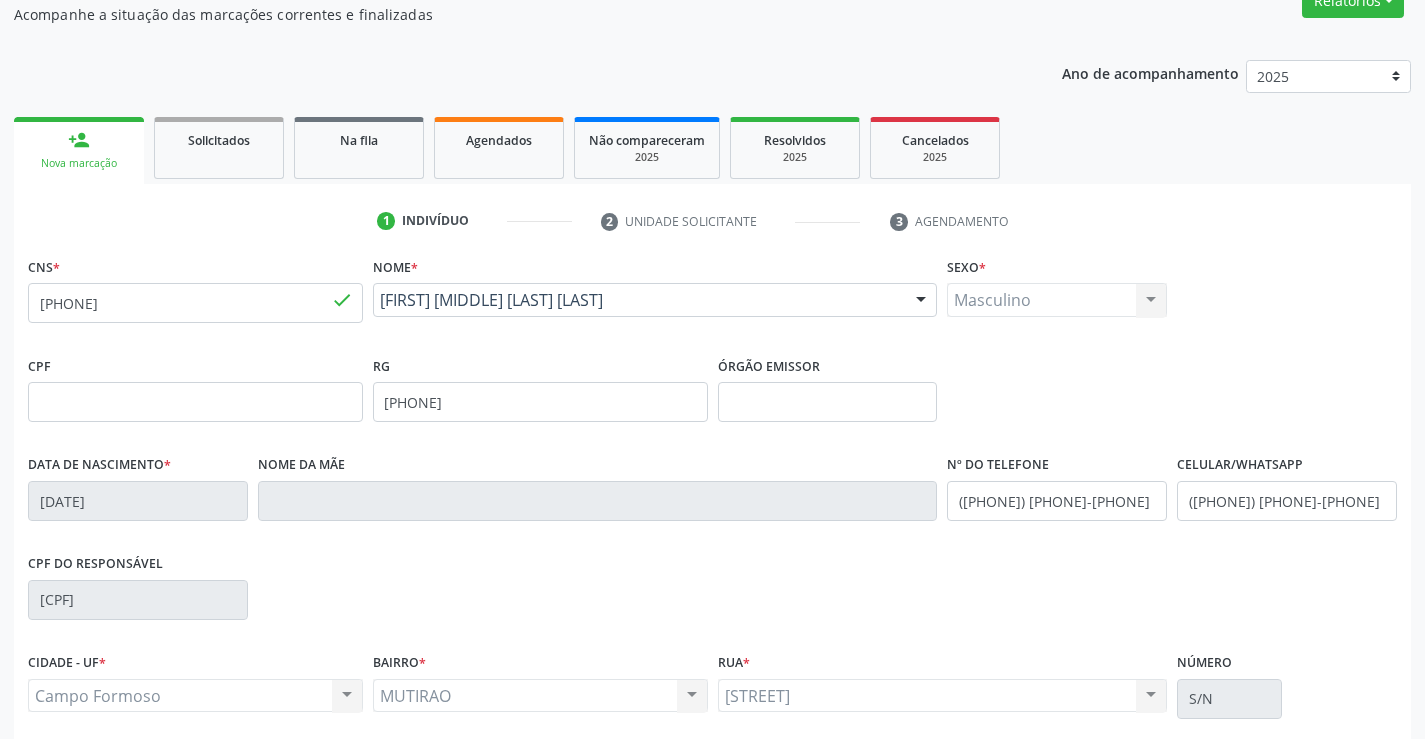 scroll, scrollTop: 345, scrollLeft: 0, axis: vertical 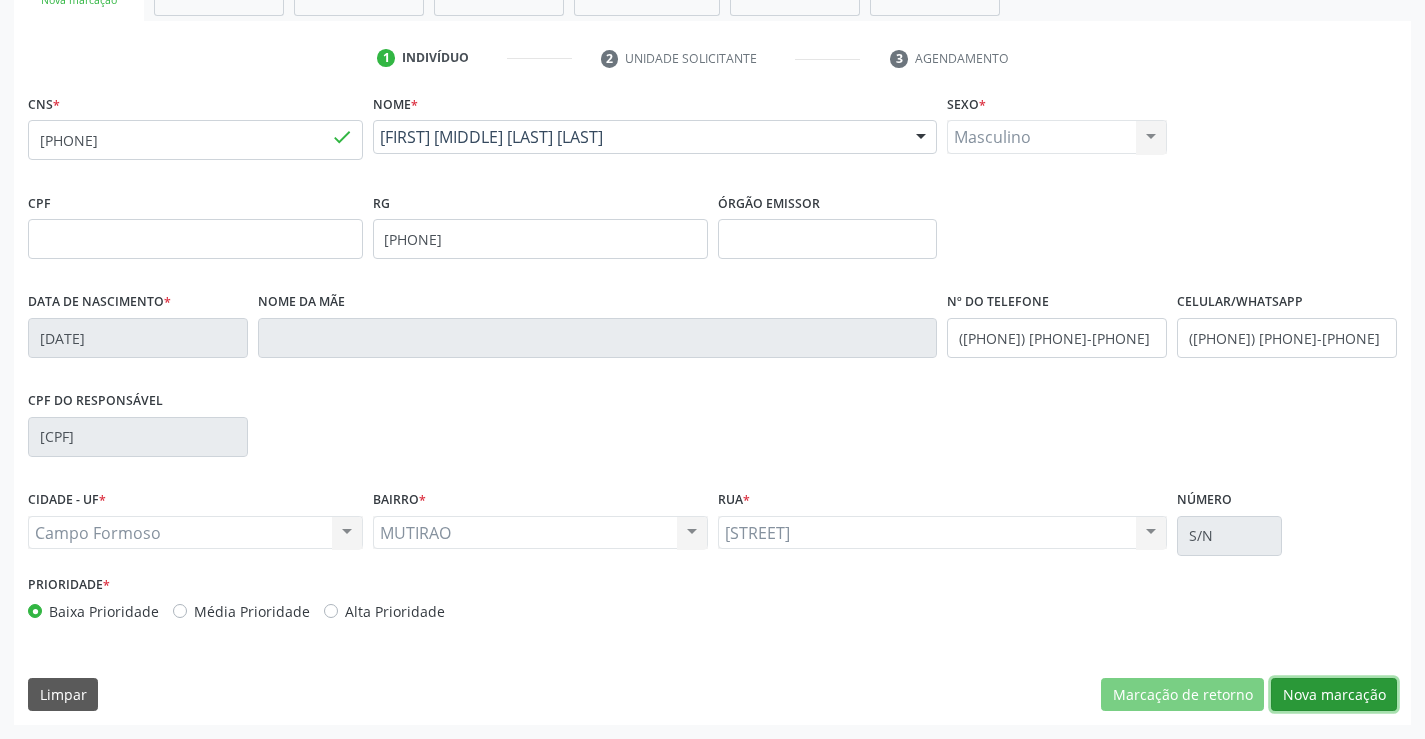 click on "Nova marcação" at bounding box center (1334, 695) 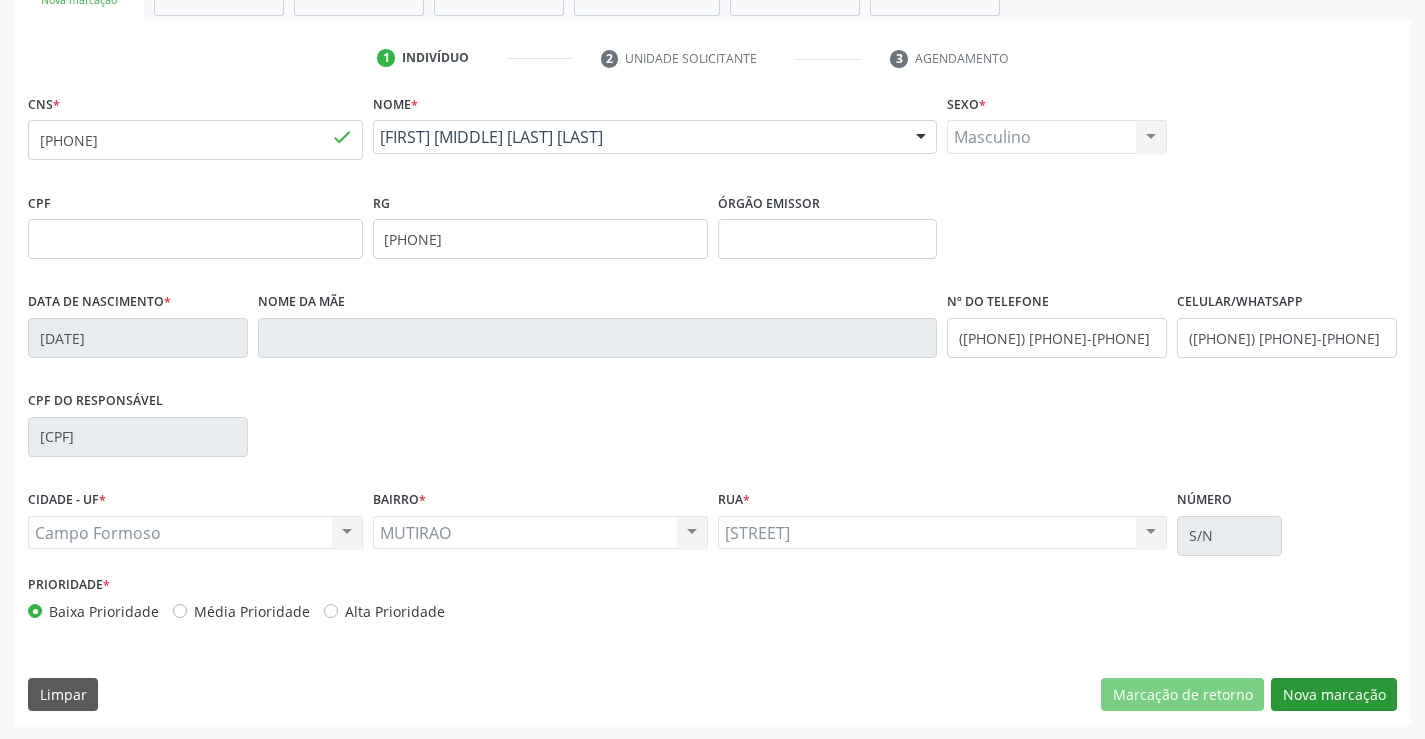 scroll, scrollTop: 167, scrollLeft: 0, axis: vertical 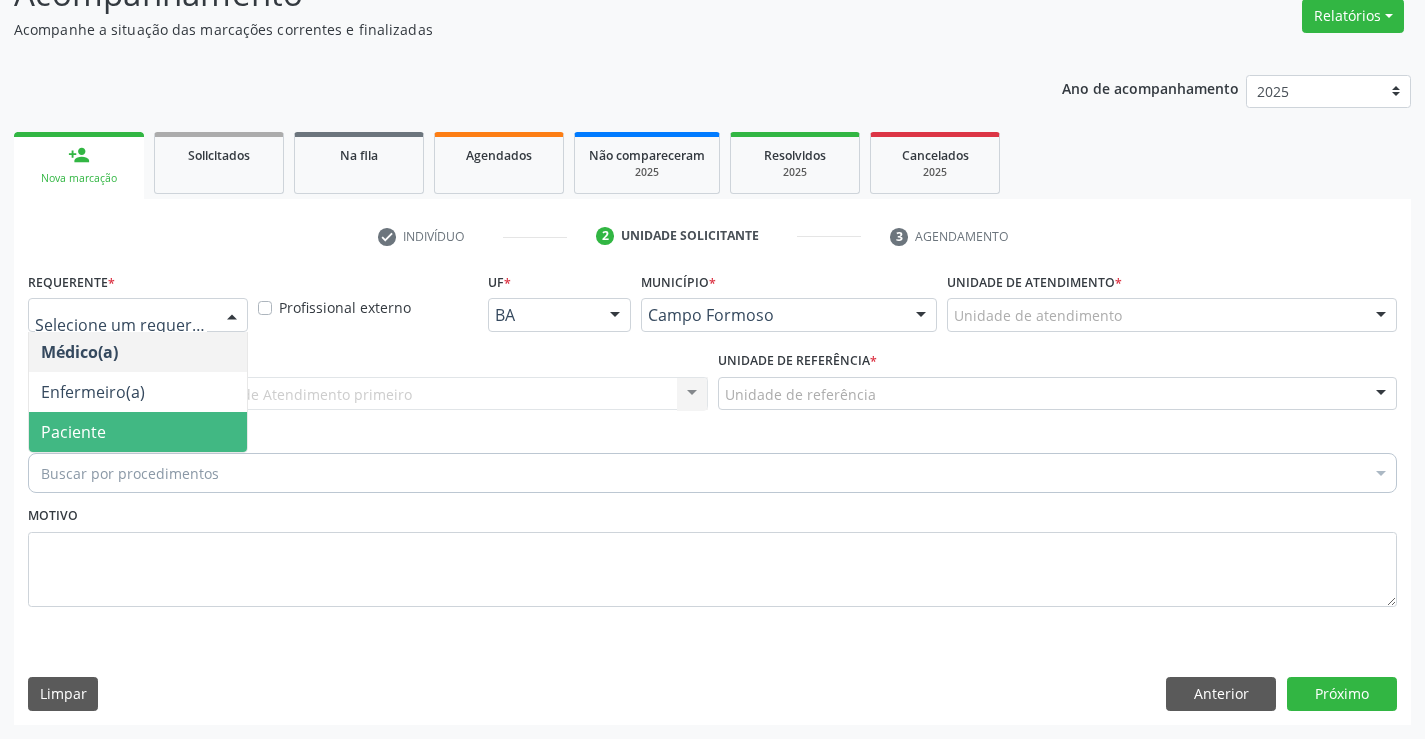 click on "Paciente" at bounding box center (73, 432) 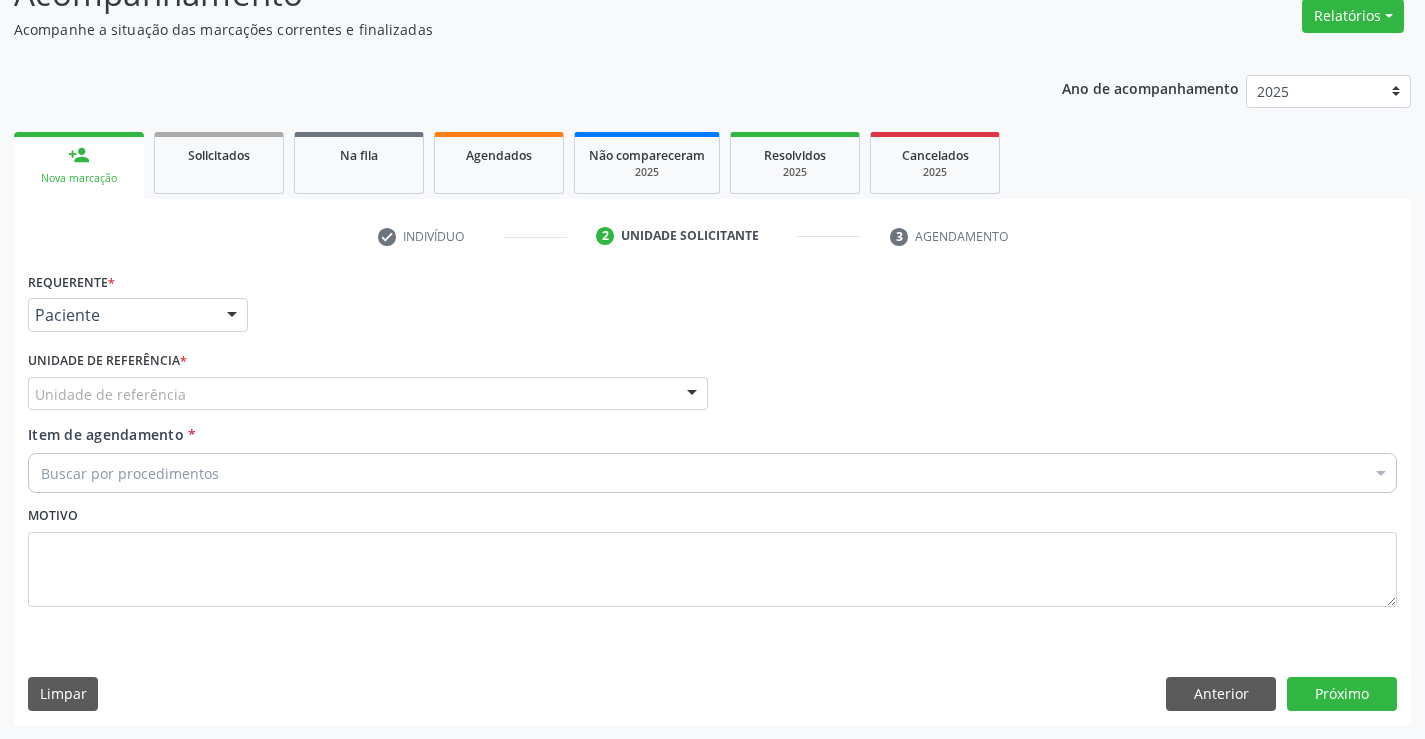 drag, startPoint x: 261, startPoint y: 390, endPoint x: 246, endPoint y: 590, distance: 200.5617 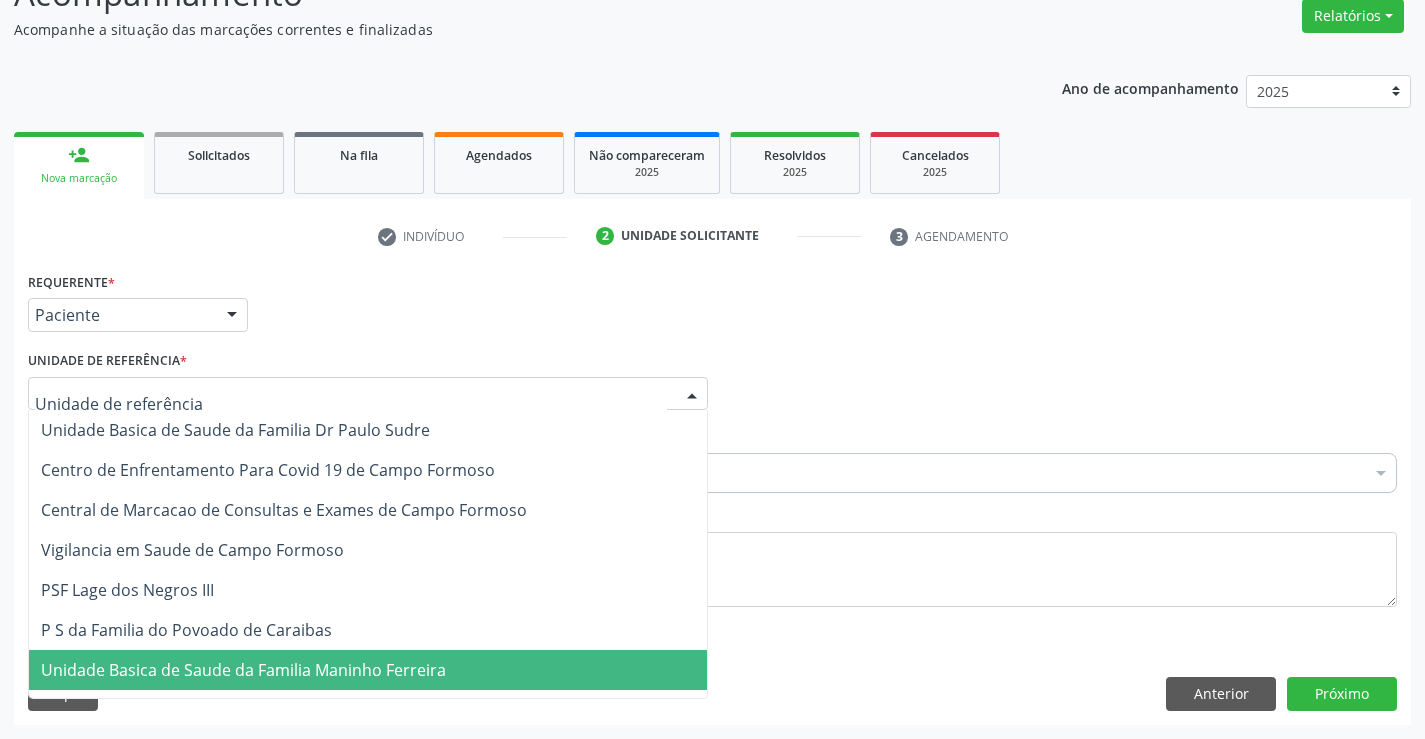 drag, startPoint x: 236, startPoint y: 680, endPoint x: 218, endPoint y: 582, distance: 99.63935 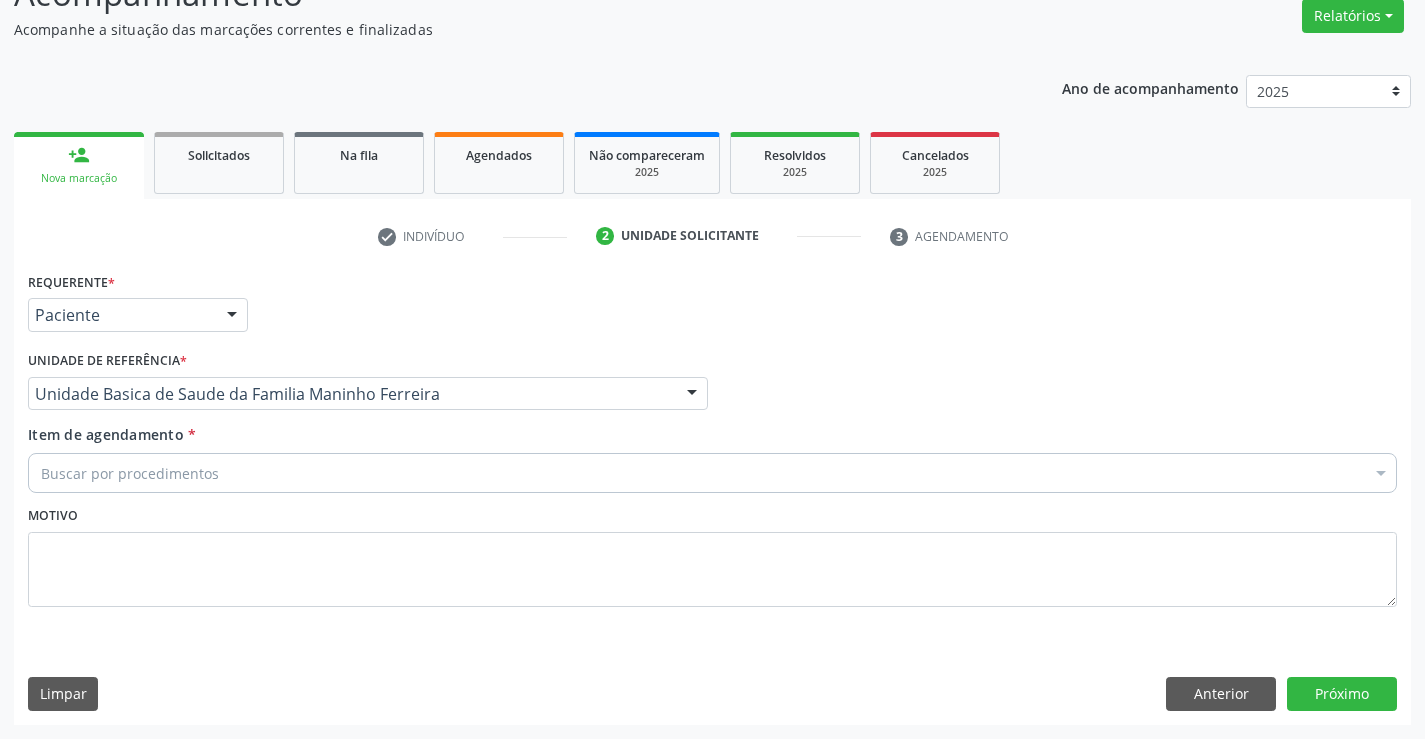 click on "Buscar por procedimentos" at bounding box center (712, 473) 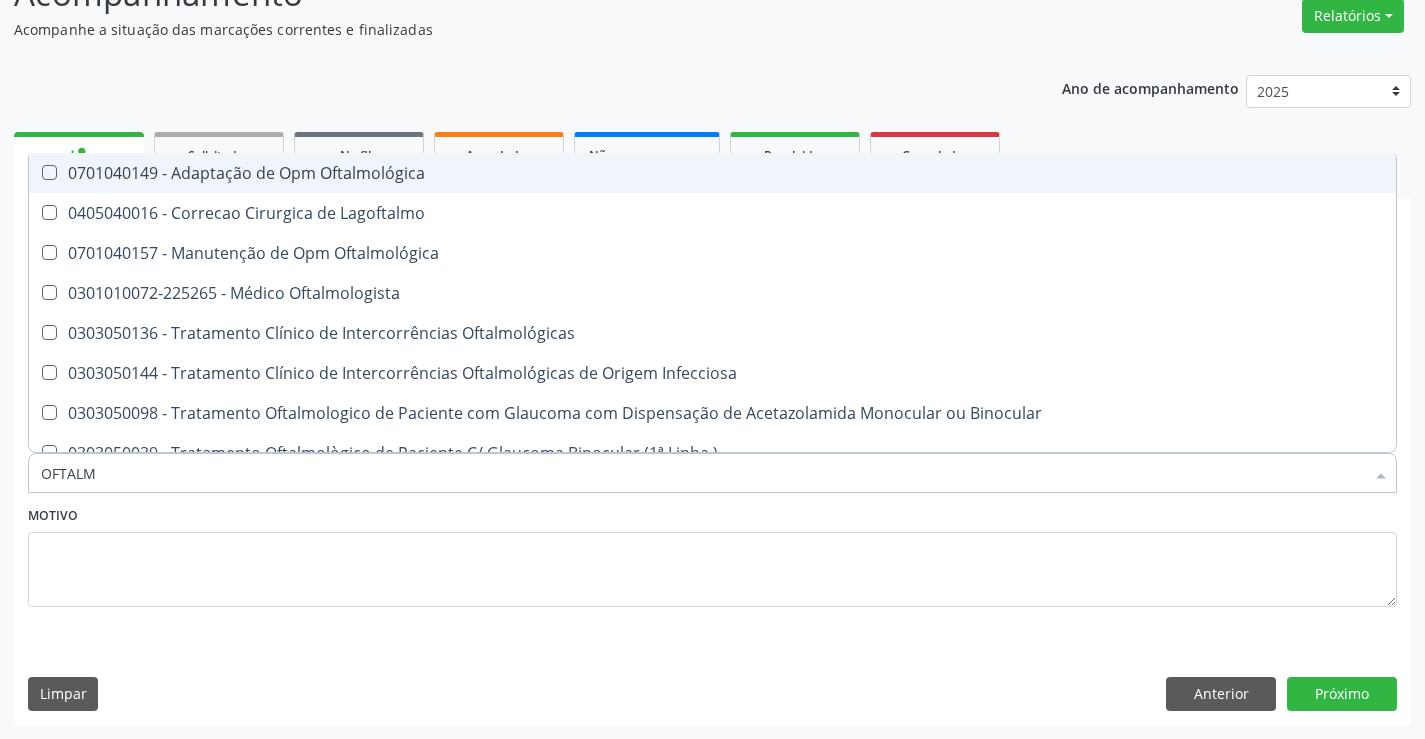 type on "OFTALMO" 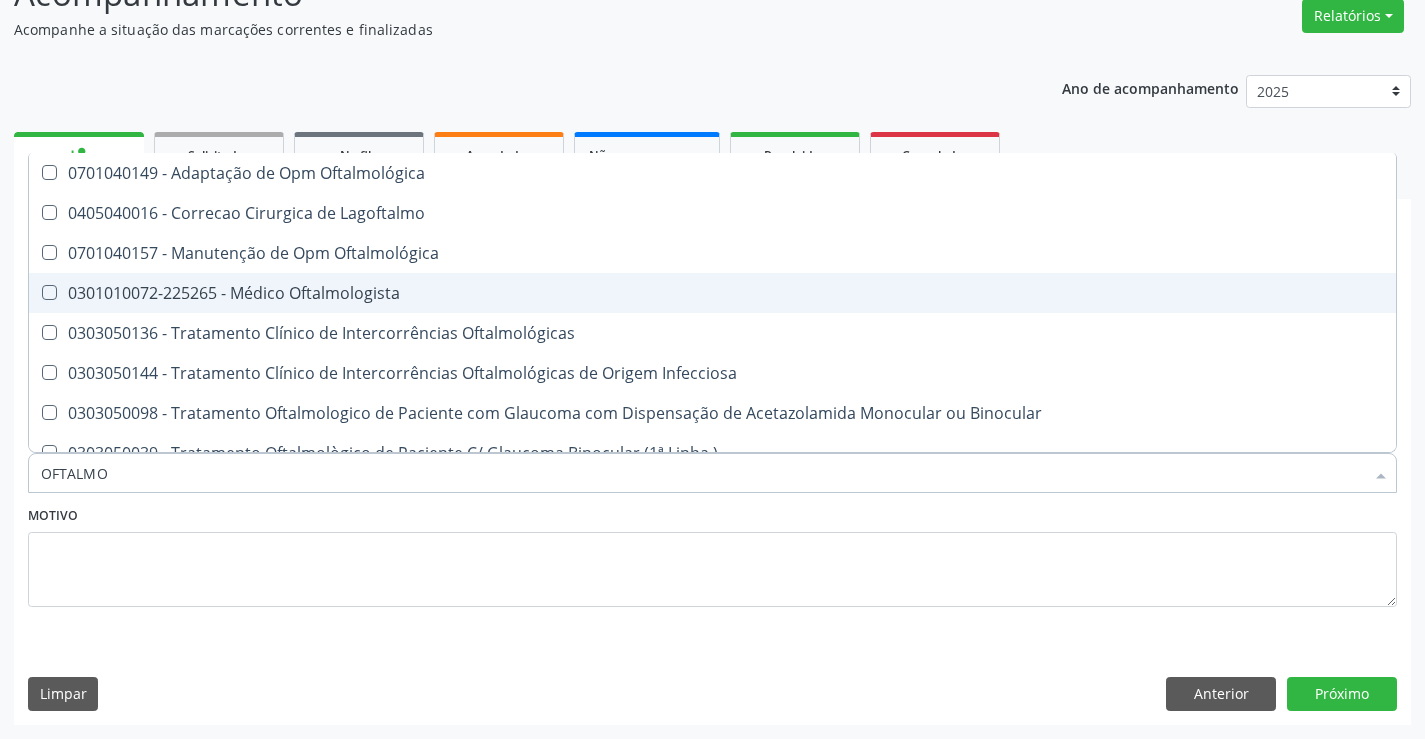 click on "0301010072-225265 - Médico Oftalmologista" at bounding box center (712, 293) 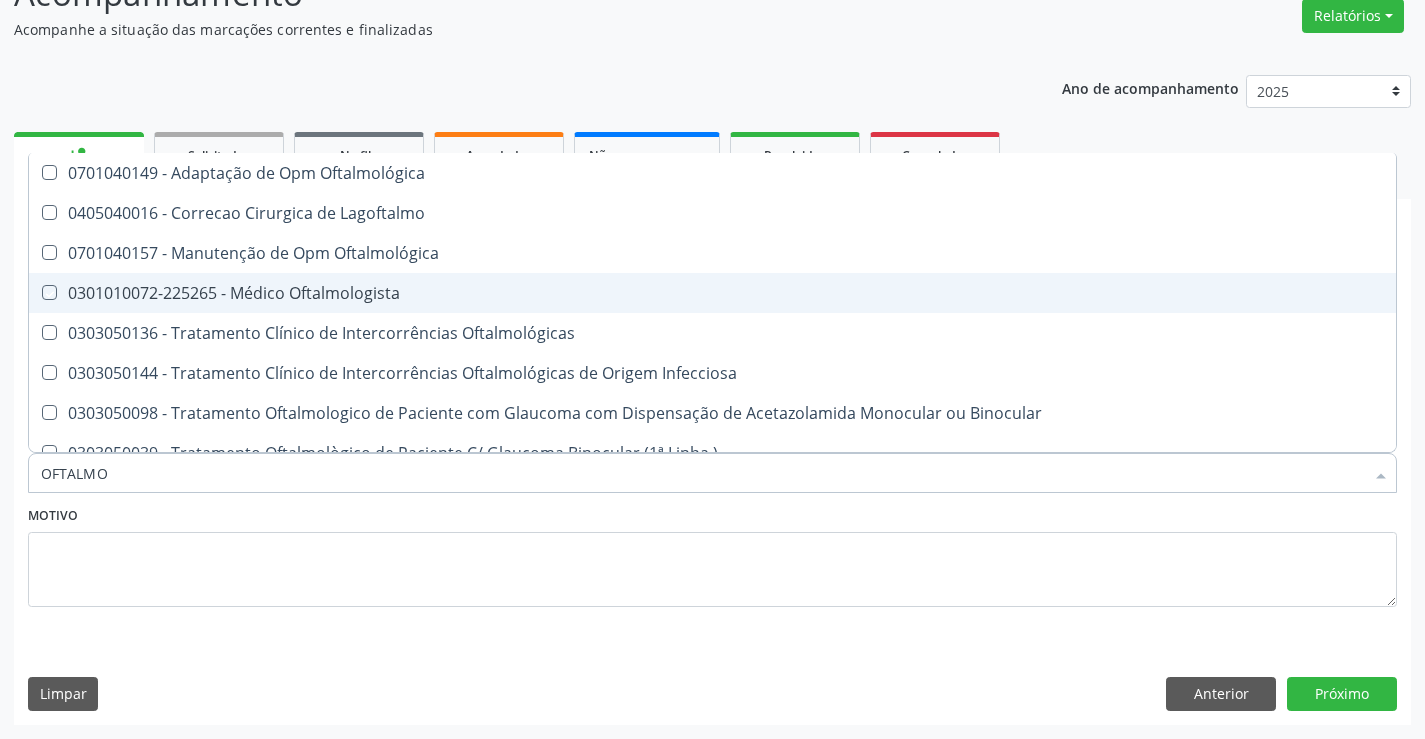 checkbox on "true" 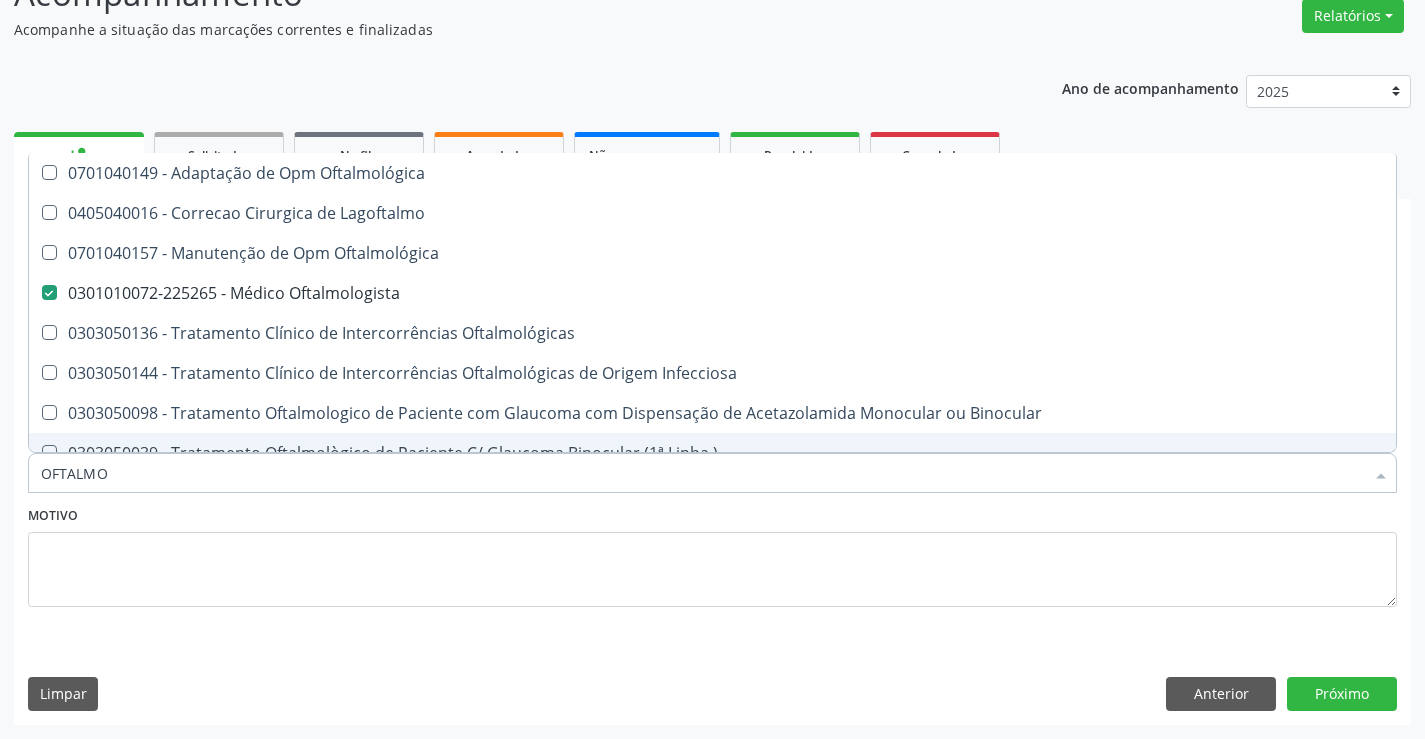 type on "OFTALMO" 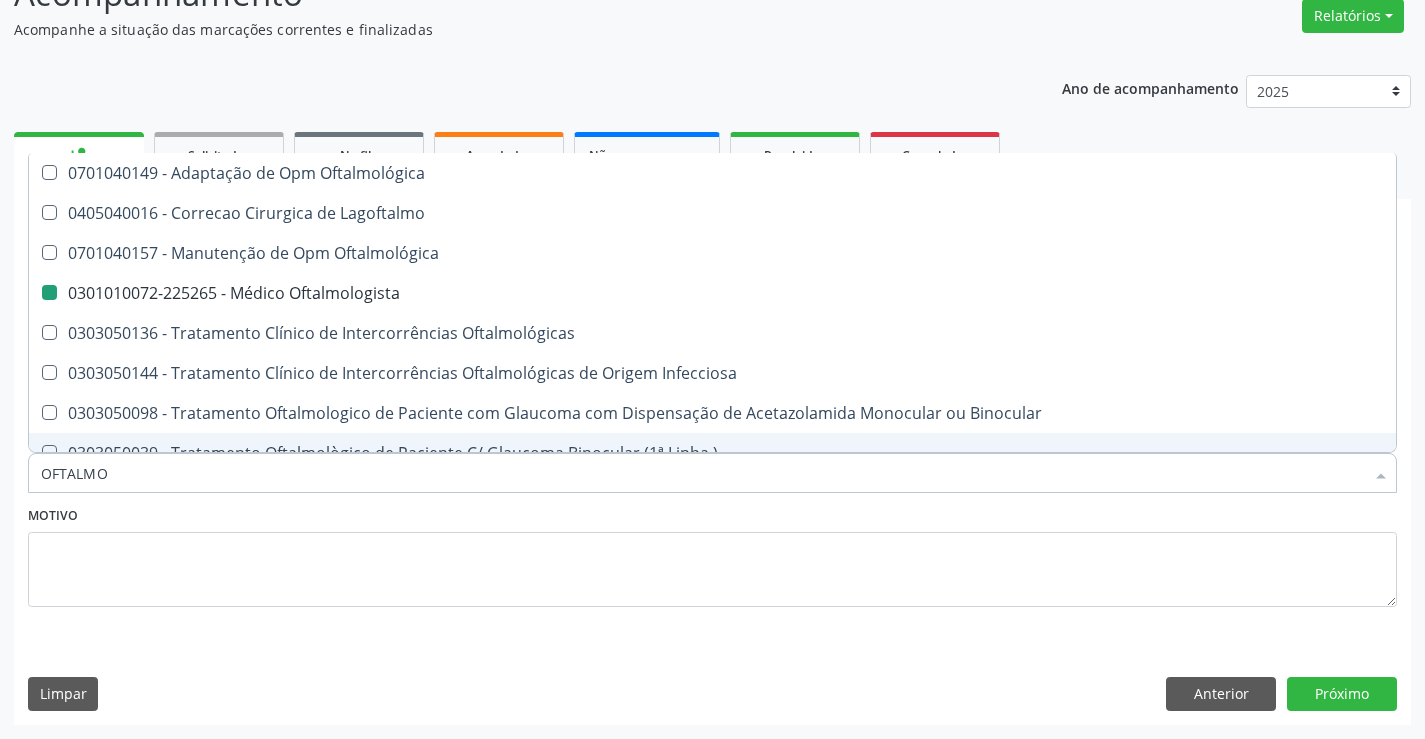 click on "[NEIGHBORHOOD]" at bounding box center [712, 495] 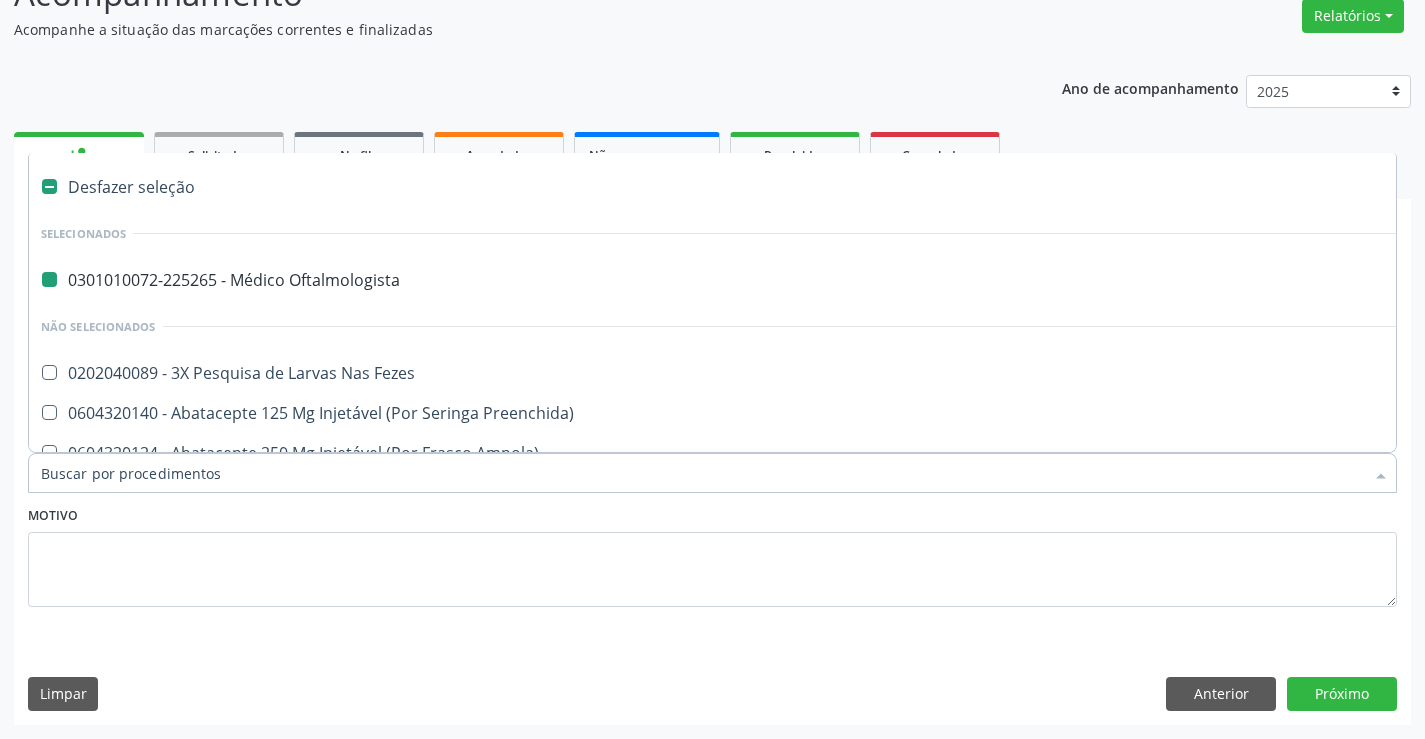 type on "P" 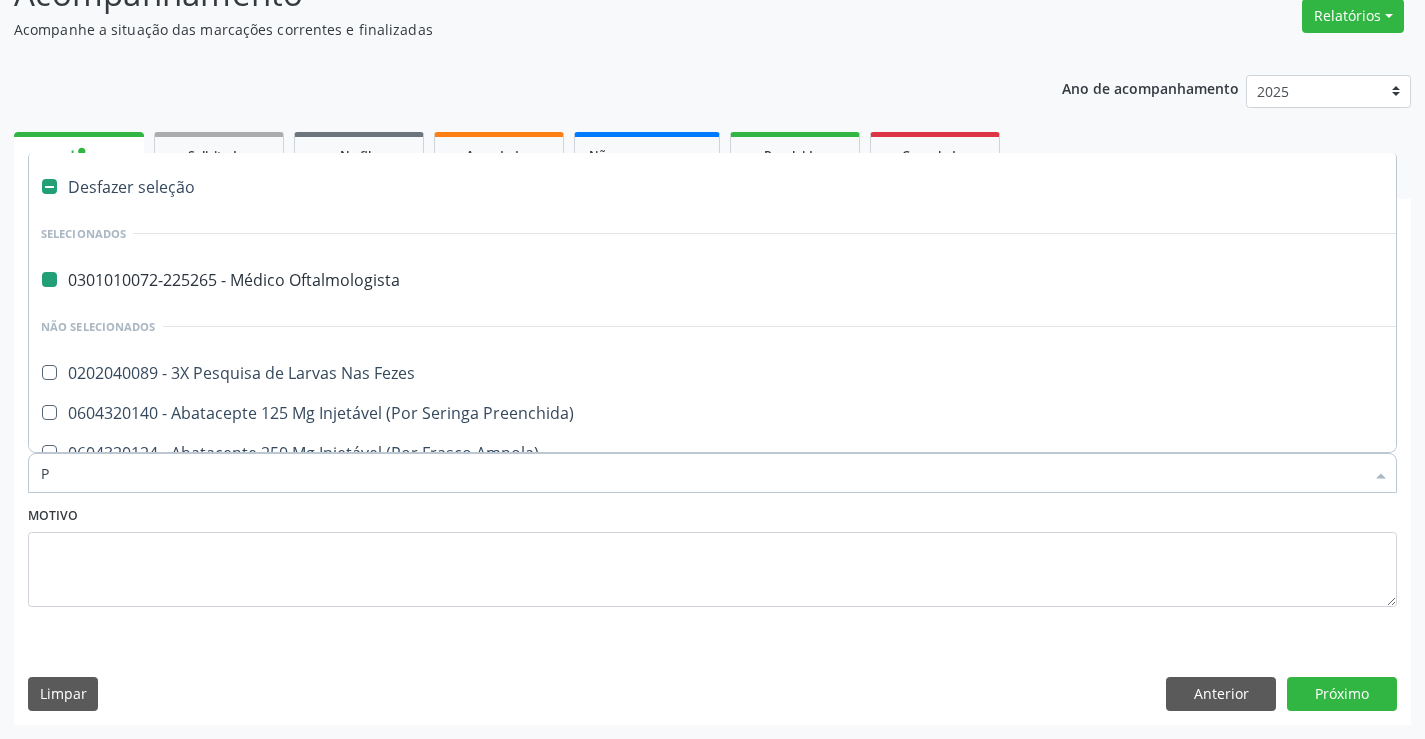 checkbox on "false" 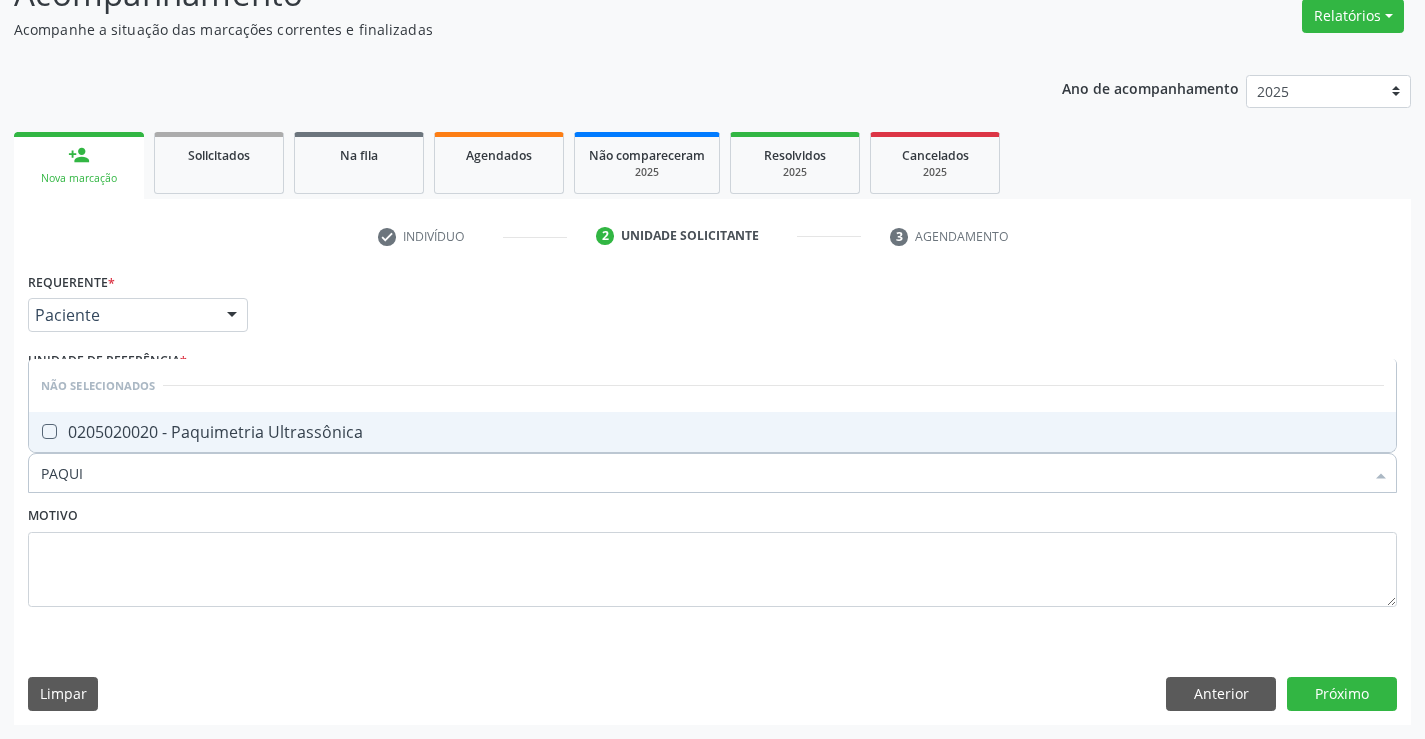type on "PAQUIM" 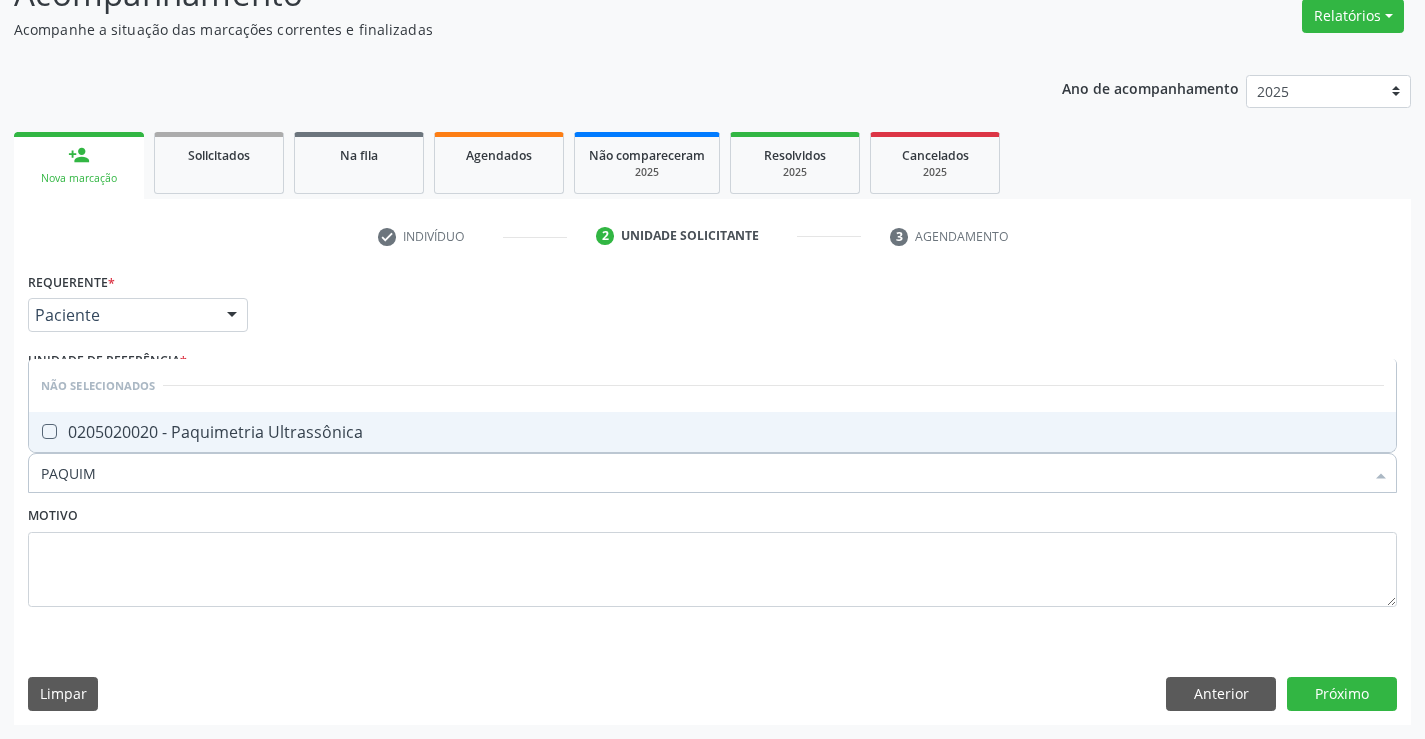 drag, startPoint x: 202, startPoint y: 430, endPoint x: 0, endPoint y: 414, distance: 202.63268 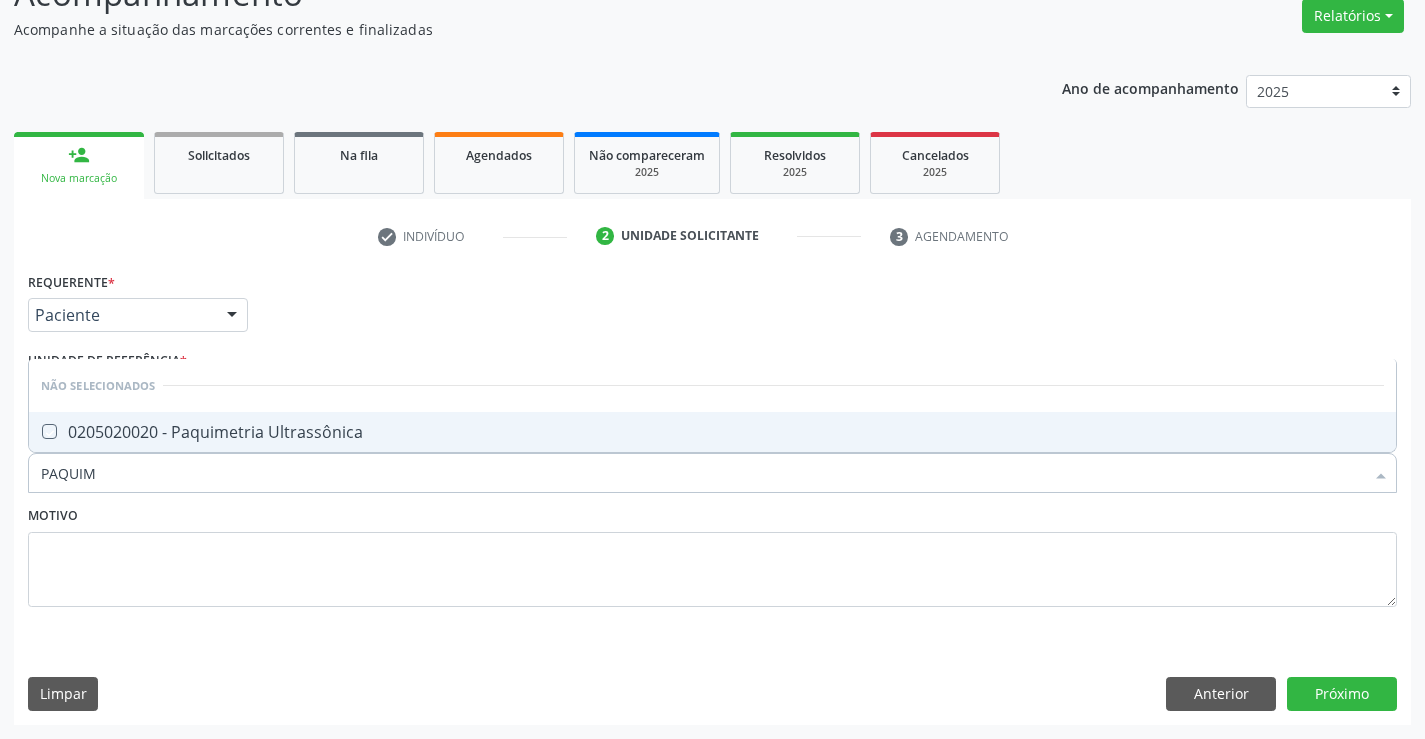checkbox on "true" 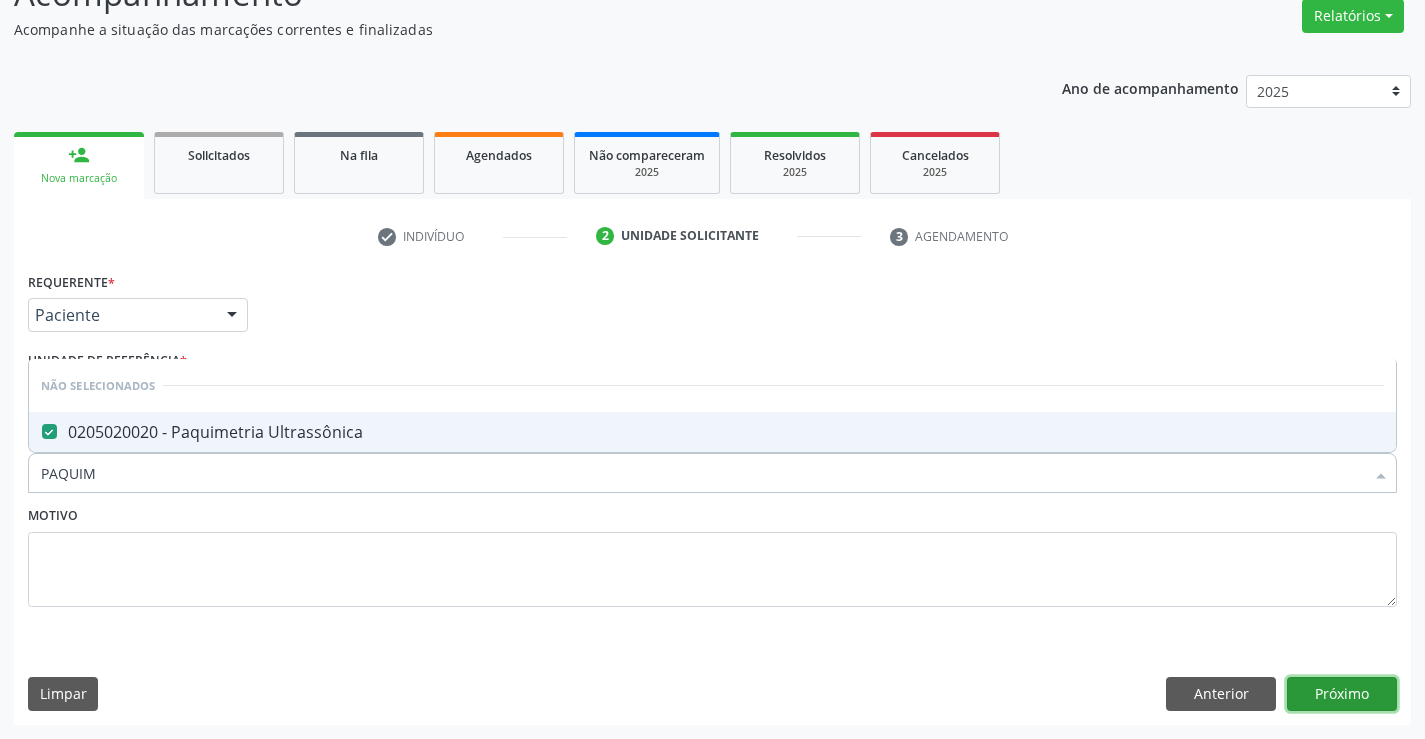 click on "Próximo" at bounding box center [1342, 694] 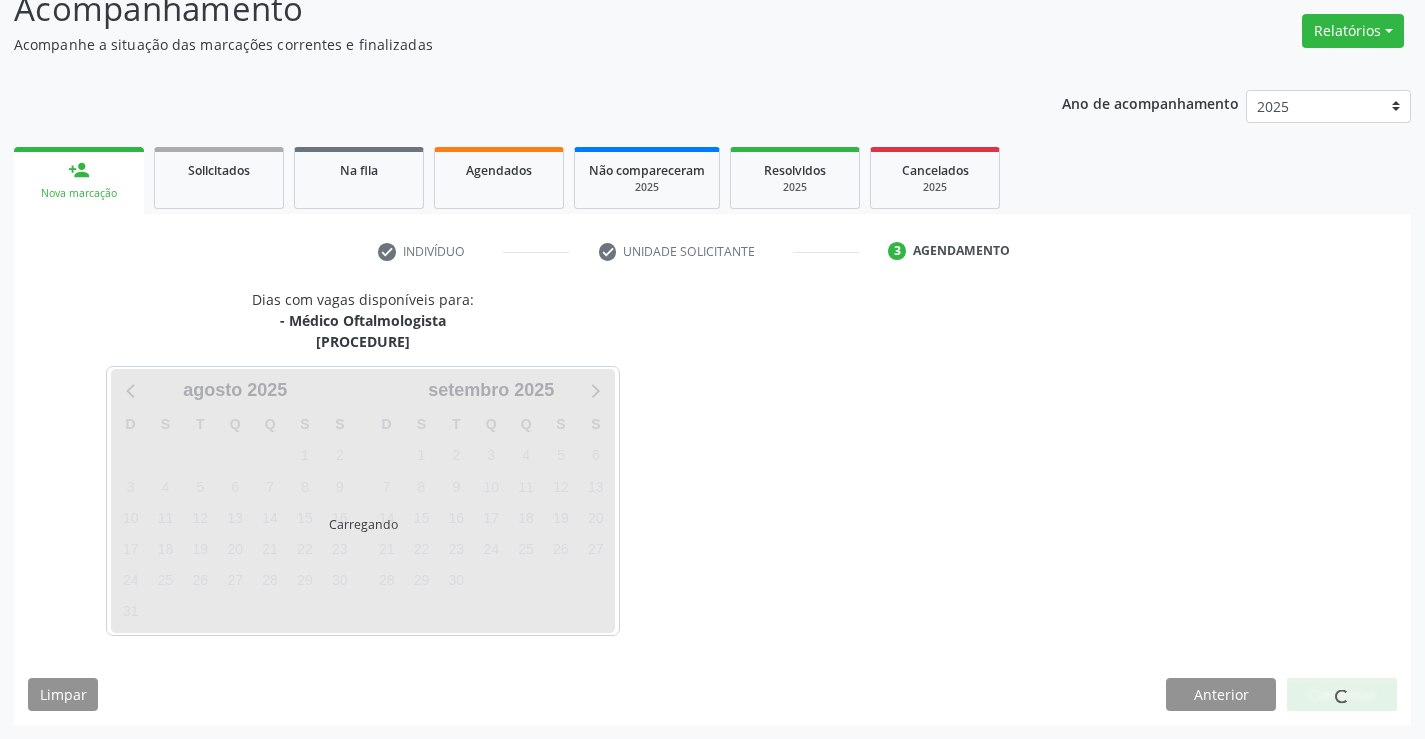 scroll, scrollTop: 167, scrollLeft: 0, axis: vertical 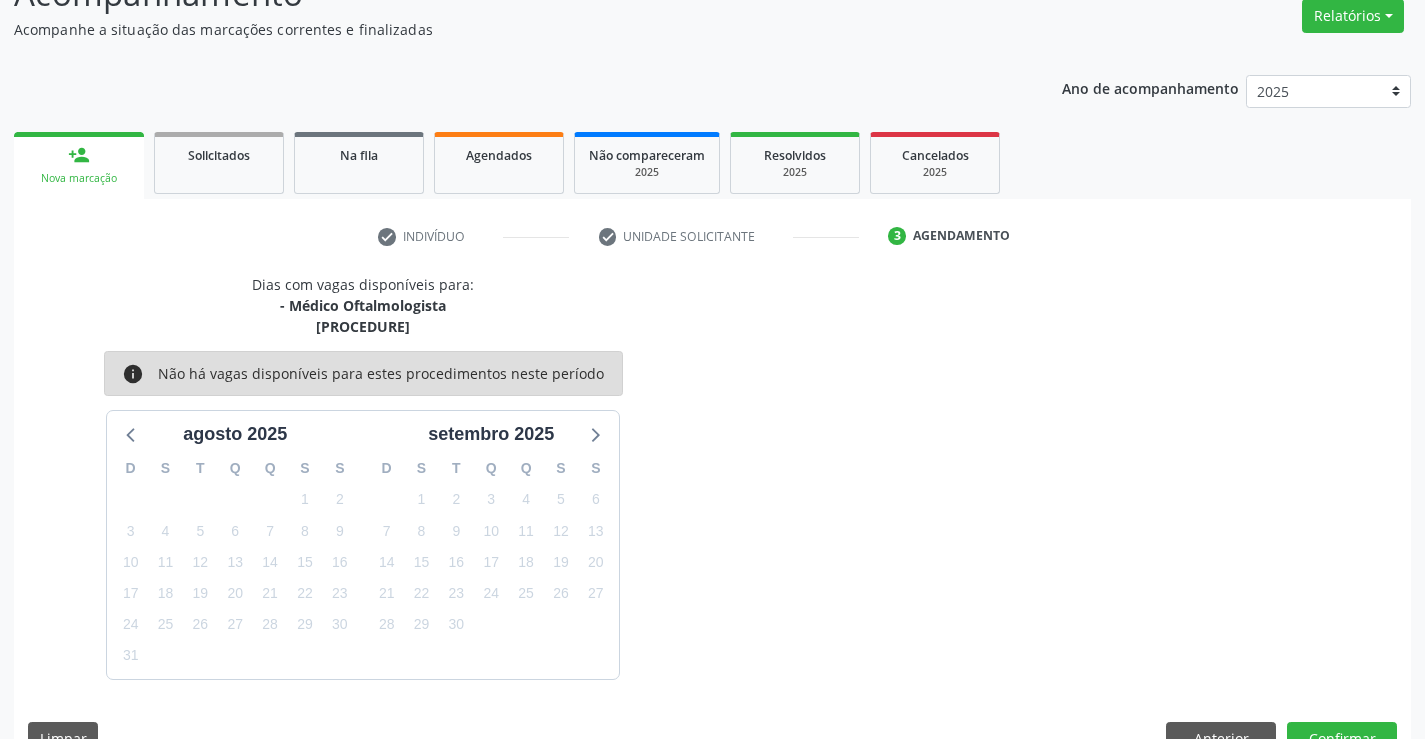 click on "[MONTH] [YEAR]" at bounding box center [712, 521] 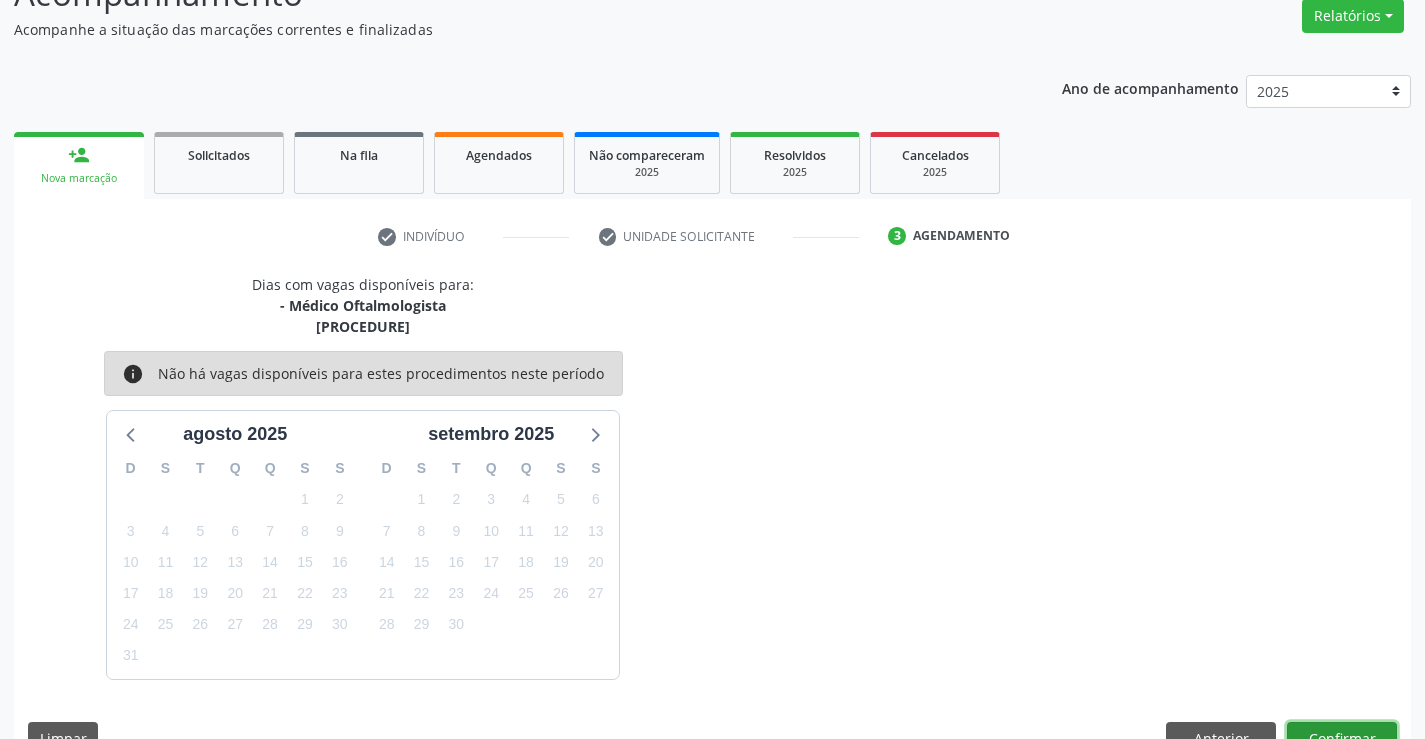 click on "Confirmar" at bounding box center [1342, 739] 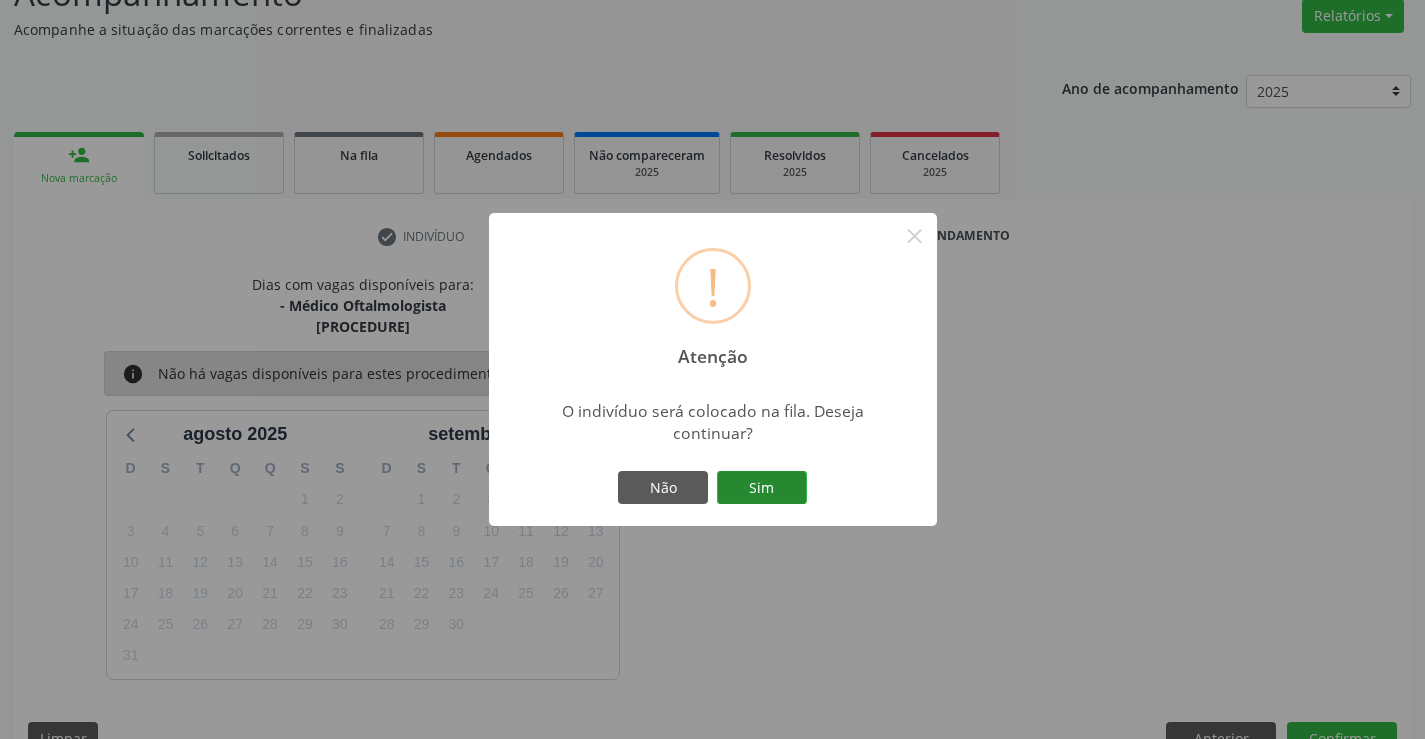 click on "Sim" at bounding box center (762, 488) 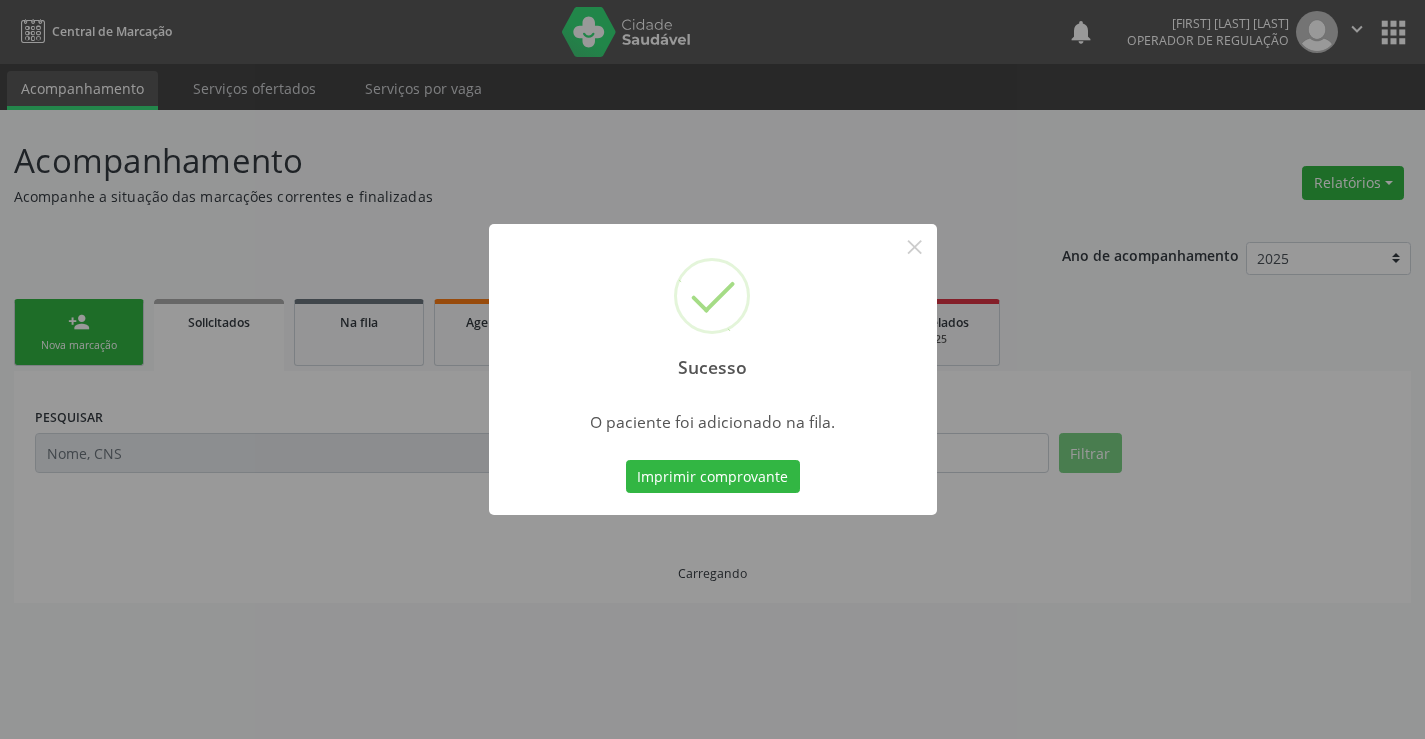 scroll, scrollTop: 0, scrollLeft: 0, axis: both 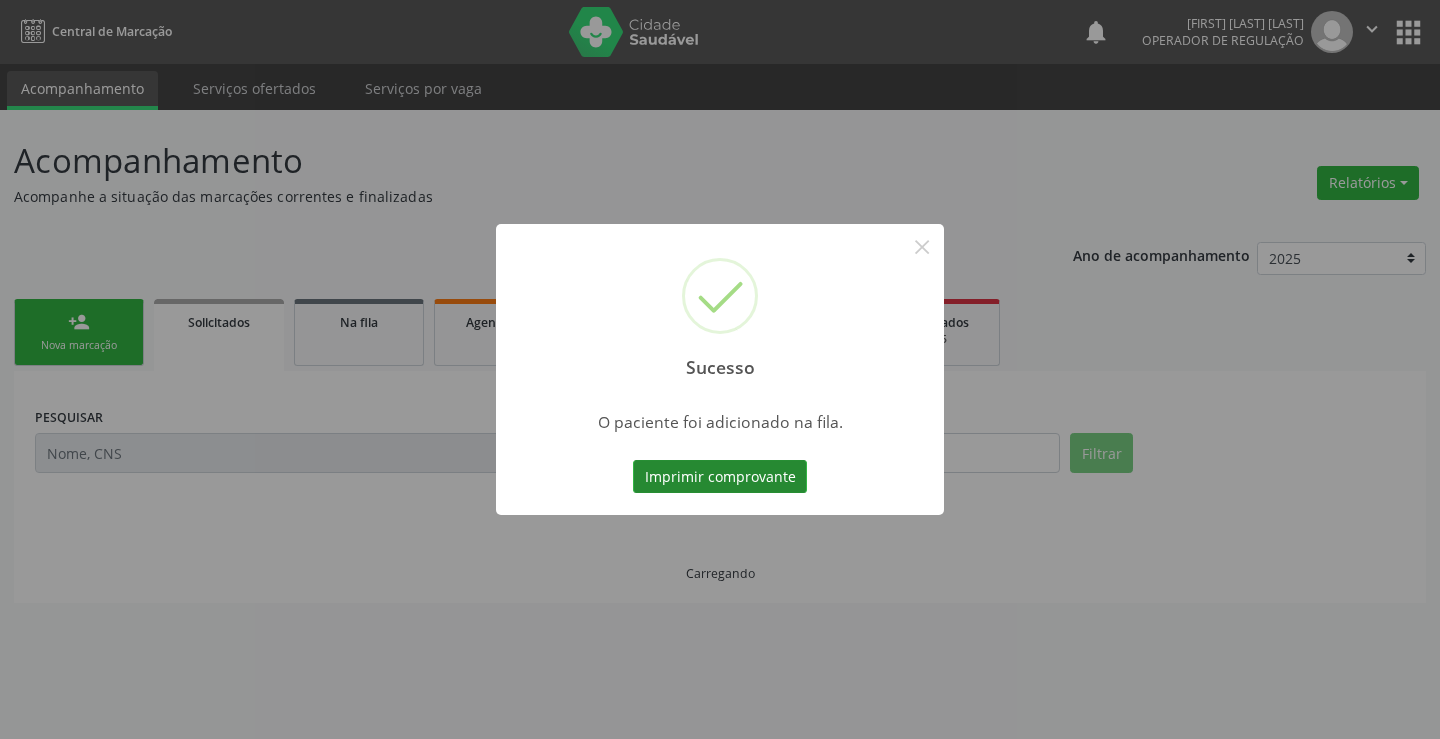click on "Imprimir comprovante" at bounding box center (720, 477) 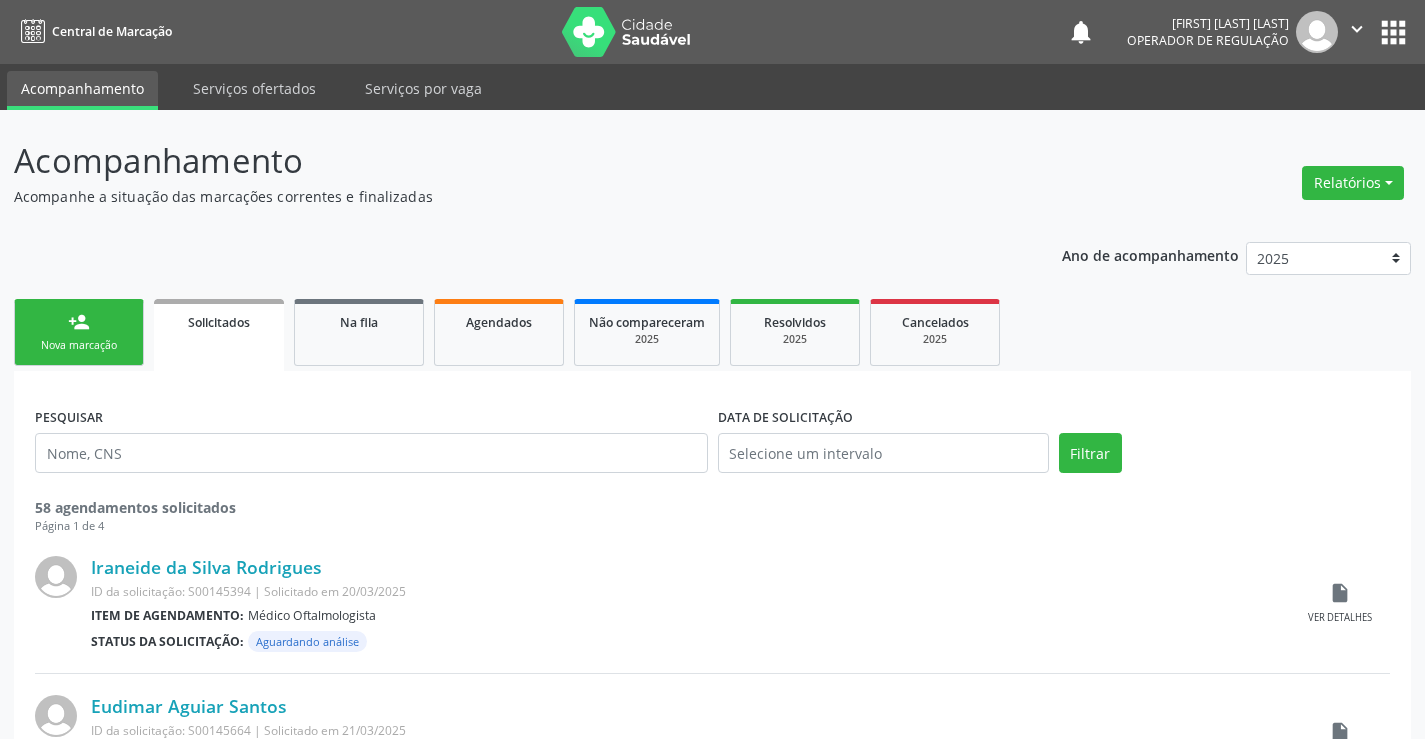 click on "Nova marcação" at bounding box center [79, 345] 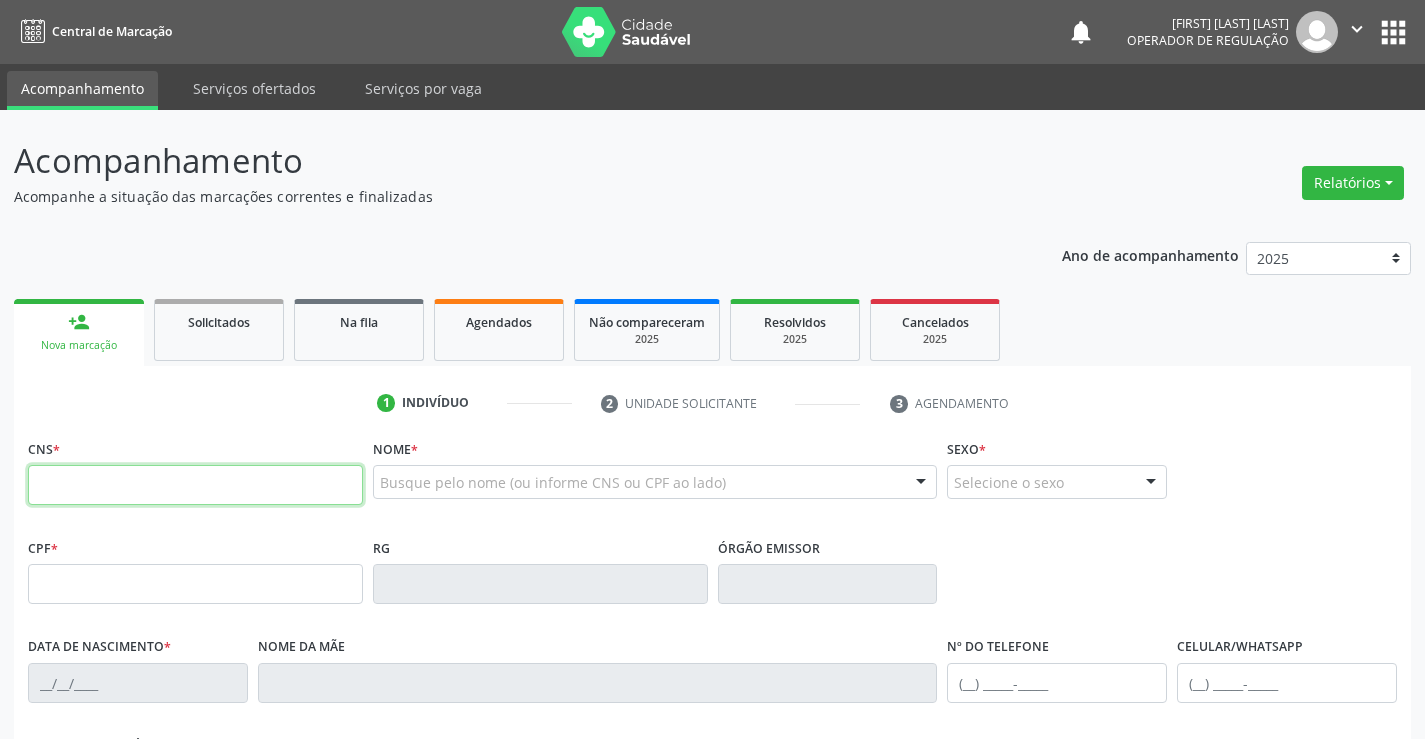 click at bounding box center (195, 485) 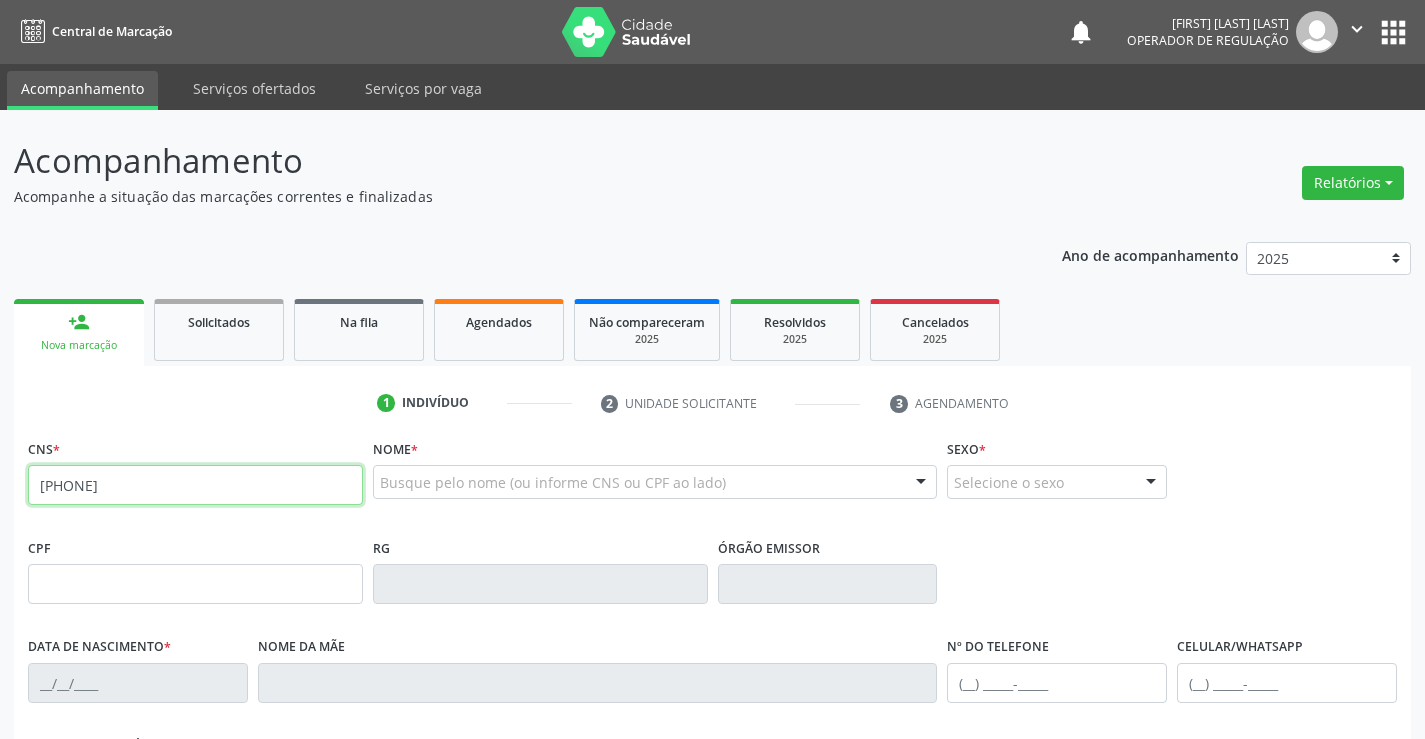 type on "[PHONE]" 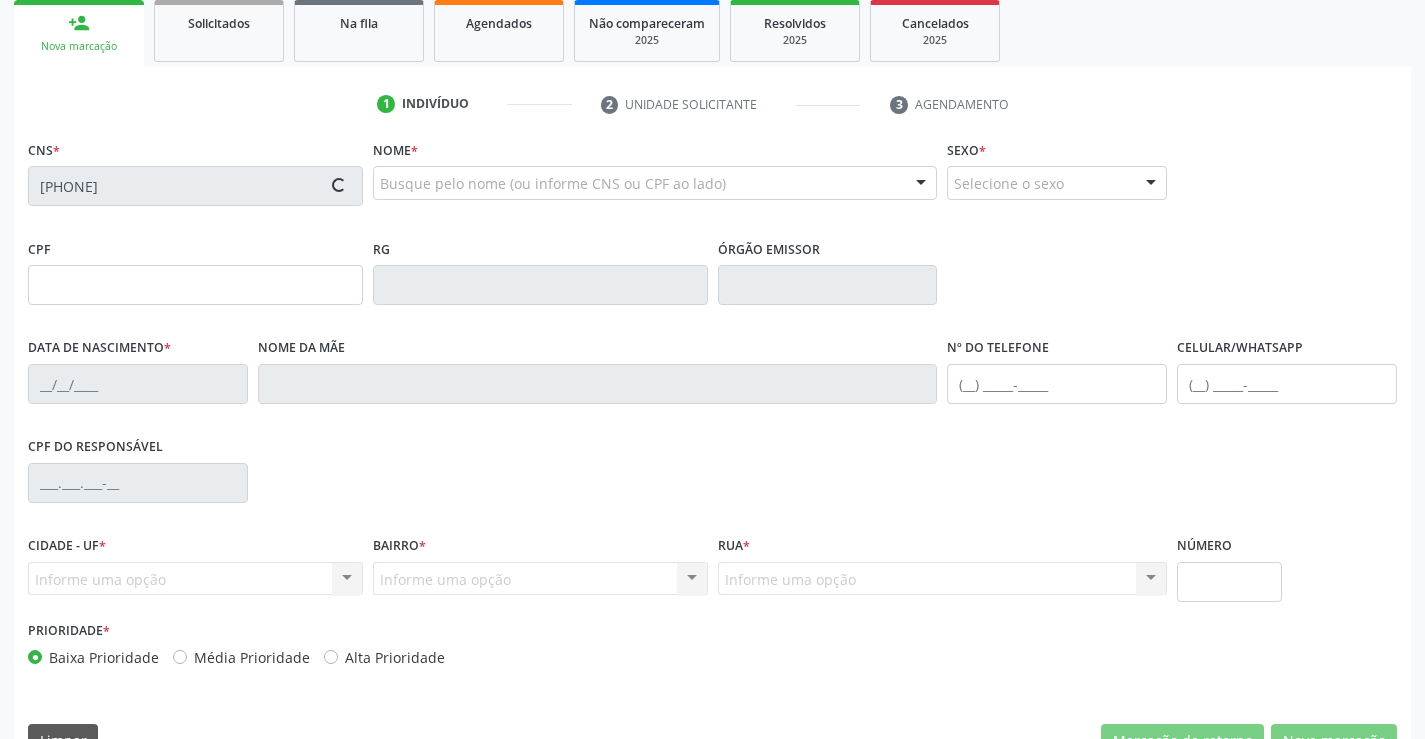 scroll, scrollTop: 300, scrollLeft: 0, axis: vertical 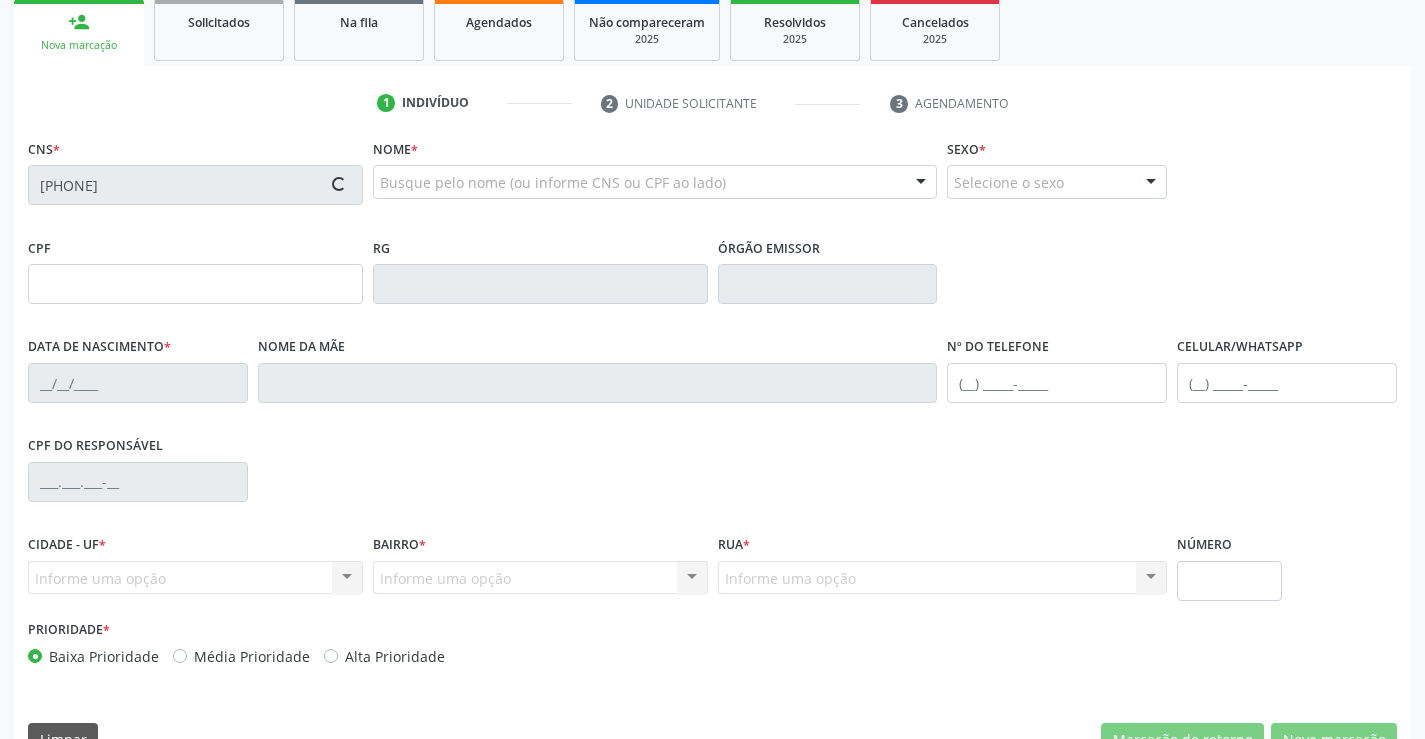 type on "[PHONE]" 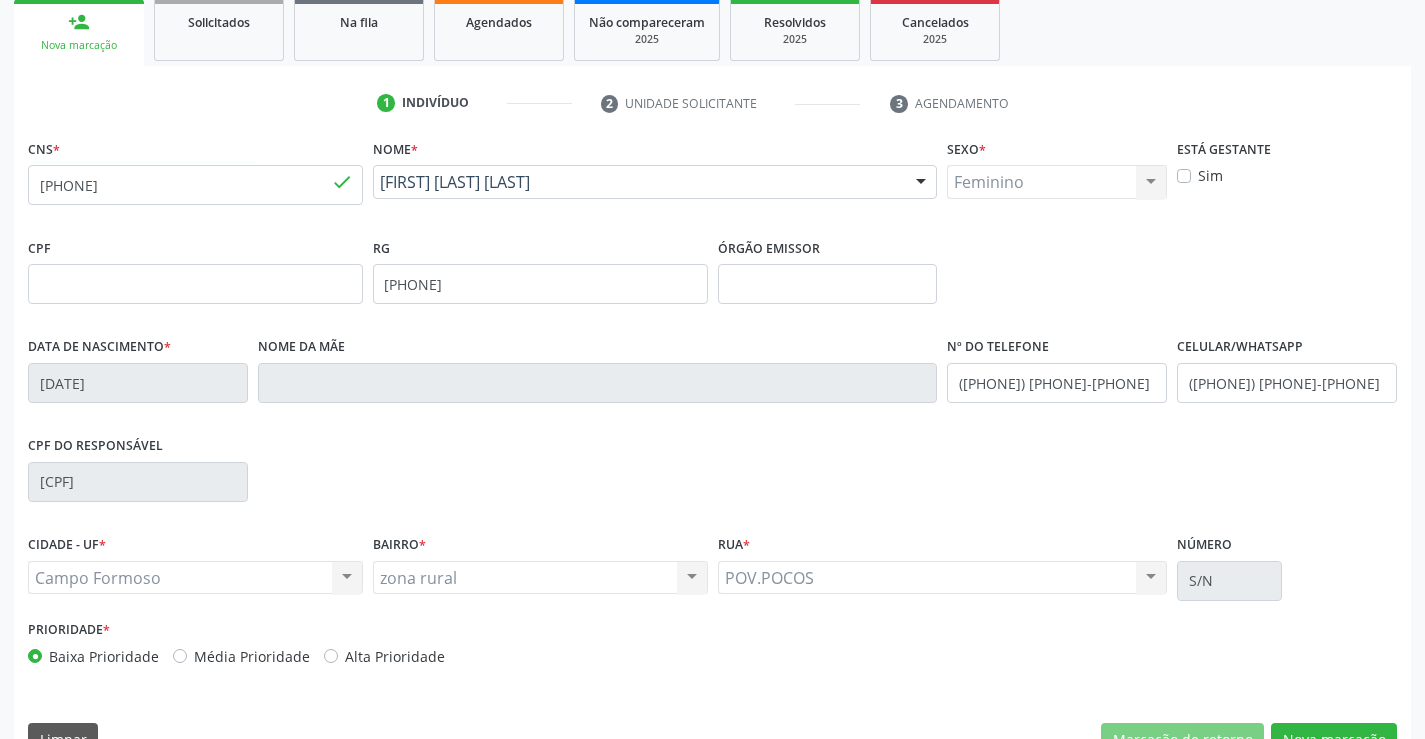 scroll, scrollTop: 345, scrollLeft: 0, axis: vertical 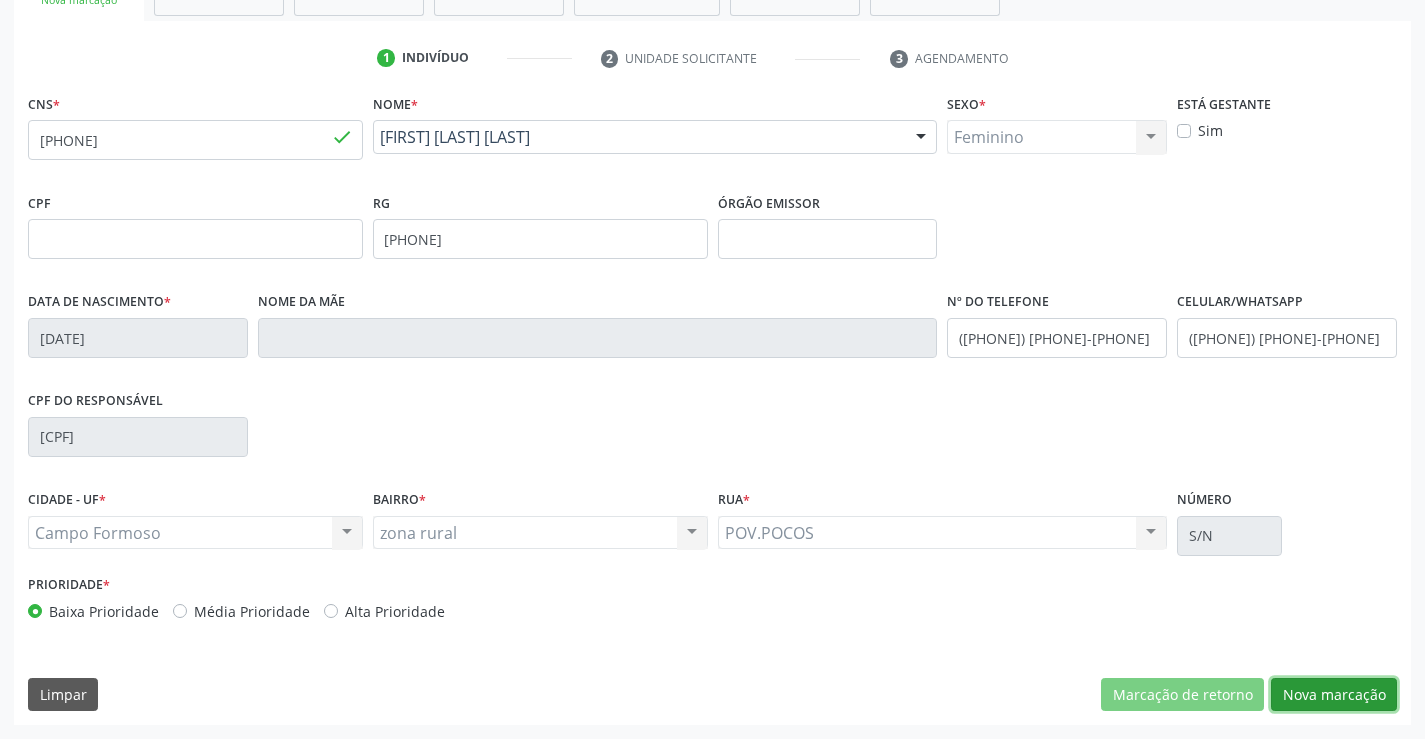 click on "Nova marcação" at bounding box center [1334, 695] 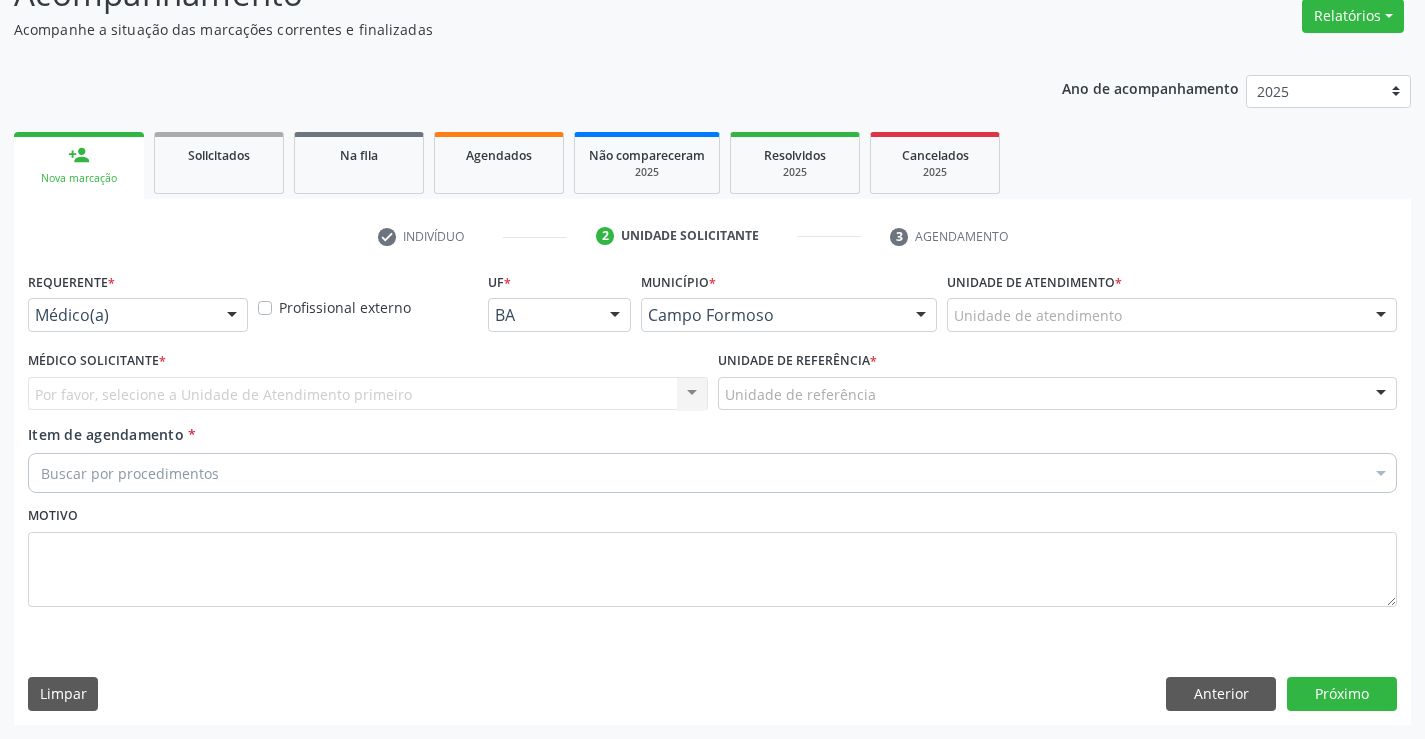 scroll, scrollTop: 167, scrollLeft: 0, axis: vertical 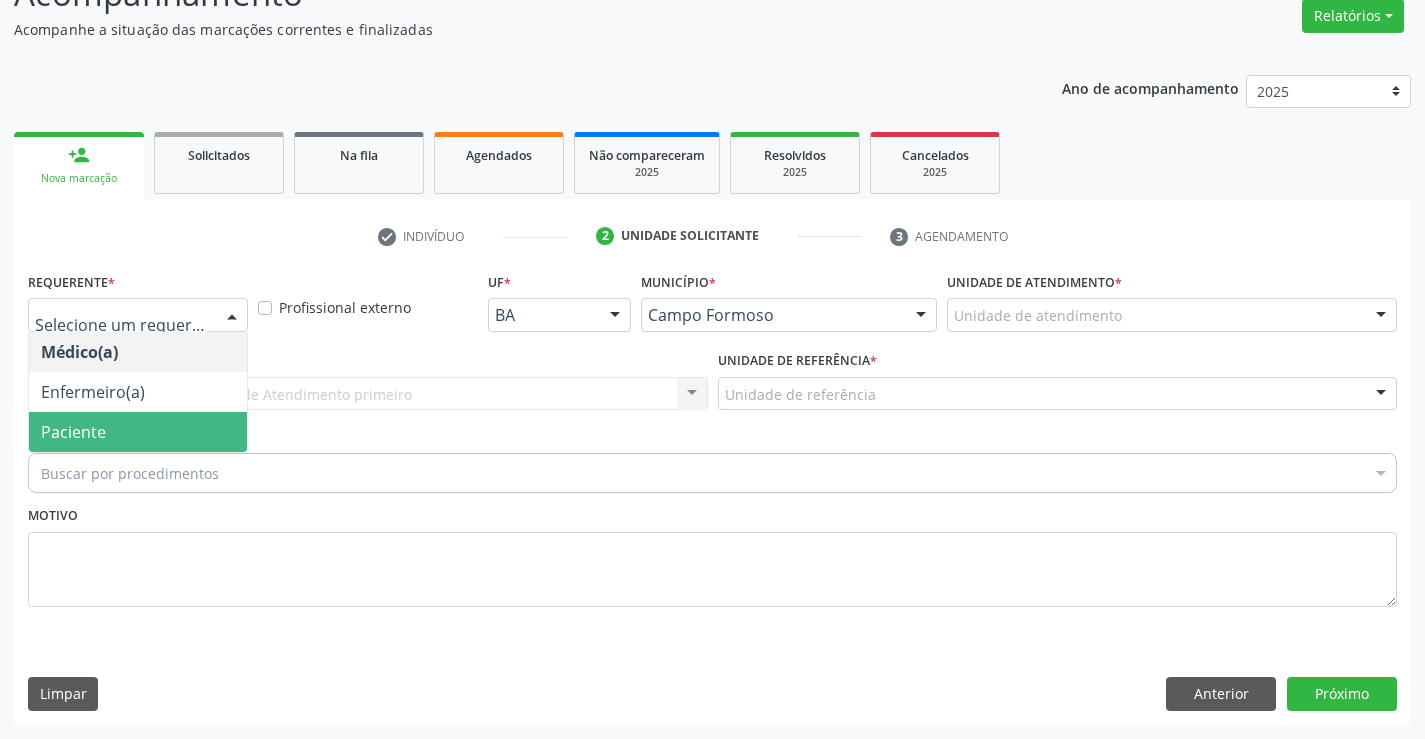 click on "Paciente" at bounding box center (138, 432) 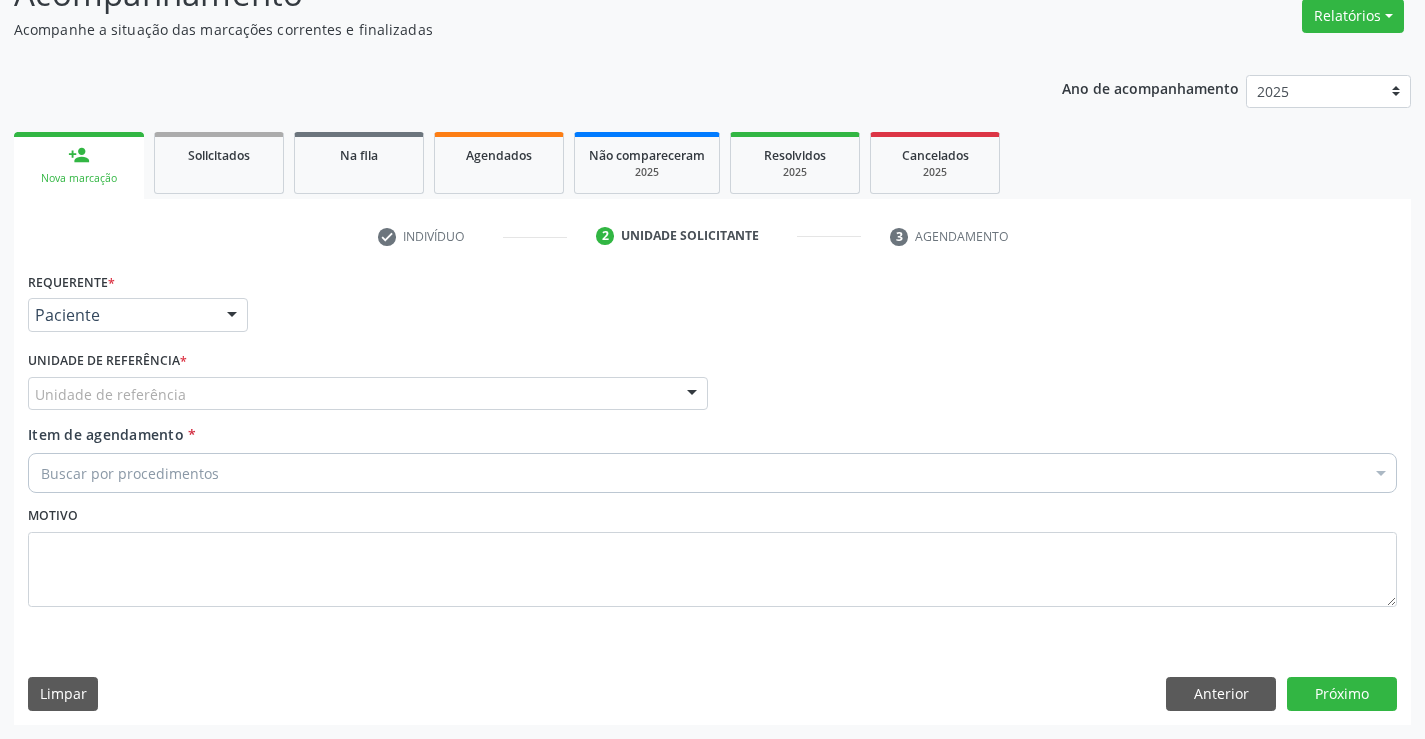 click on "Unidade de referência
*
Unidade de referência
Unidade Basica de Saude da Familia Dr Paulo Sudre   Centro de Enfrentamento Para Covid 19 de Campo Formoso   Central de Marcacao de Consultas e Exames de Campo Formoso   Vigilancia em Saude de Campo Formoso   PSF Lage dos Negros III   P S da Familia do Povoado de Caraibas   Unidade Basica de Saude da Familia Maninho Ferreira   P S de Curral da Ponta Psf Oseas Manoel da Silva   Farmacia Basica   Unidade Basica de Saude da Familia de Brejao da Caatinga   P S da Familia do Povoado de Pocos   P S da Familia do Povoado de Tiquara   P S da Familia do Povoado de Sao Tome   P S de Lages dos Negros   P S da Familia do Povoado de Tuiutiba   P S de Curral Velho   Centro de Saude Mutirao   Caps Centro de Atencao Psicossocial   Unidade Odontologica Movel   Unidade Basica de Saude da Familia Limoeiro   Unidade Basica de Saude da Familia Izabel Godinho de Freitas   Unidade Basica de Saude da Familia de Olho Dagua das Pombas" at bounding box center [368, 378] 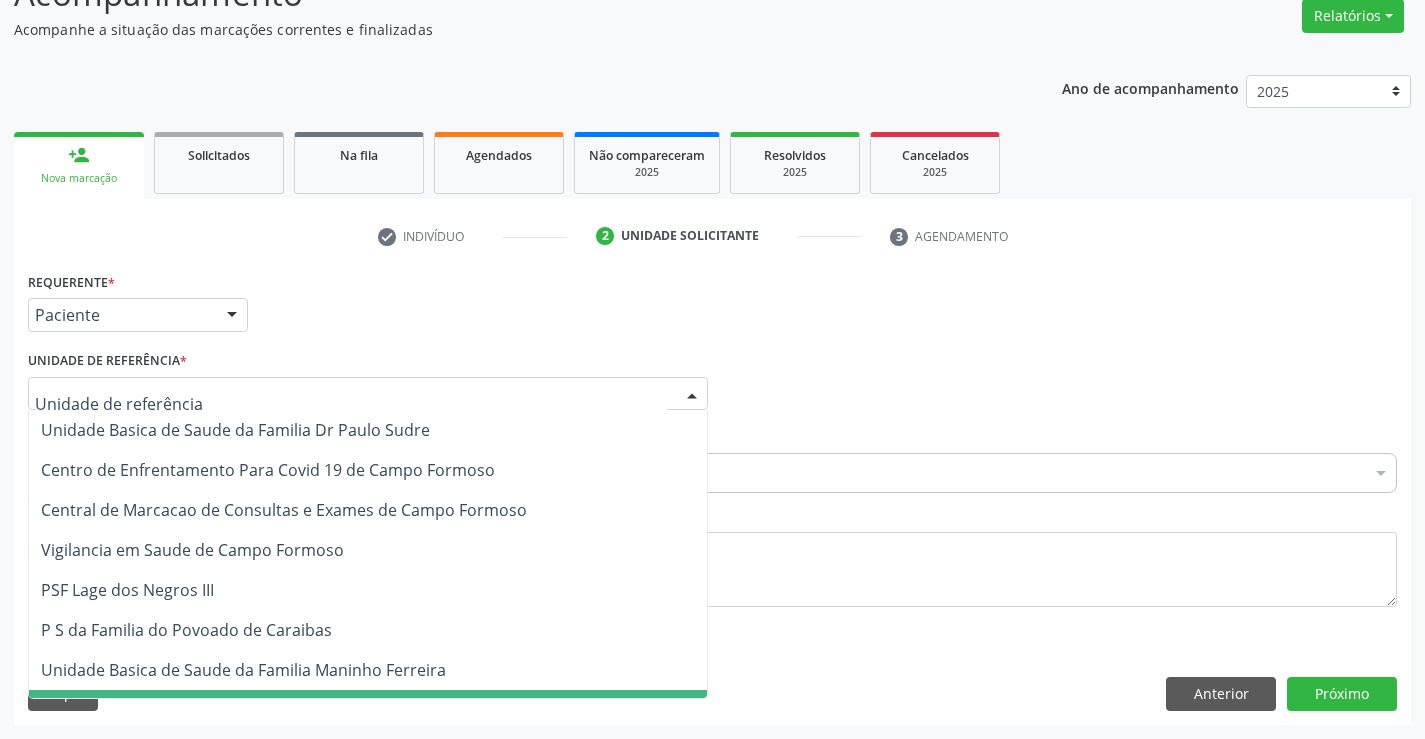 click on "P S de Curral da Ponta Psf Oseas Manoel da Silva" at bounding box center (368, 710) 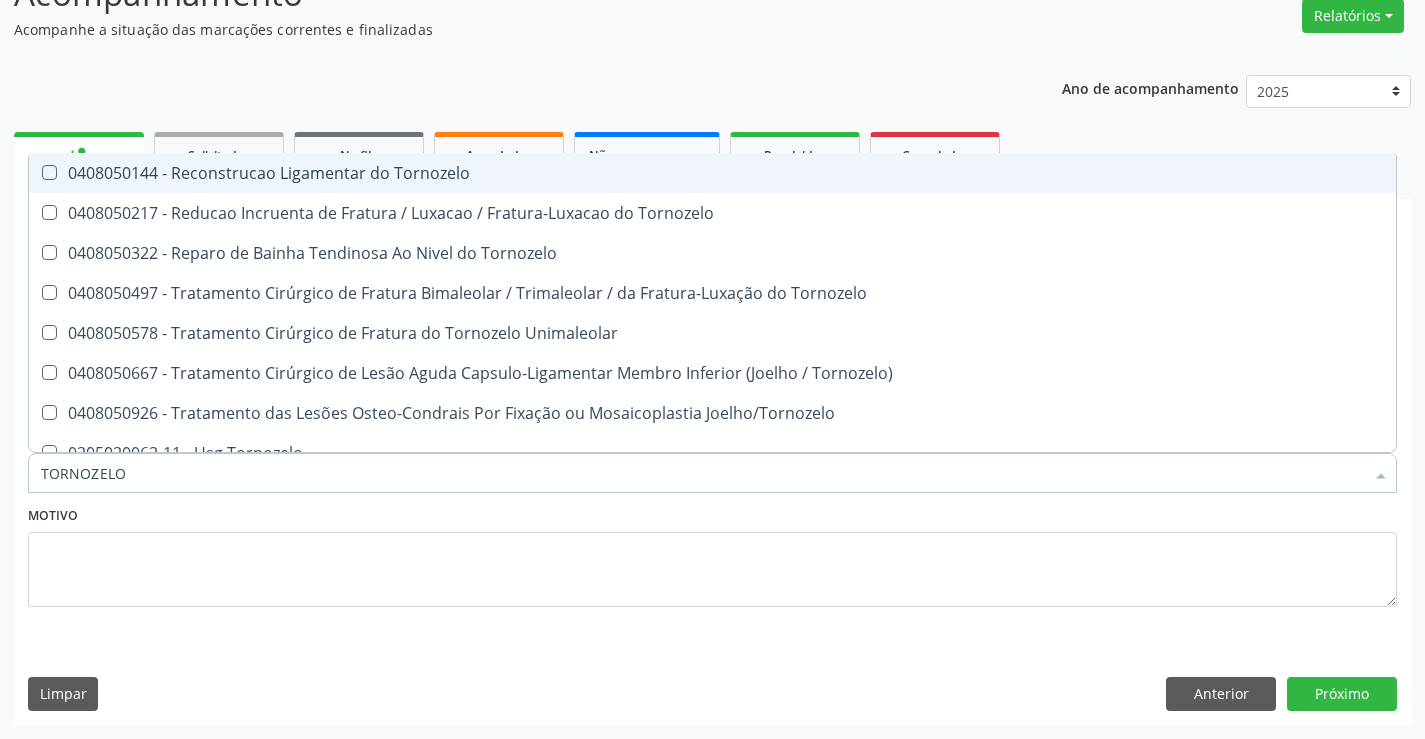 type on "TORNOZELO" 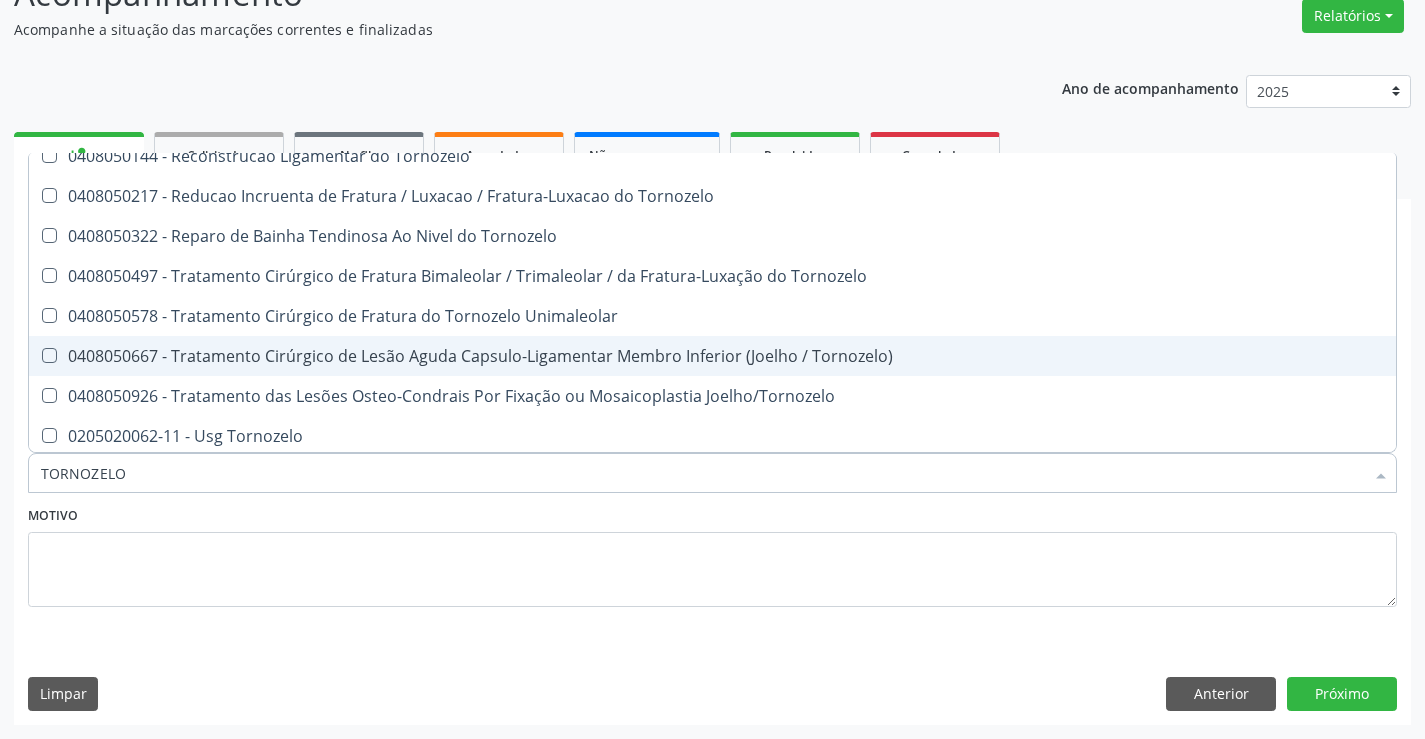 scroll, scrollTop: 21, scrollLeft: 0, axis: vertical 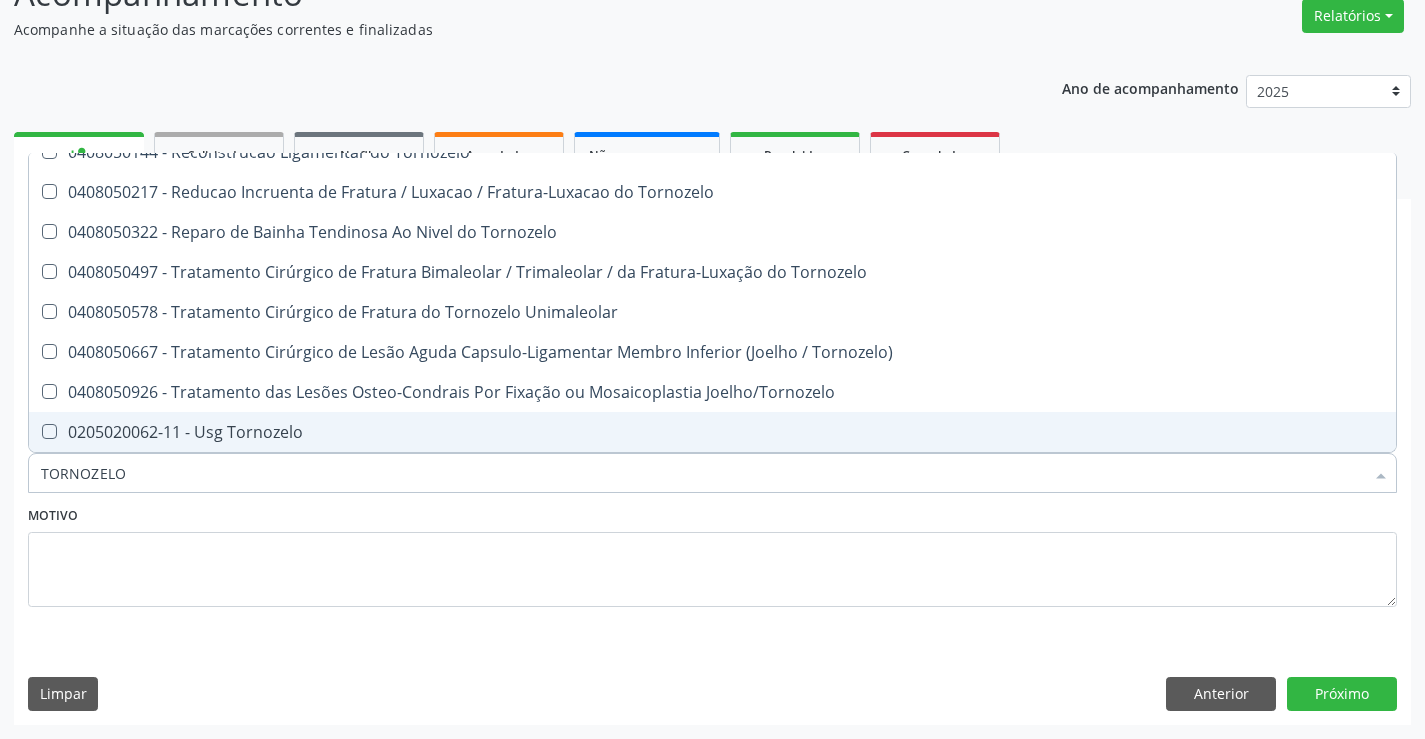 drag, startPoint x: 257, startPoint y: 423, endPoint x: 0, endPoint y: 424, distance: 257.00195 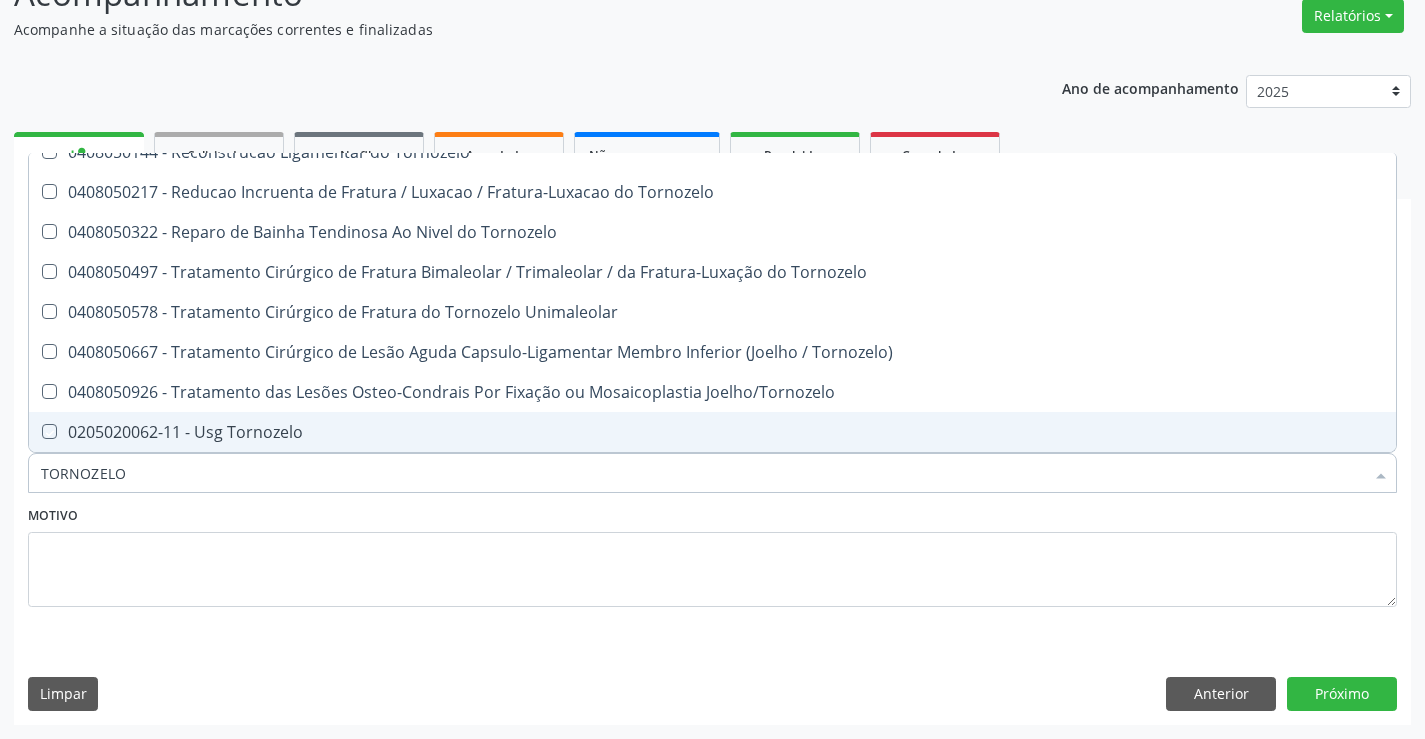 checkbox on "true" 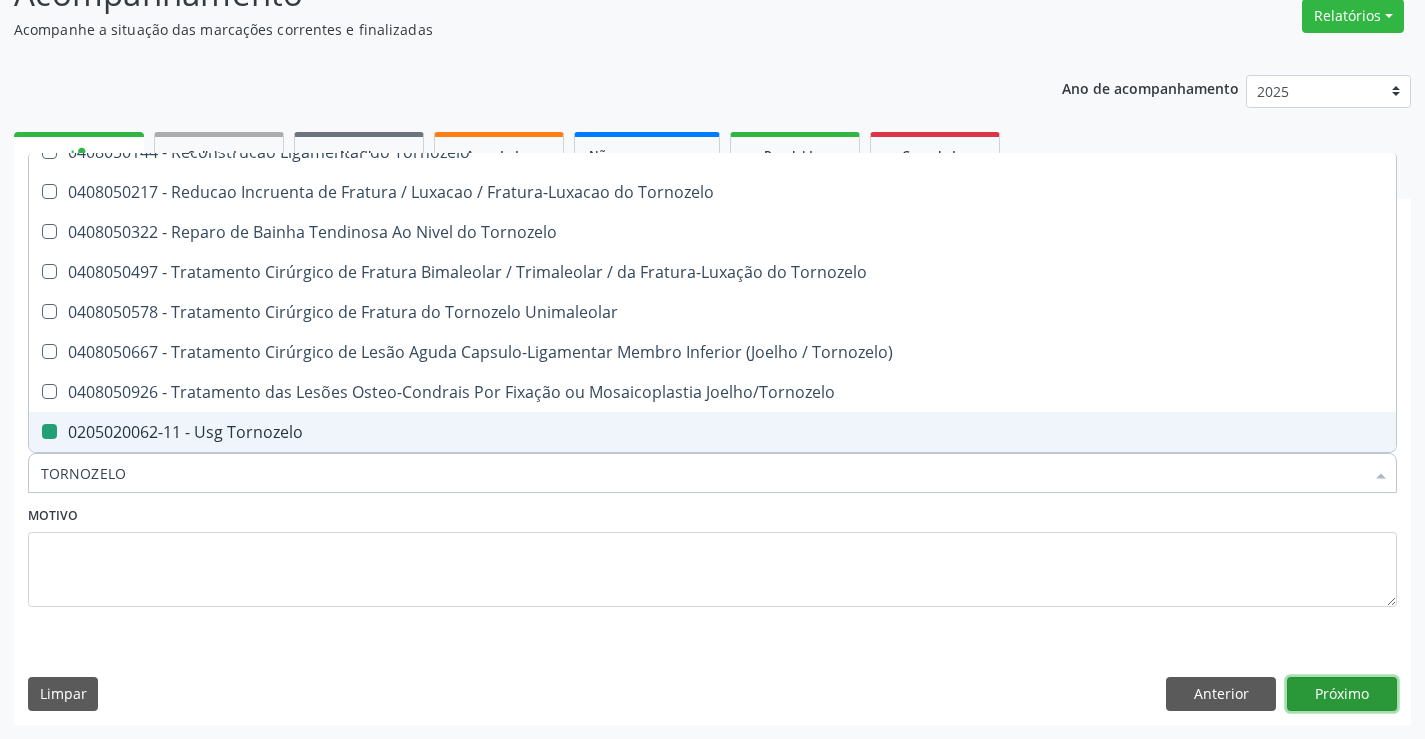 click on "Próximo" at bounding box center (1342, 694) 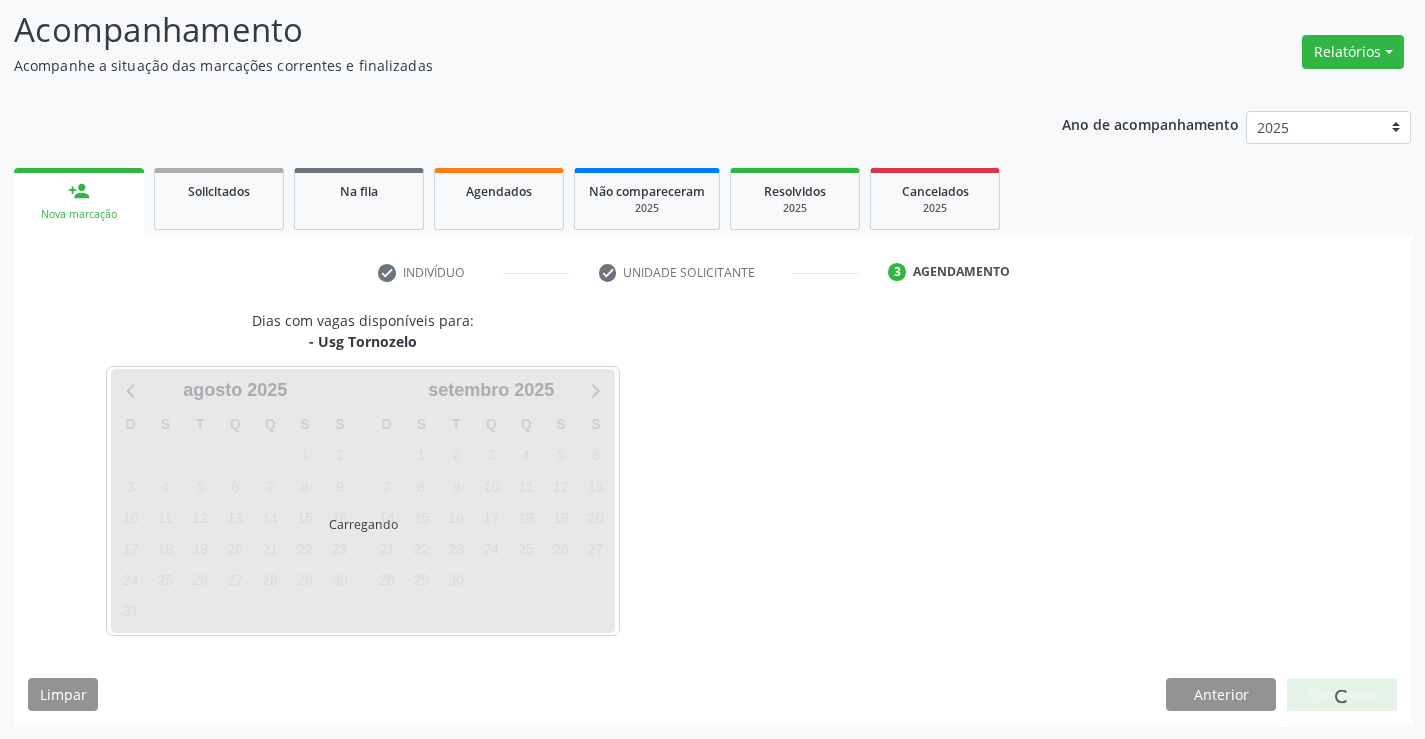 scroll, scrollTop: 131, scrollLeft: 0, axis: vertical 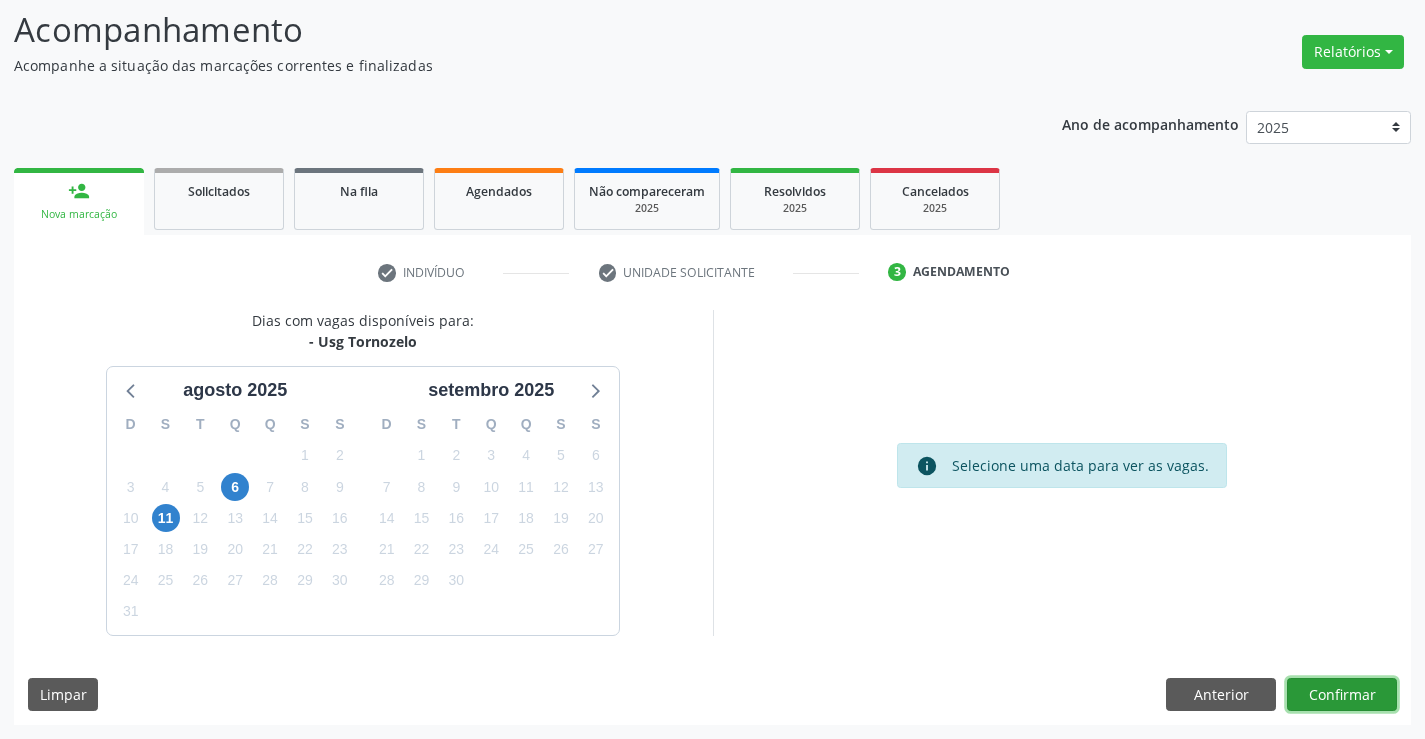 click on "Confirmar" at bounding box center (1342, 695) 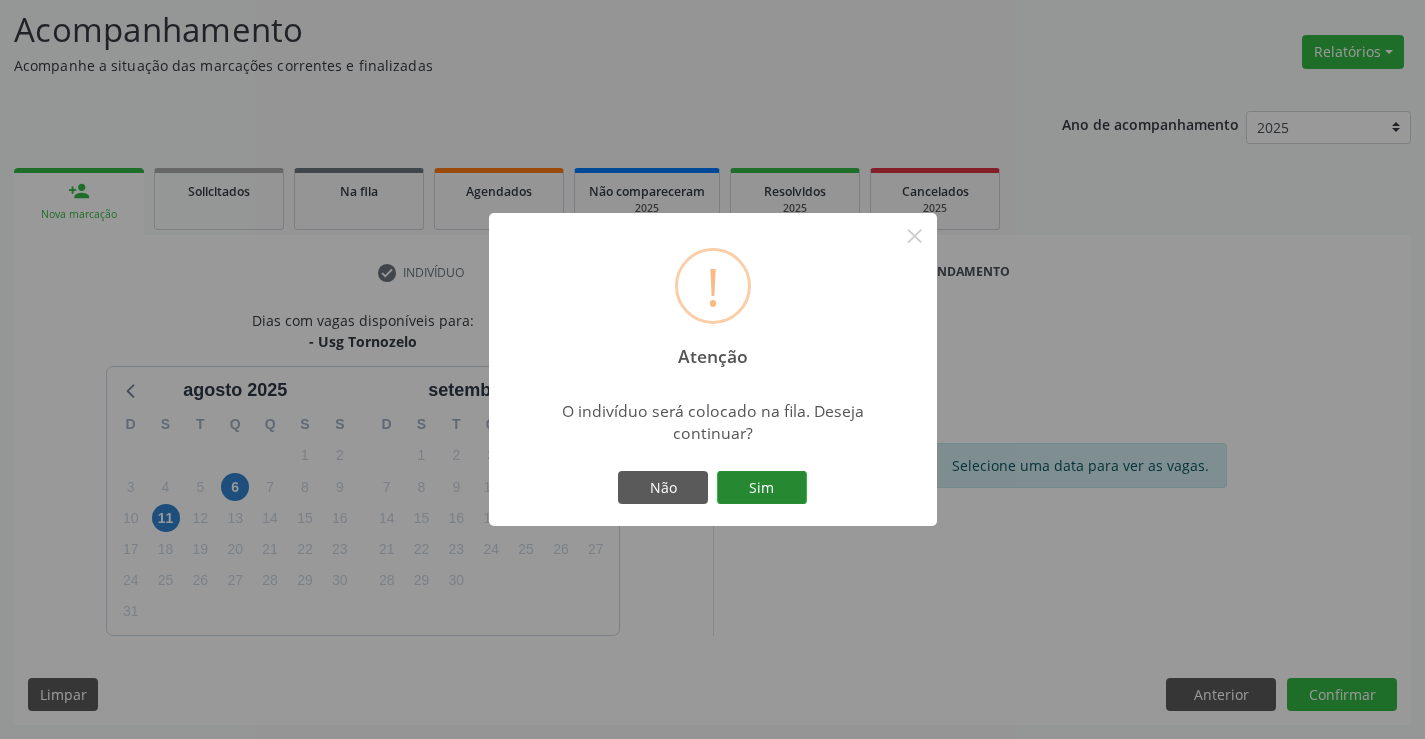 click on "Sim" at bounding box center [762, 488] 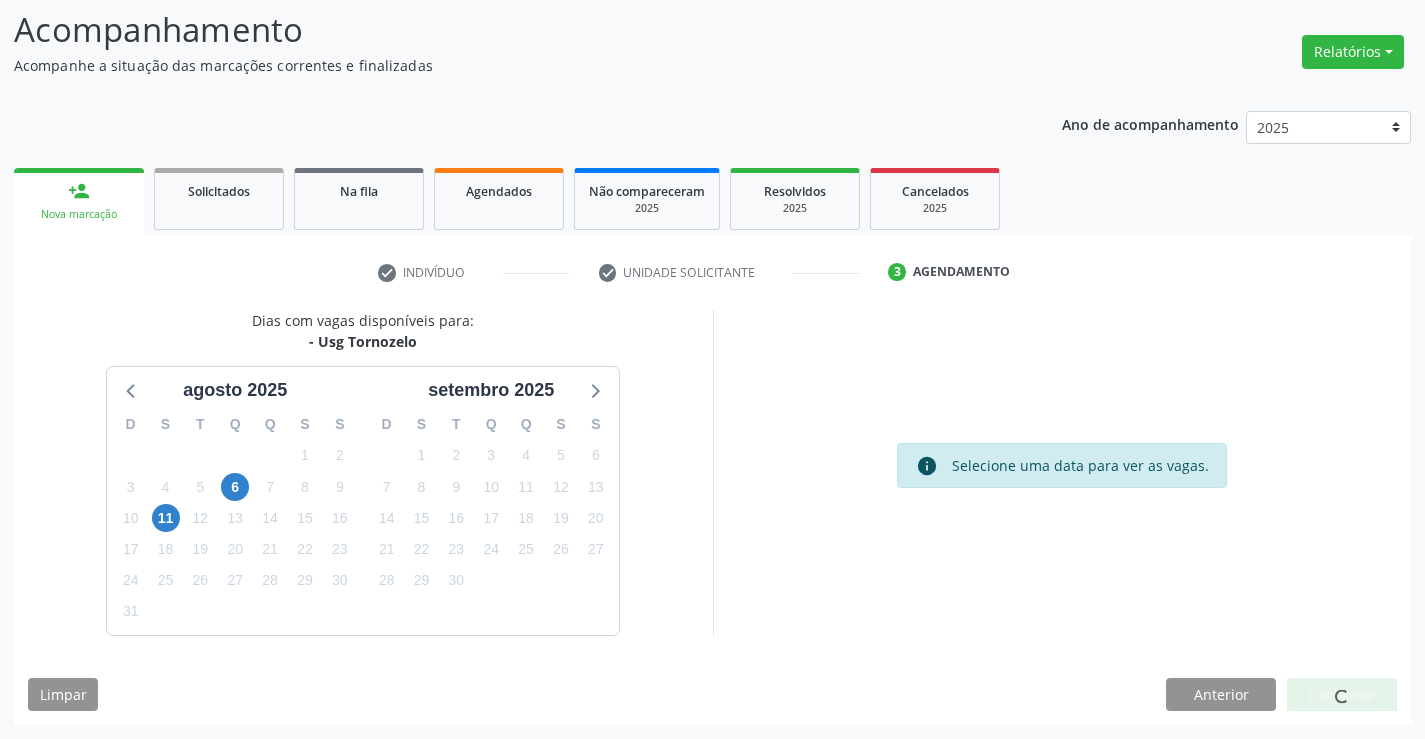 scroll, scrollTop: 0, scrollLeft: 0, axis: both 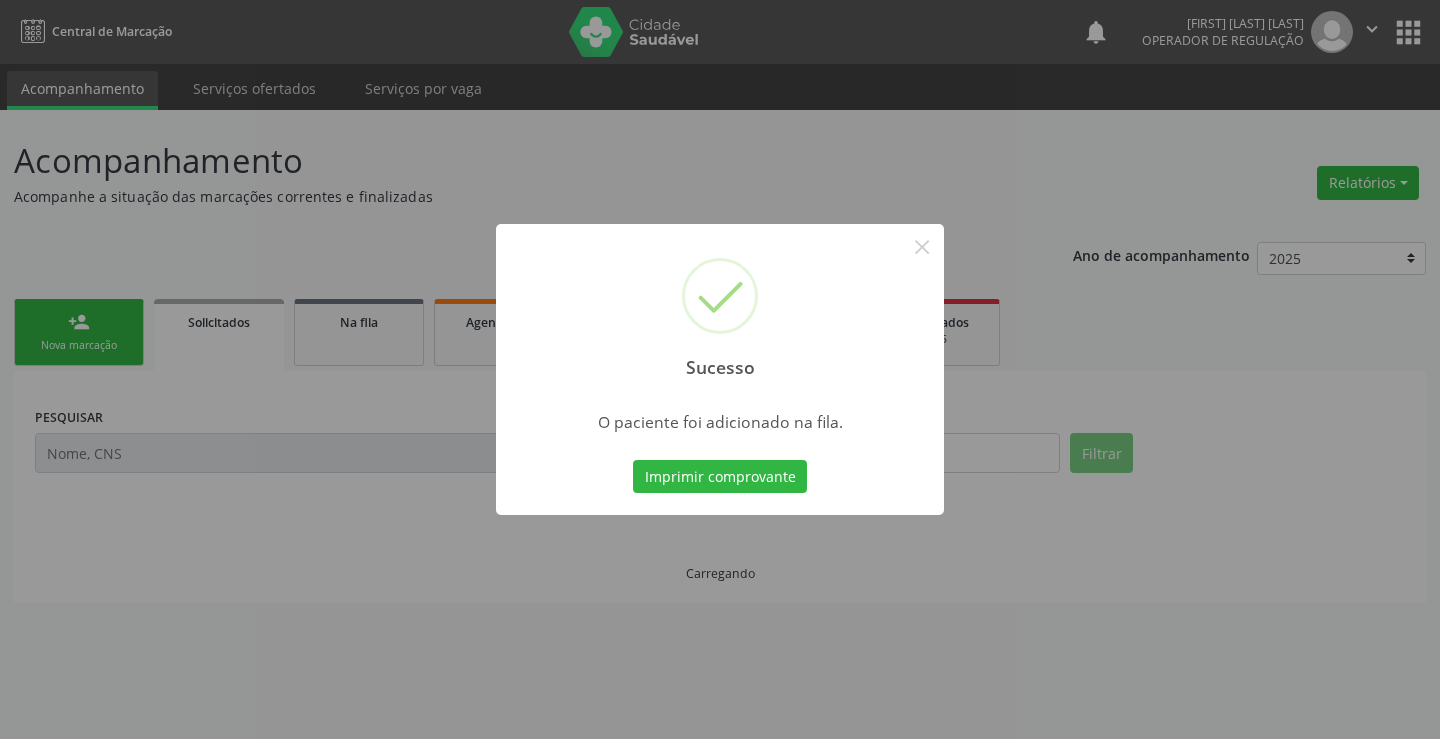 click on "Imprimir comprovante" at bounding box center [720, 477] 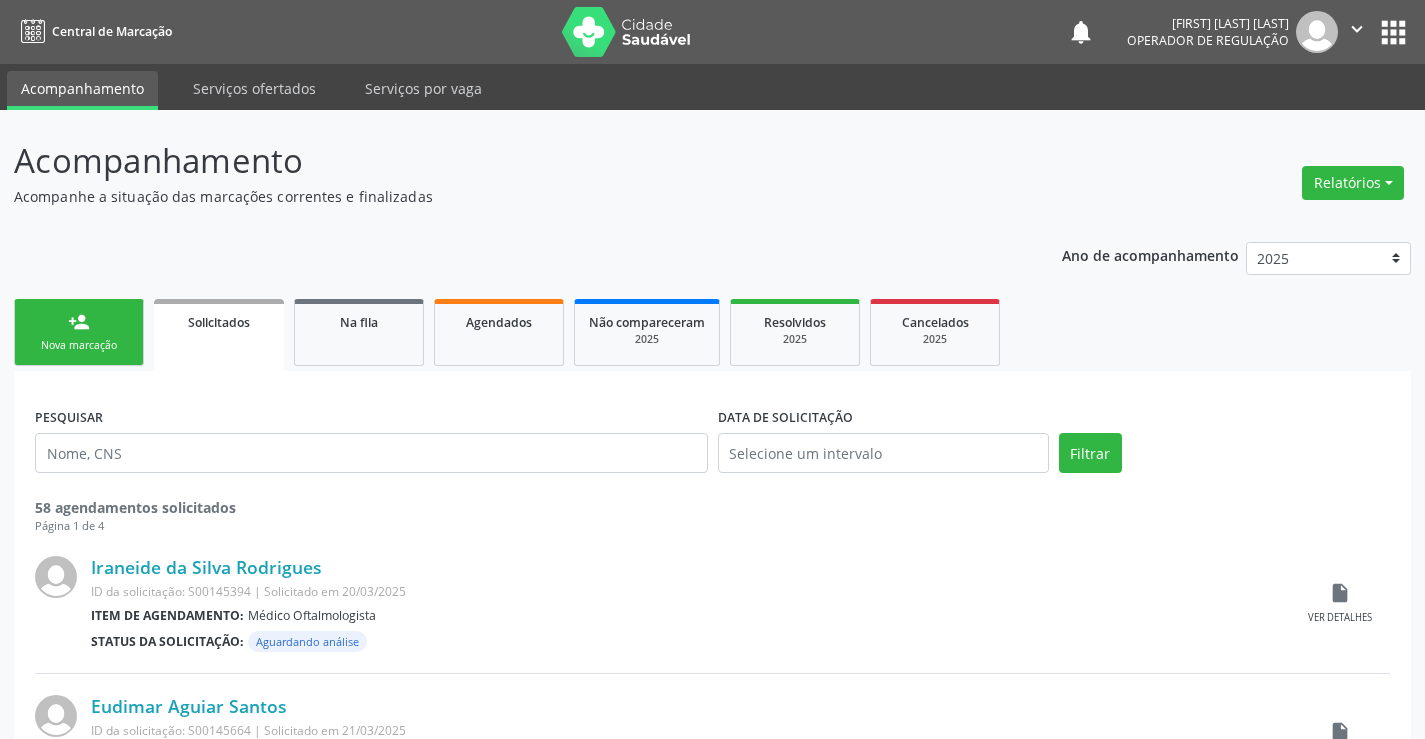 click on "Nova marcação" at bounding box center [79, 345] 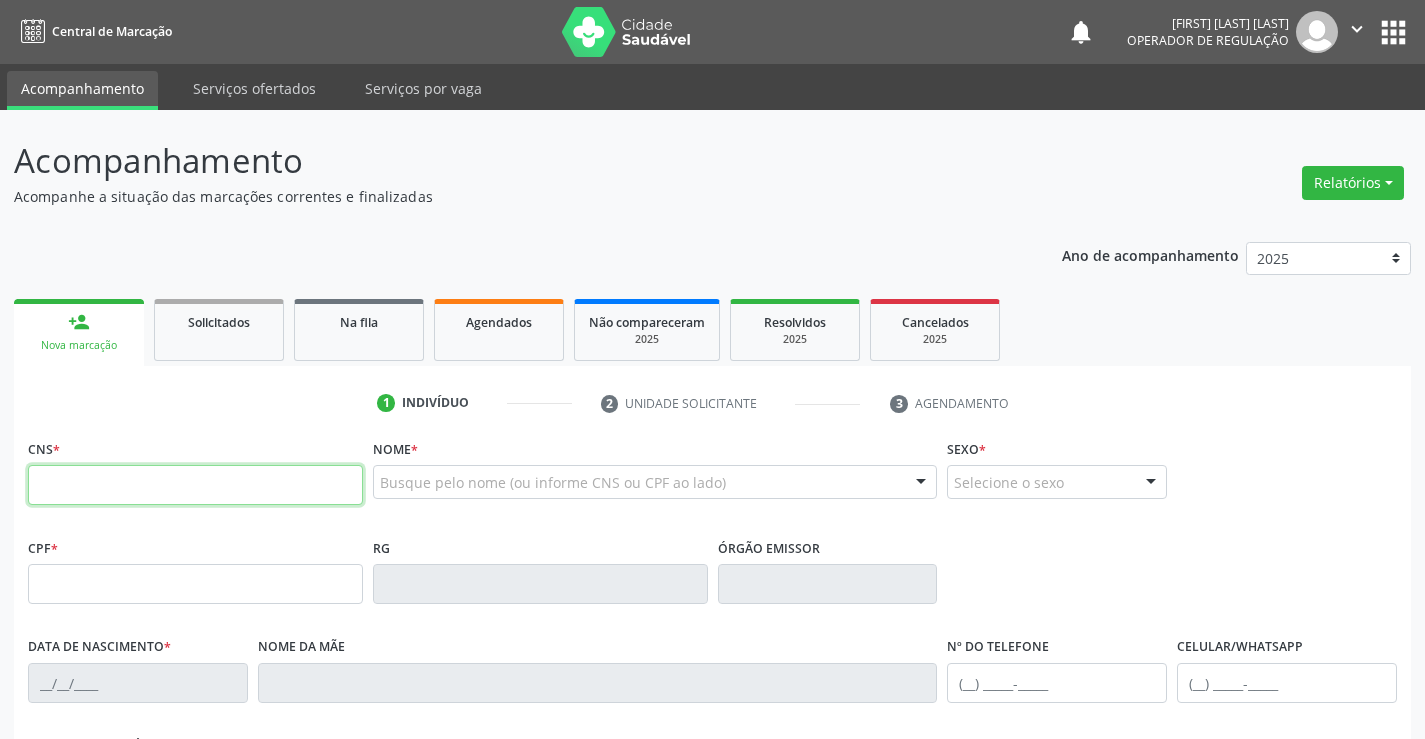 click at bounding box center (195, 485) 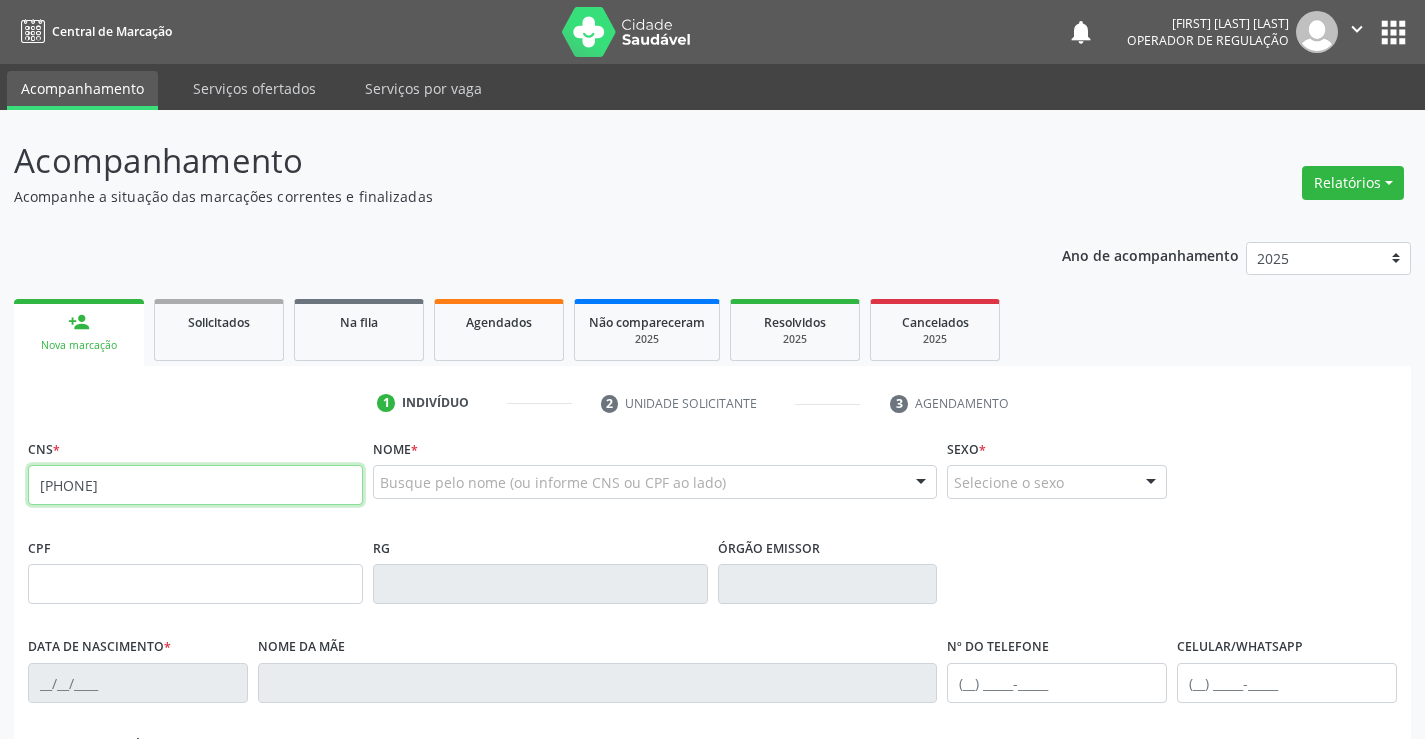 type on "[PHONE]" 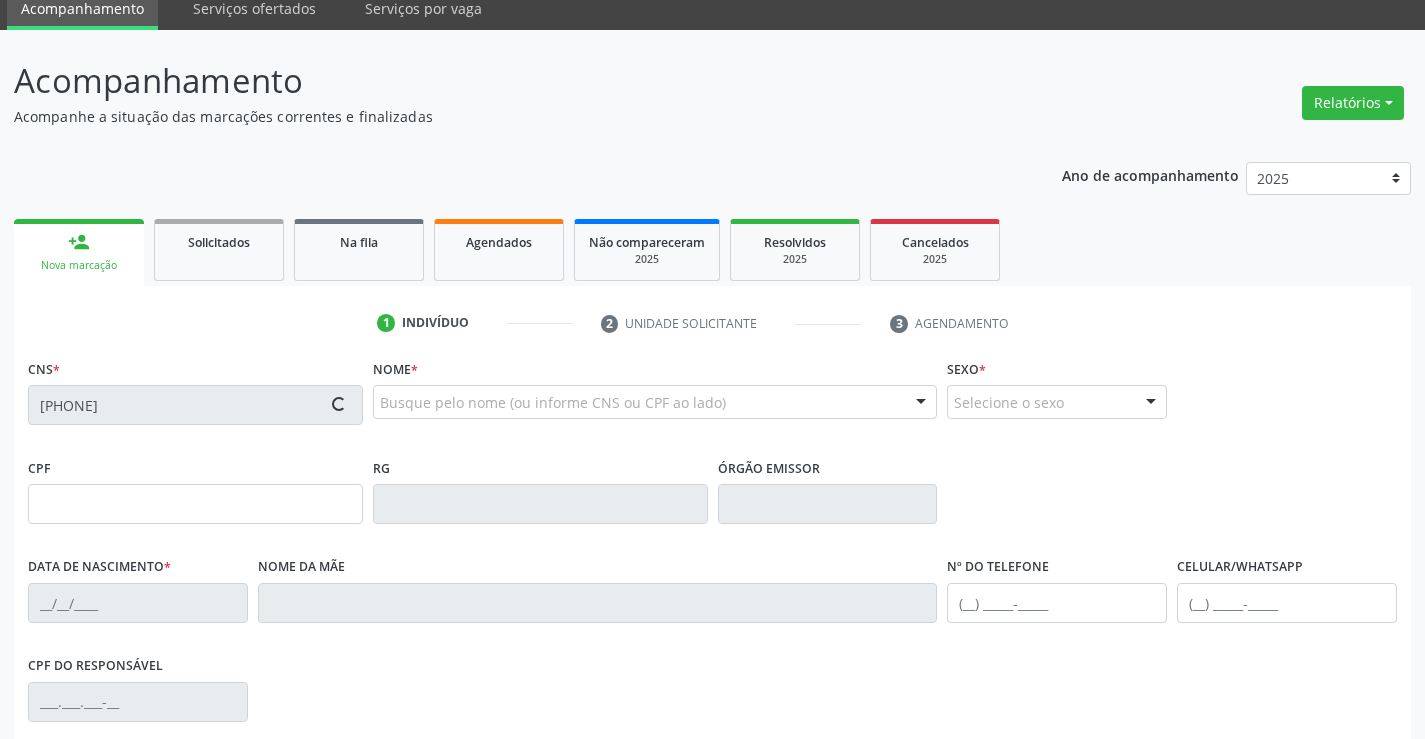 scroll, scrollTop: 200, scrollLeft: 0, axis: vertical 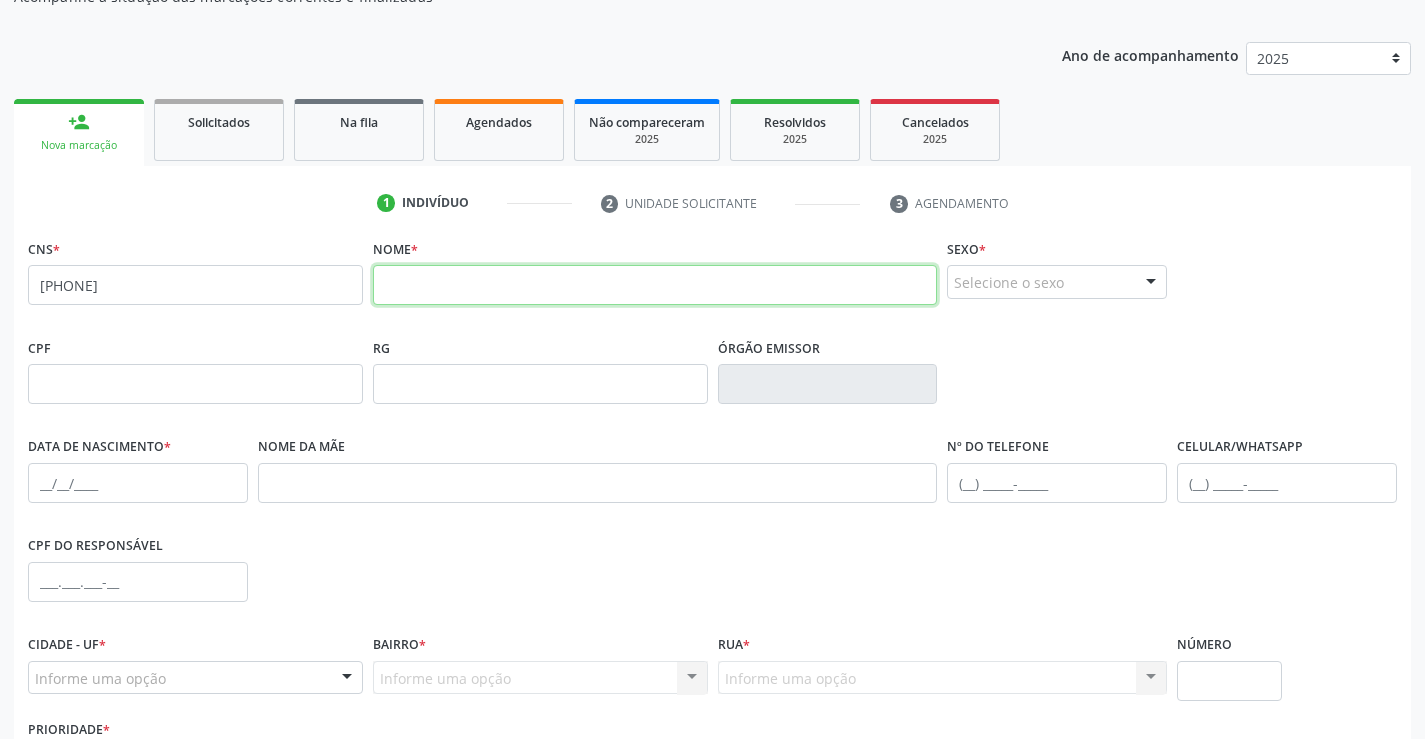 click at bounding box center (655, 285) 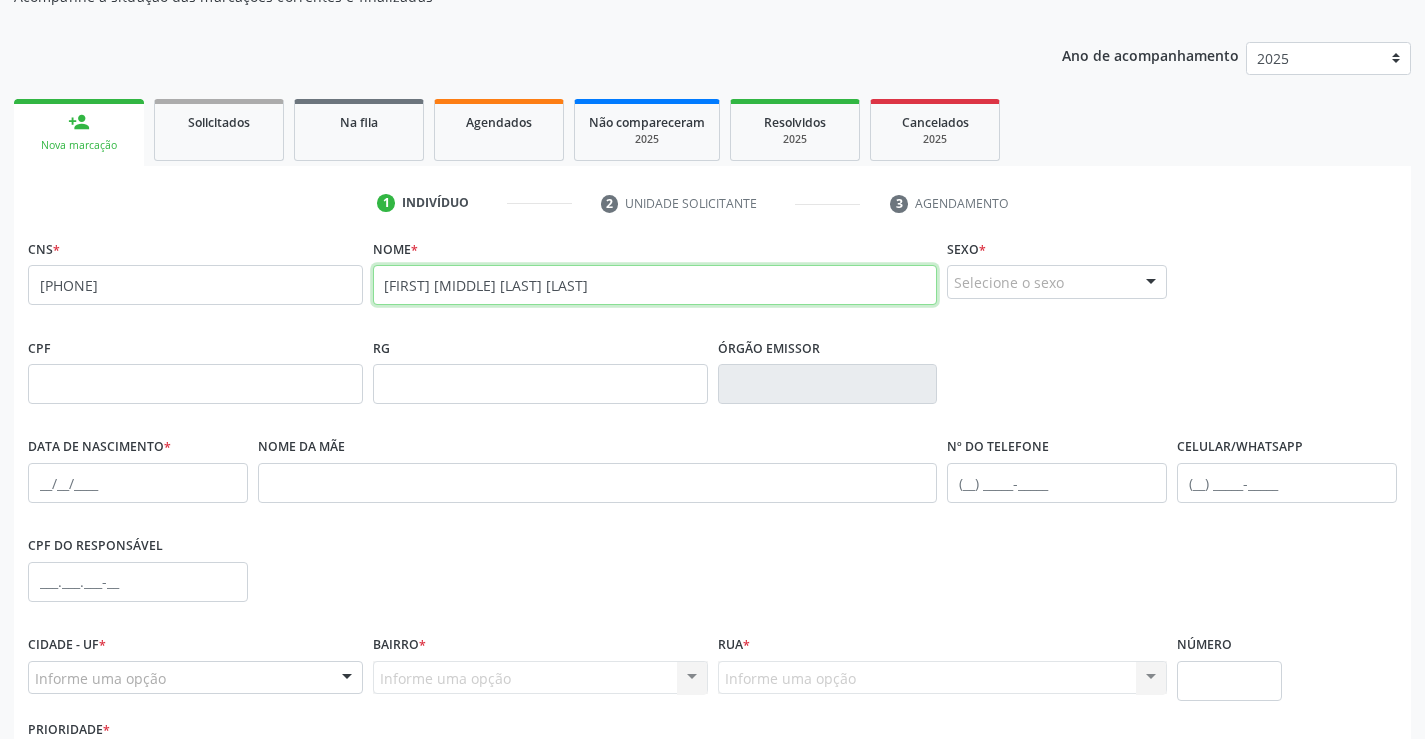 type on "[FIRST] [MIDDLE] [LAST] [LAST]" 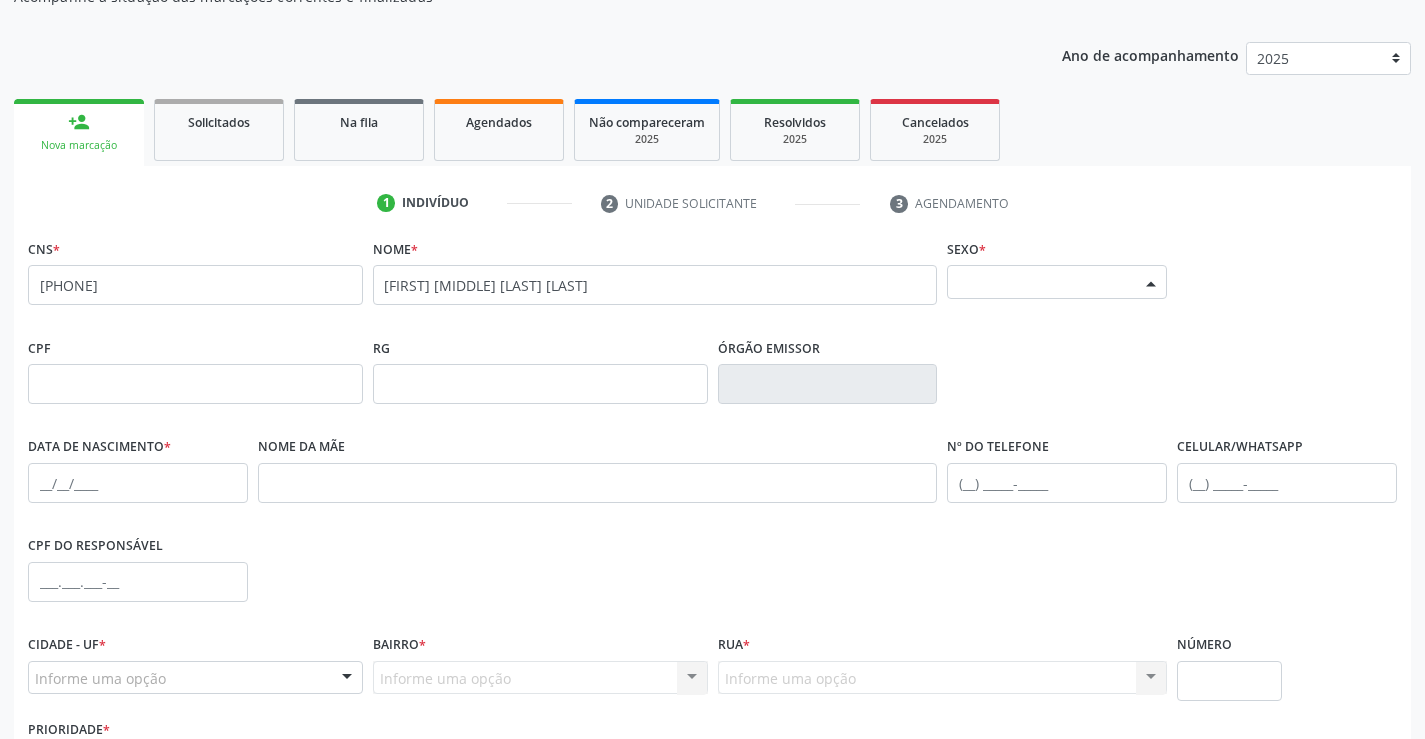 click on "Selecione o sexo" at bounding box center [1057, 282] 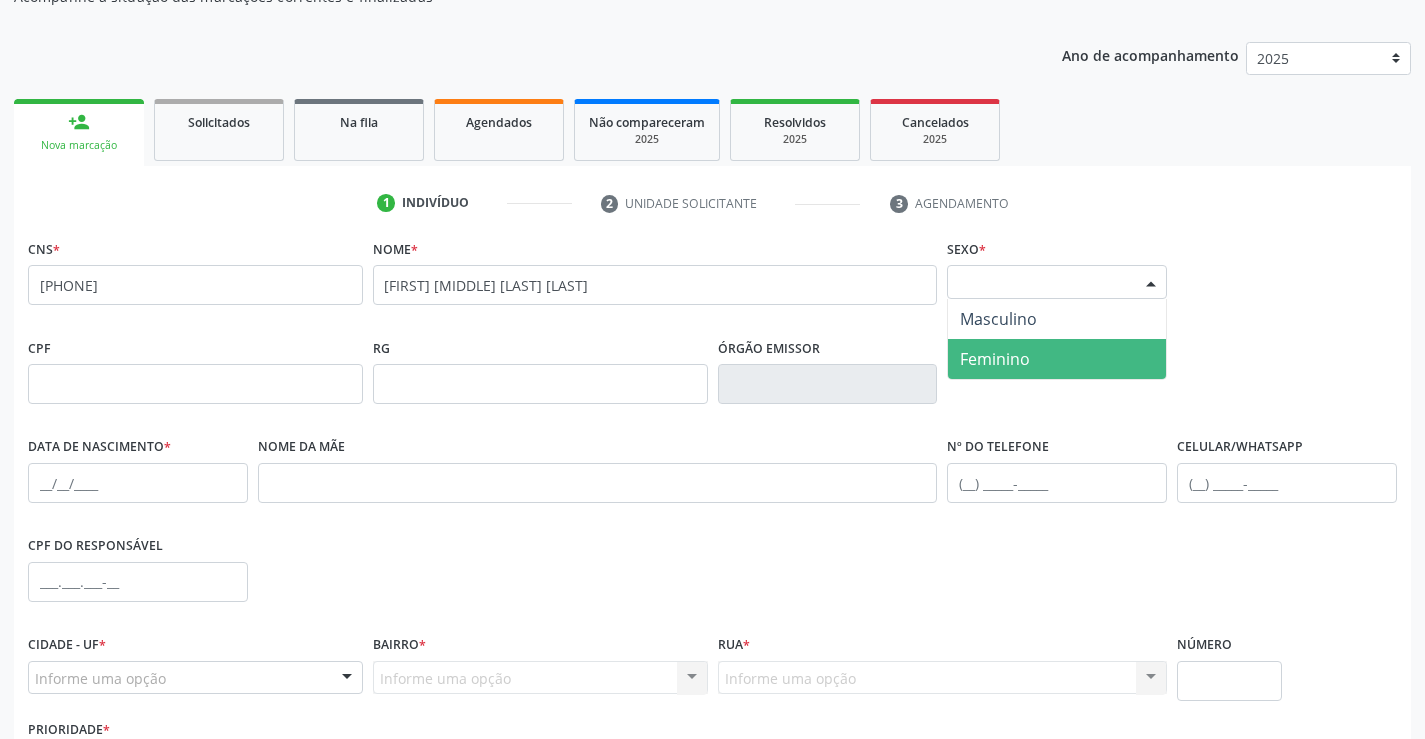 click on "Feminino" at bounding box center [995, 359] 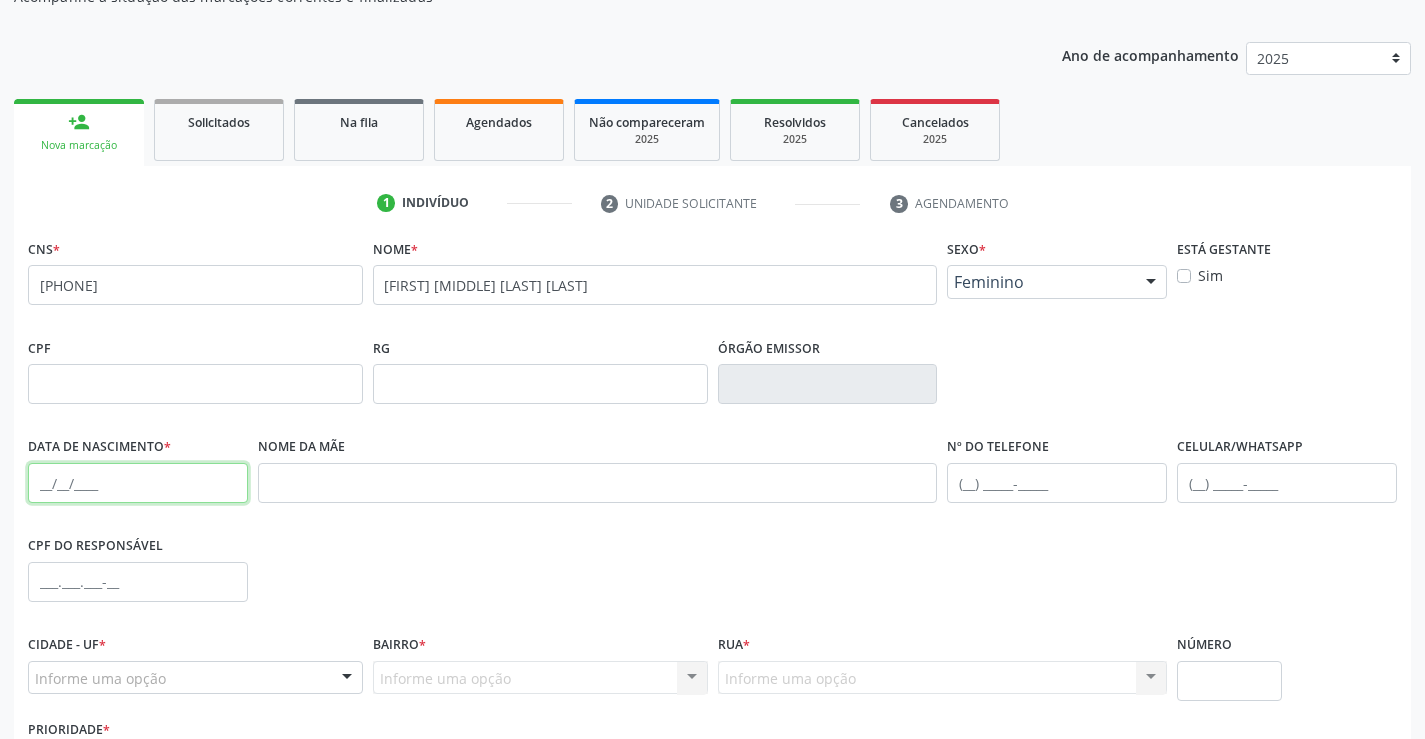 click at bounding box center [138, 483] 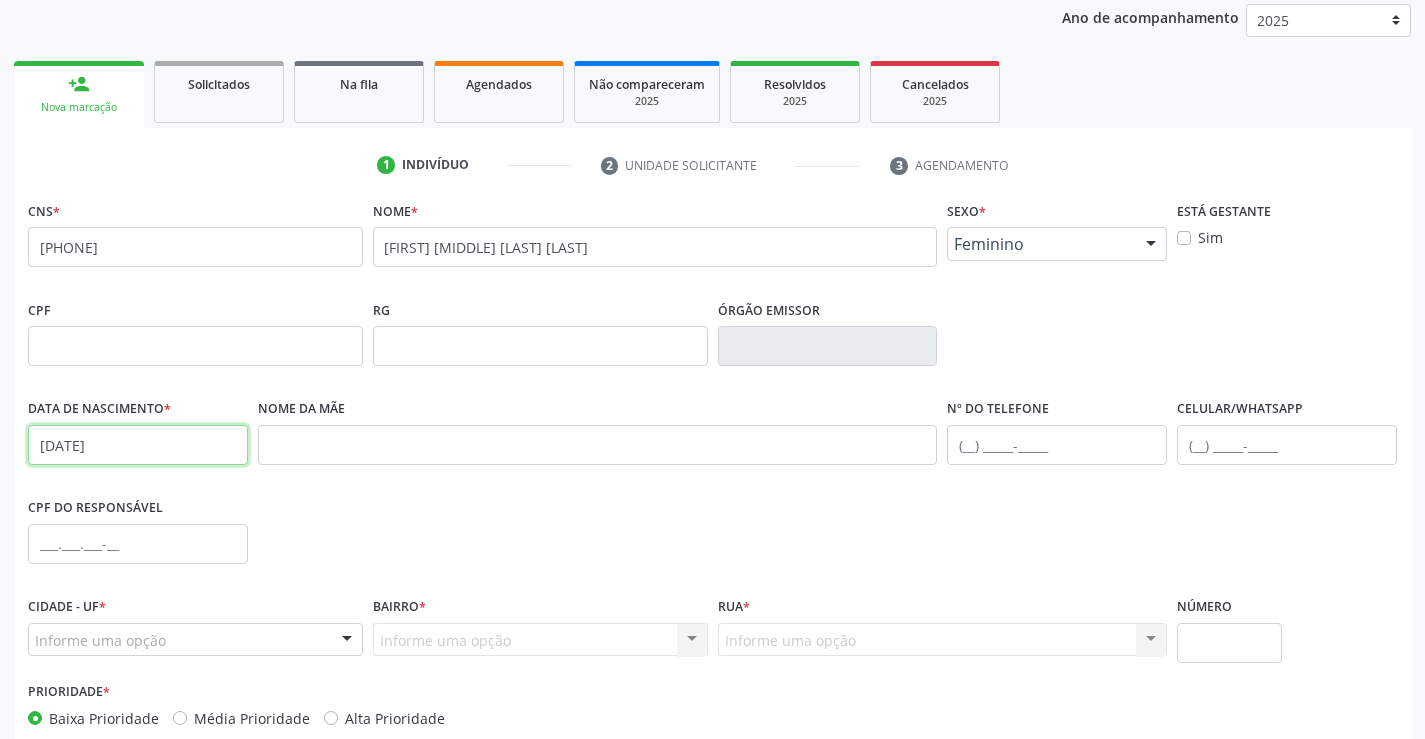 scroll, scrollTop: 300, scrollLeft: 0, axis: vertical 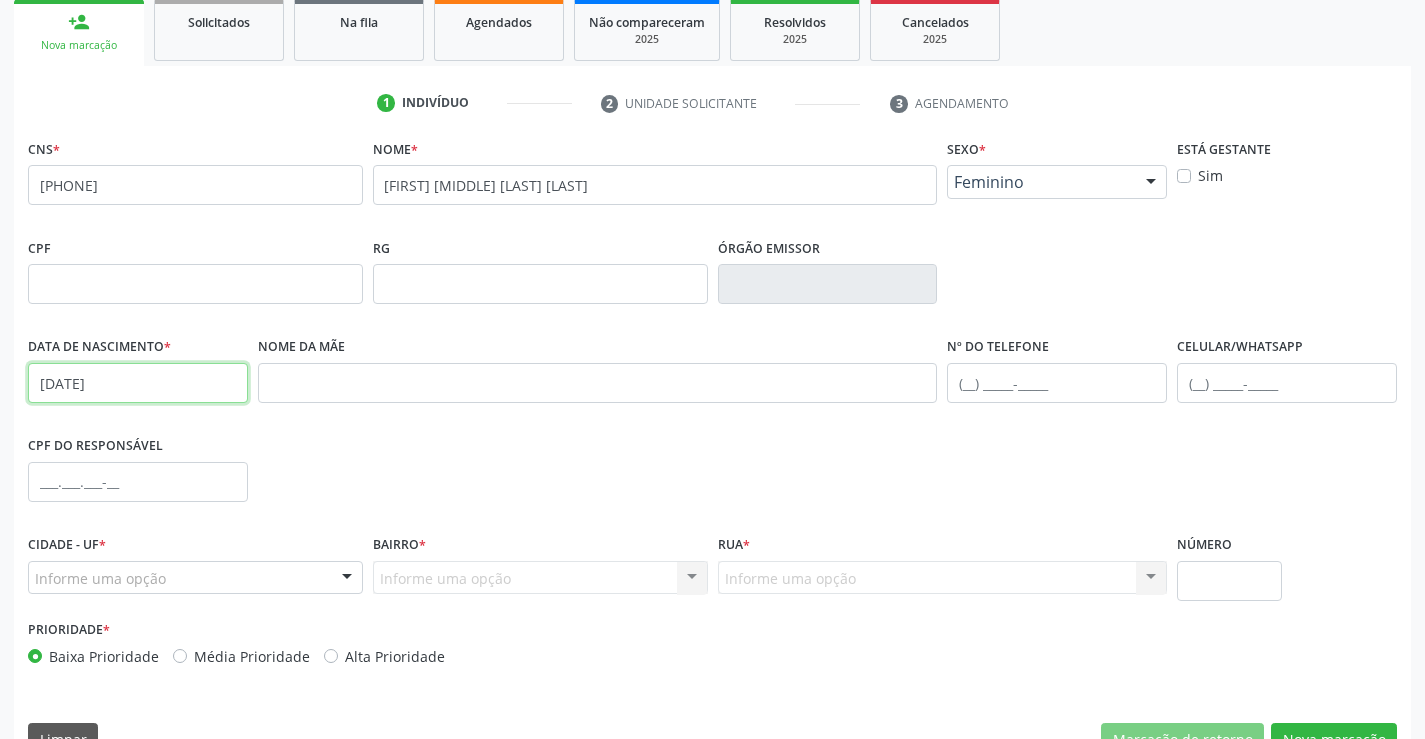 type on "[DATE]" 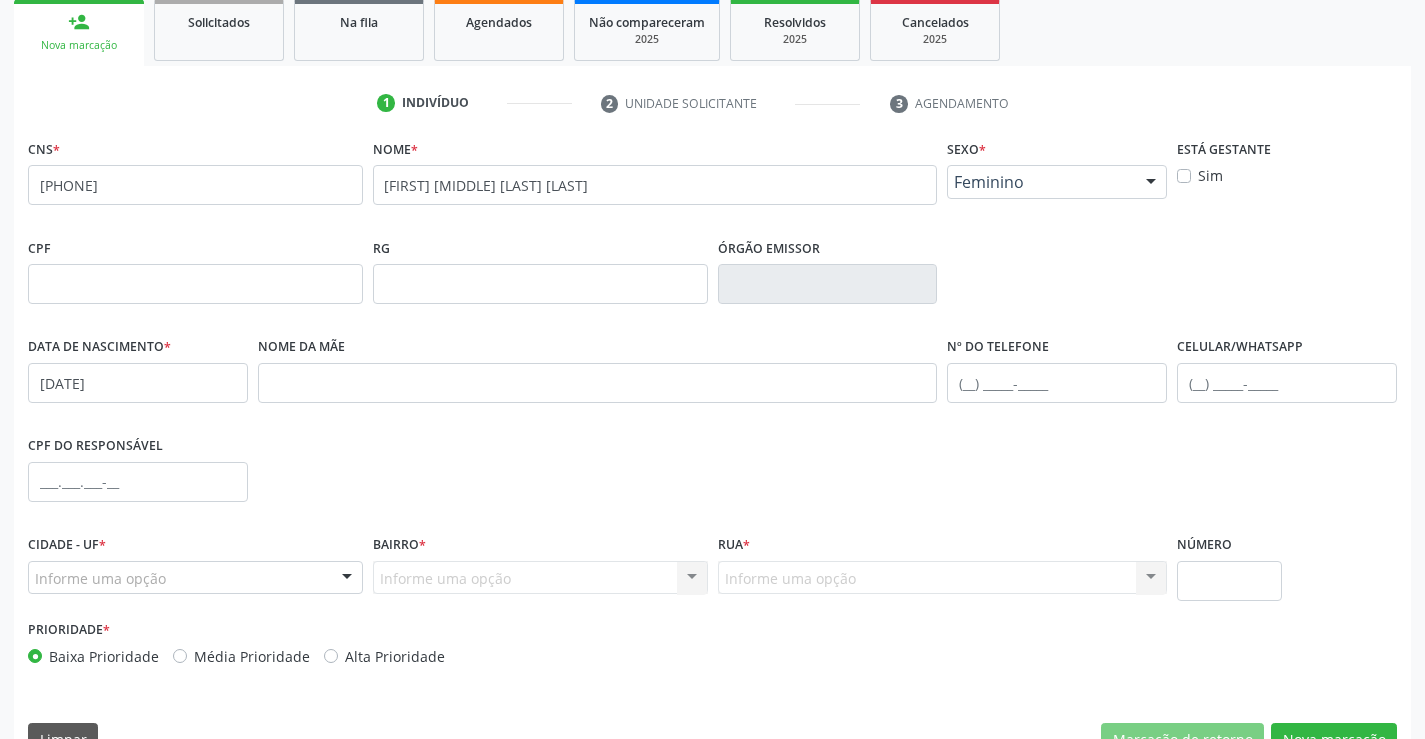 click on "Informe uma opção" at bounding box center [195, 578] 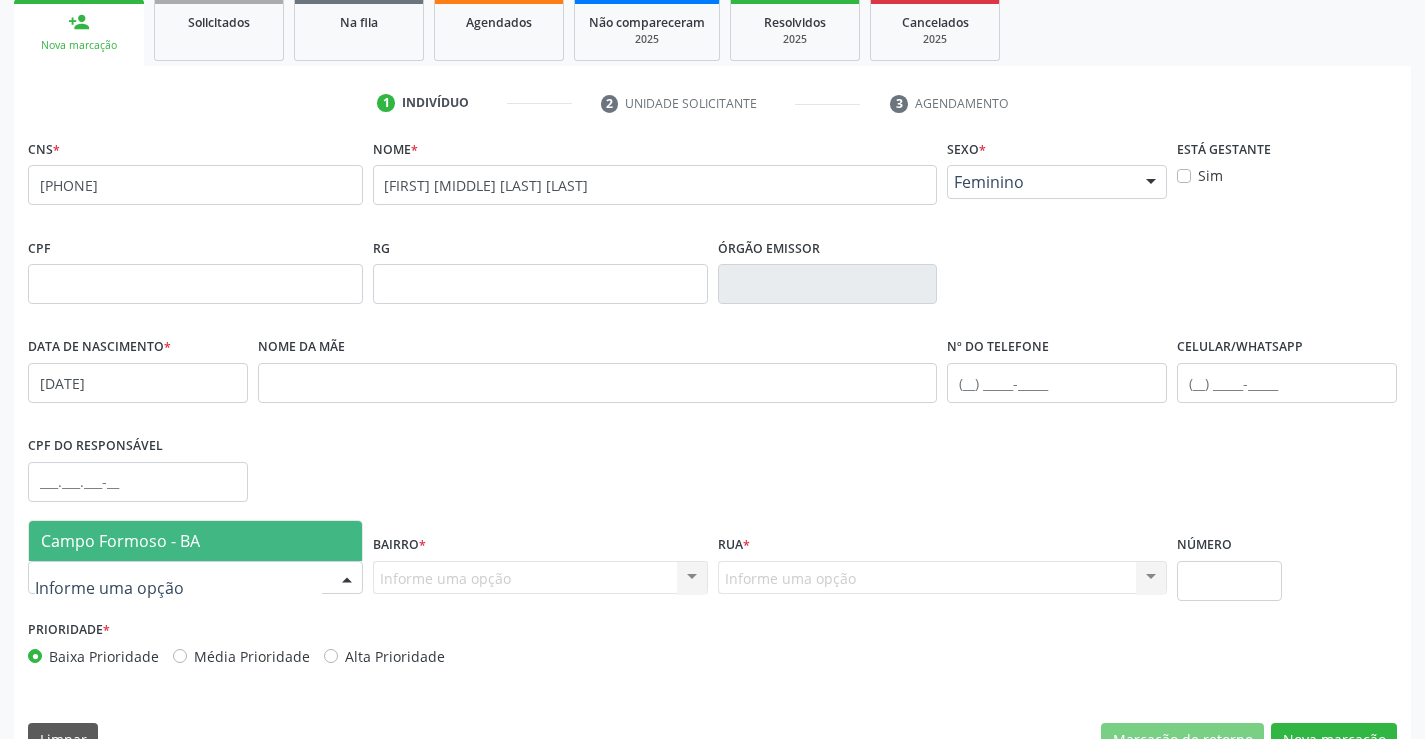 click at bounding box center (178, 588) 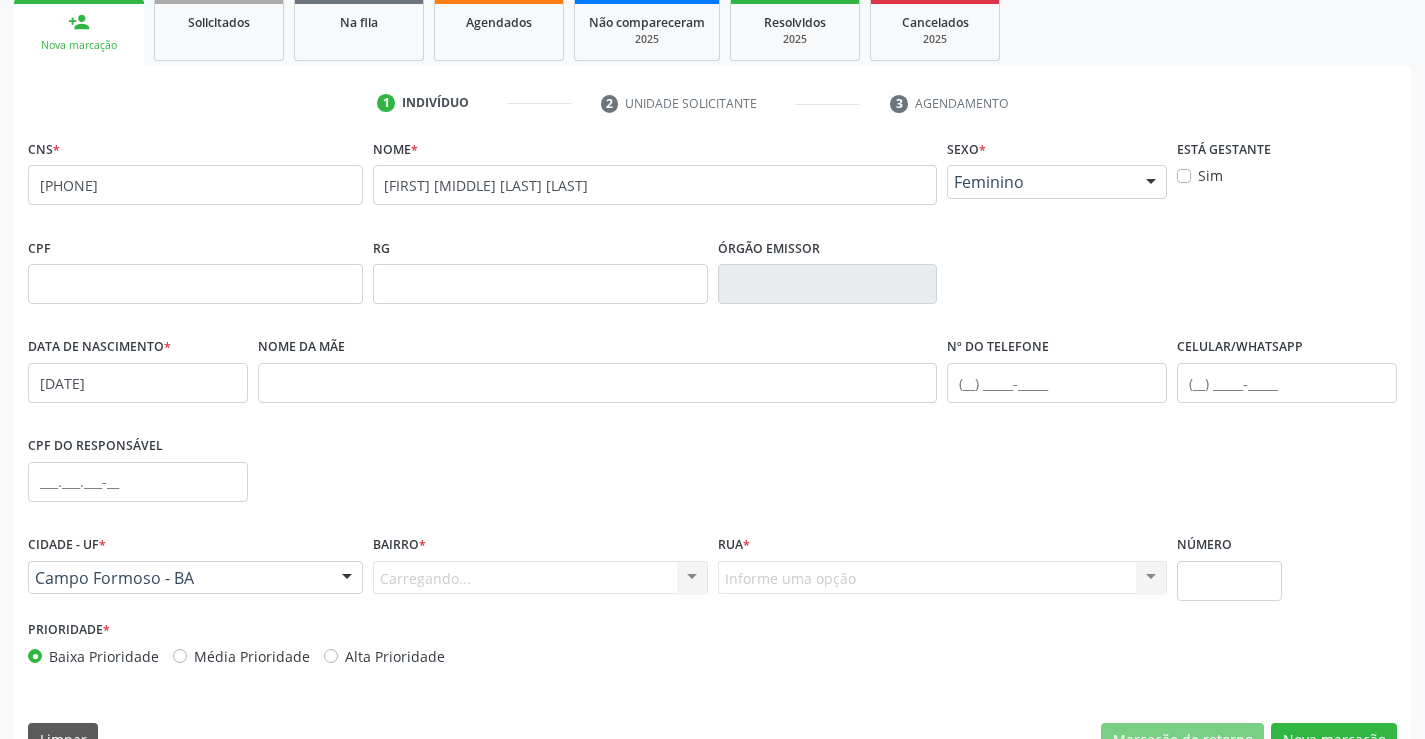 click on "Carregando...
Nenhum resultado encontrado para: "   "
Nenhuma opção encontrada. Digite para adicionar." at bounding box center [540, 578] 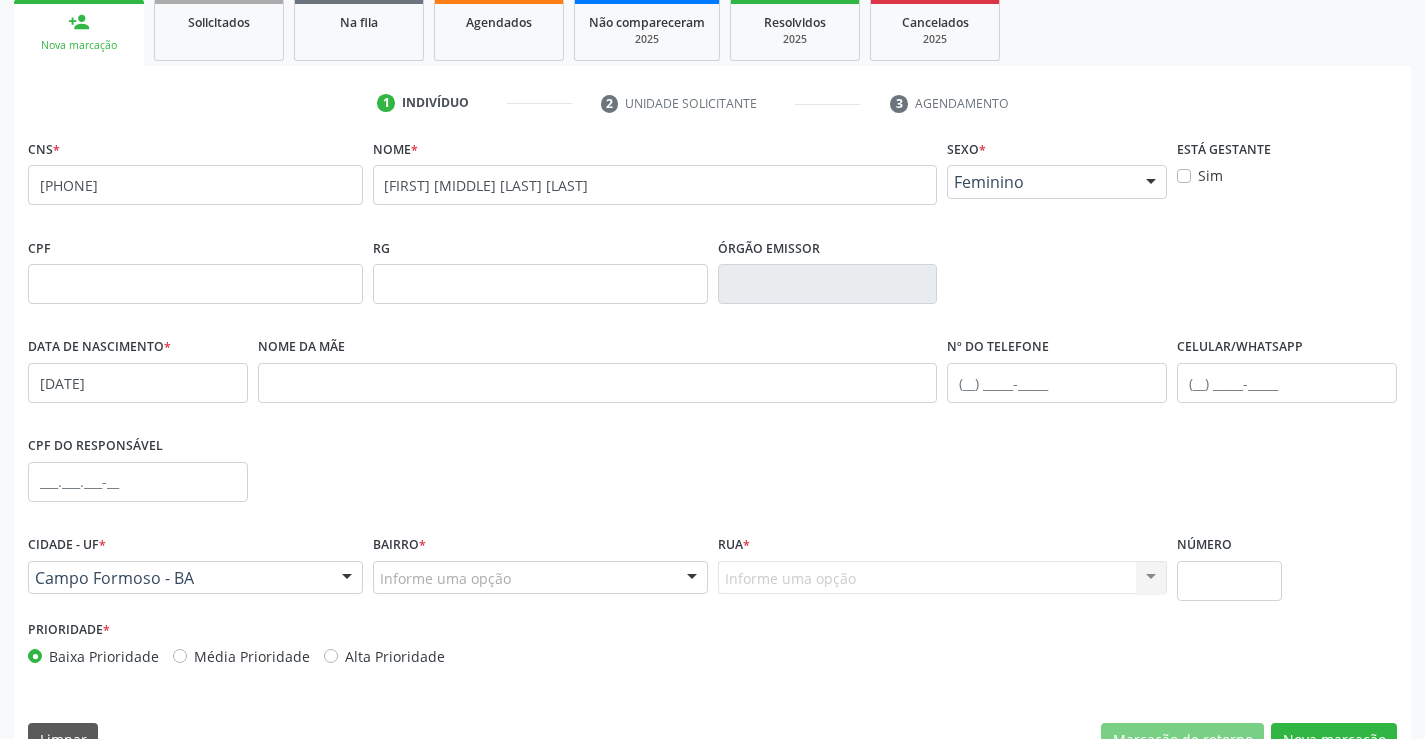 click on "[NEIGHBORHOOD]" at bounding box center [540, 572] 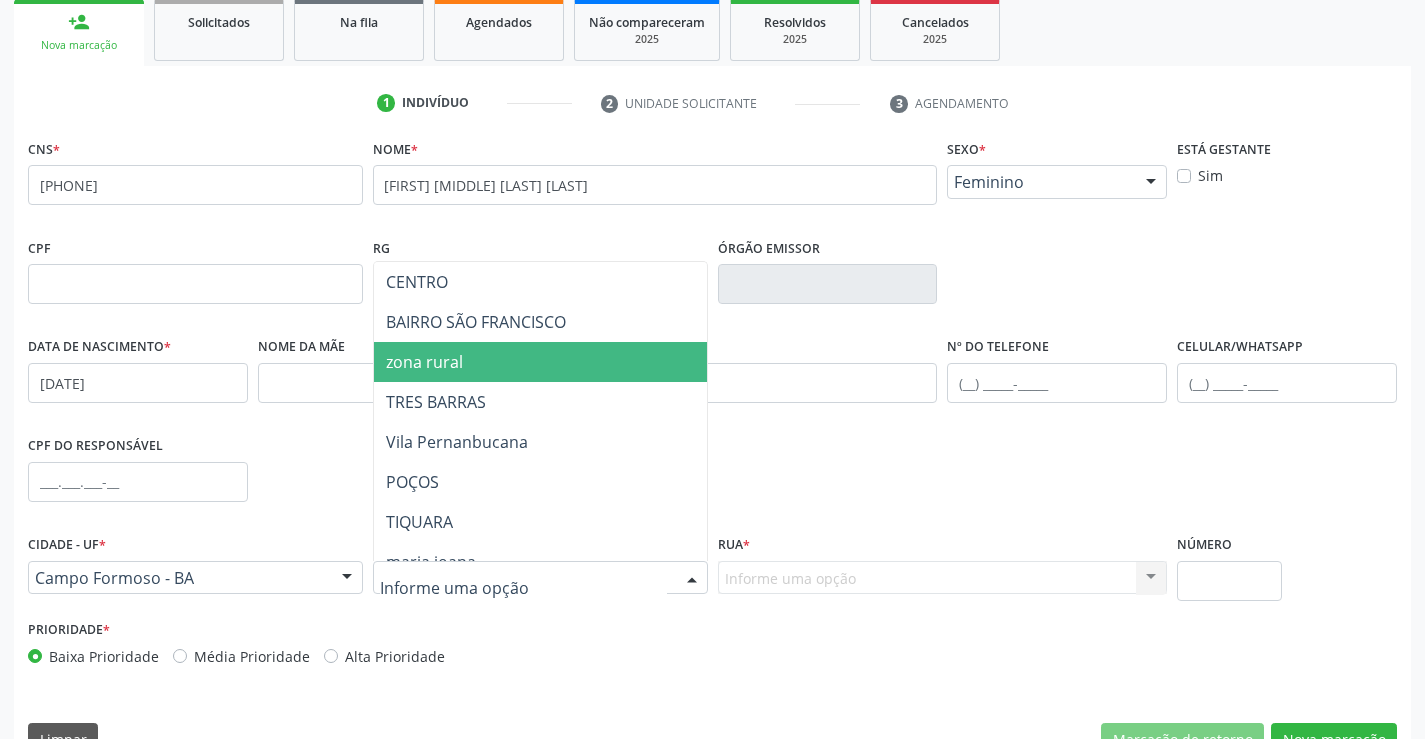 click on "zona rural" at bounding box center [578, 362] 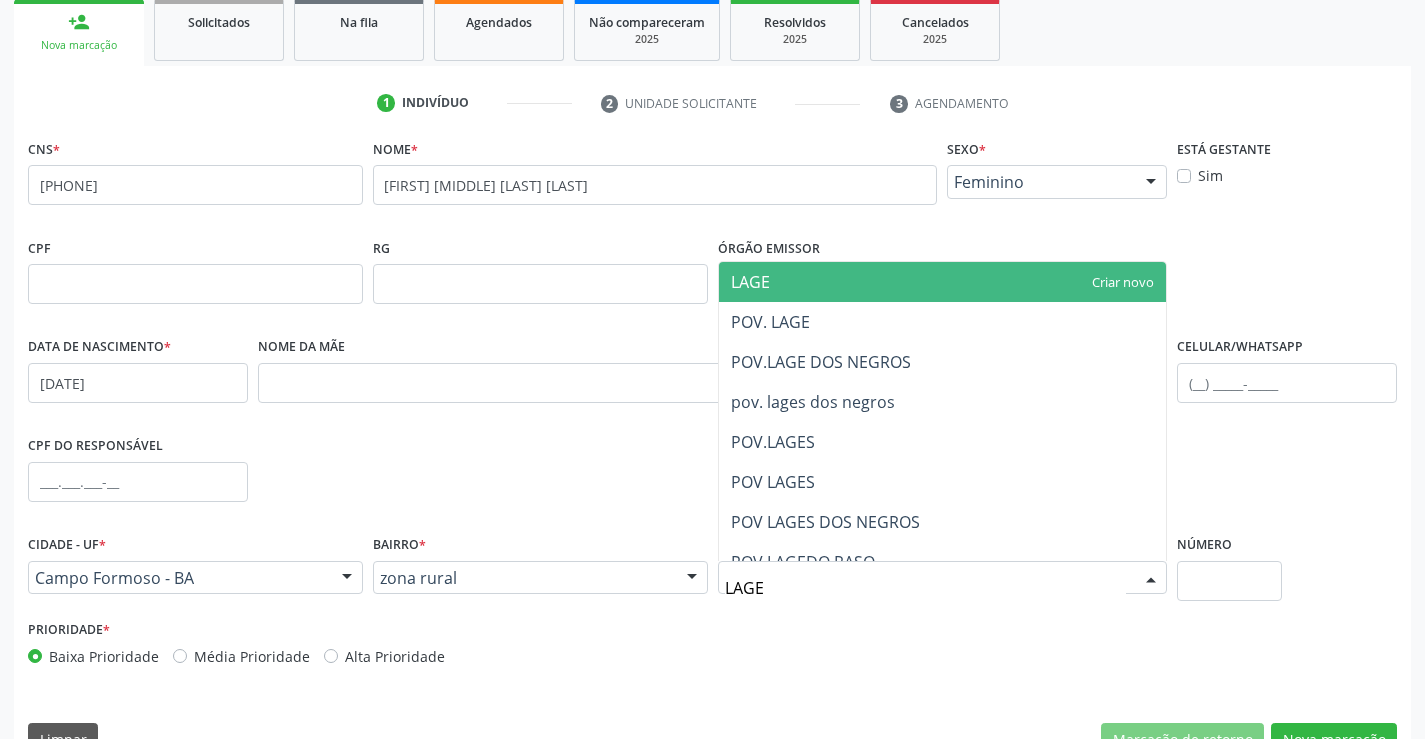 type on "LAGES" 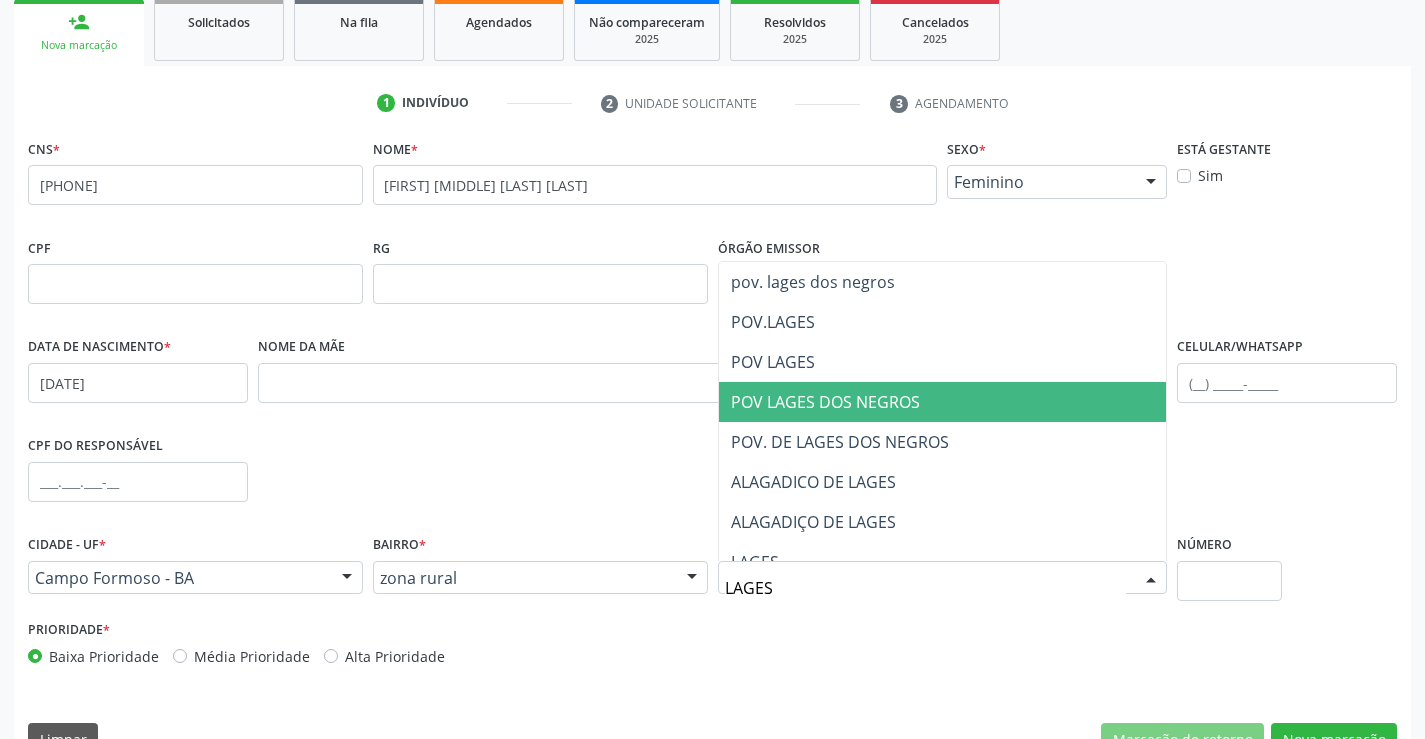 click on "POV LAGES DOS NEGROS" at bounding box center (825, 402) 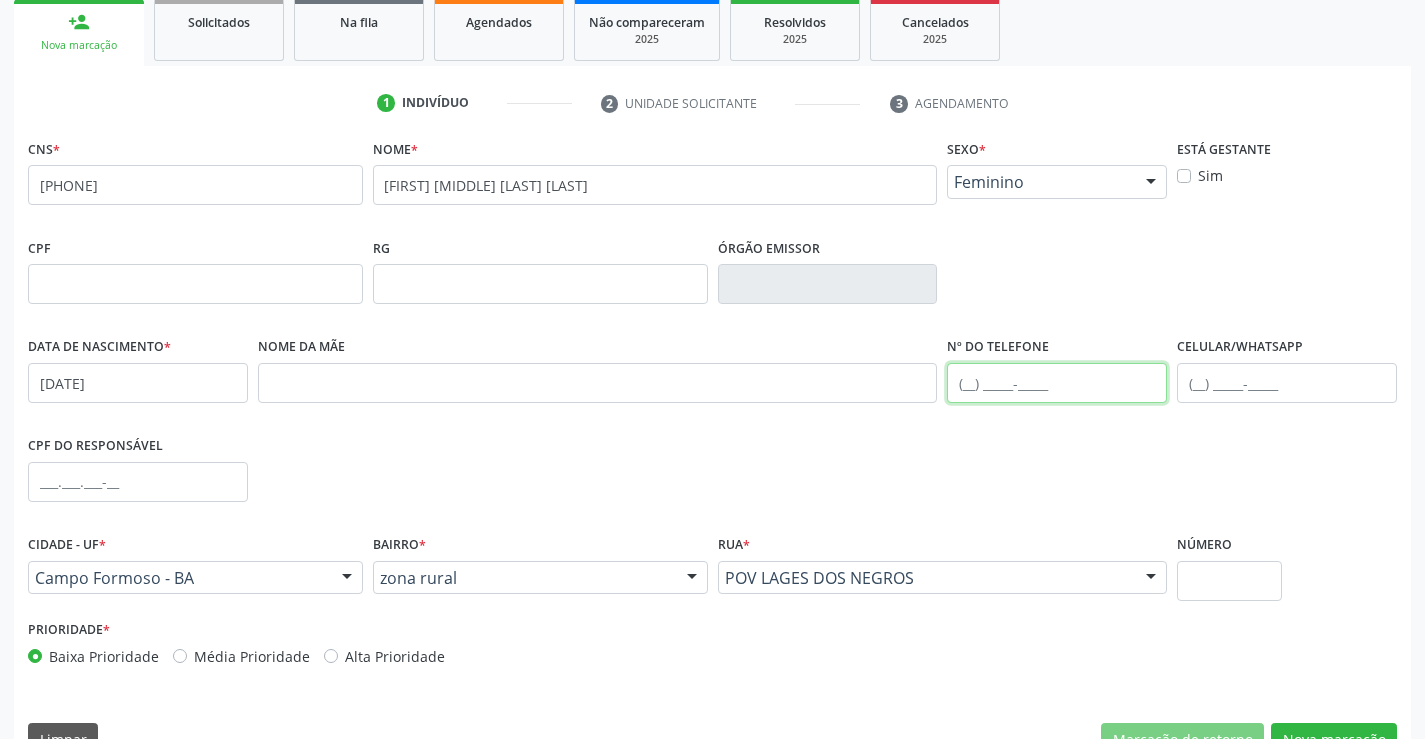 click at bounding box center (1057, 383) 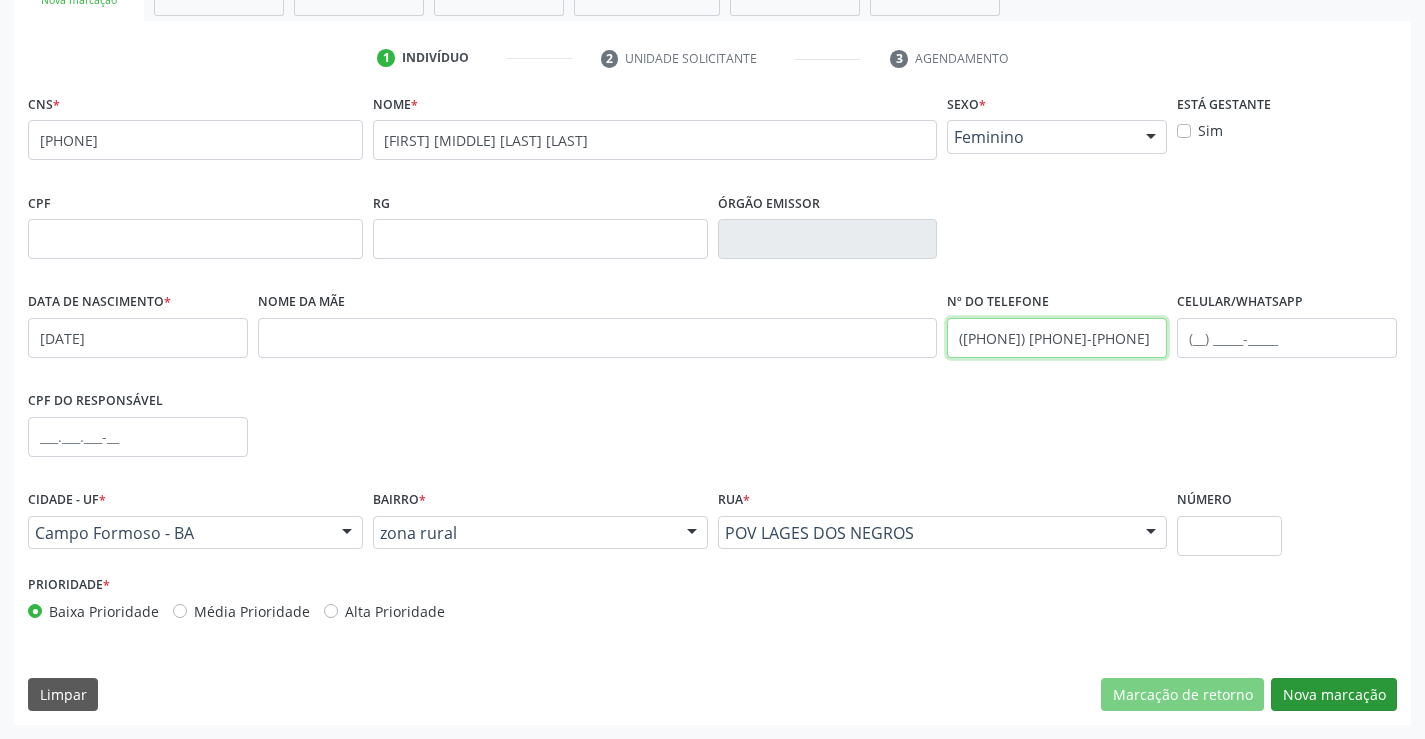 type on "([PHONE]) [PHONE]-[PHONE]" 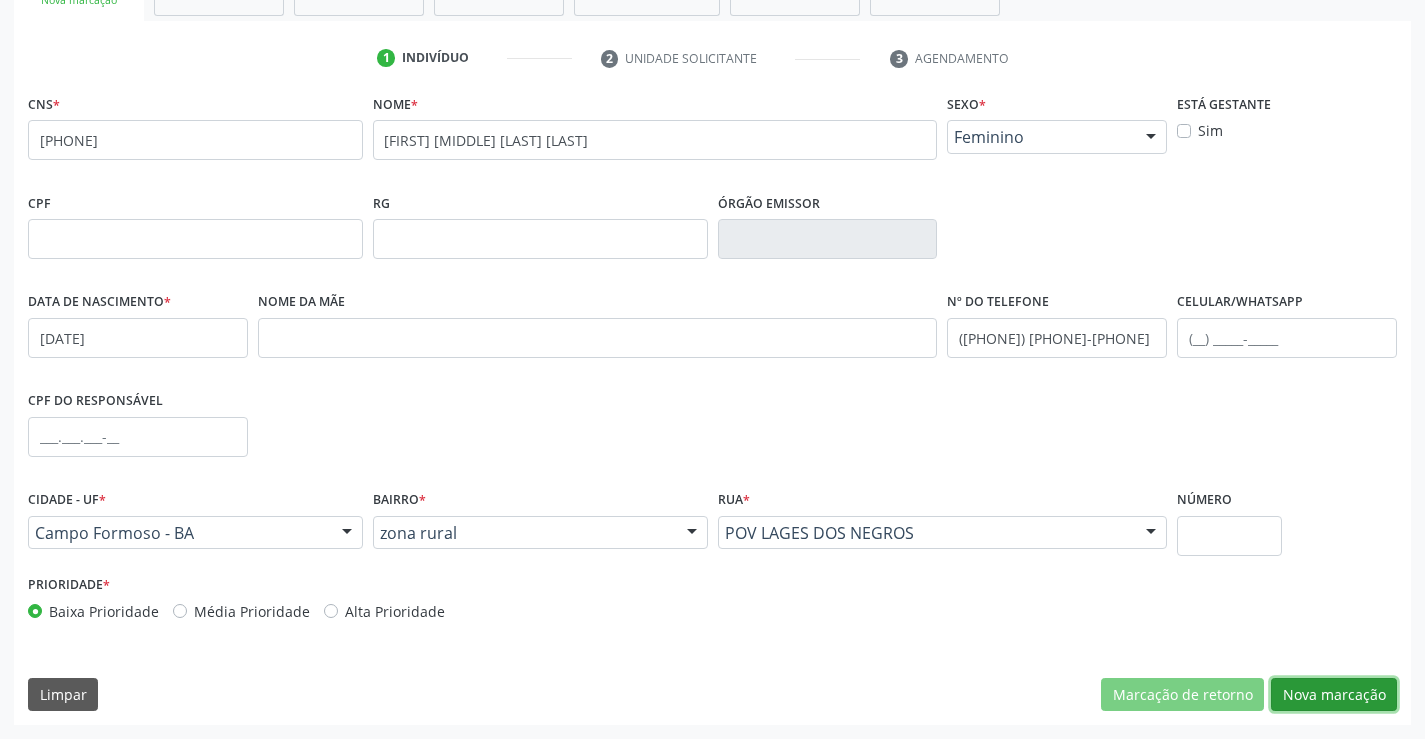 click on "Nova marcação" at bounding box center [1334, 695] 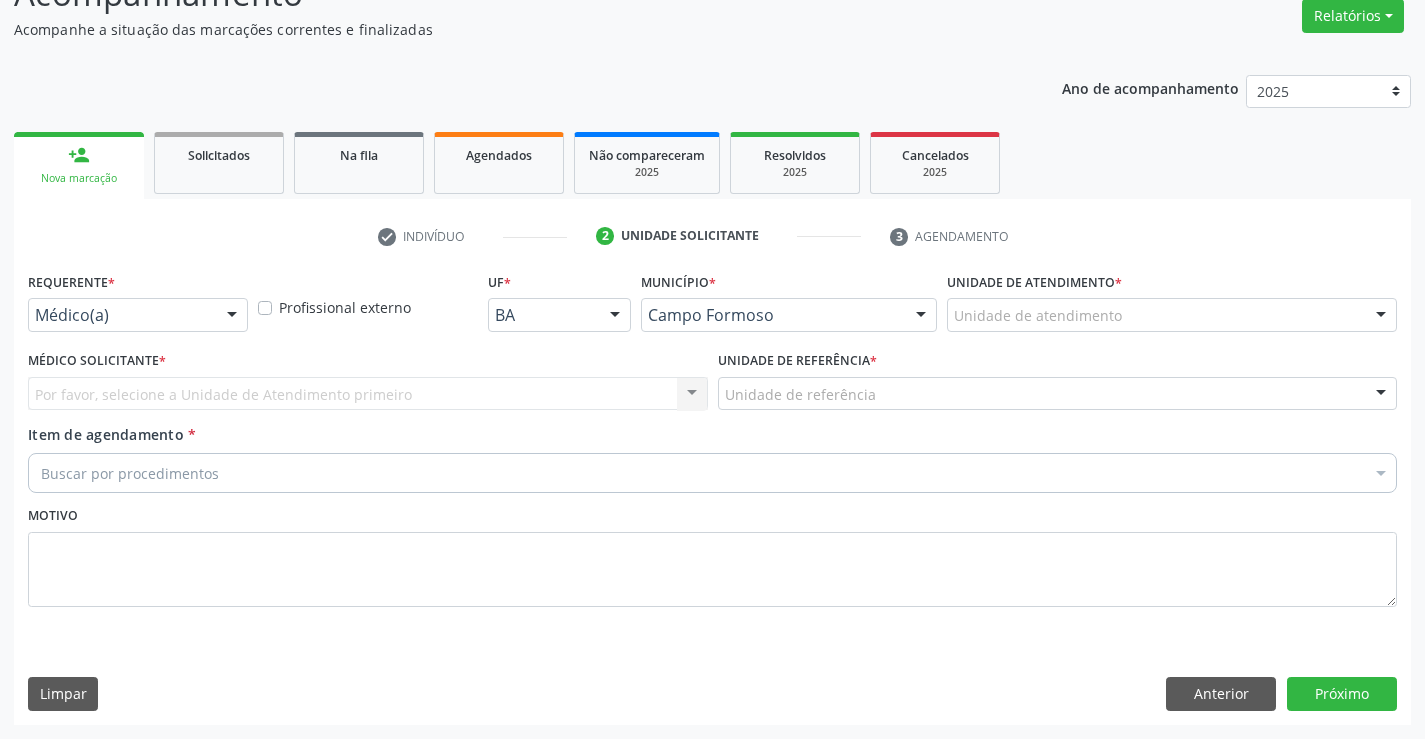 scroll, scrollTop: 167, scrollLeft: 0, axis: vertical 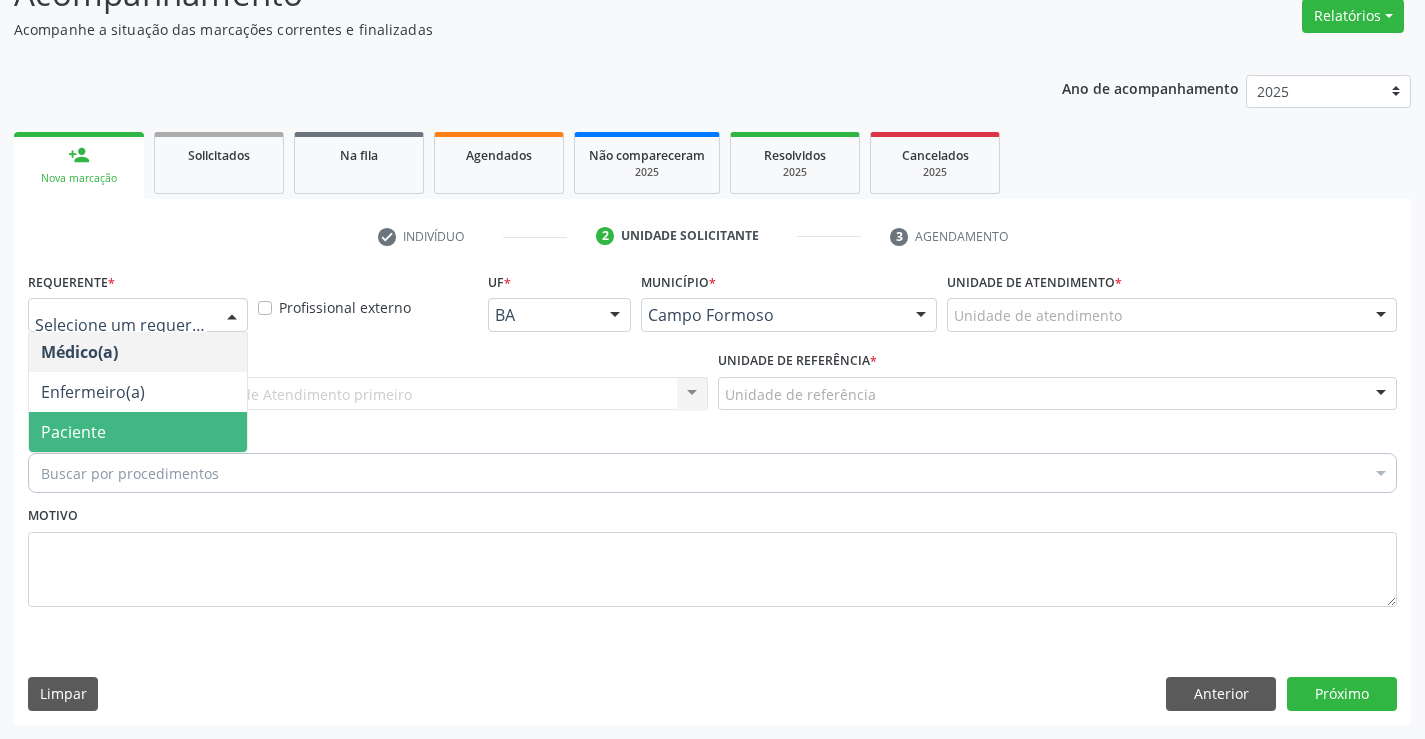 click on "Paciente" at bounding box center [138, 432] 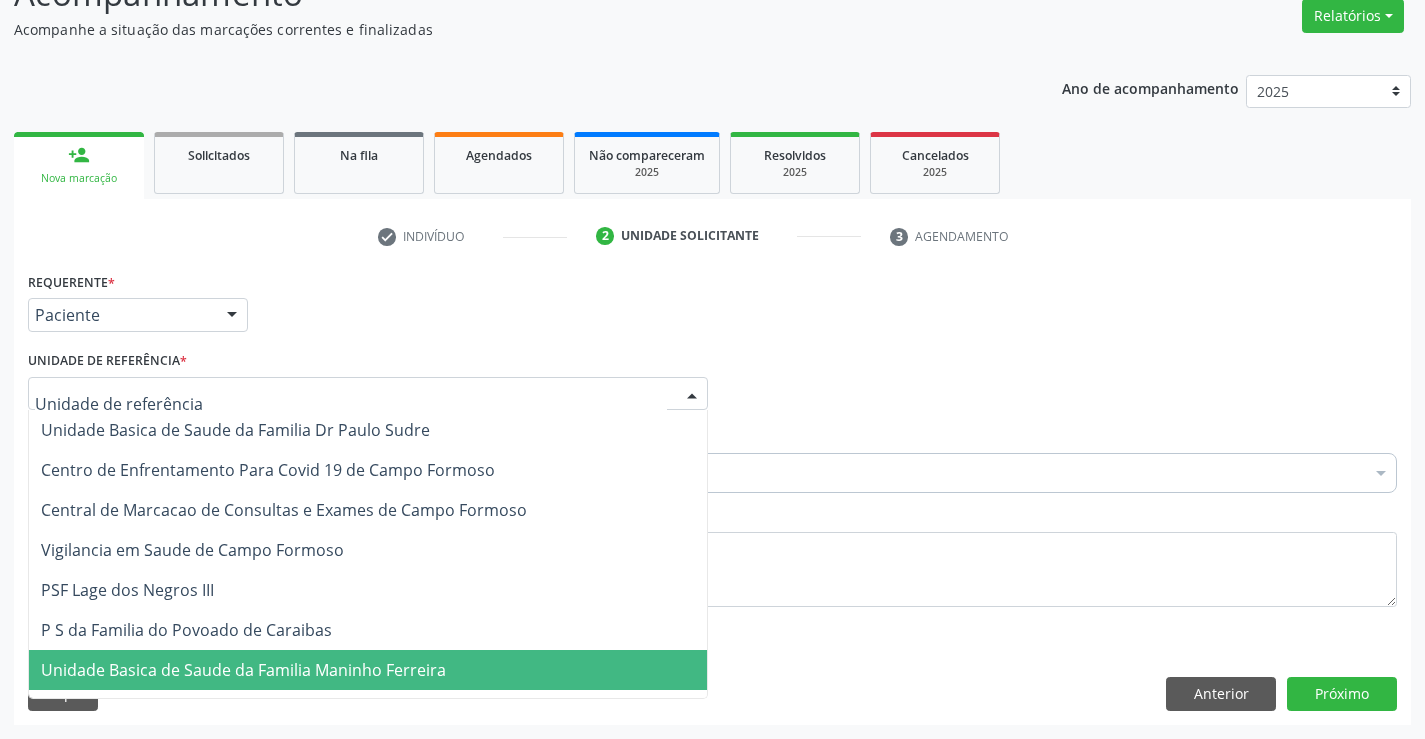 click on "Unidade Basica de Saude da Familia Maninho Ferreira" at bounding box center [243, 670] 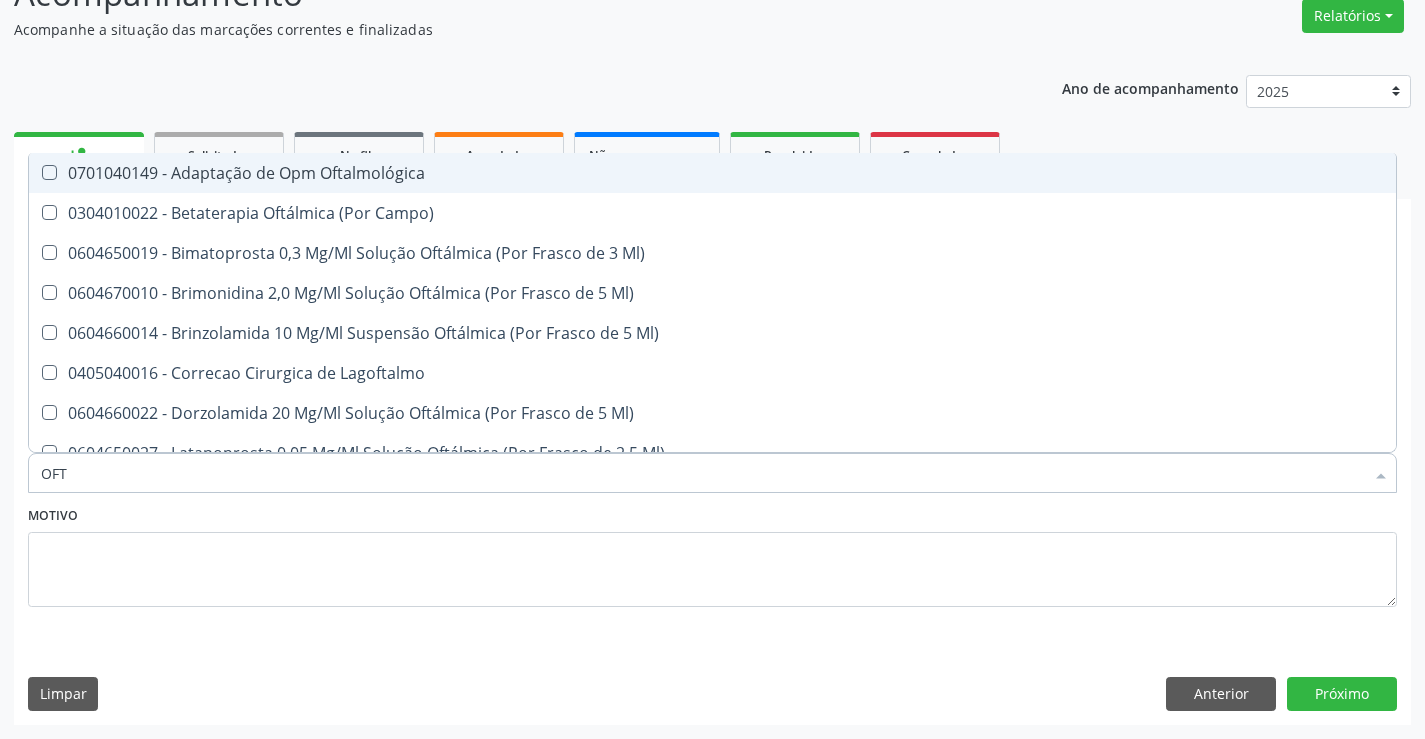 type on "OFTA" 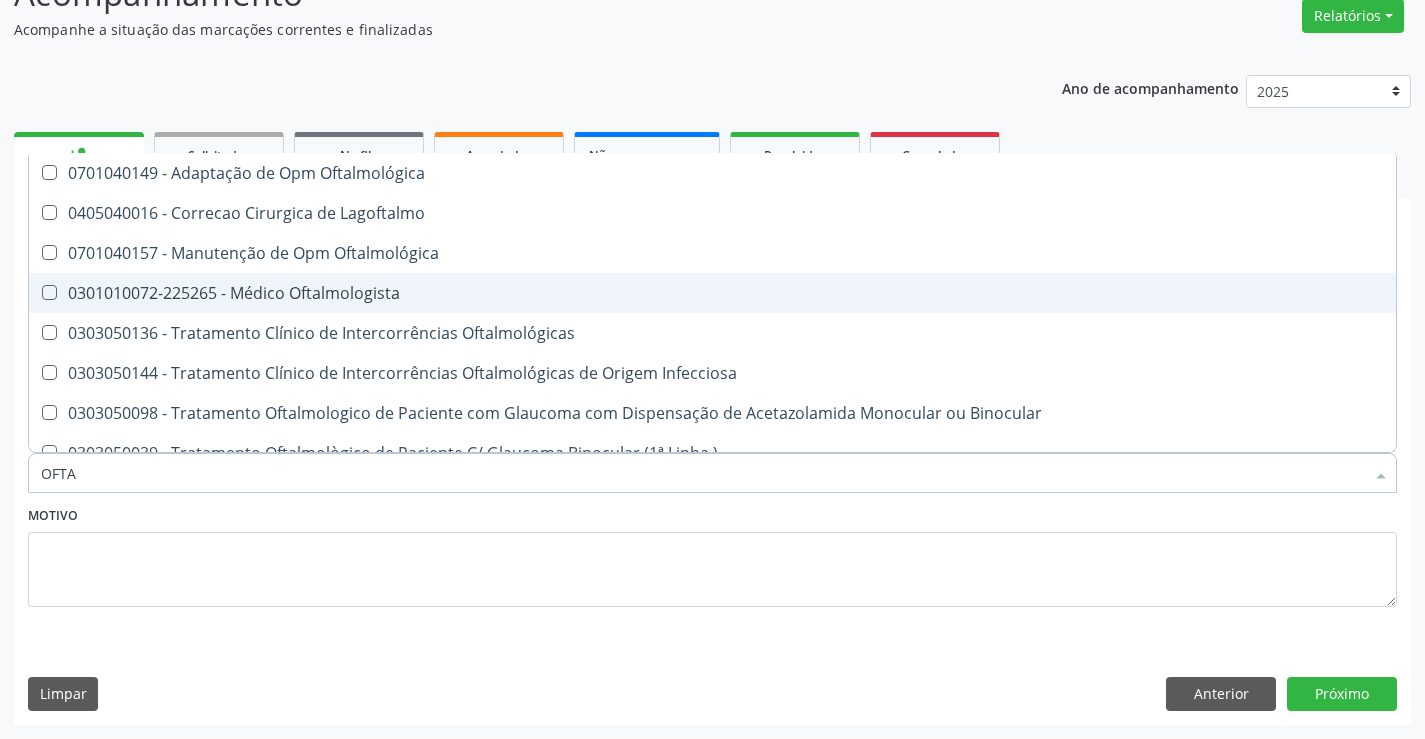 drag, startPoint x: 290, startPoint y: 296, endPoint x: 45, endPoint y: 274, distance: 245.98578 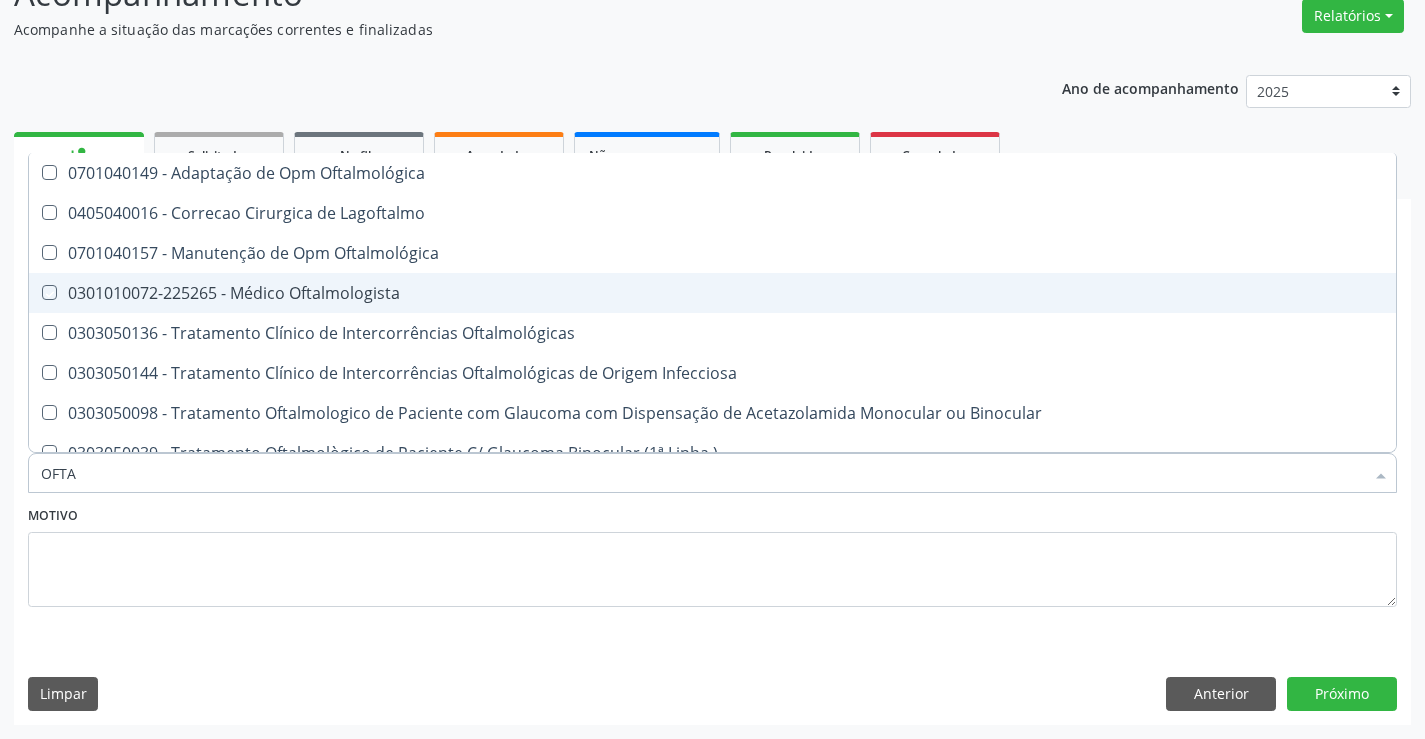 checkbox on "true" 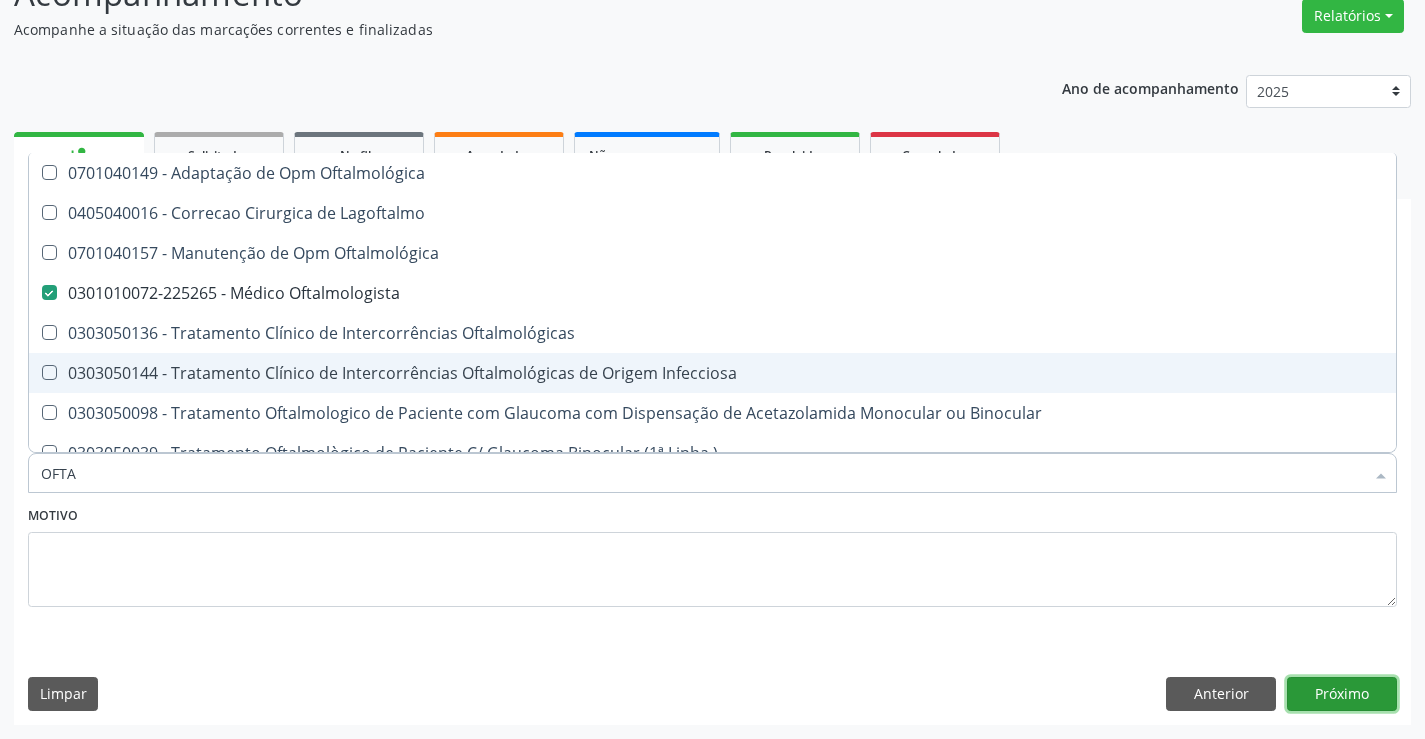 click on "Próximo" at bounding box center (1342, 694) 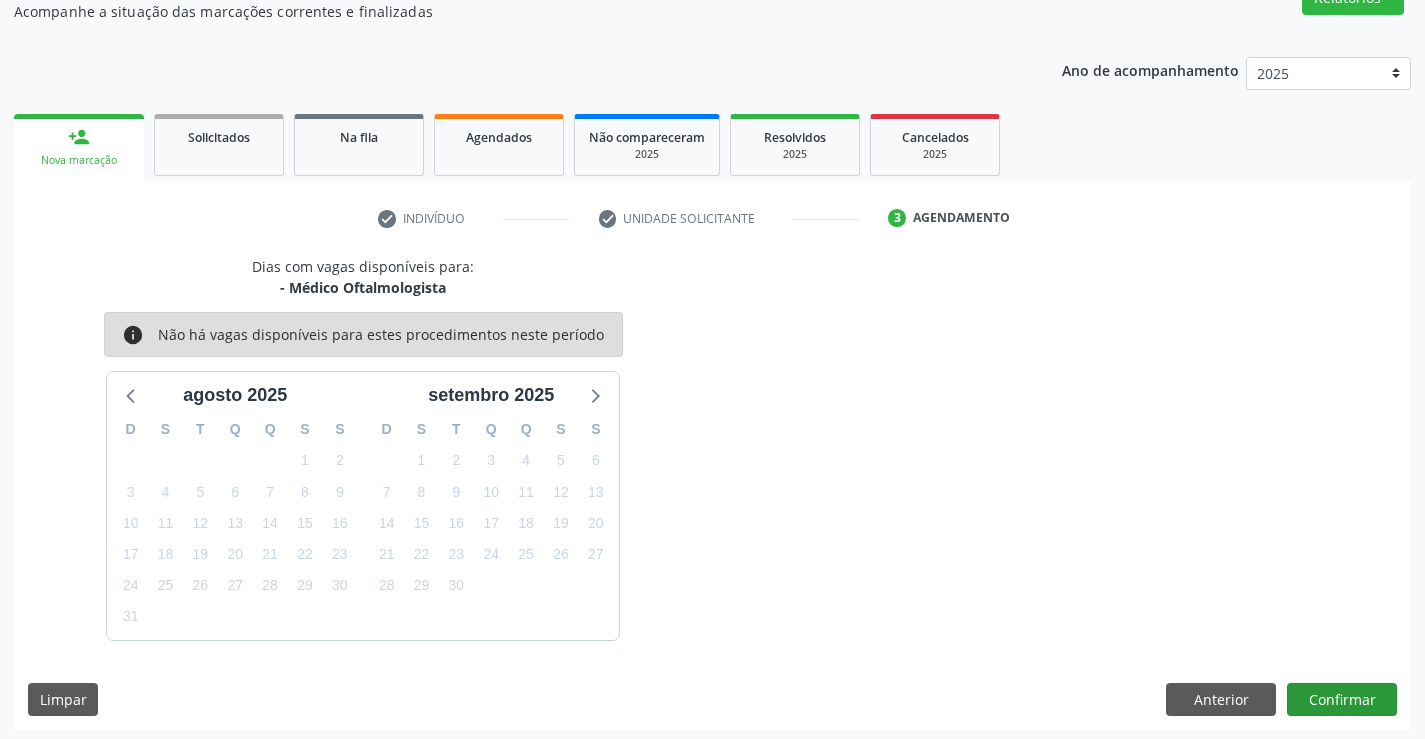 scroll, scrollTop: 190, scrollLeft: 0, axis: vertical 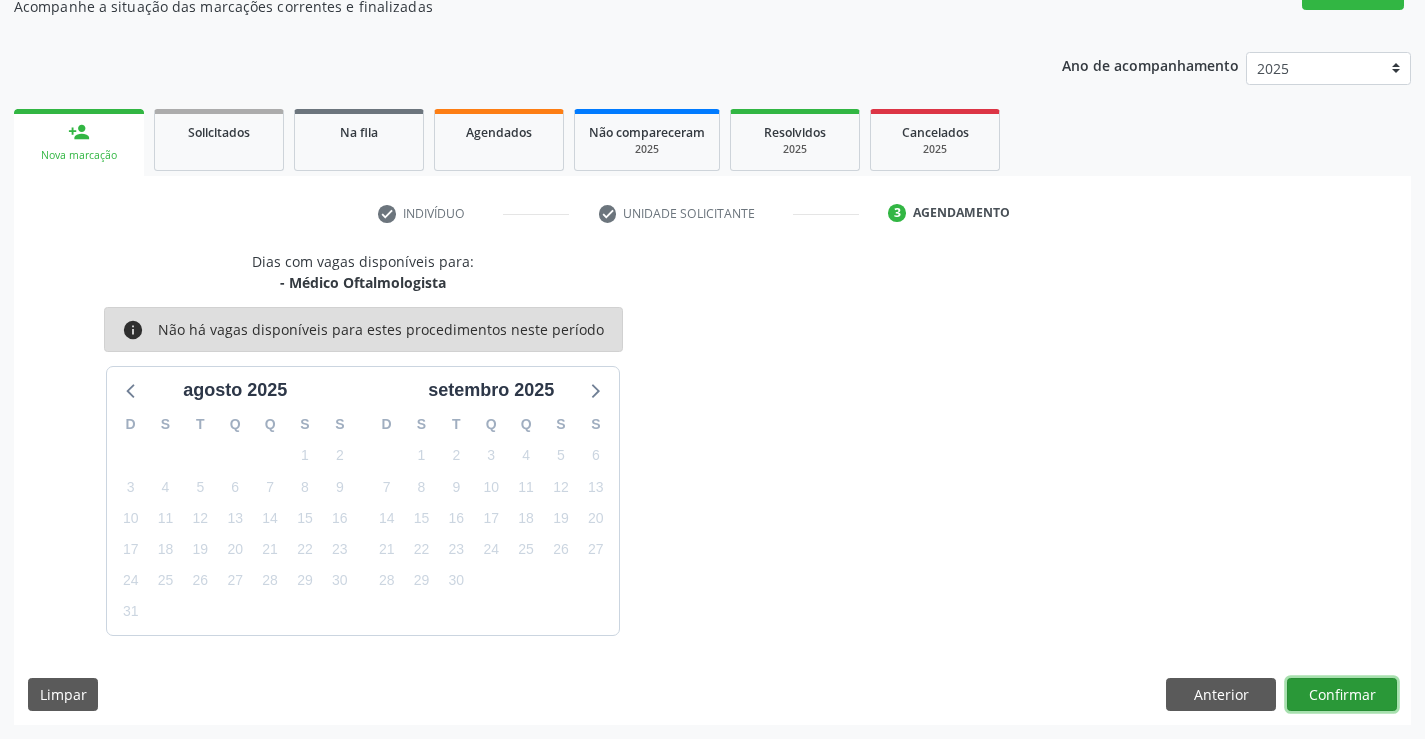 click on "Confirmar" at bounding box center [1342, 695] 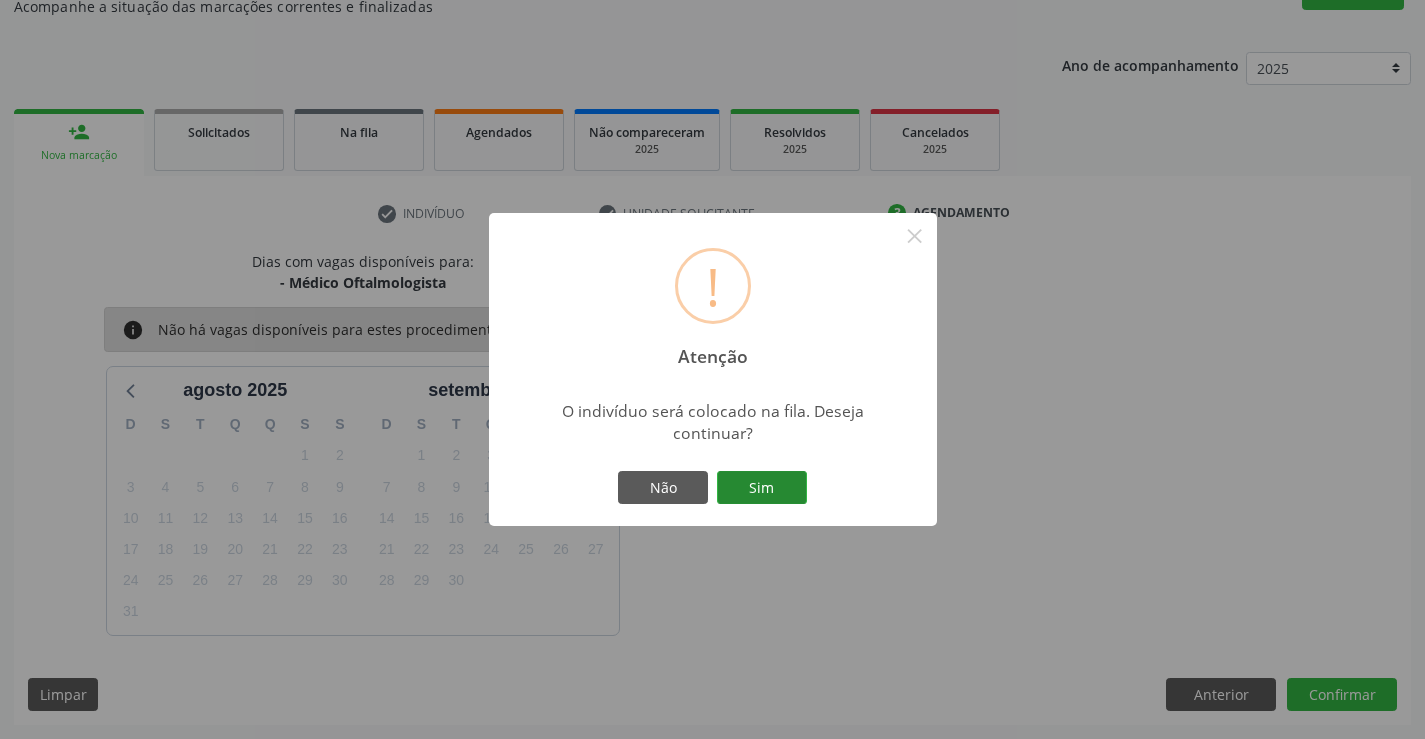 click on "Sim" at bounding box center [762, 488] 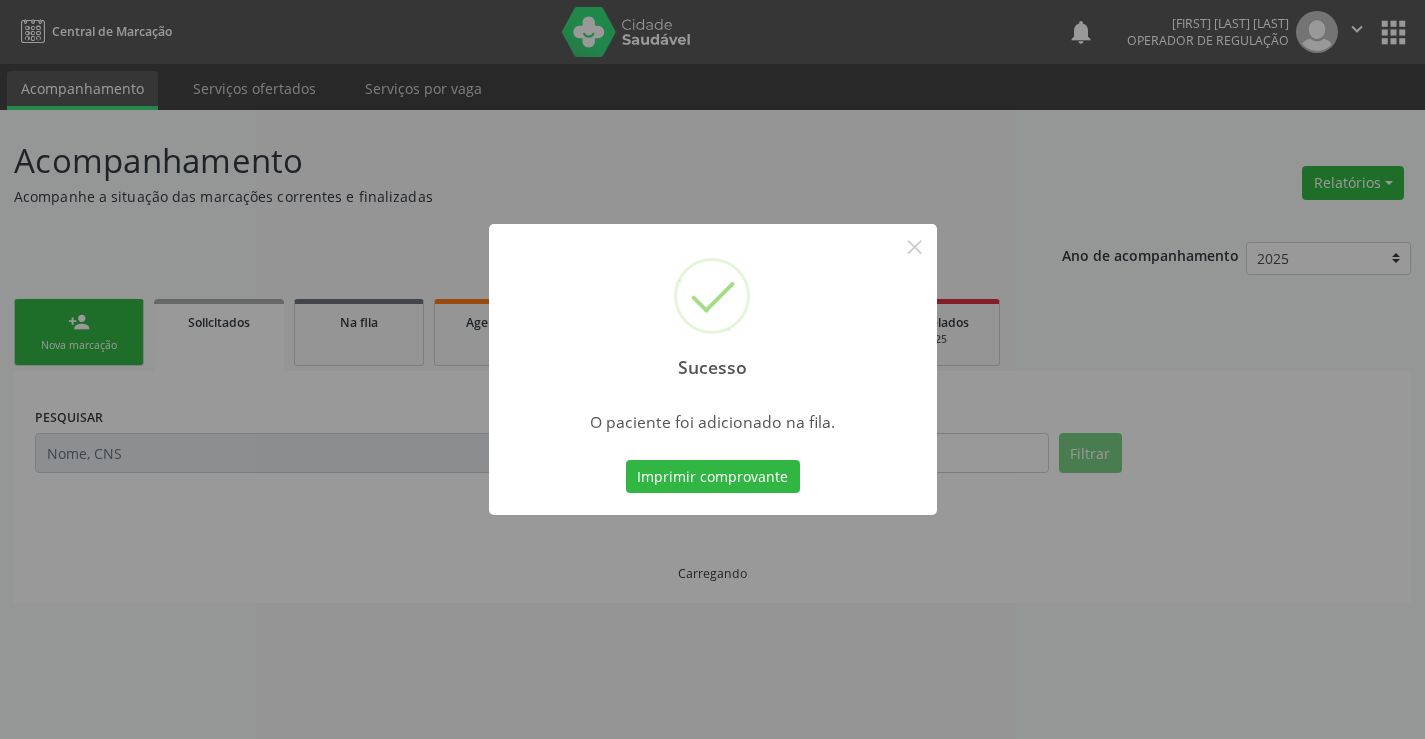 scroll, scrollTop: 0, scrollLeft: 0, axis: both 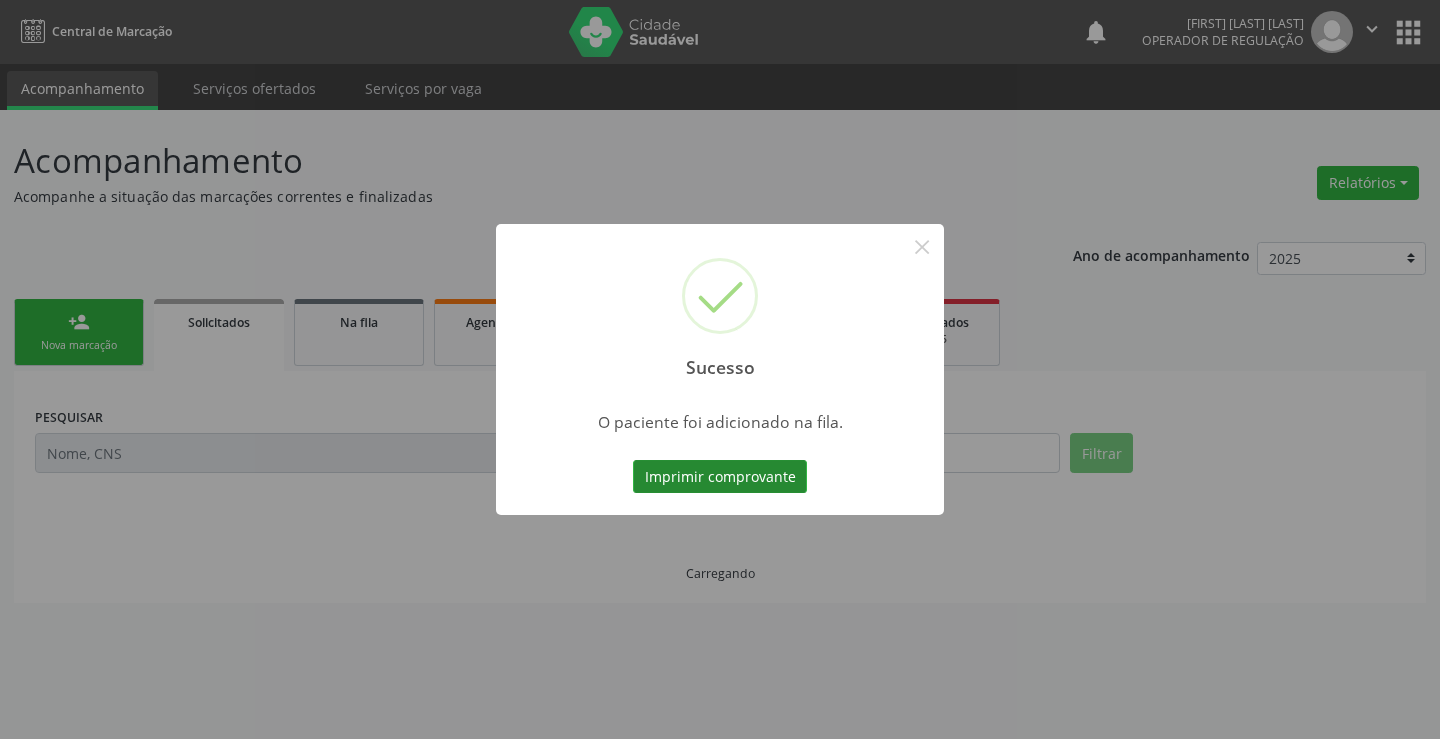 click on "Imprimir comprovante" at bounding box center (720, 477) 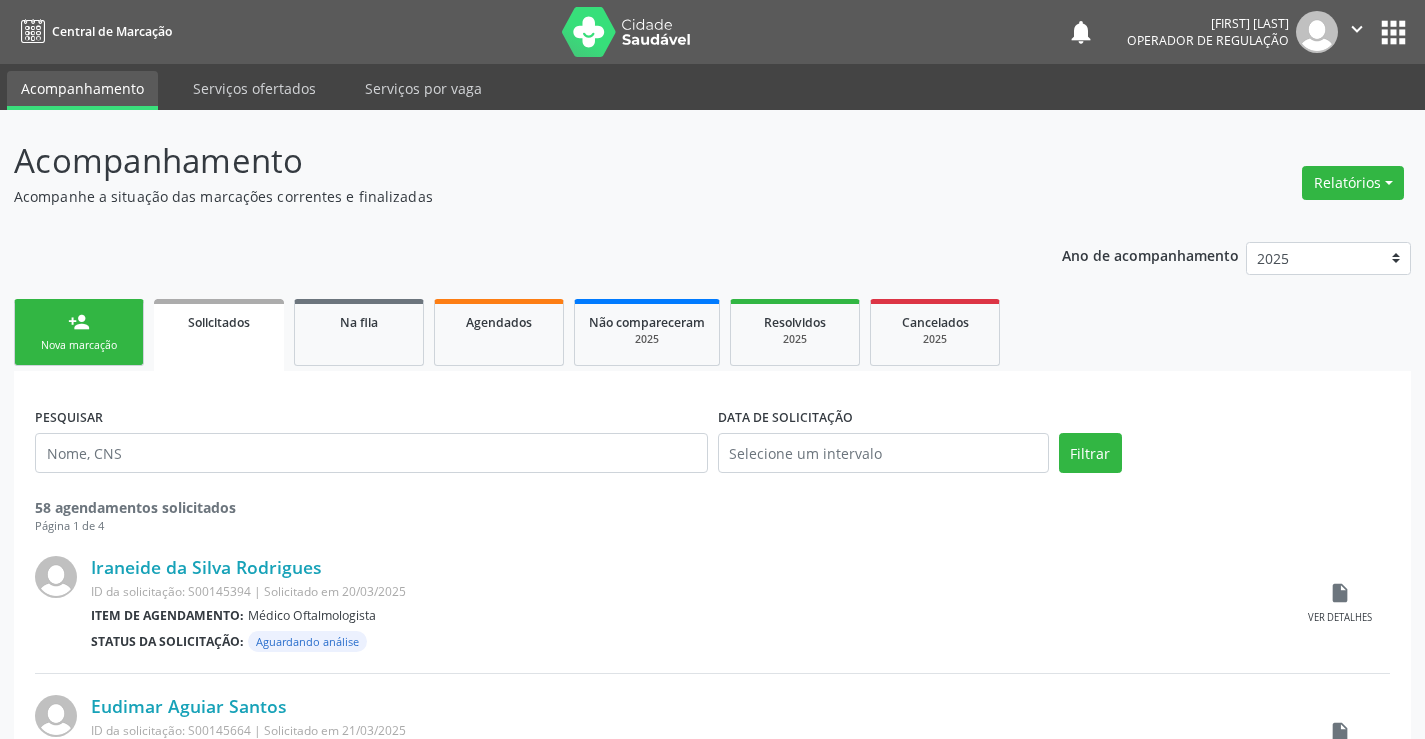 scroll, scrollTop: 0, scrollLeft: 0, axis: both 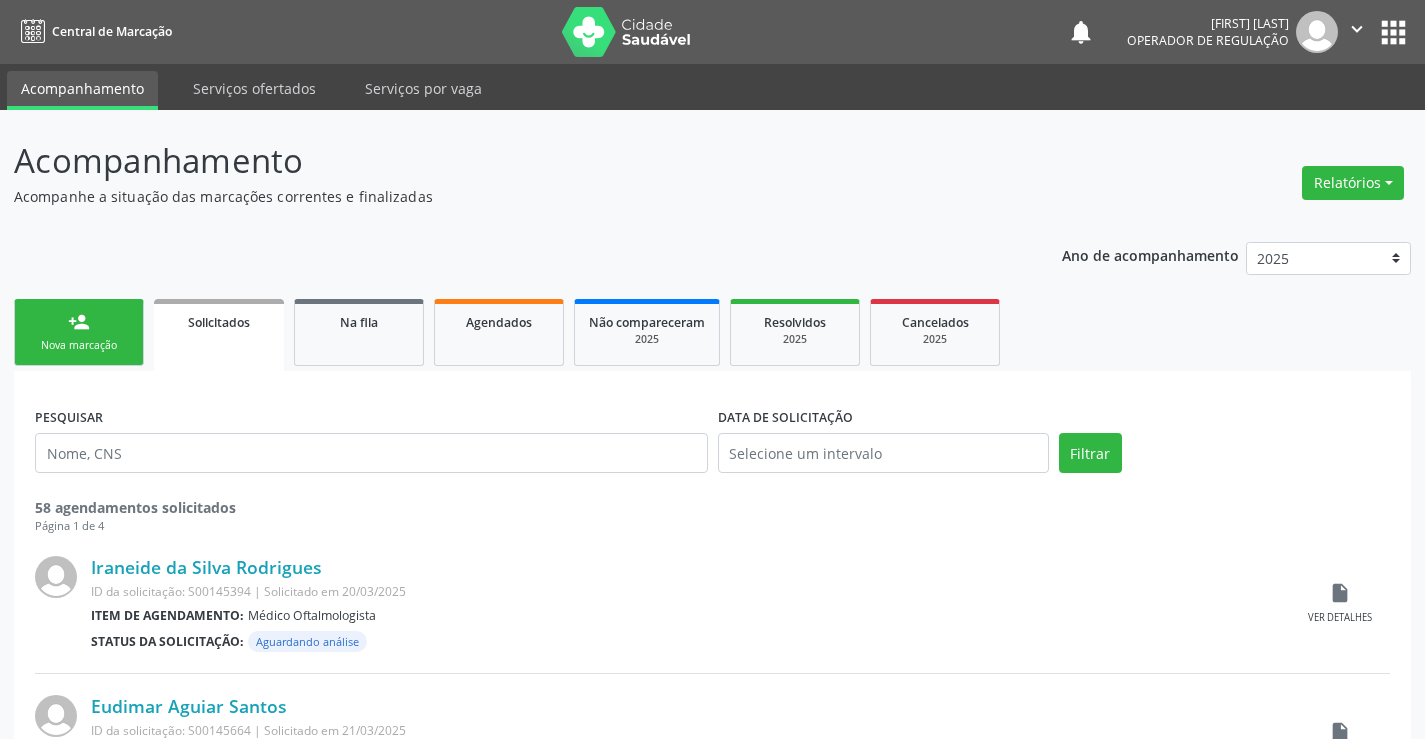 click on "person_add" at bounding box center (79, 322) 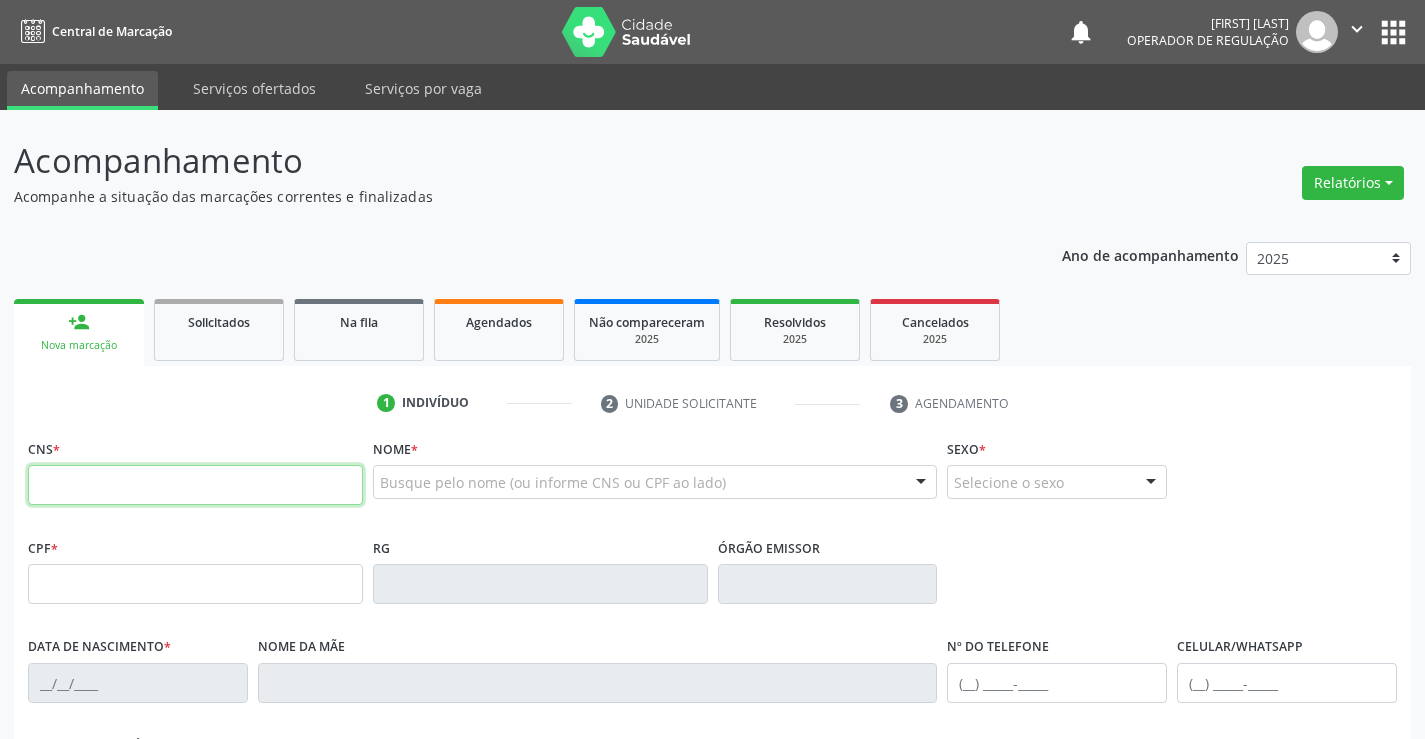 click at bounding box center (195, 485) 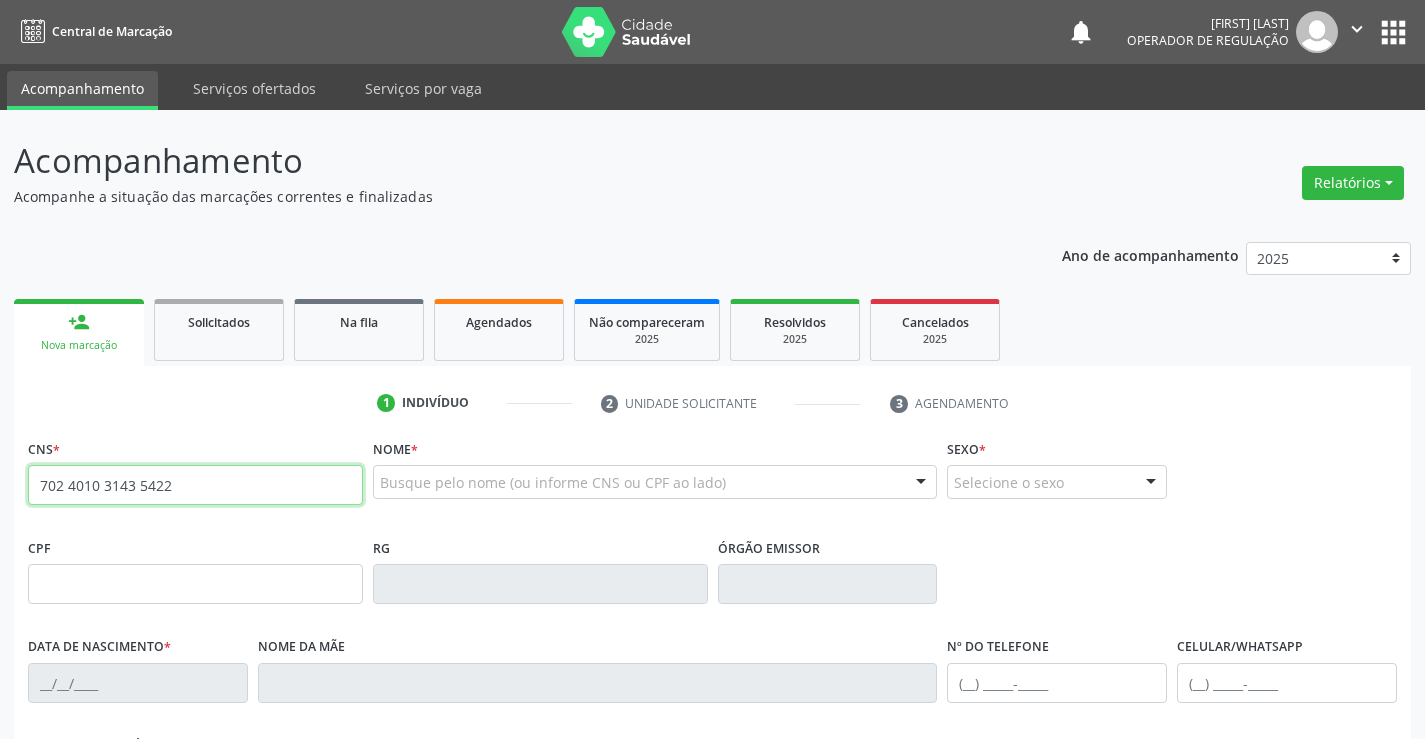 type on "702 4010 3143 5422" 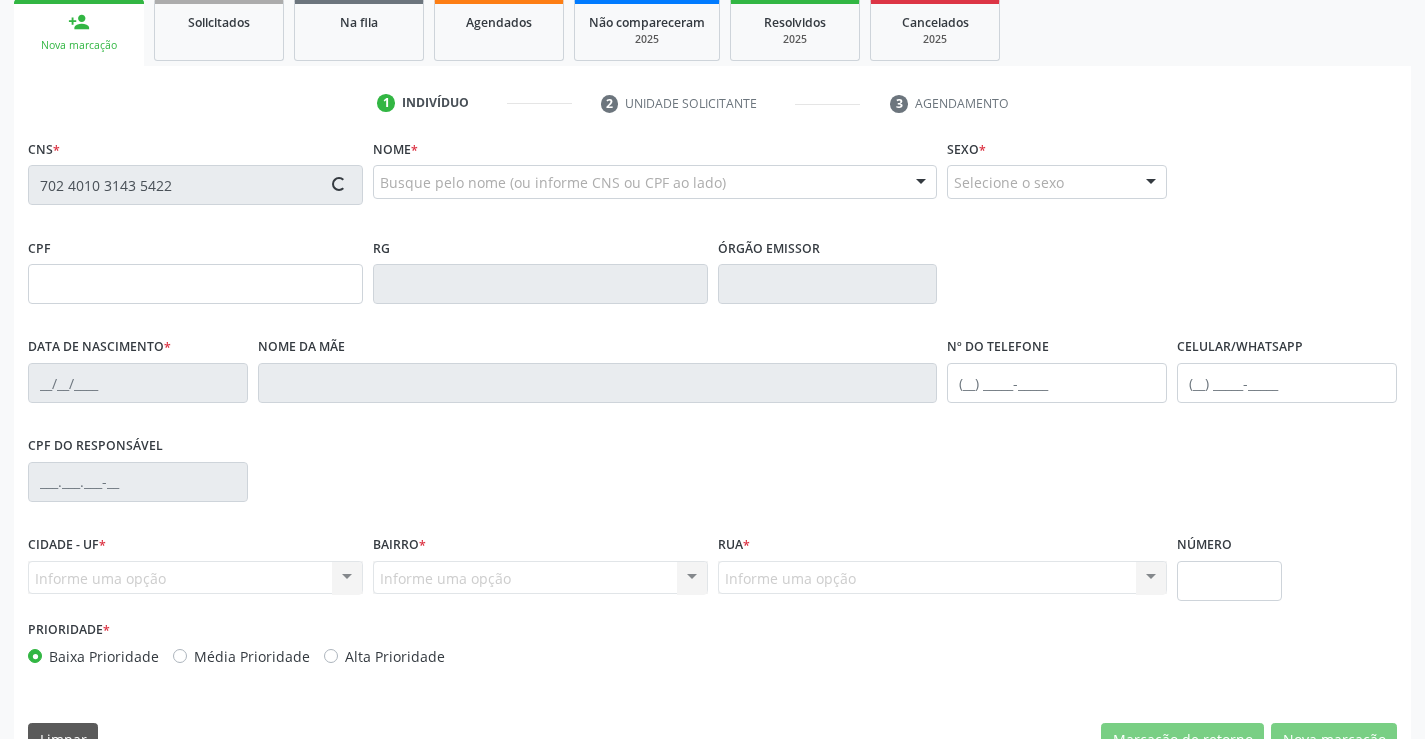 type on "[CPF]" 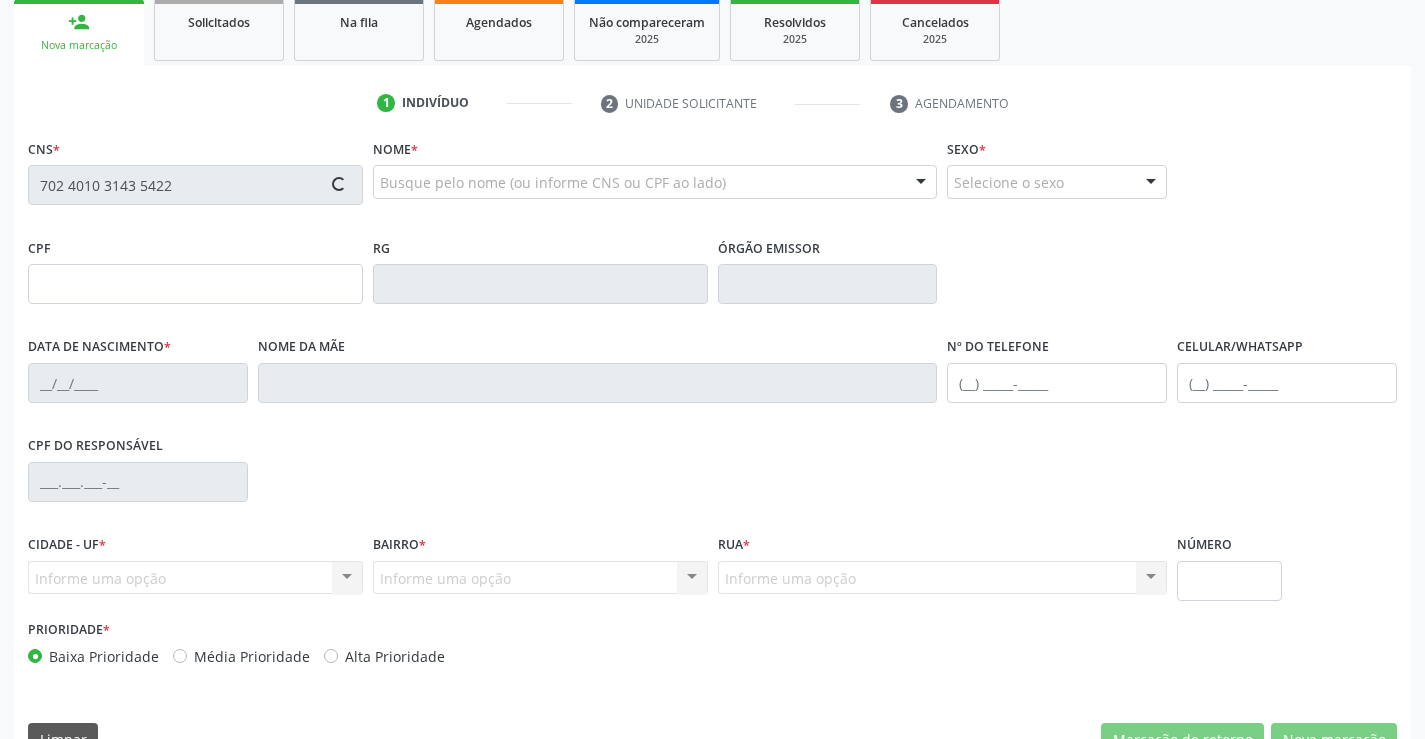 type on "[DD]/[MM]/[YYYY]" 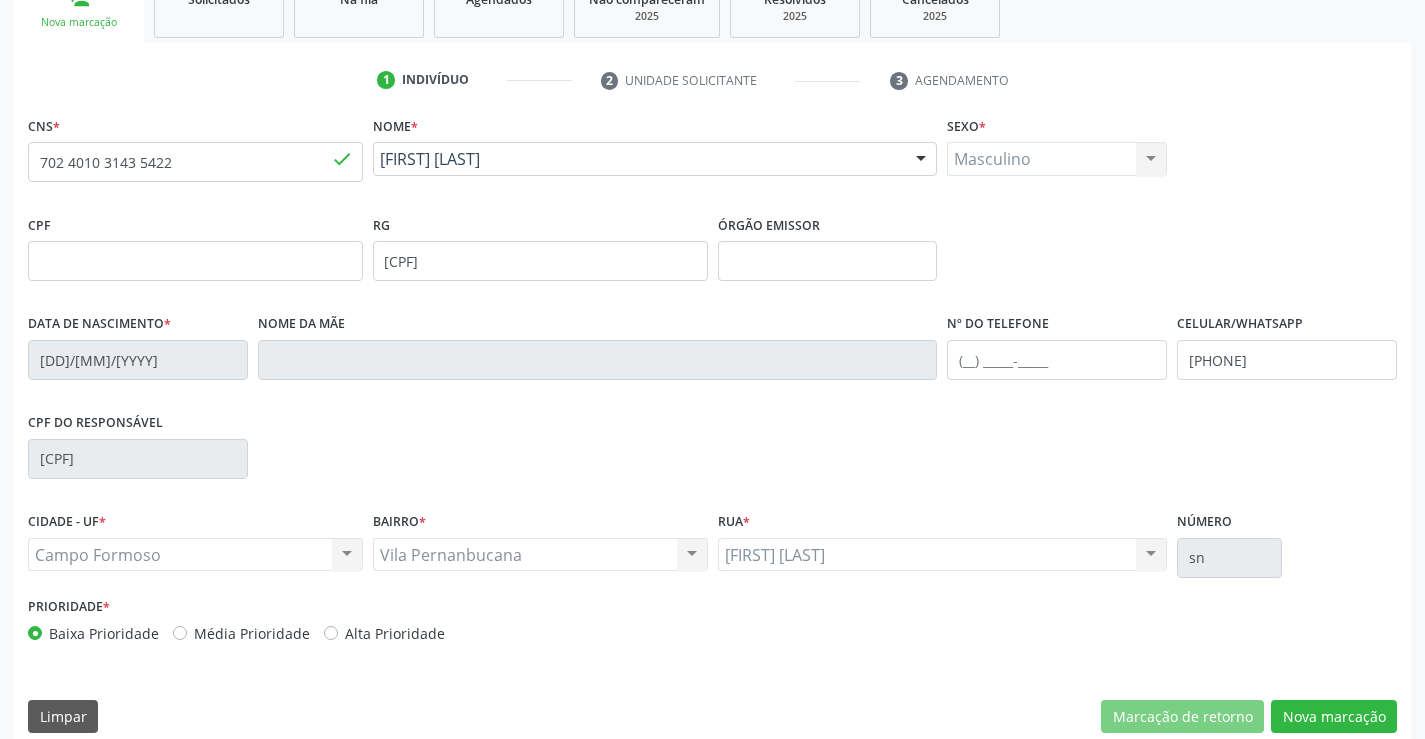 scroll, scrollTop: 345, scrollLeft: 0, axis: vertical 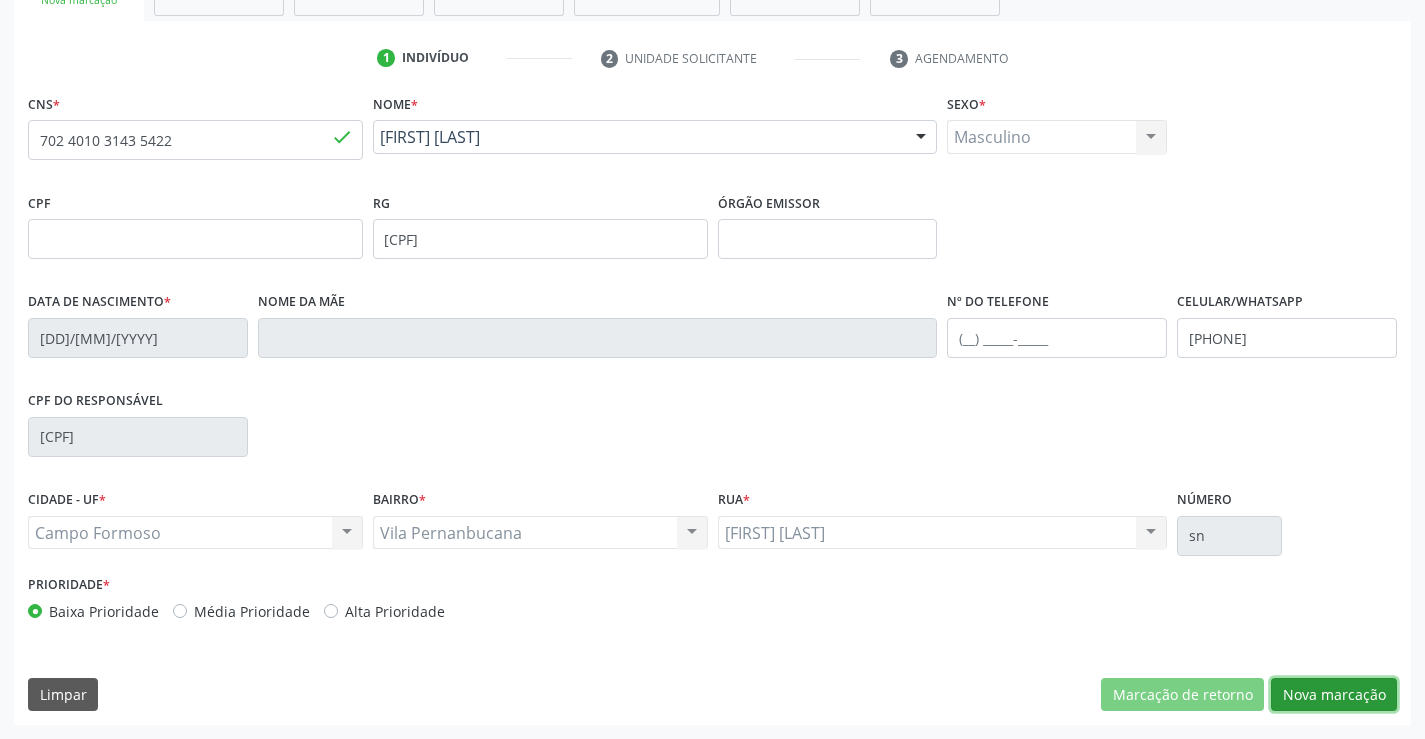 click on "Nova marcação" at bounding box center [1334, 695] 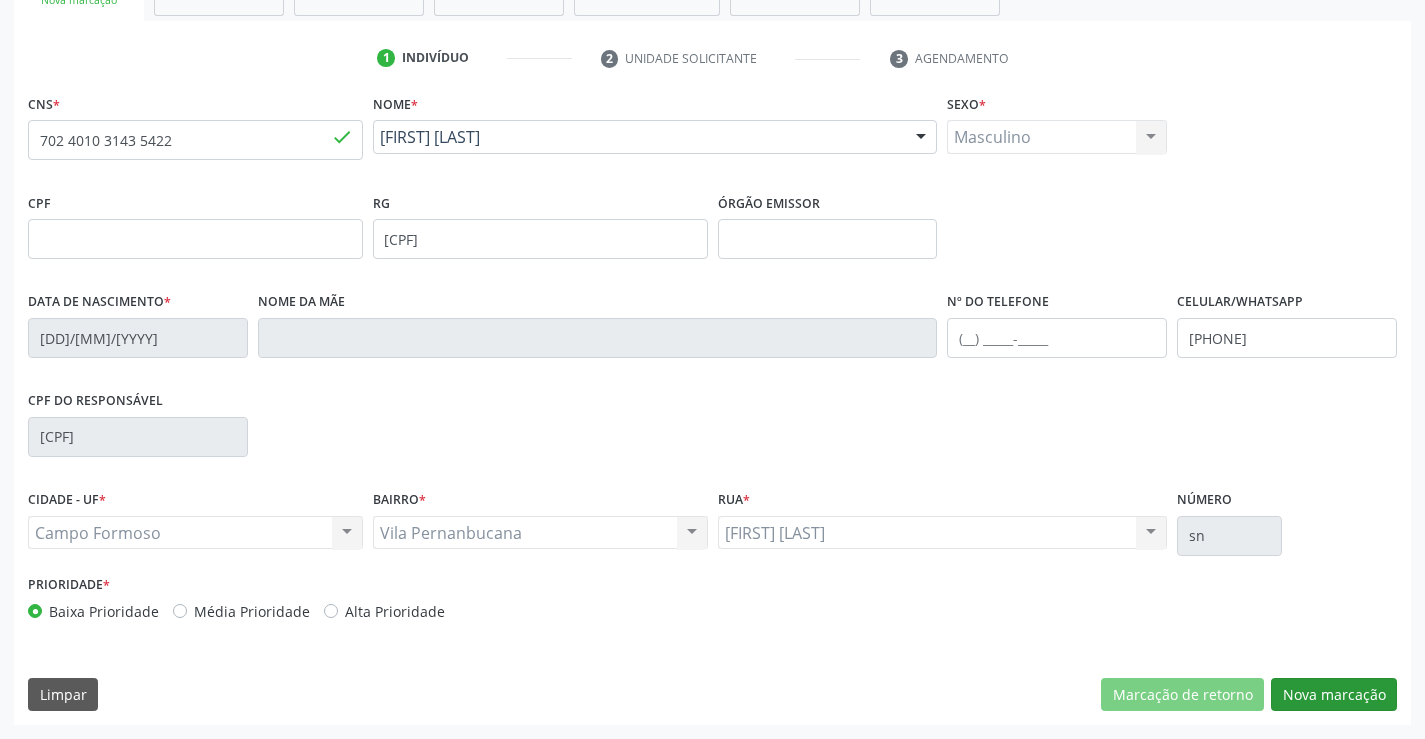 scroll, scrollTop: 167, scrollLeft: 0, axis: vertical 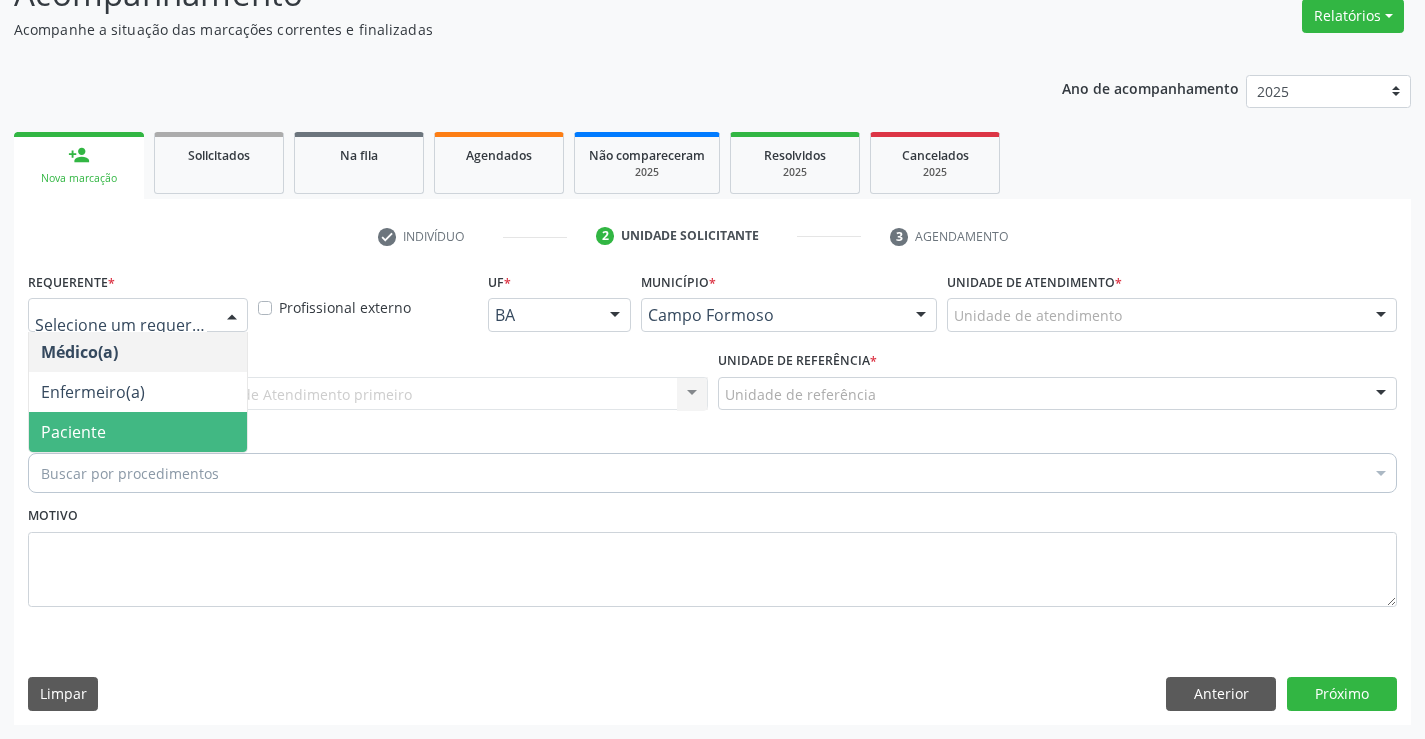 click on "Paciente" at bounding box center [73, 432] 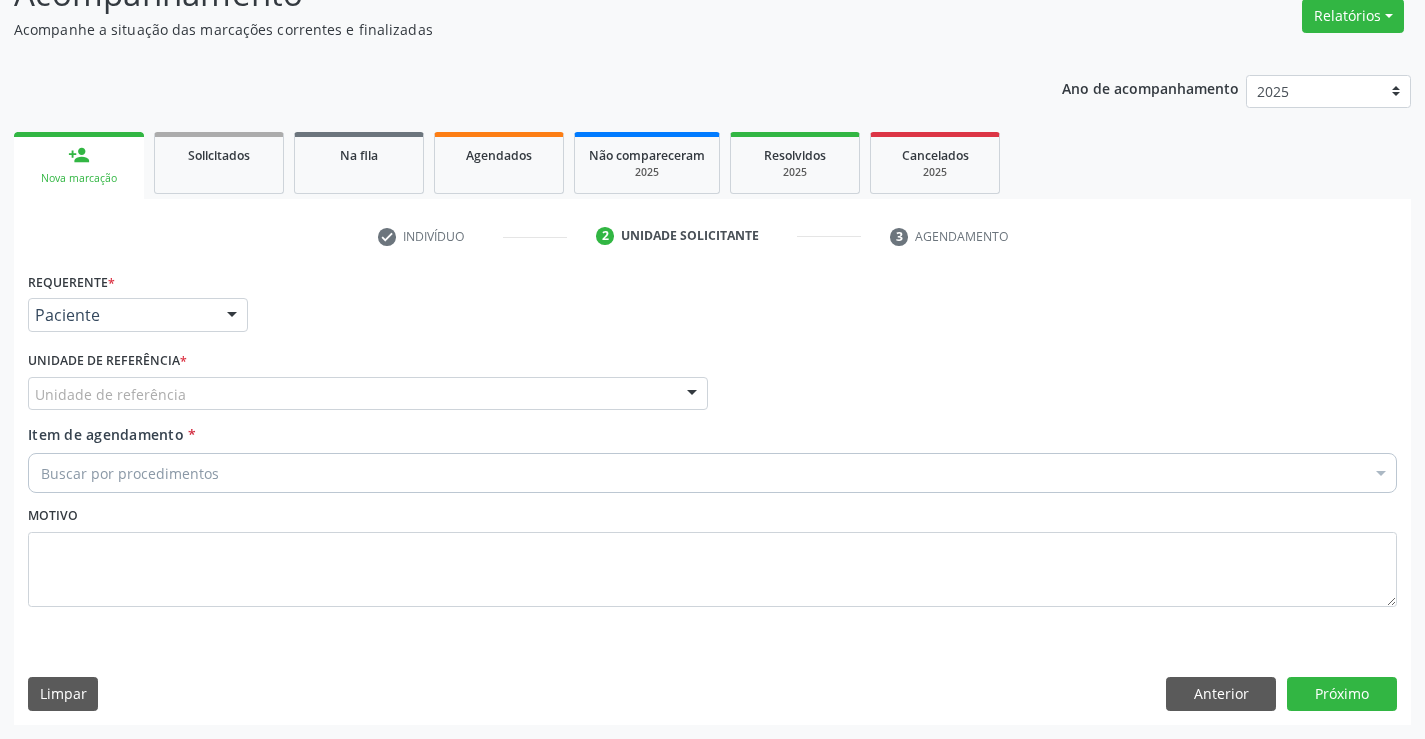 click on "Unidade de referência" at bounding box center [368, 394] 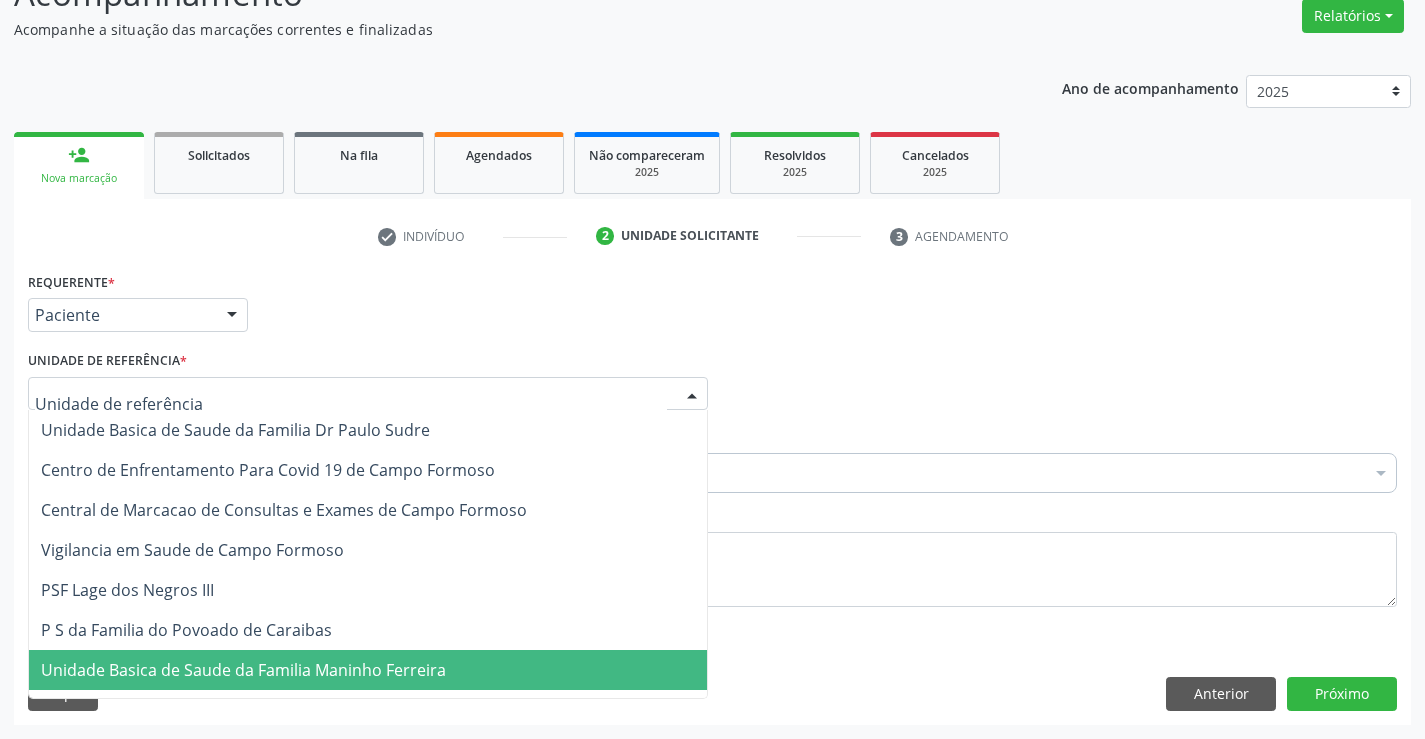 click on "Unidade Basica de Saude da Familia Maninho Ferreira" at bounding box center (243, 670) 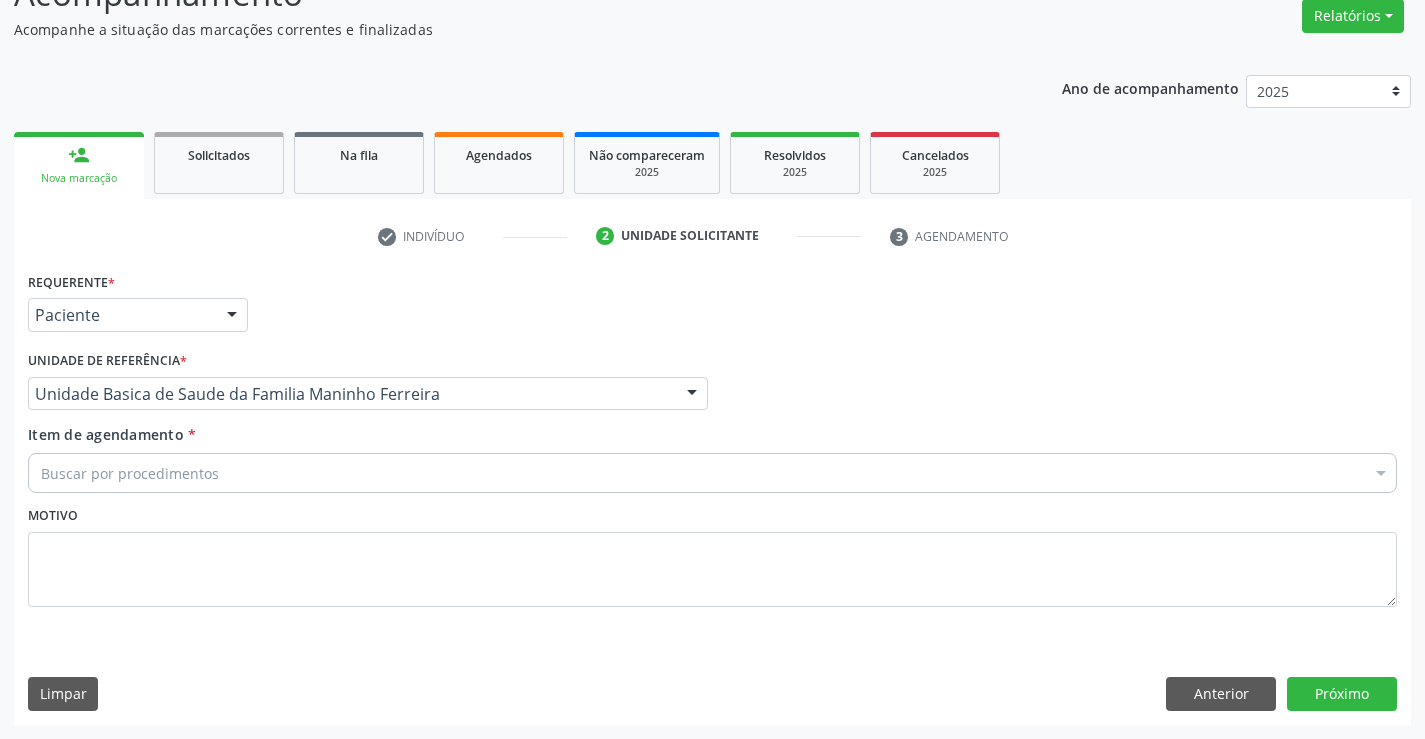 click on "Buscar por procedimentos" at bounding box center (712, 473) 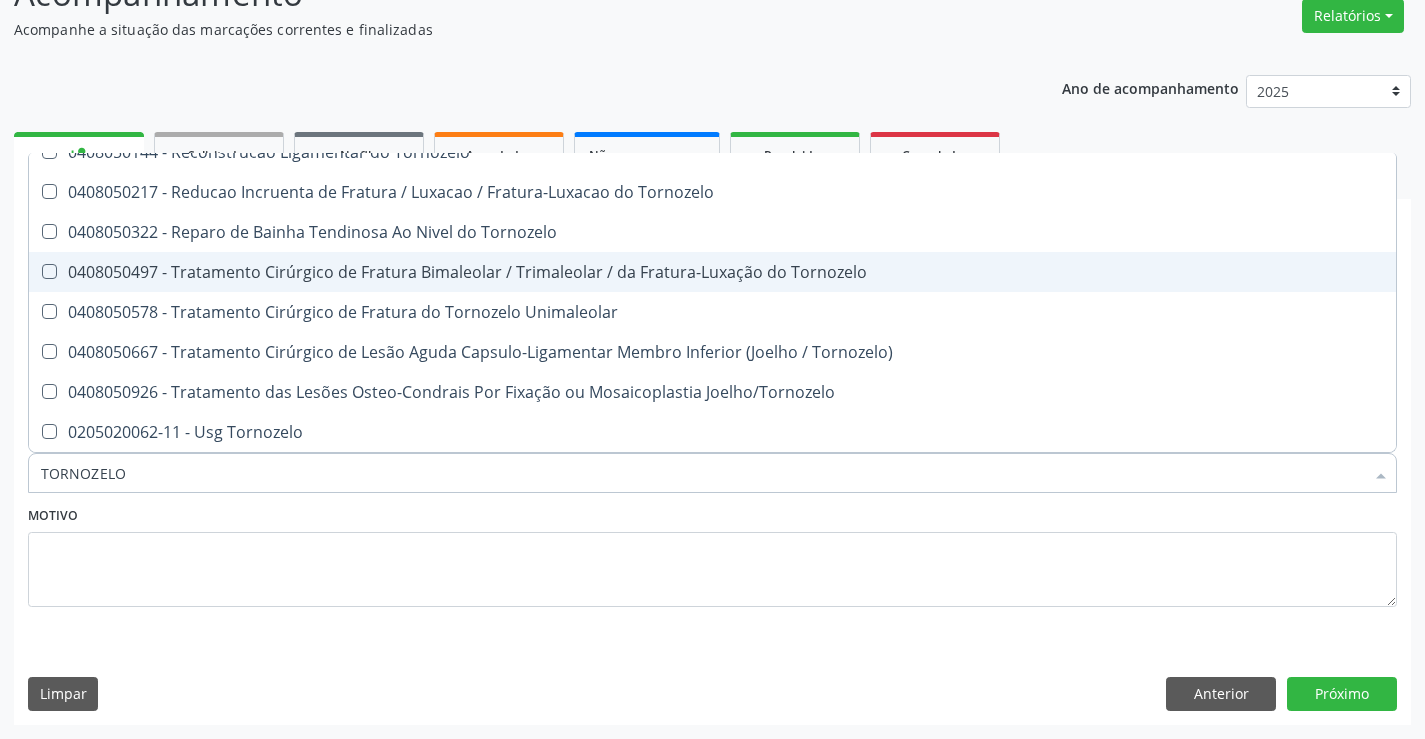 scroll, scrollTop: 0, scrollLeft: 0, axis: both 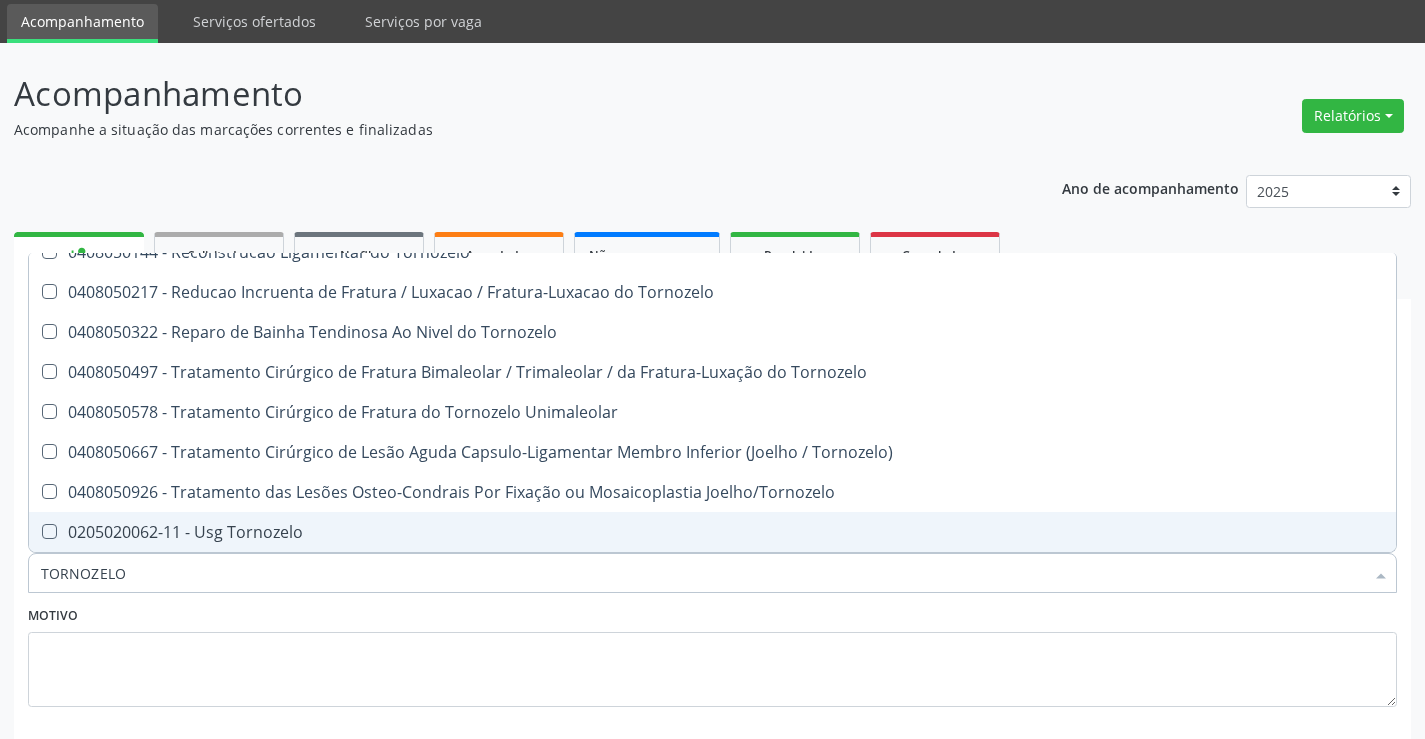 drag, startPoint x: 150, startPoint y: 576, endPoint x: 24, endPoint y: 485, distance: 155.42522 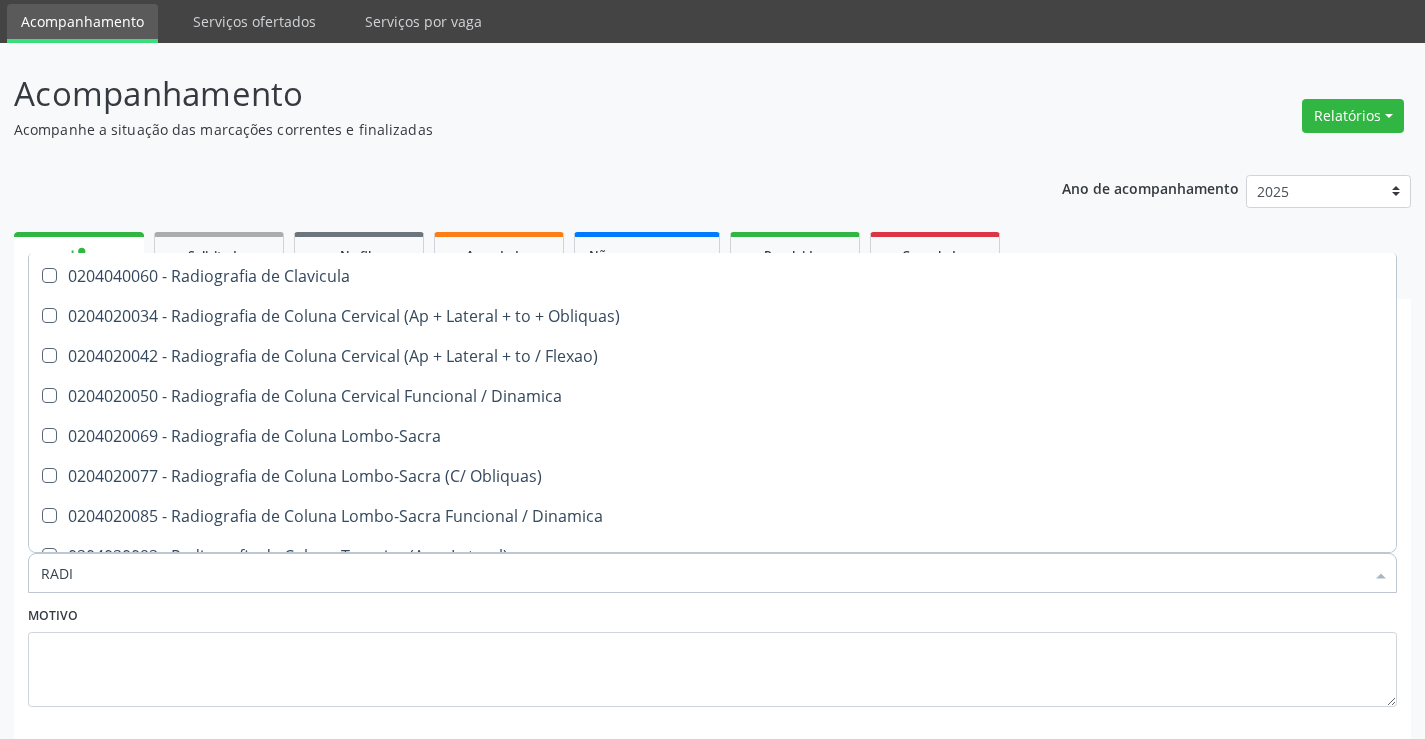 scroll, scrollTop: 2721, scrollLeft: 0, axis: vertical 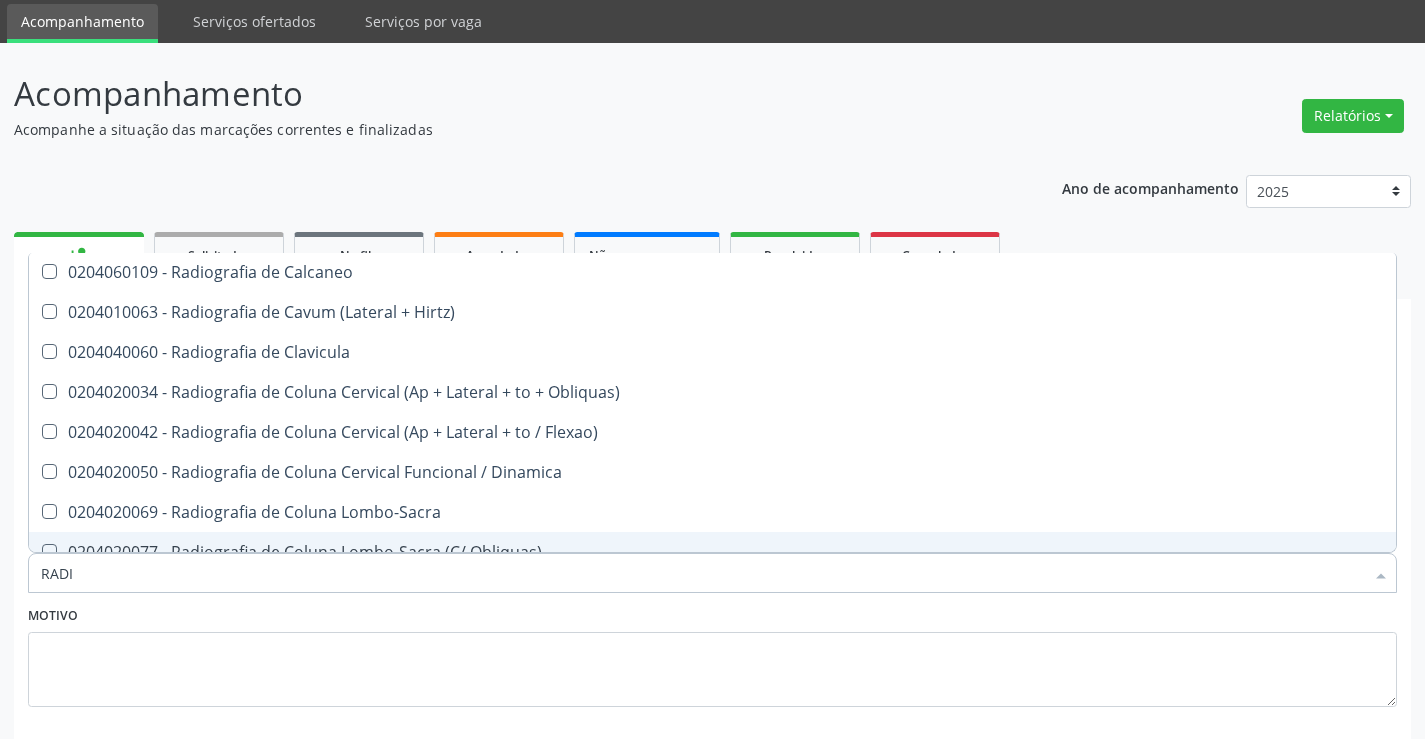 drag, startPoint x: 82, startPoint y: 578, endPoint x: 0, endPoint y: 590, distance: 82.8734 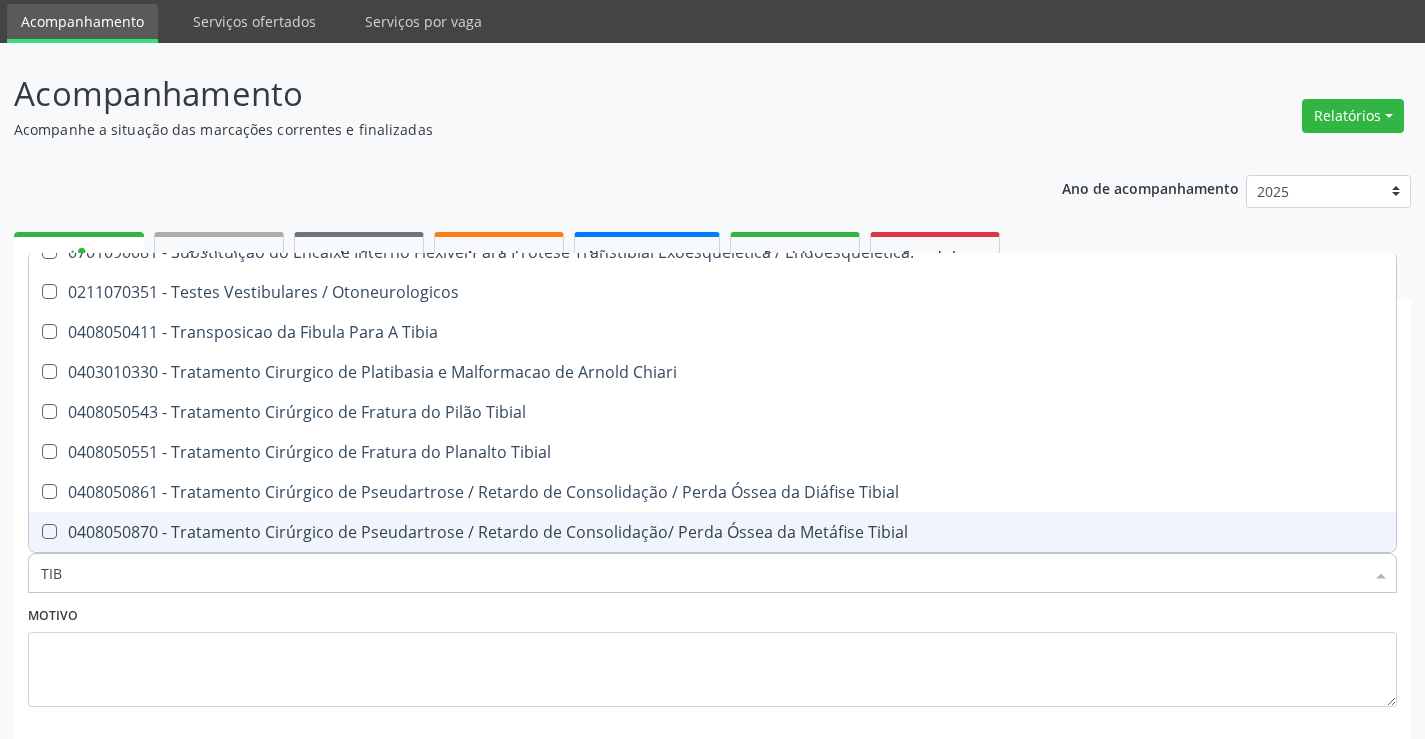 type on "TIBI" 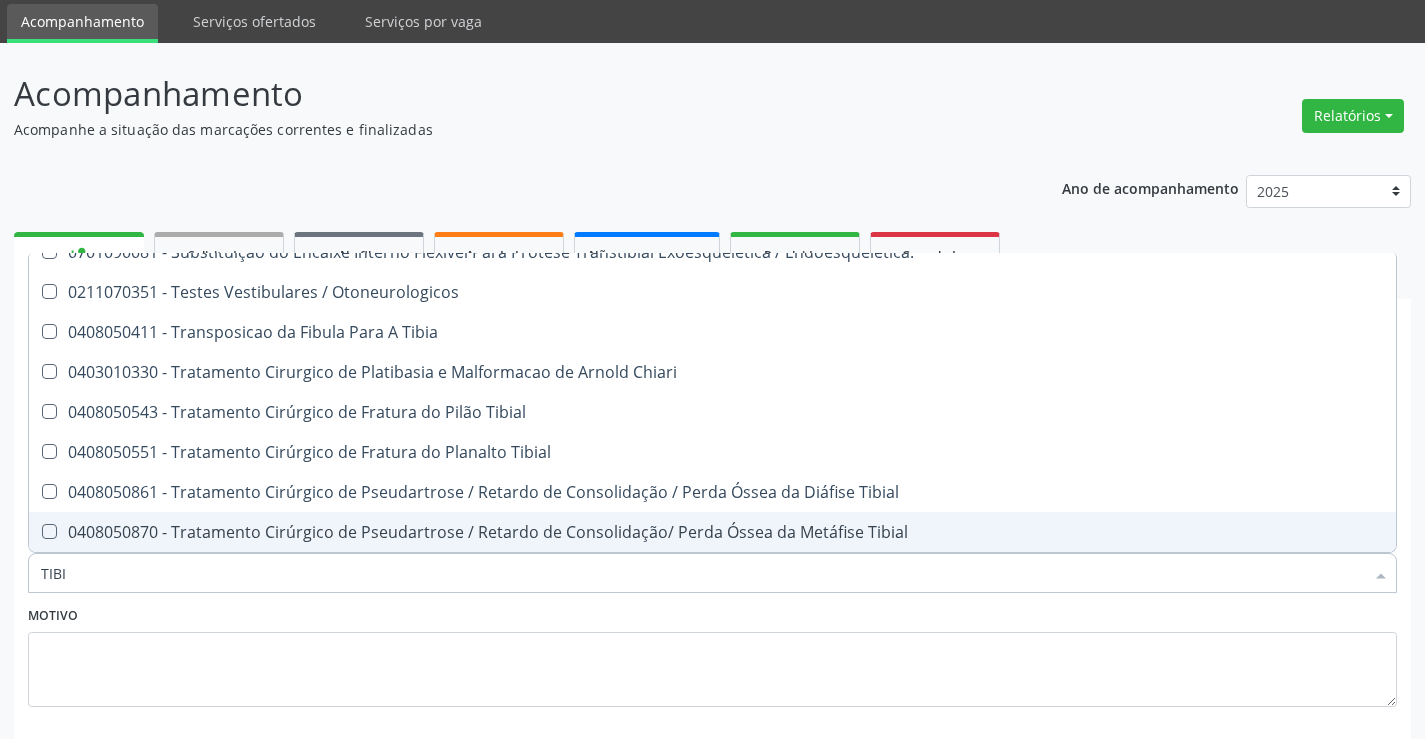 scroll, scrollTop: 861, scrollLeft: 0, axis: vertical 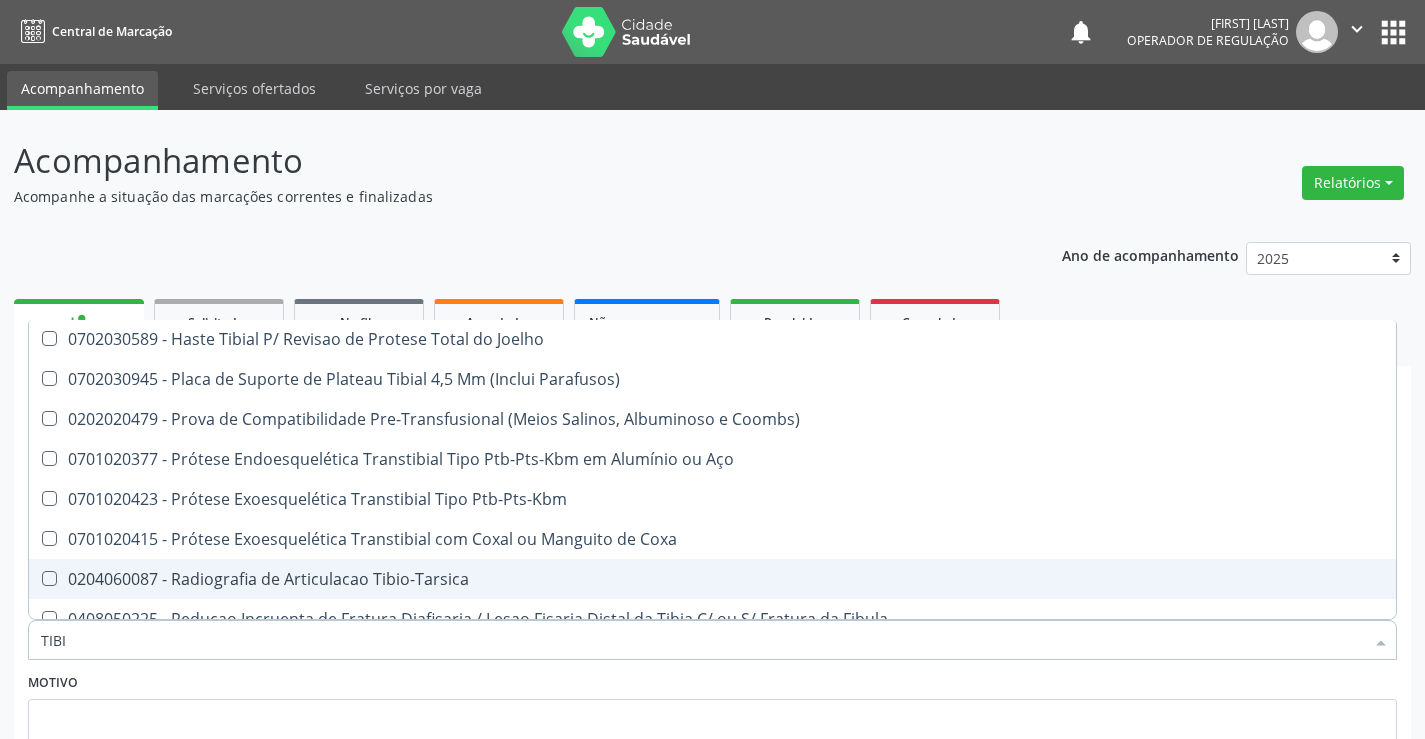 click on "0204060087 - Radiografia de Articulacao Tibio-Tarsica" at bounding box center [712, 579] 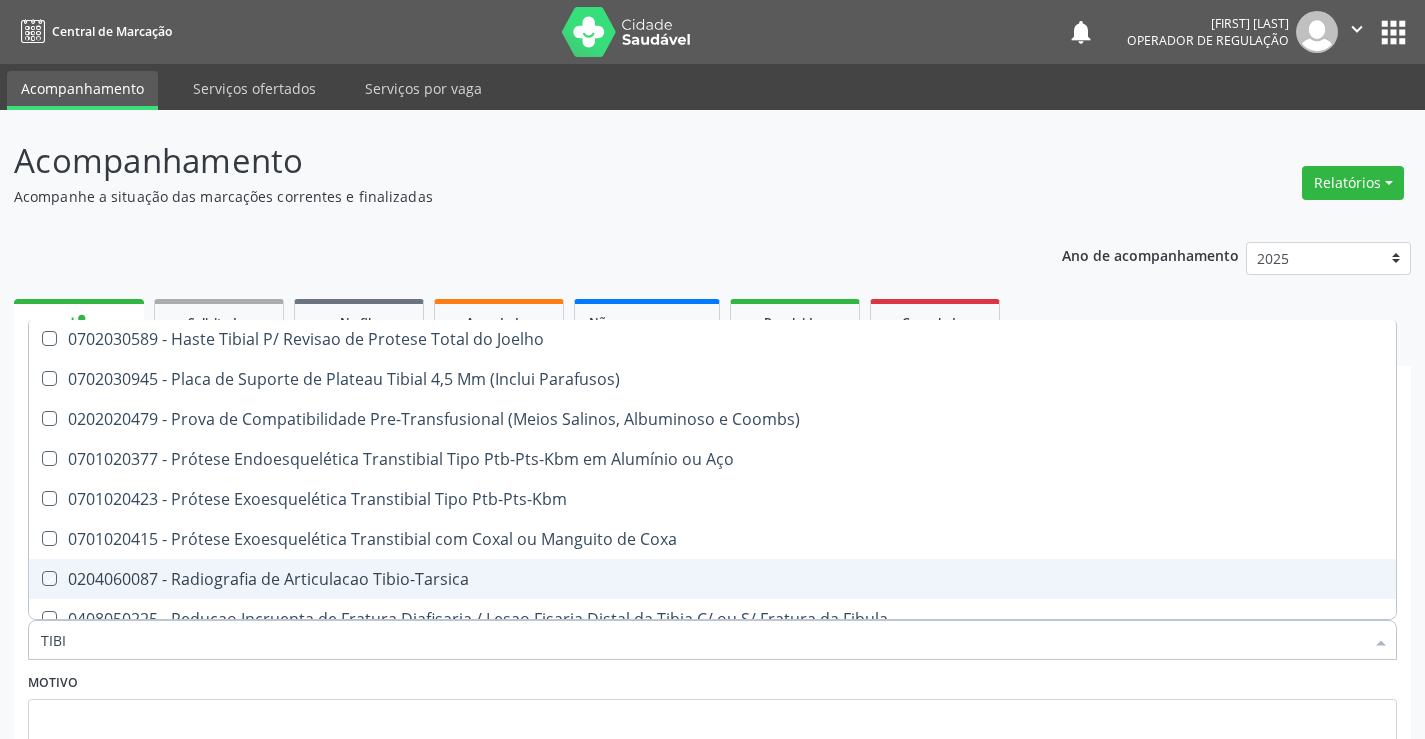checkbox on "true" 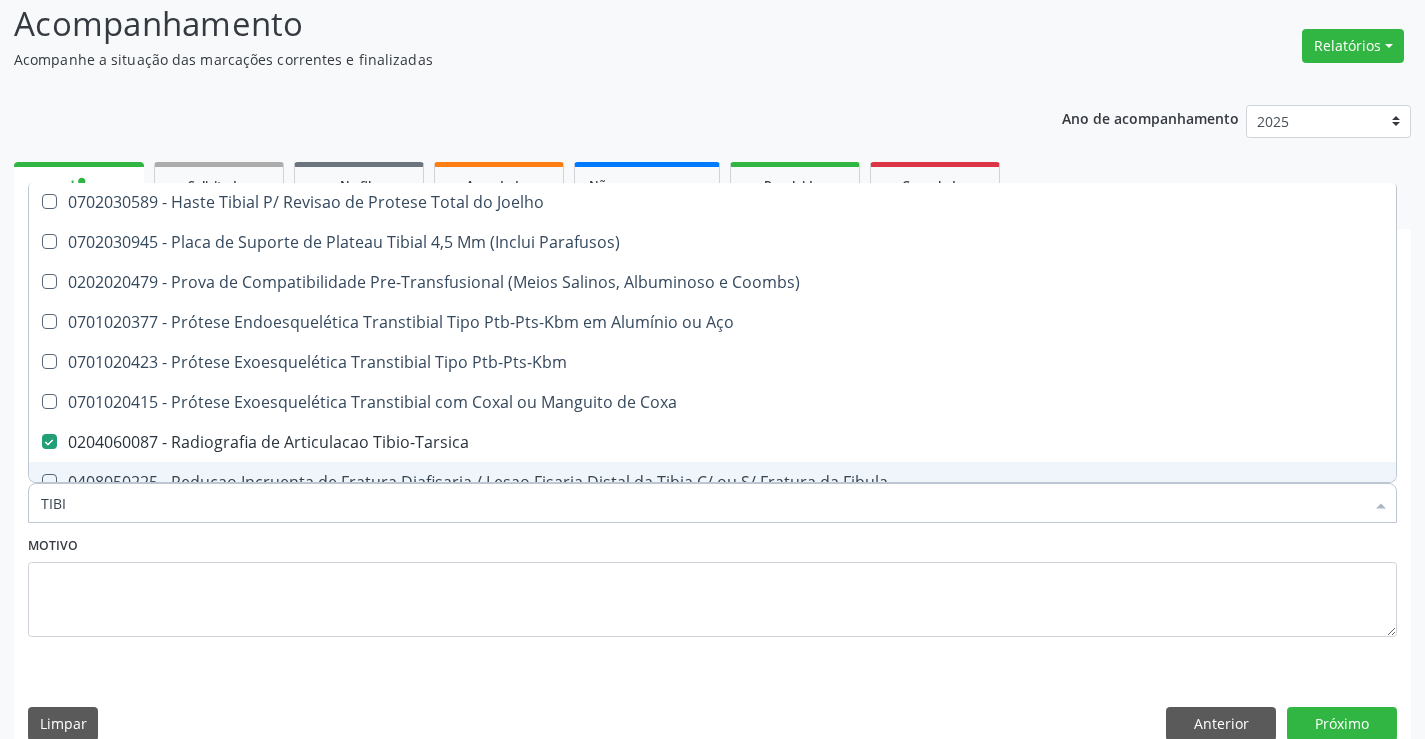 scroll, scrollTop: 167, scrollLeft: 0, axis: vertical 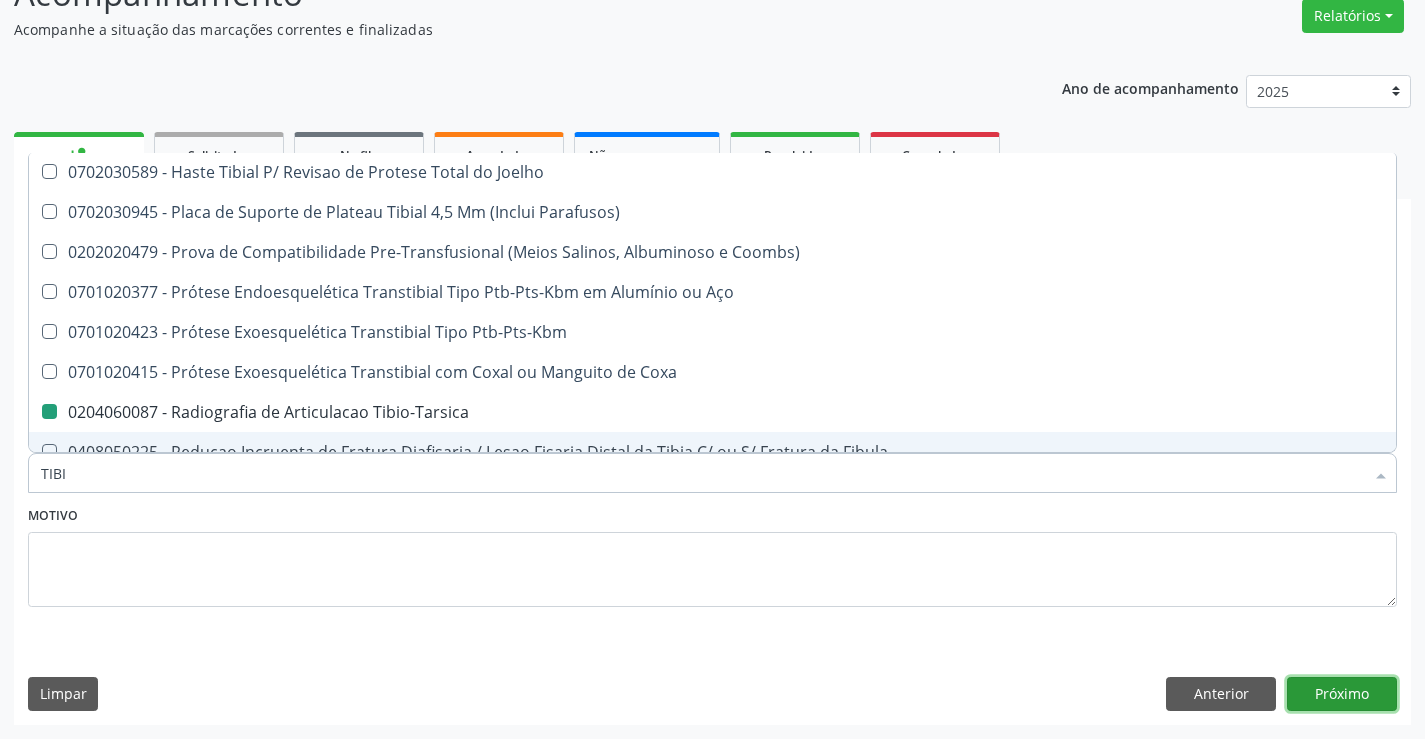click on "Próximo" at bounding box center (1342, 694) 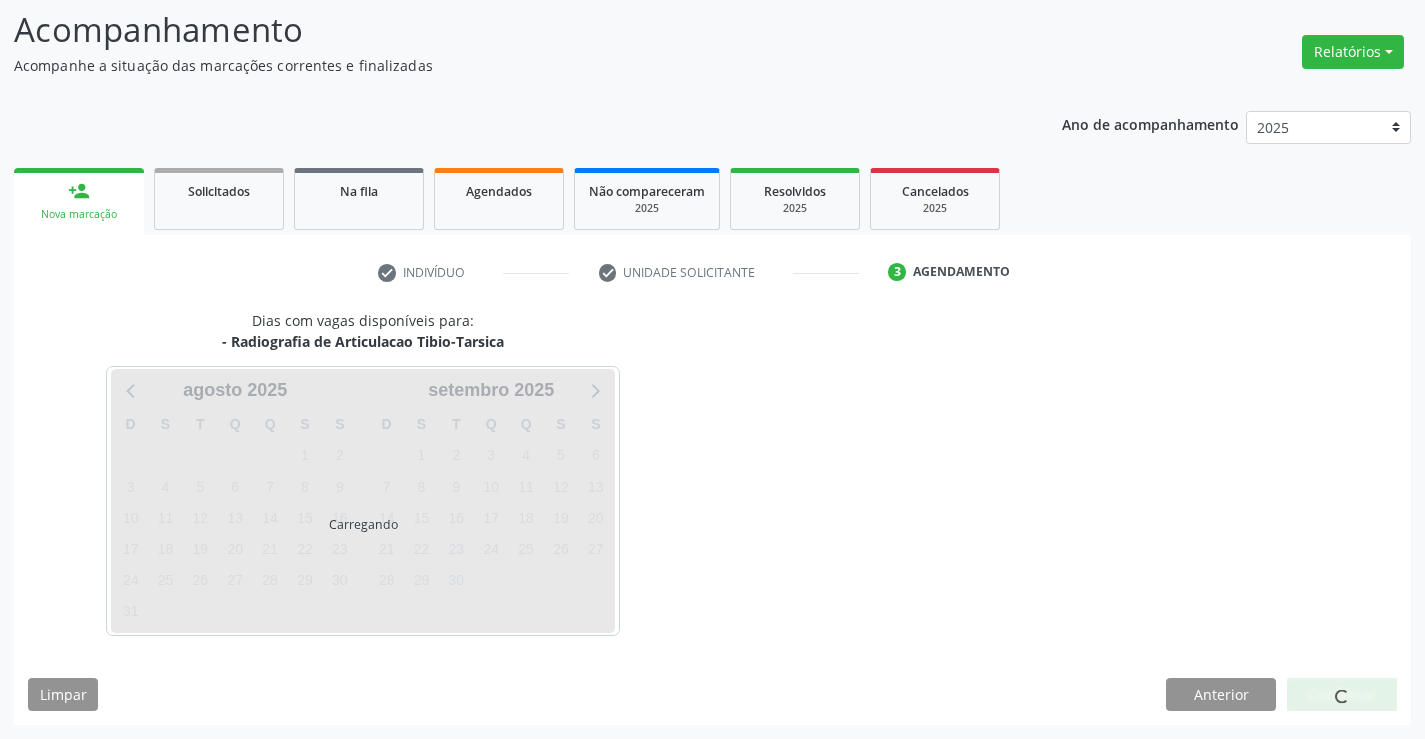 scroll, scrollTop: 131, scrollLeft: 0, axis: vertical 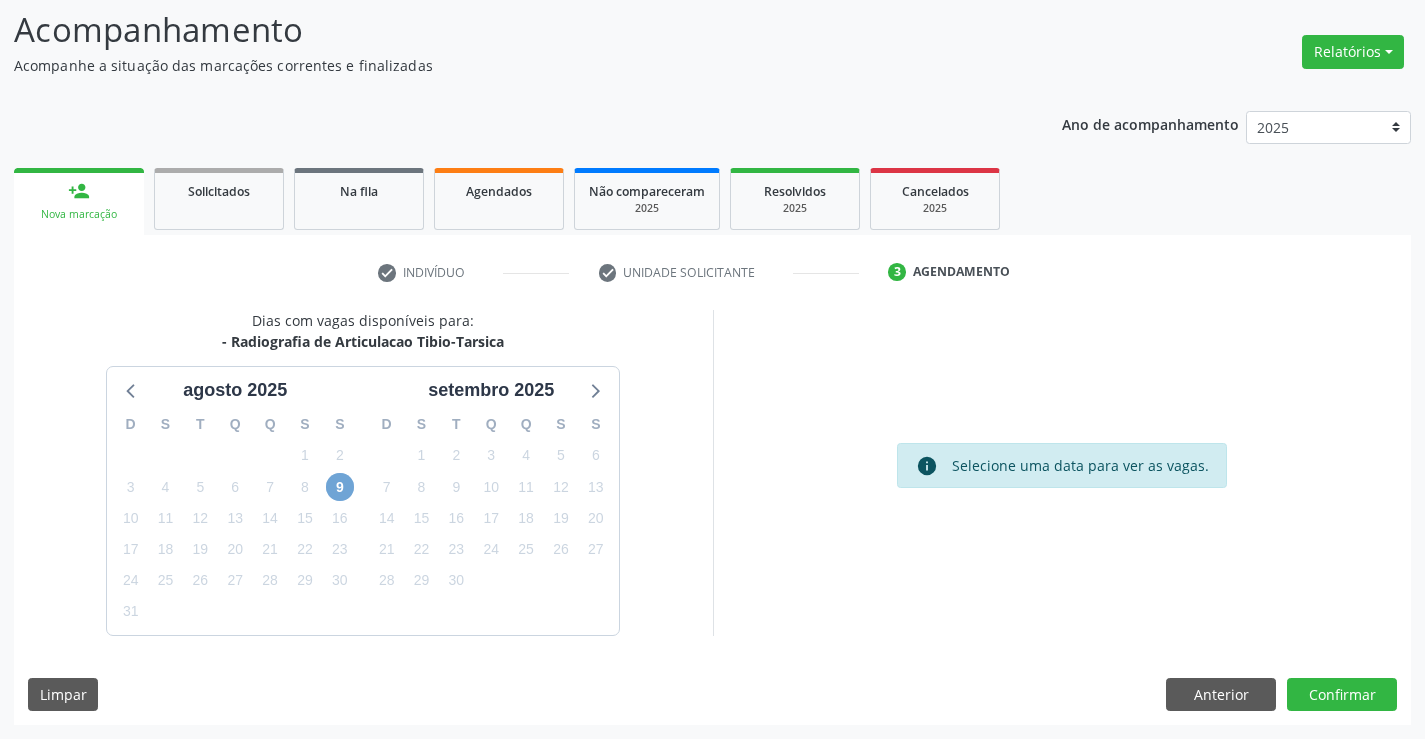 click on "9" at bounding box center (340, 487) 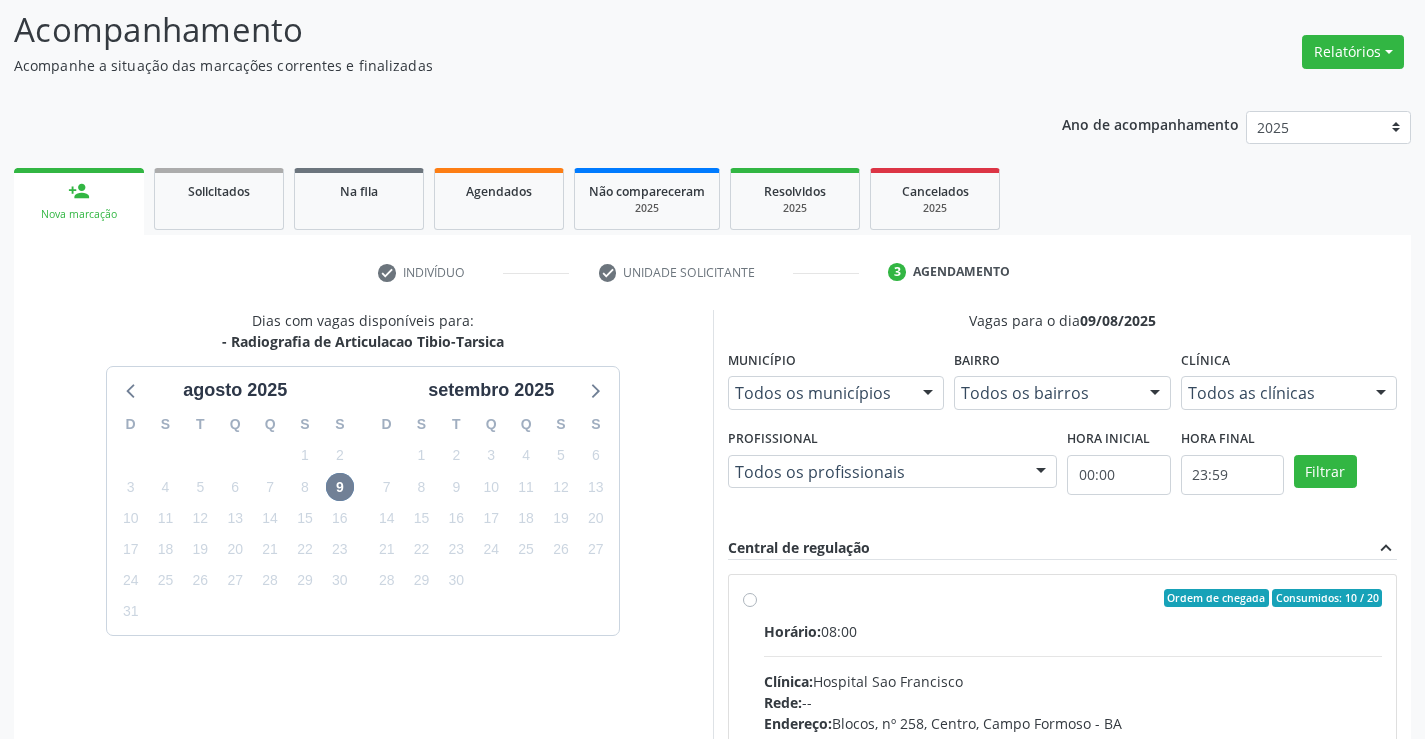 click at bounding box center (1073, 656) 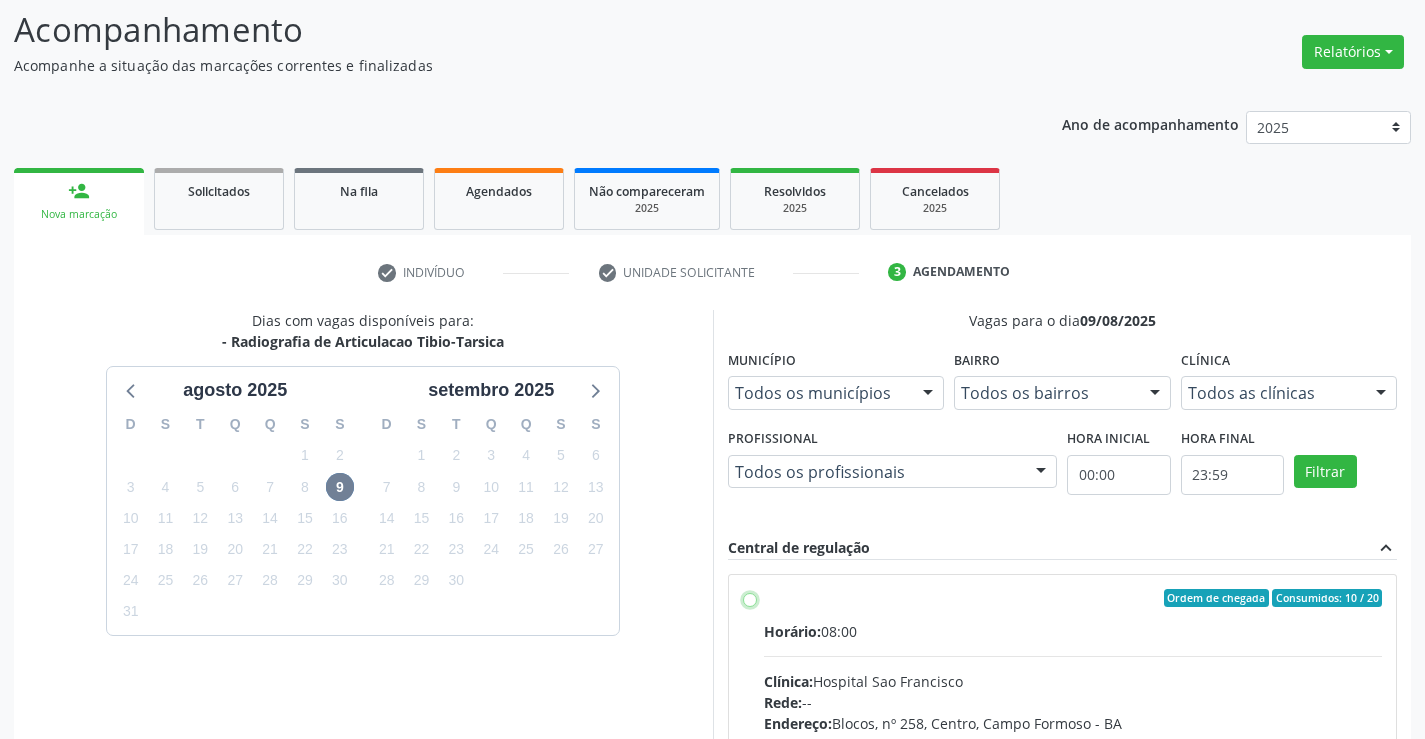 click on "Ordem de chegada
Consumidos: 10 / 20
Horário:   08:00
Clínica:  Hospital Sao Francisco
Rede:
--
Endereço:   Blocos, nº 258, Centro, [CITY] - [STATE]
Telefone:   [PHONE]
Profissional:
[FIRST] [LAST]
Informações adicionais sobre o atendimento
Idade de atendimento:
de 0 a 120 anos
Gênero(s) atendido(s):
Masculino e Feminino
Informações adicionais:
--" at bounding box center [750, 598] 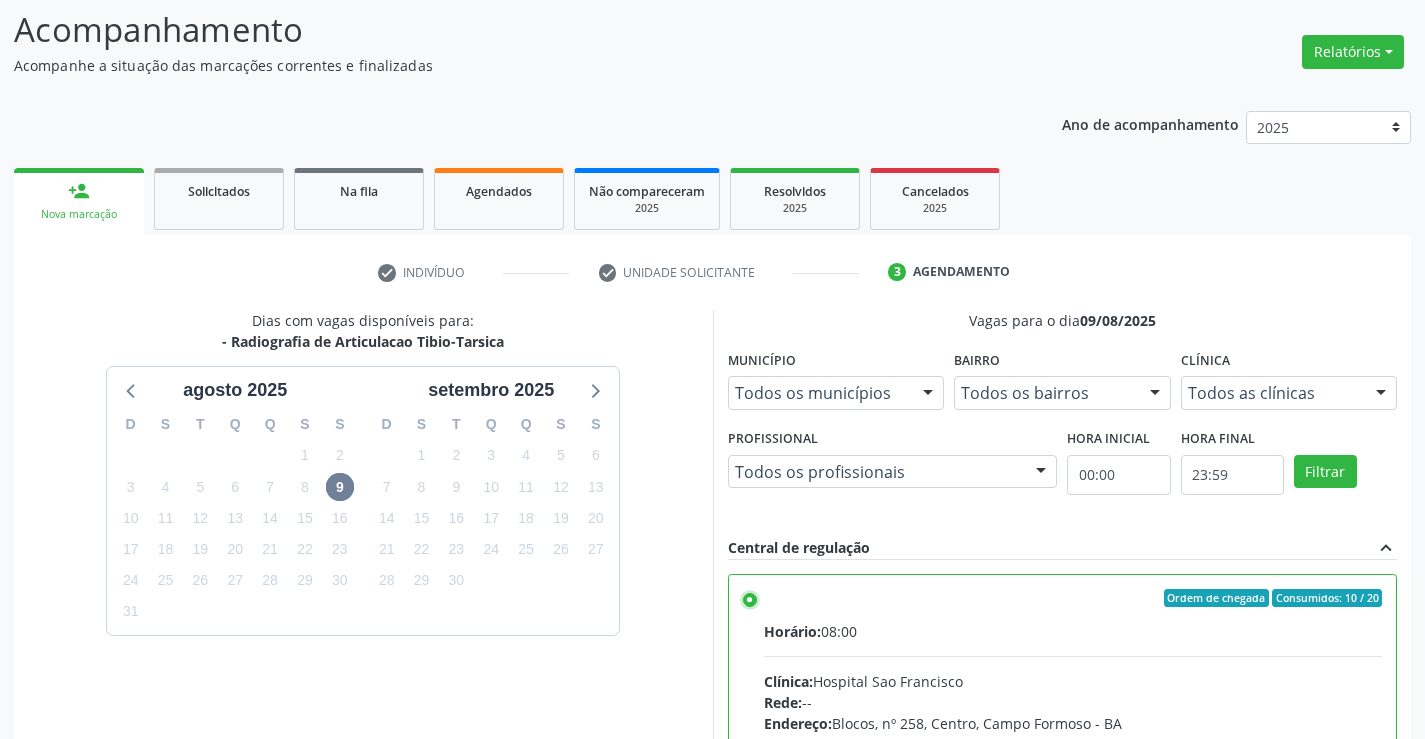 scroll, scrollTop: 456, scrollLeft: 0, axis: vertical 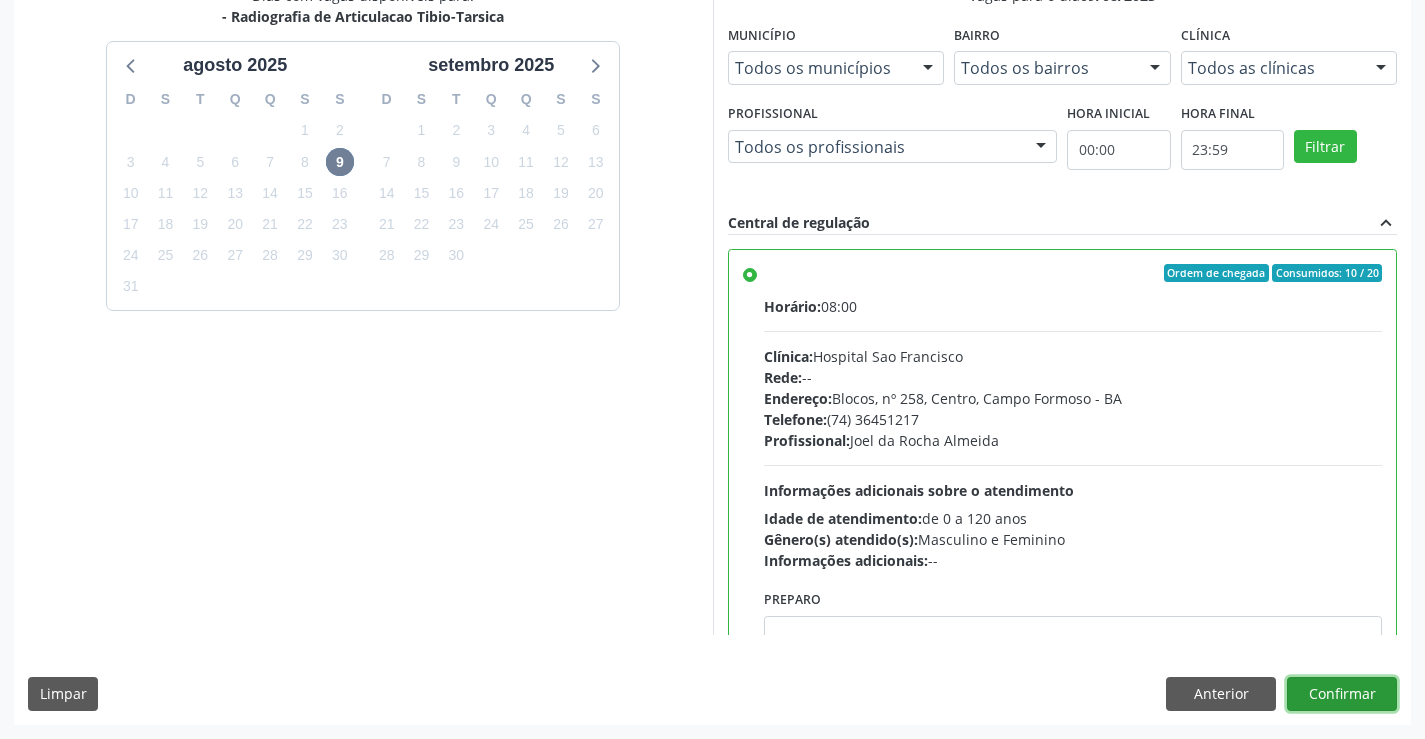 click on "Confirmar" at bounding box center [1342, 694] 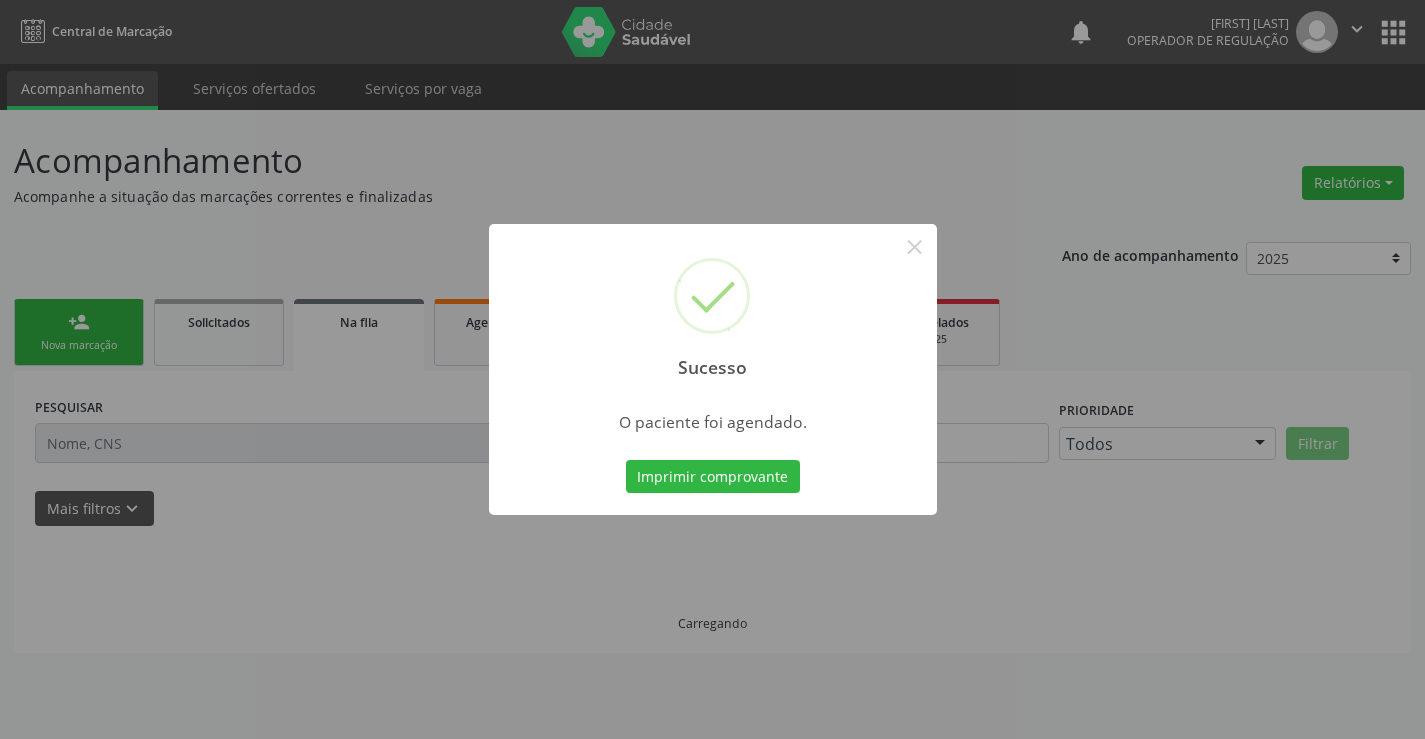 scroll, scrollTop: 0, scrollLeft: 0, axis: both 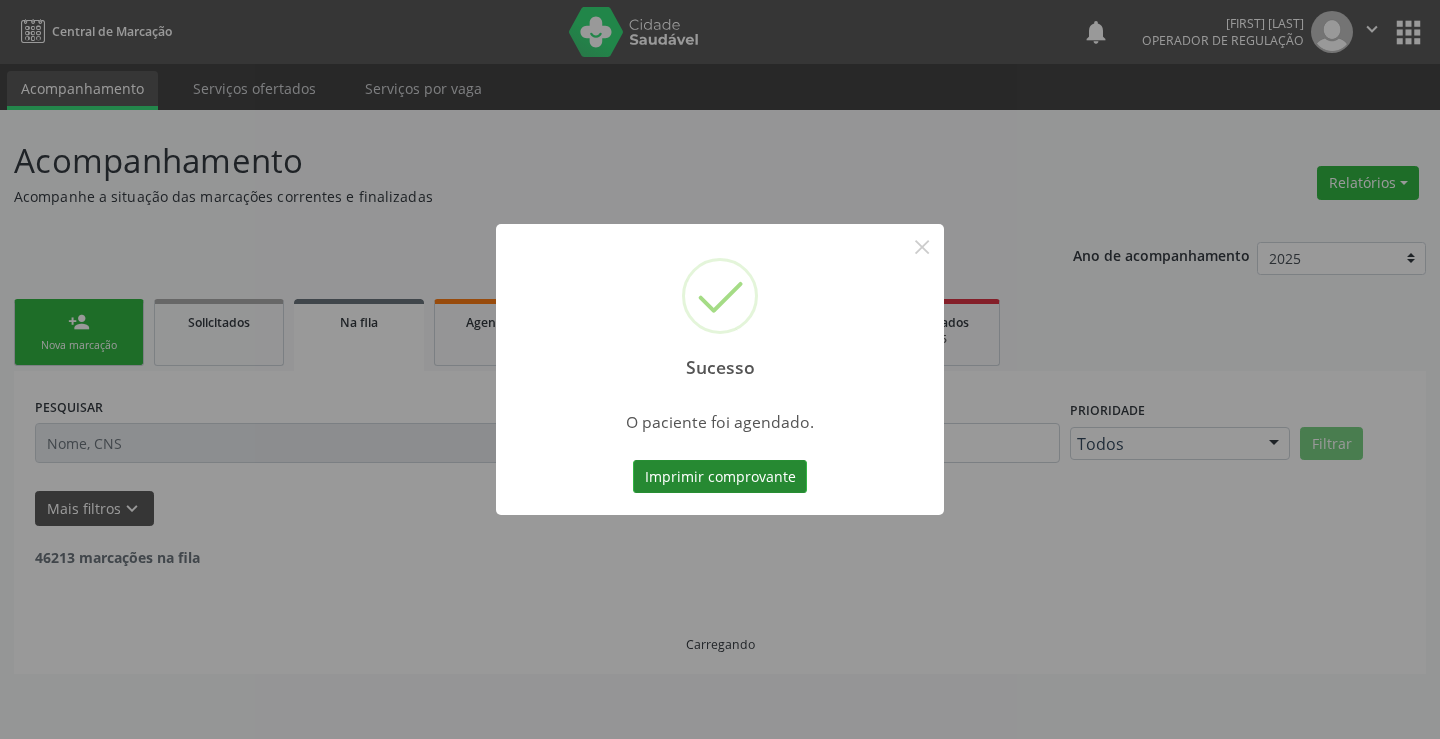 click on "Imprimir comprovante" at bounding box center (720, 477) 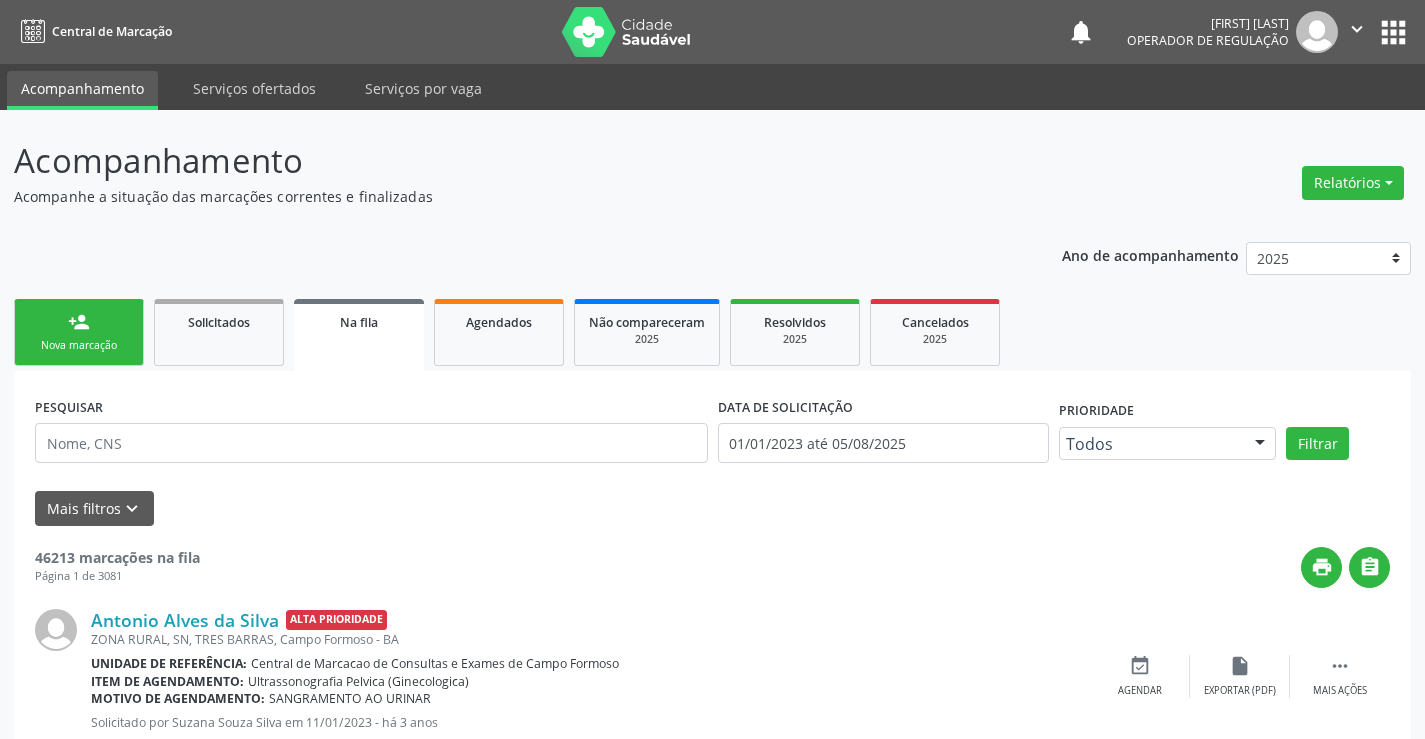 click on "person_add
Nova marcação" at bounding box center (79, 332) 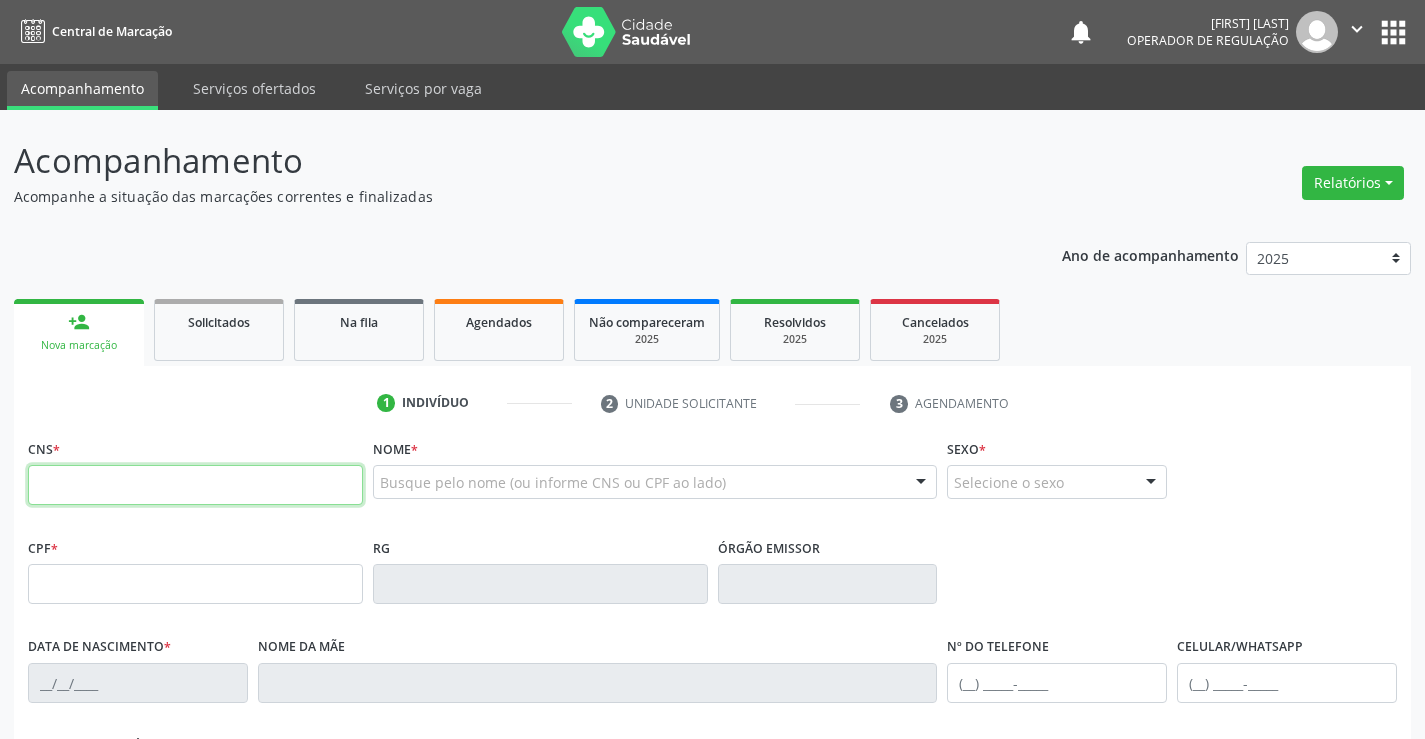 click at bounding box center [195, 485] 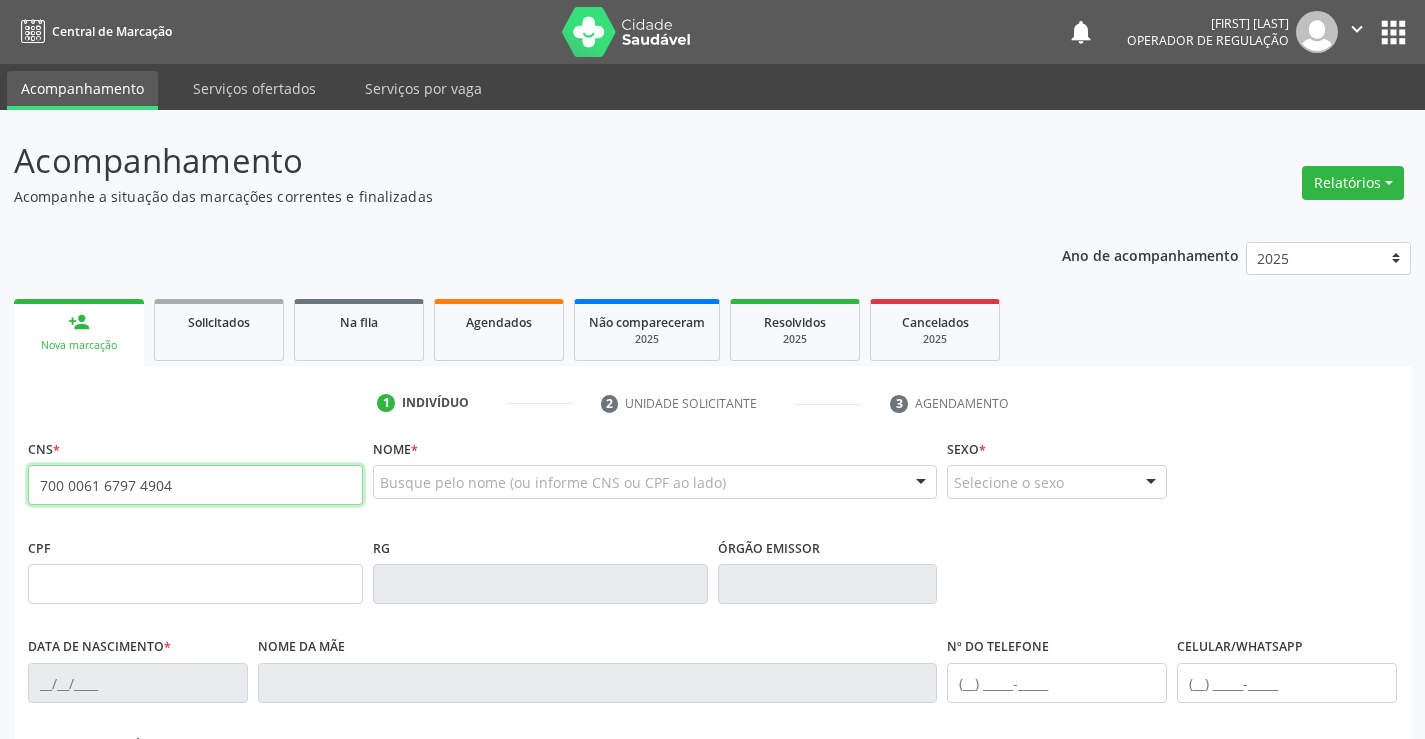 type on "700 0061 6797 4904" 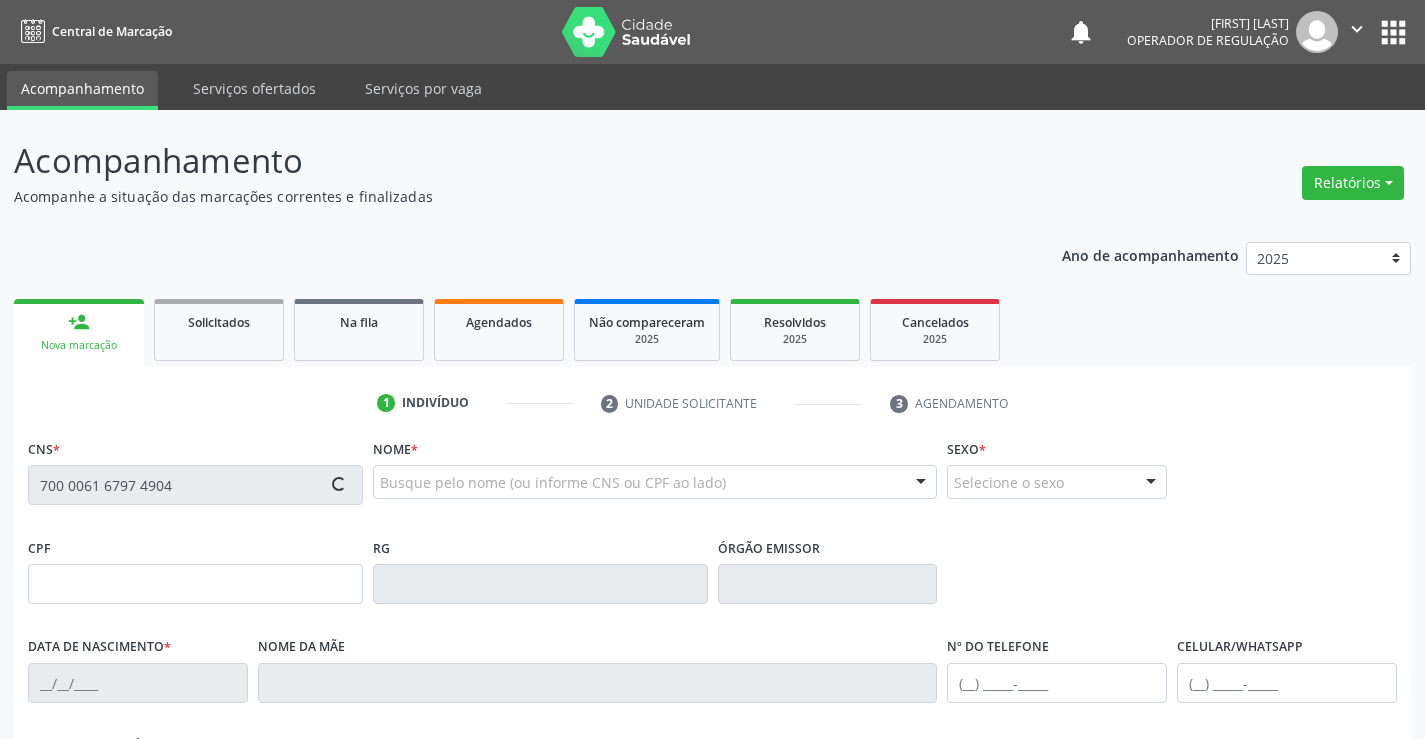 type on "[CPF]" 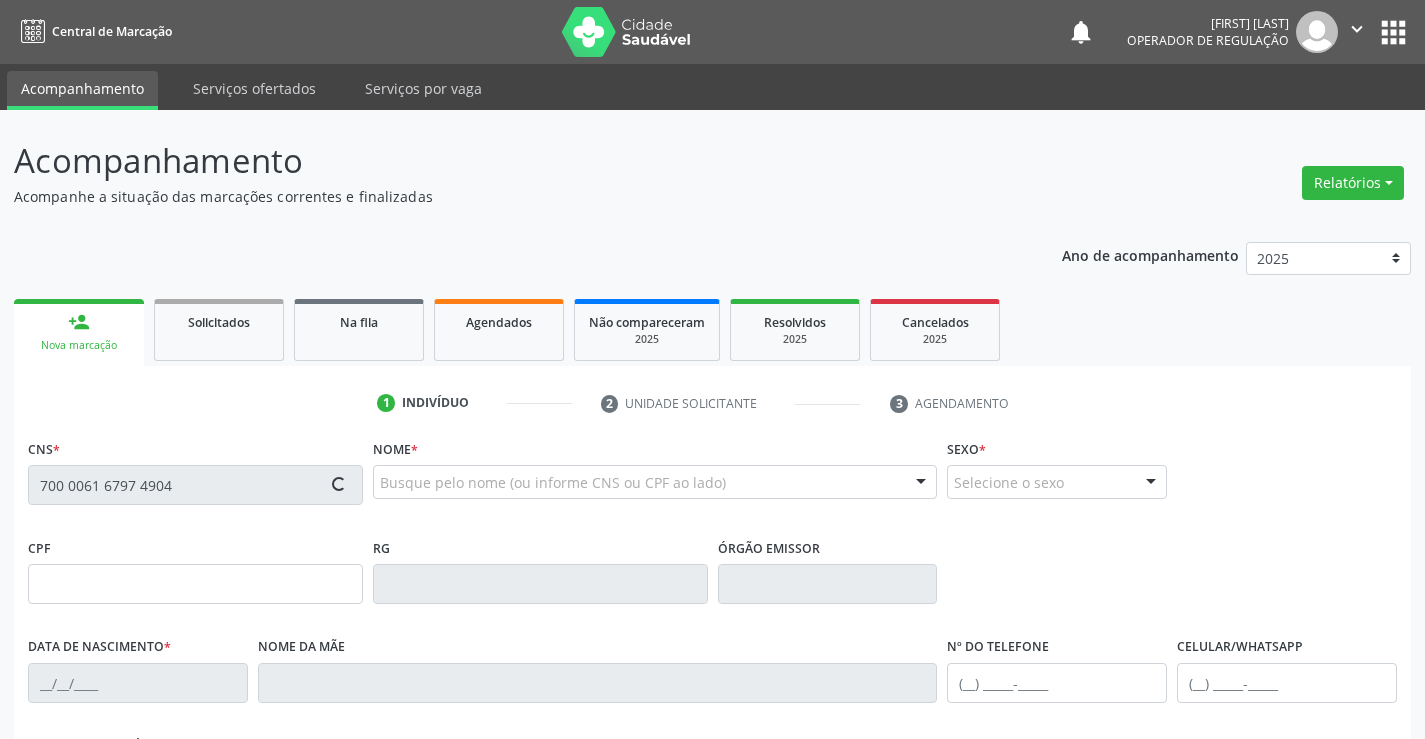 type on "[DD]/[MM]/[YYYY]" 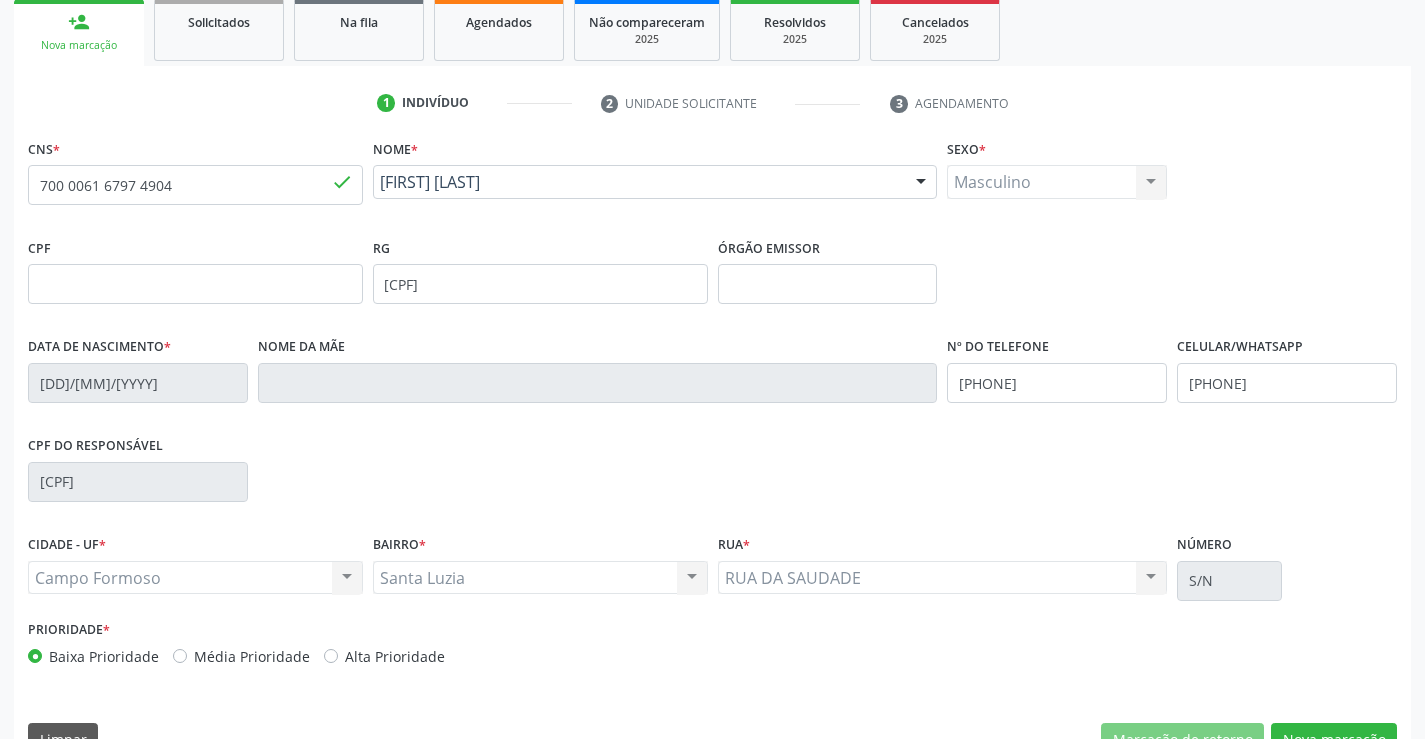scroll, scrollTop: 345, scrollLeft: 0, axis: vertical 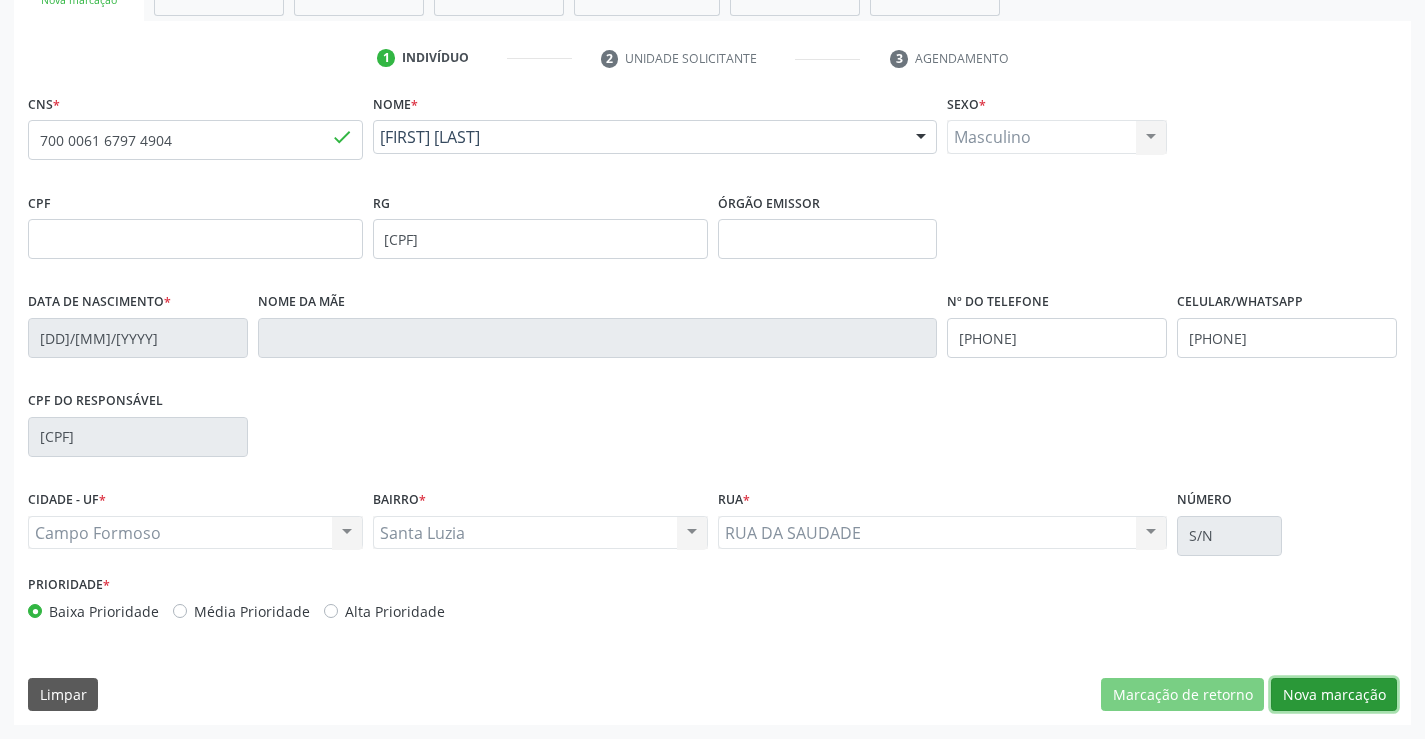 click on "Nova marcação" at bounding box center (1334, 695) 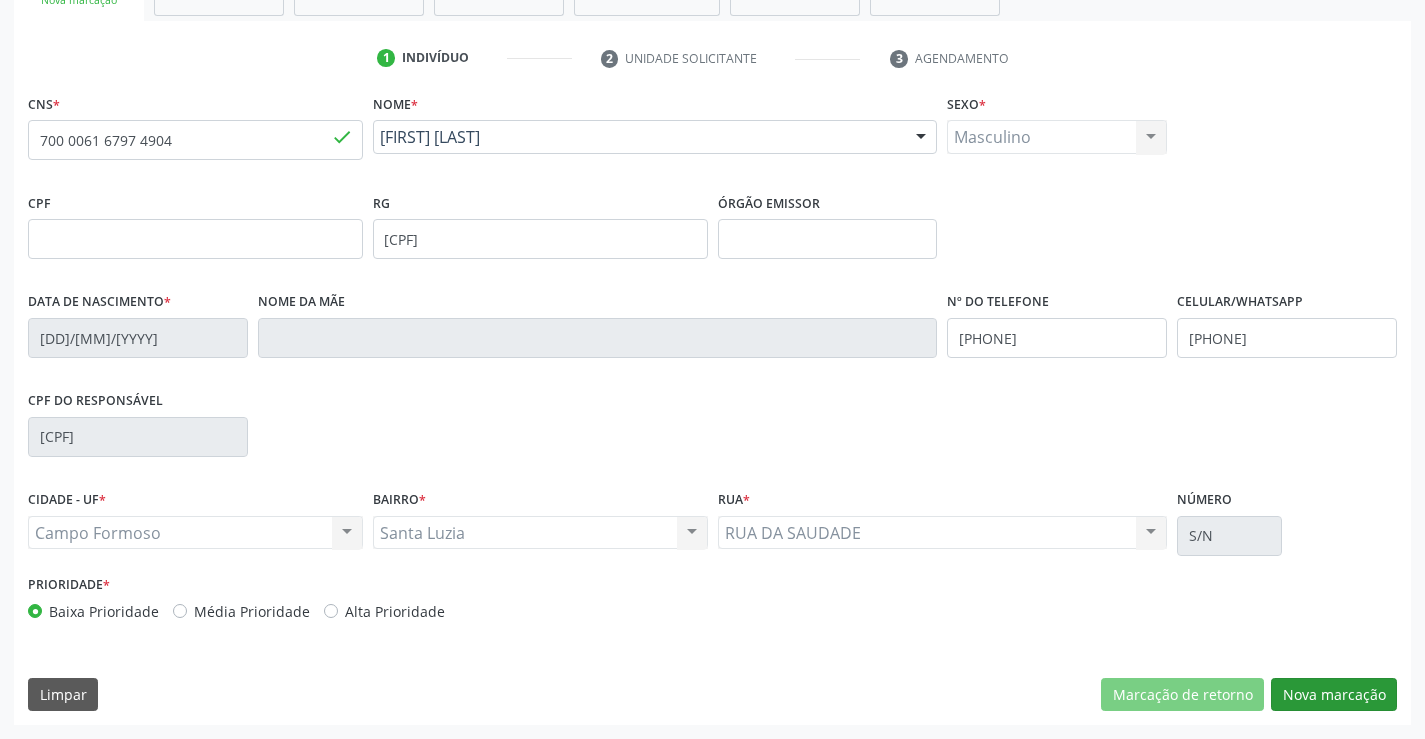 scroll, scrollTop: 167, scrollLeft: 0, axis: vertical 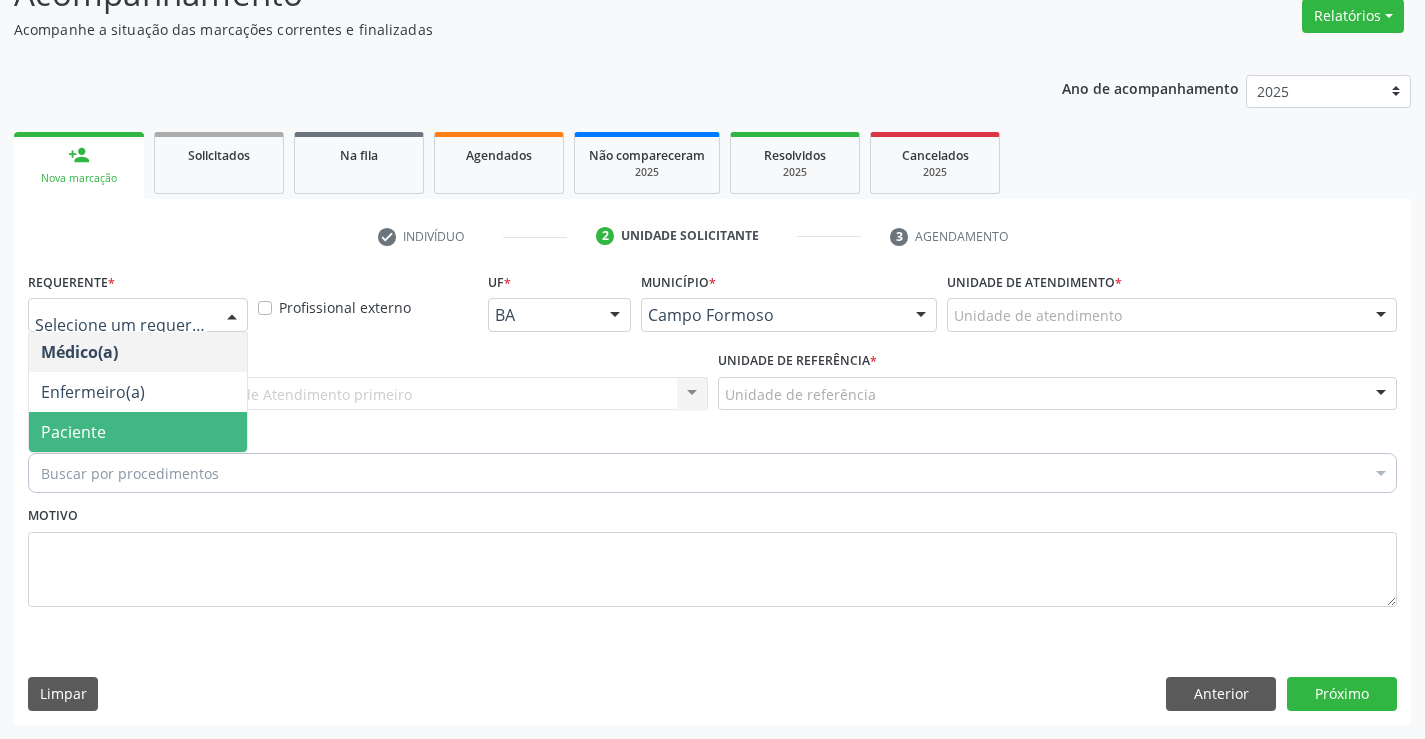click on "Paciente" at bounding box center [138, 432] 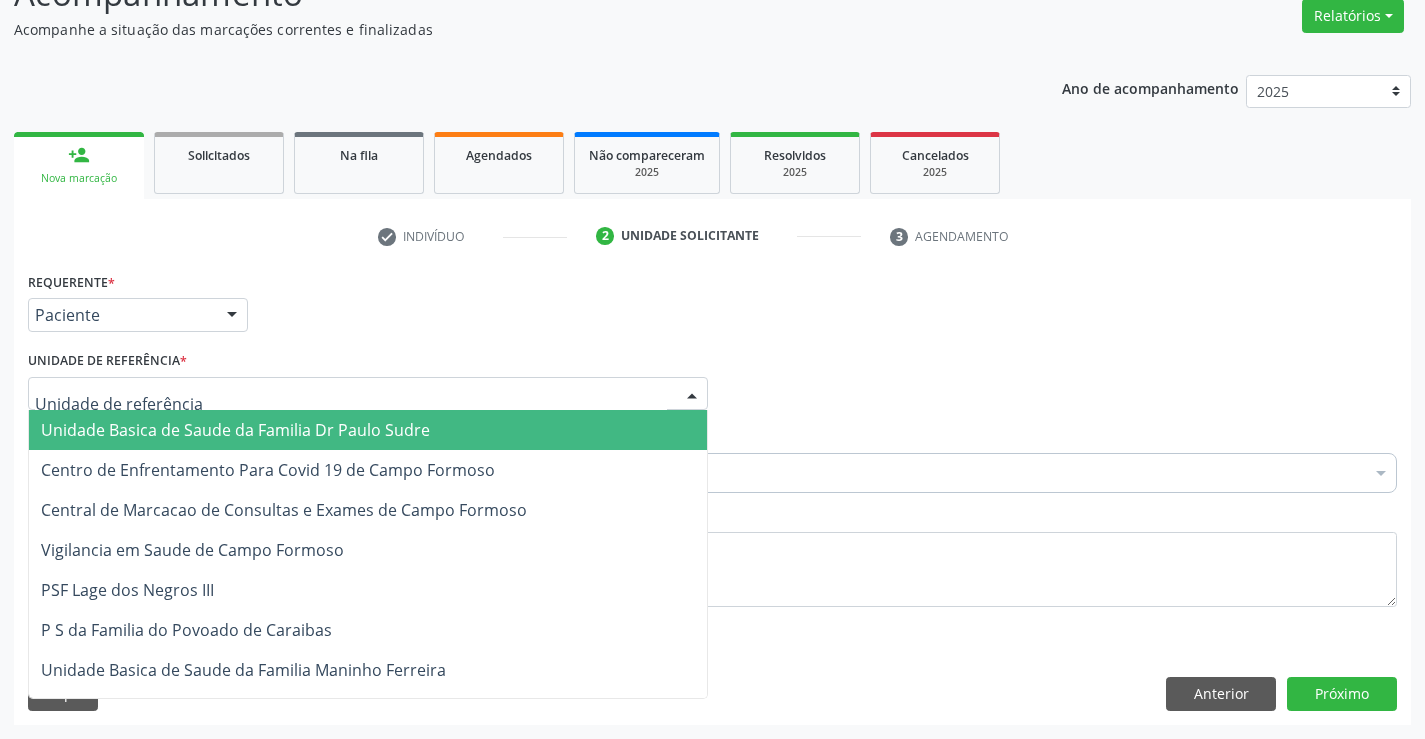 click at bounding box center (368, 394) 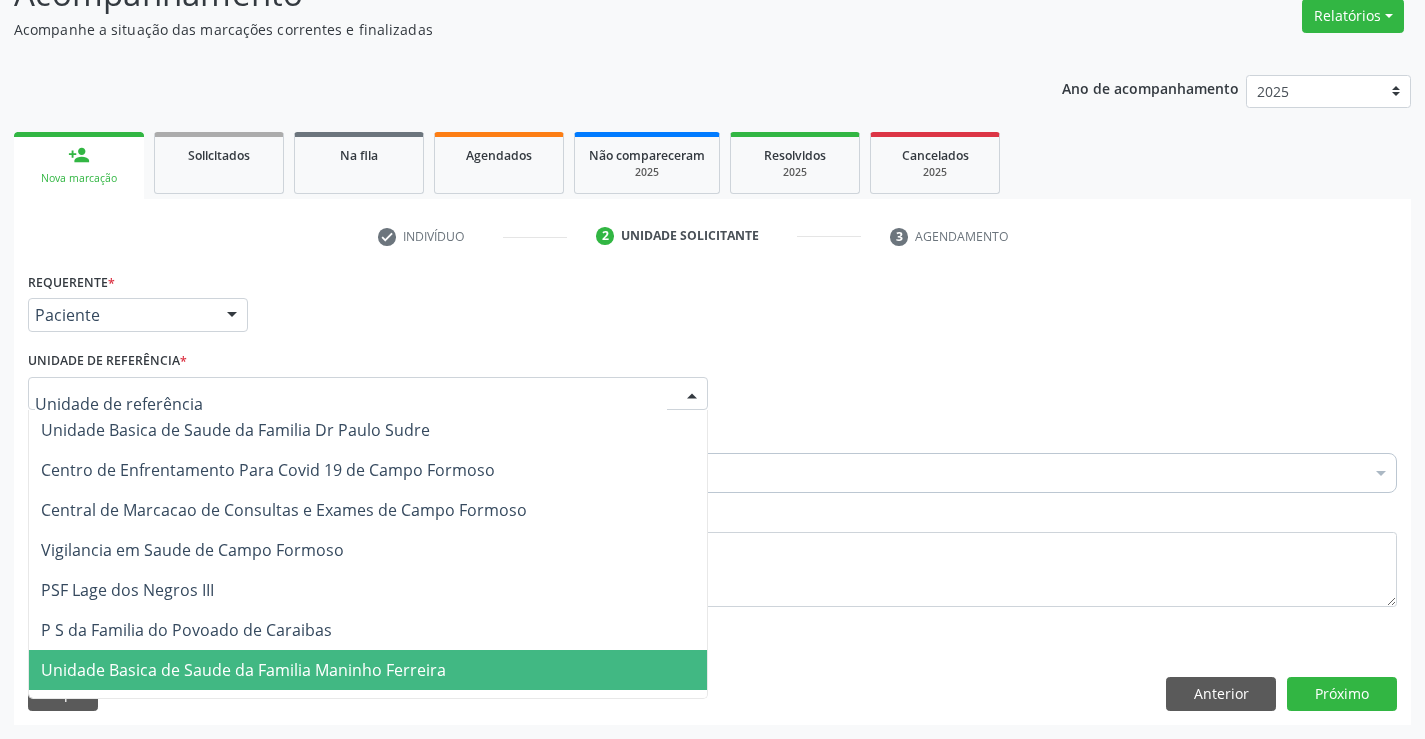click on "Unidade Basica de Saude da Familia Maninho Ferreira" at bounding box center [243, 670] 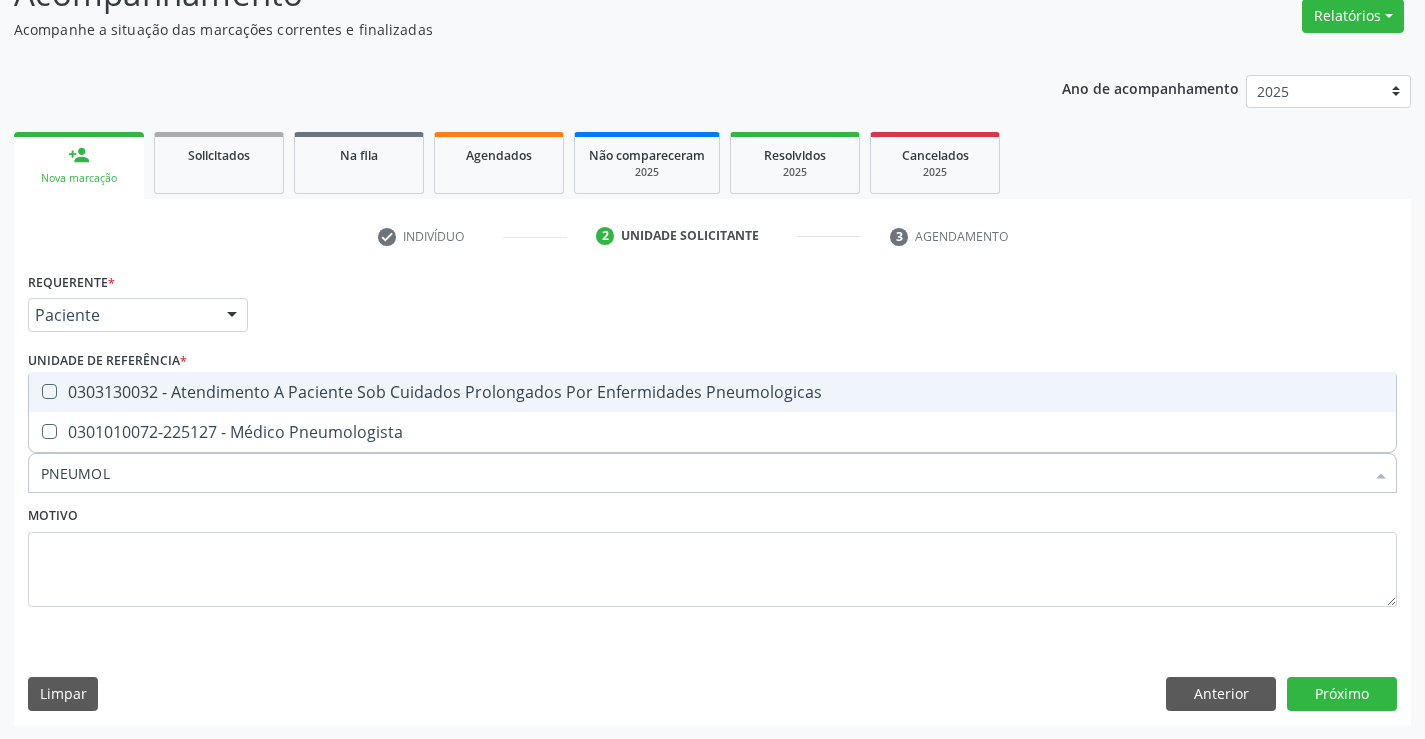 type on "PNEUMOLO" 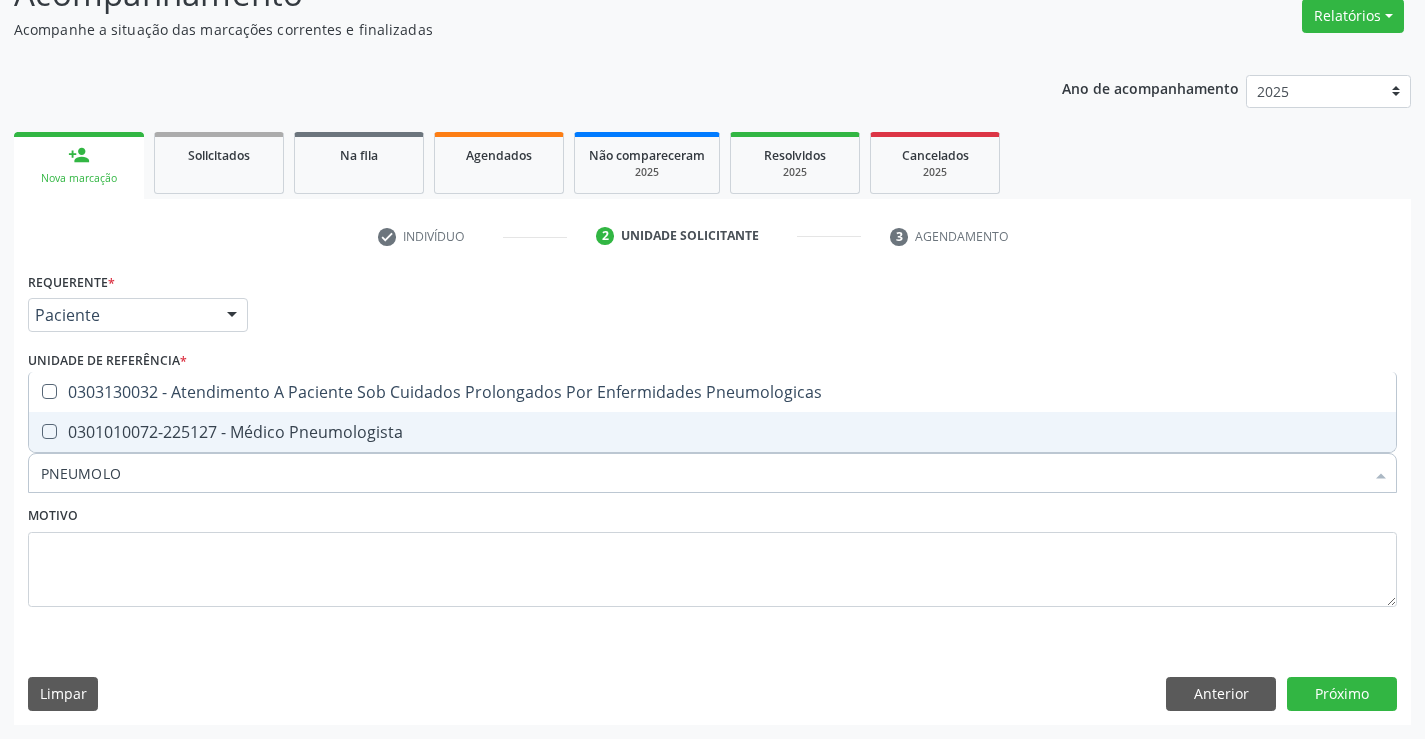 click on "0301010072-225127 - Médico Pneumologista" at bounding box center (712, 432) 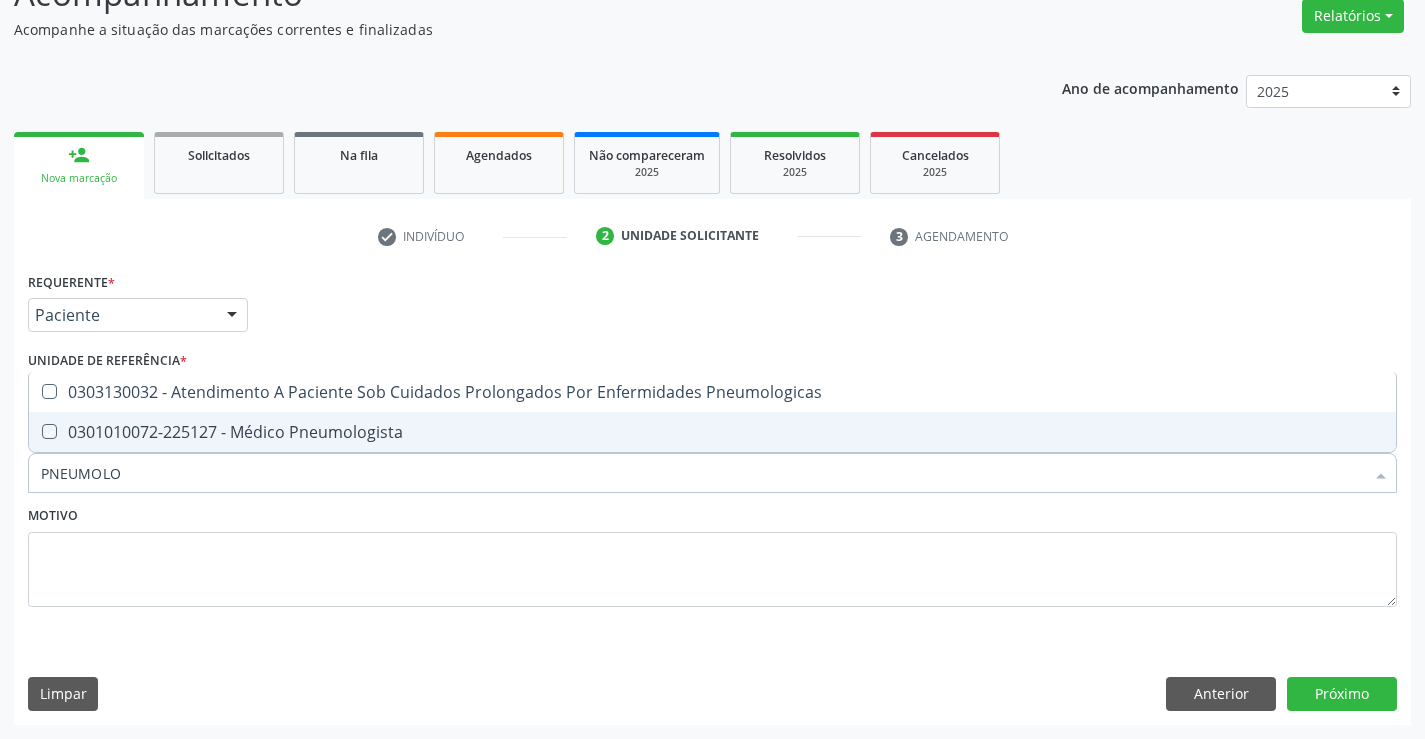 checkbox on "true" 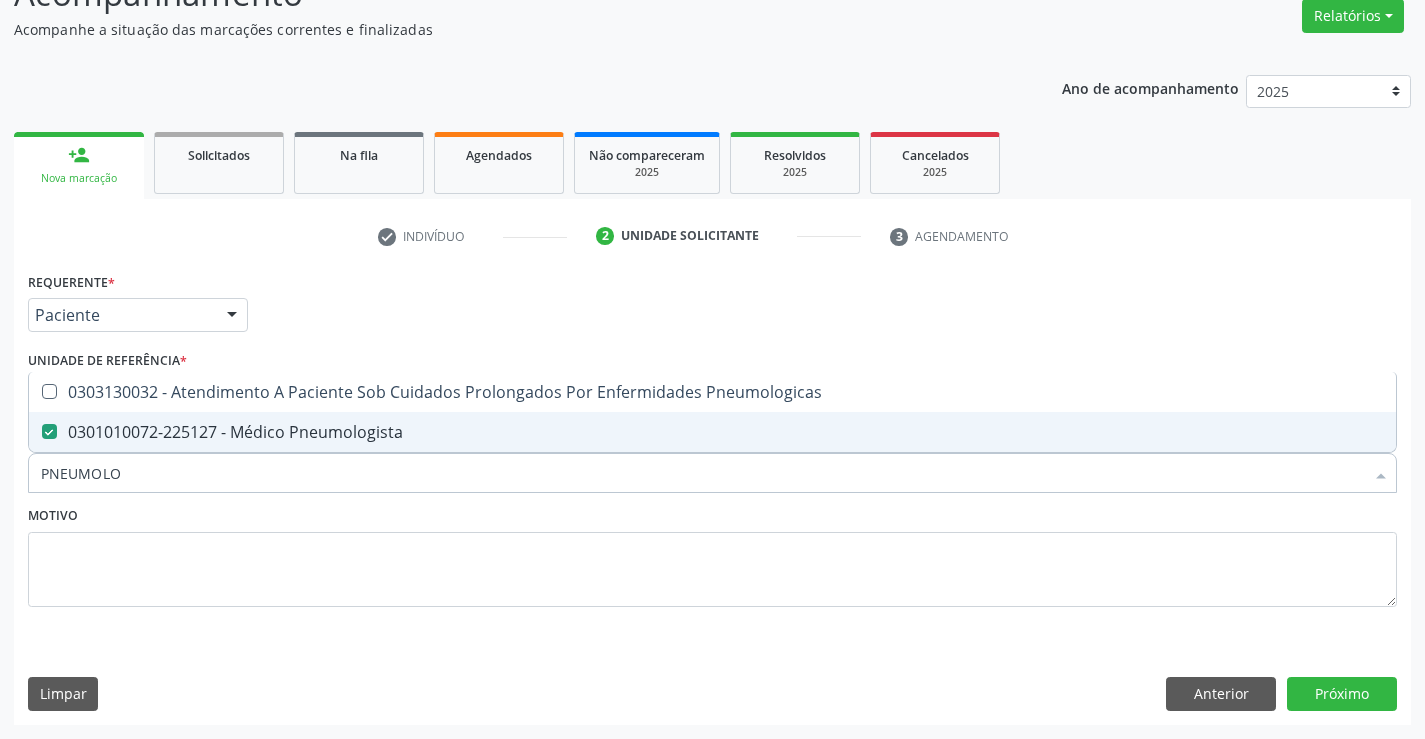 type on "PNEUMOLO" 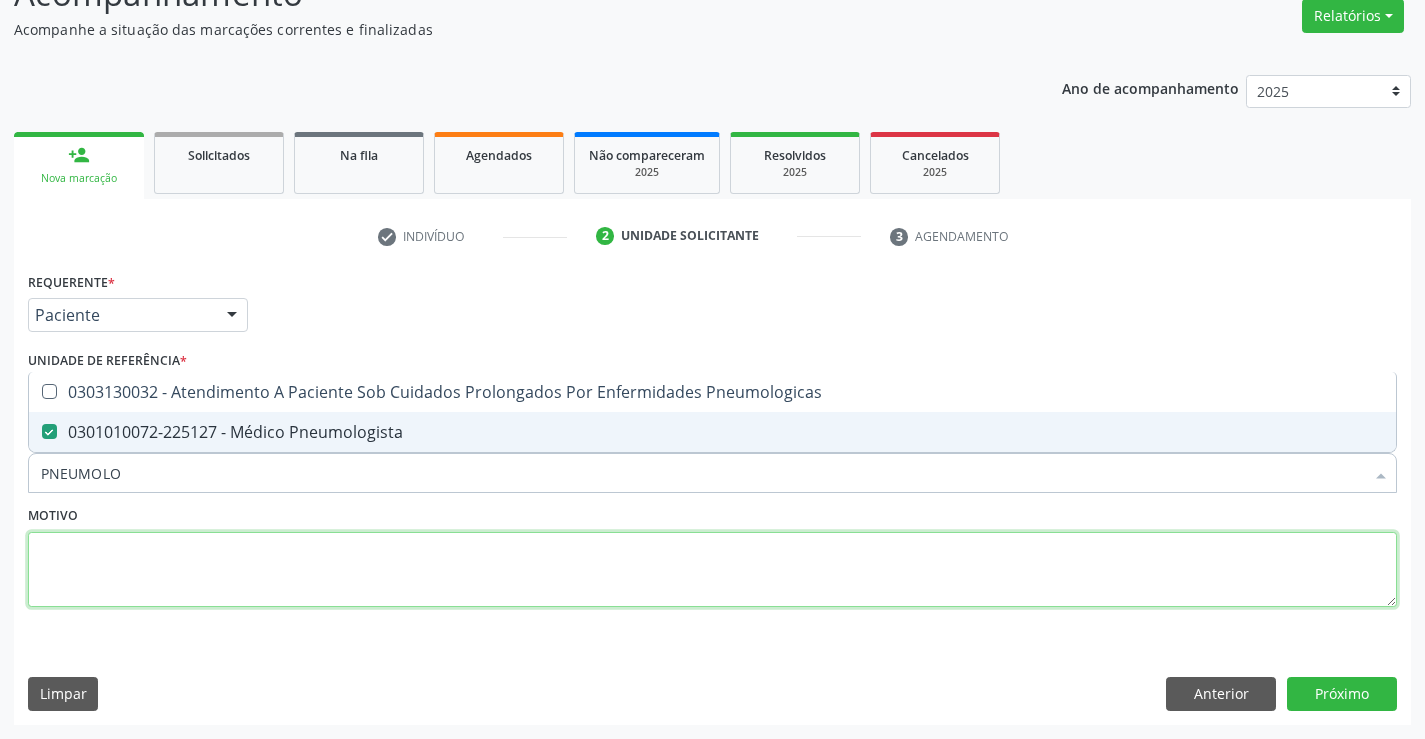 click at bounding box center [712, 570] 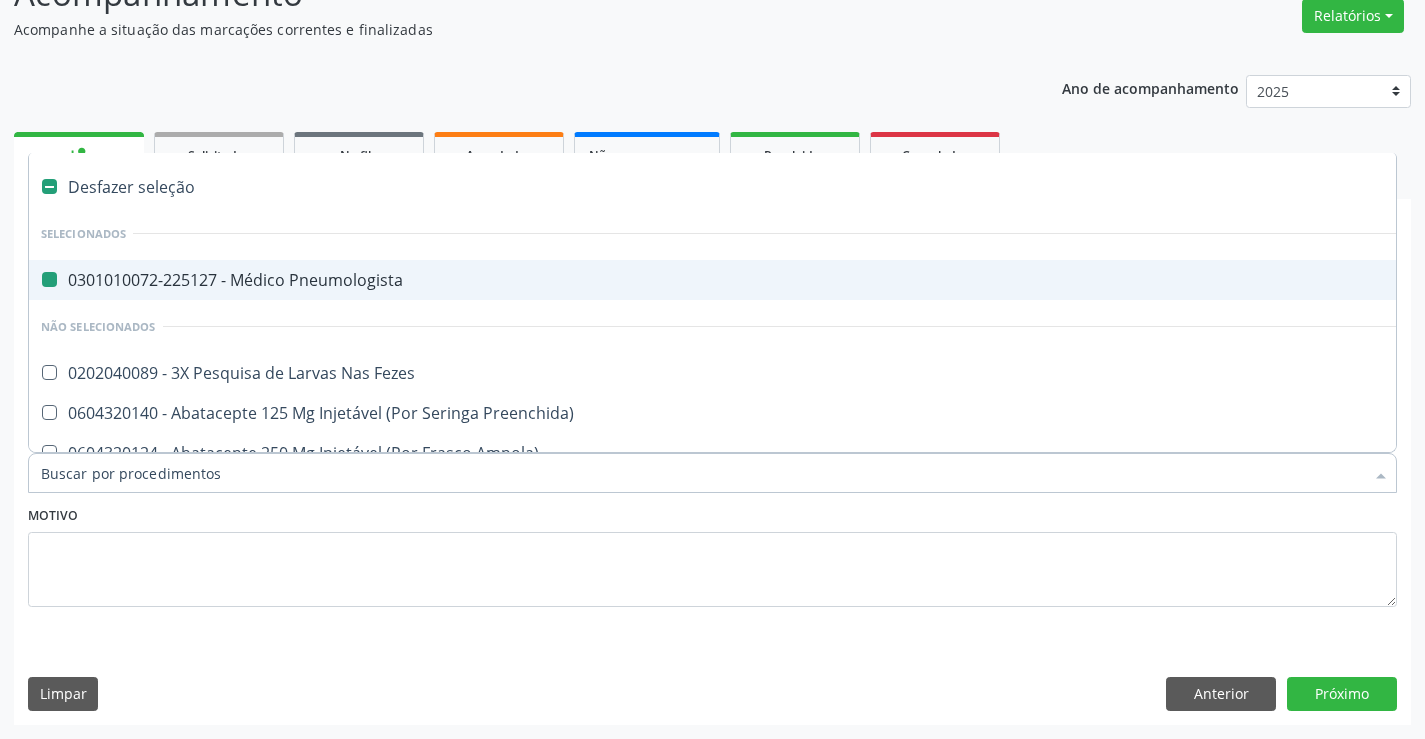 type on "V" 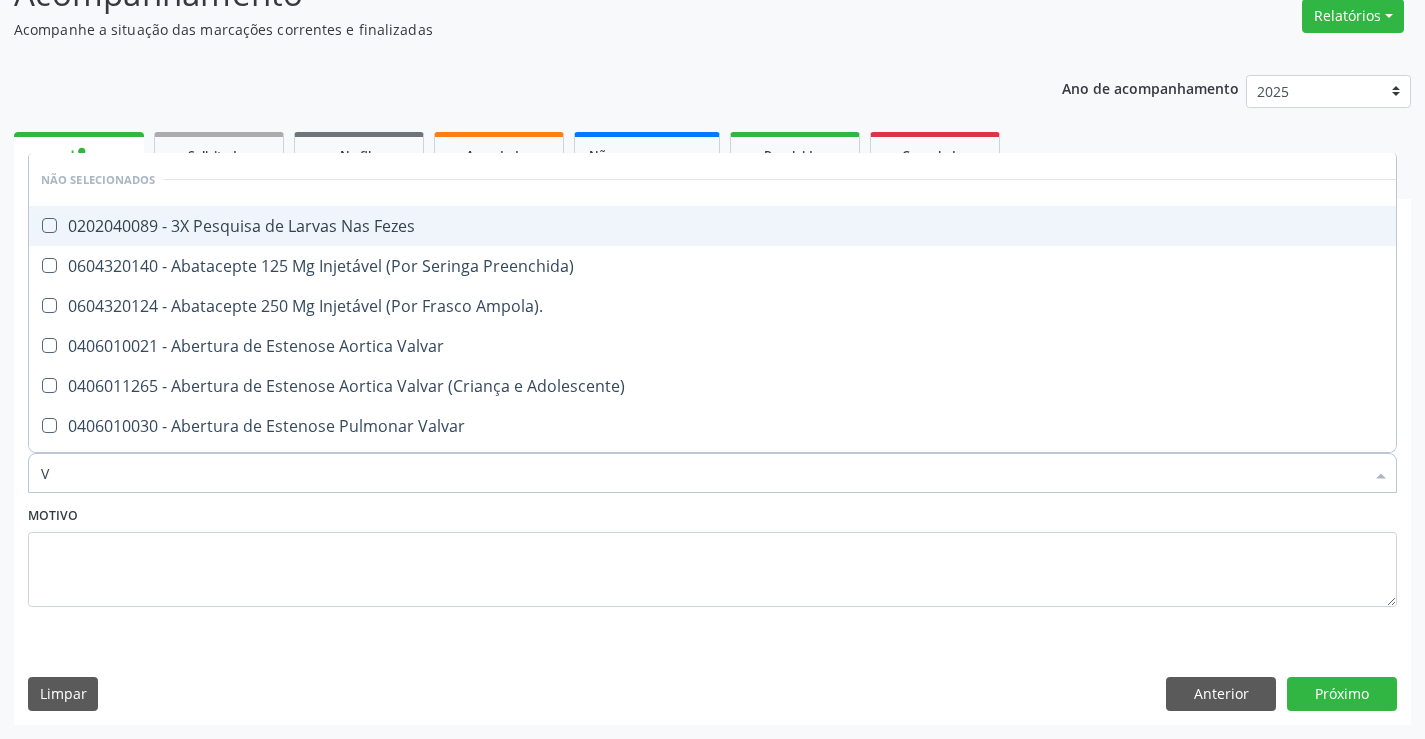 checkbox on "false" 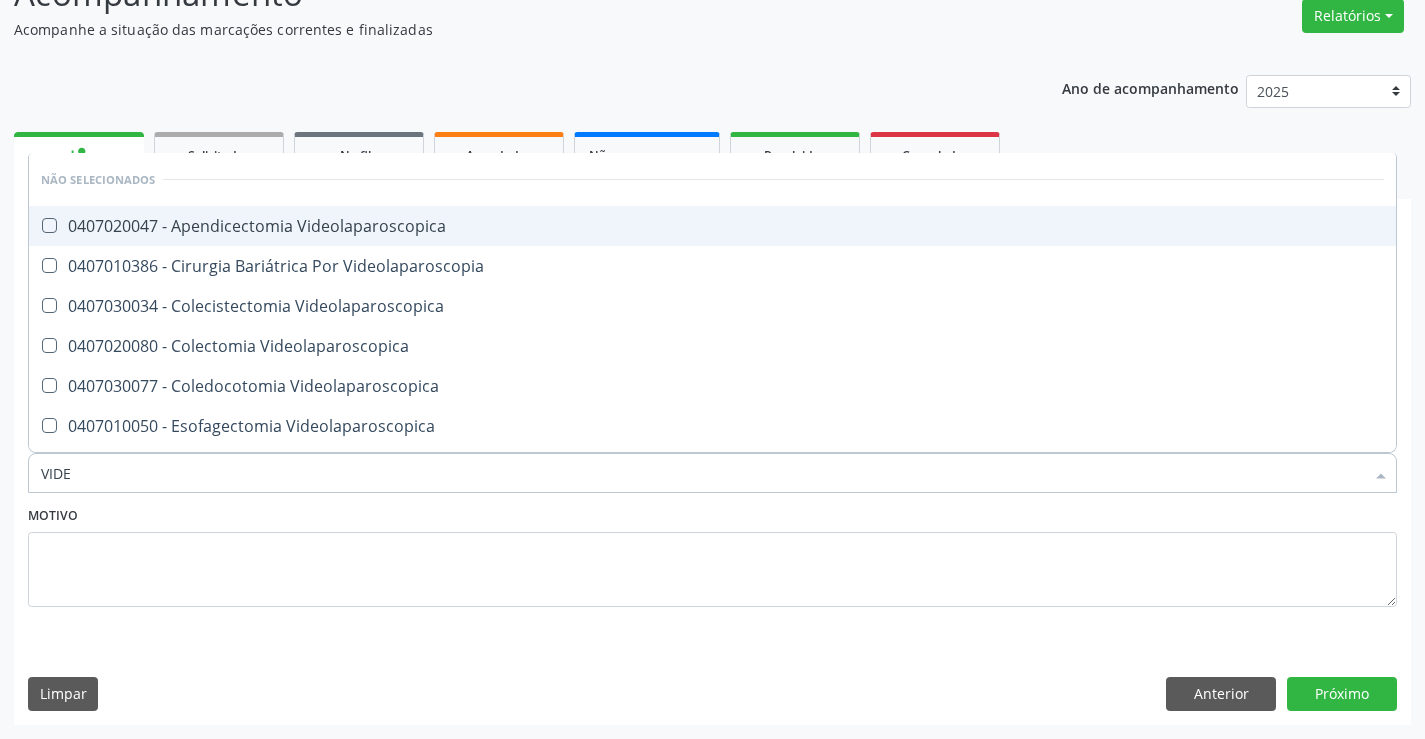 type on "VIDEO" 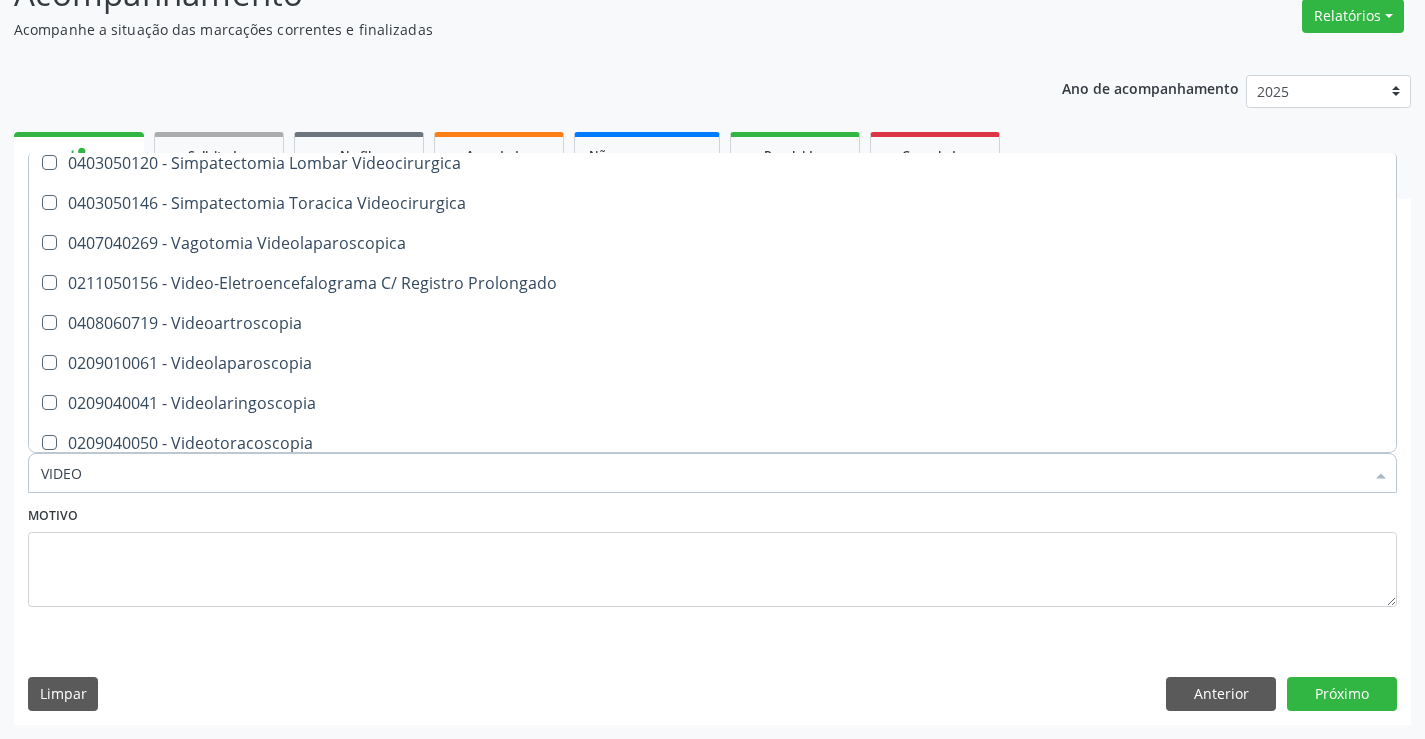 scroll, scrollTop: 914, scrollLeft: 0, axis: vertical 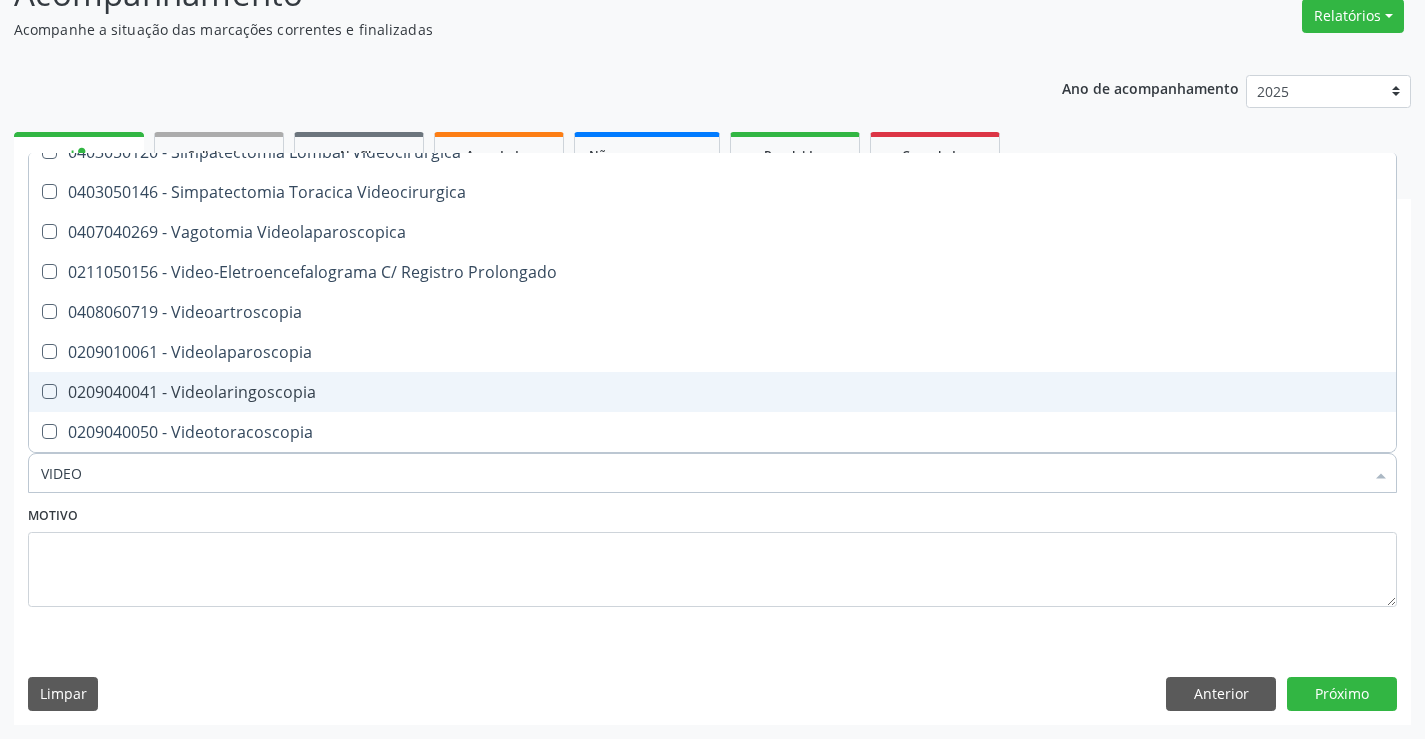 click on "0209040041 - Videolaringoscopia" at bounding box center (712, 392) 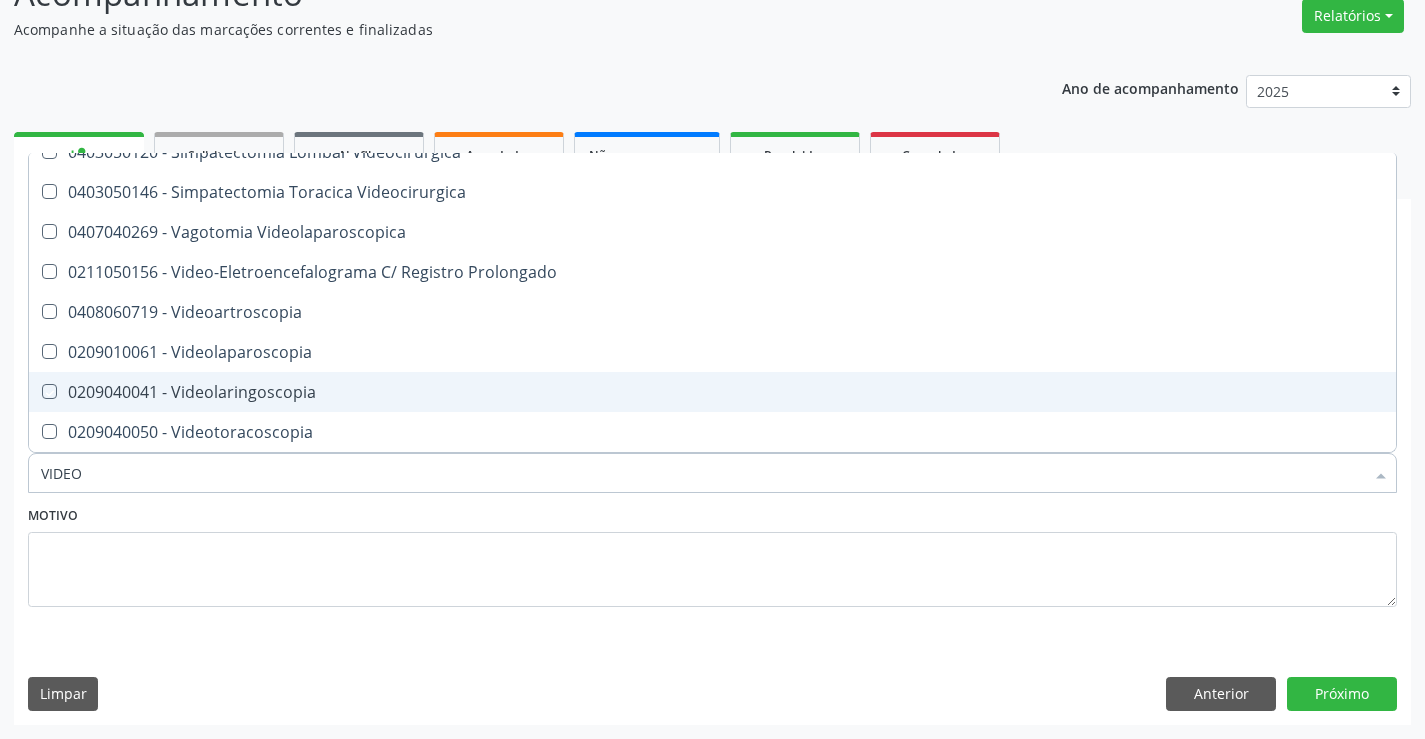 checkbox on "true" 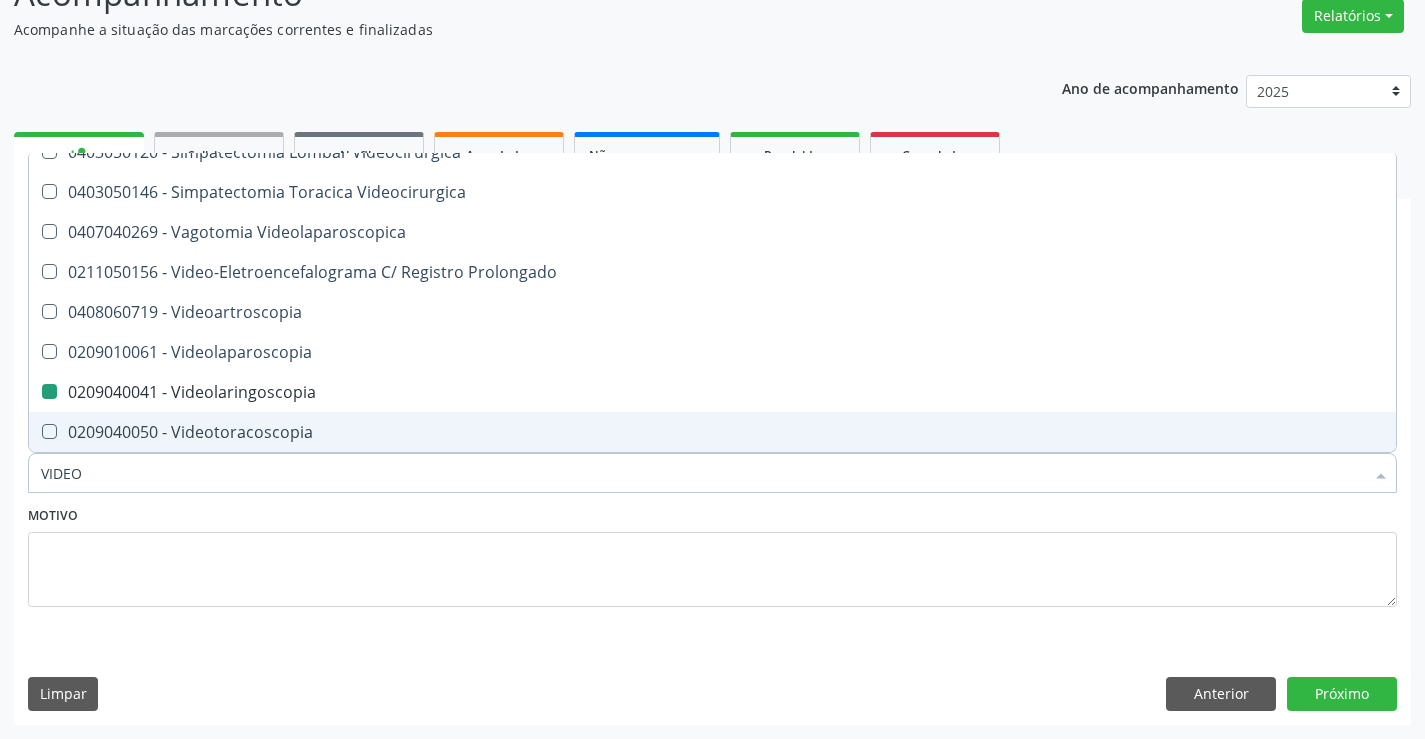 click on "Motivo" at bounding box center (712, 554) 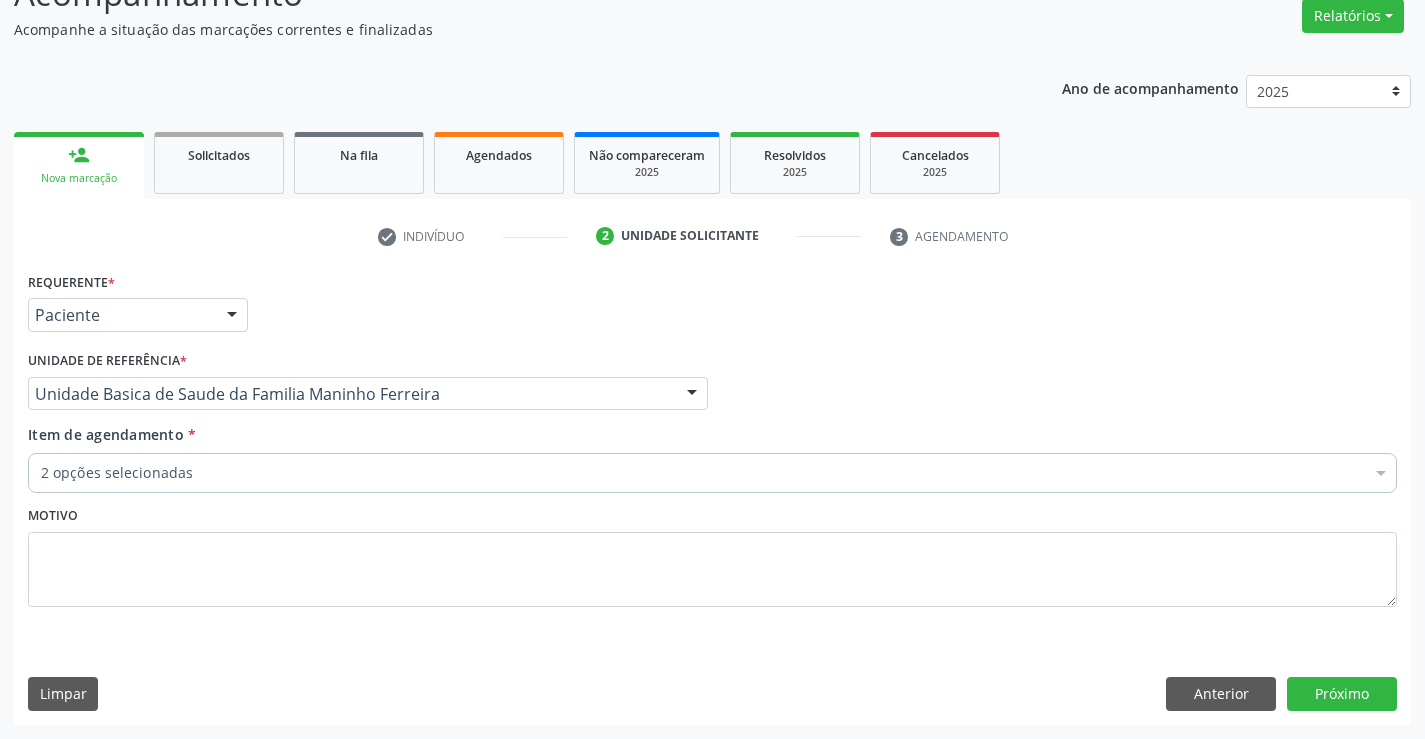 scroll, scrollTop: 0, scrollLeft: 0, axis: both 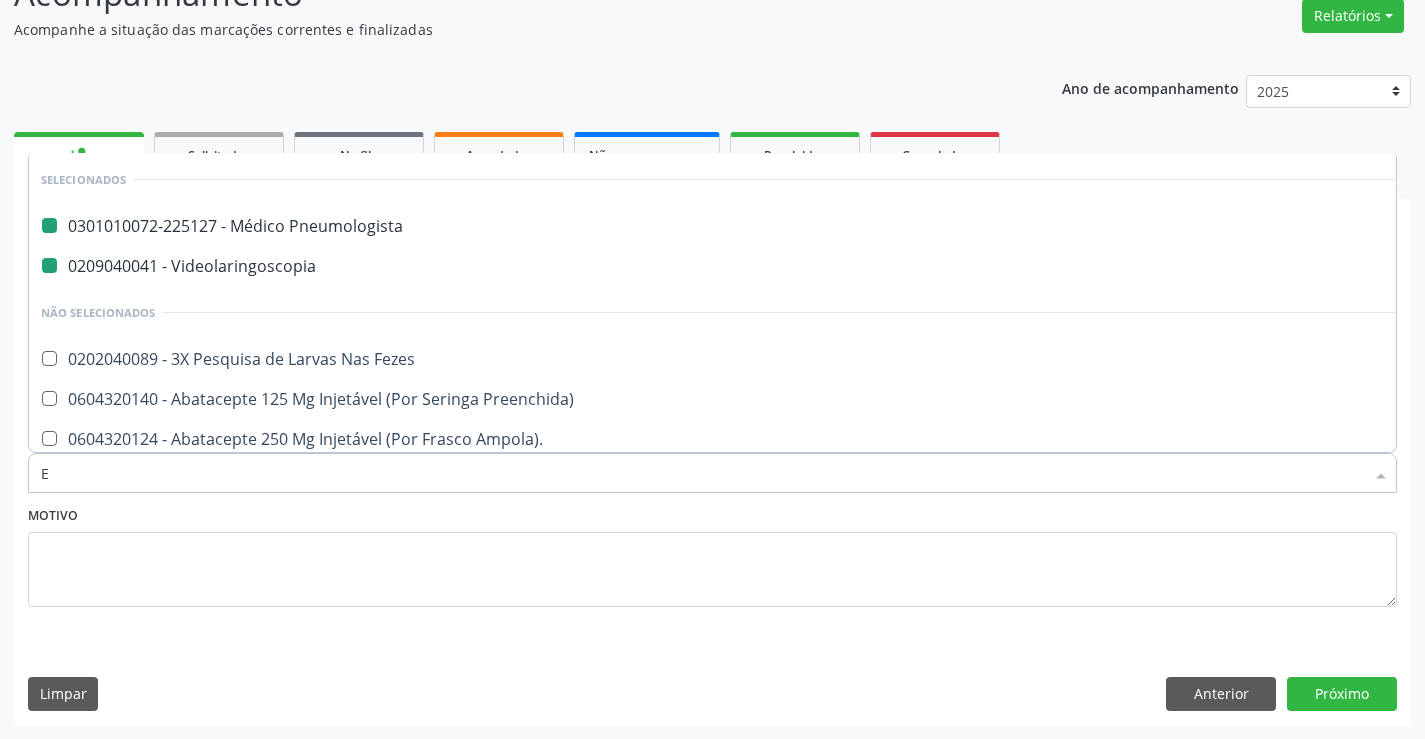 type on "ES" 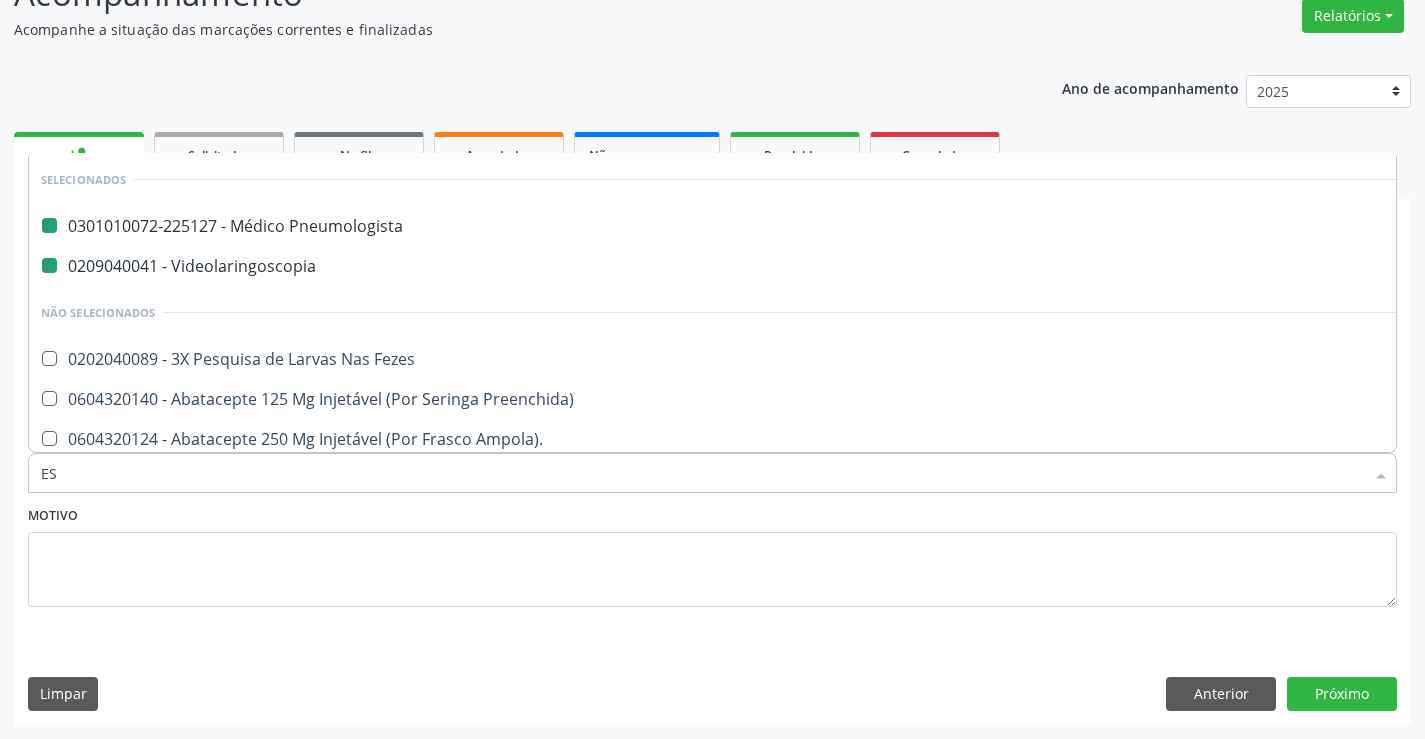 checkbox on "false" 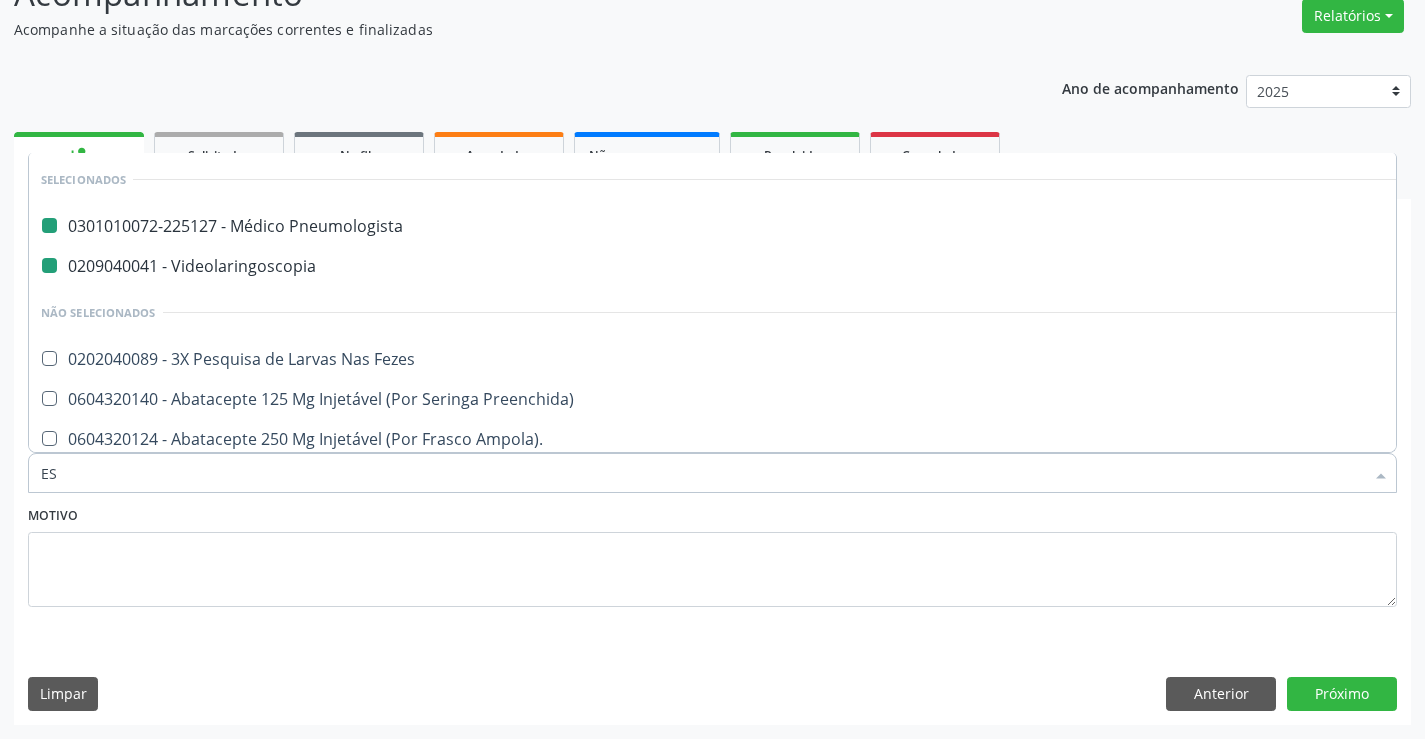 checkbox on "false" 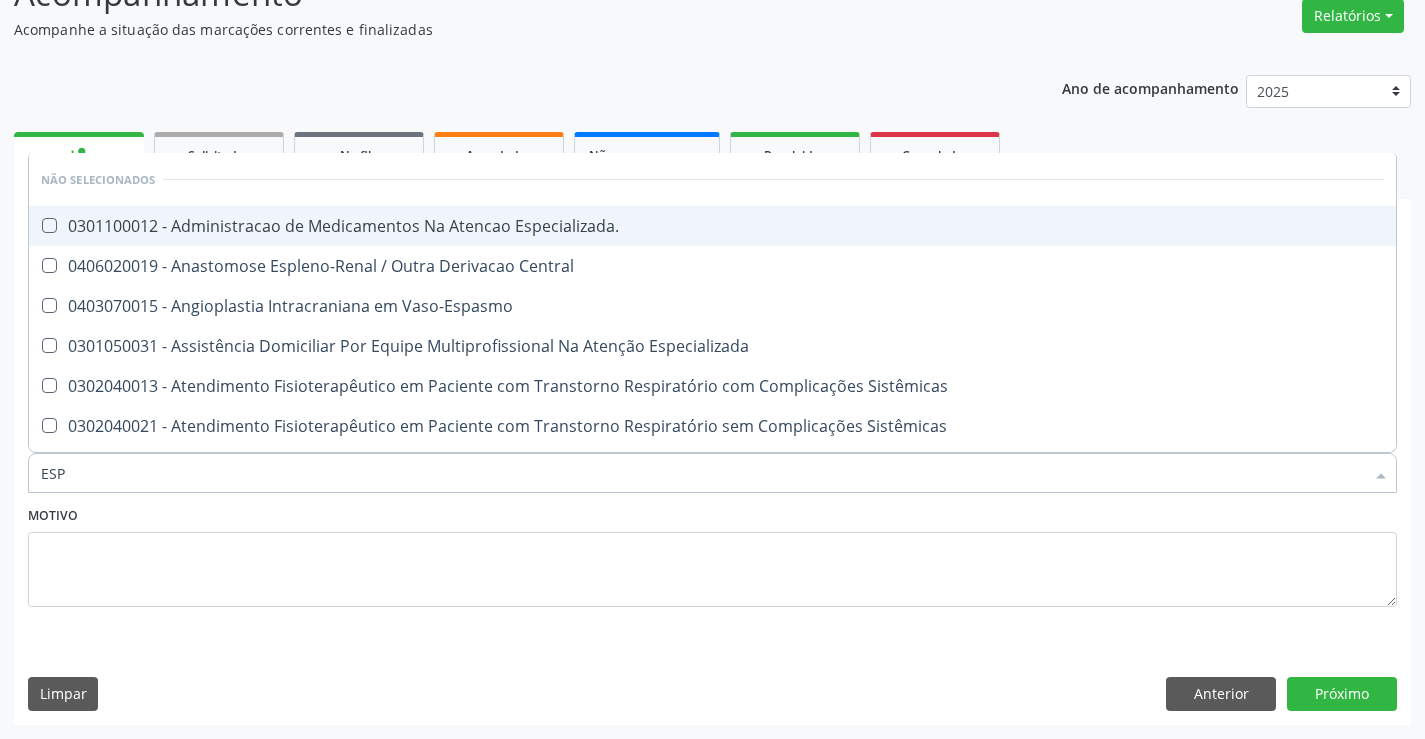 type on "ES" 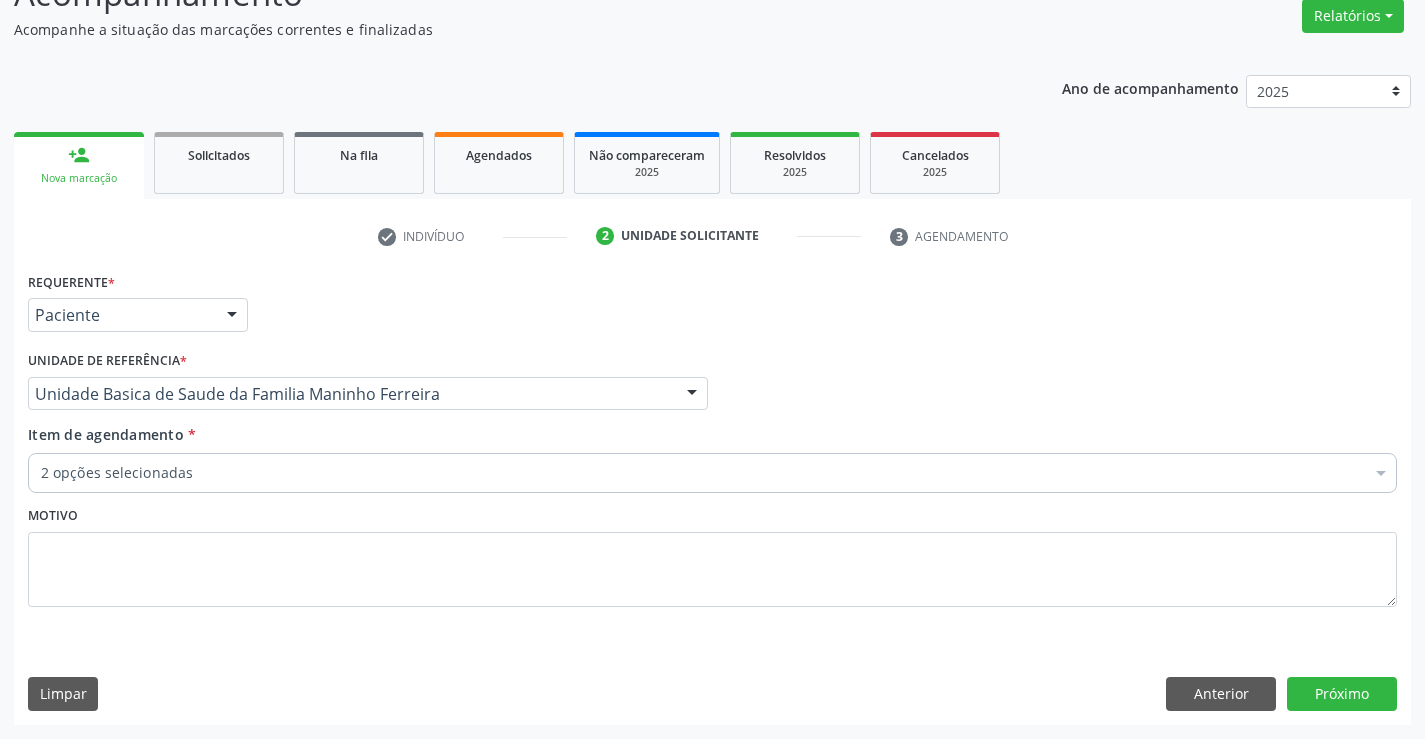 checkbox on "true" 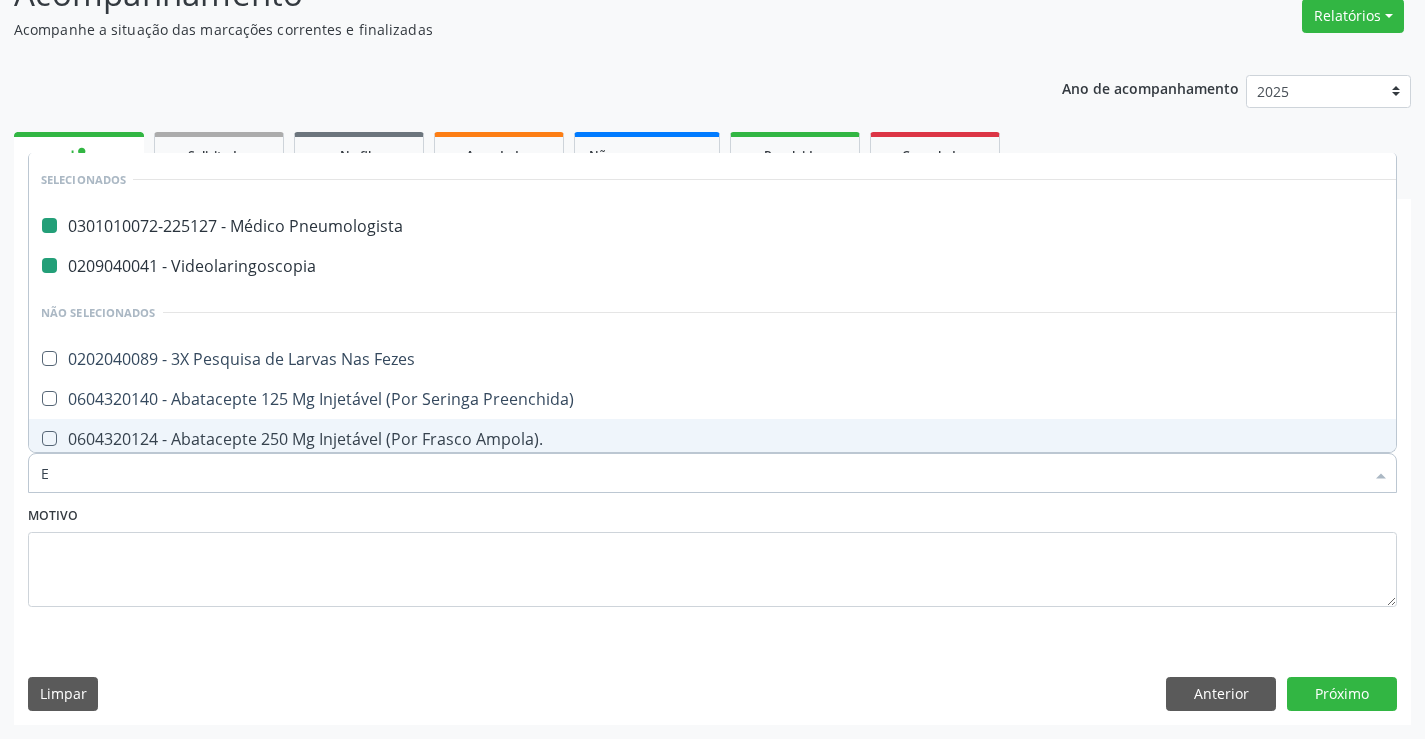 type on "ES" 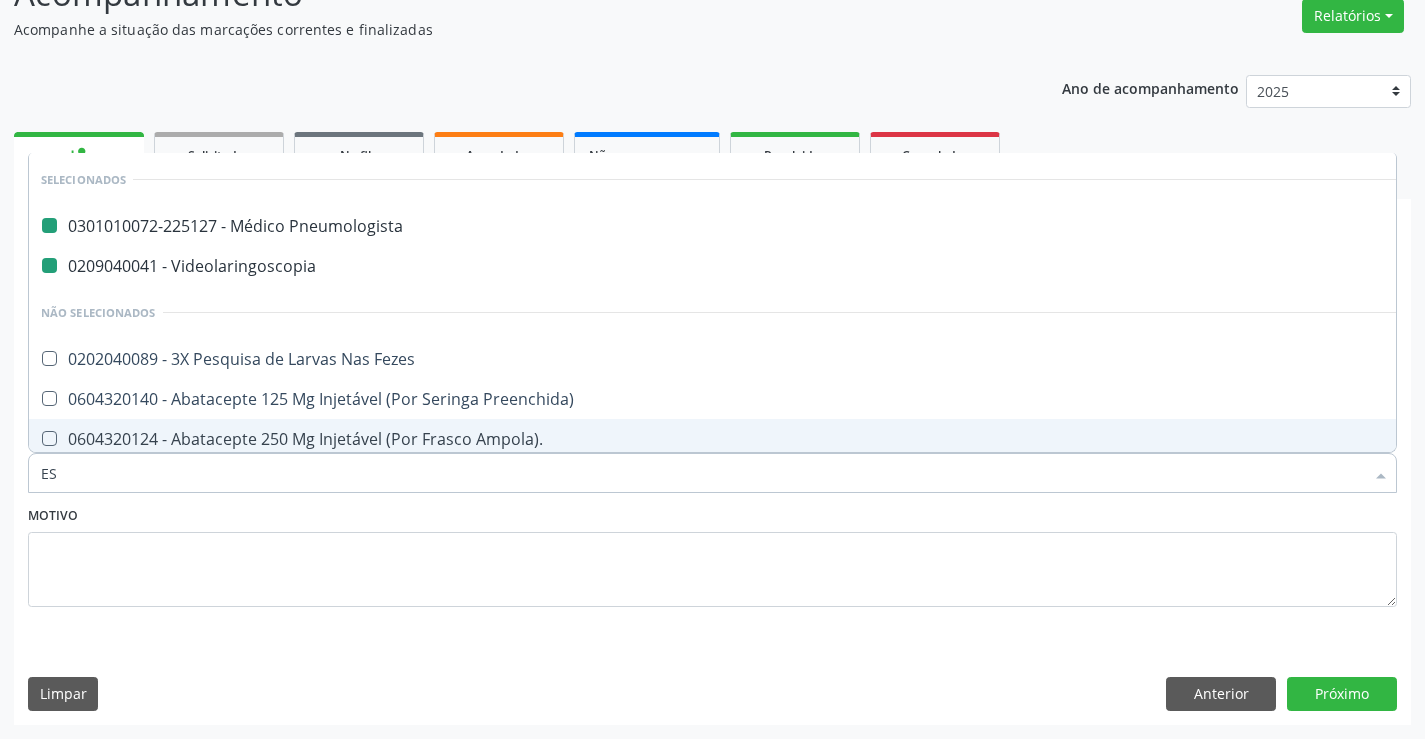checkbox on "false" 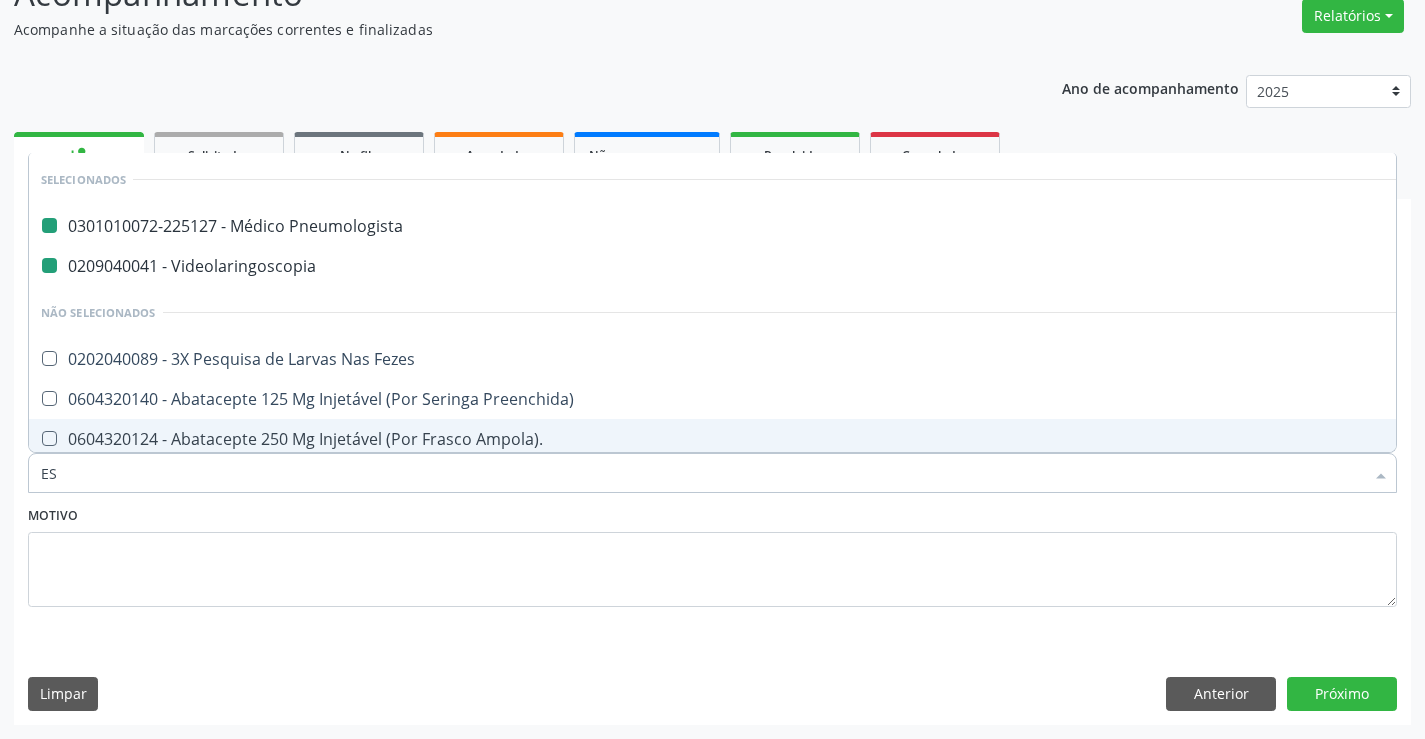checkbox on "false" 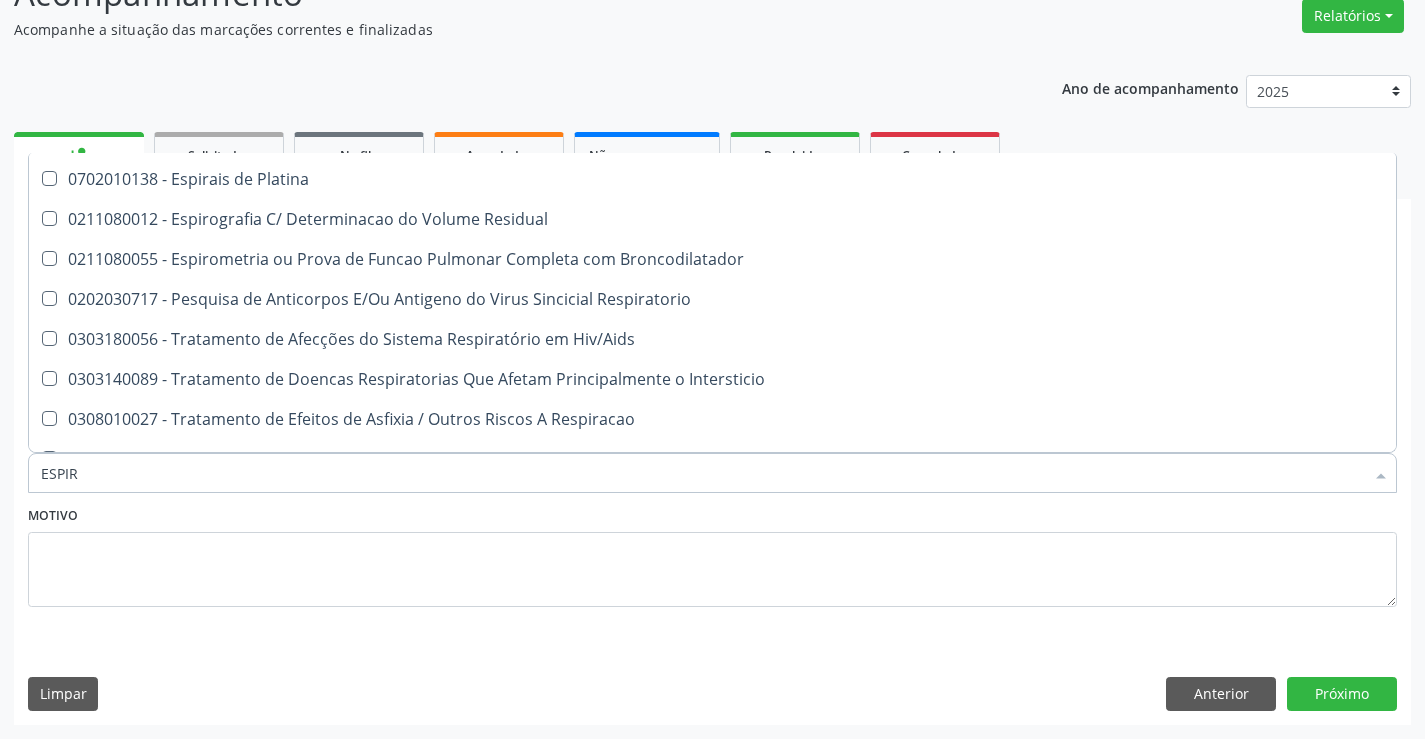 scroll, scrollTop: 0, scrollLeft: 0, axis: both 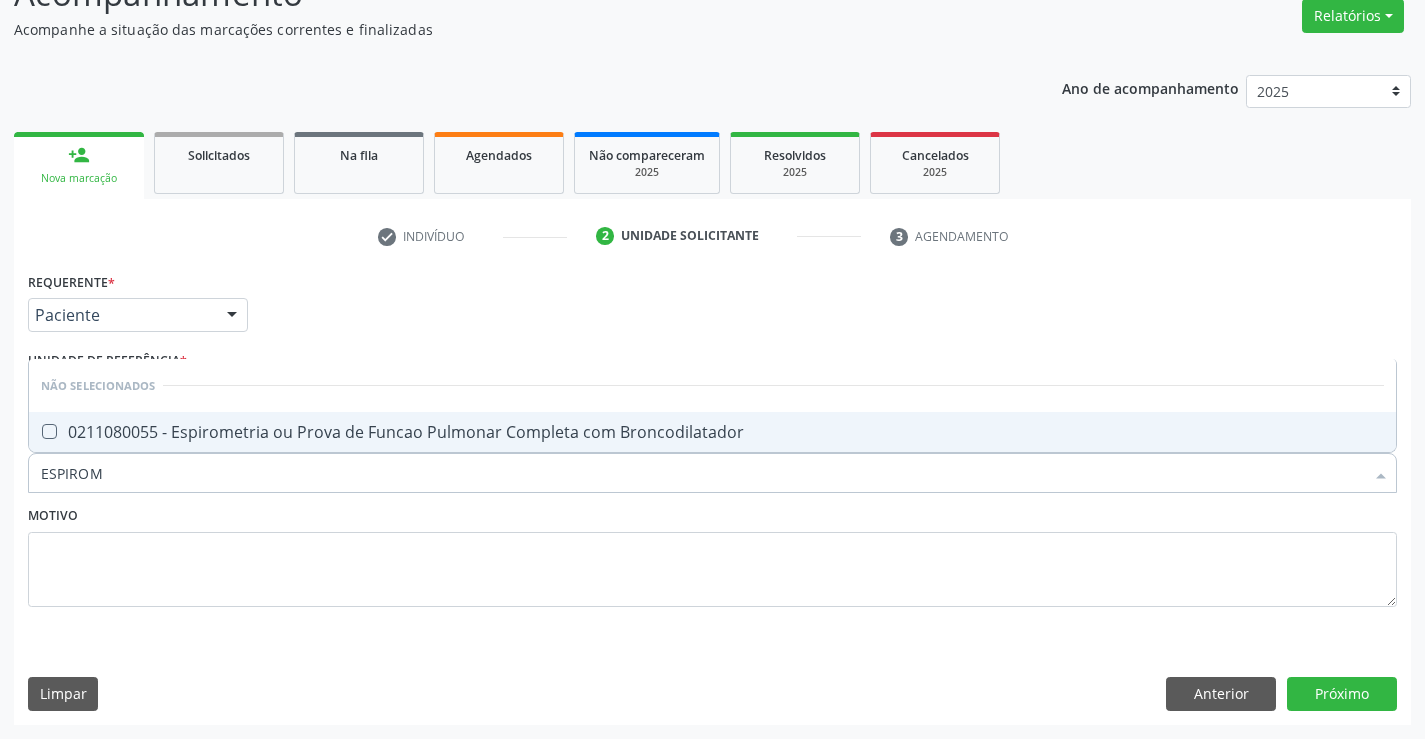 type on "ESPIROME" 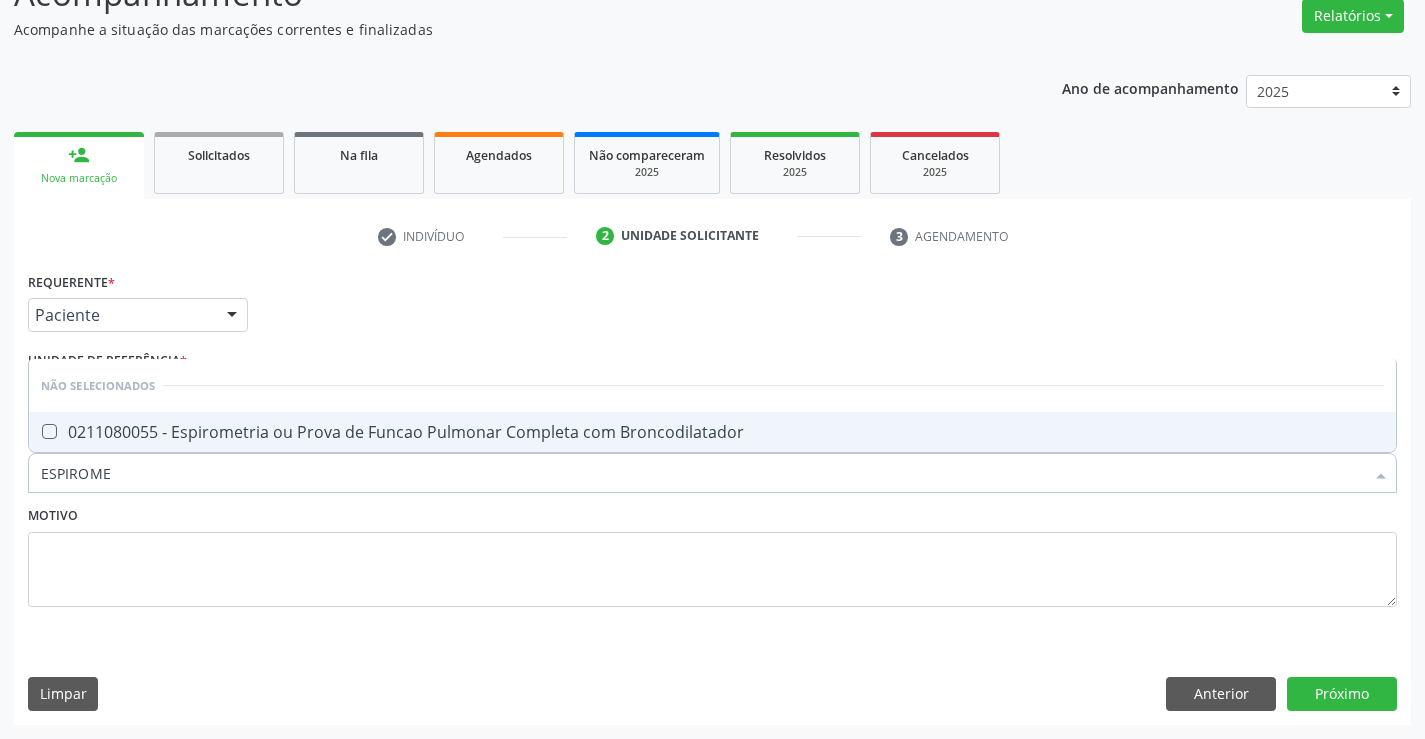 click on "0211080055 - Espirometria ou Prova de Funcao Pulmonar Completa com Broncodilatador" at bounding box center (712, 432) 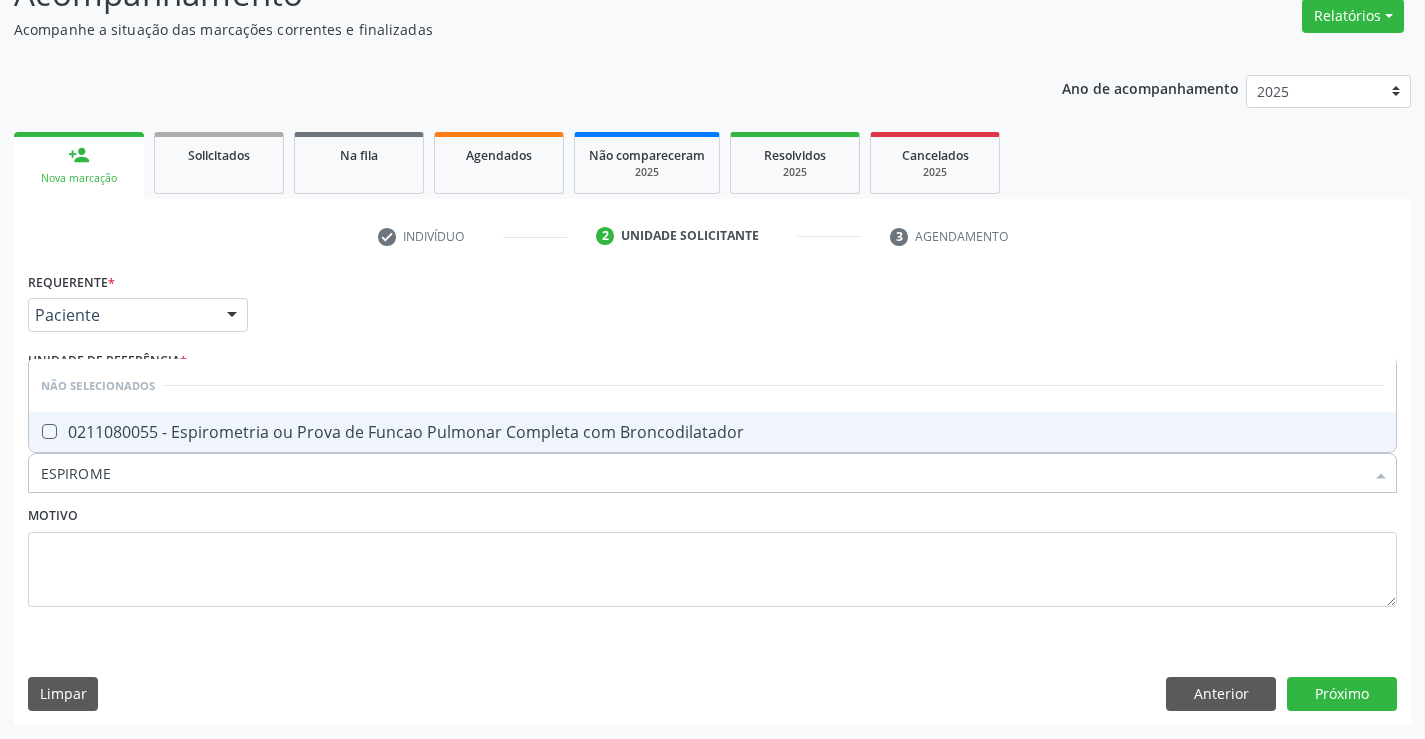 checkbox on "true" 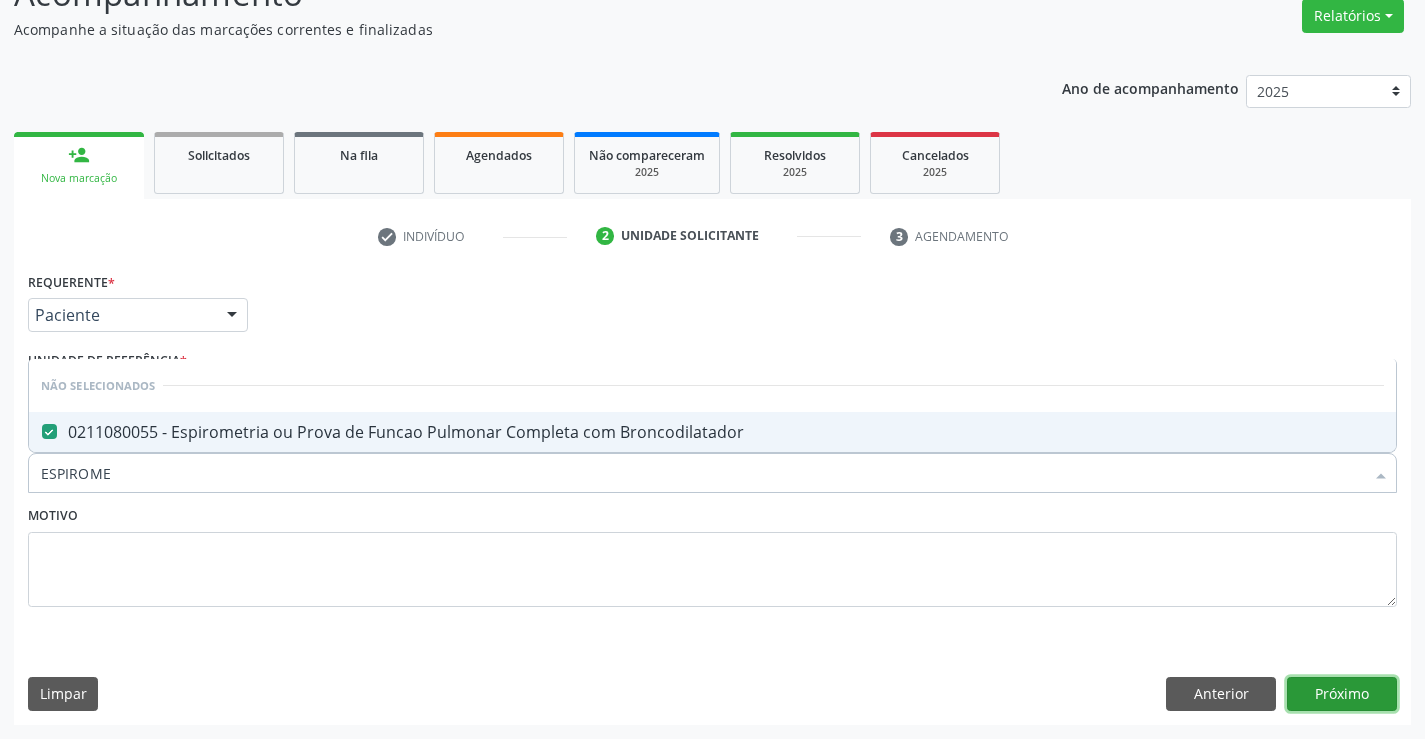 click on "Próximo" at bounding box center [1342, 694] 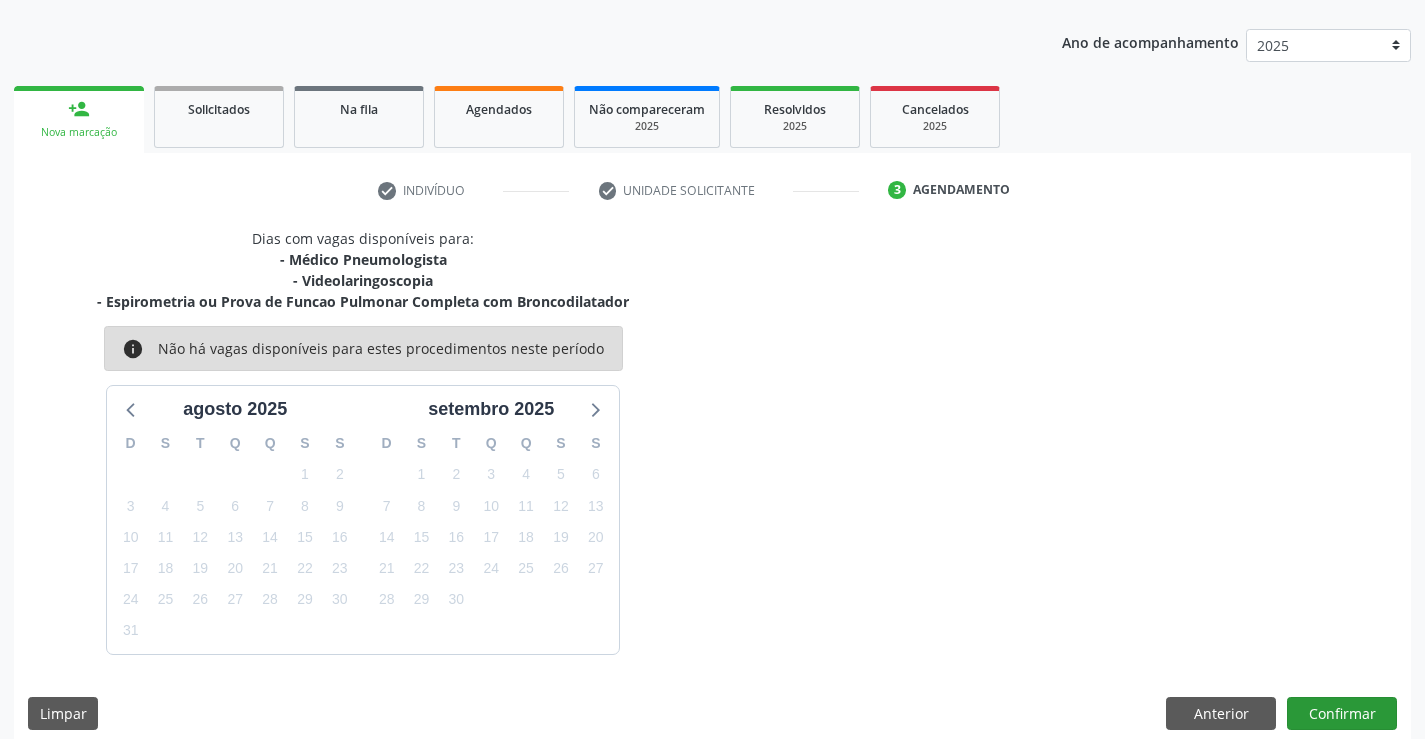 scroll, scrollTop: 232, scrollLeft: 0, axis: vertical 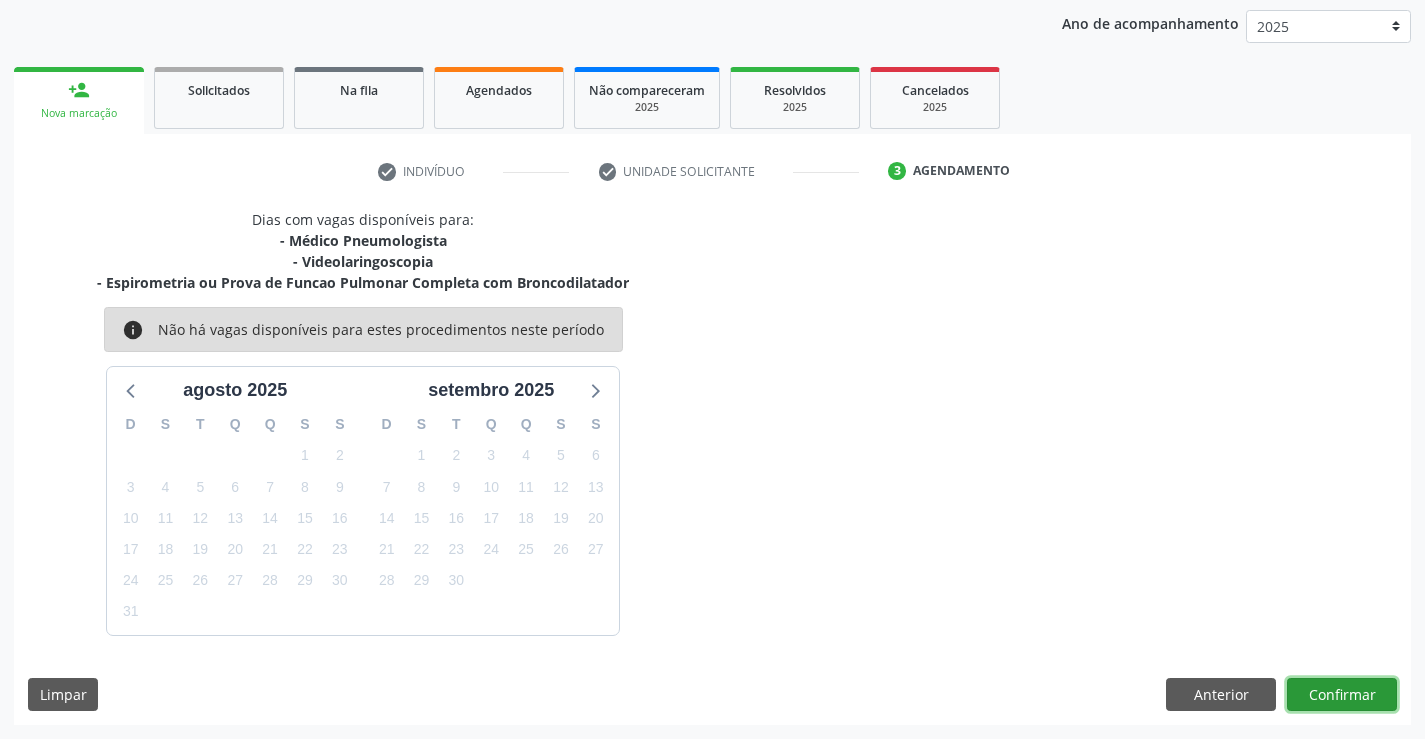 click on "Confirmar" at bounding box center [1342, 695] 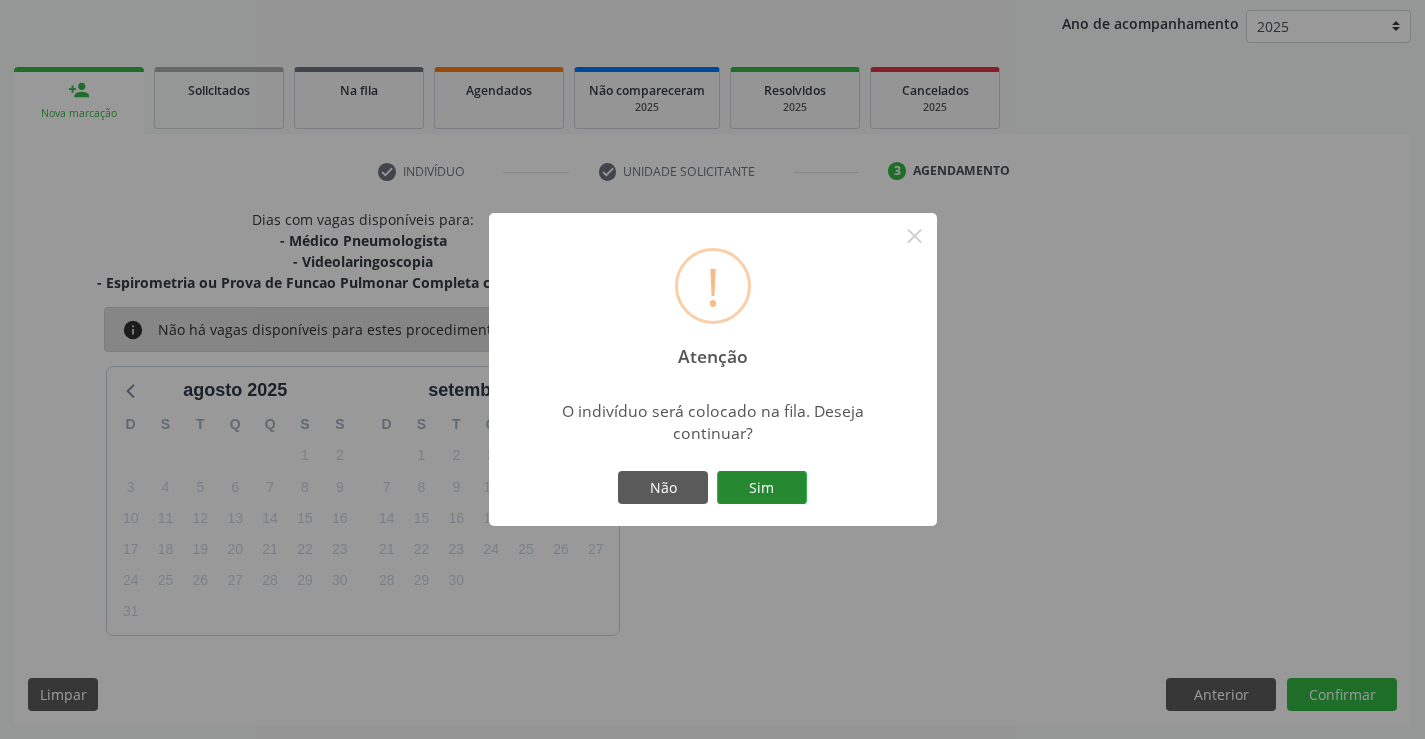 click on "Sim" at bounding box center (762, 488) 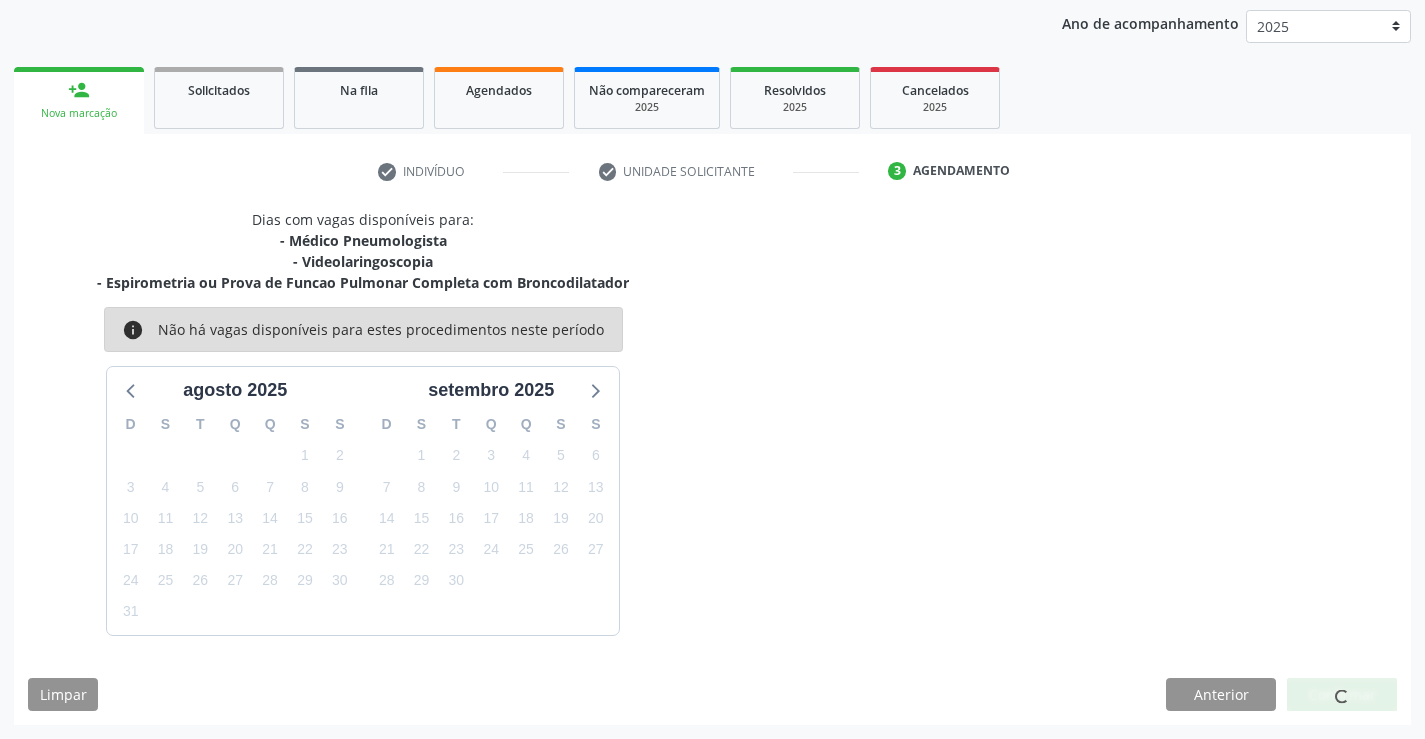scroll, scrollTop: 0, scrollLeft: 0, axis: both 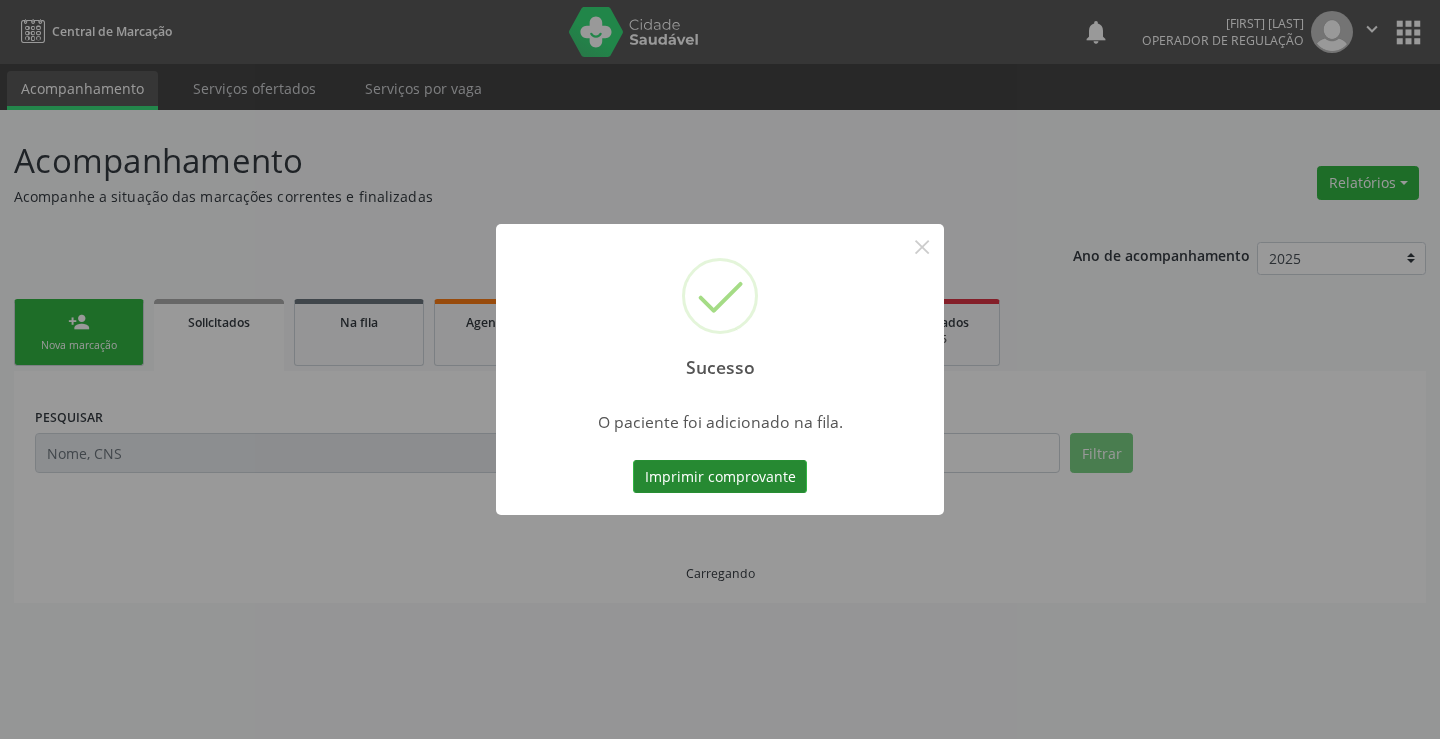 click on "Imprimir comprovante" at bounding box center (720, 477) 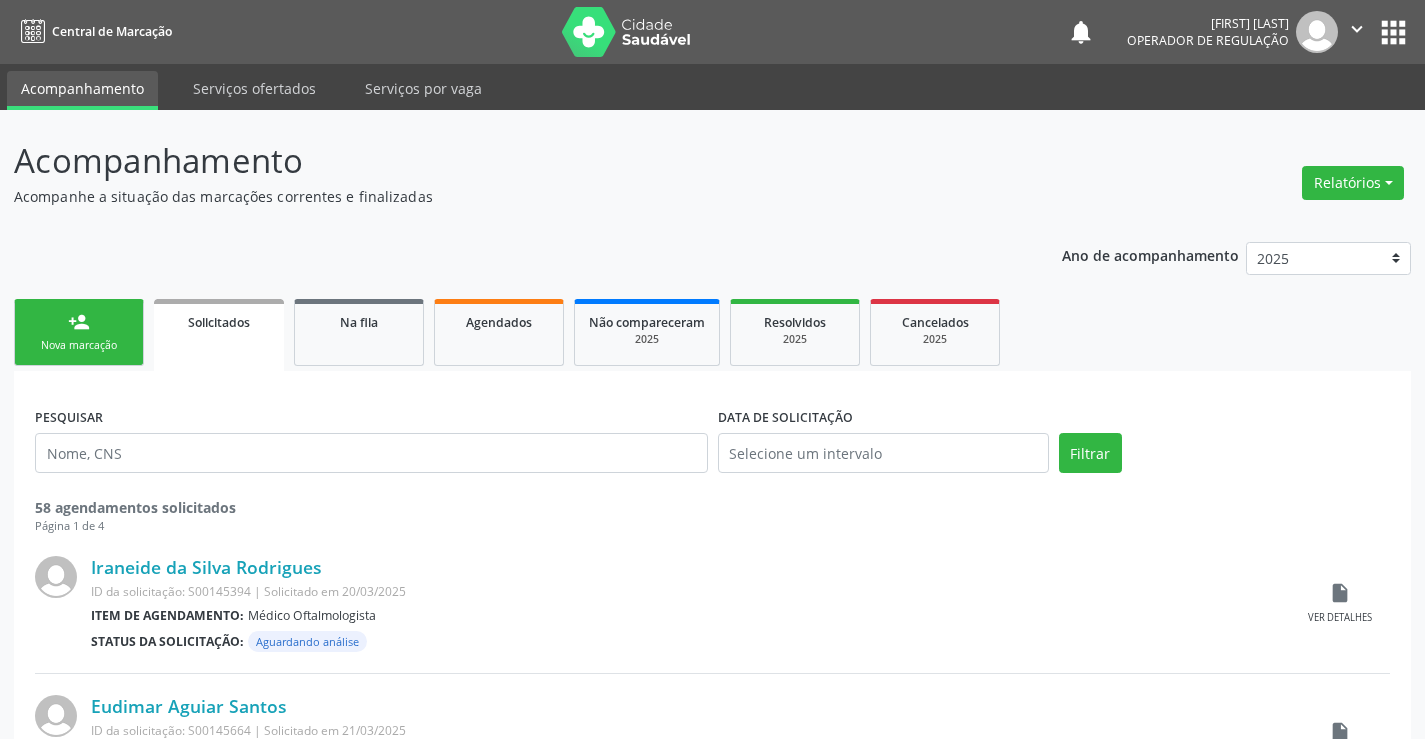 click on "" at bounding box center (1357, 32) 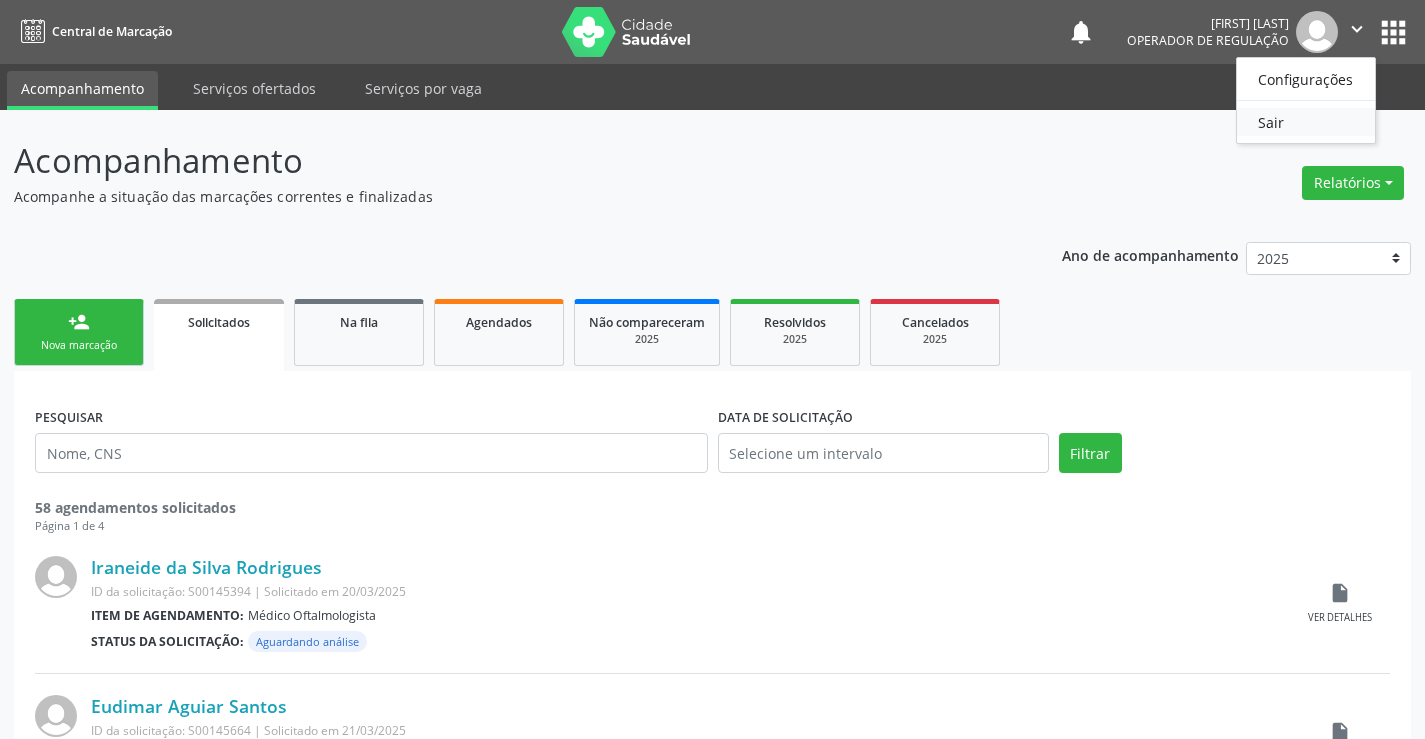 click on "Sair" at bounding box center (1306, 122) 